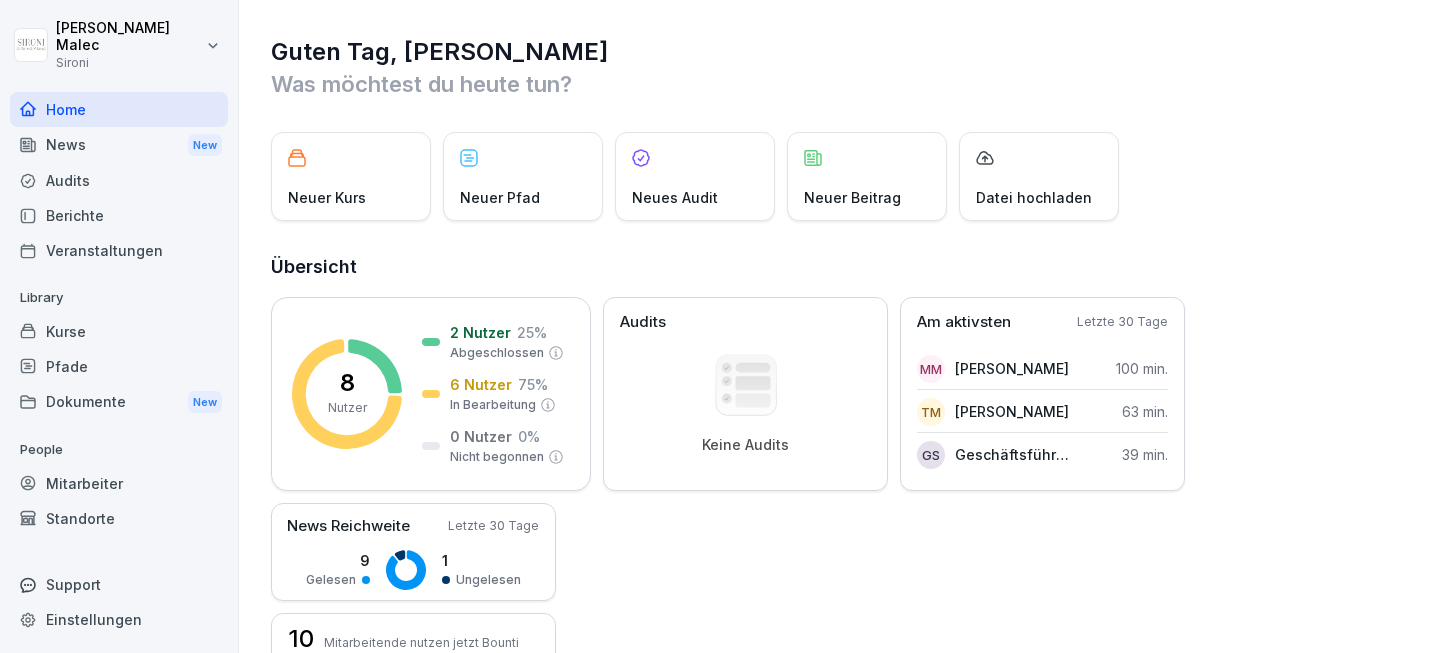 scroll, scrollTop: 0, scrollLeft: 0, axis: both 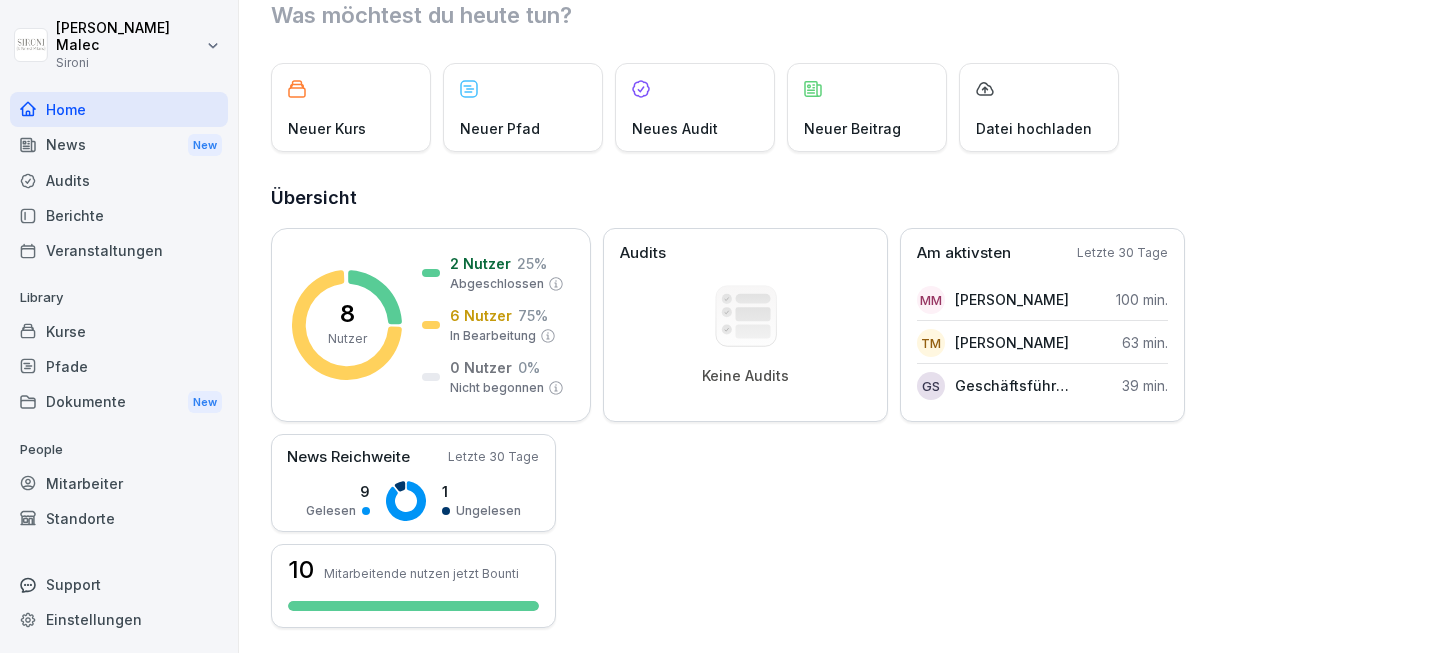 click on "Kurse" at bounding box center [119, 331] 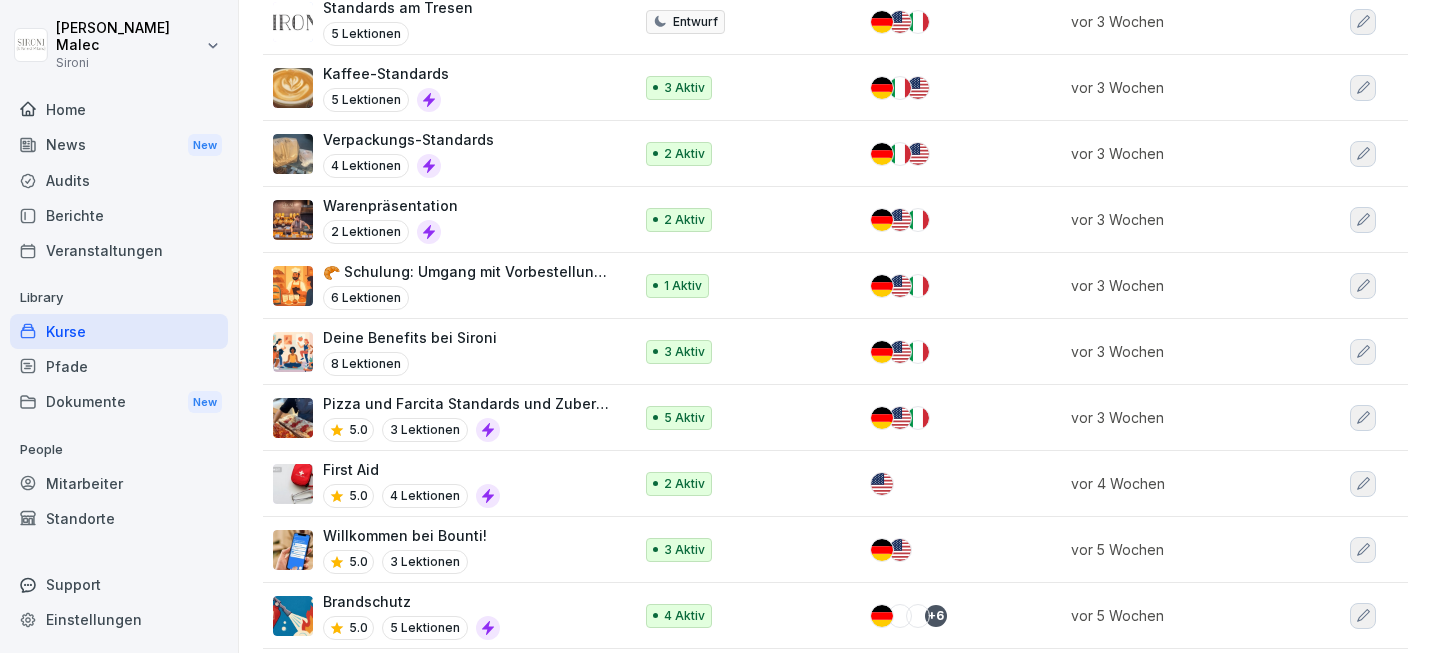 scroll, scrollTop: 761, scrollLeft: 0, axis: vertical 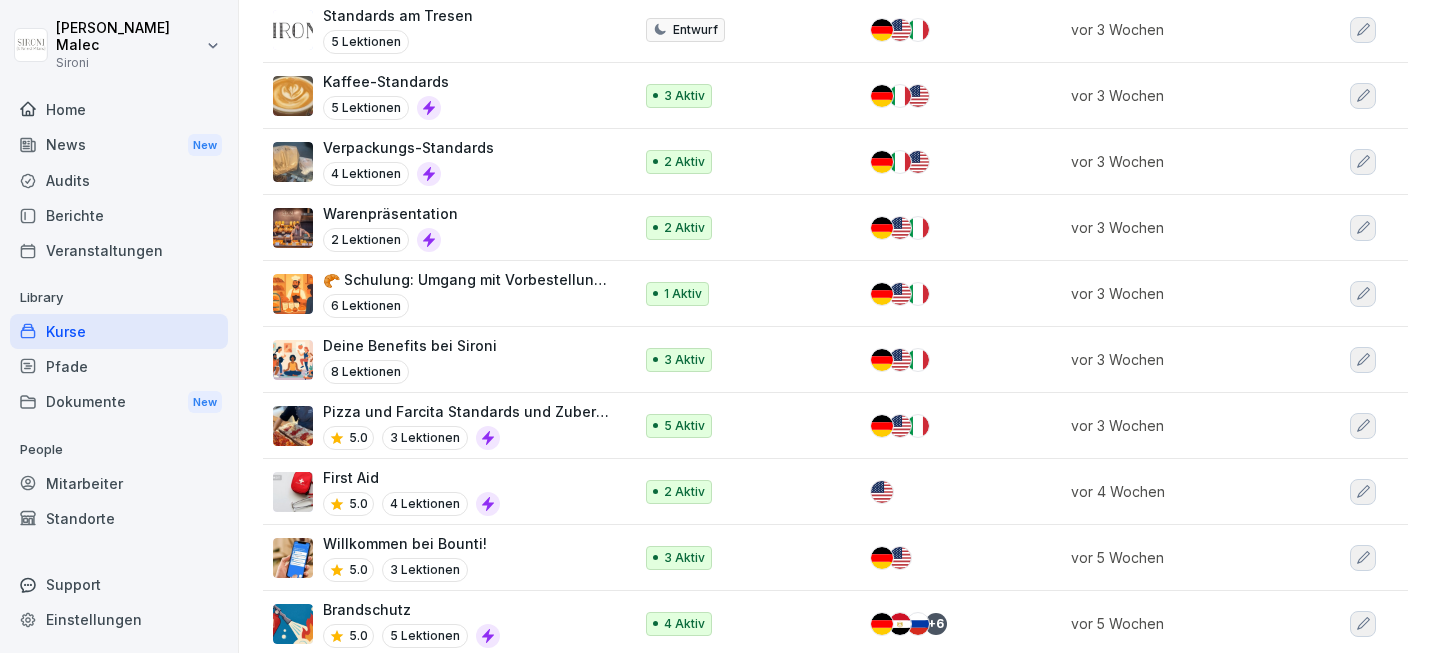 click on "Deine Benefits bei Sironi" at bounding box center [410, 345] 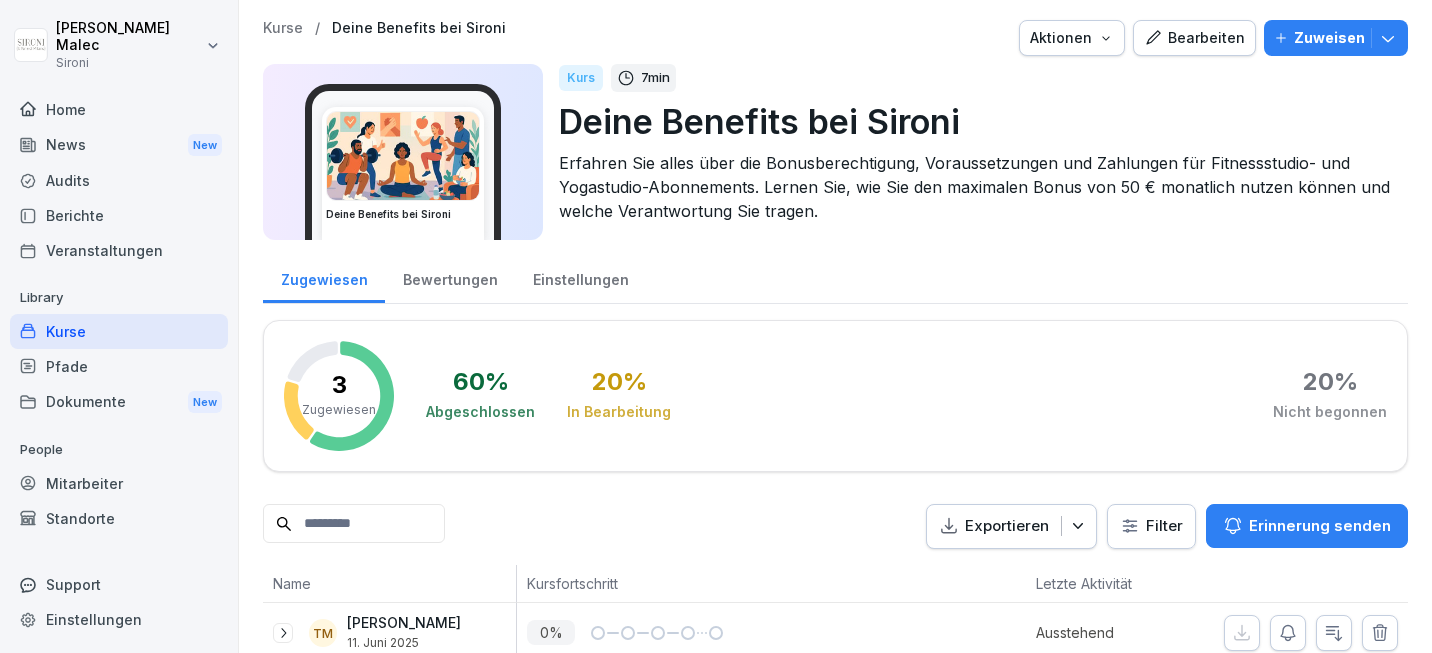 scroll, scrollTop: 0, scrollLeft: 0, axis: both 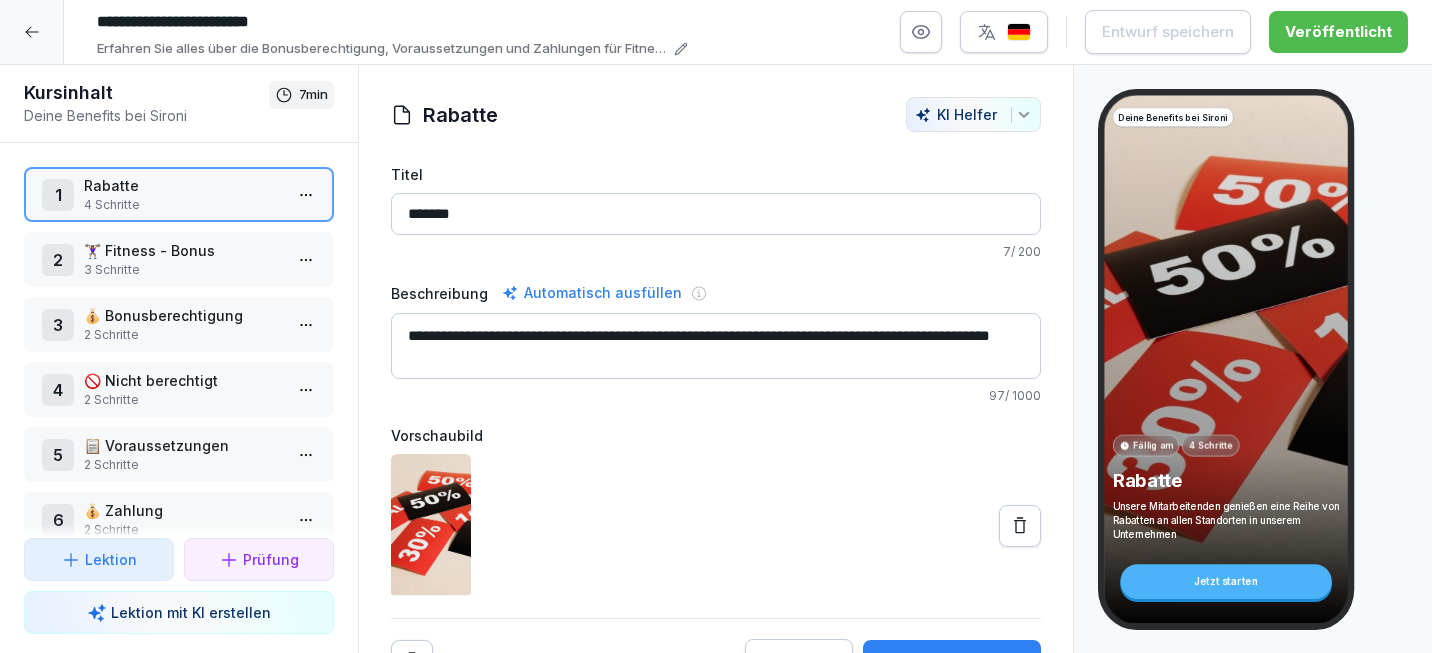 click on "🏋🏽‍♀️ Fitness - Bonus" at bounding box center [183, 250] 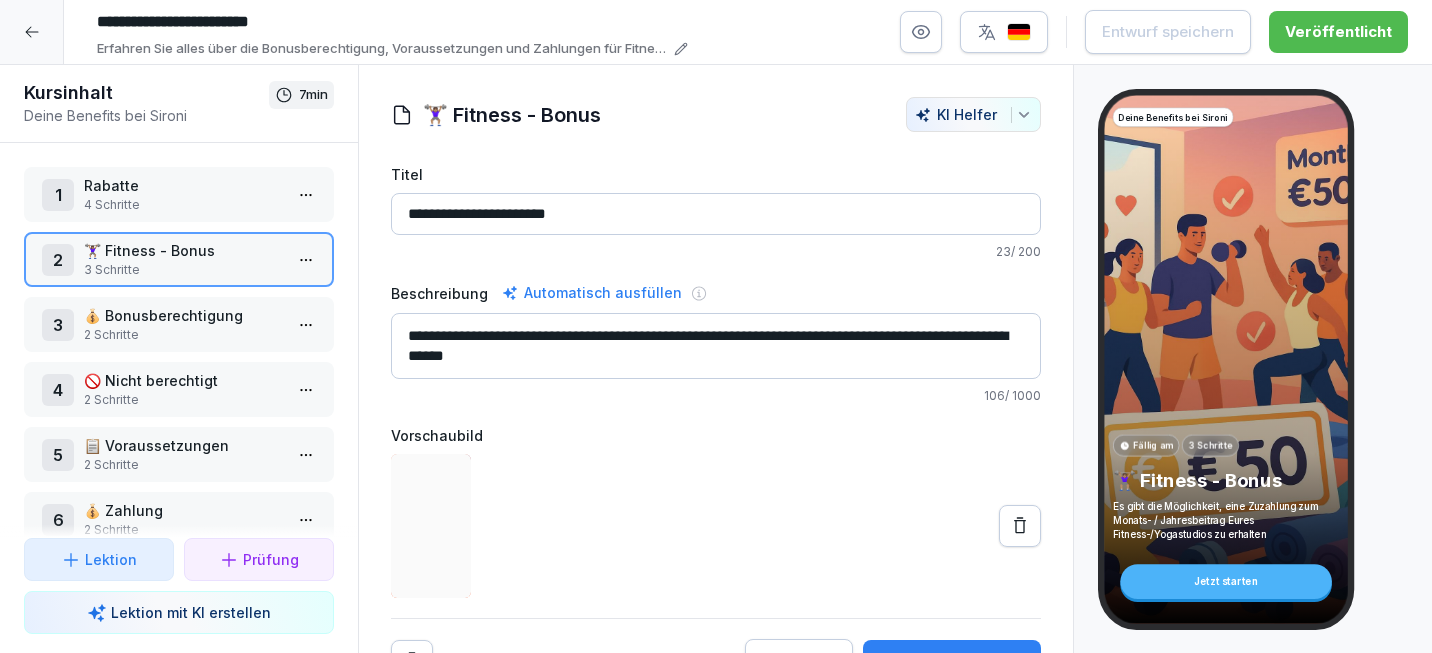 click on "💰 Bonusberechtigung" at bounding box center (183, 315) 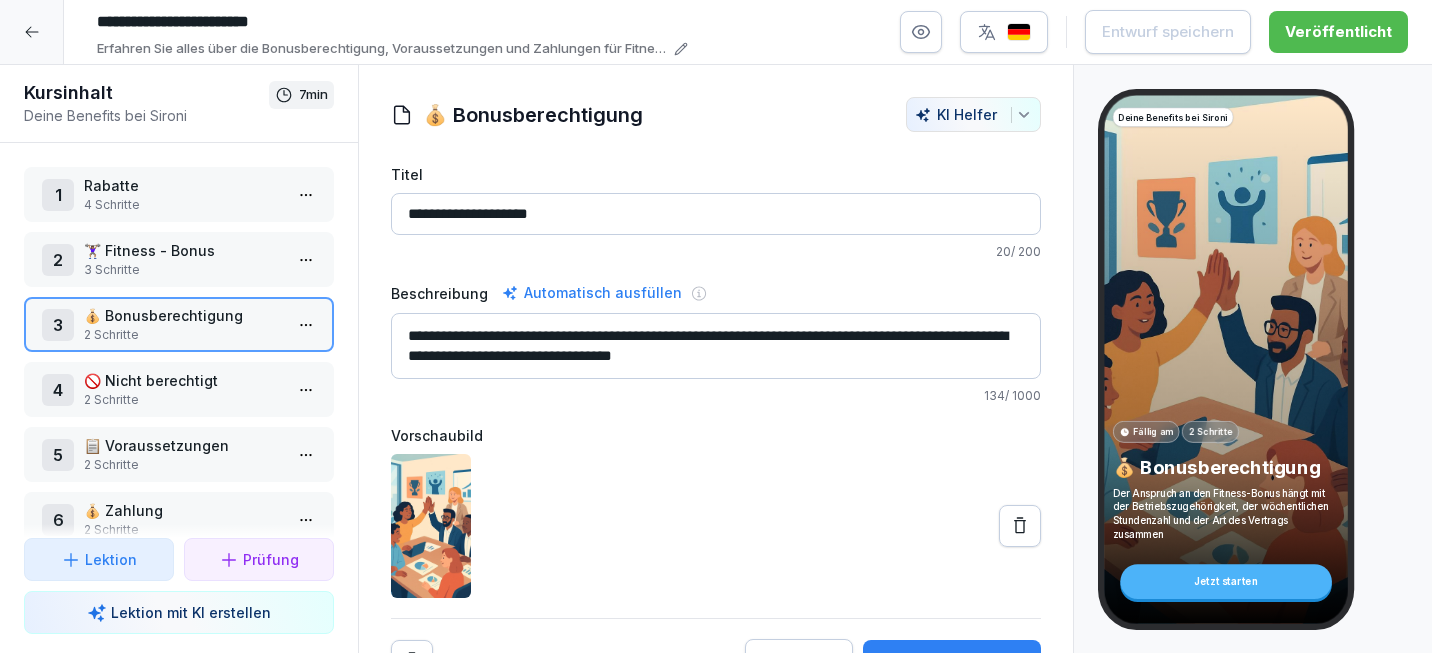 click on "4 🚫 Nicht berechtigt 2 Schritte" at bounding box center [179, 389] 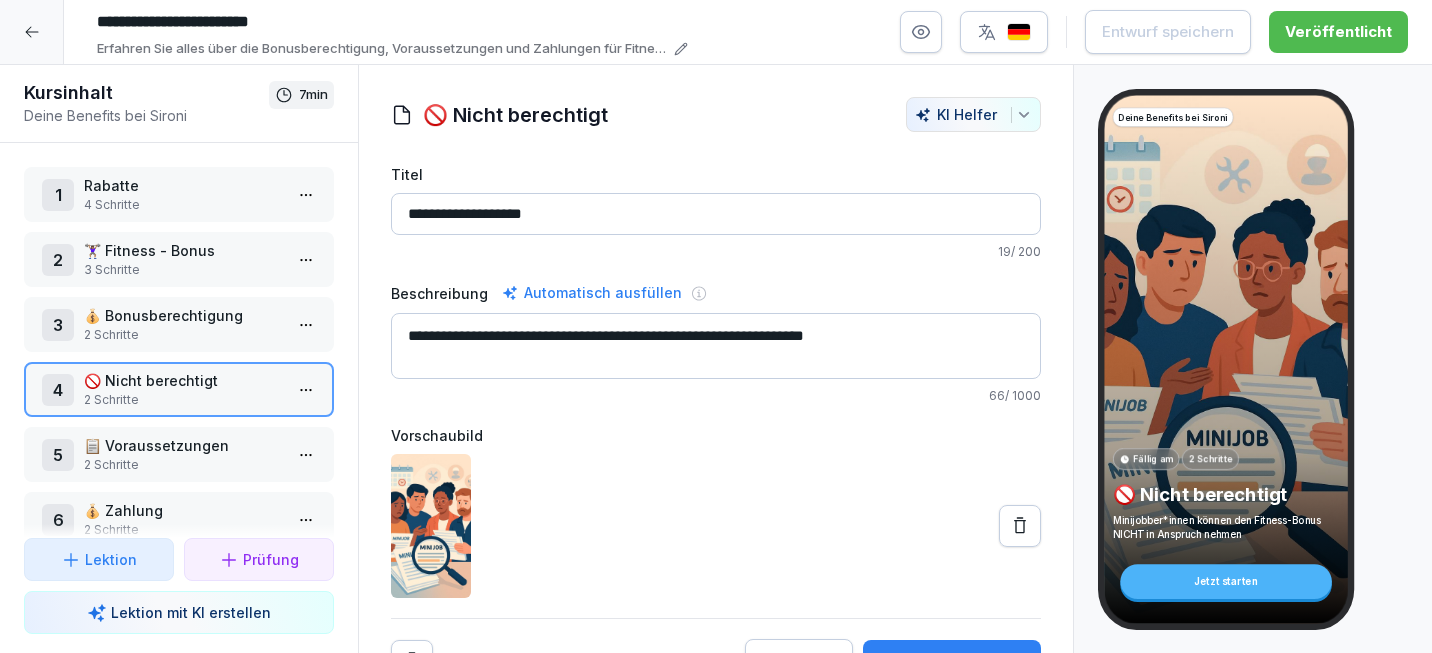 click on "📋 Voraussetzungen" at bounding box center (183, 445) 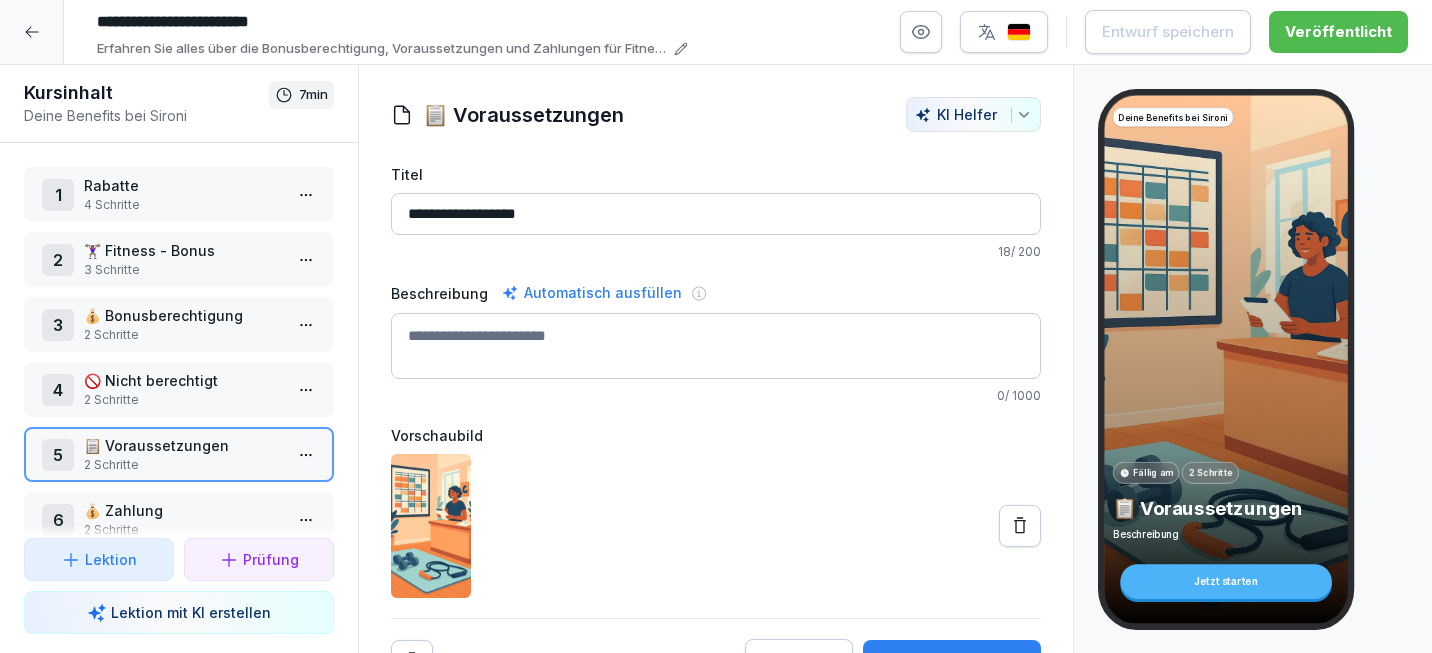 click on "💰 Zahlung 2 Schritte" at bounding box center [183, 519] 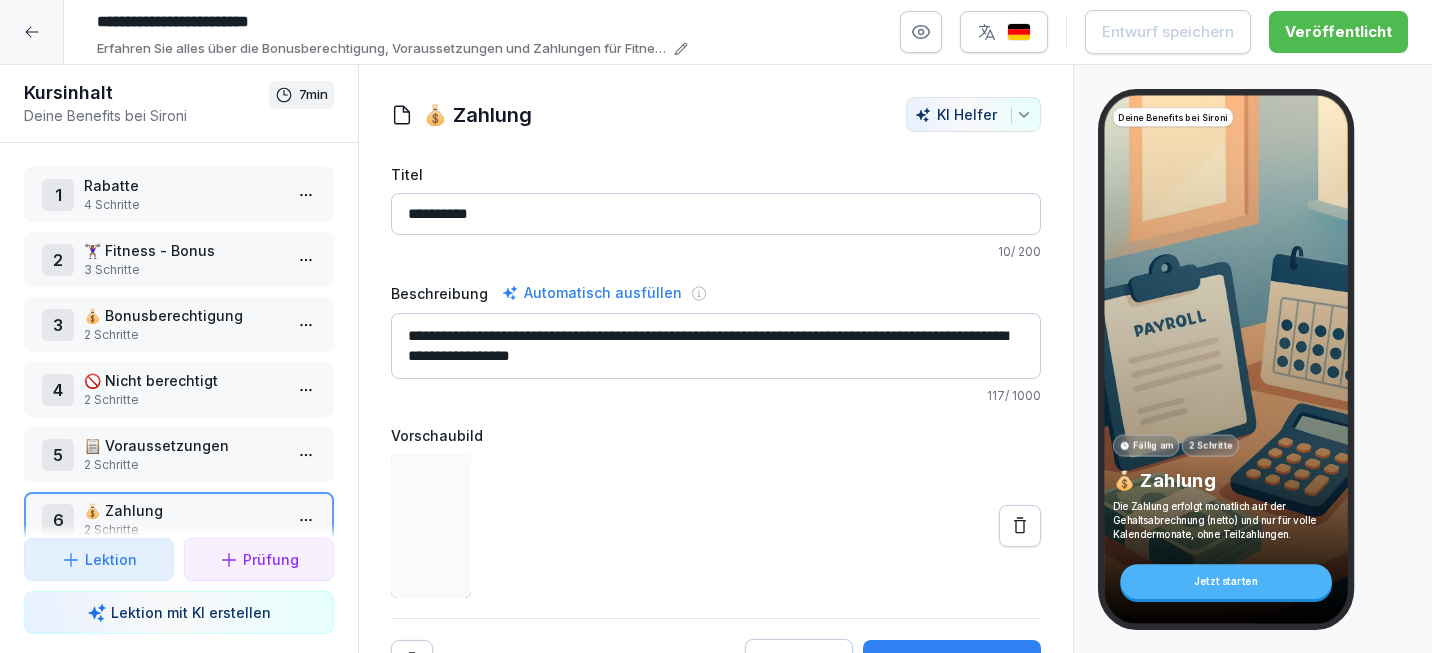 click on "Rabatte" at bounding box center (183, 185) 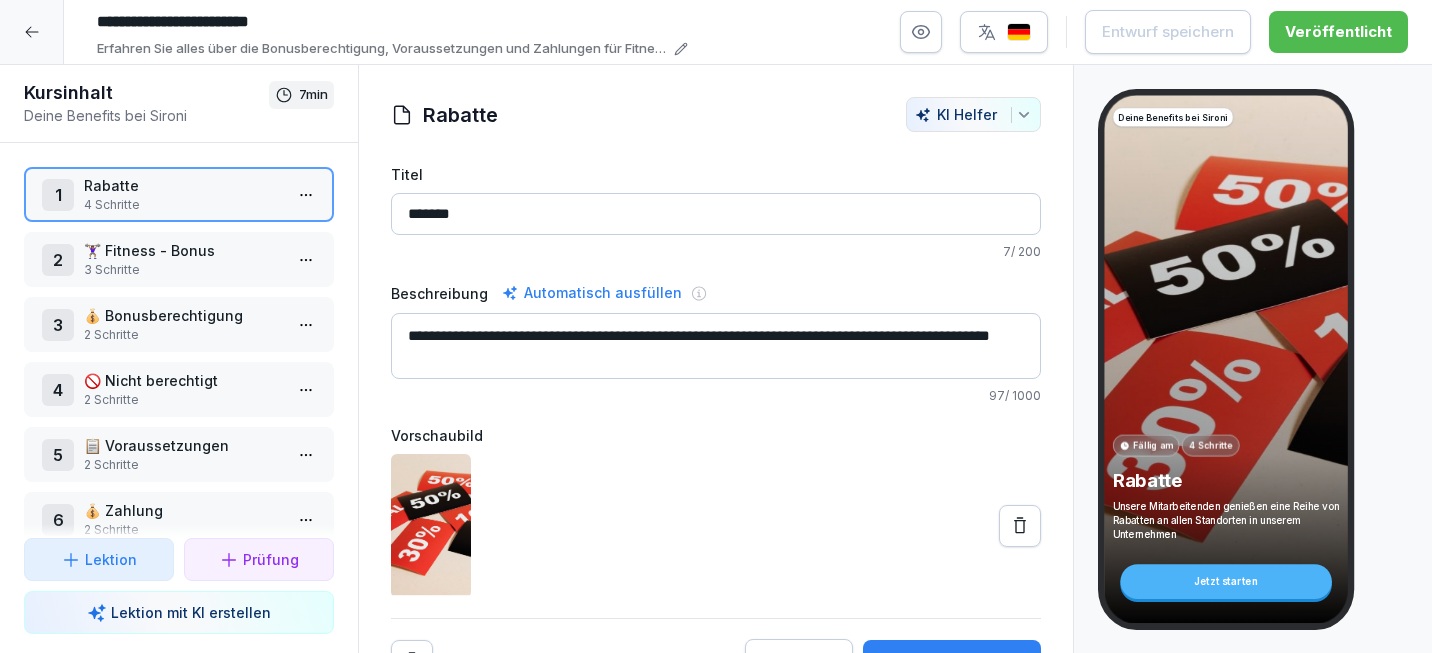 scroll, scrollTop: 10, scrollLeft: 0, axis: vertical 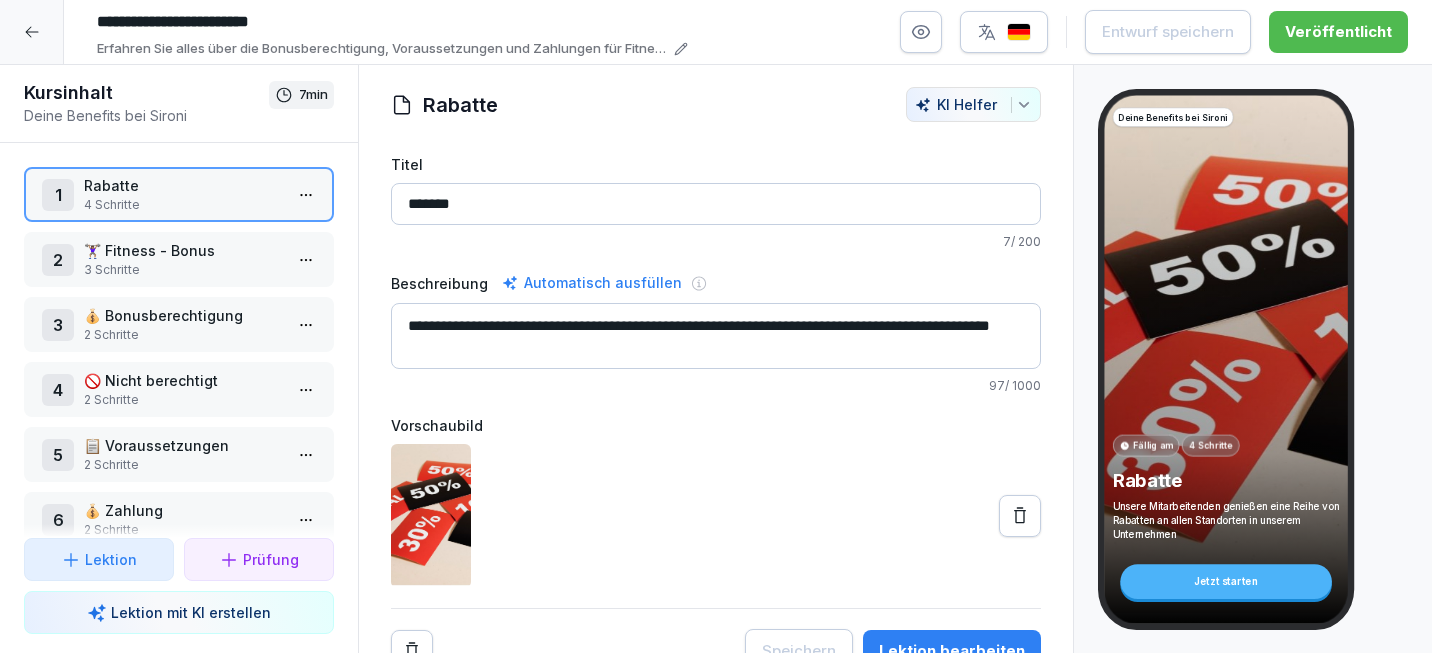 click on "**********" at bounding box center (716, 326) 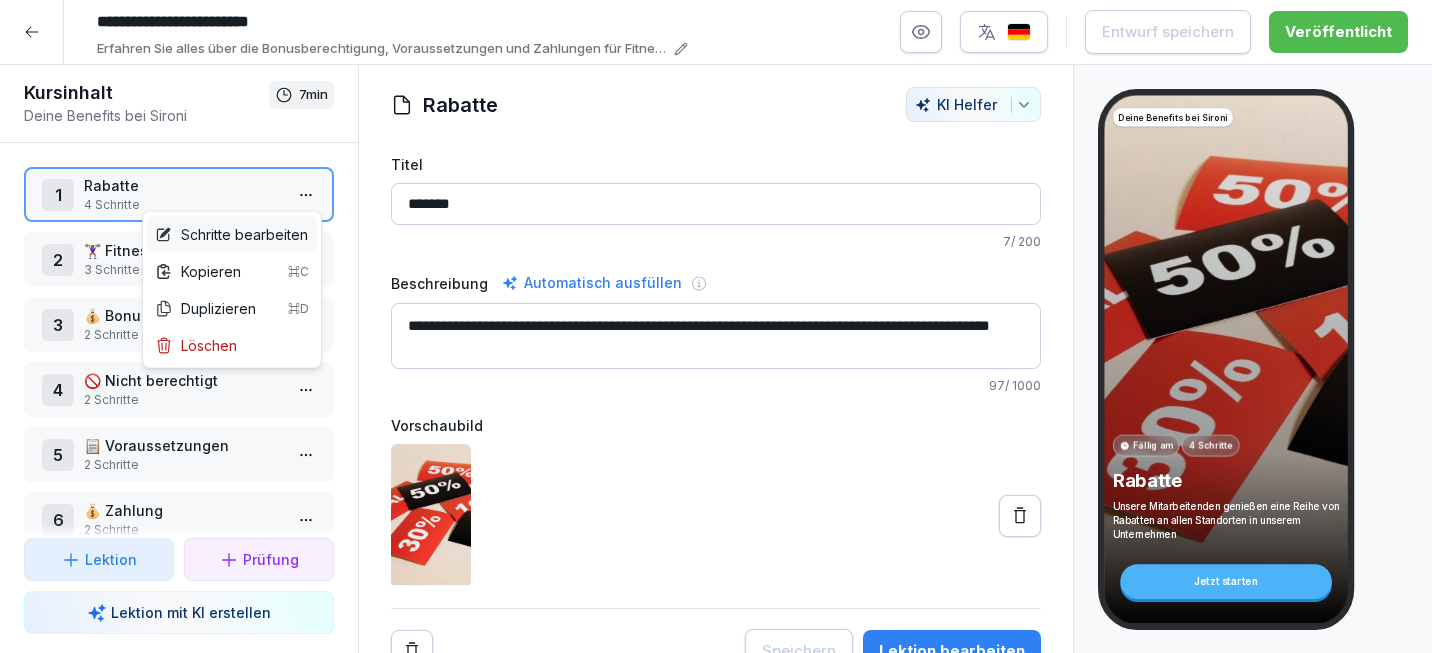 click on "Schritte bearbeiten" at bounding box center [231, 234] 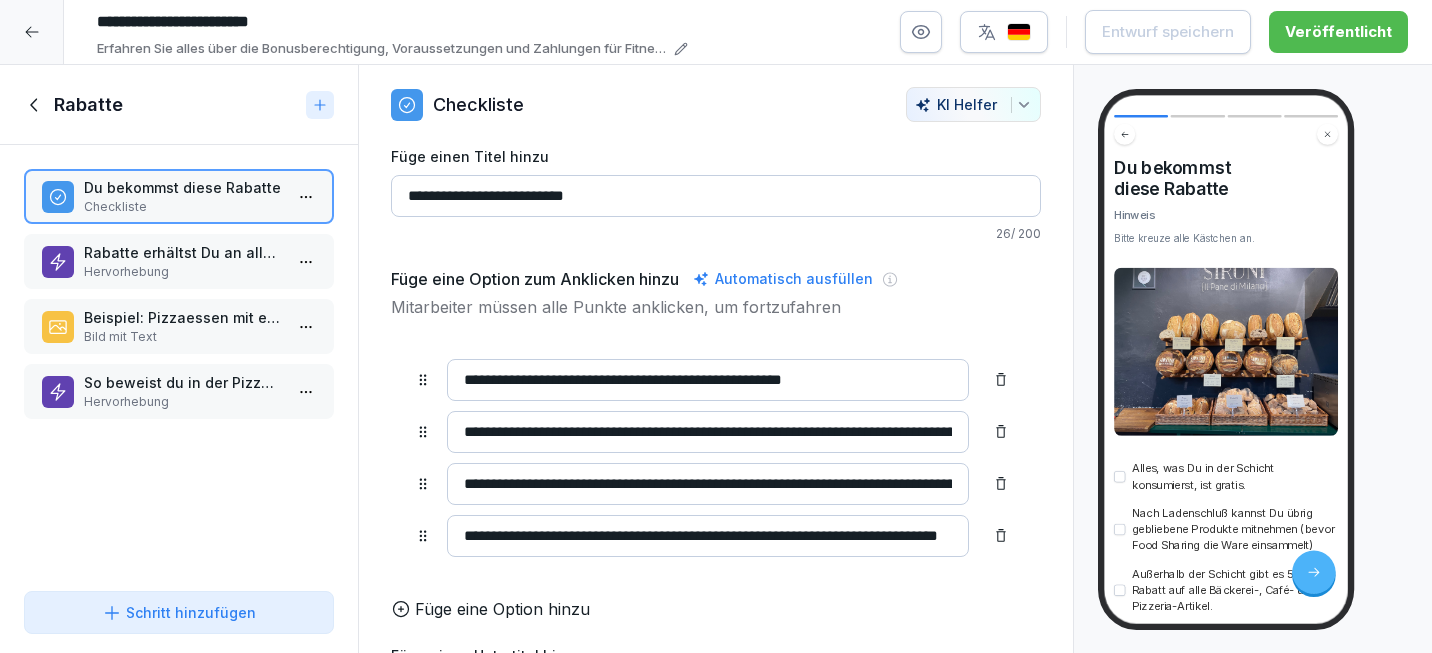 scroll, scrollTop: 24, scrollLeft: 0, axis: vertical 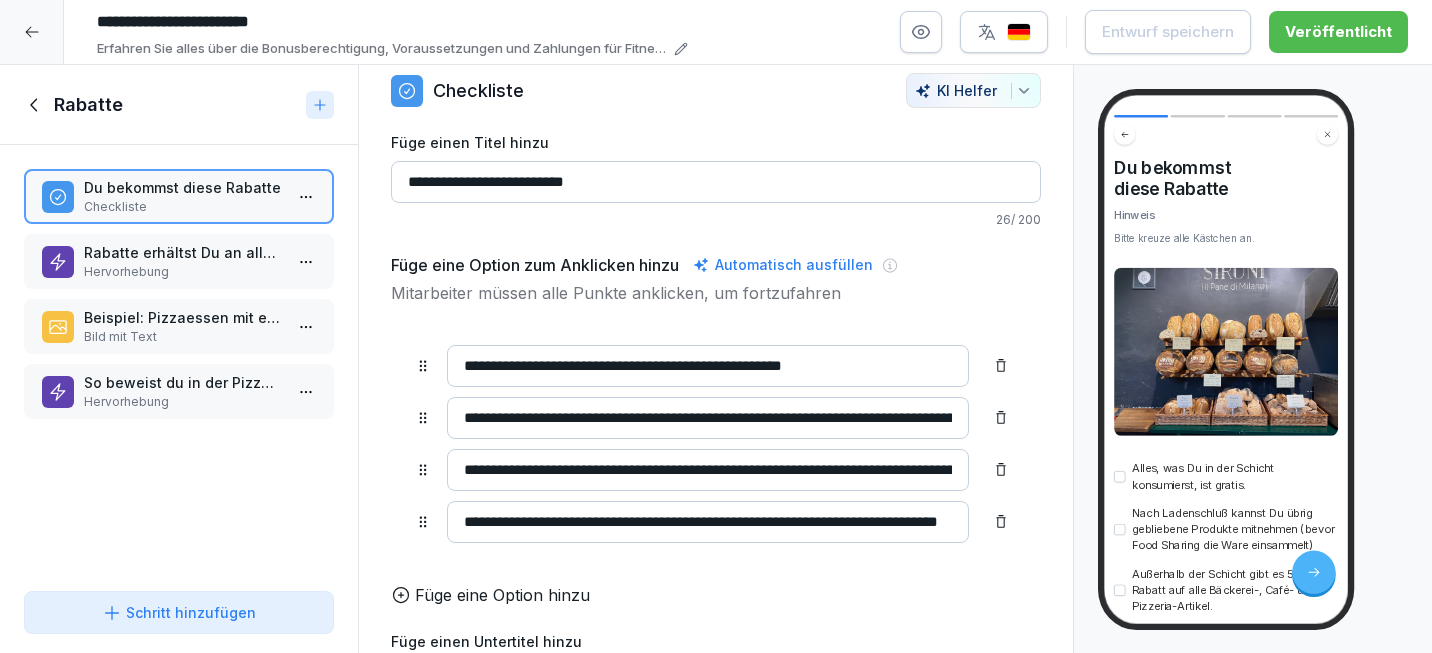 click on "**********" at bounding box center (708, 522) 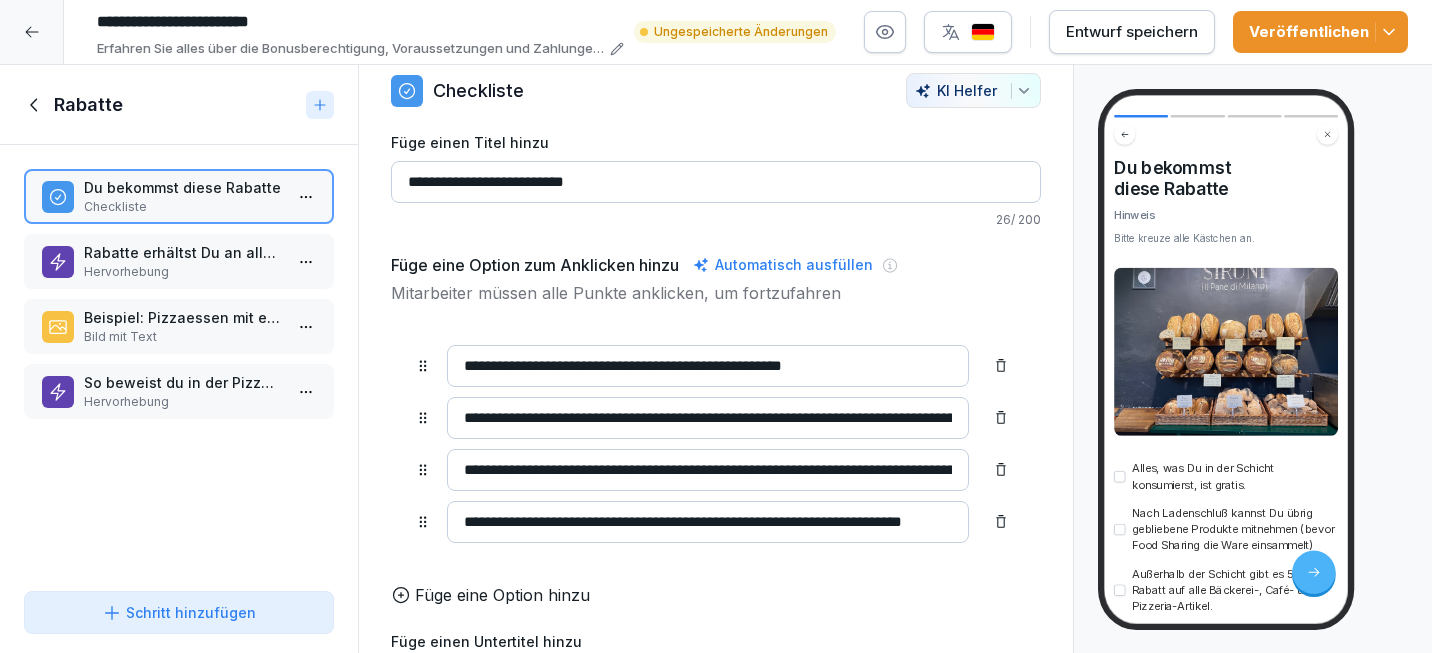 scroll, scrollTop: 0, scrollLeft: 0, axis: both 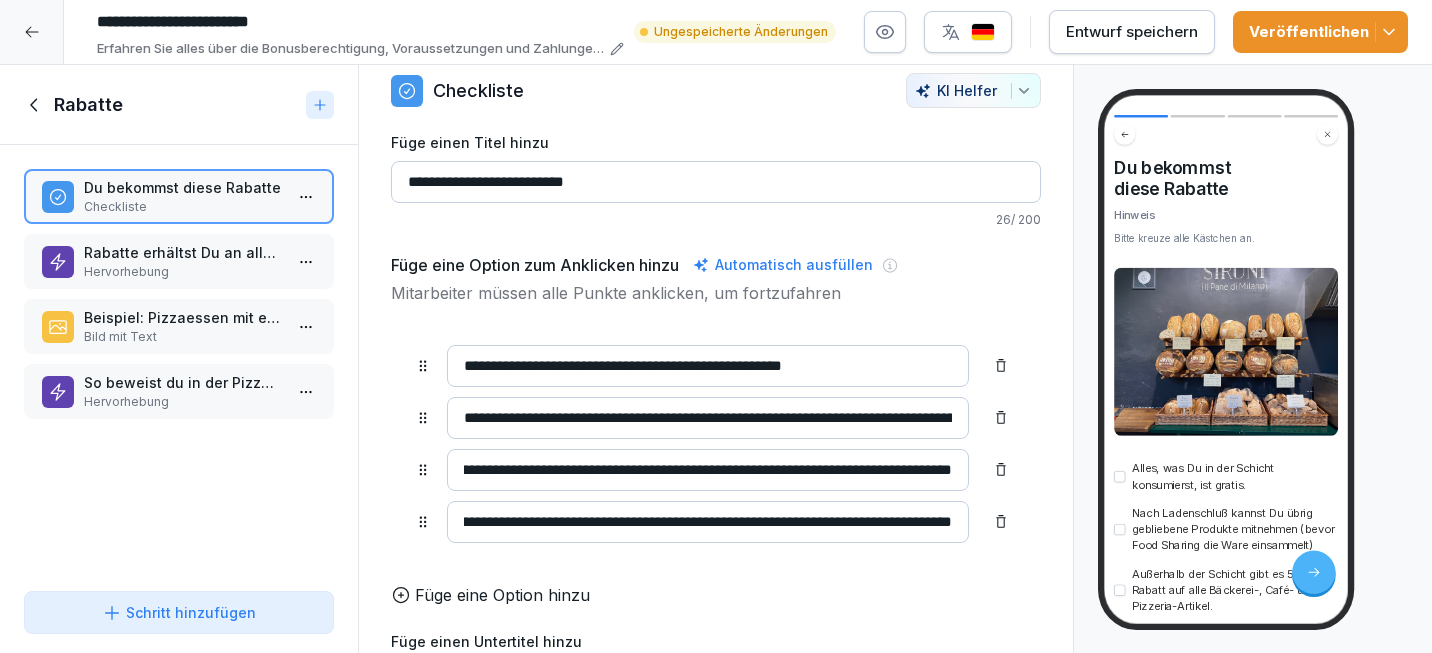type on "**********" 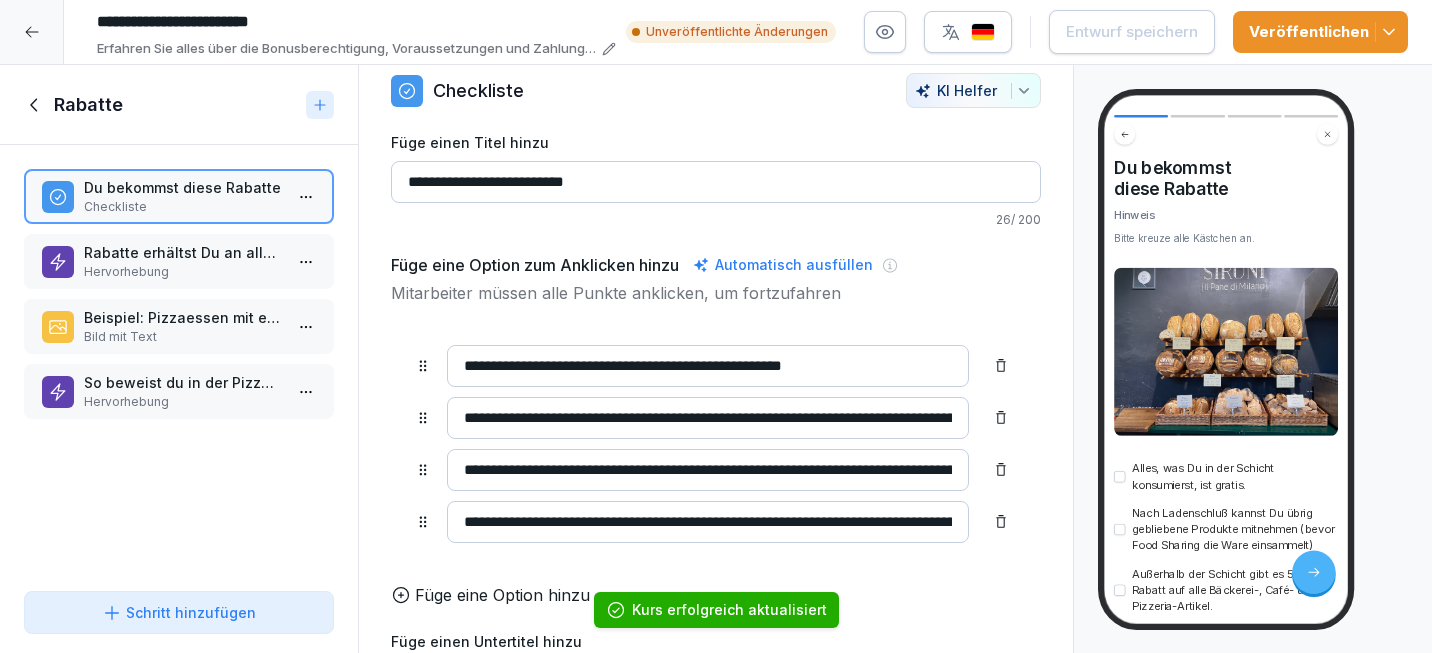 click at bounding box center [983, 32] 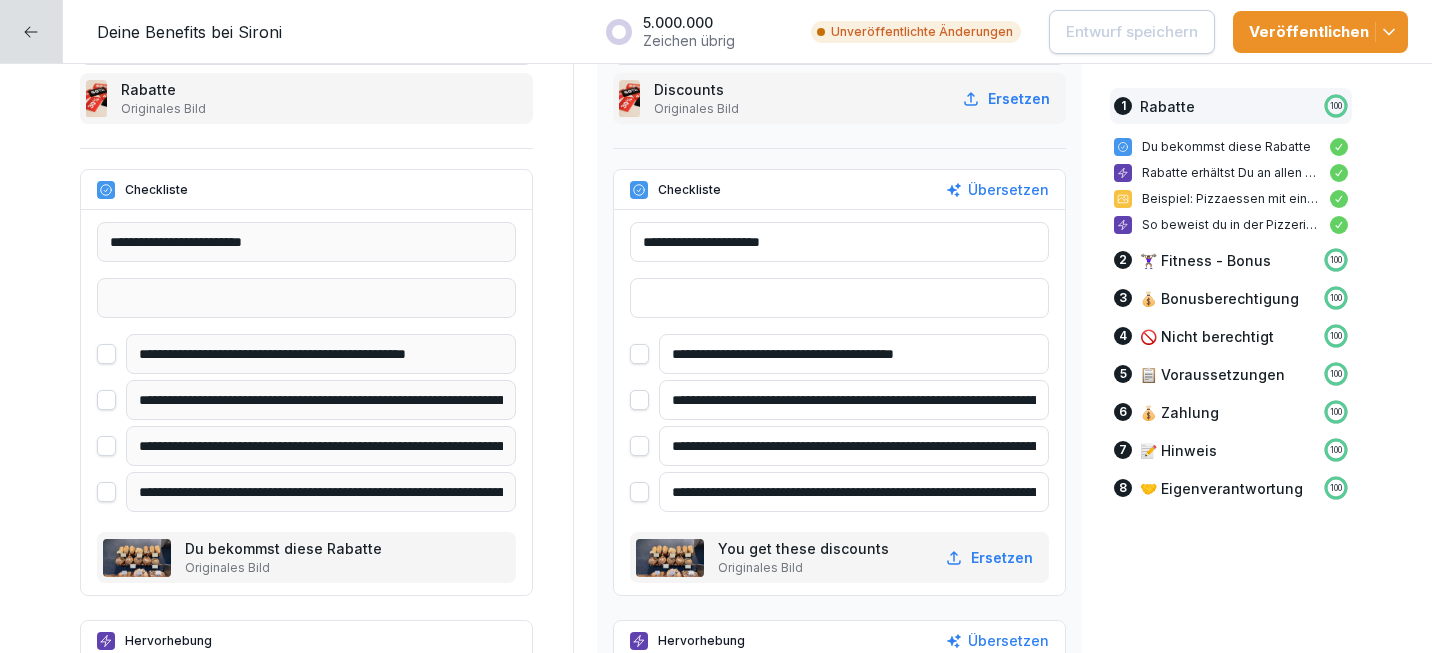 scroll, scrollTop: 556, scrollLeft: 0, axis: vertical 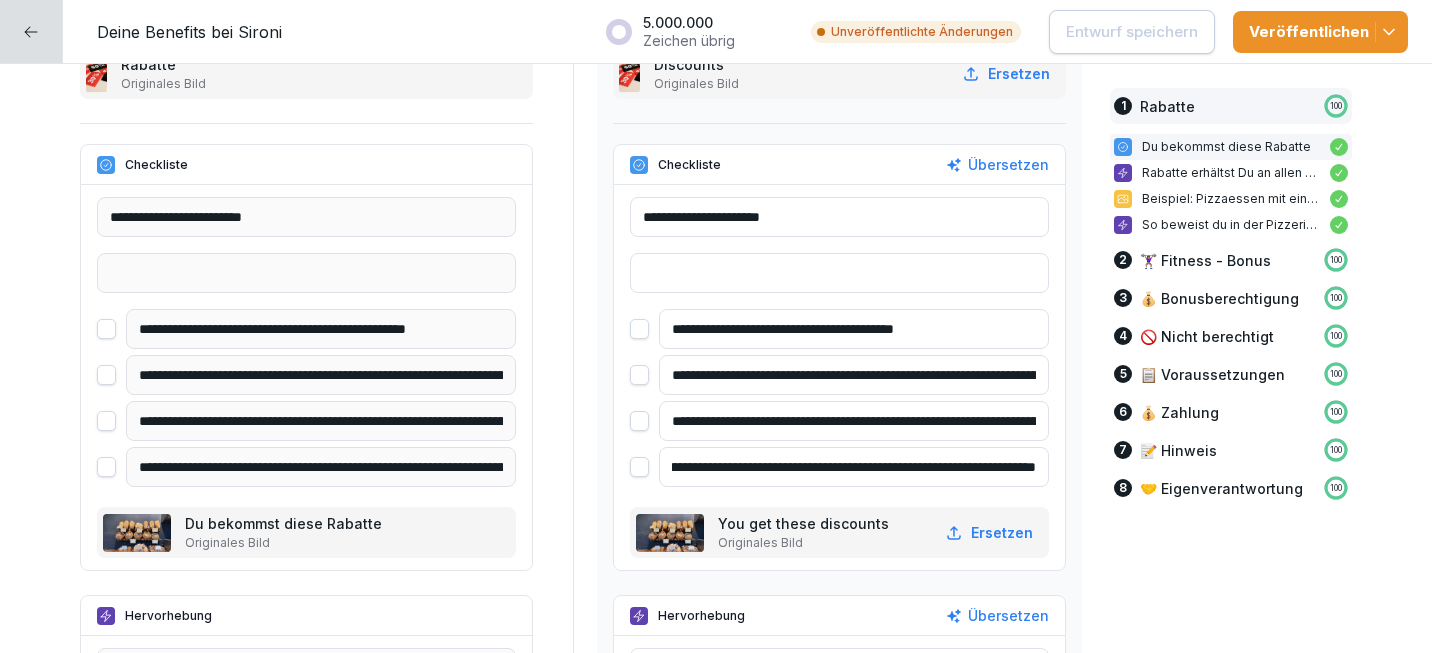 click on "**********" at bounding box center [854, 467] 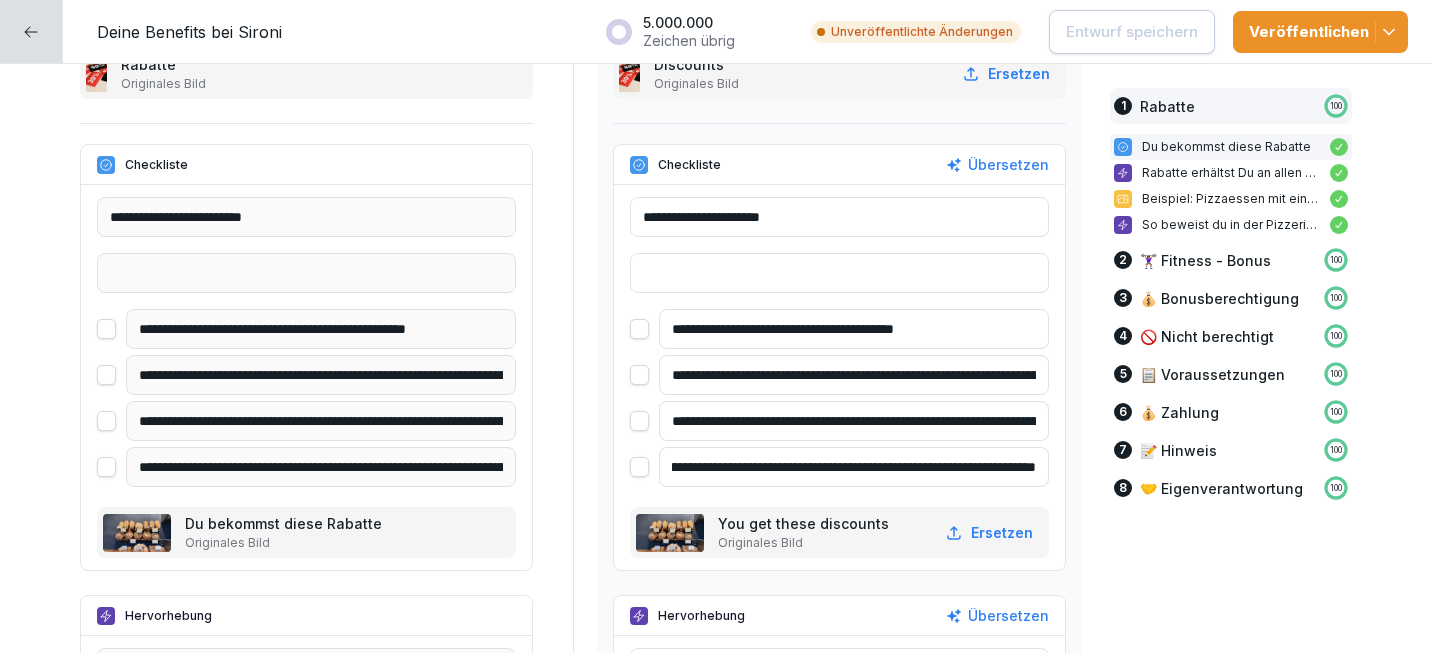 scroll, scrollTop: 0, scrollLeft: 0, axis: both 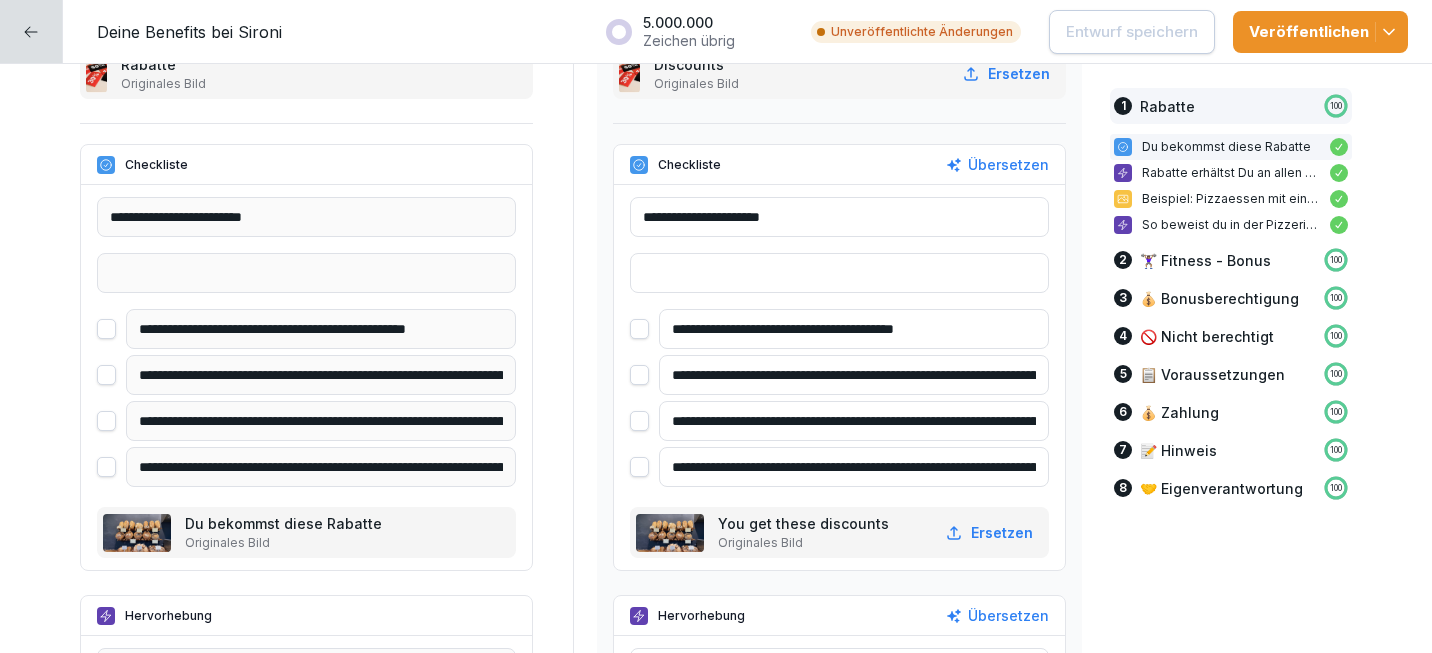 click on "**********" at bounding box center [854, 467] 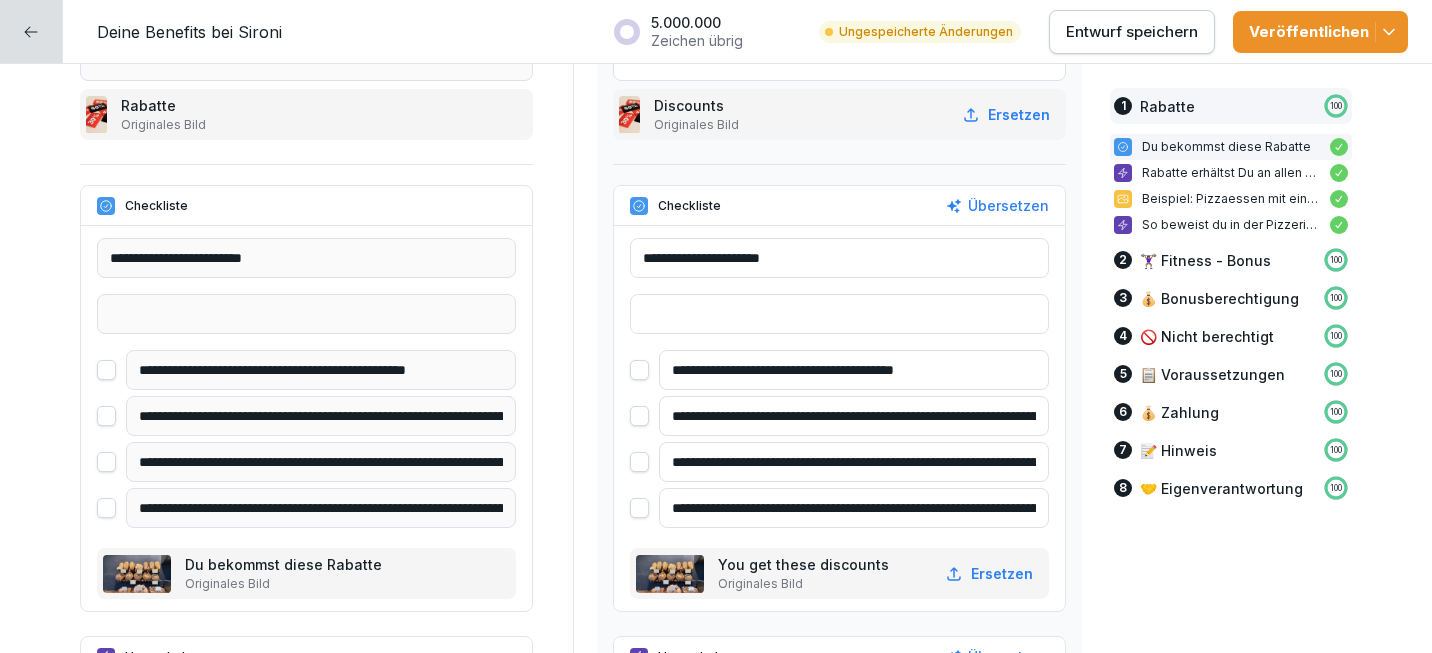 scroll, scrollTop: 520, scrollLeft: 0, axis: vertical 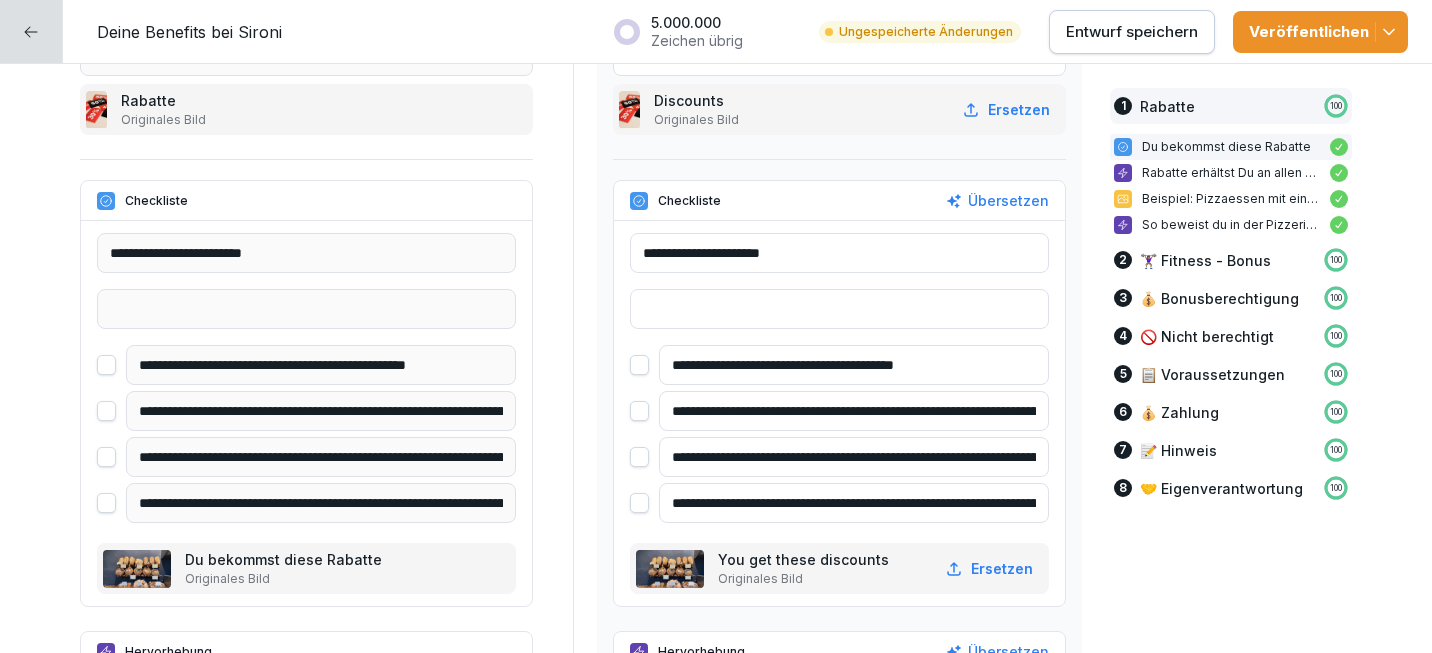 click on "**********" at bounding box center [854, 503] 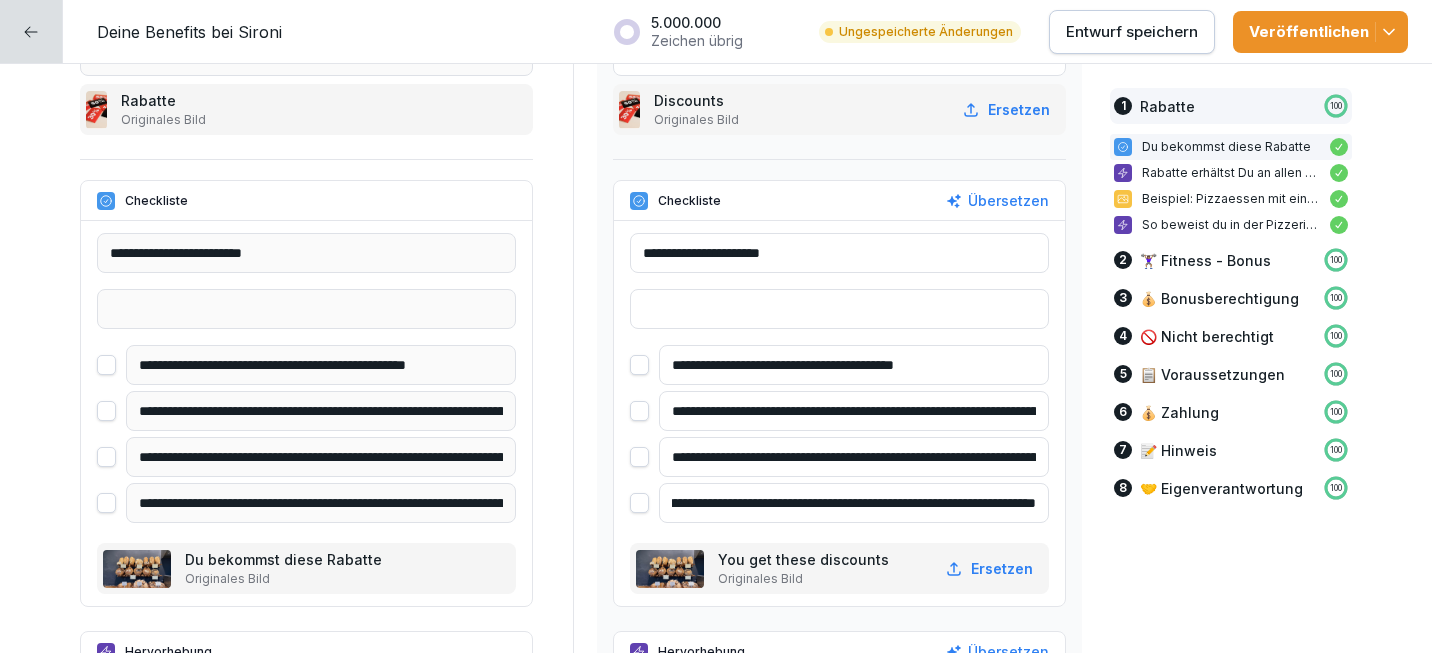 scroll, scrollTop: 0, scrollLeft: 290, axis: horizontal 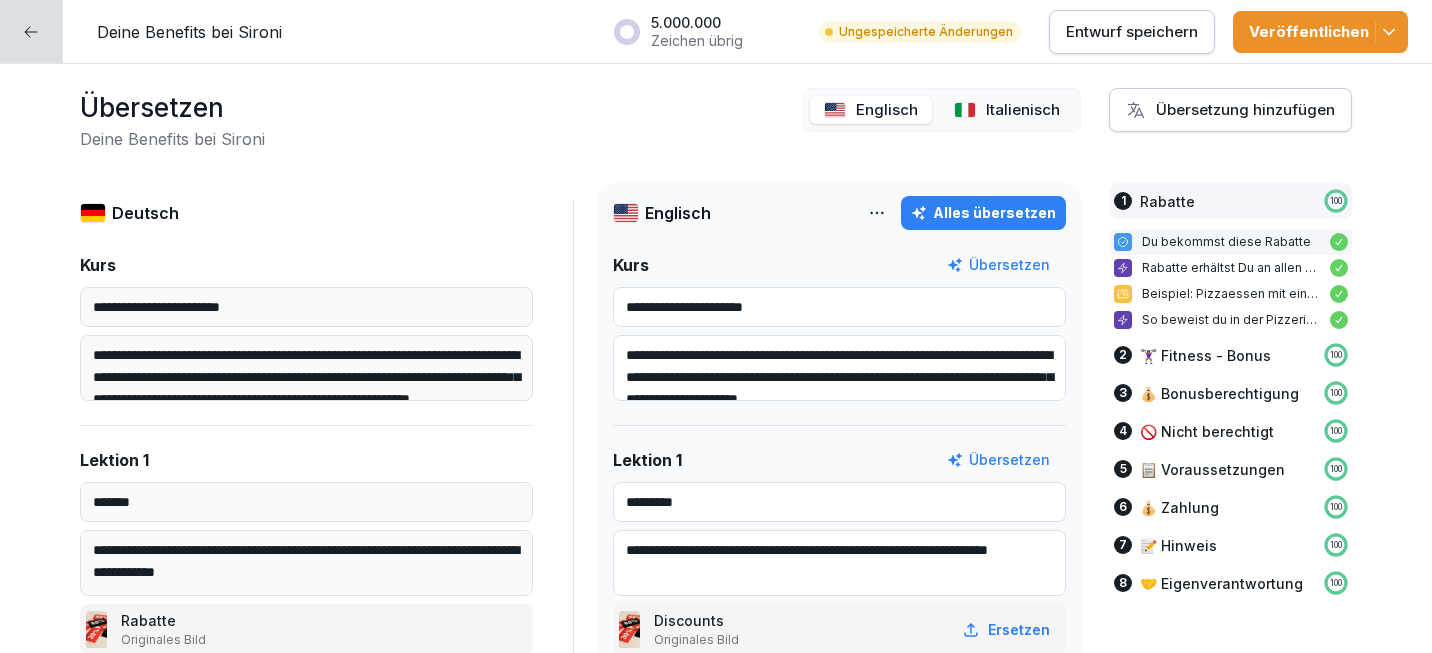 type on "**********" 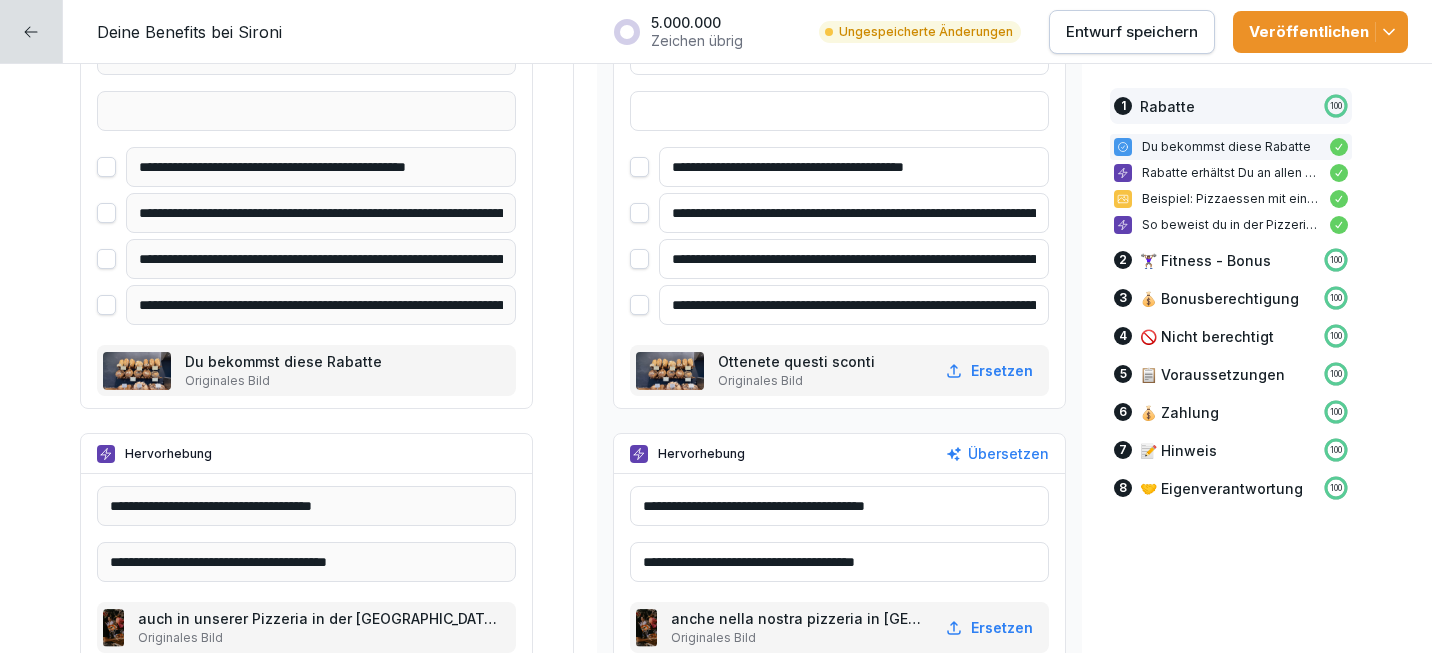 scroll, scrollTop: 782, scrollLeft: 0, axis: vertical 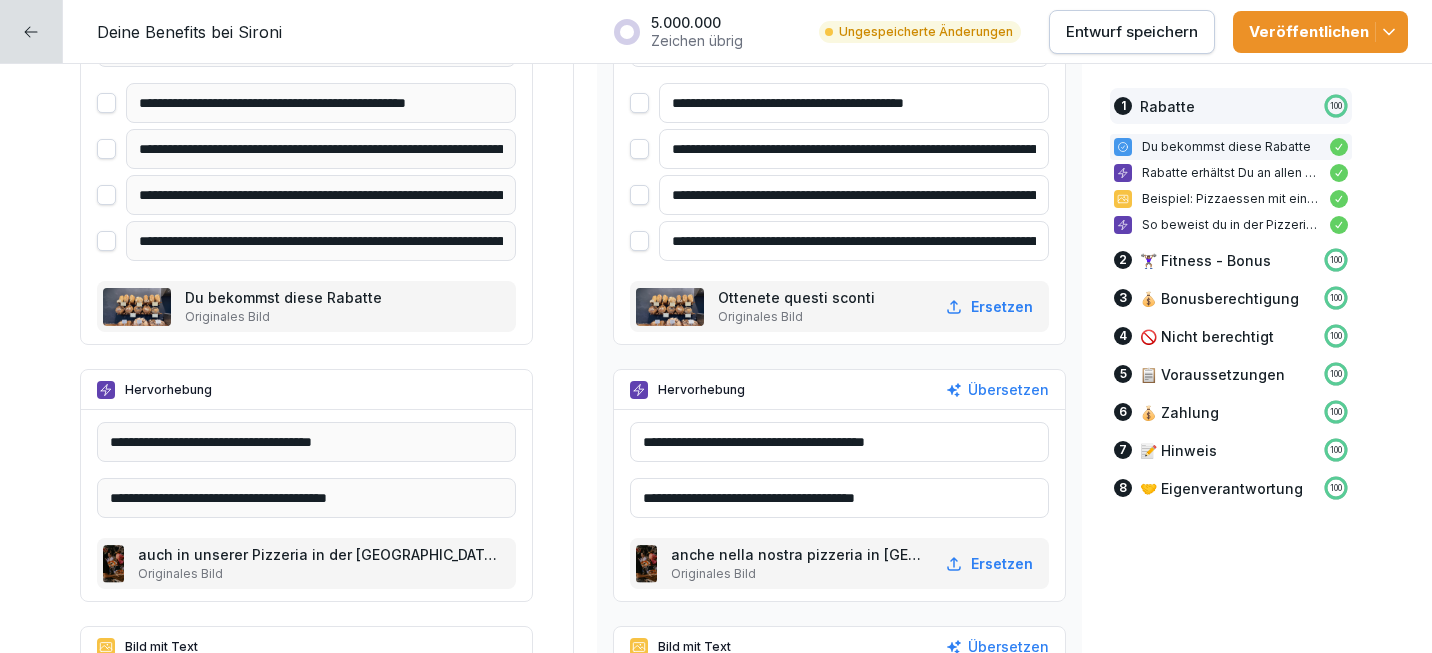 click on "**********" at bounding box center (854, 241) 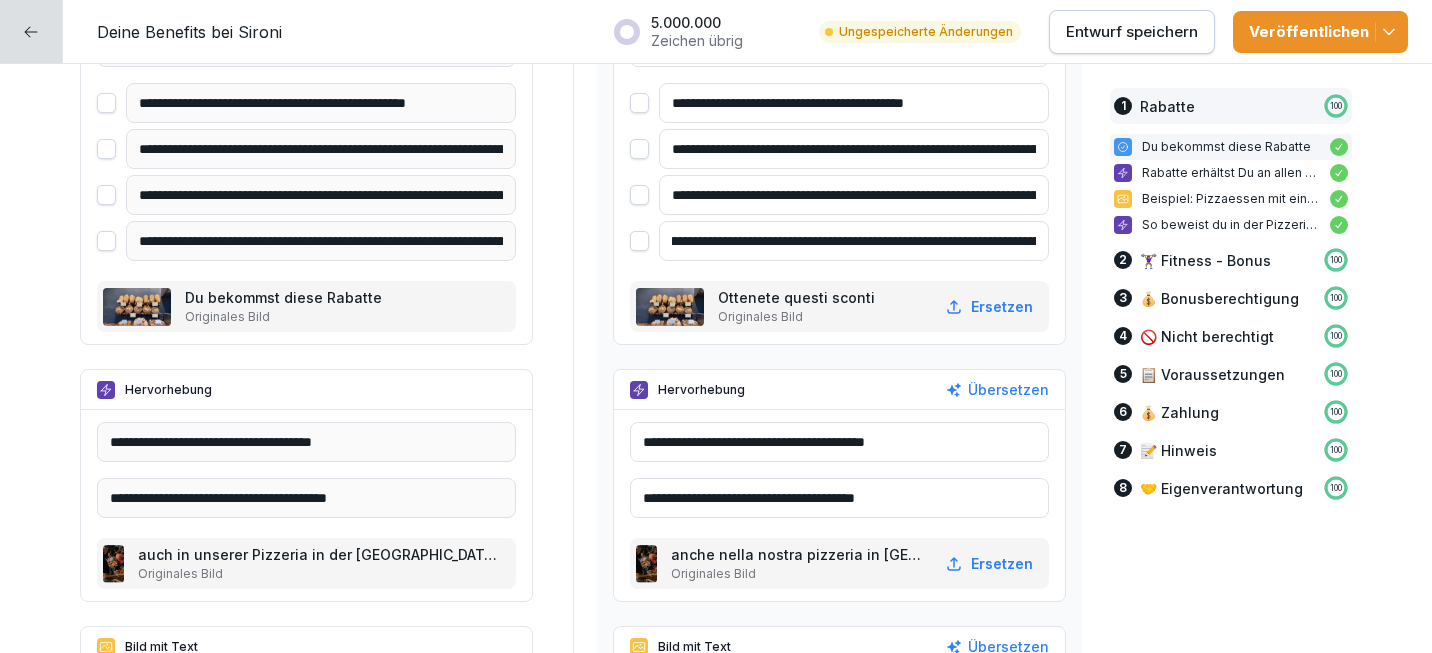 scroll, scrollTop: 0, scrollLeft: 0, axis: both 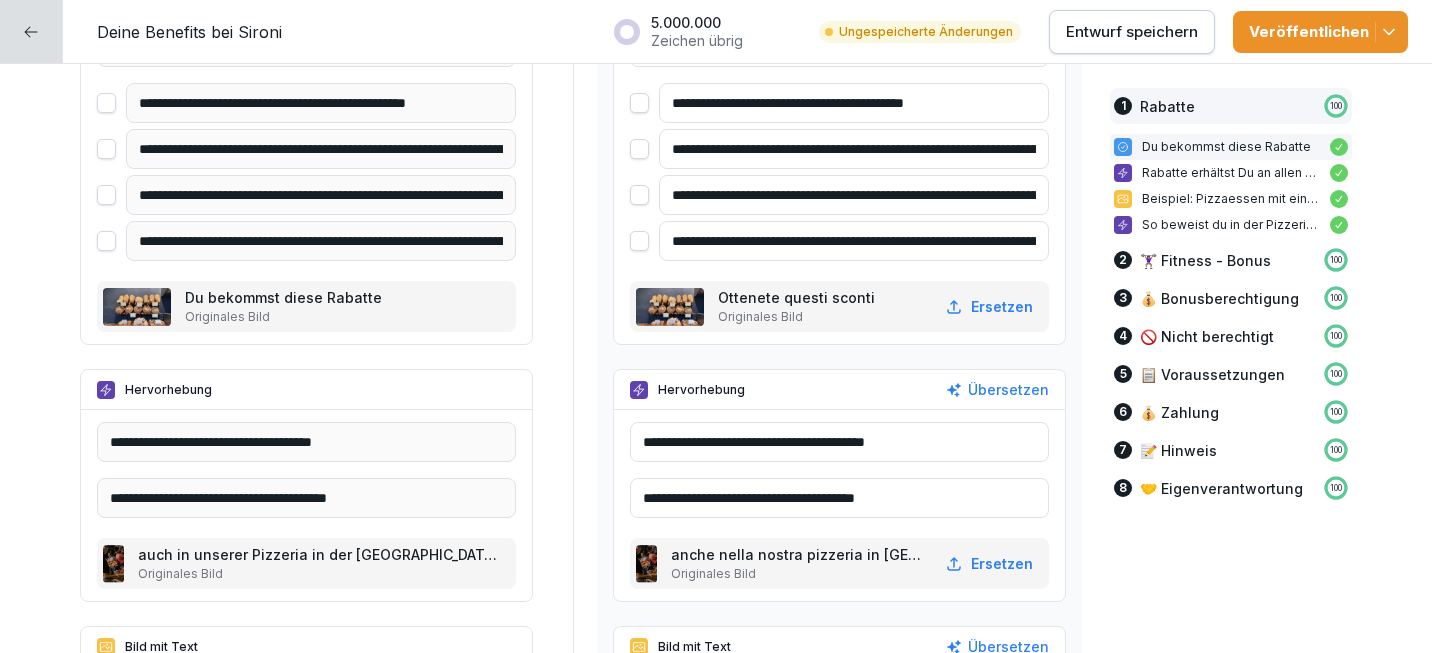 click on "**********" at bounding box center (854, 241) 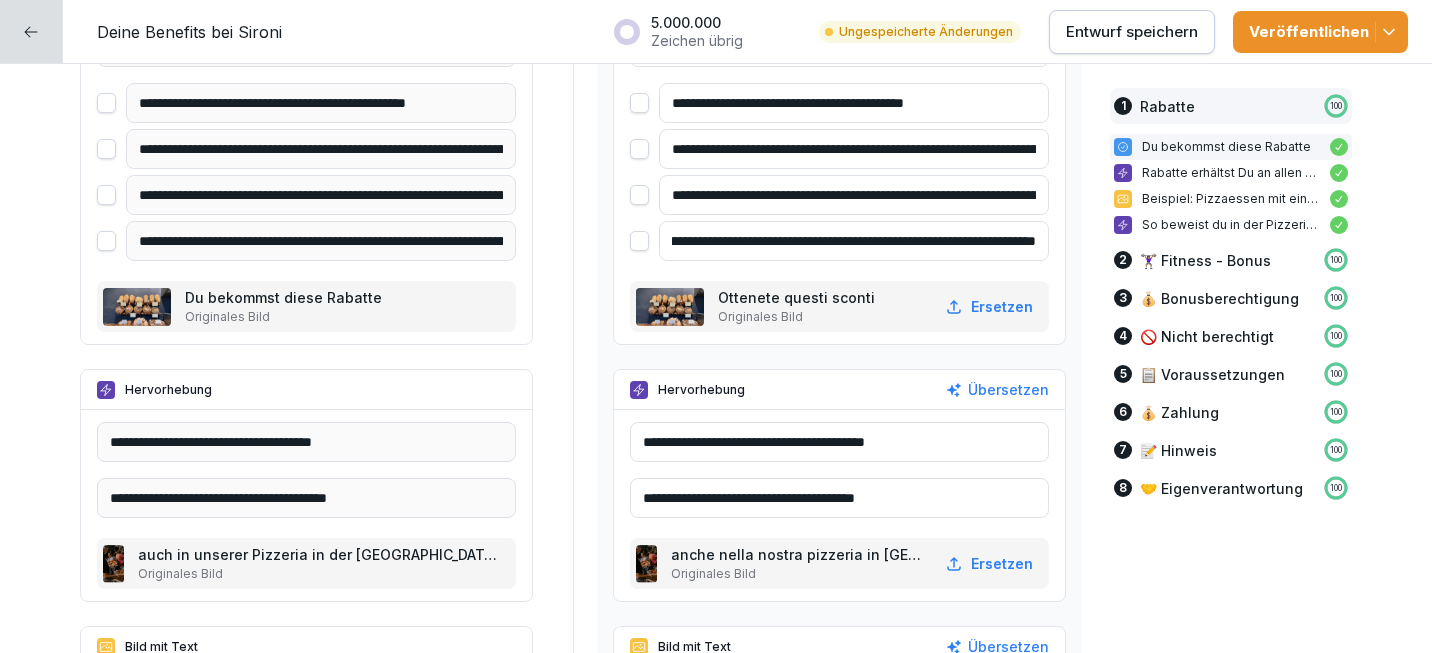 scroll, scrollTop: 0, scrollLeft: 124, axis: horizontal 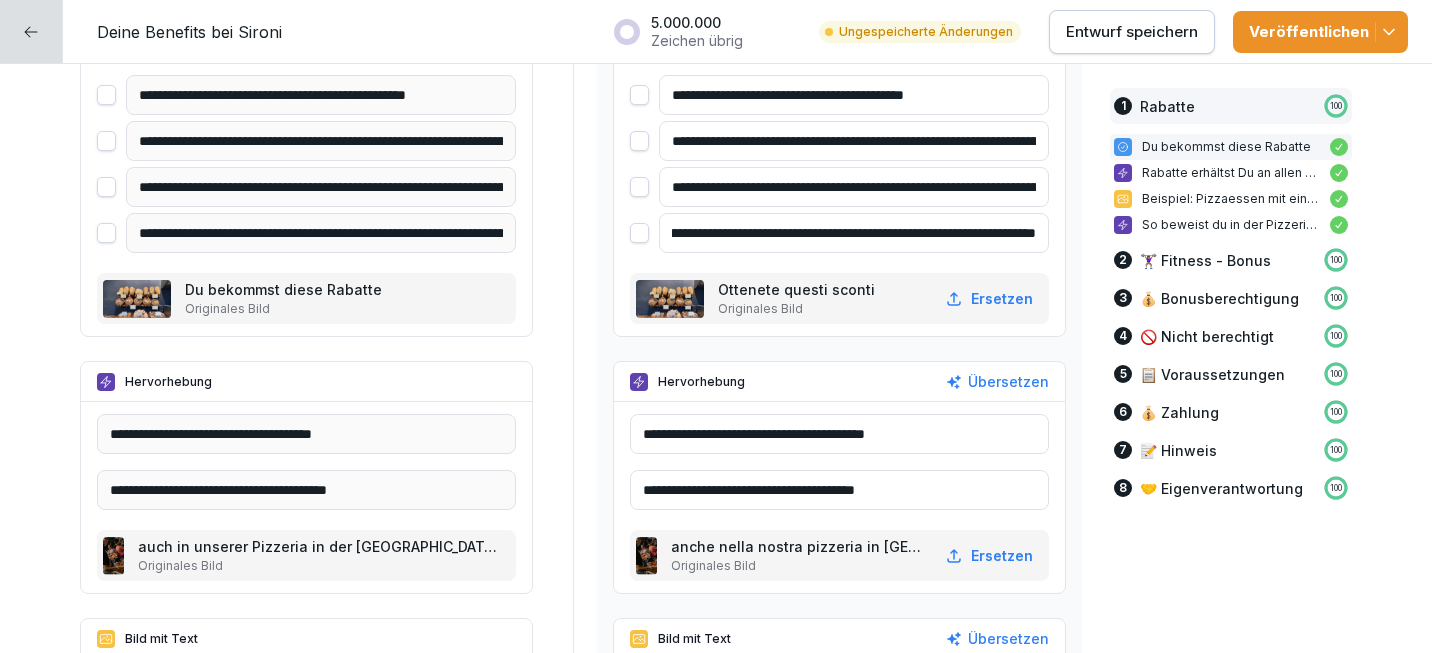type on "**********" 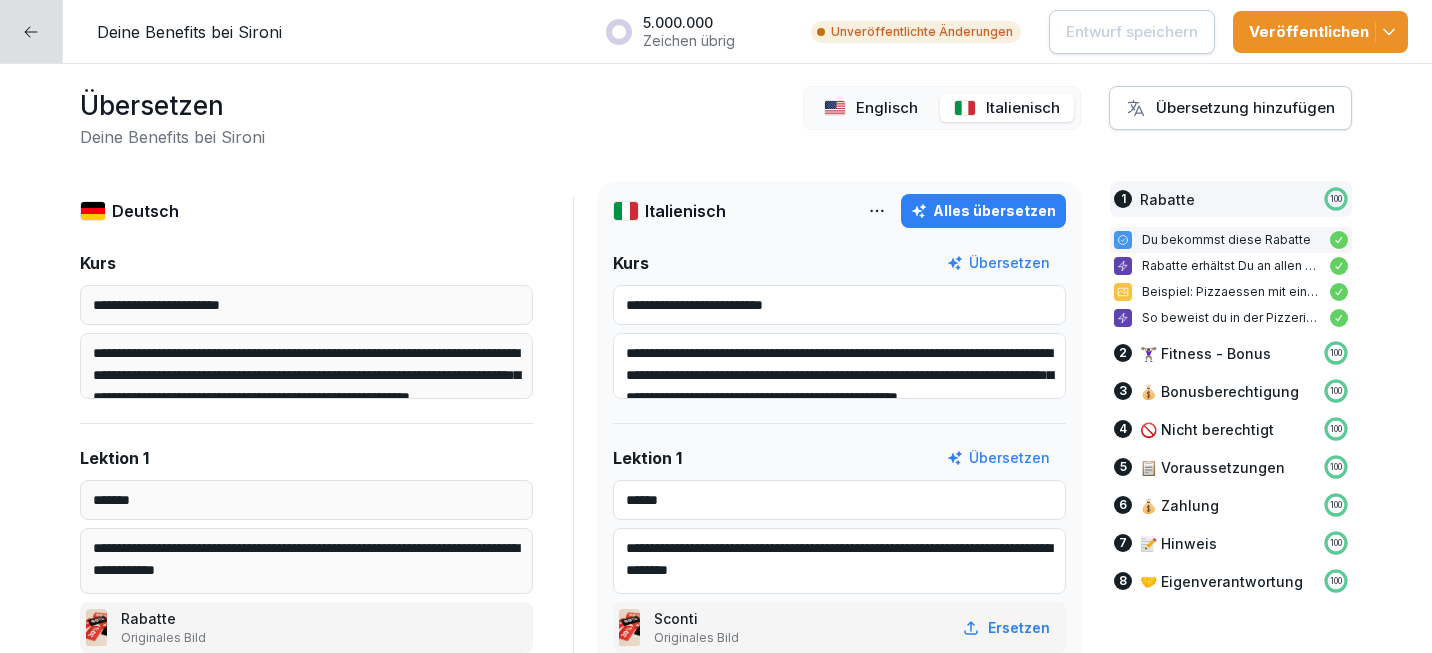 scroll, scrollTop: 0, scrollLeft: 0, axis: both 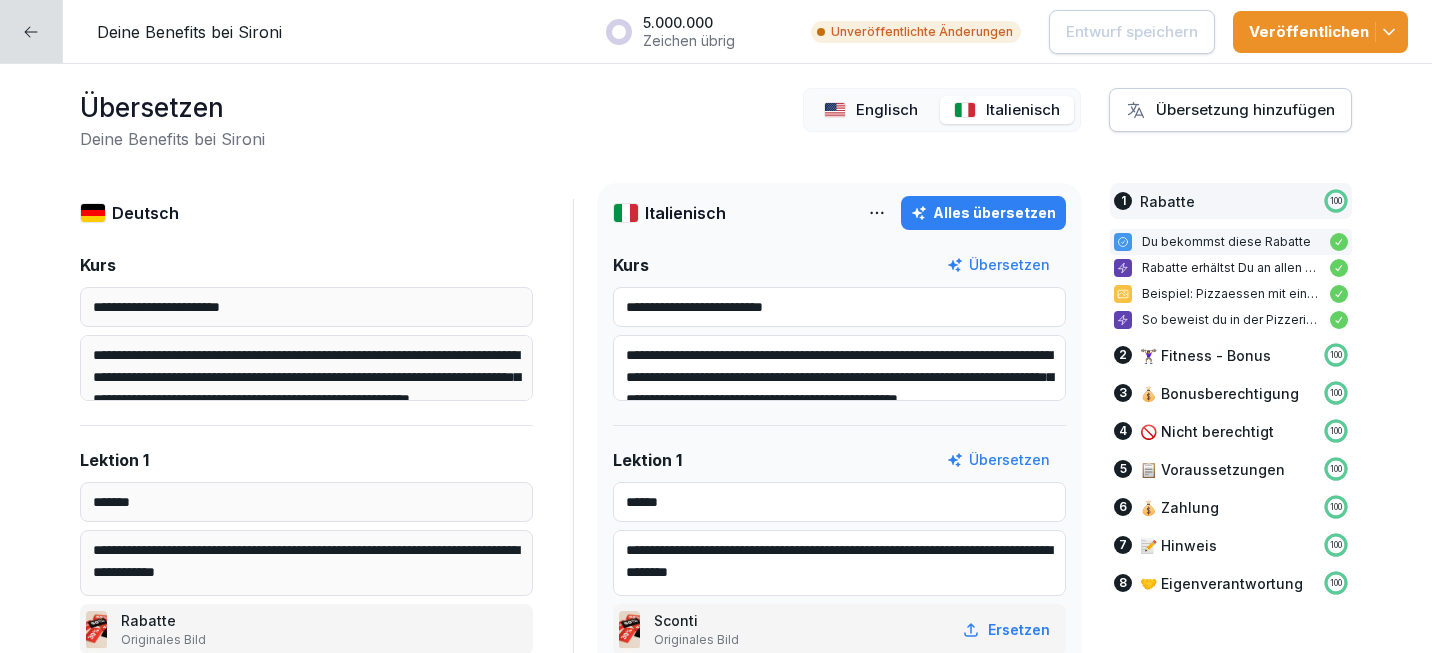 click 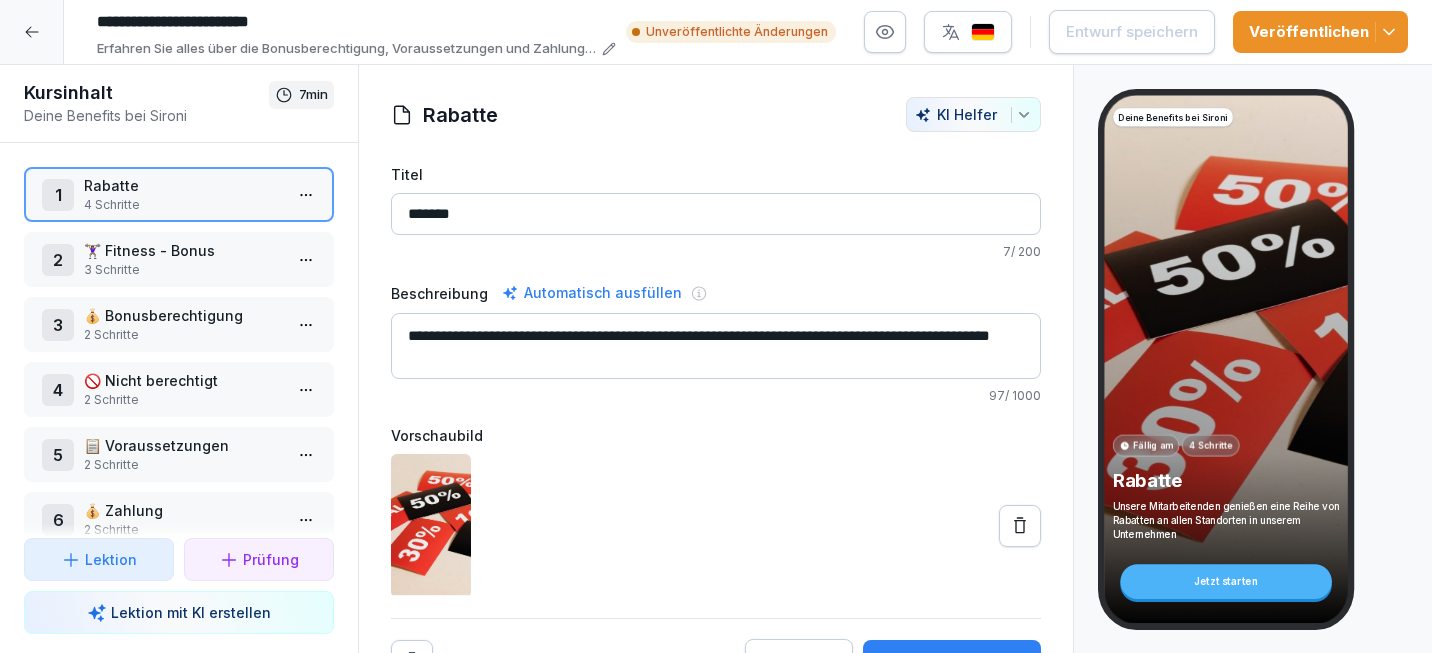 click 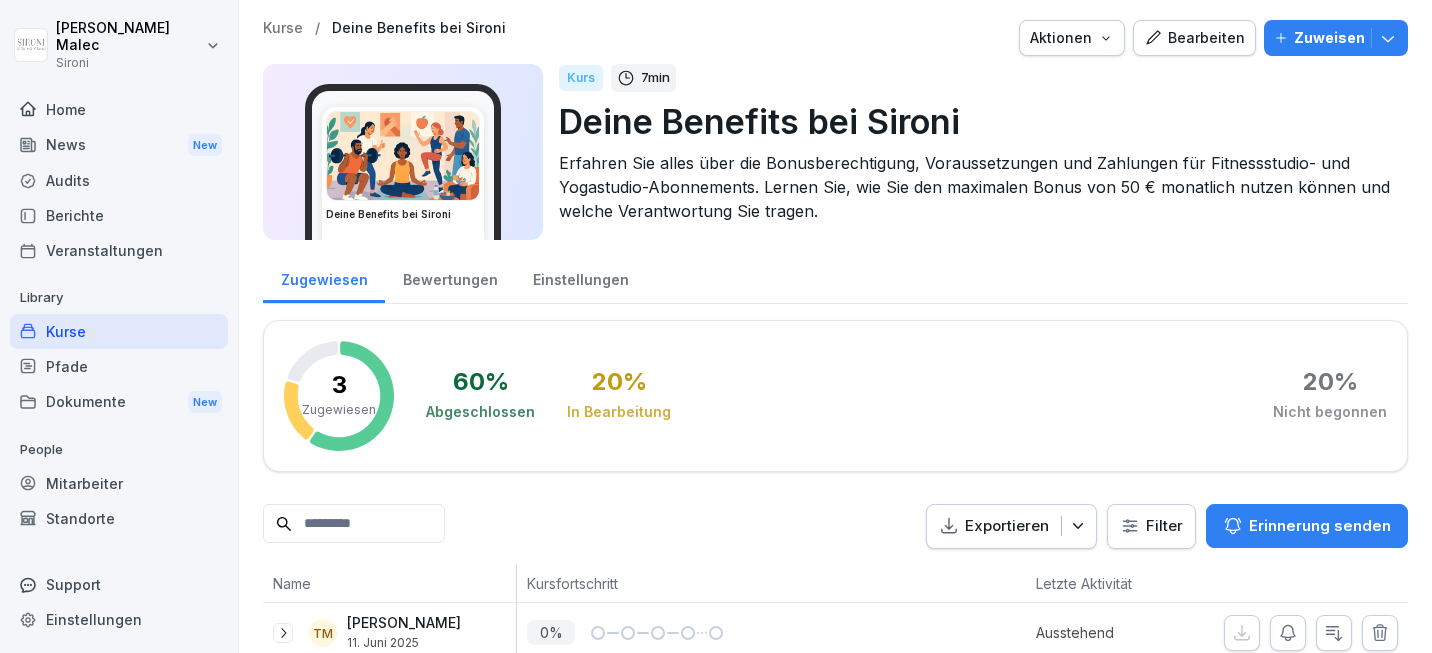 click on "Kurse" at bounding box center (119, 331) 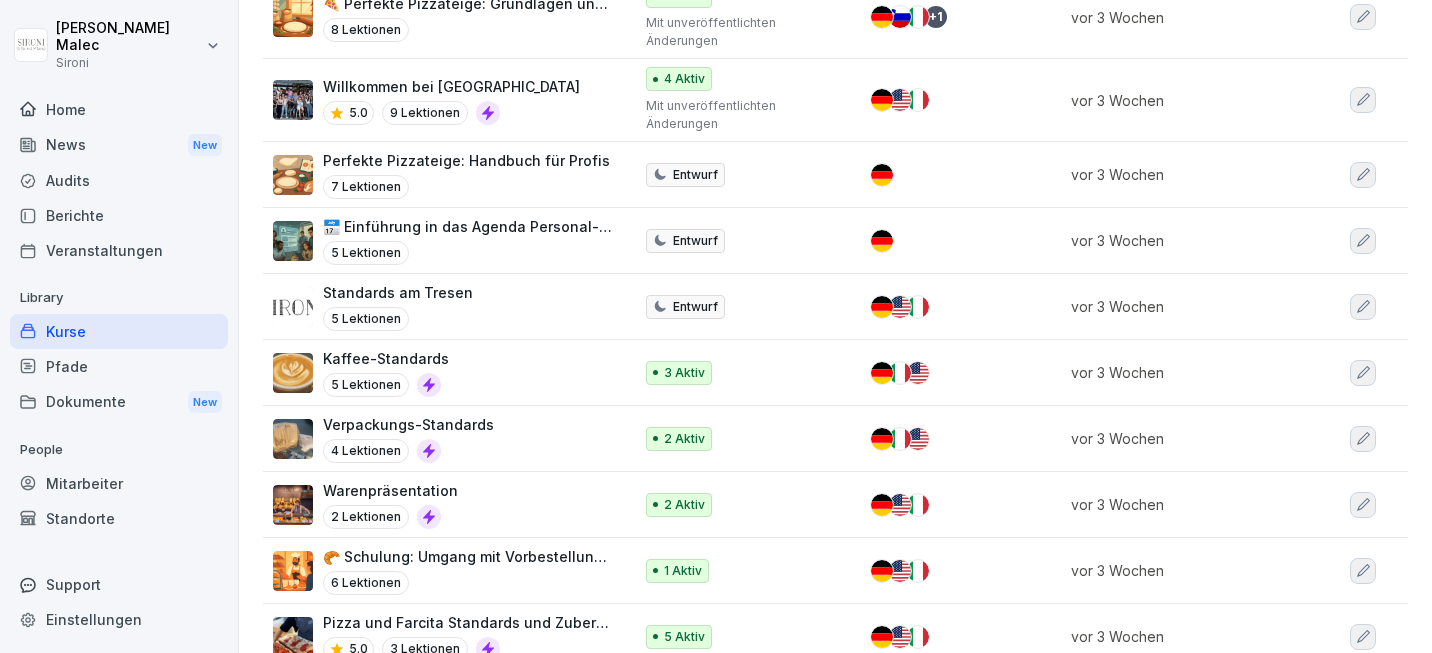 scroll, scrollTop: 626, scrollLeft: 0, axis: vertical 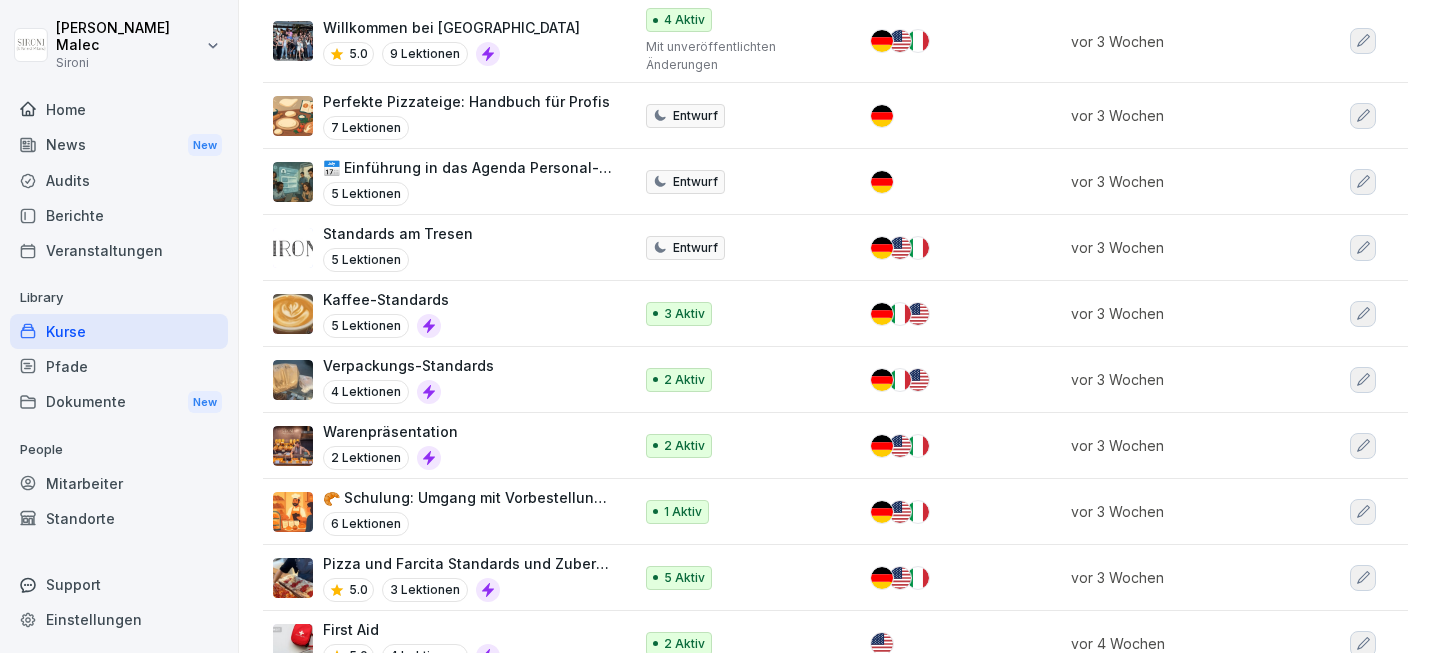 click on "Kaffee-Standards" at bounding box center (386, 299) 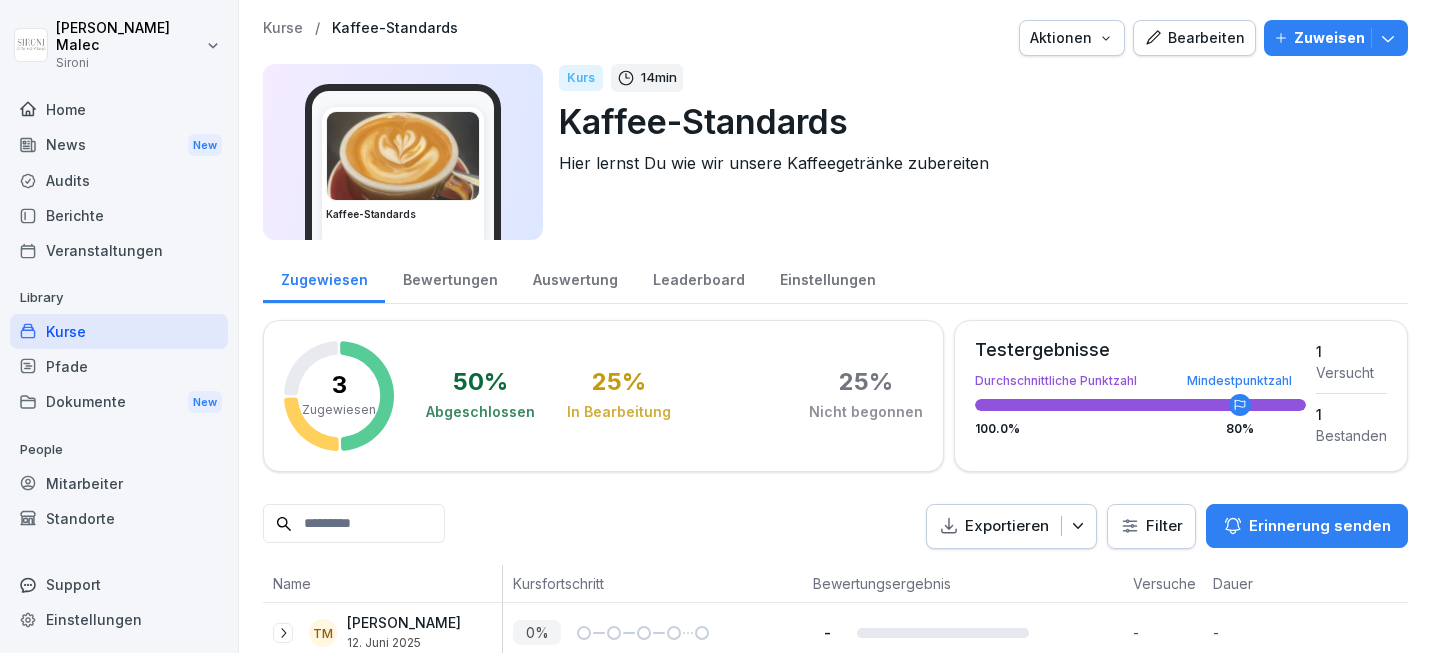 scroll, scrollTop: 0, scrollLeft: 0, axis: both 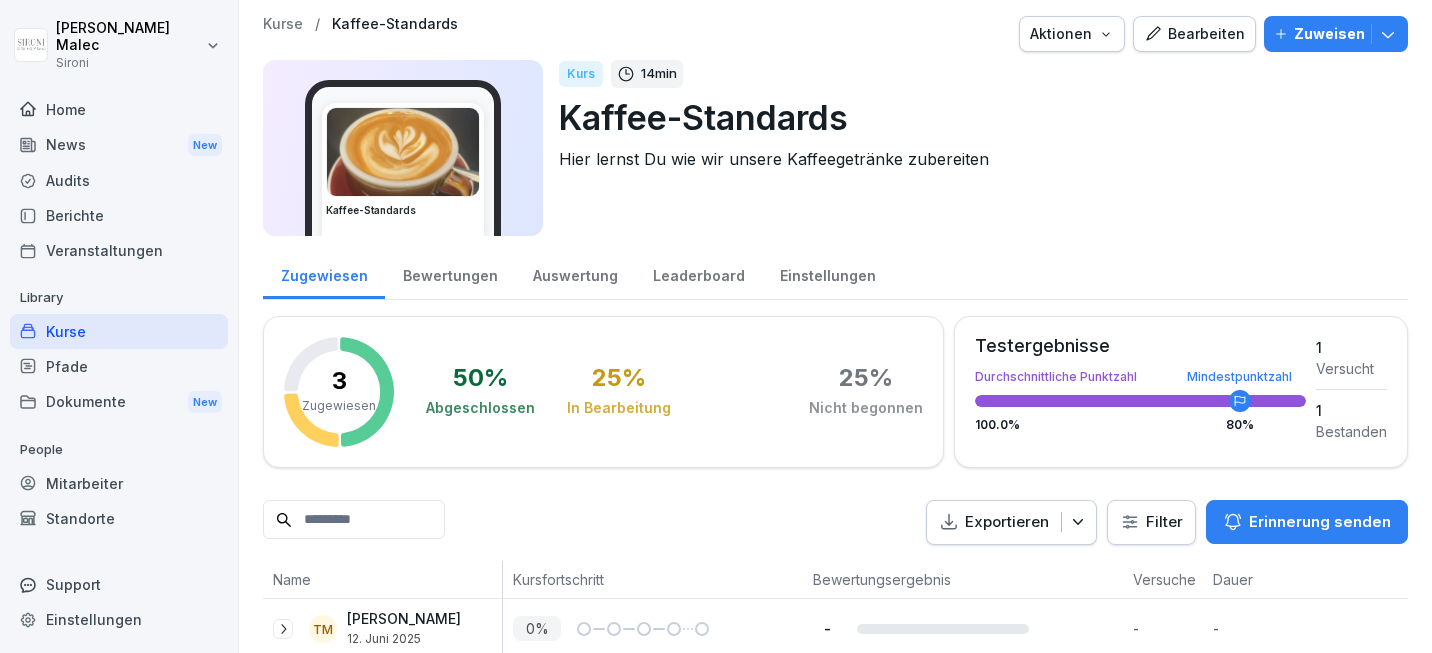click on "Bearbeiten" at bounding box center (1194, 34) 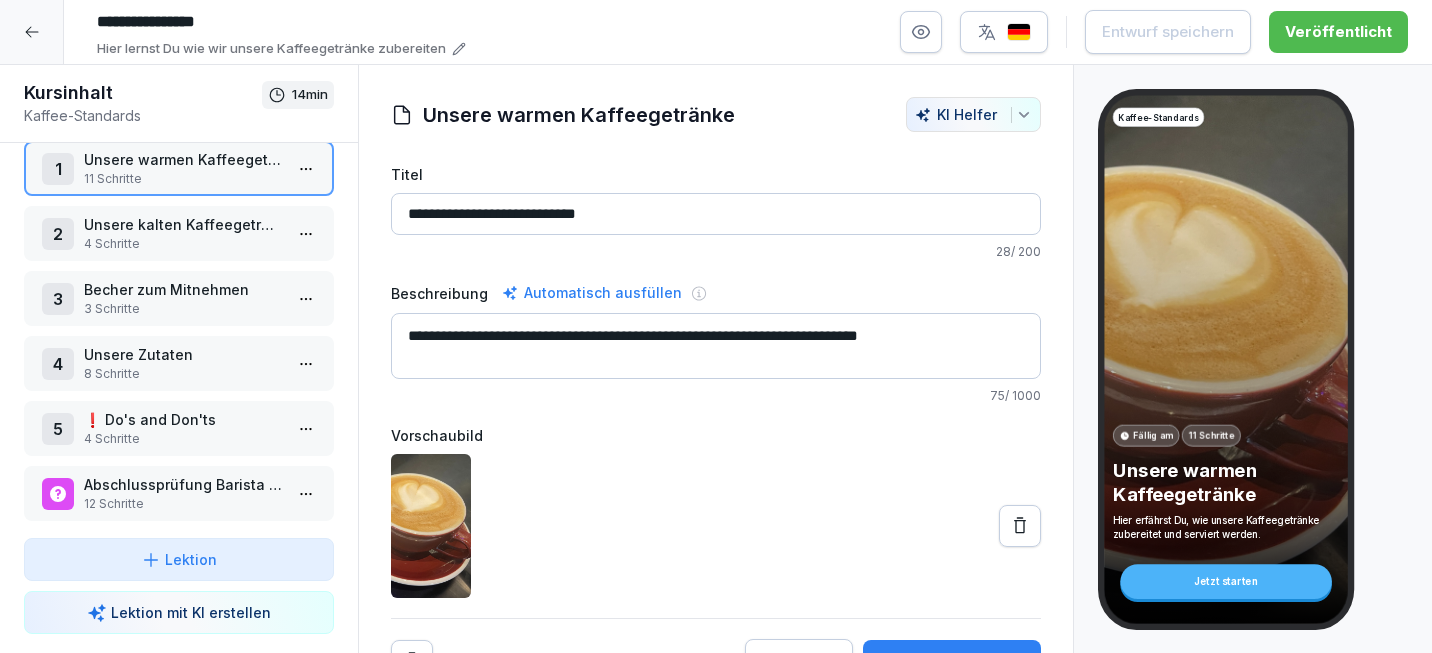 scroll, scrollTop: 33, scrollLeft: 0, axis: vertical 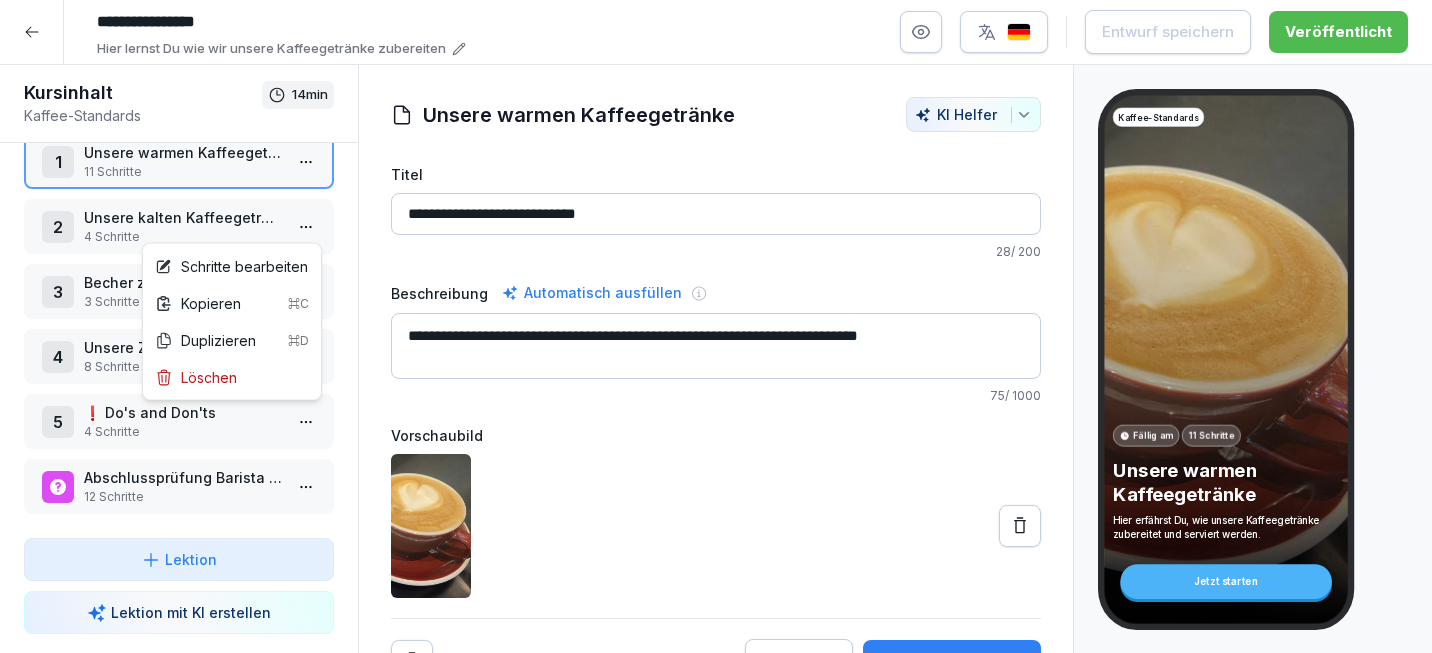 click on "**********" at bounding box center (716, 326) 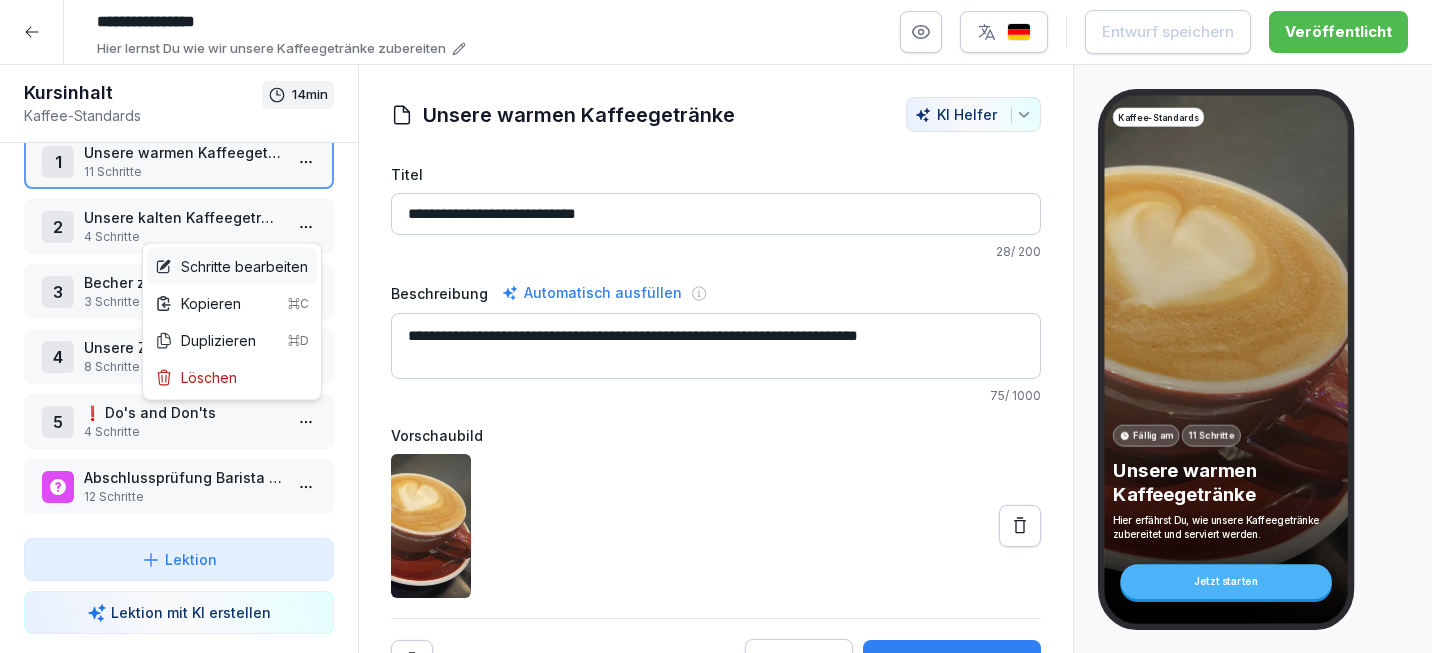 click on "Schritte bearbeiten" at bounding box center (231, 266) 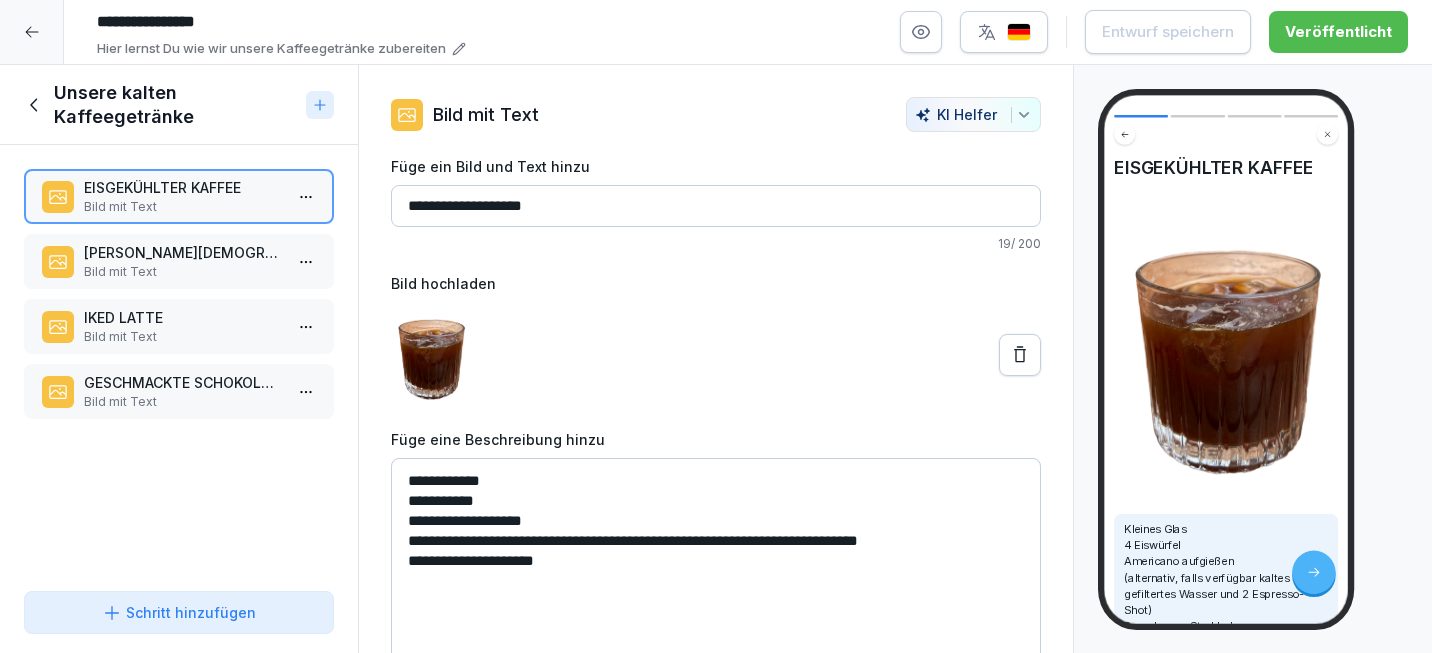 click on "GESCHMACKTE SCHOKOLADE" at bounding box center (183, 382) 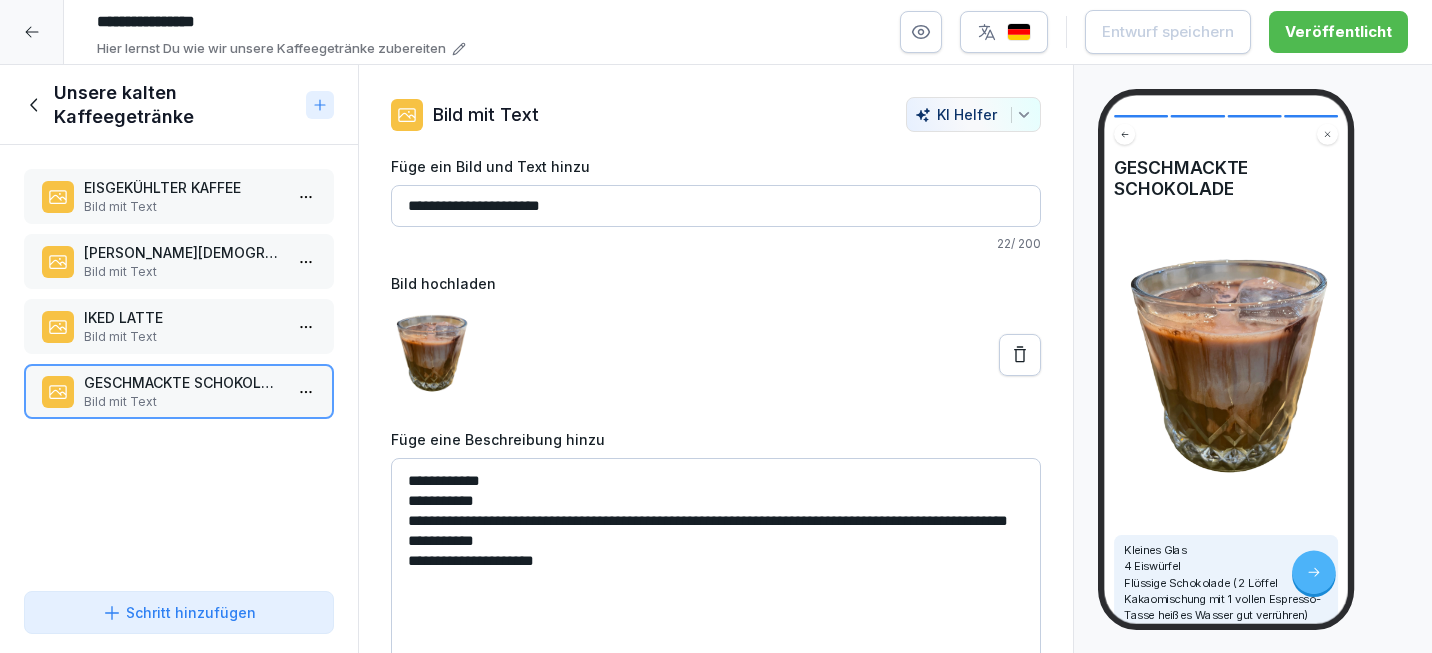 click on "Bild mit Text" at bounding box center (183, 337) 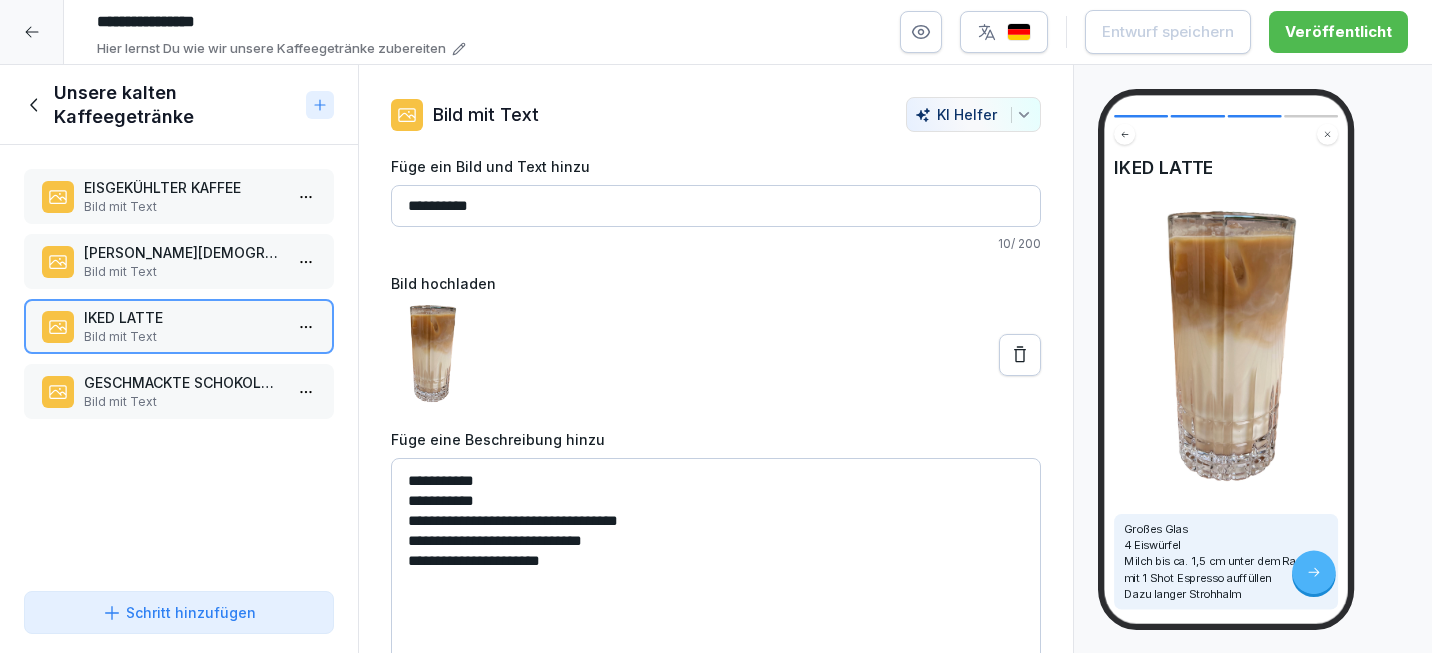 click on "GEEISTER CAPPUCCINO" at bounding box center [183, 252] 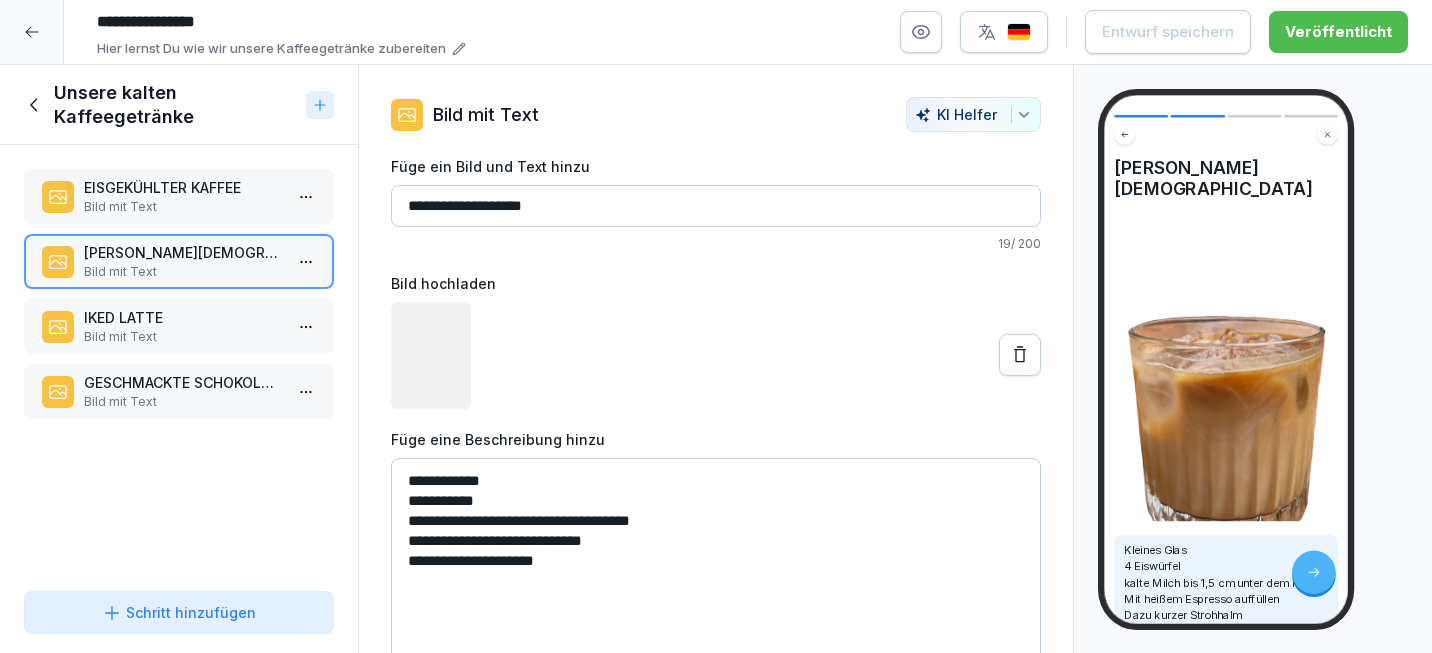 click on "EISGEKÜHLTER KAFFEE" at bounding box center [183, 187] 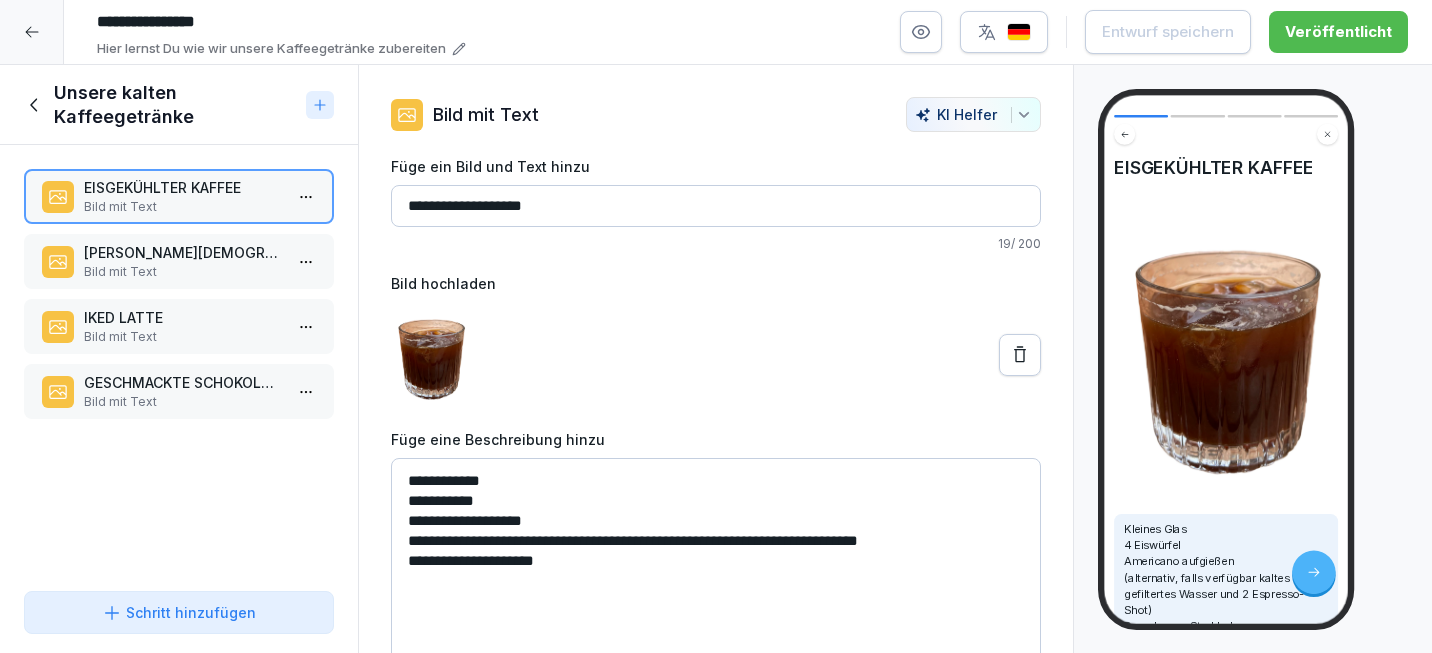 click on "GEEISTER CAPPUCCINO" at bounding box center (183, 252) 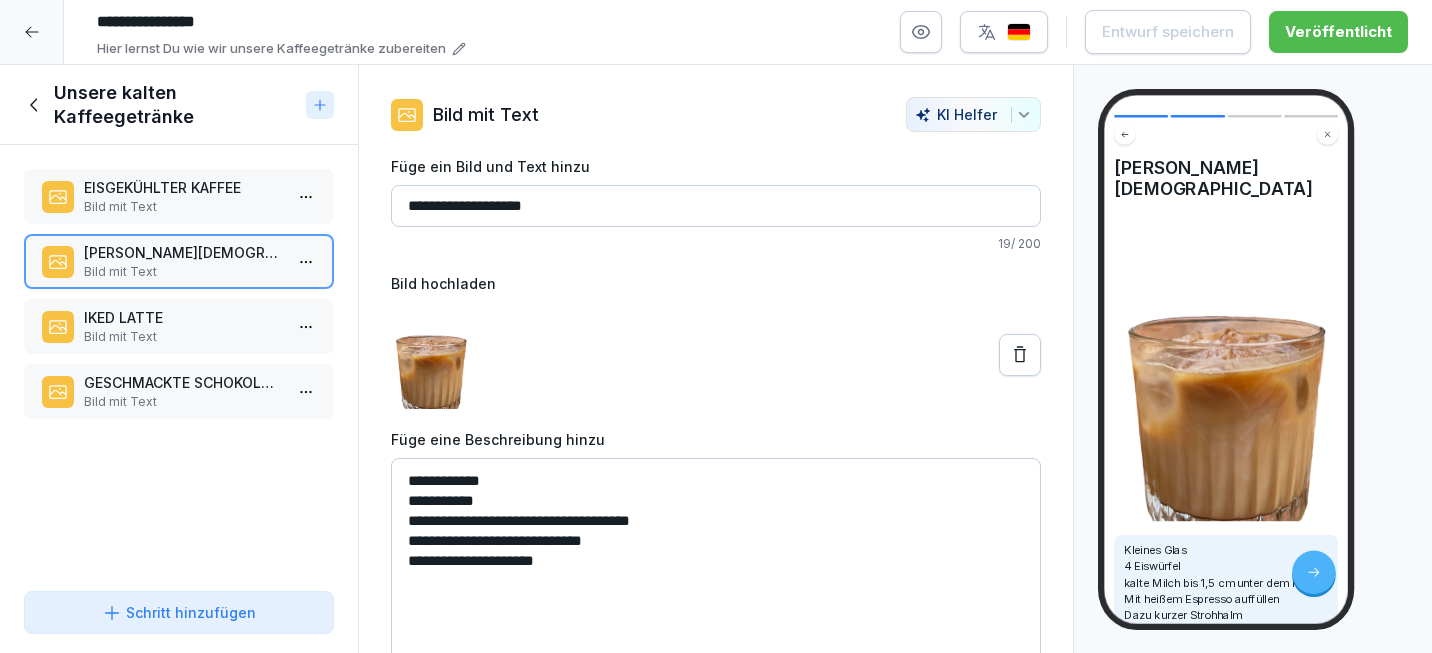 click on "EISGEKÜHLTER KAFFEE" at bounding box center (183, 187) 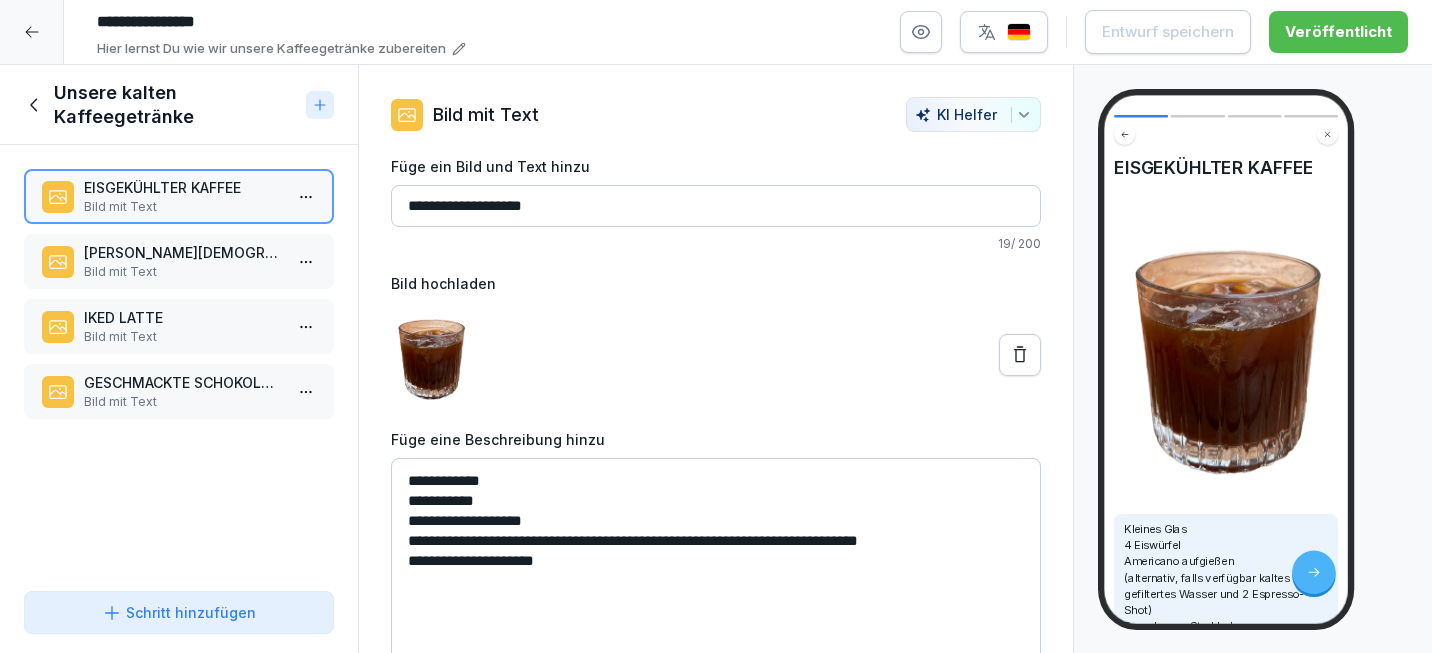 drag, startPoint x: 518, startPoint y: 203, endPoint x: 401, endPoint y: 202, distance: 117.00427 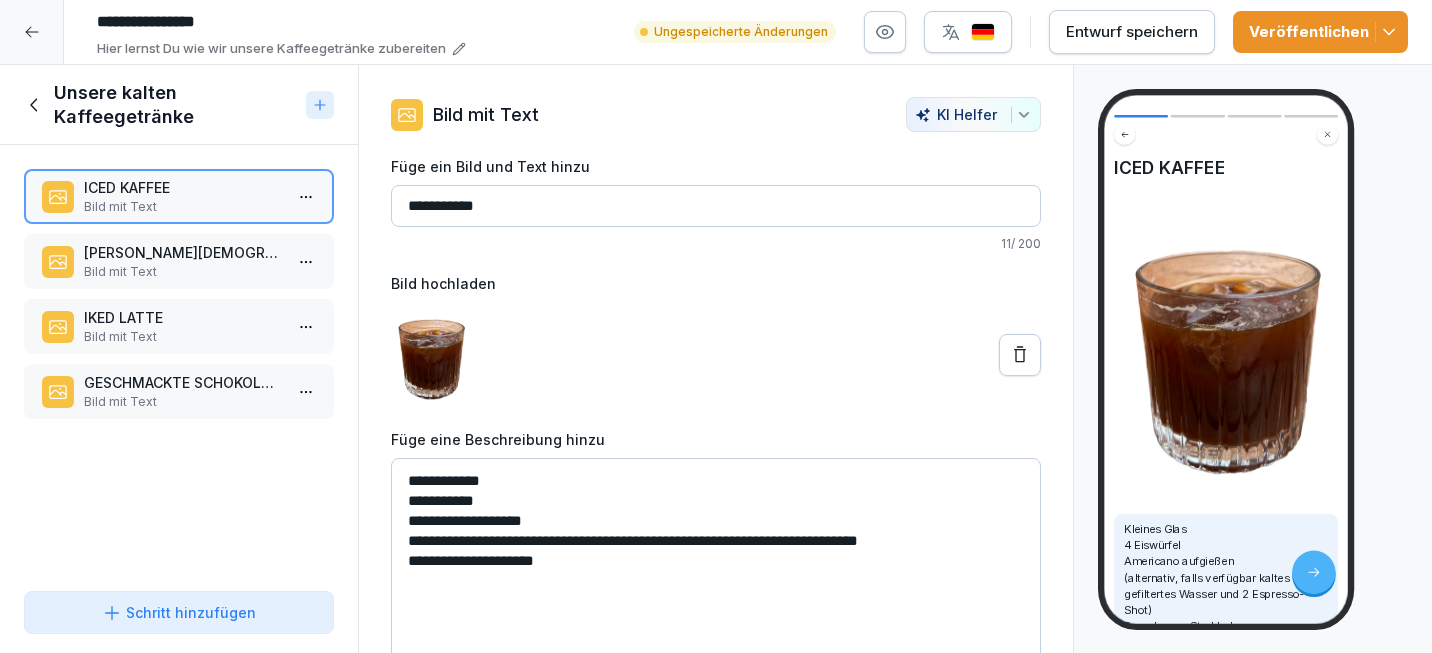 drag, startPoint x: 529, startPoint y: 198, endPoint x: 447, endPoint y: 201, distance: 82.05486 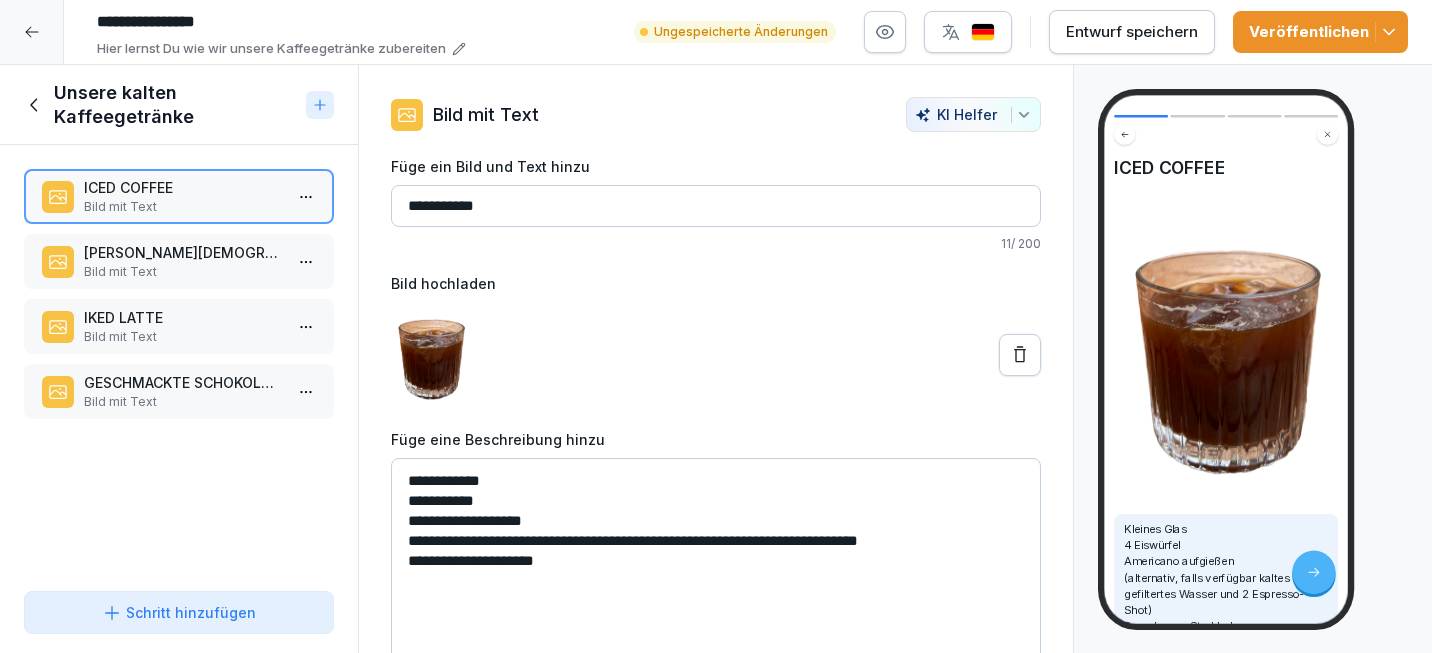 type on "**********" 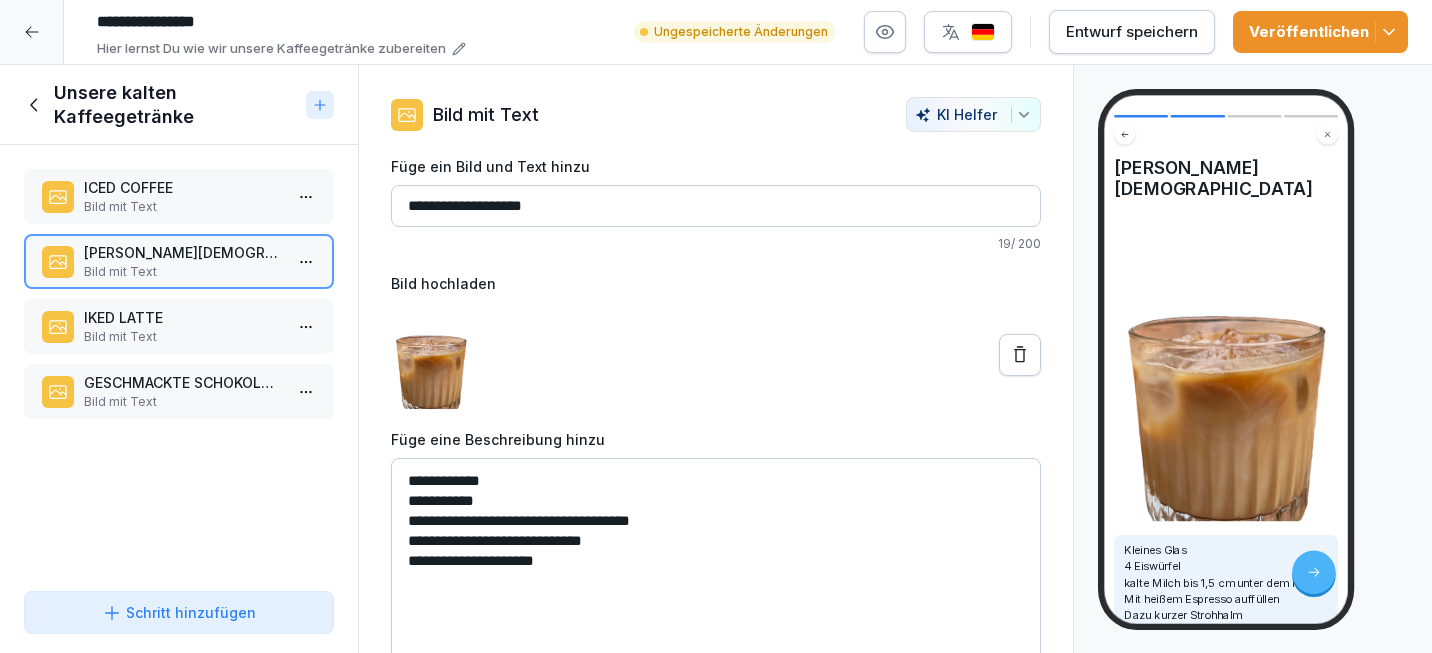 drag, startPoint x: 479, startPoint y: 208, endPoint x: 400, endPoint y: 205, distance: 79.05694 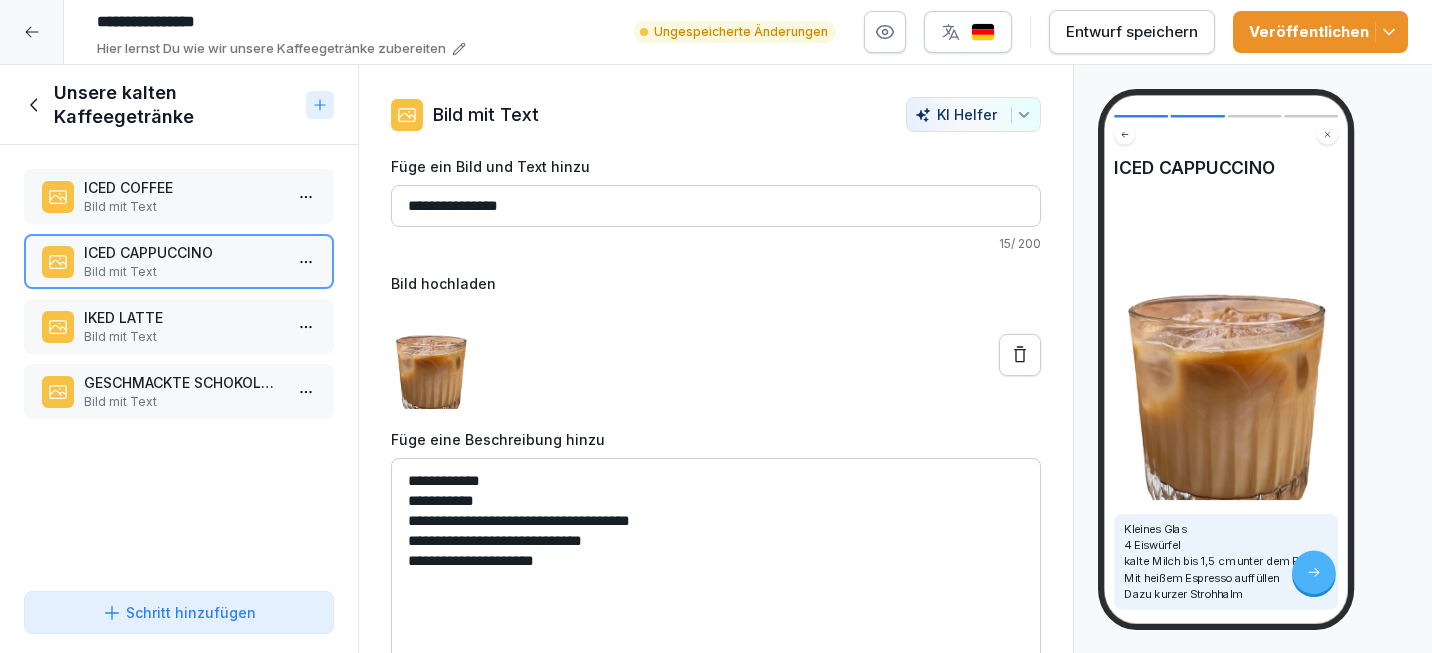 type on "**********" 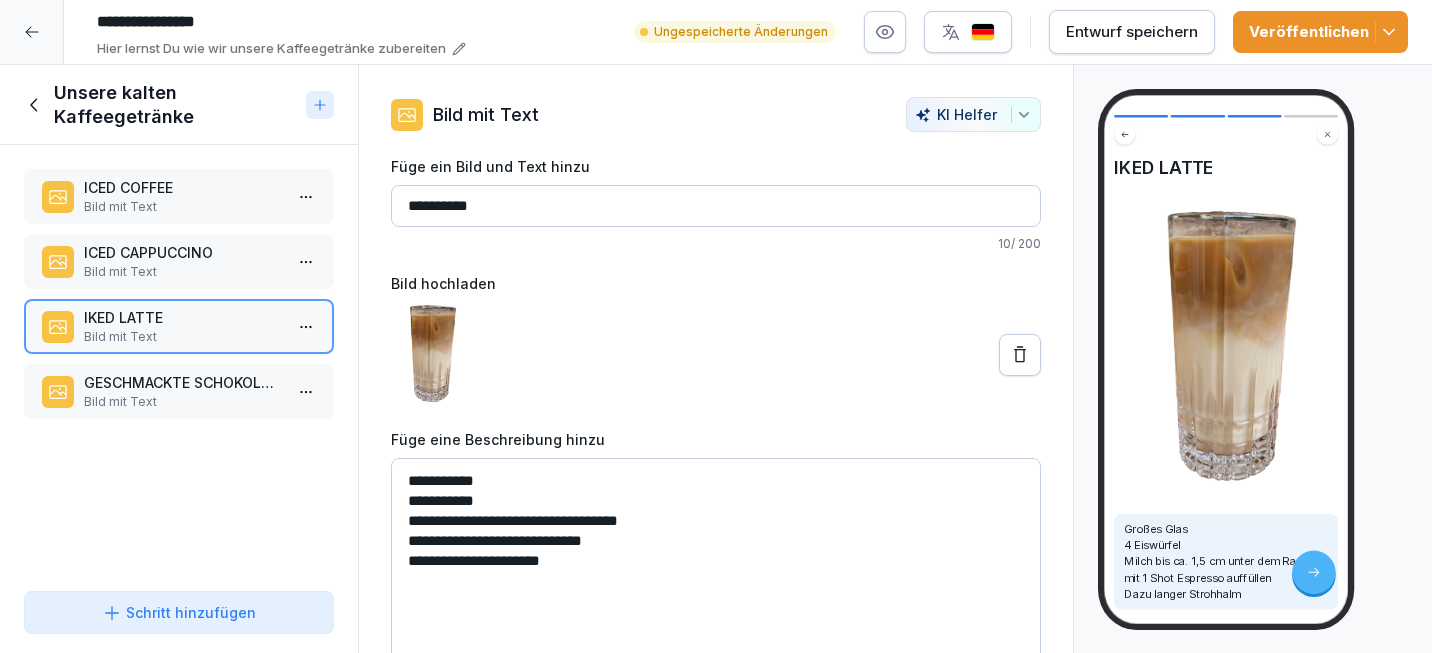 drag, startPoint x: 441, startPoint y: 207, endPoint x: 403, endPoint y: 208, distance: 38.013157 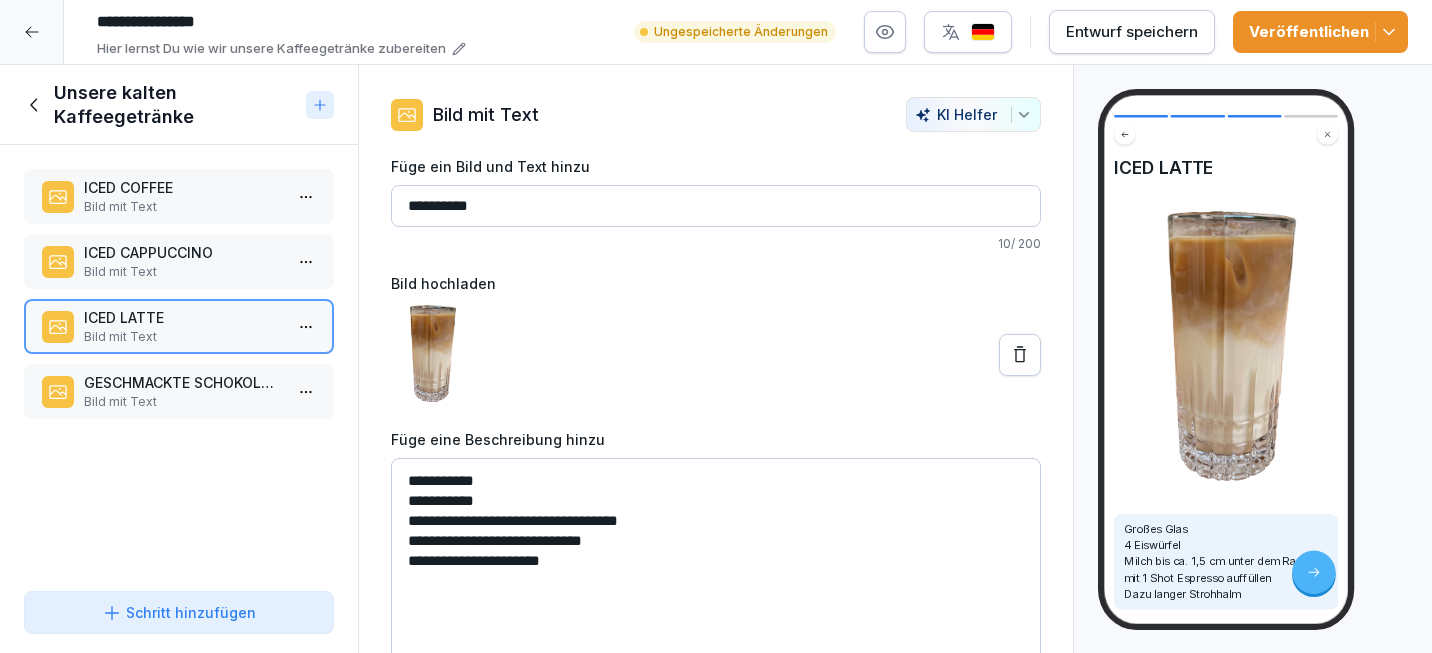 type on "**********" 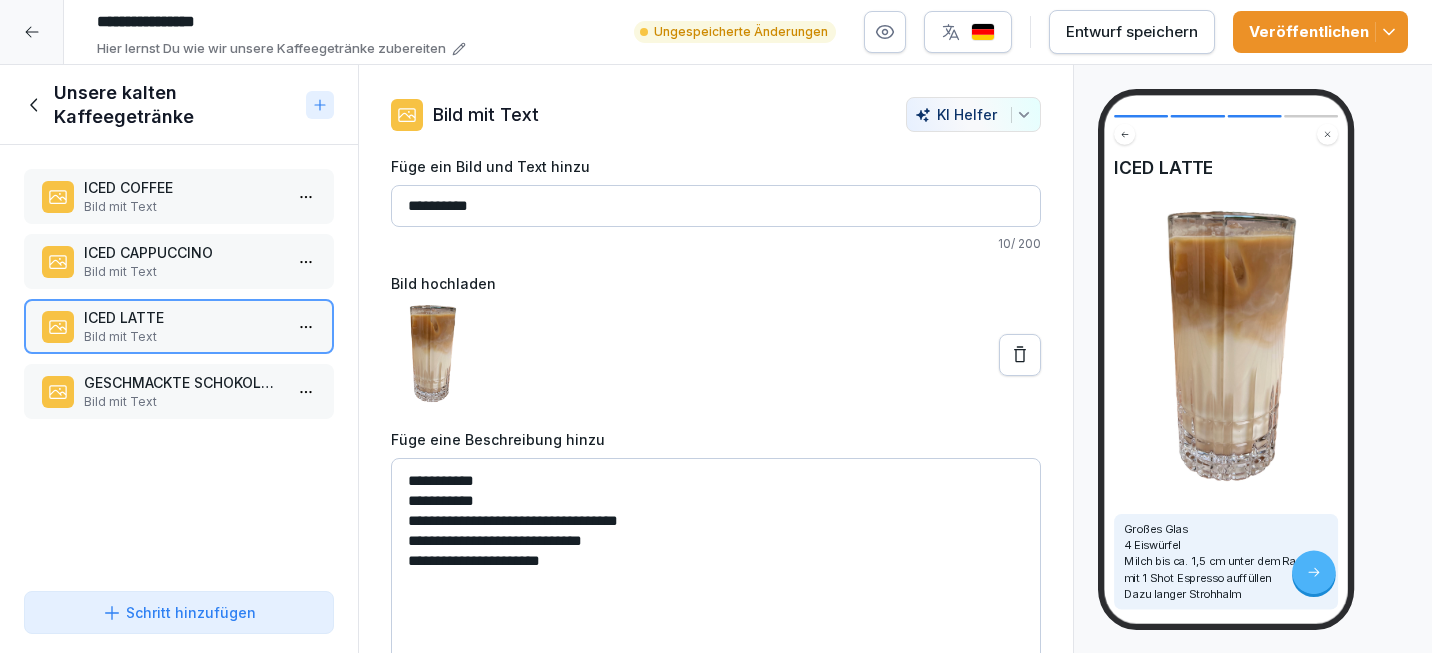 click on "Bild mit Text" at bounding box center (183, 402) 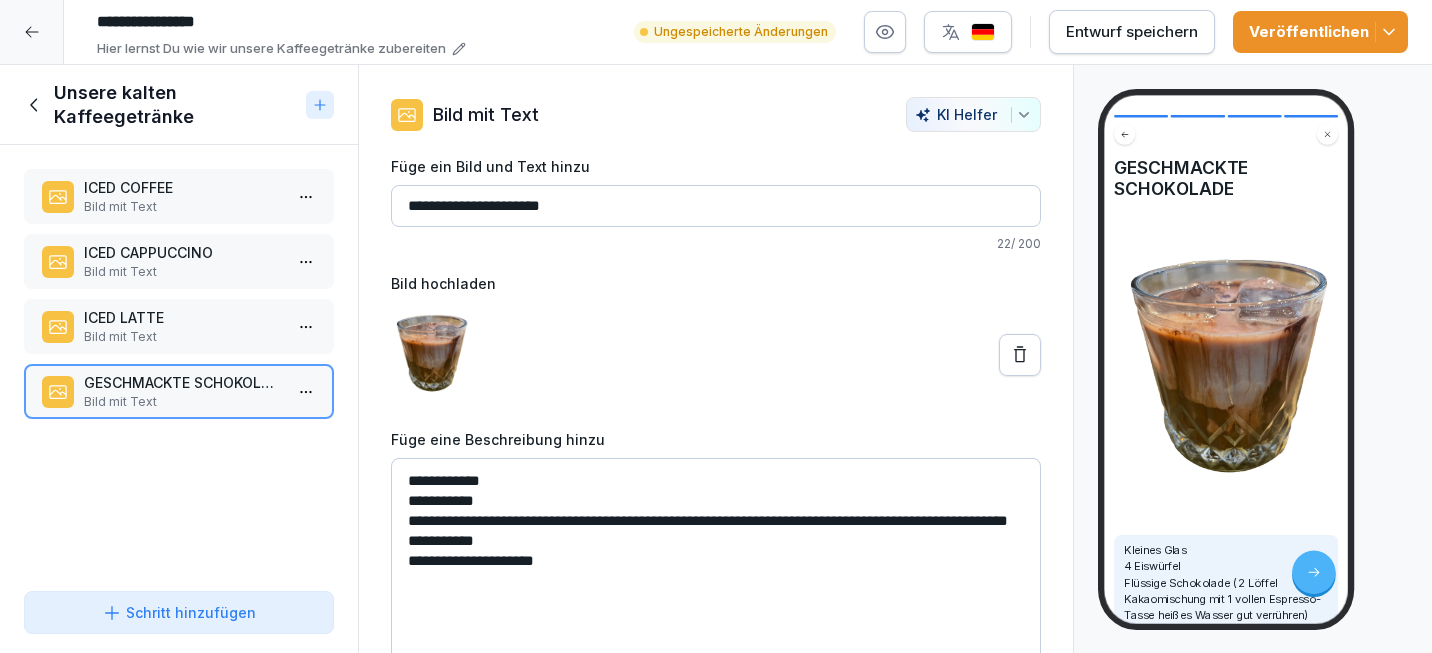 drag, startPoint x: 521, startPoint y: 208, endPoint x: 404, endPoint y: 195, distance: 117.72001 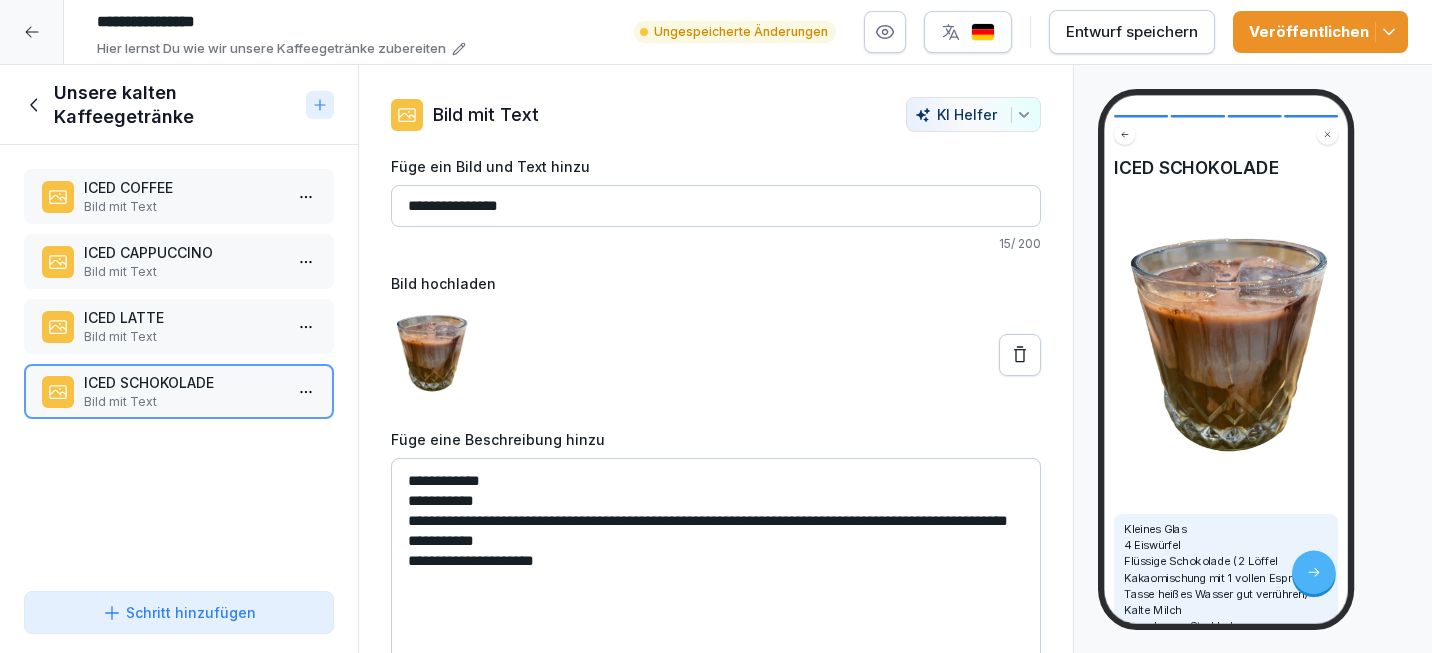 type on "**********" 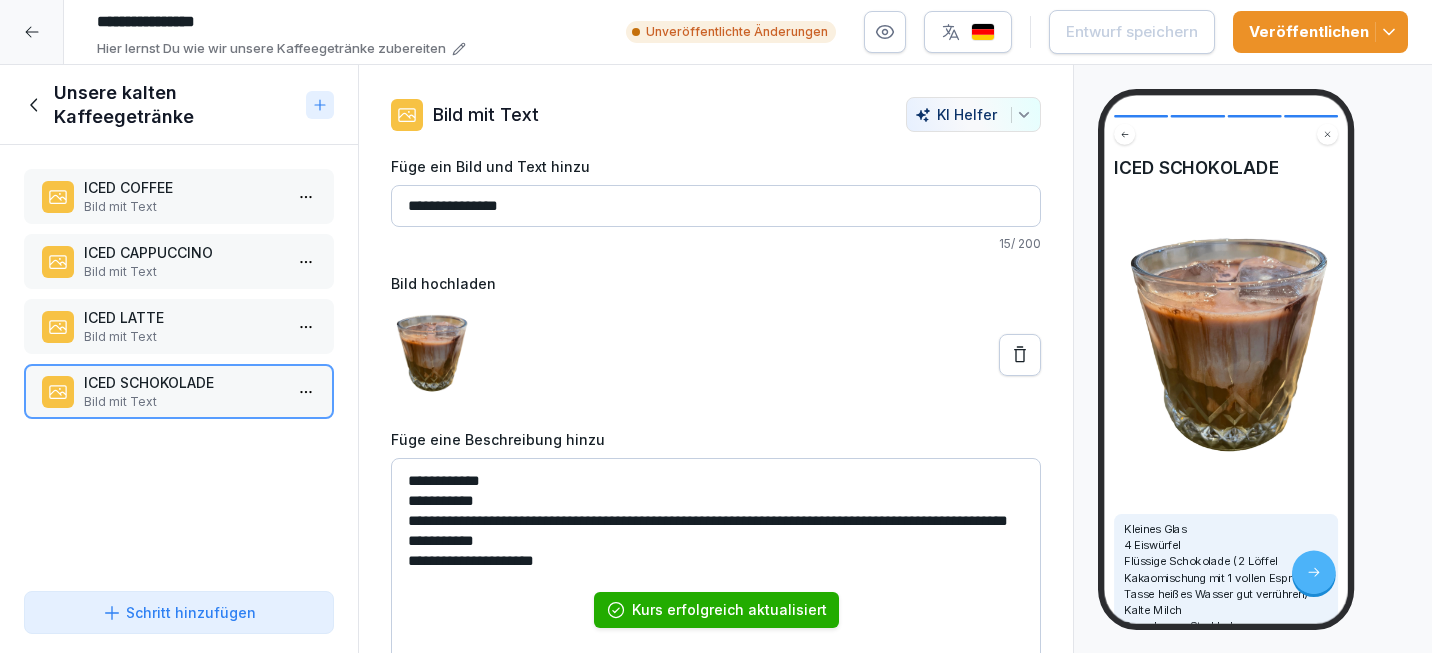 click at bounding box center (968, 32) 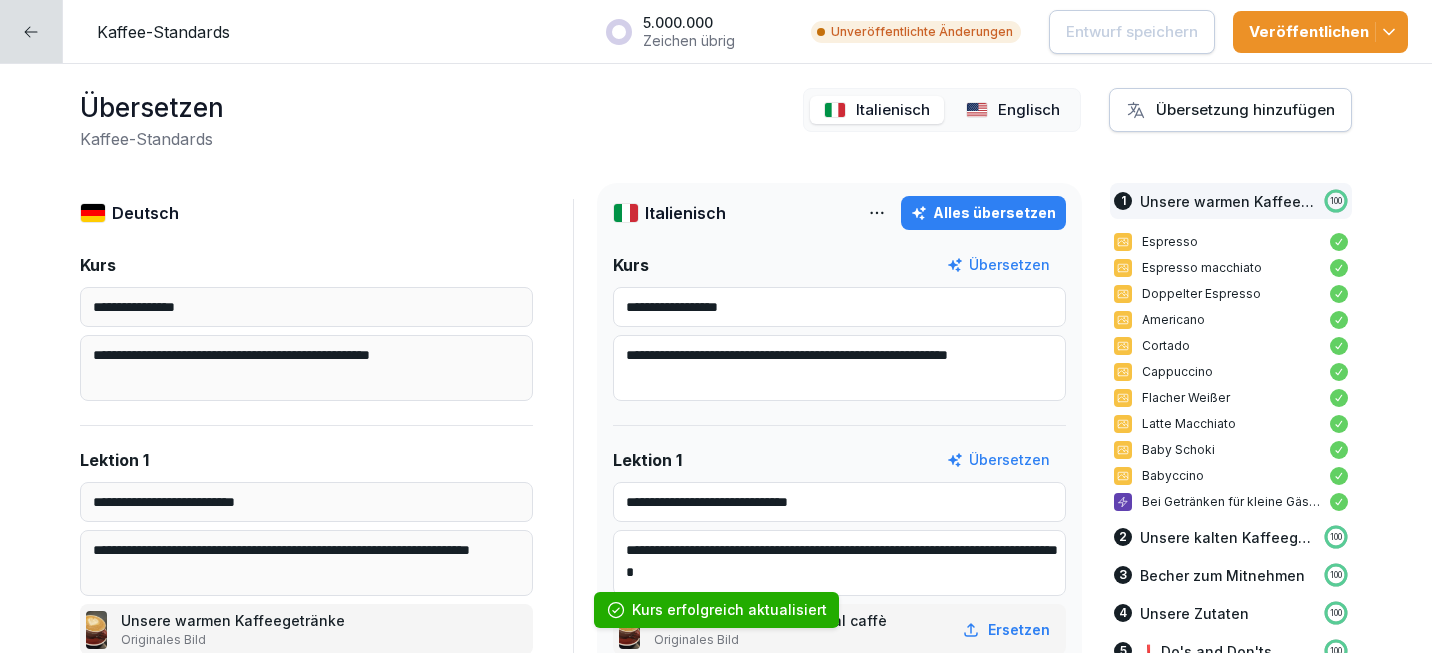 click on "Italienisch" at bounding box center (893, 110) 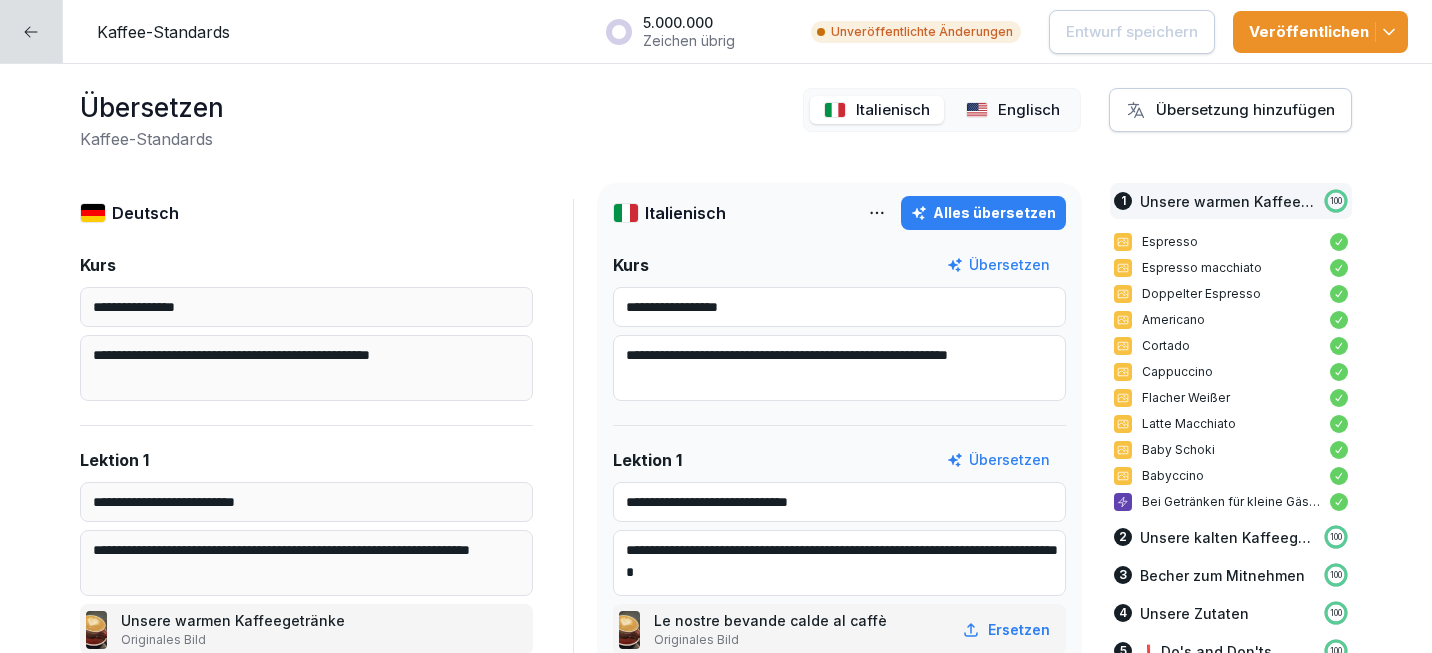 click on "Italienisch" at bounding box center [893, 110] 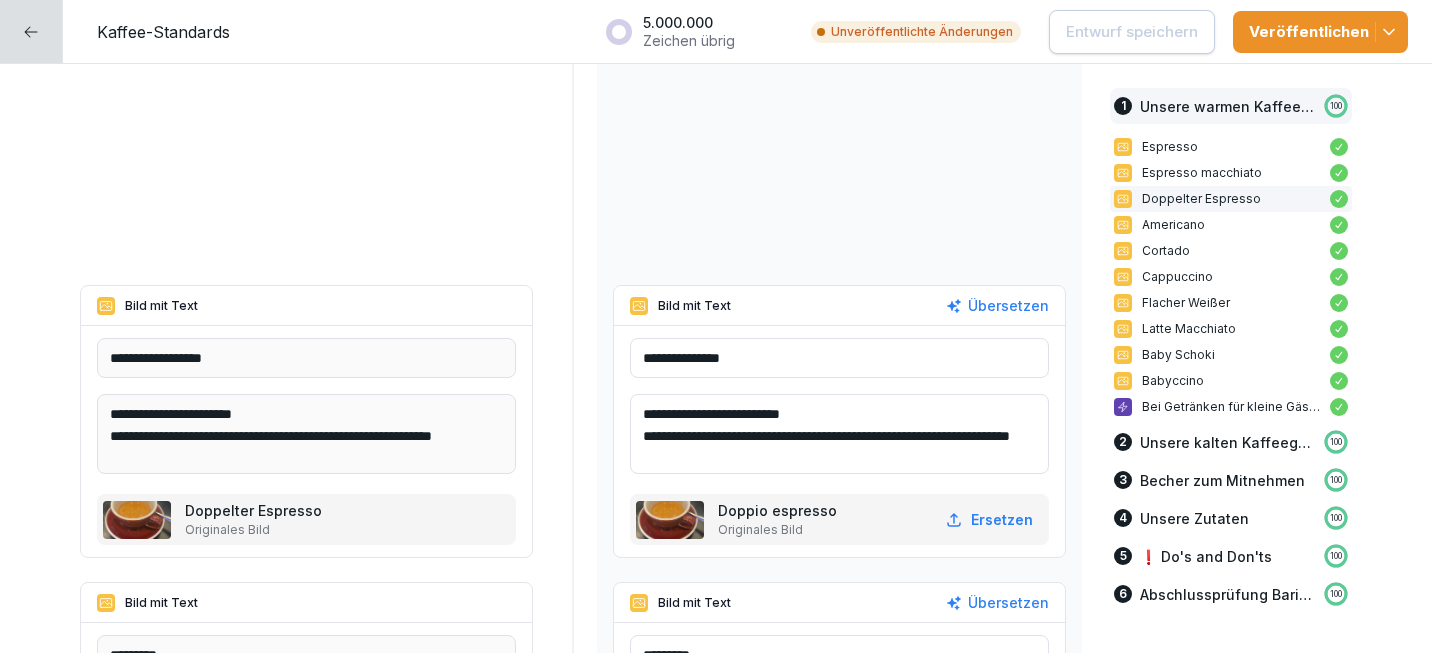 scroll, scrollTop: 2605, scrollLeft: 0, axis: vertical 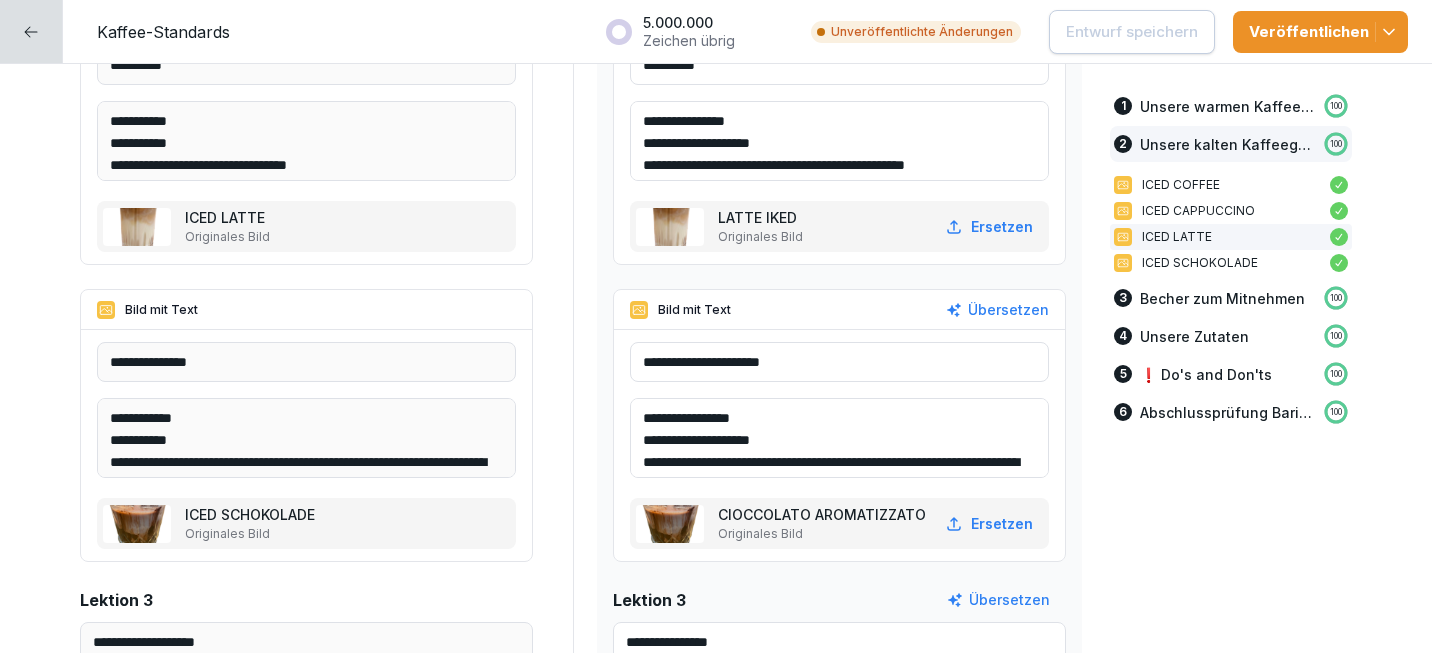 click on "LATTE IKED" at bounding box center [760, 217] 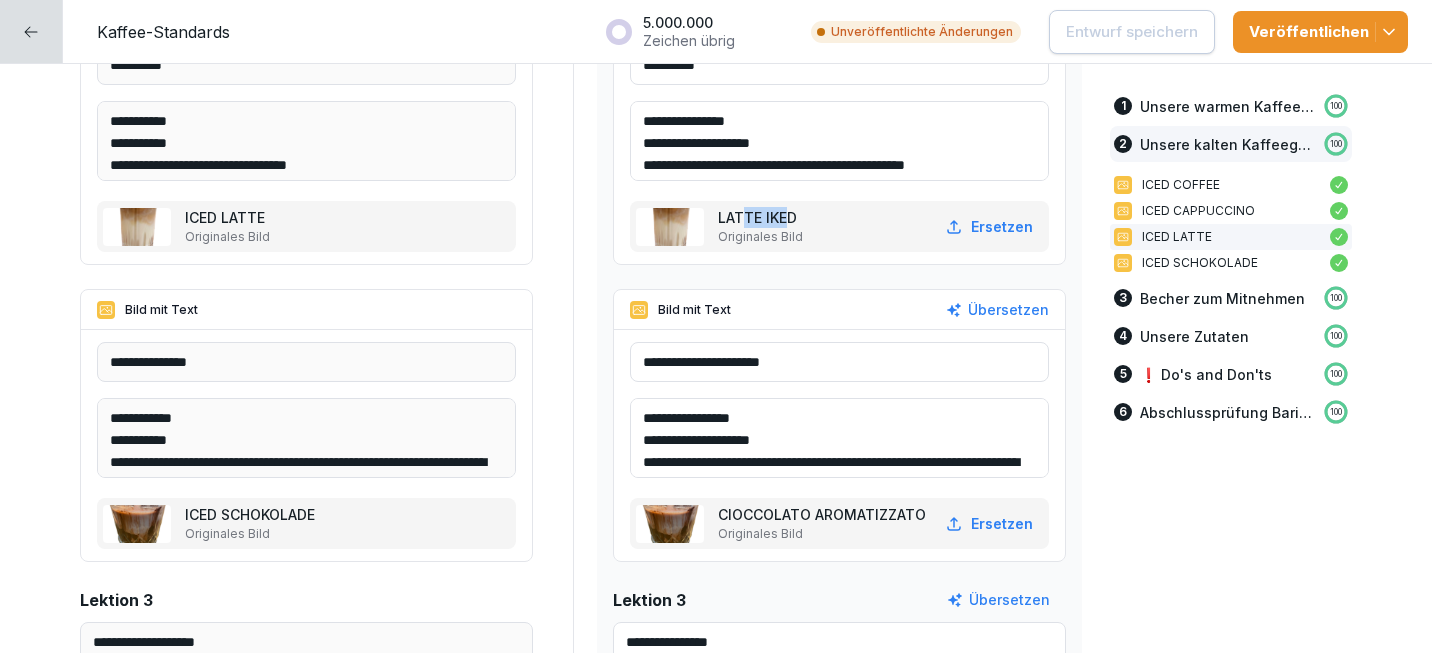 drag, startPoint x: 789, startPoint y: 216, endPoint x: 747, endPoint y: 212, distance: 42.190044 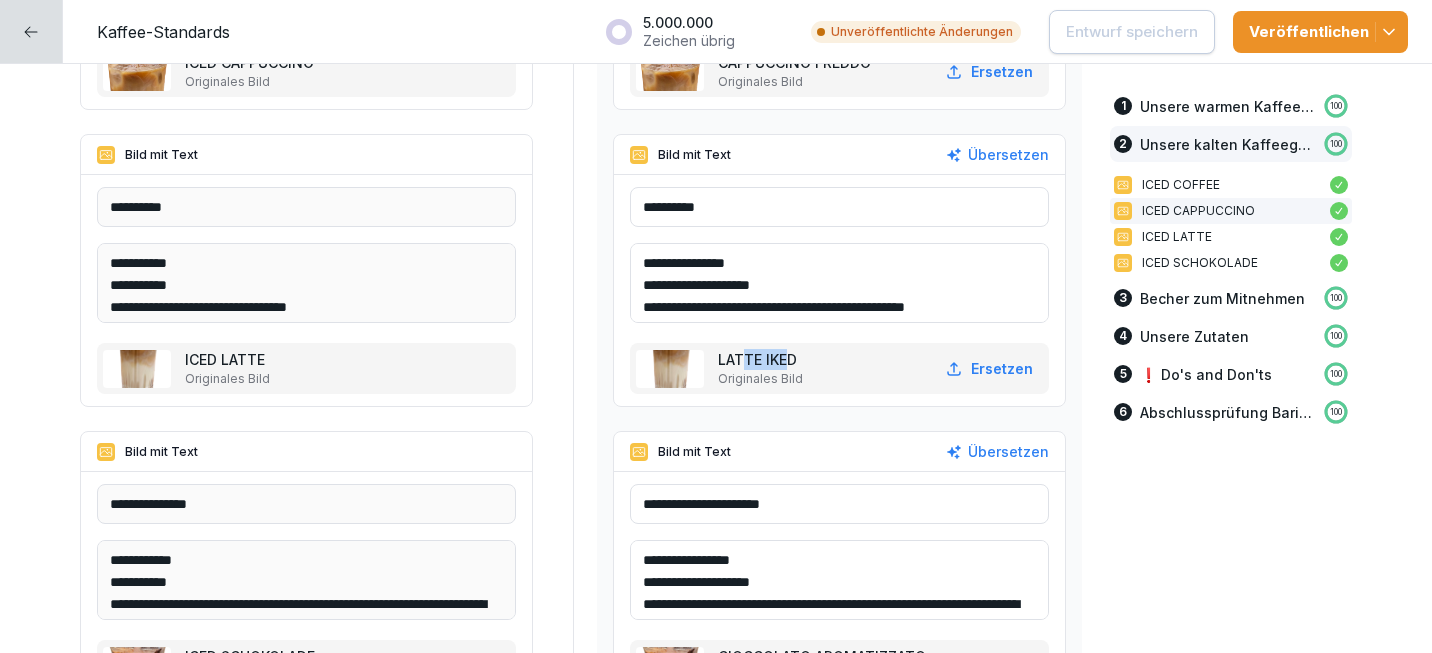 scroll, scrollTop: 4652, scrollLeft: 0, axis: vertical 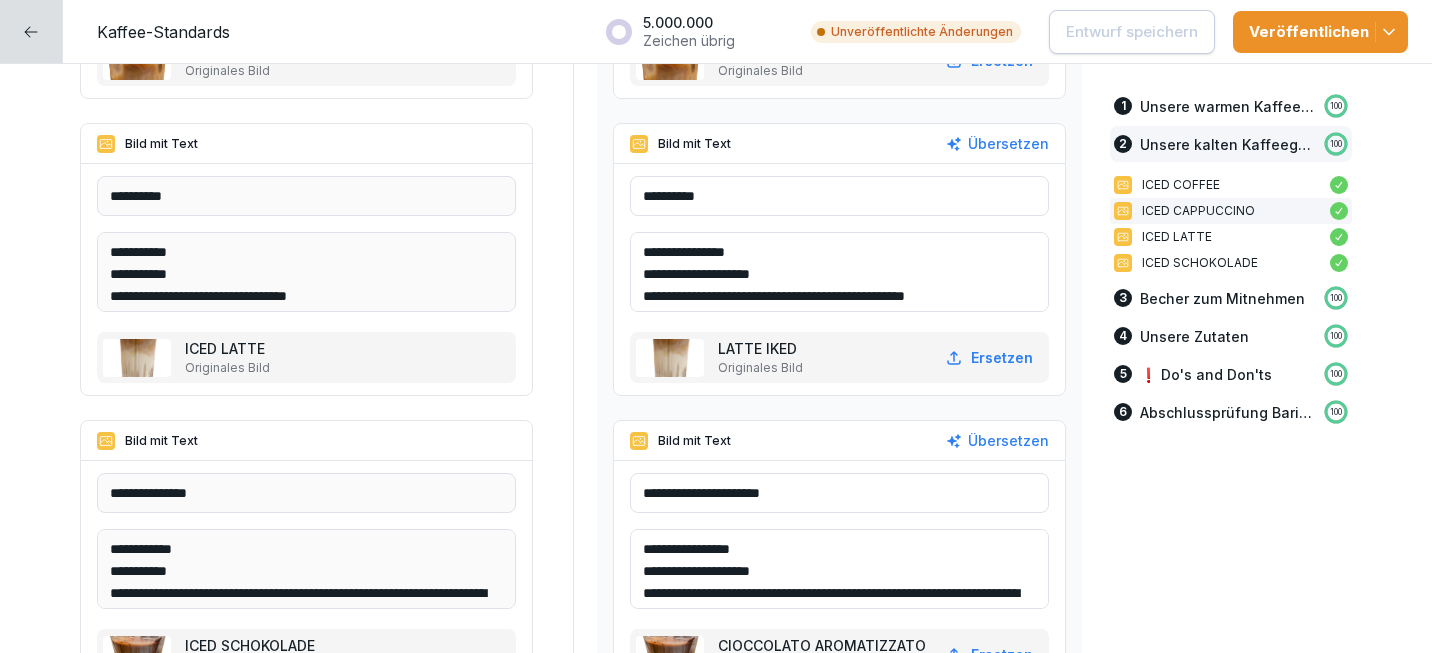 drag, startPoint x: 735, startPoint y: 189, endPoint x: 689, endPoint y: 187, distance: 46.043457 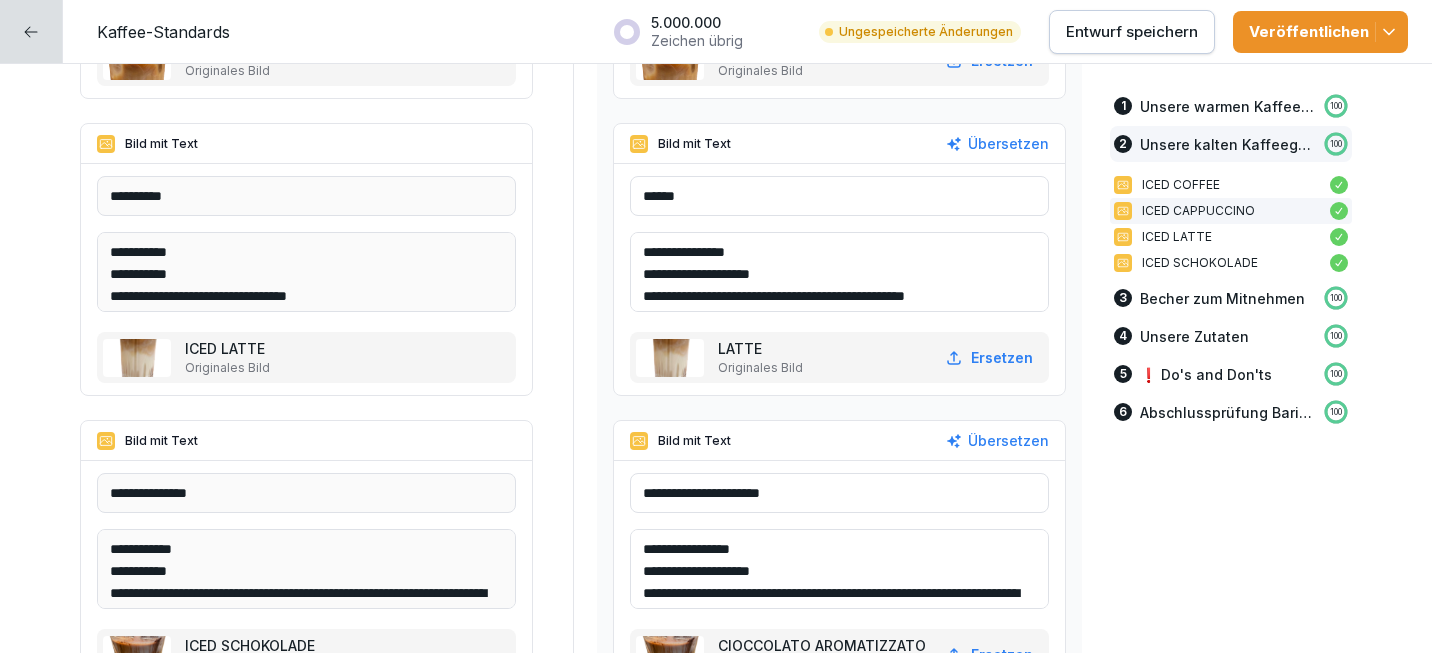 click on "*****" at bounding box center (839, 196) 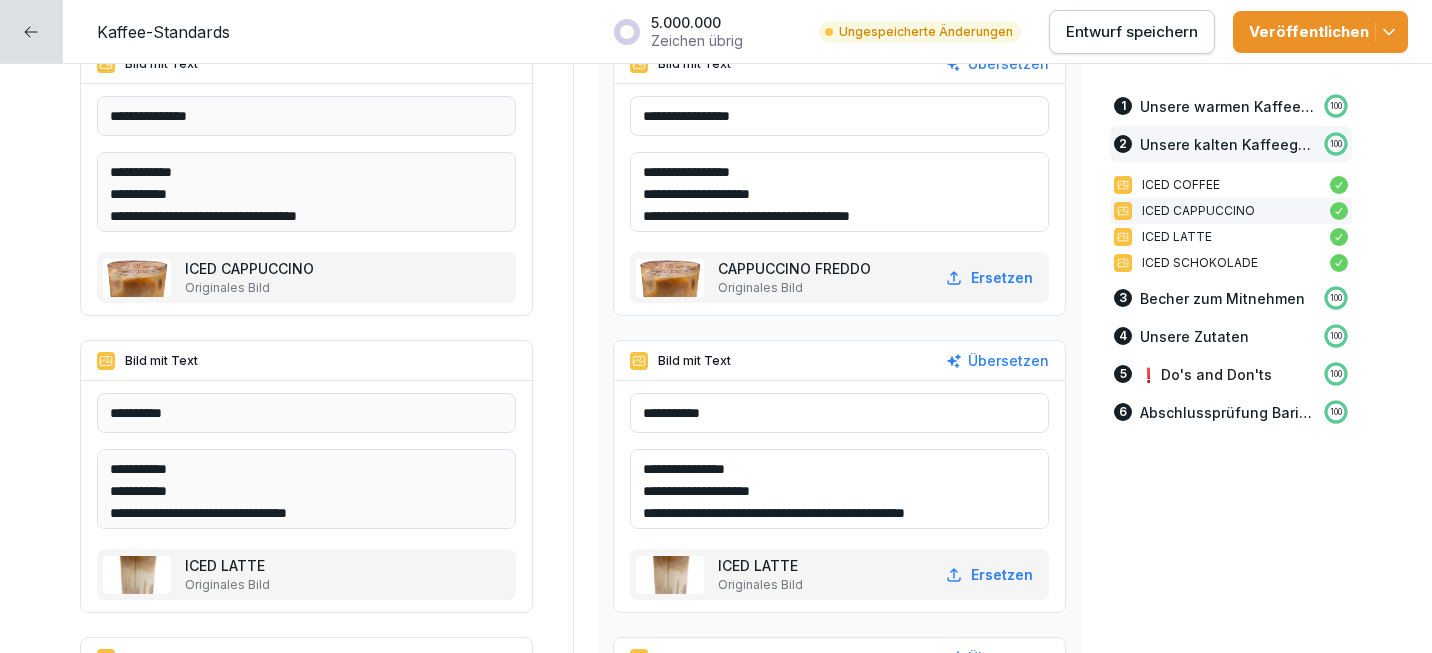 scroll, scrollTop: 4420, scrollLeft: 0, axis: vertical 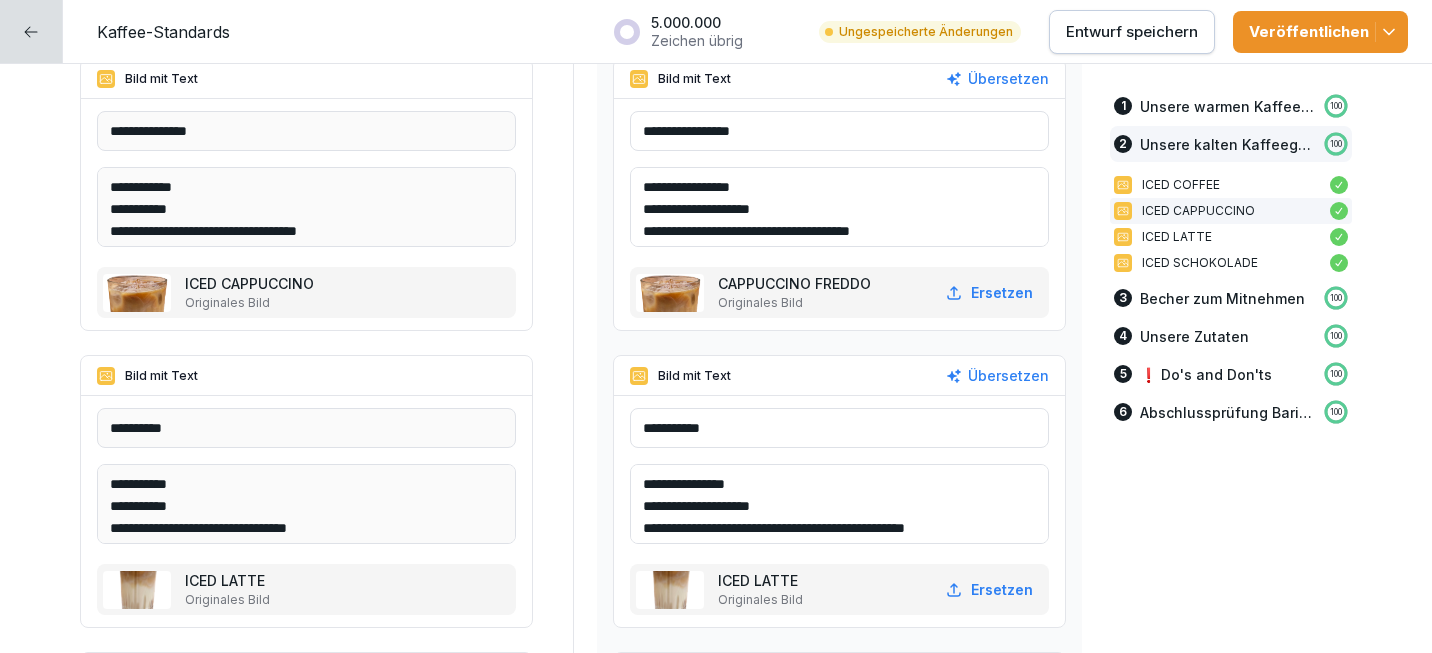 type on "**********" 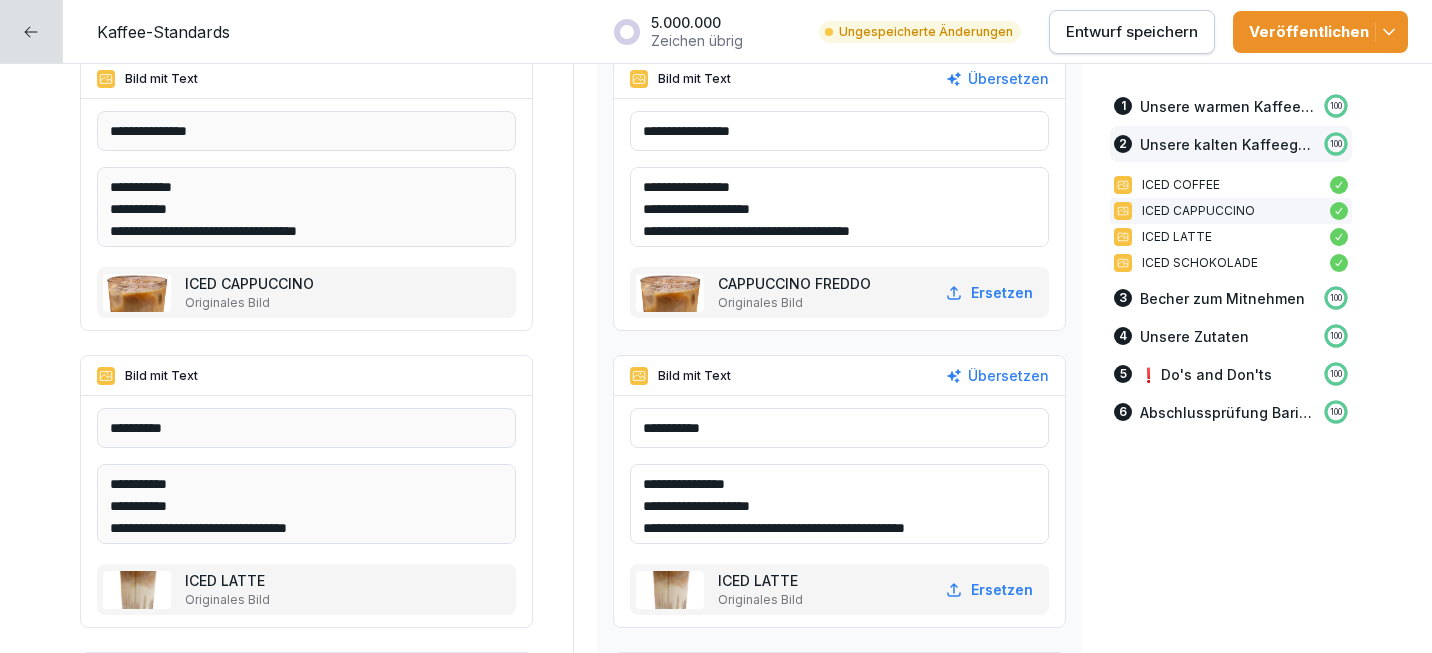 click on "**********" at bounding box center [839, 131] 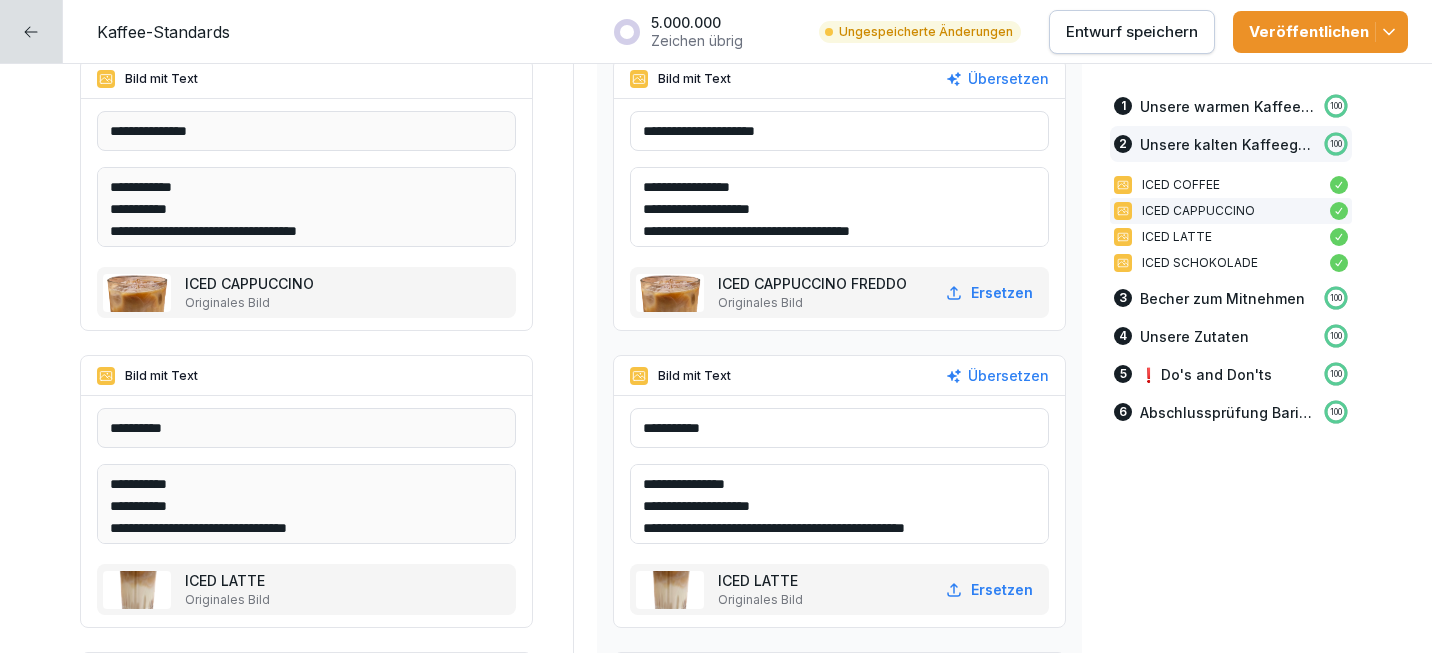 drag, startPoint x: 842, startPoint y: 130, endPoint x: 778, endPoint y: 128, distance: 64.03124 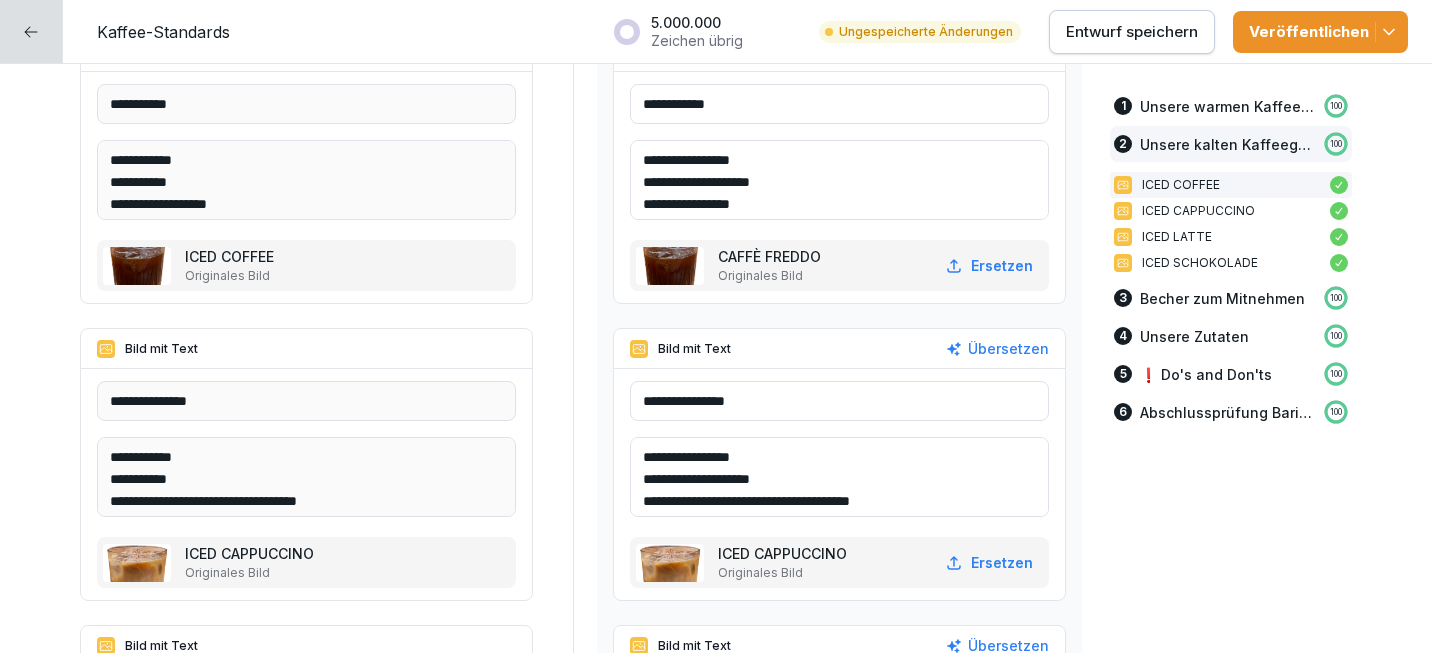 scroll, scrollTop: 4119, scrollLeft: 0, axis: vertical 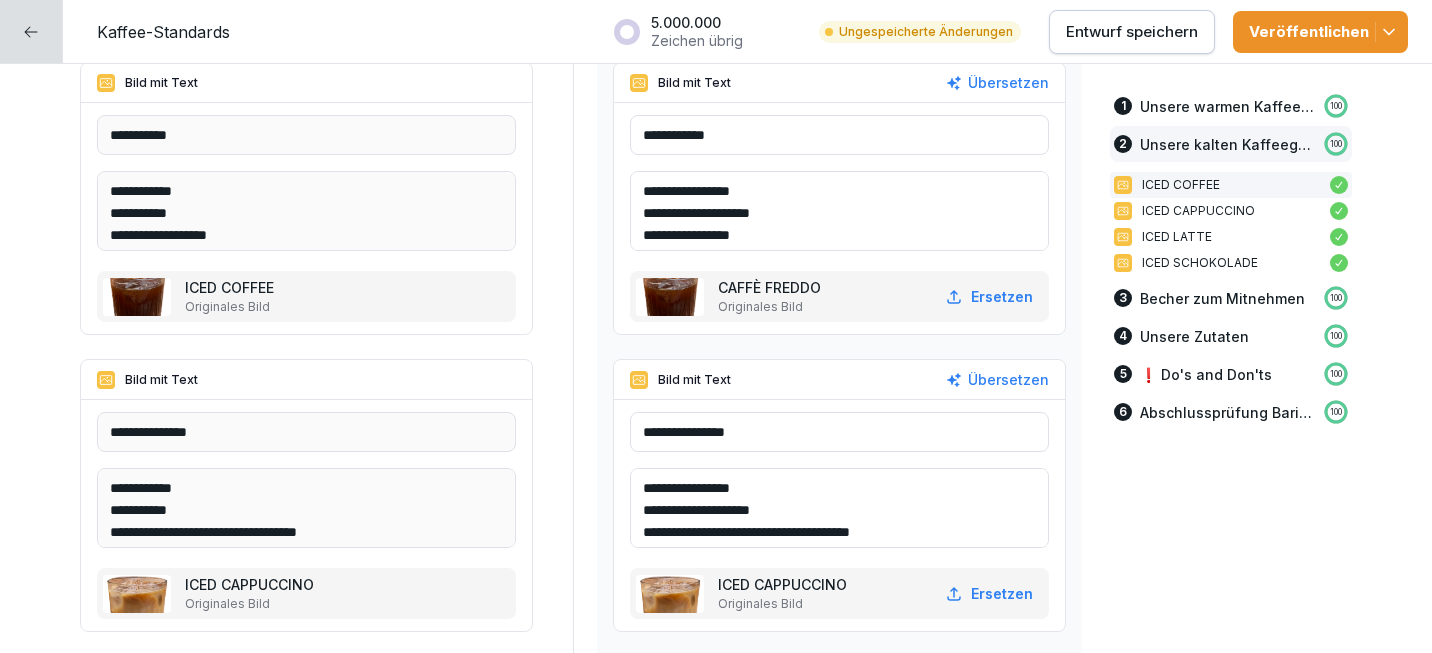 type on "**********" 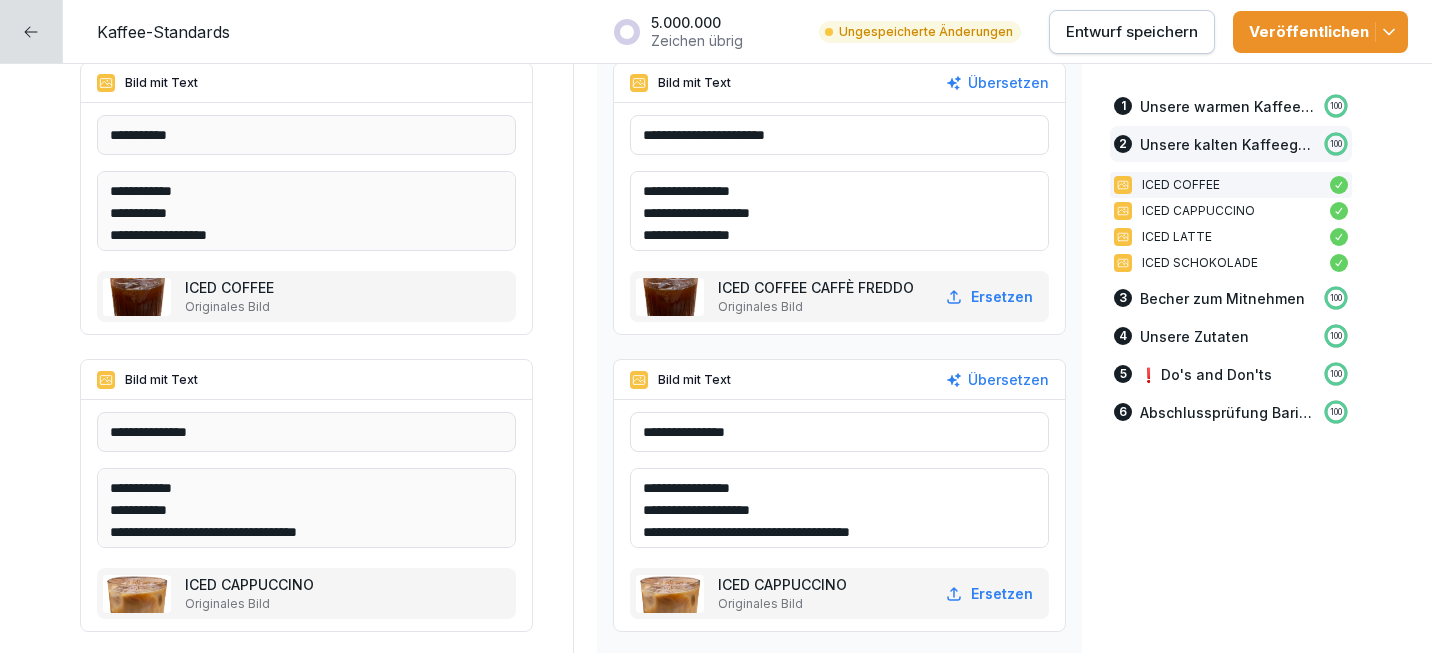 drag, startPoint x: 845, startPoint y: 130, endPoint x: 735, endPoint y: 131, distance: 110.00455 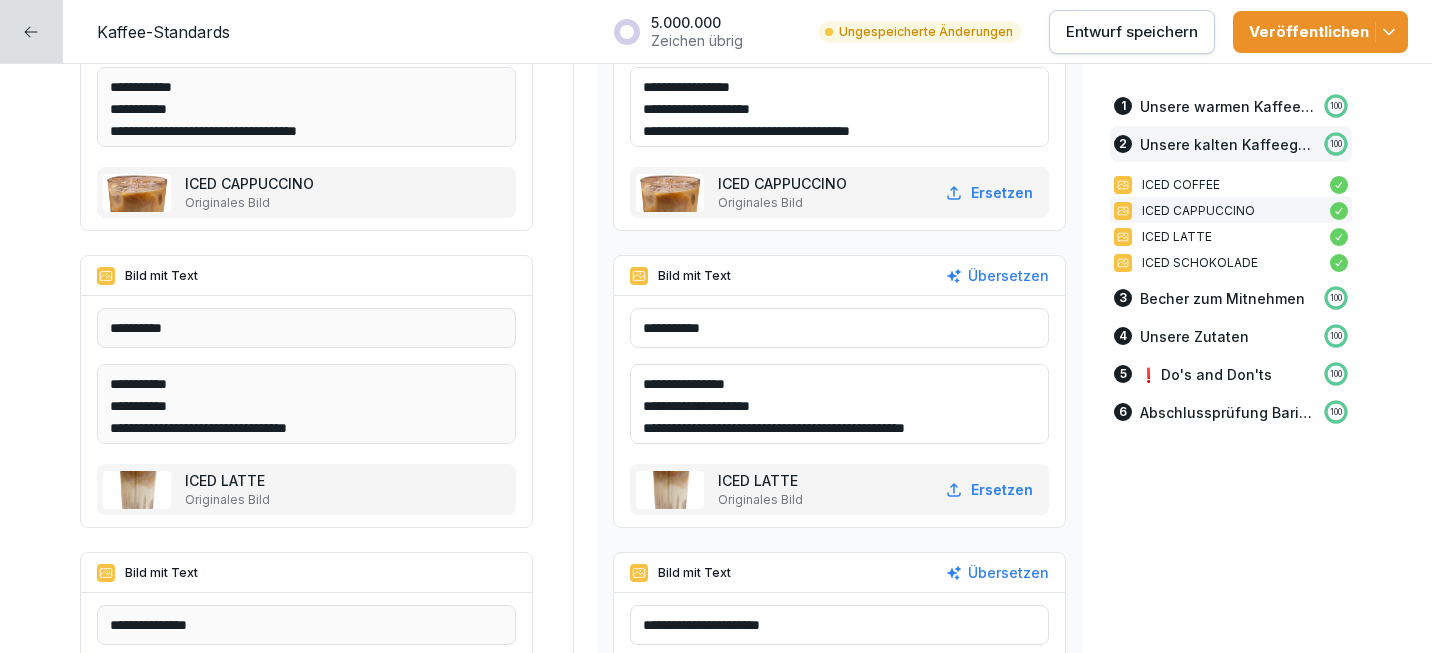 scroll, scrollTop: 4539, scrollLeft: 0, axis: vertical 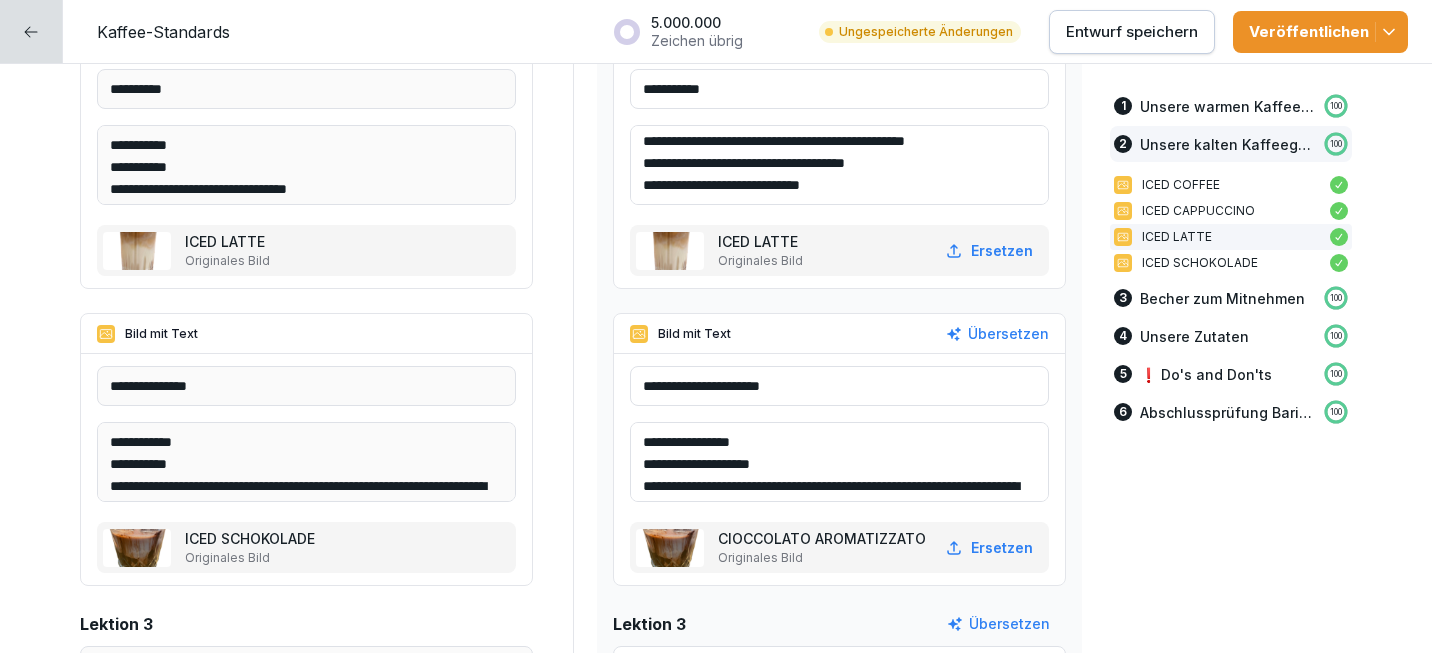 type on "**********" 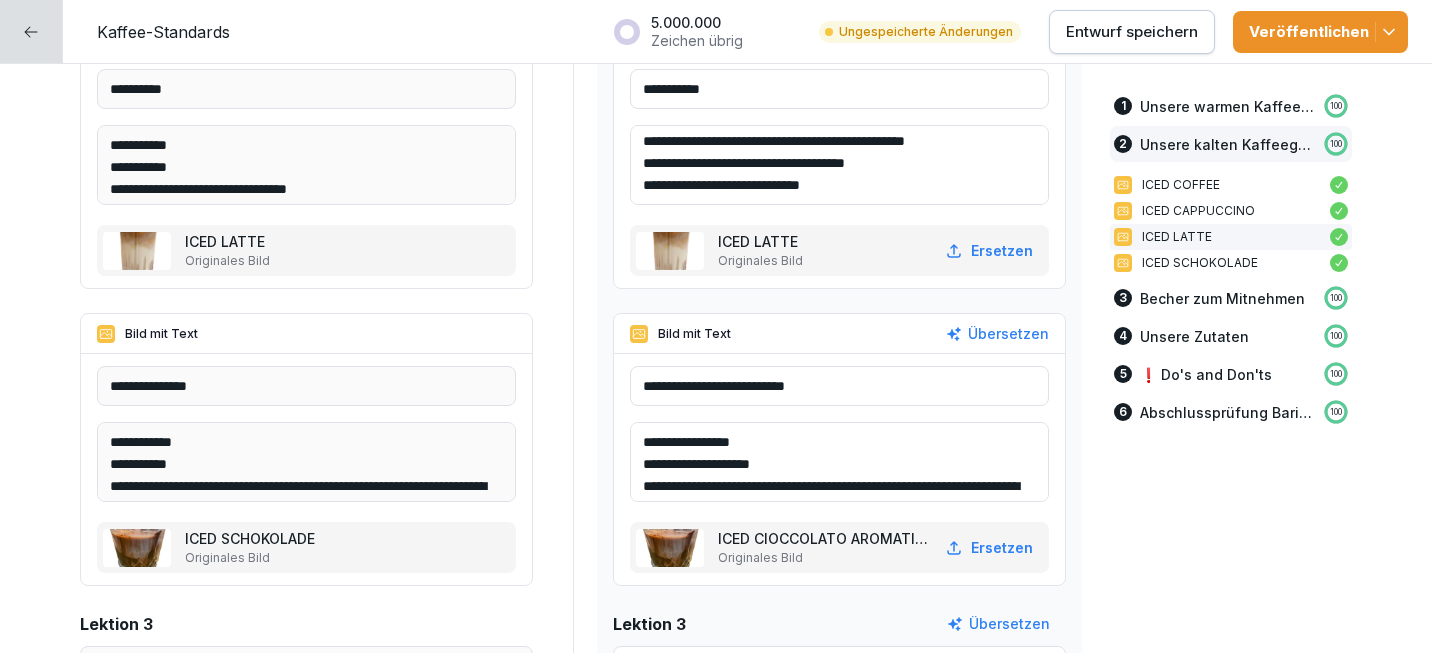 drag, startPoint x: 894, startPoint y: 388, endPoint x: 679, endPoint y: 385, distance: 215.02094 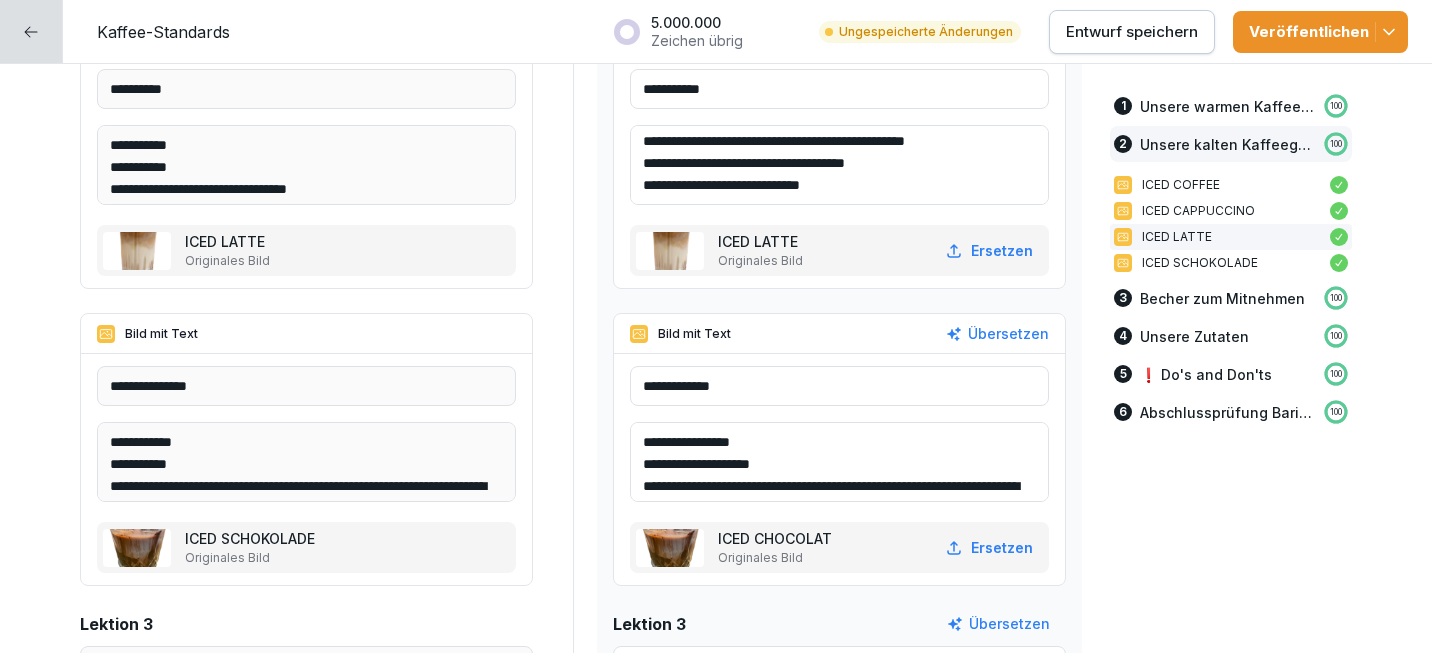 type on "**********" 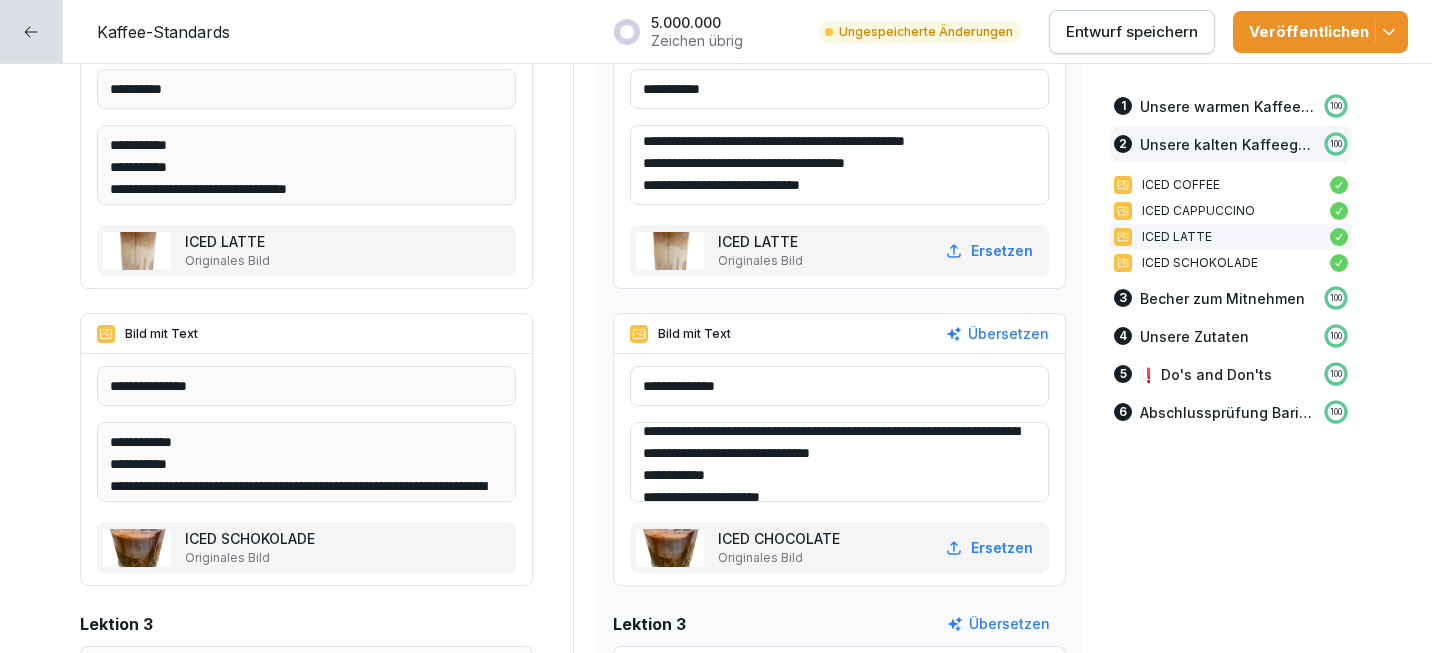 scroll, scrollTop: 70, scrollLeft: 0, axis: vertical 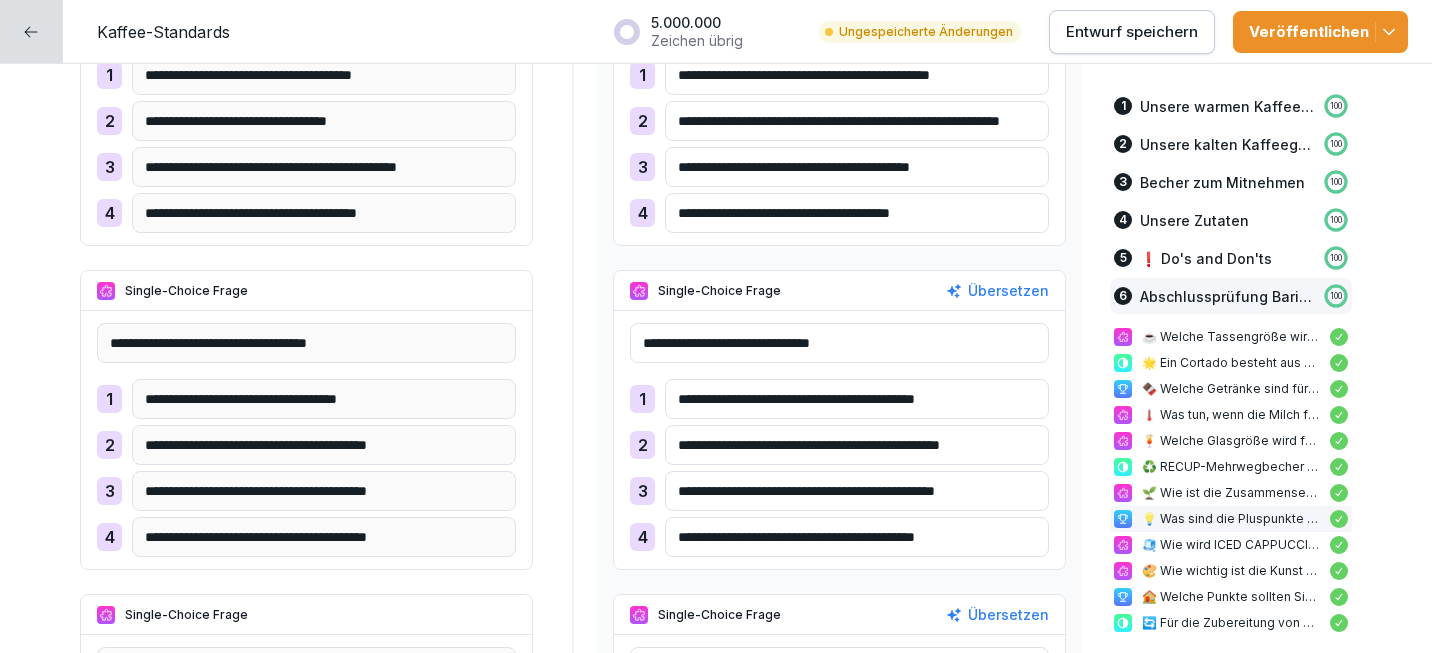 click on "**********" at bounding box center [839, 343] 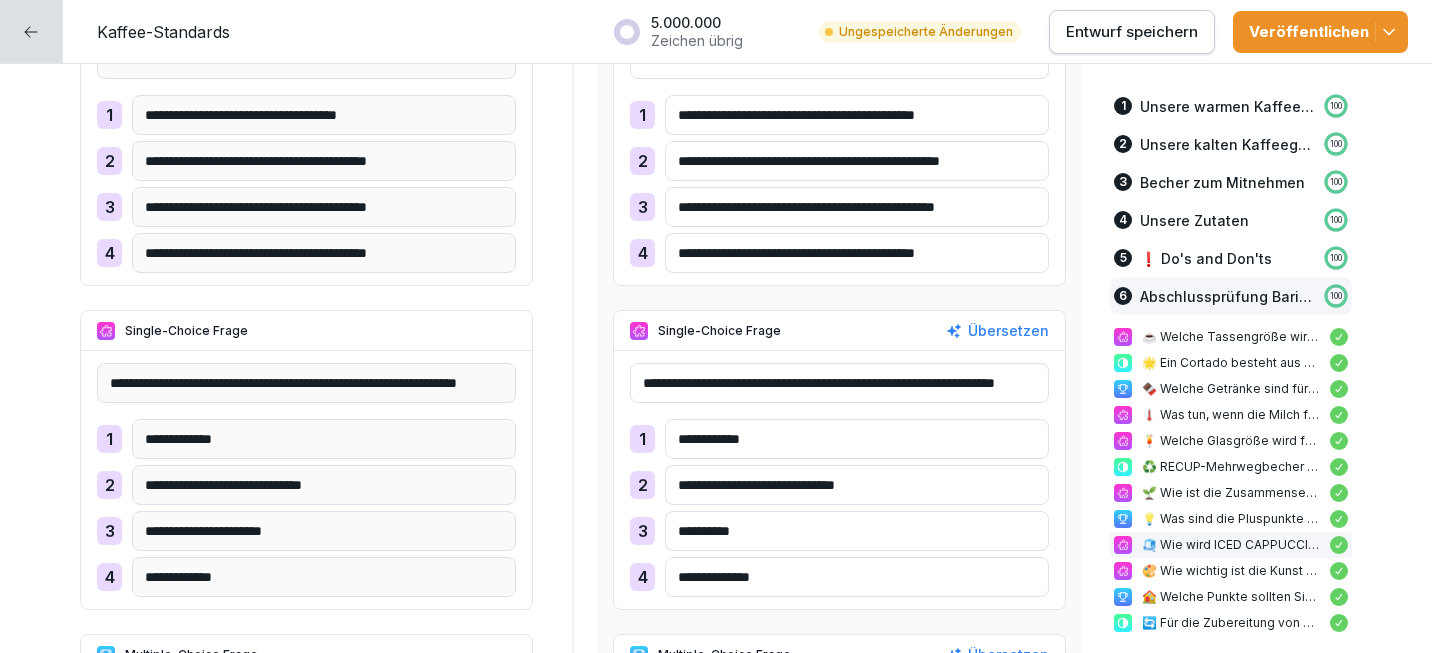 scroll, scrollTop: 13815, scrollLeft: 0, axis: vertical 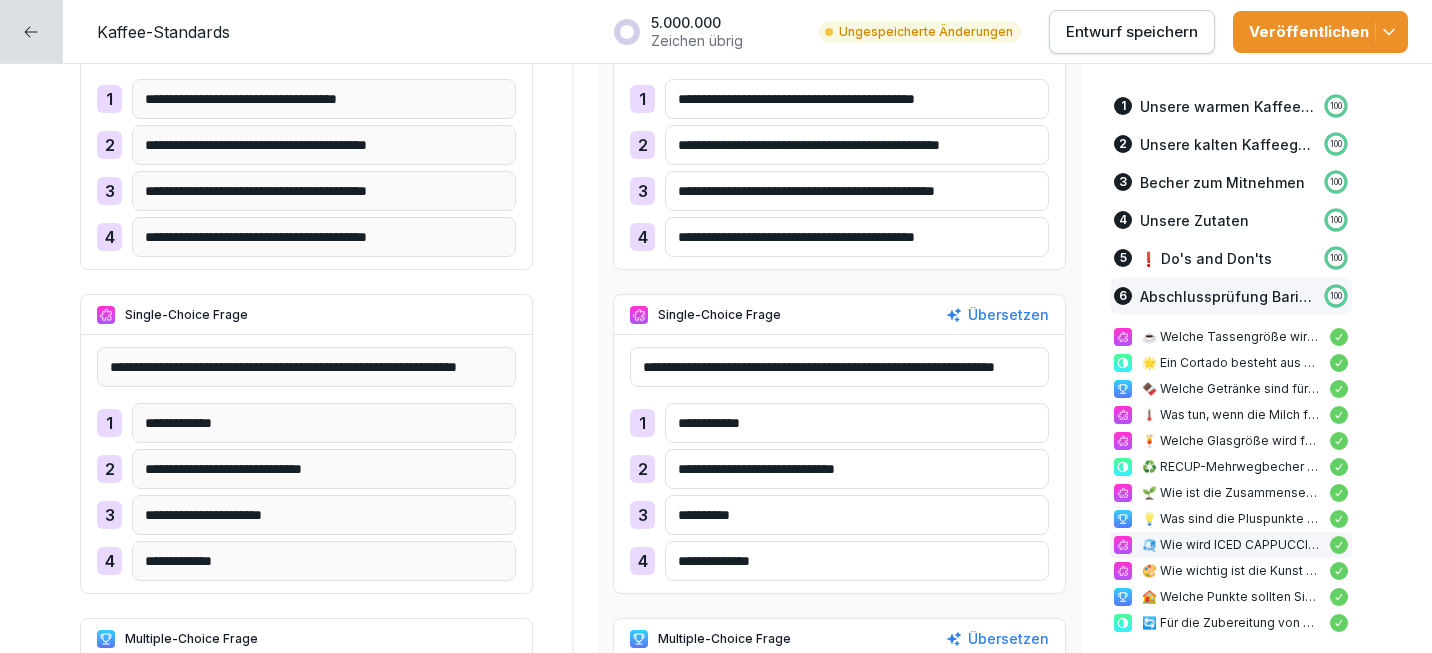 type on "**********" 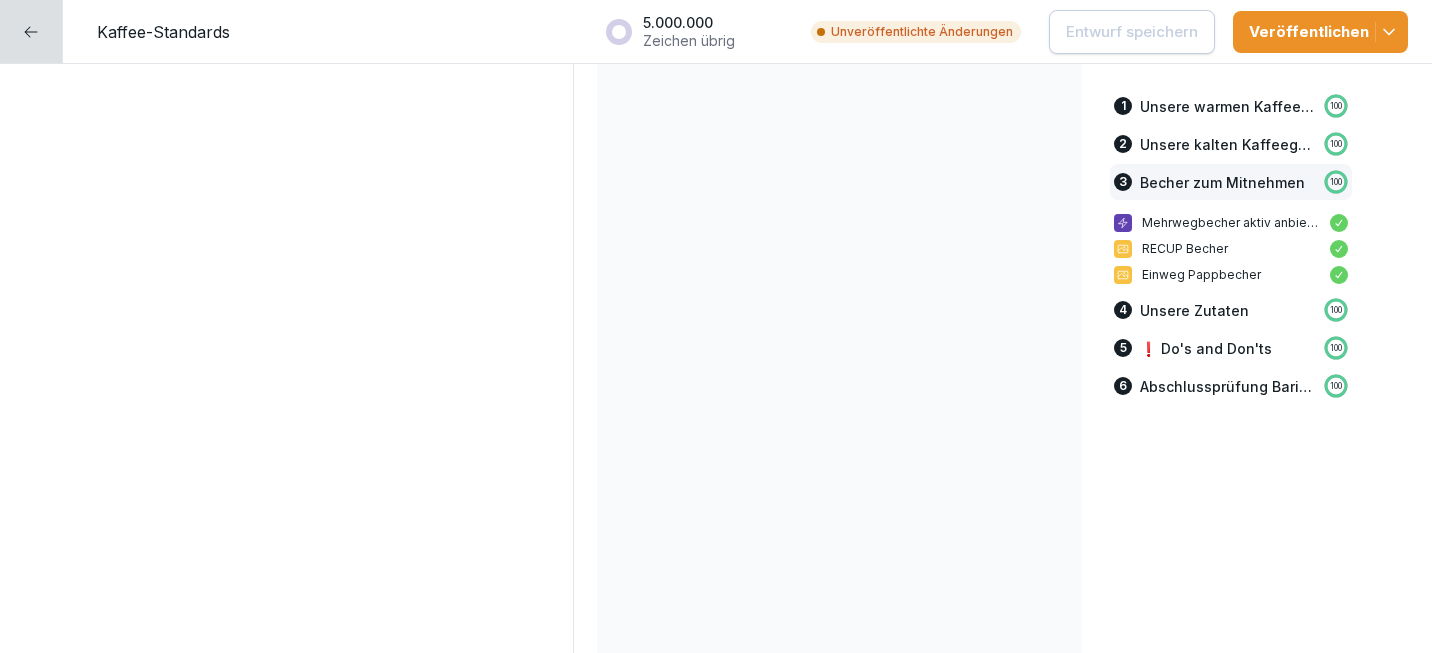 scroll, scrollTop: 0, scrollLeft: 0, axis: both 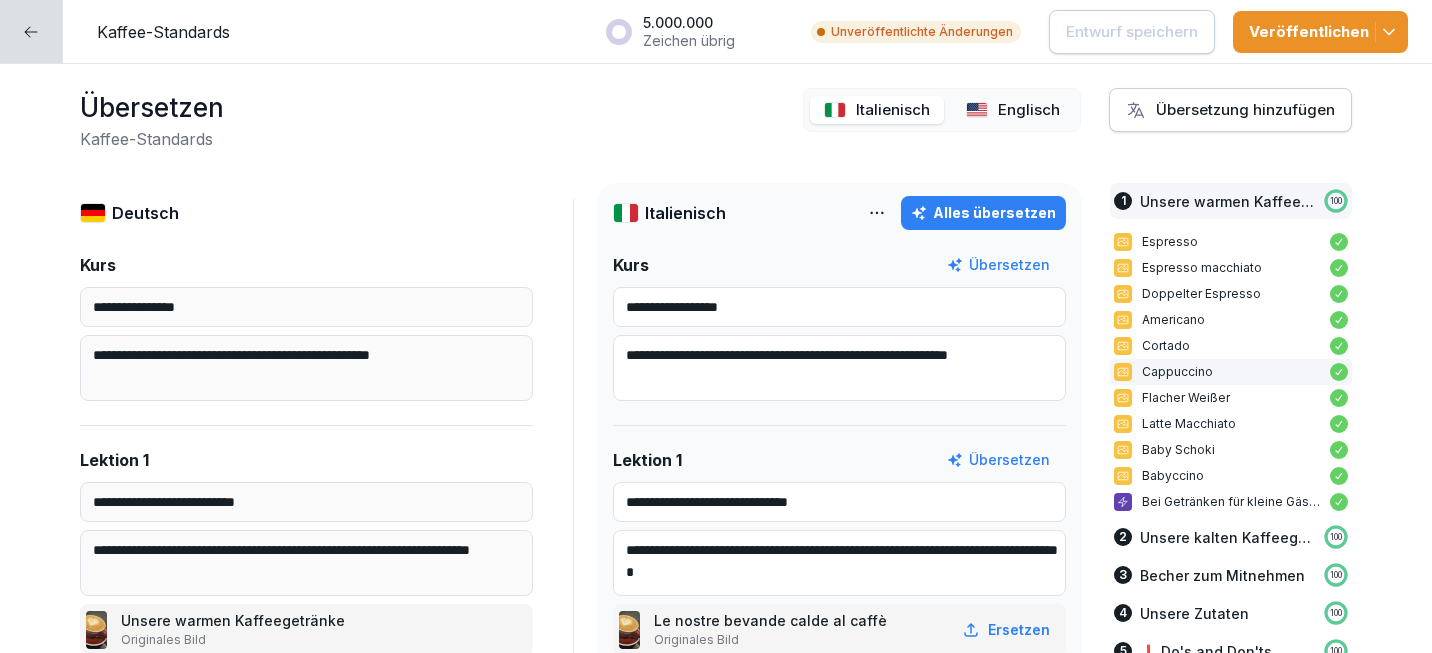 click on "Englisch" at bounding box center (1029, 110) 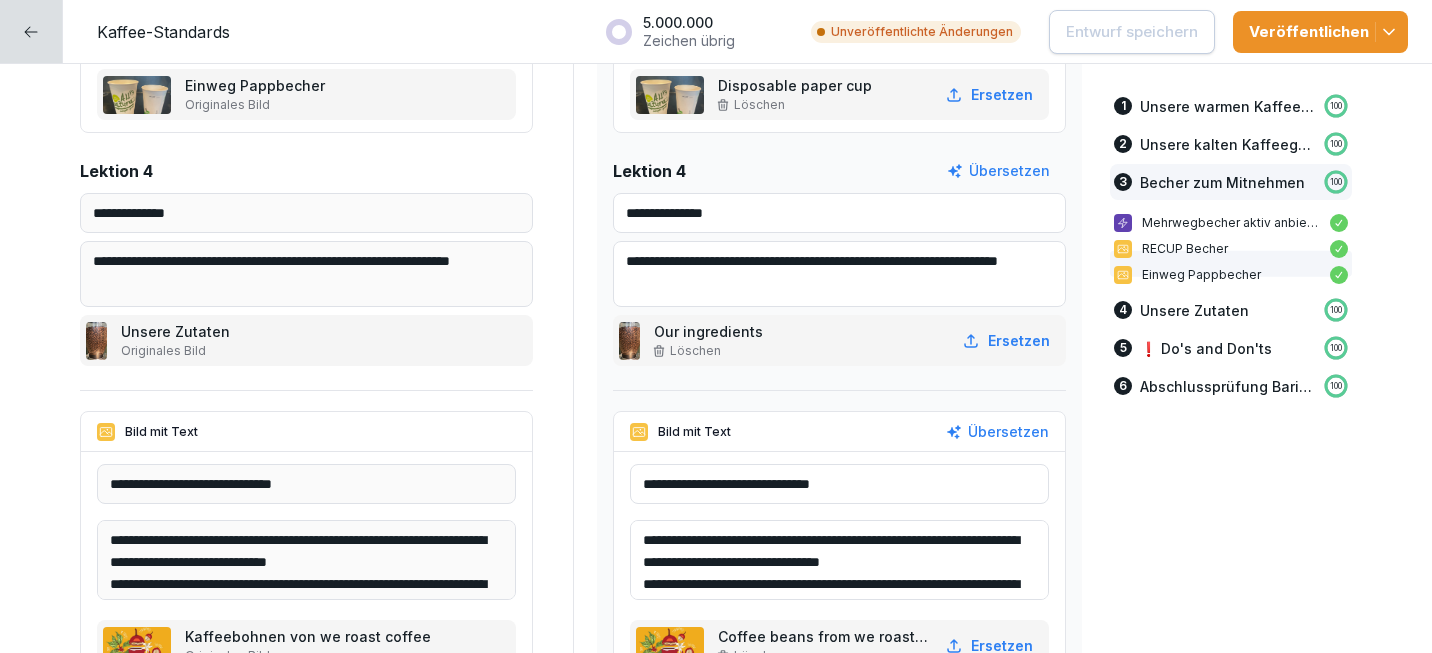 scroll, scrollTop: 6319, scrollLeft: 0, axis: vertical 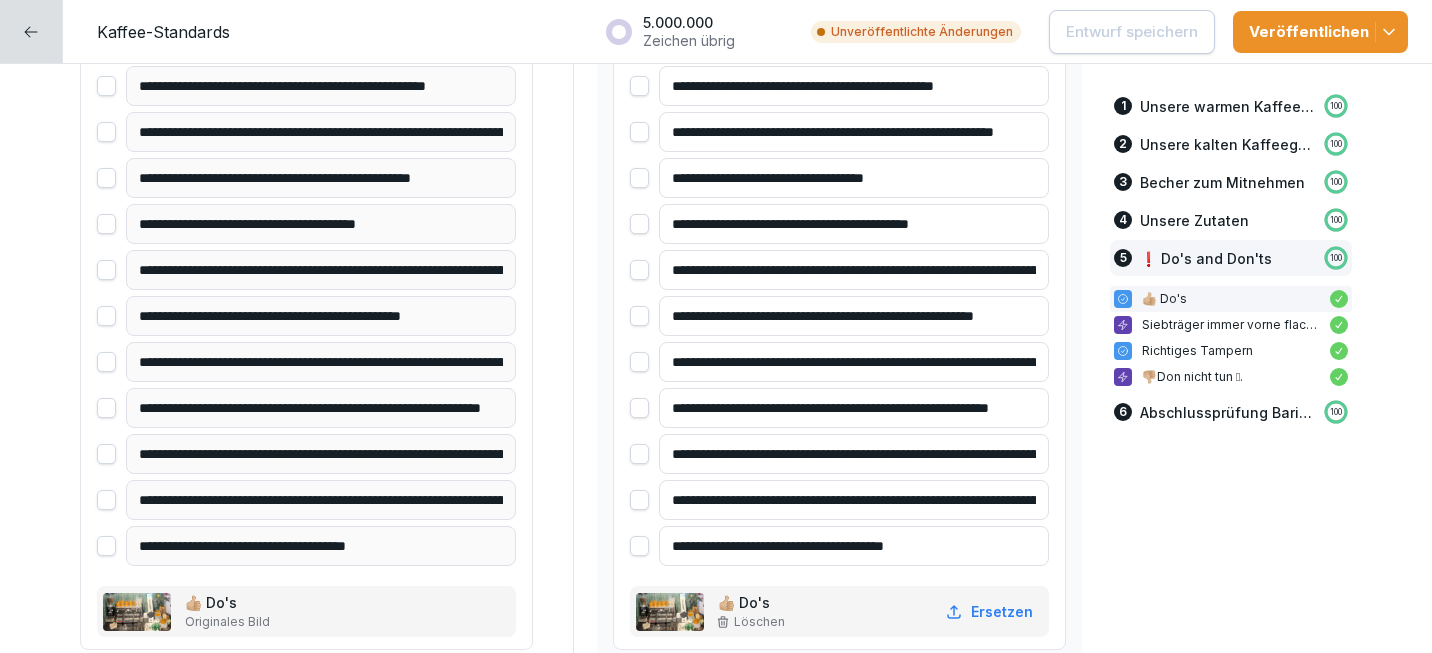click 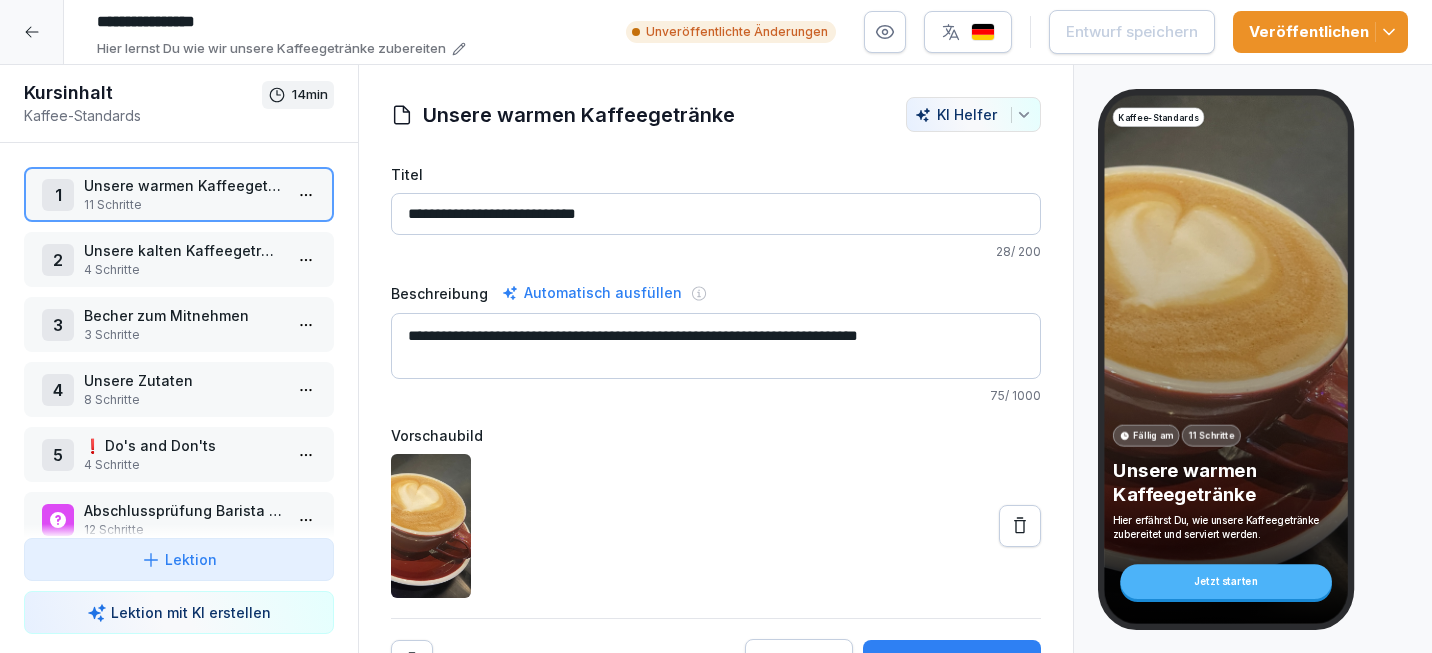 click at bounding box center [32, 32] 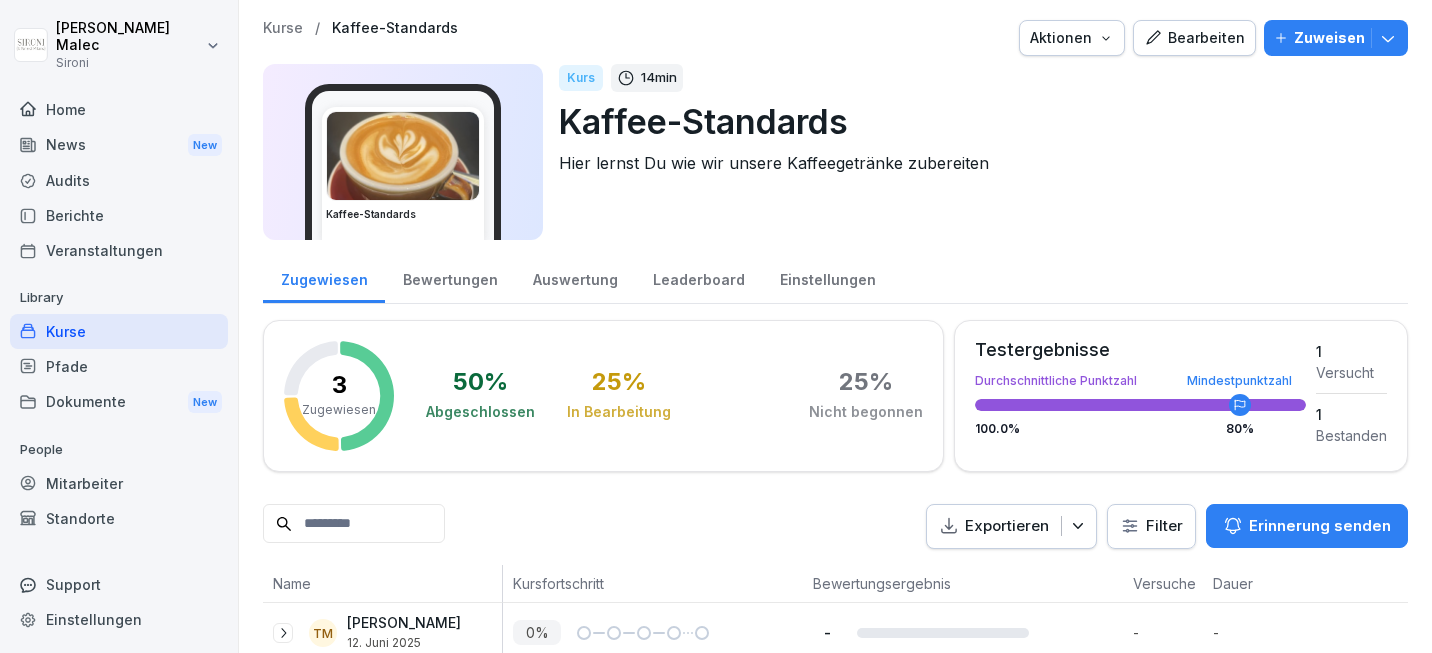 click on "Kurse" at bounding box center [119, 331] 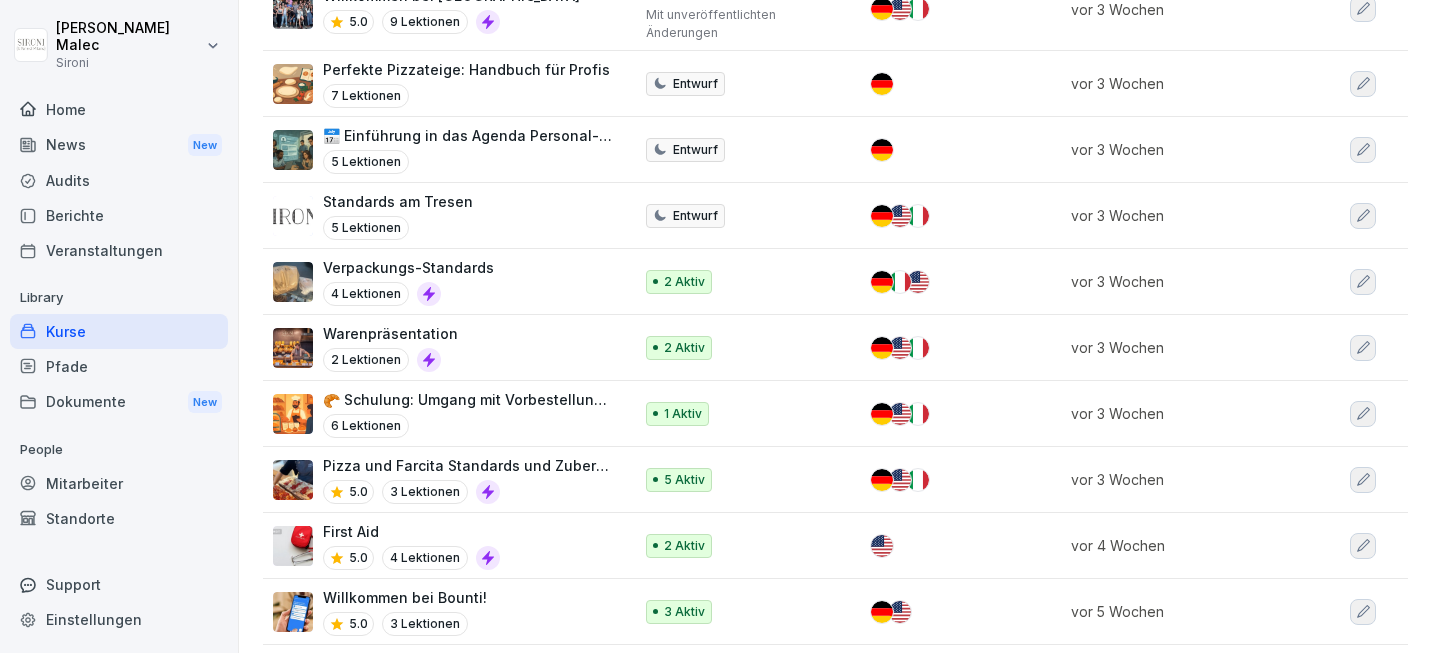 scroll, scrollTop: 742, scrollLeft: 0, axis: vertical 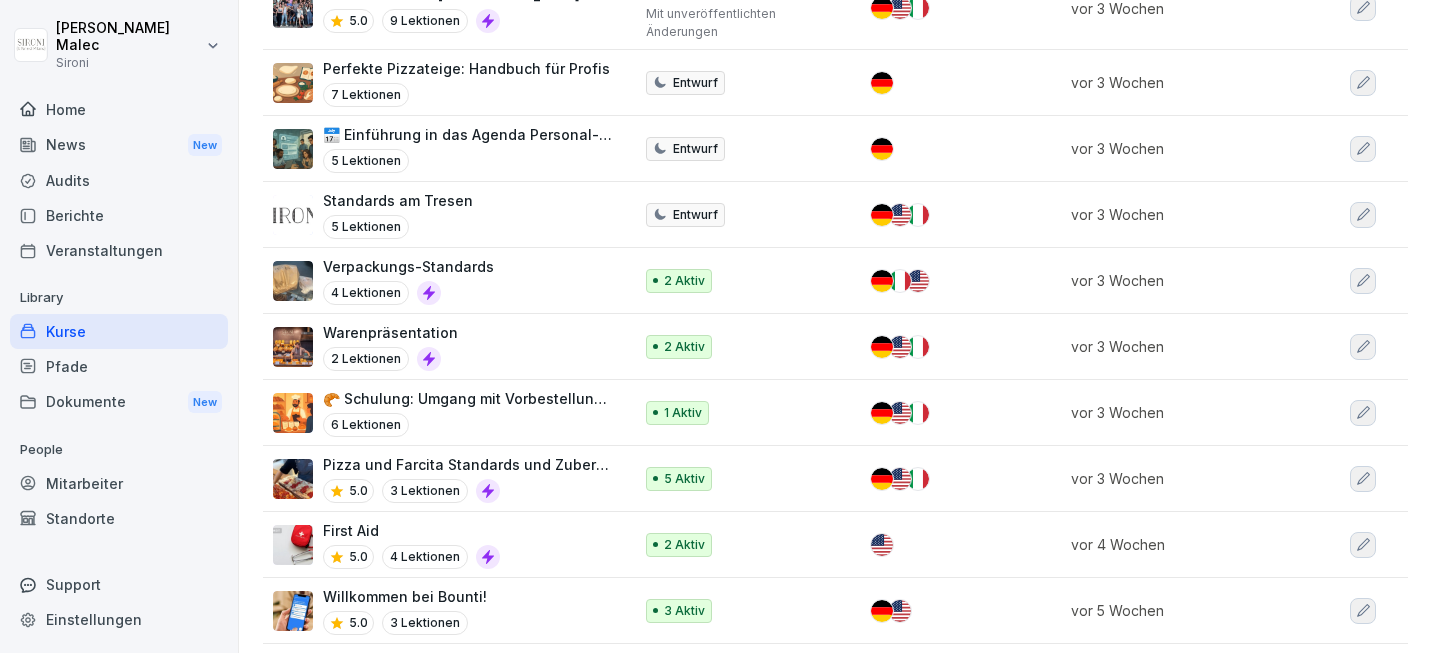 click on "Pizza und Farcita Standards und Zubereitung" at bounding box center [467, 464] 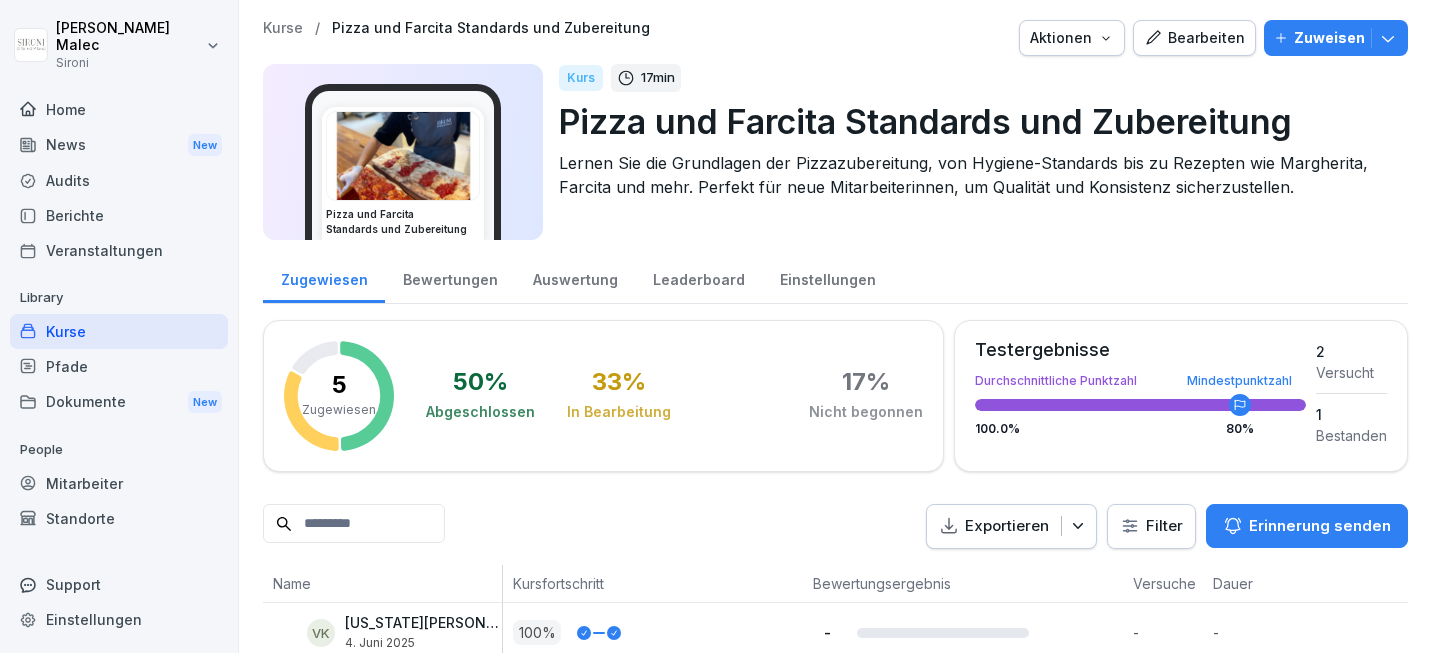 scroll, scrollTop: 0, scrollLeft: 0, axis: both 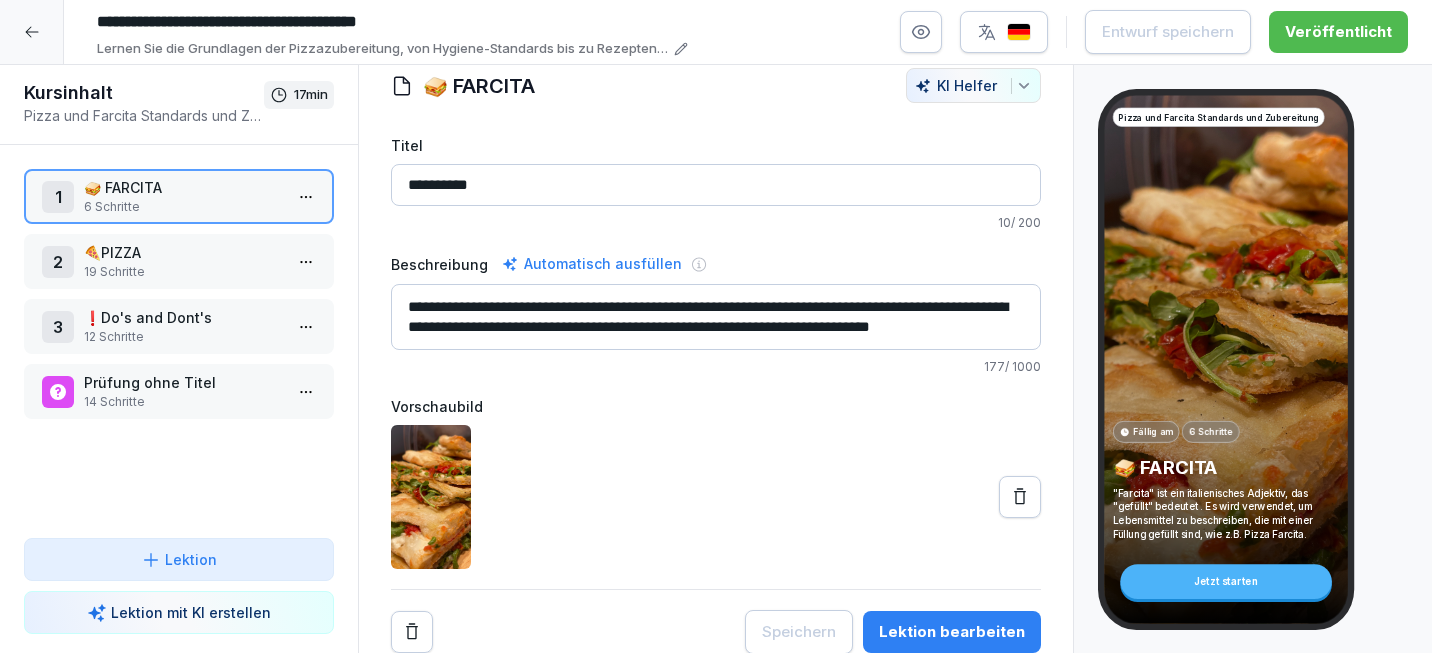 click on "🍕PIZZA" at bounding box center [183, 252] 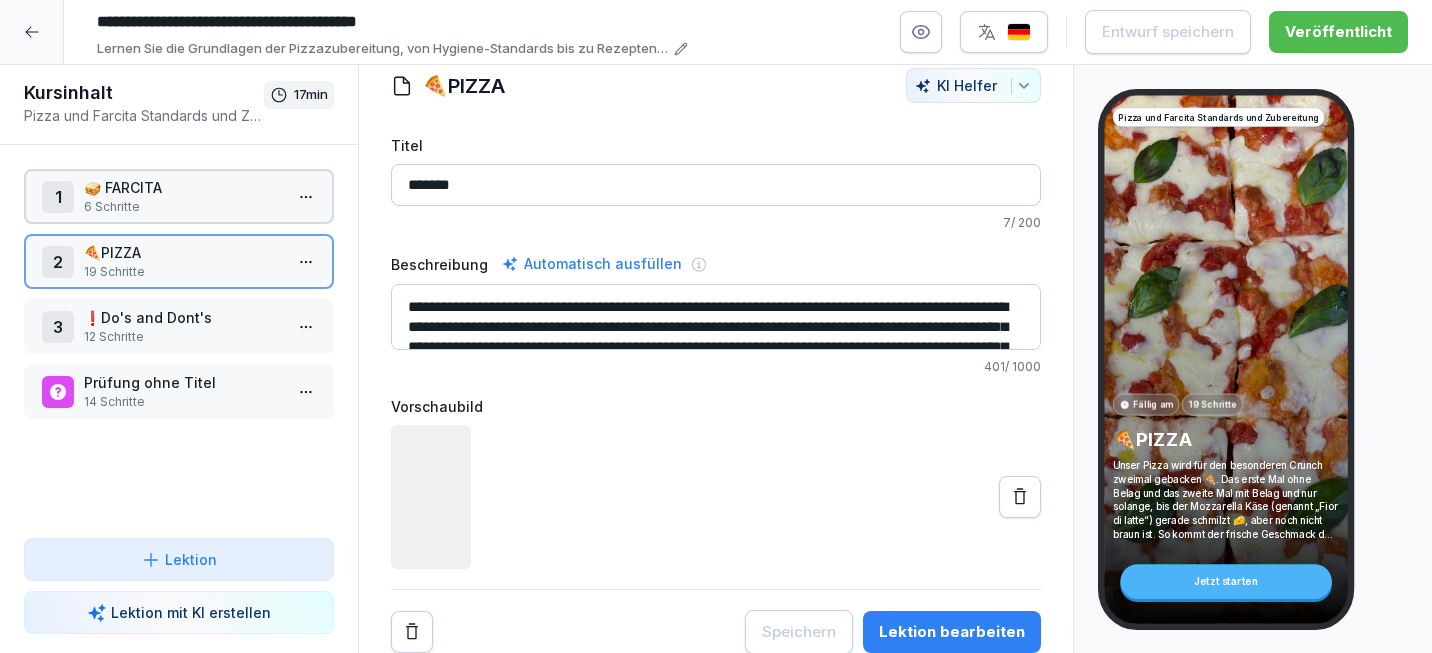 scroll, scrollTop: 0, scrollLeft: 0, axis: both 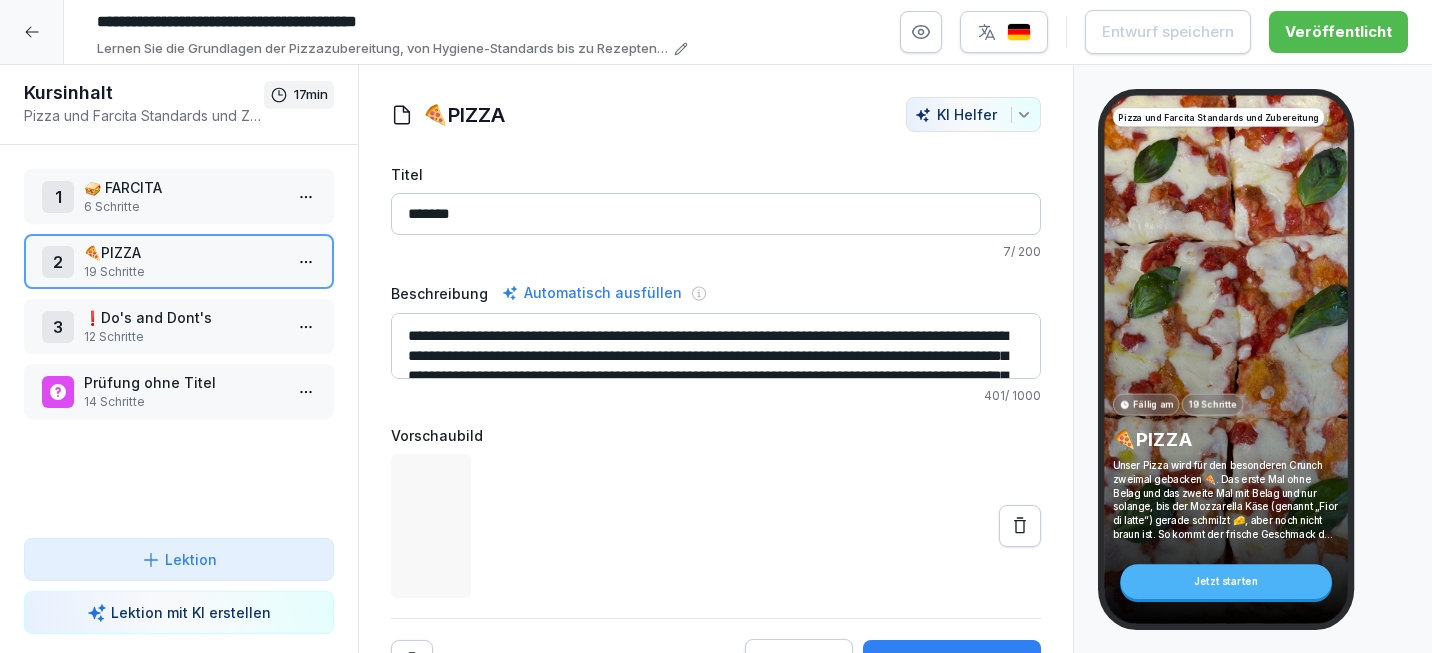 click on "**********" at bounding box center [716, 326] 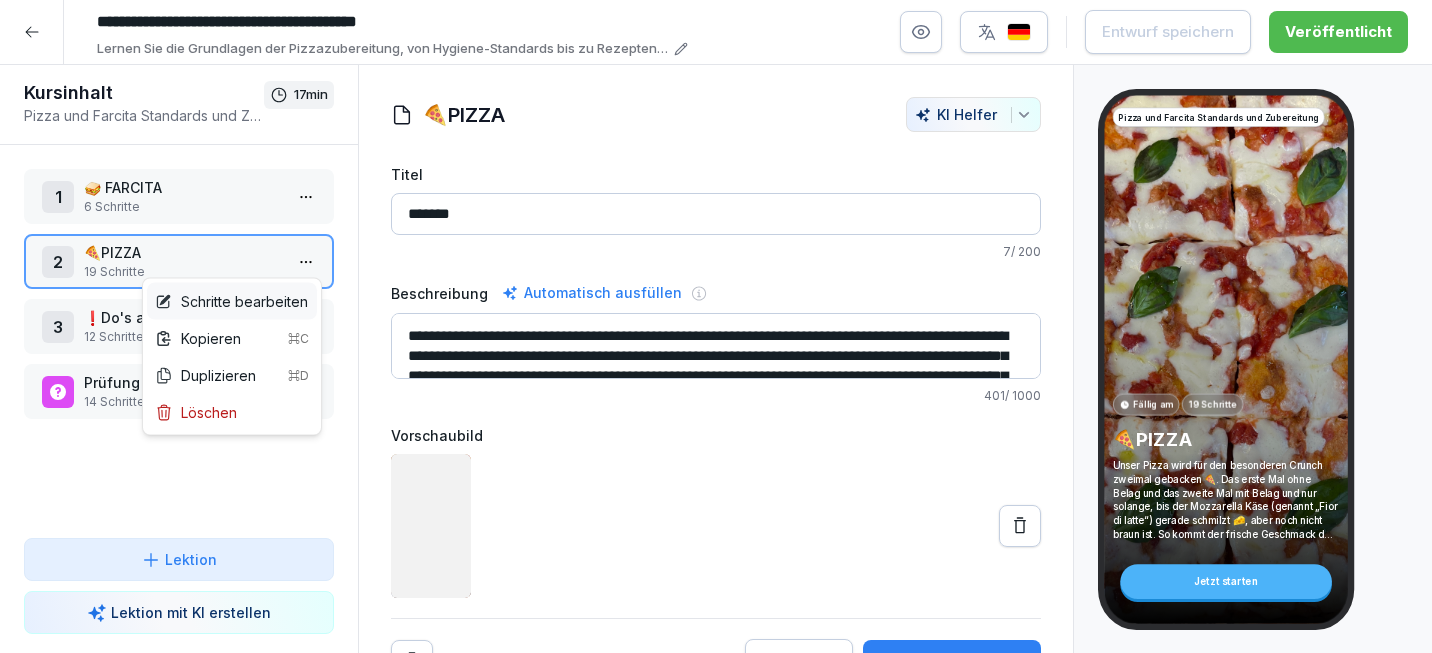 click on "Schritte bearbeiten" at bounding box center (231, 301) 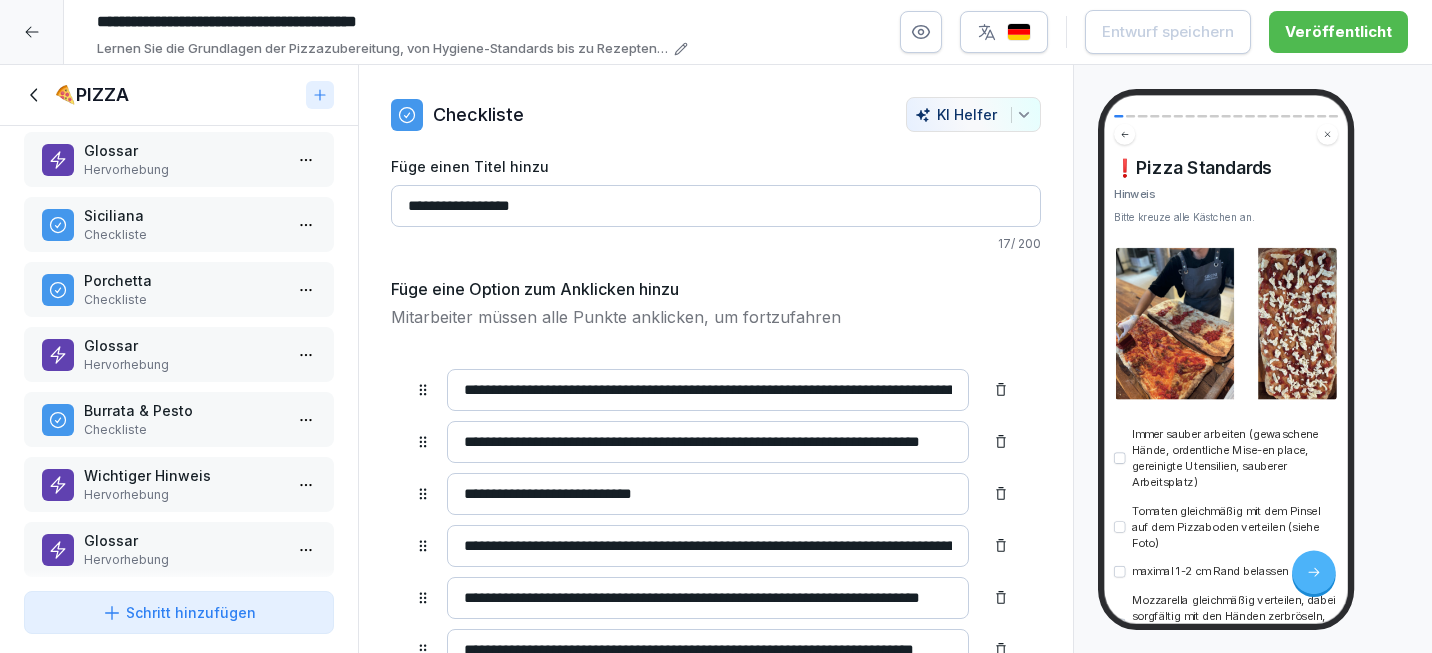 scroll, scrollTop: 477, scrollLeft: 0, axis: vertical 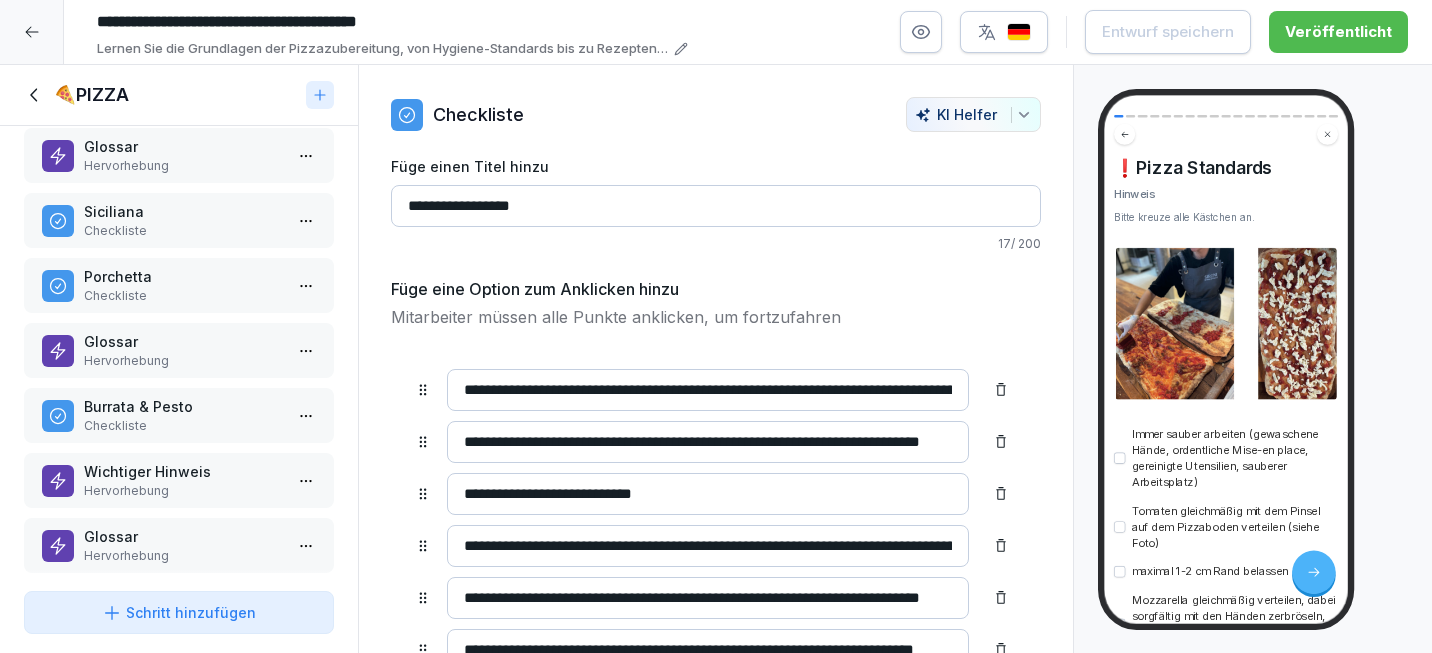 click on "Checkliste" at bounding box center (183, 426) 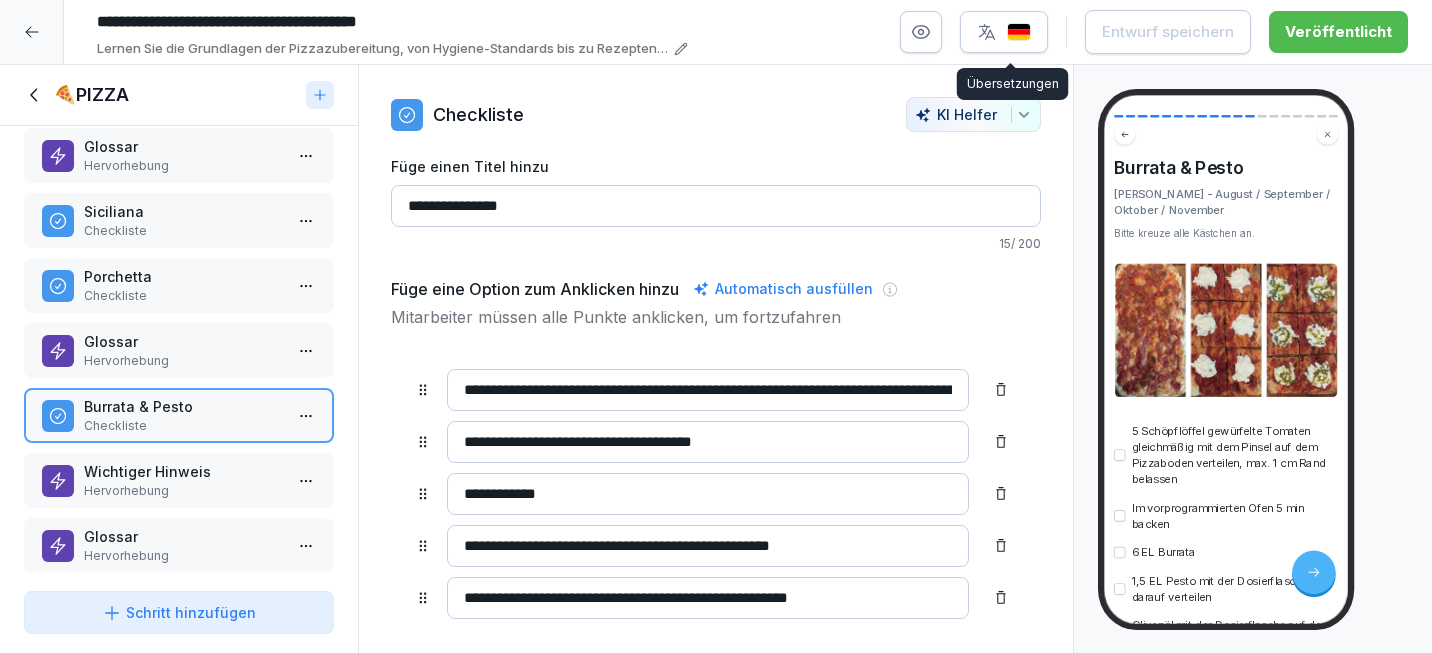 click at bounding box center [1004, 32] 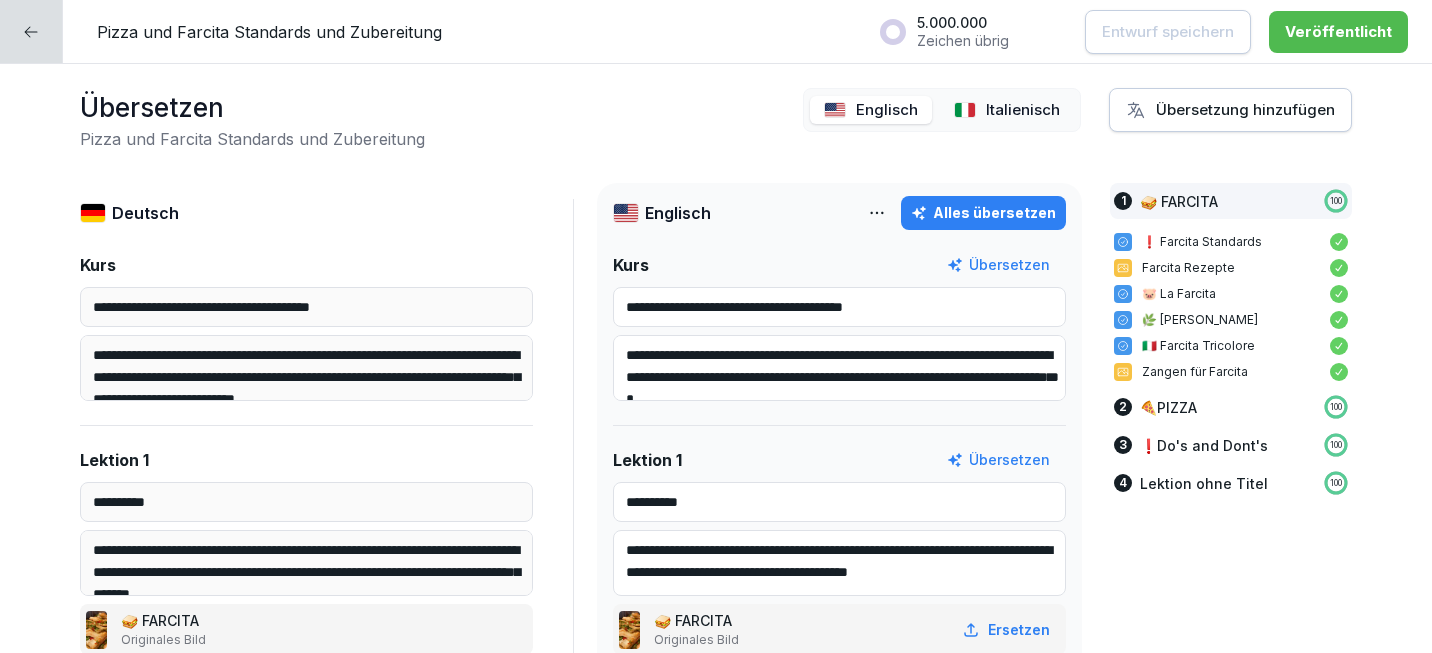 click on "Übersetzen Pizza und Farcita Standards und Zubereitung Englisch Italienisch Übersetzung hinzufügen" at bounding box center (716, 119) 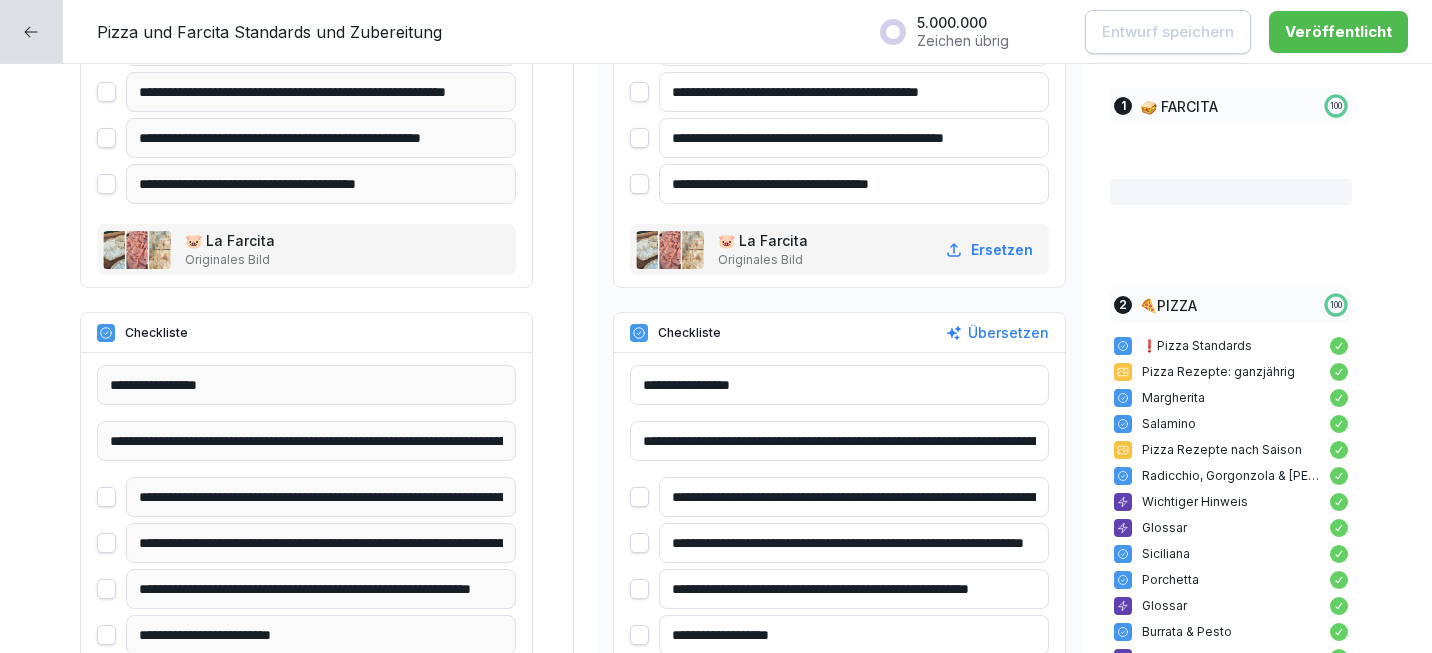 scroll, scrollTop: 0, scrollLeft: 0, axis: both 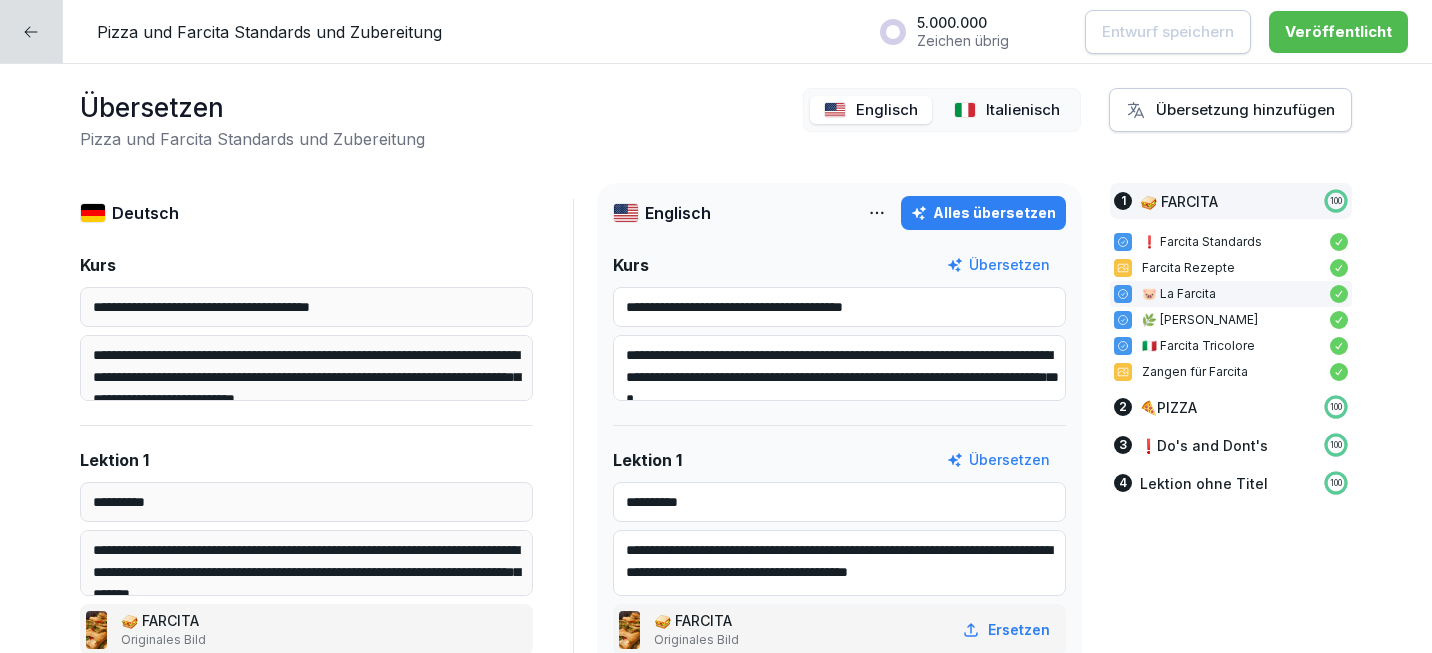 click on "Italienisch" at bounding box center [1023, 110] 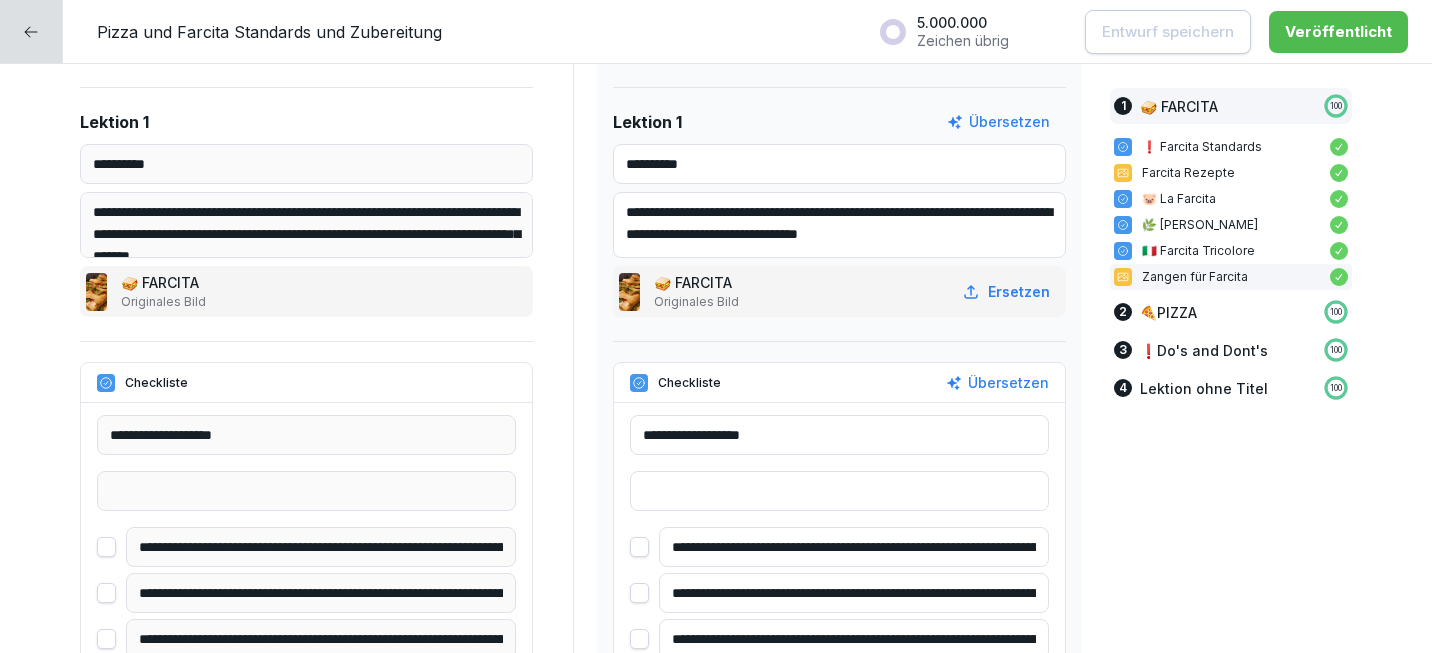 scroll, scrollTop: 0, scrollLeft: 0, axis: both 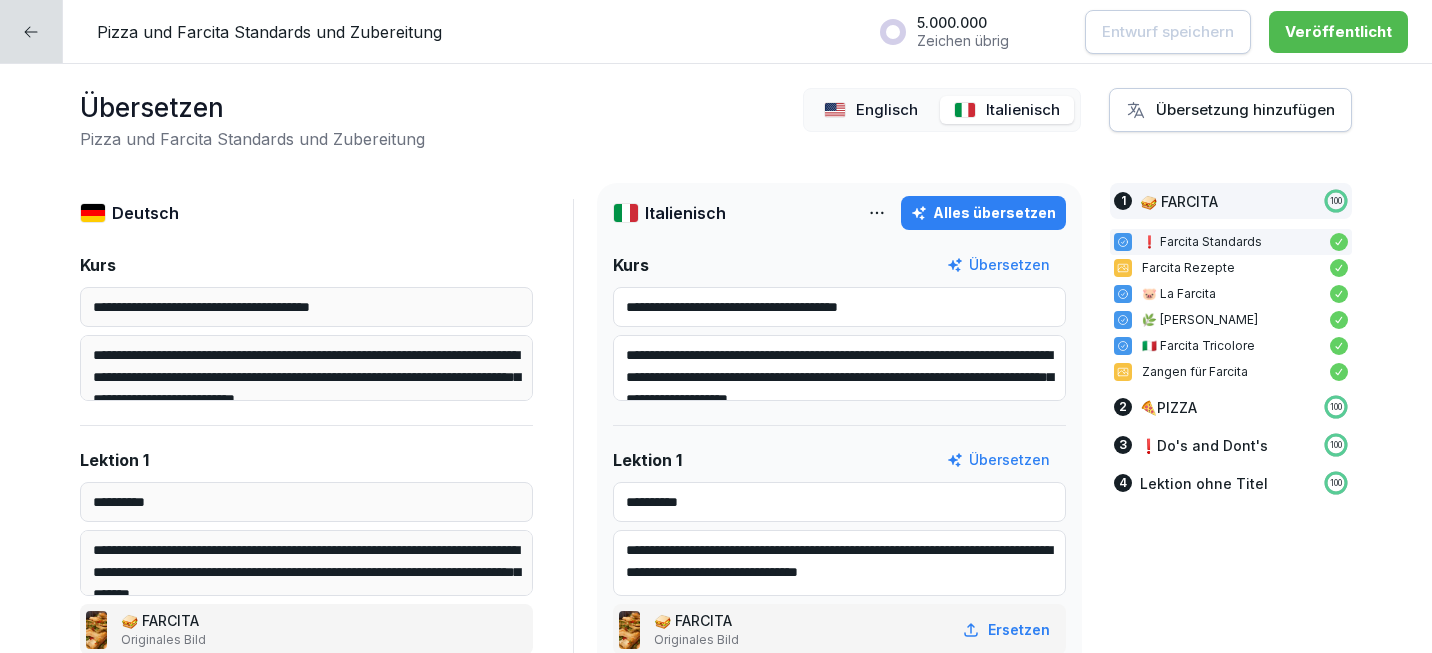 click 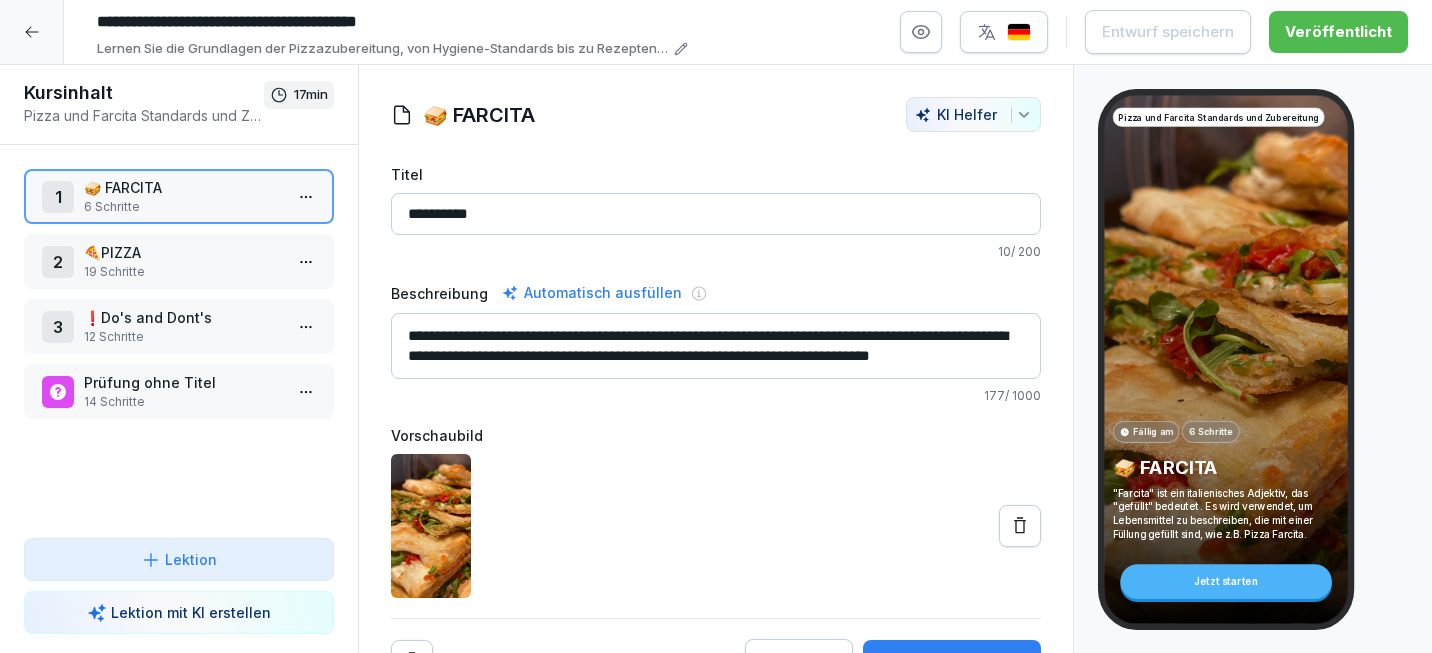 click at bounding box center [32, 32] 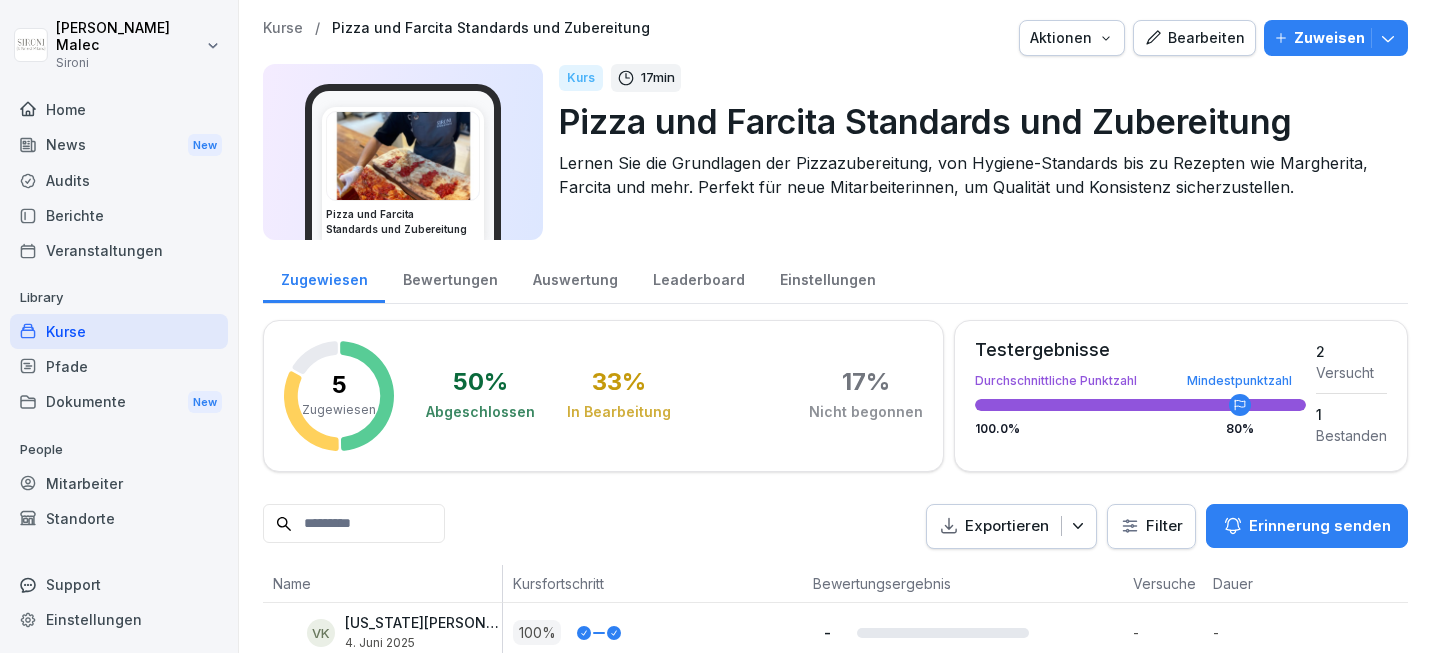 click on "Kurse" at bounding box center (119, 331) 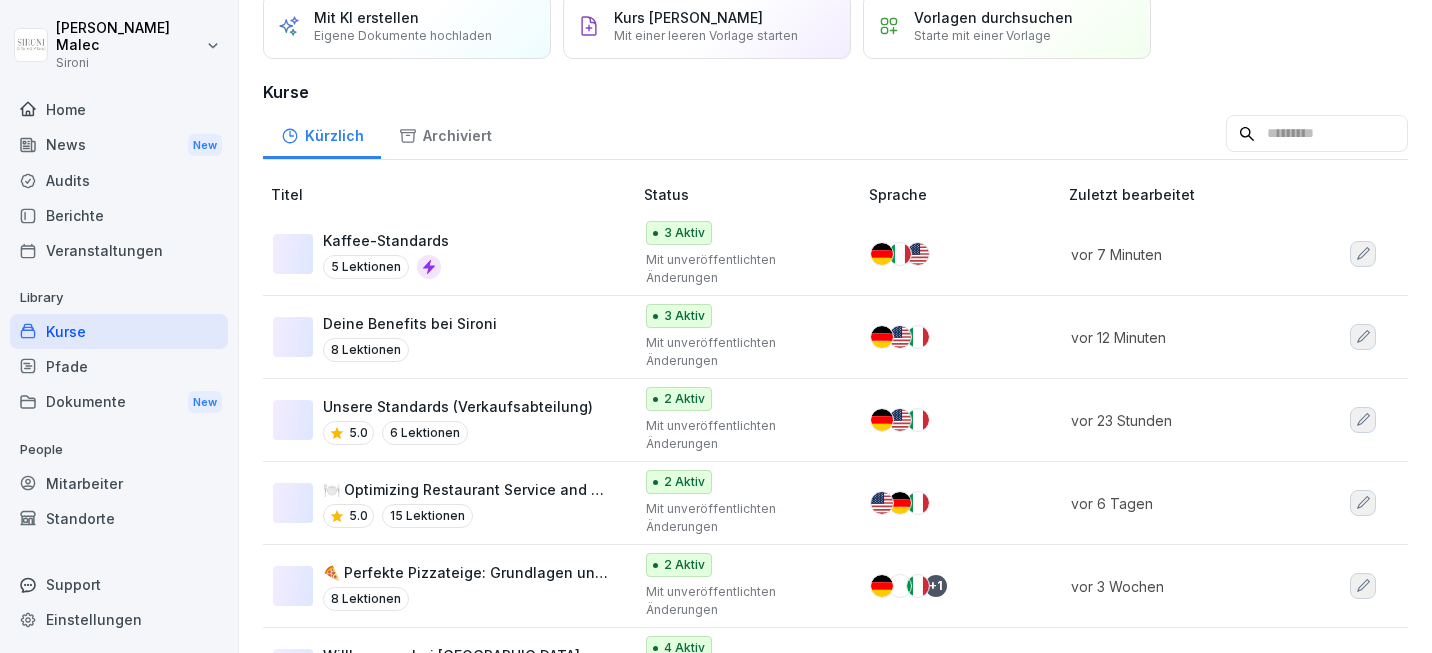 scroll, scrollTop: 78, scrollLeft: 0, axis: vertical 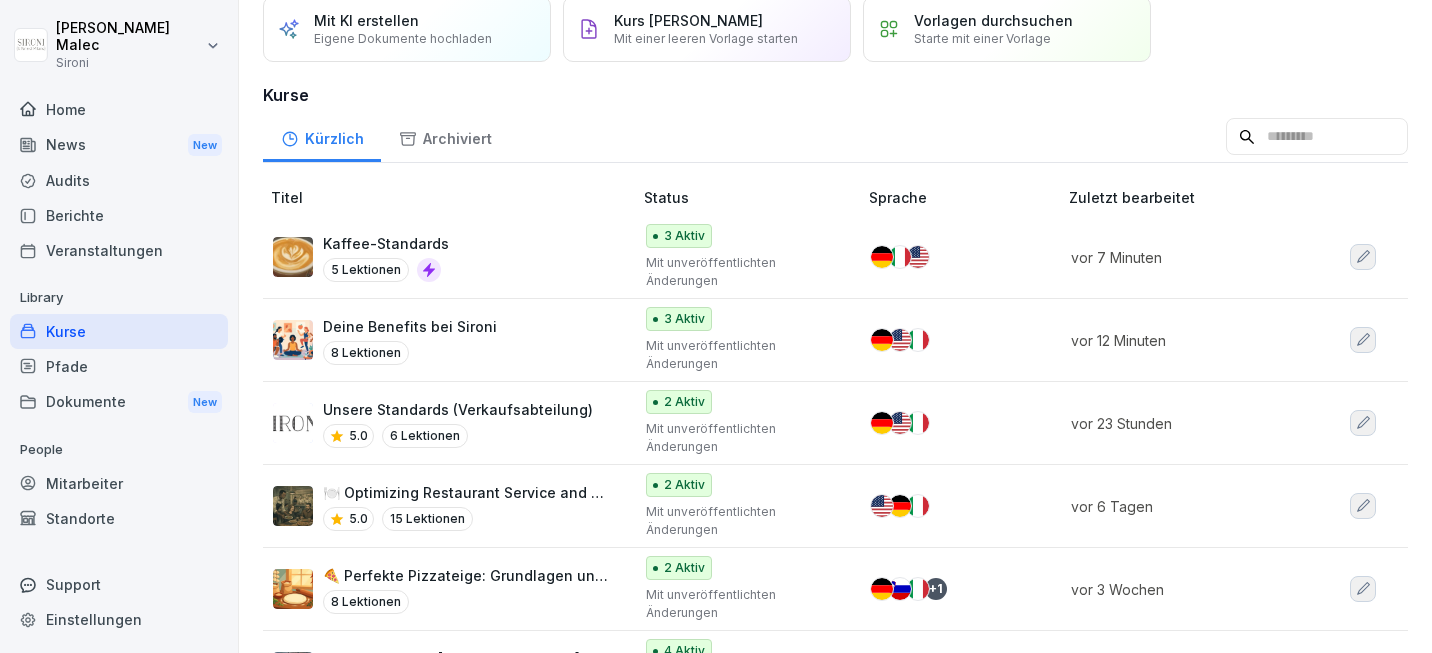 click on "Kaffee-Standards" at bounding box center [386, 243] 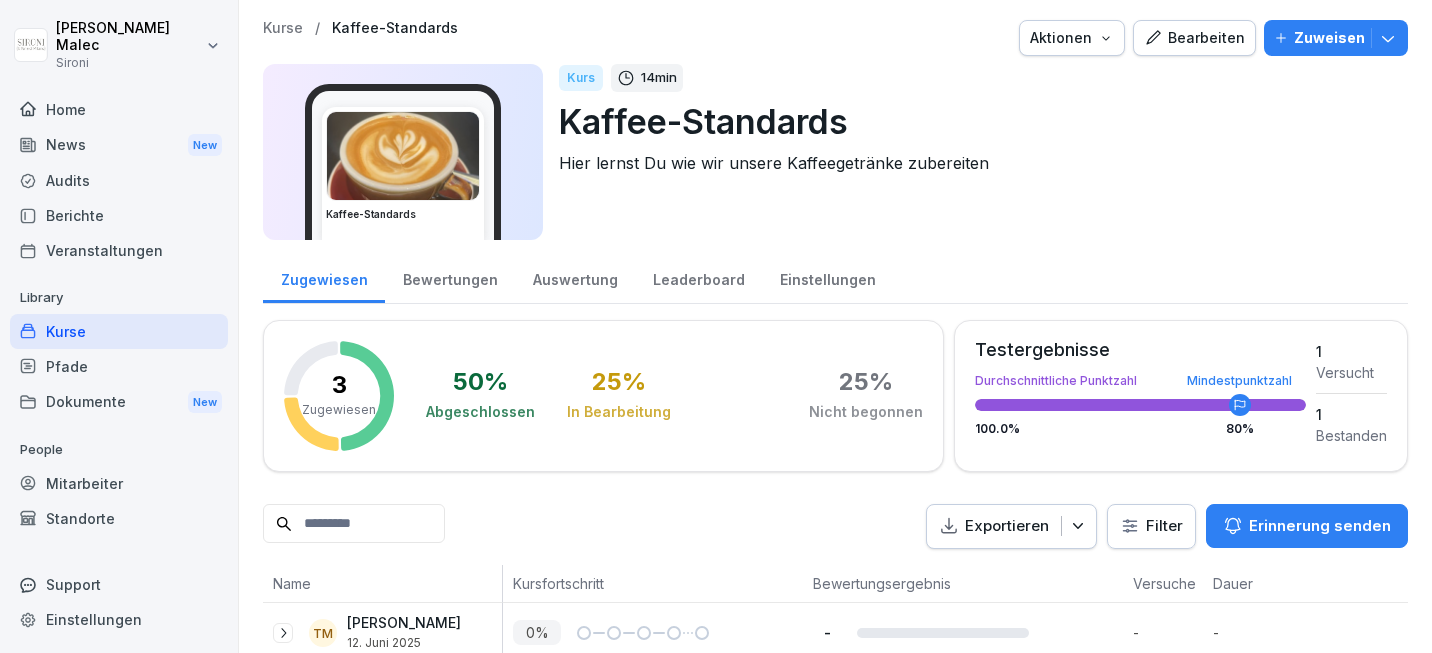 scroll, scrollTop: 0, scrollLeft: 0, axis: both 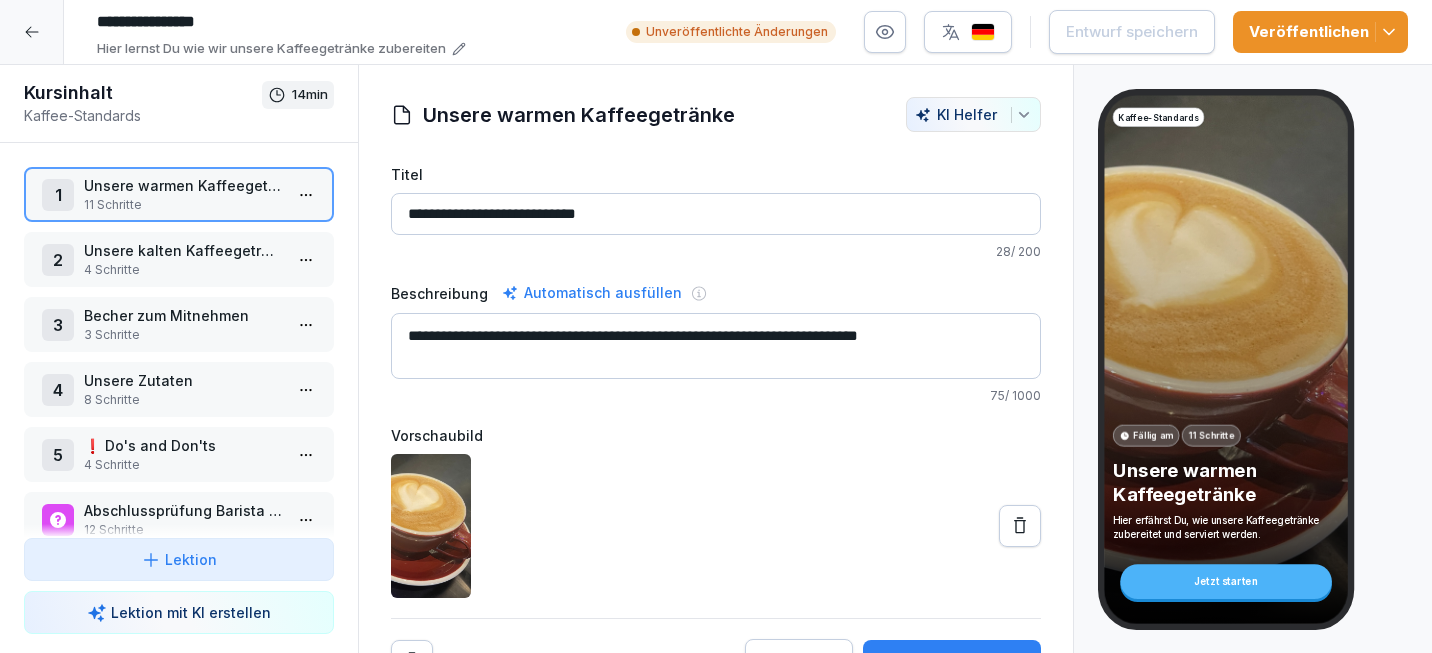 click on "8 Schritte" at bounding box center [183, 400] 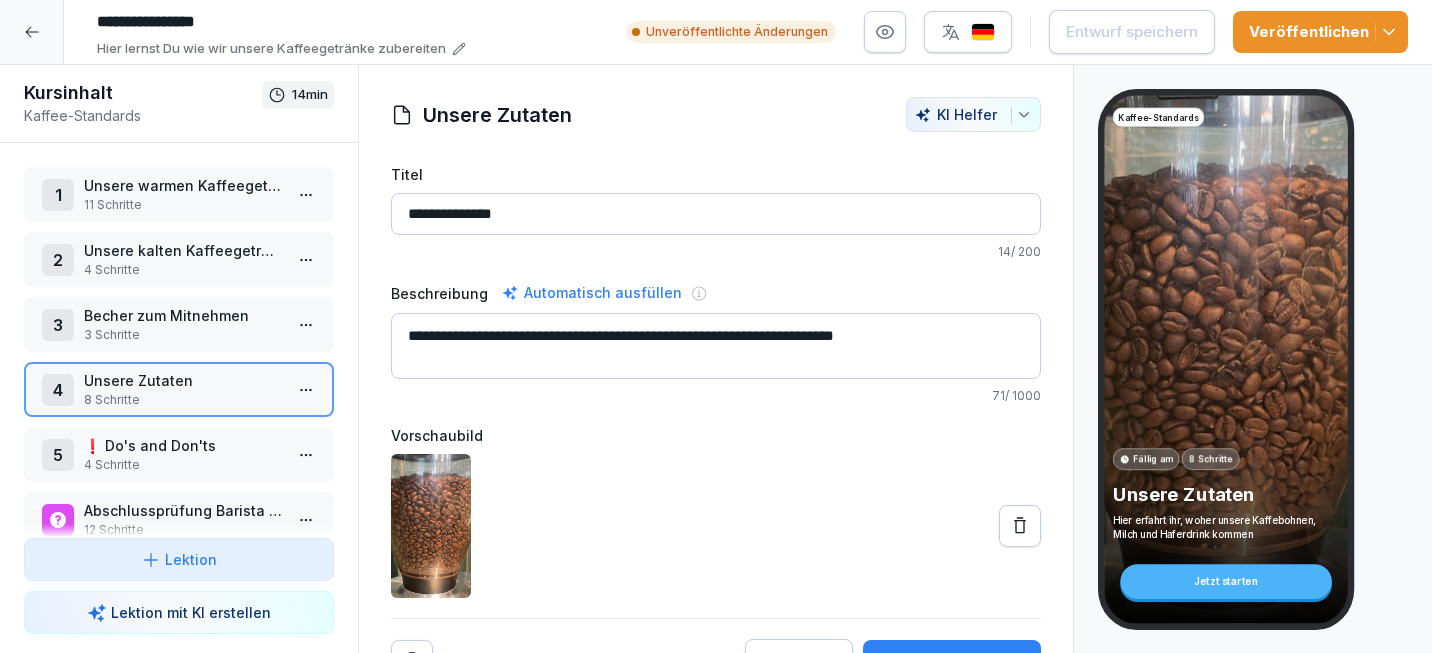 click on "**********" at bounding box center [716, 326] 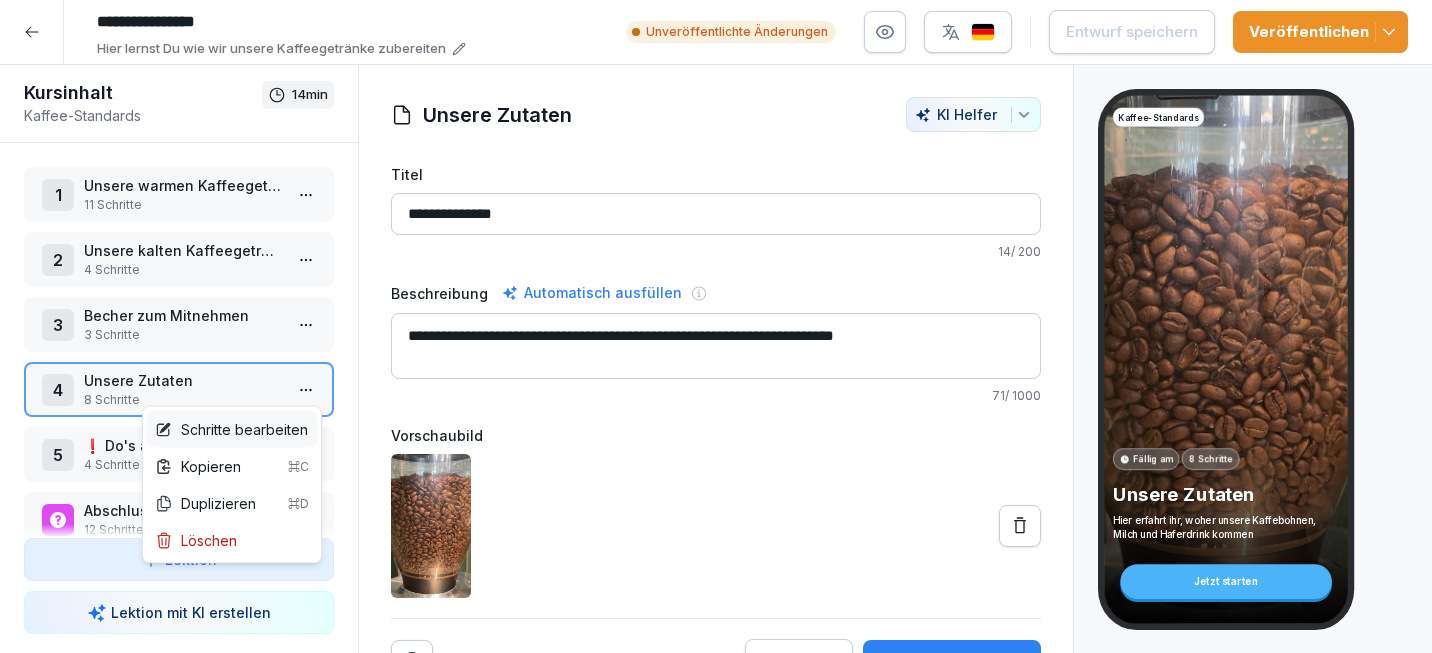 click on "Schritte bearbeiten" at bounding box center [231, 429] 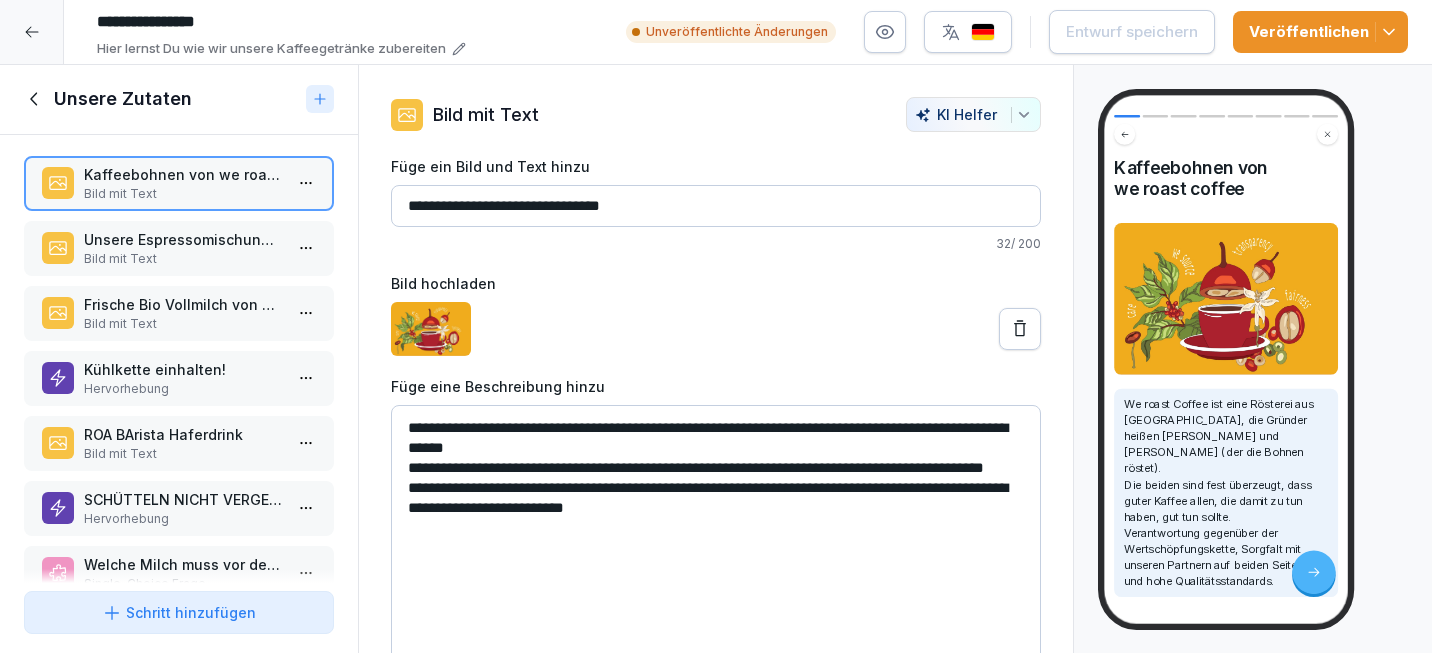 scroll, scrollTop: 0, scrollLeft: 0, axis: both 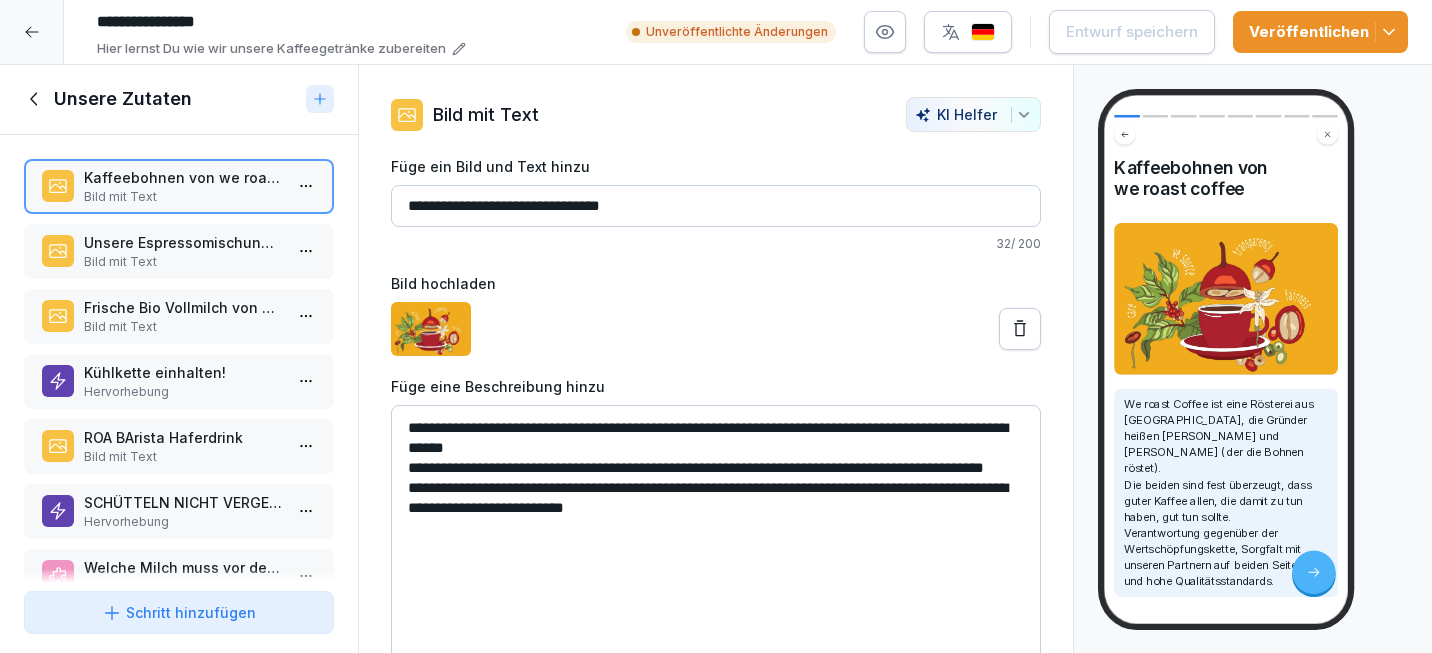 click on "Frische Bio Vollmilch von Berchtesgadener Land 3,5% Fett Bild mit Text" at bounding box center (179, 316) 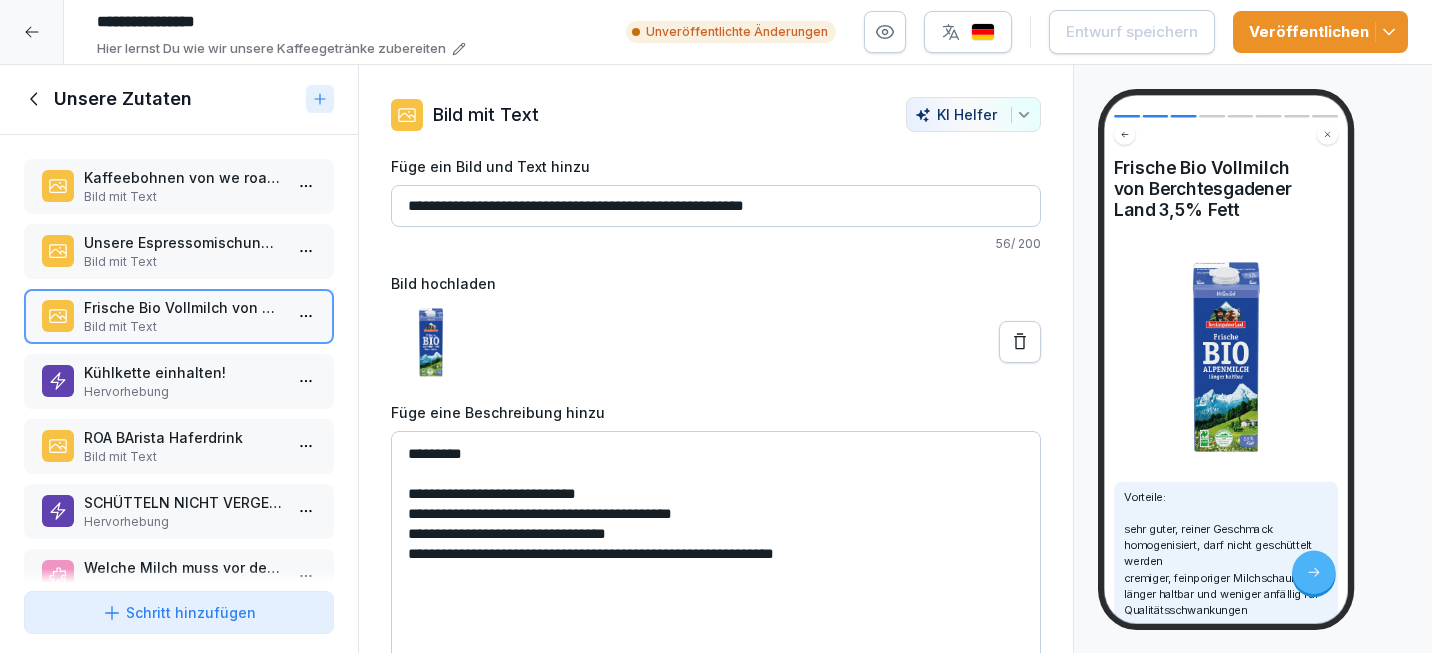 click on "Hervorhebung" at bounding box center (183, 392) 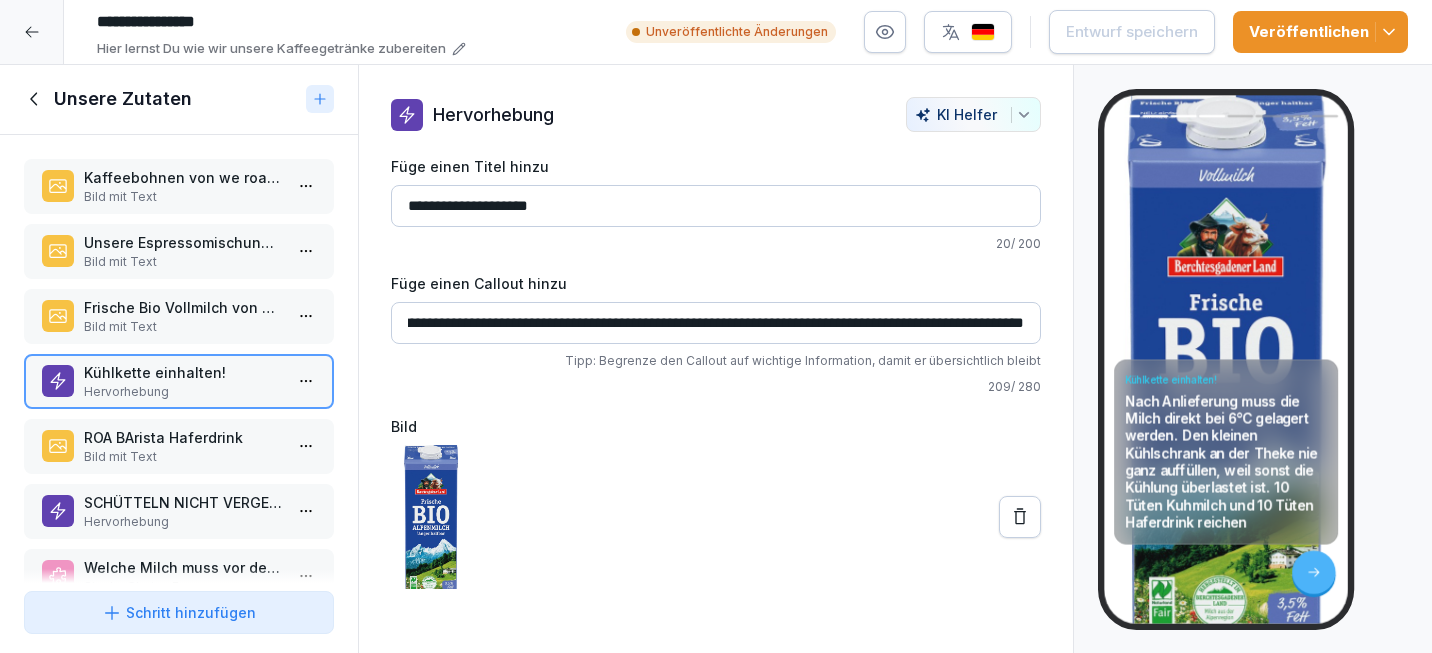 scroll, scrollTop: 0, scrollLeft: 882, axis: horizontal 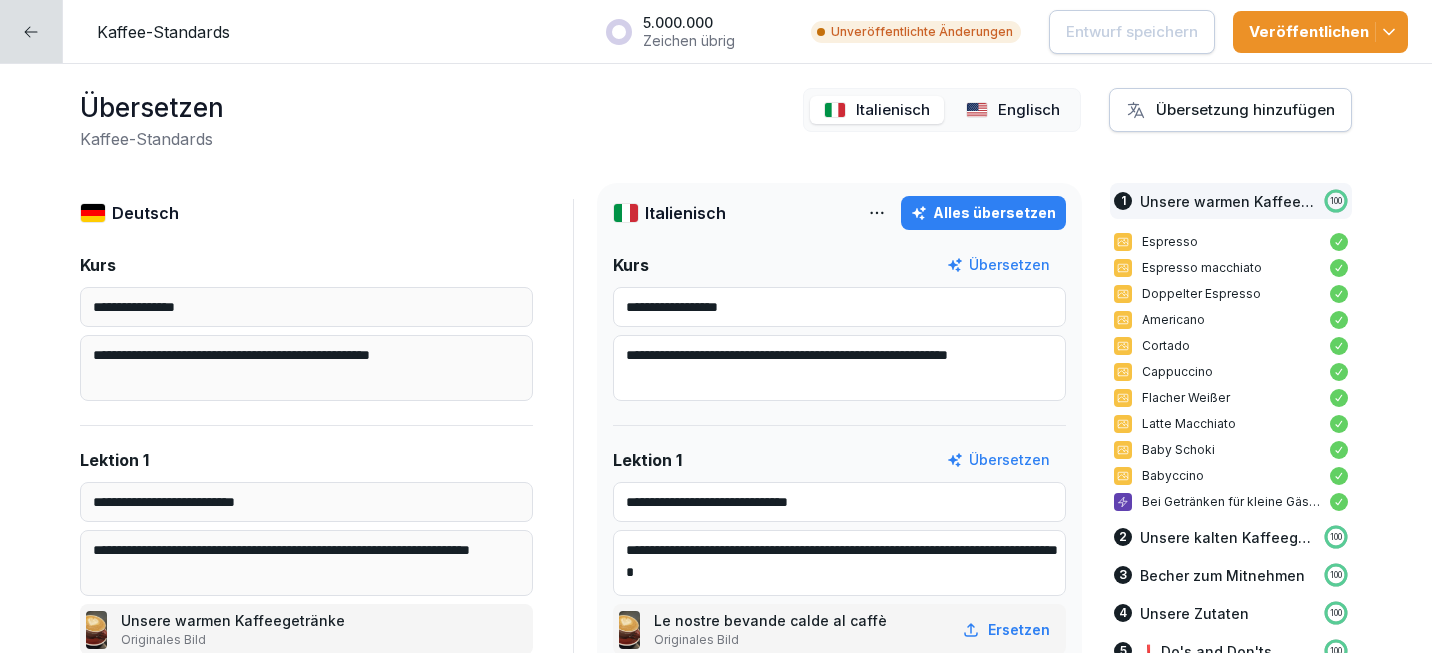 click on "Italienisch" at bounding box center (893, 110) 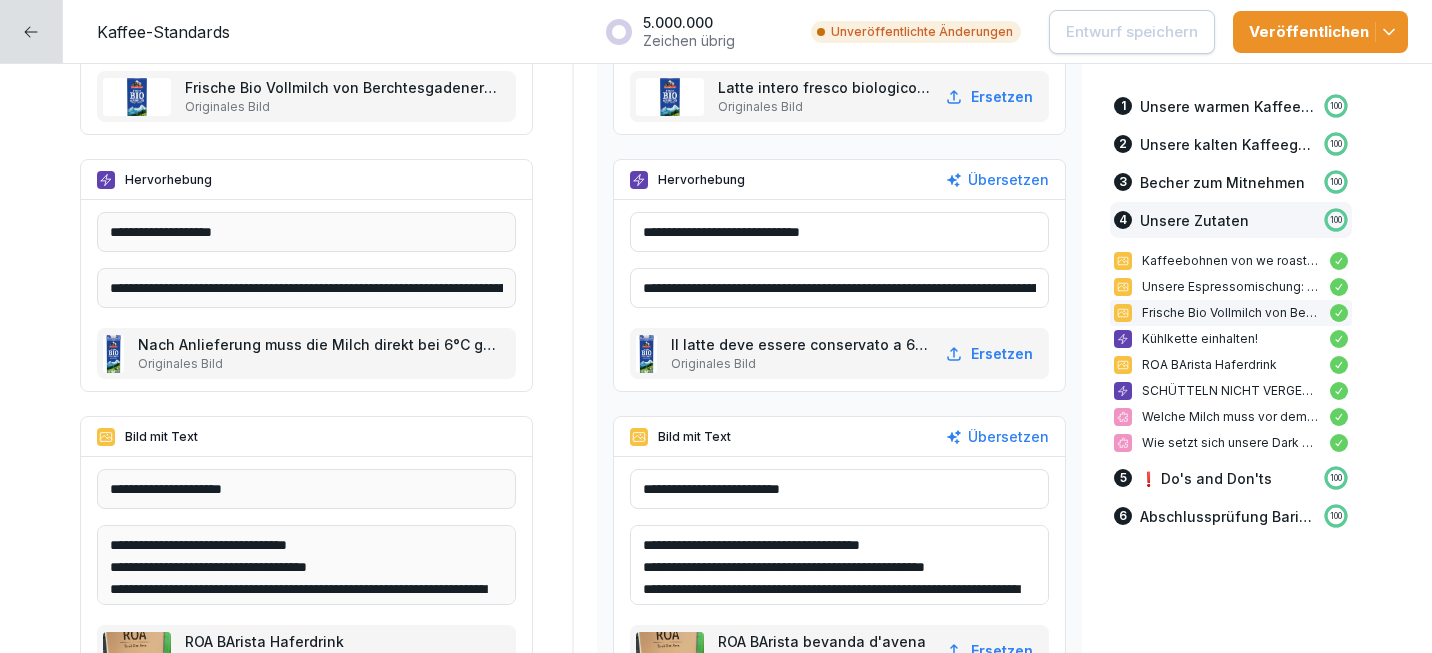 scroll, scrollTop: 7456, scrollLeft: 0, axis: vertical 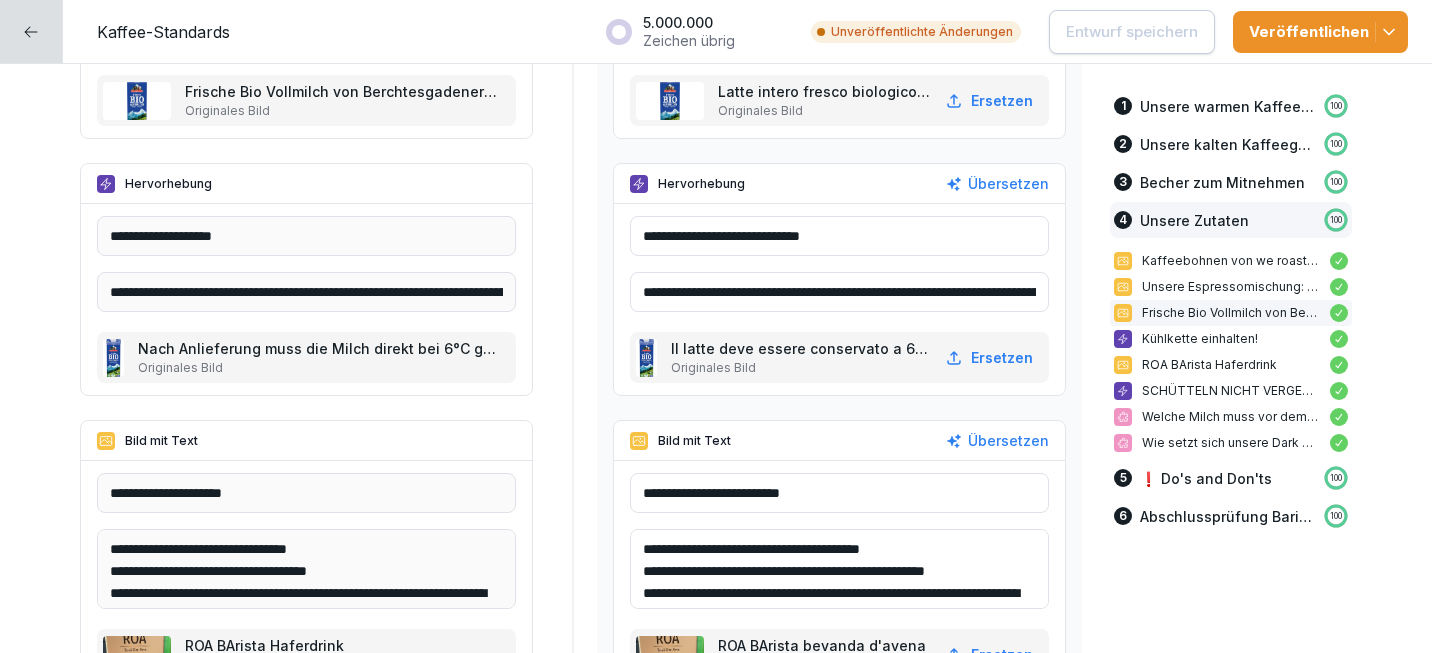 click on "**********" at bounding box center (839, 292) 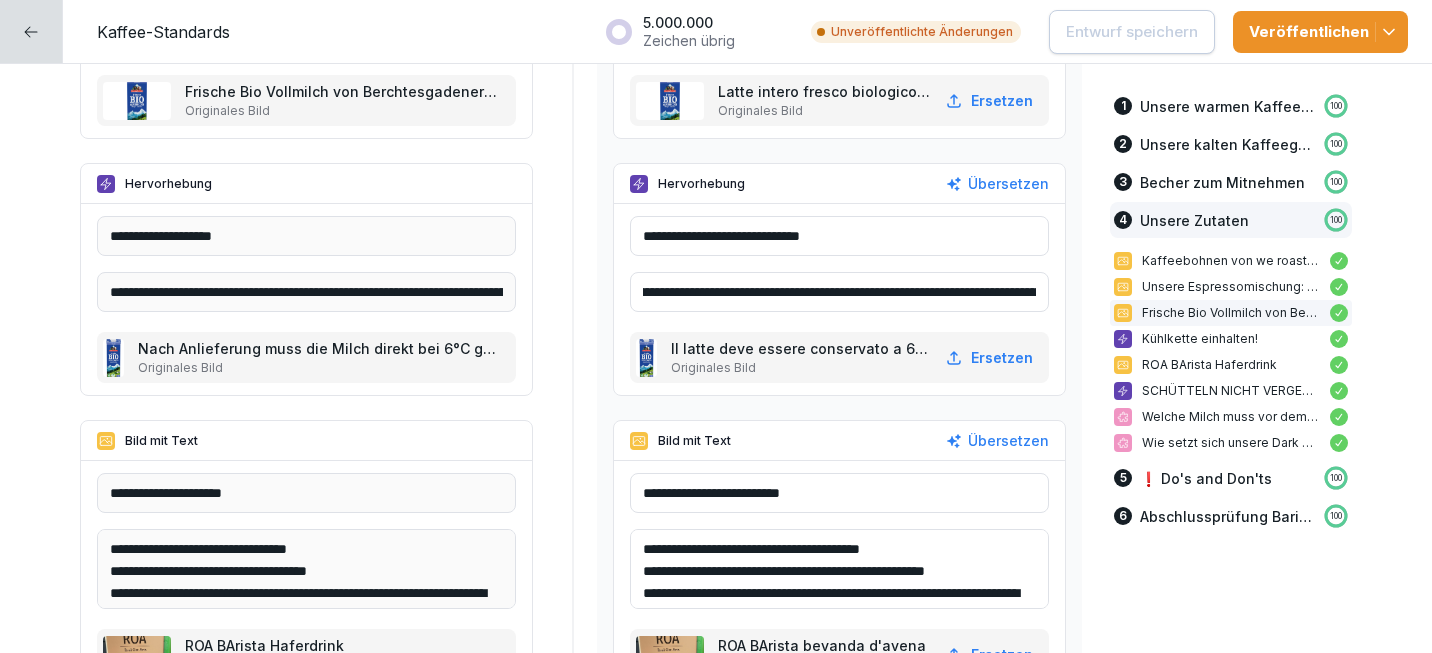 scroll, scrollTop: 0, scrollLeft: 672, axis: horizontal 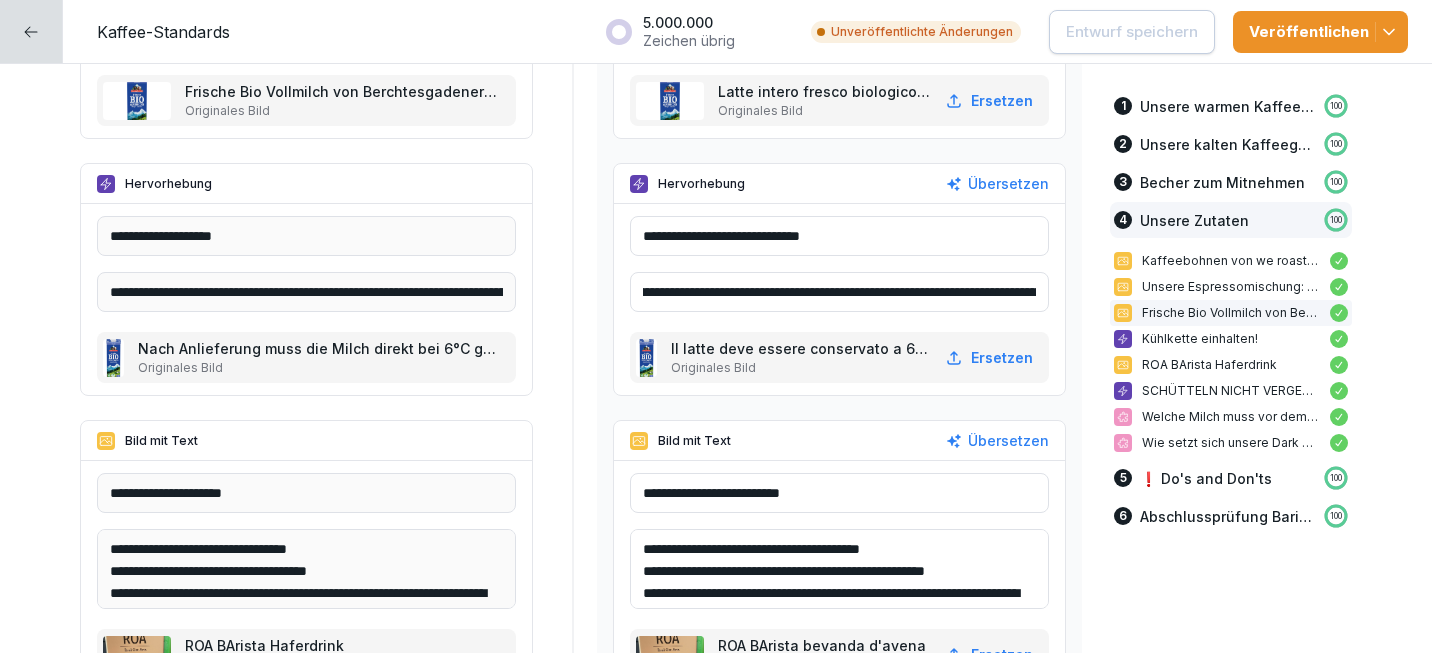 click on "**********" at bounding box center (839, 292) 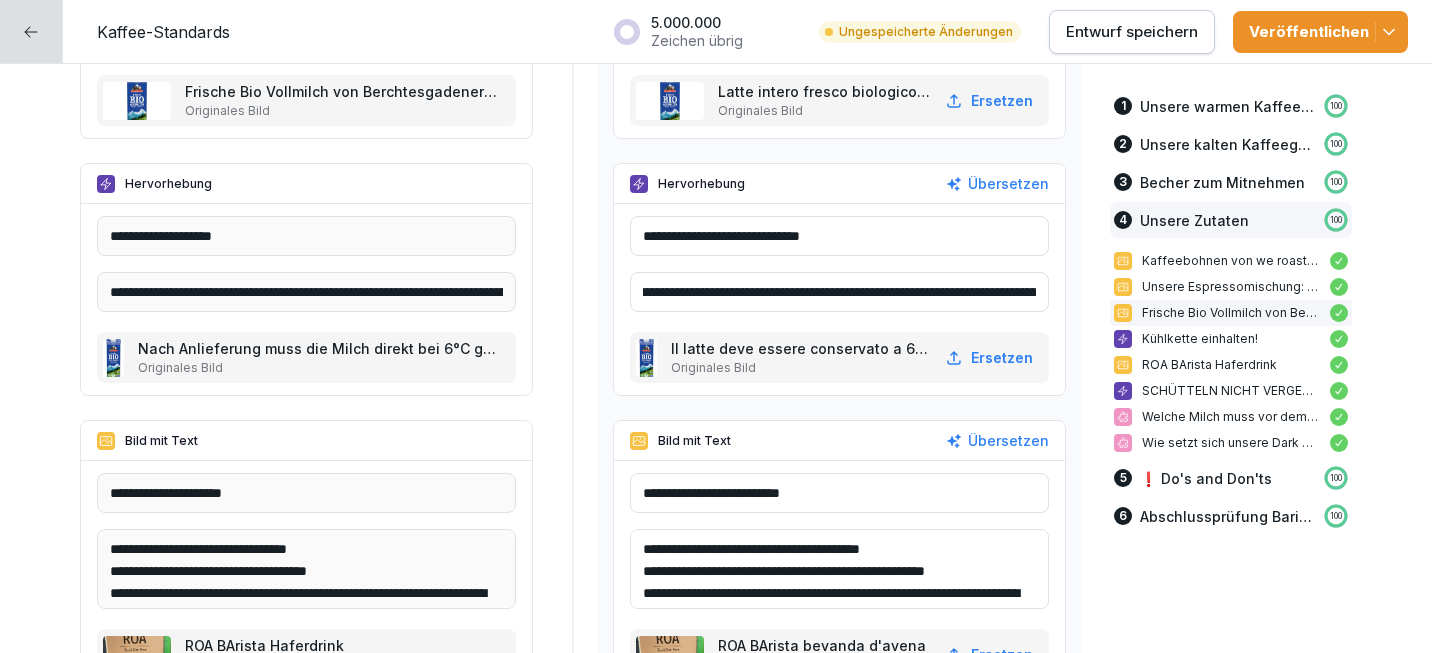 scroll, scrollTop: 0, scrollLeft: 569, axis: horizontal 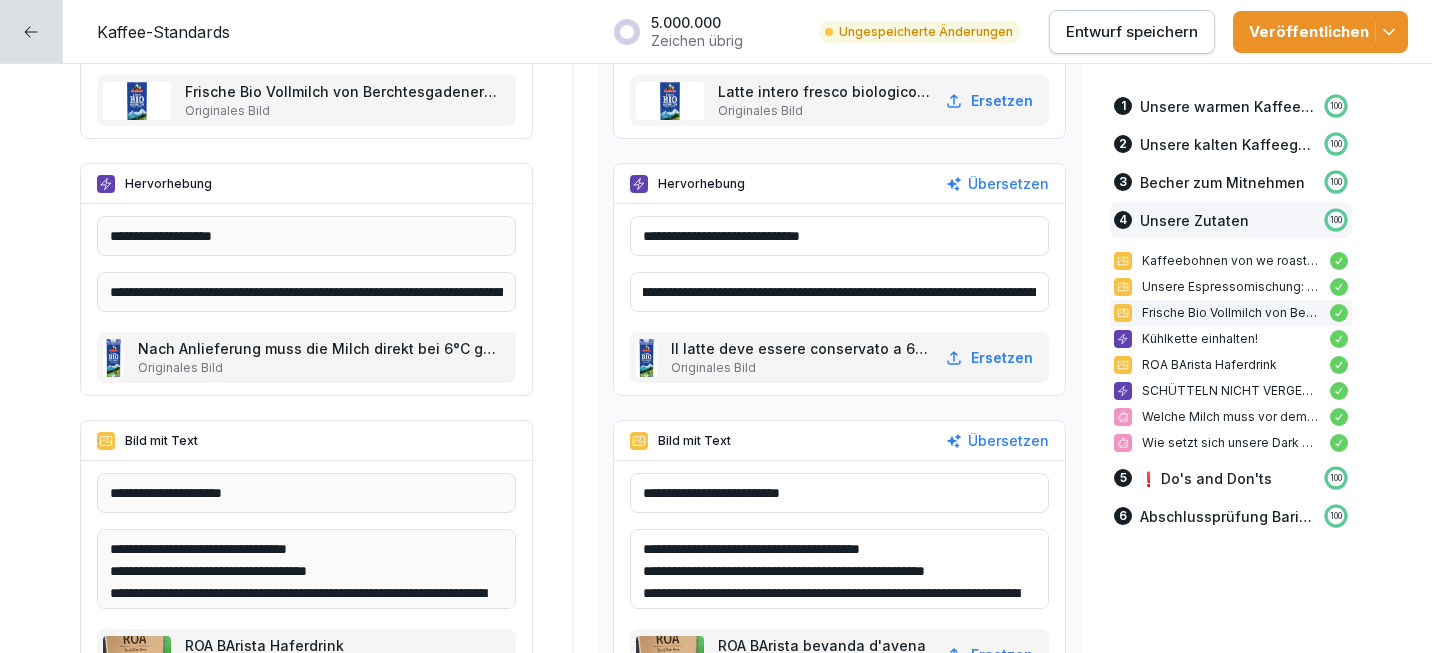 click on "**********" at bounding box center [839, 292] 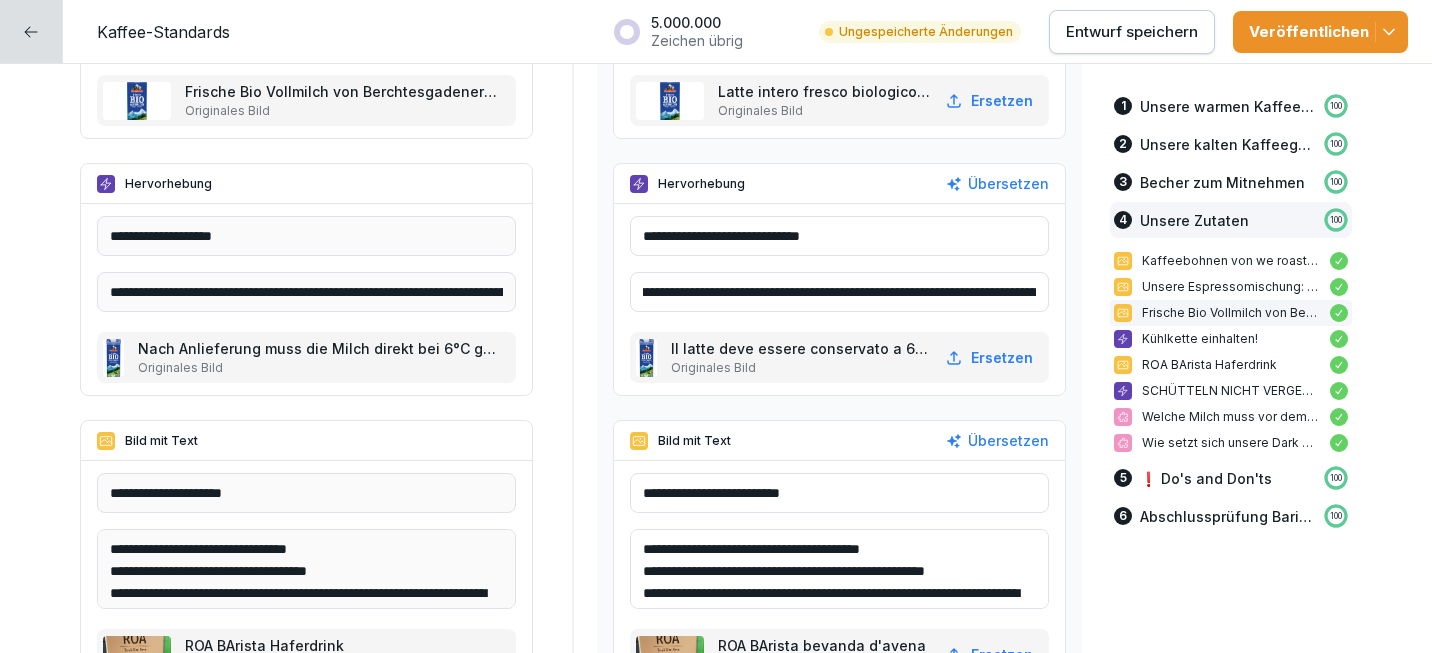 scroll, scrollTop: 0, scrollLeft: 775, axis: horizontal 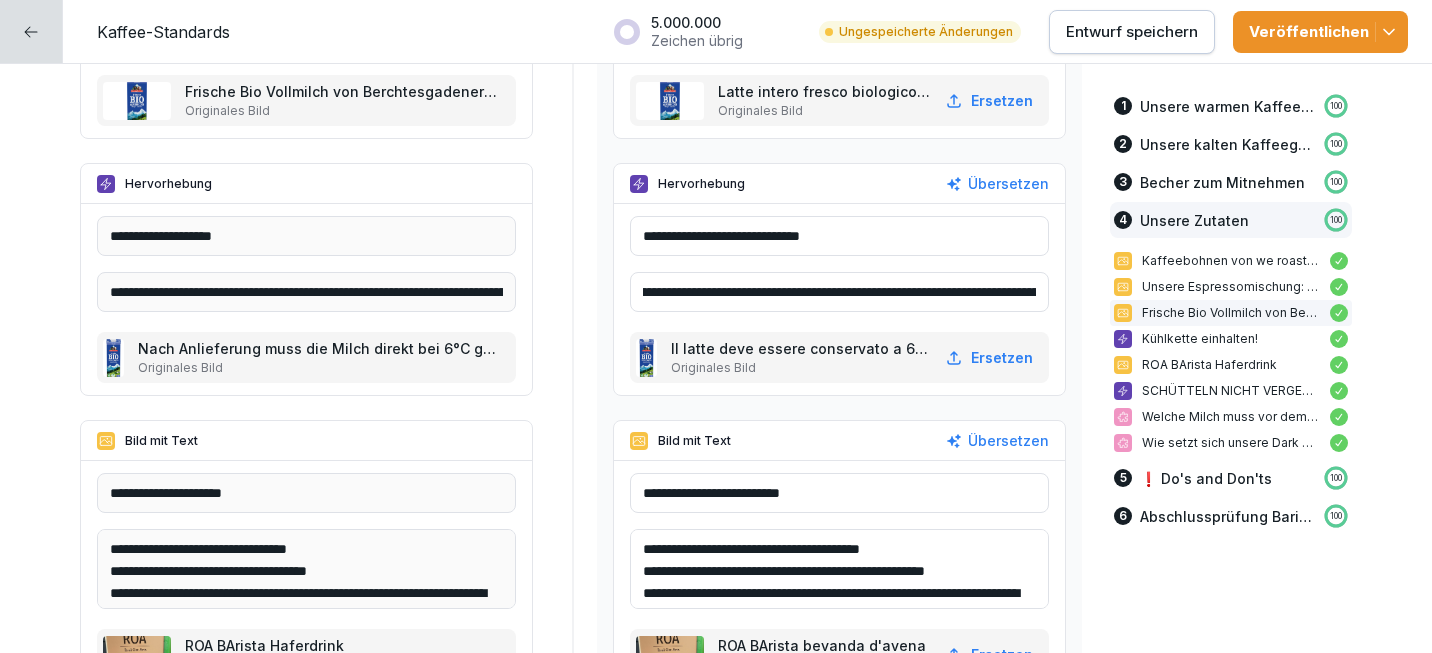 drag, startPoint x: 965, startPoint y: 291, endPoint x: 676, endPoint y: 295, distance: 289.02768 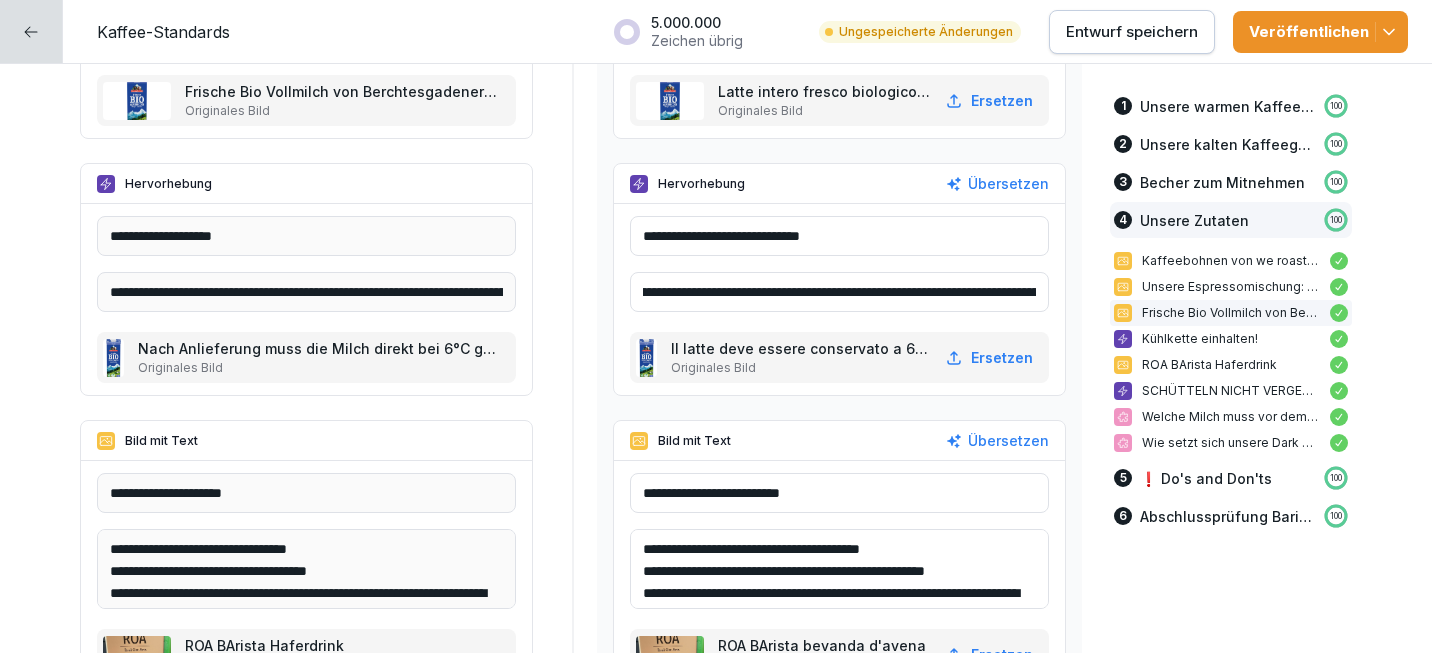 click on "**********" at bounding box center (839, 292) 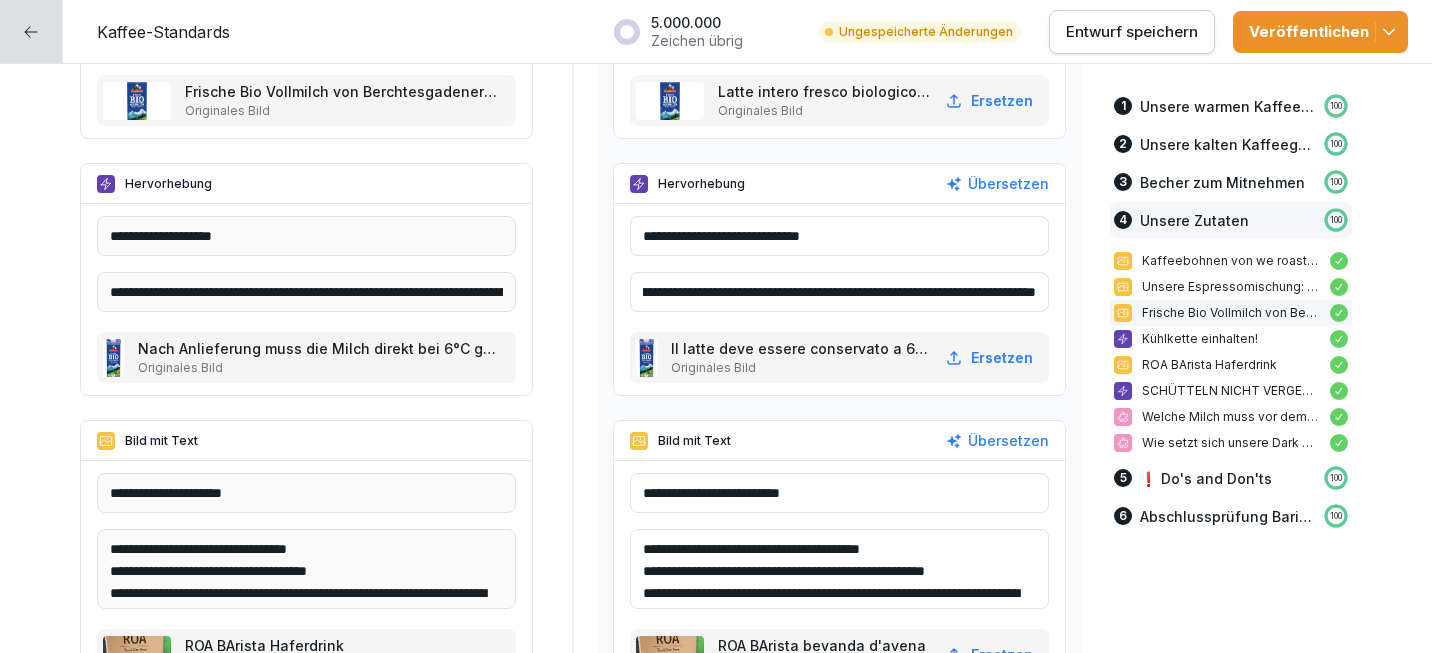 drag, startPoint x: 875, startPoint y: 291, endPoint x: 771, endPoint y: 293, distance: 104.019226 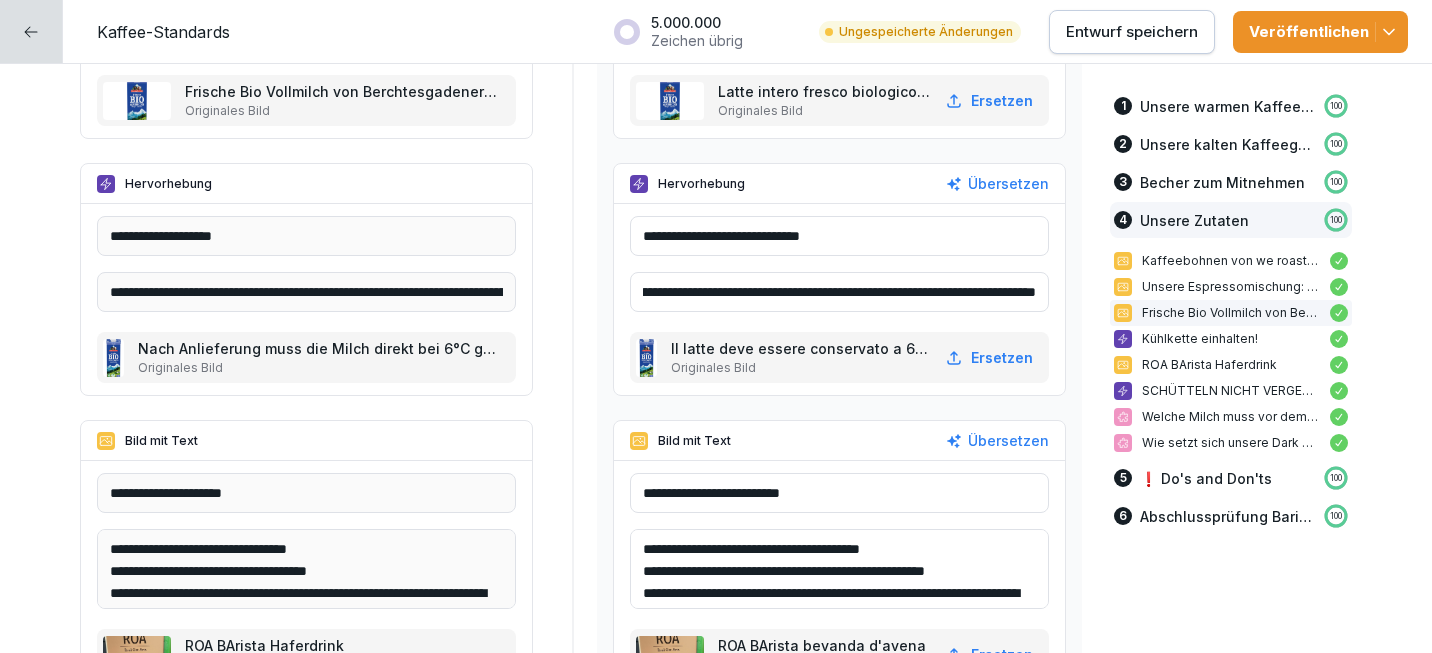 click on "**********" at bounding box center [839, 292] 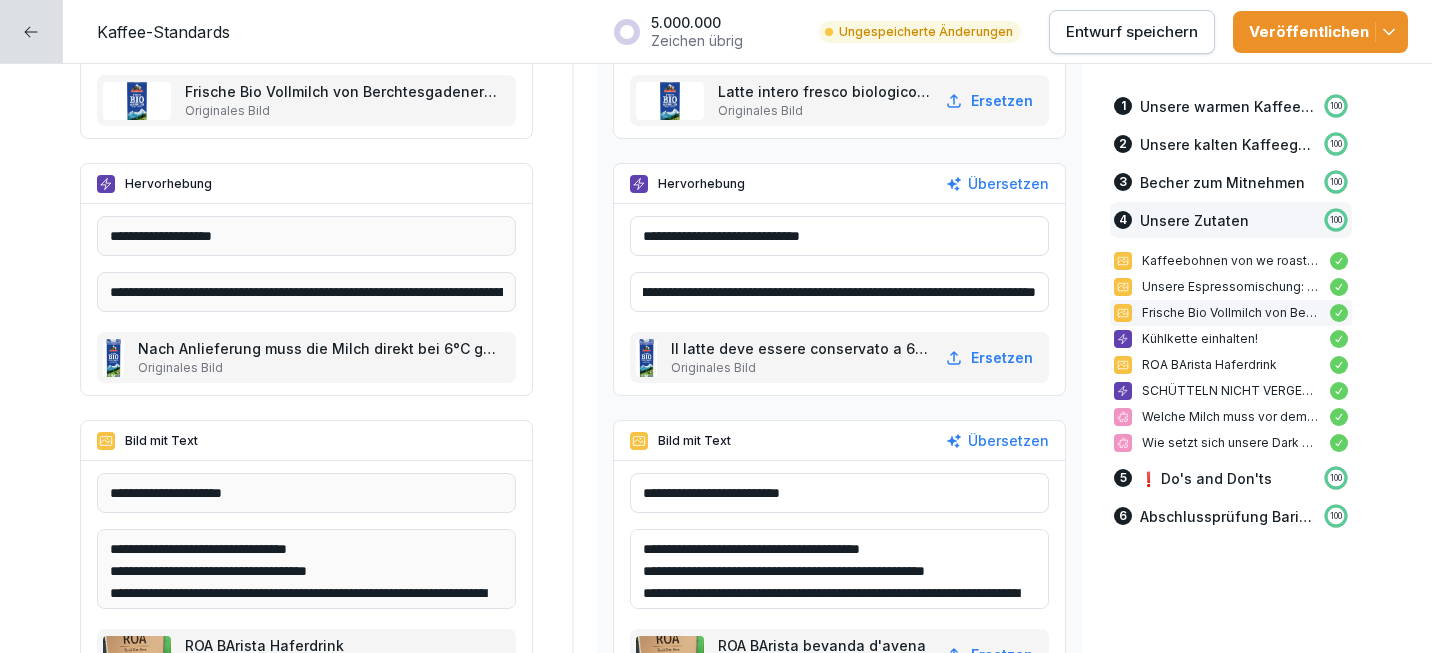 scroll, scrollTop: 0, scrollLeft: 898, axis: horizontal 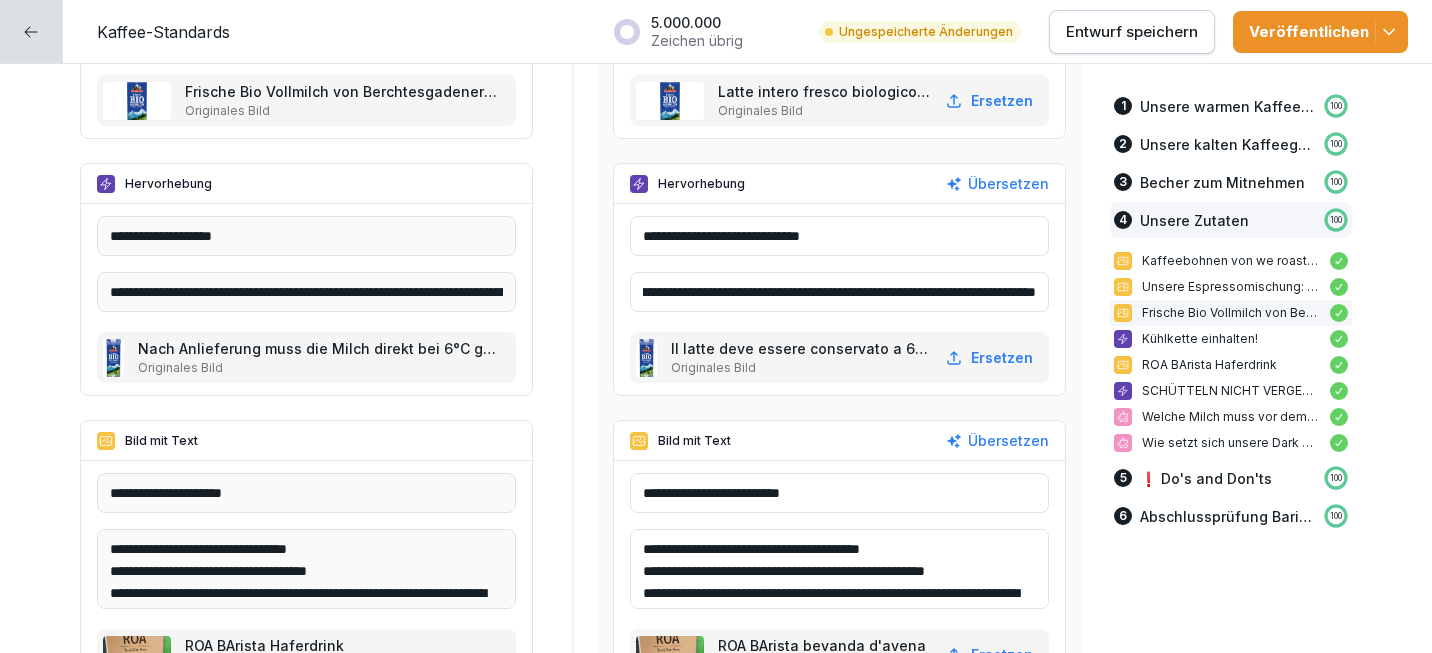 click on "**********" at bounding box center (839, 292) 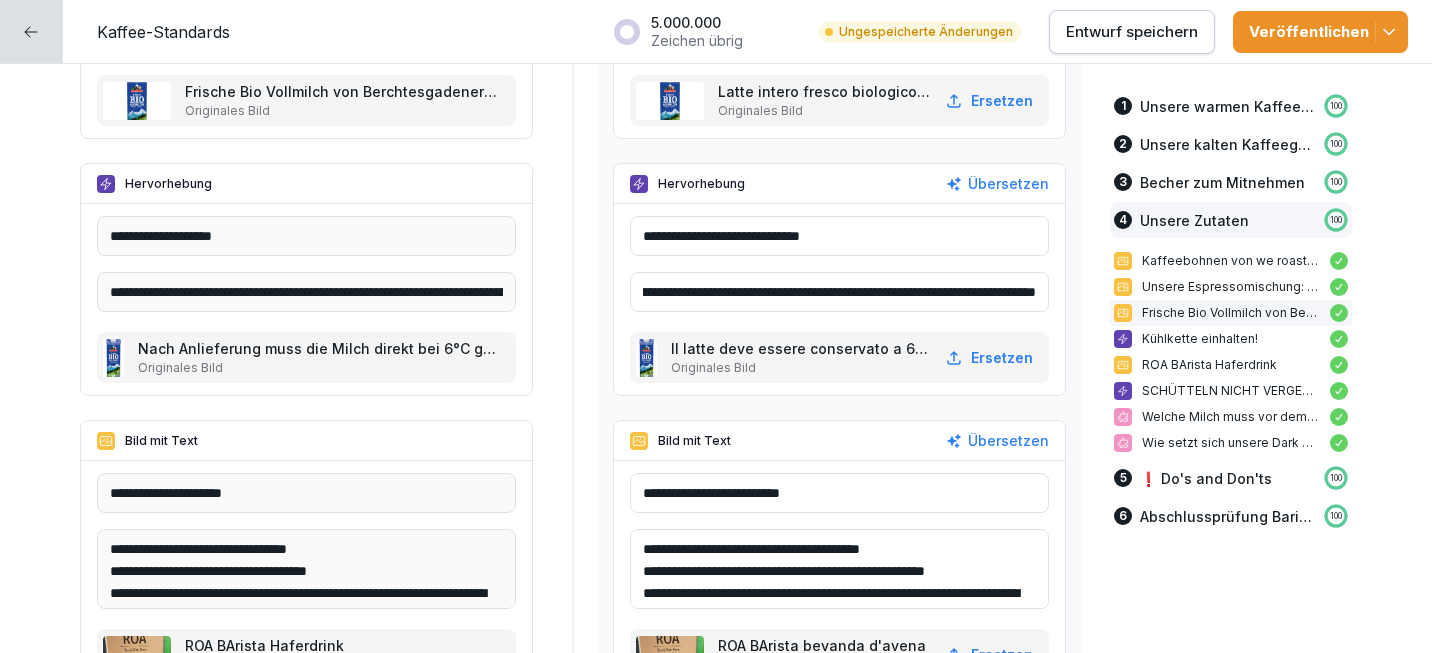 click on "**********" at bounding box center [839, 292] 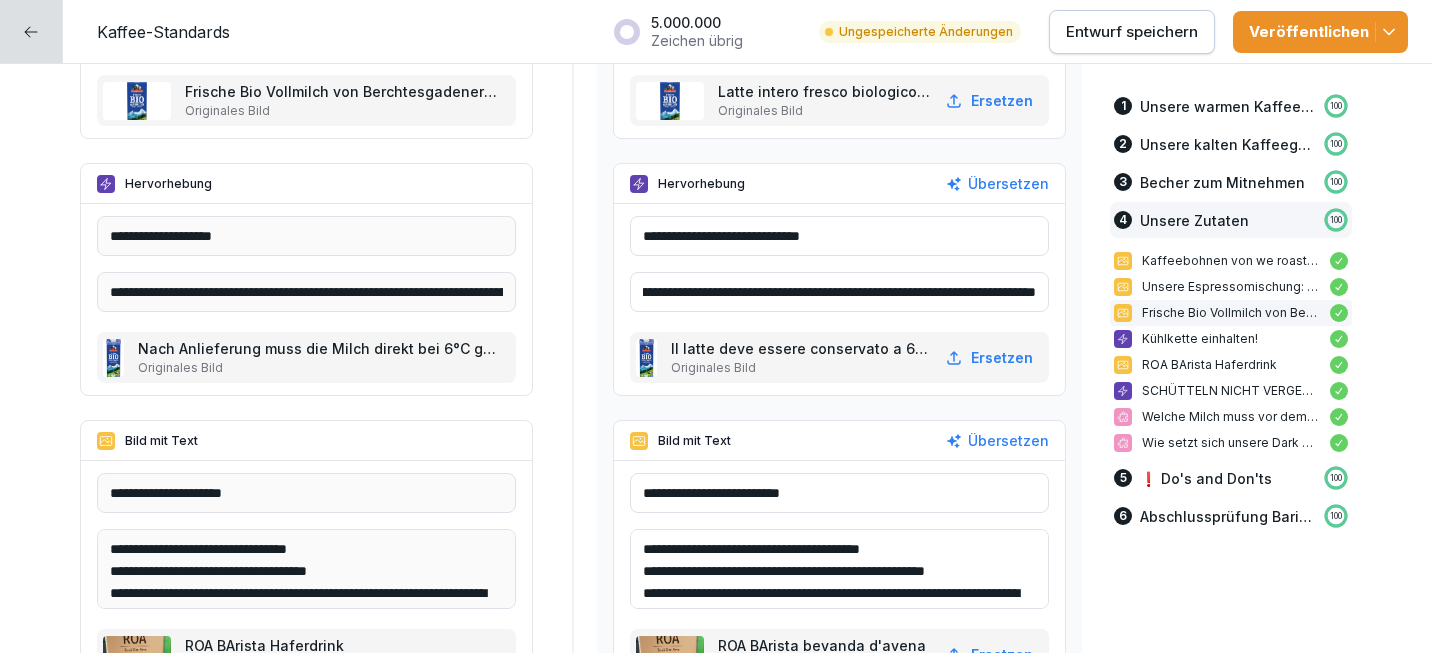 scroll, scrollTop: 0, scrollLeft: 901, axis: horizontal 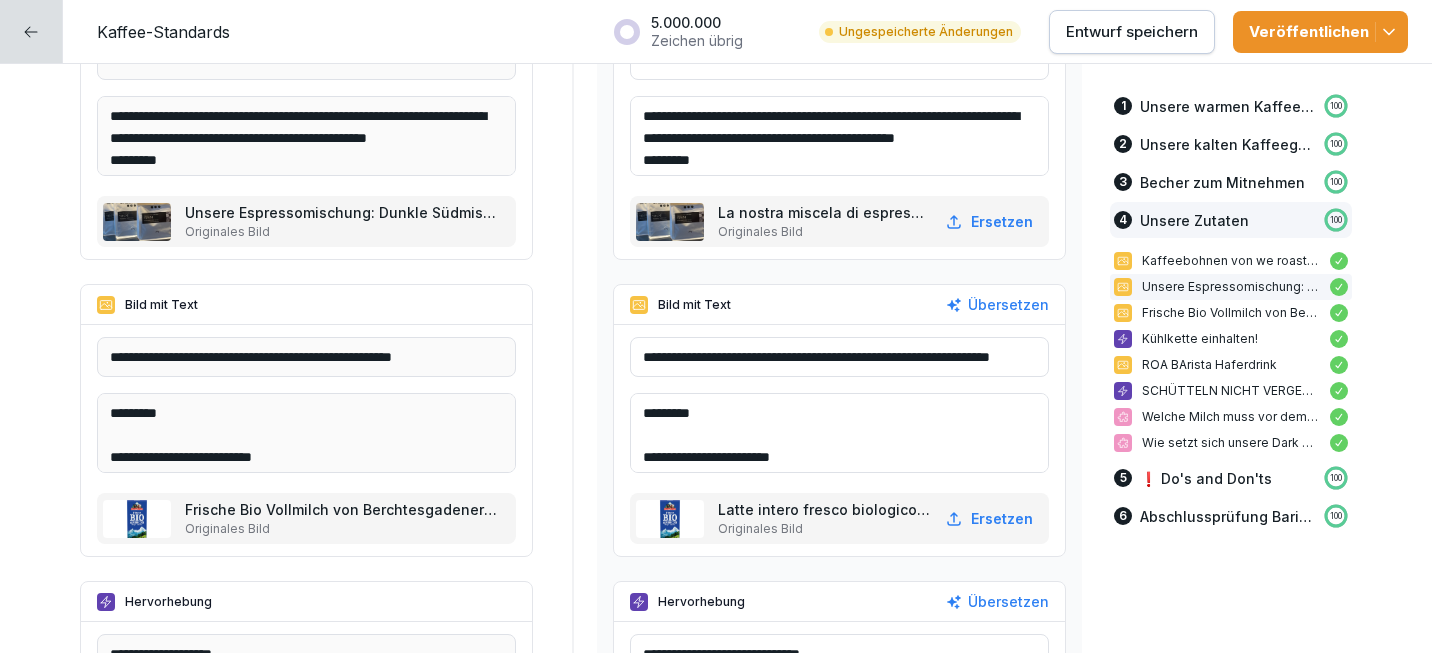 type on "**********" 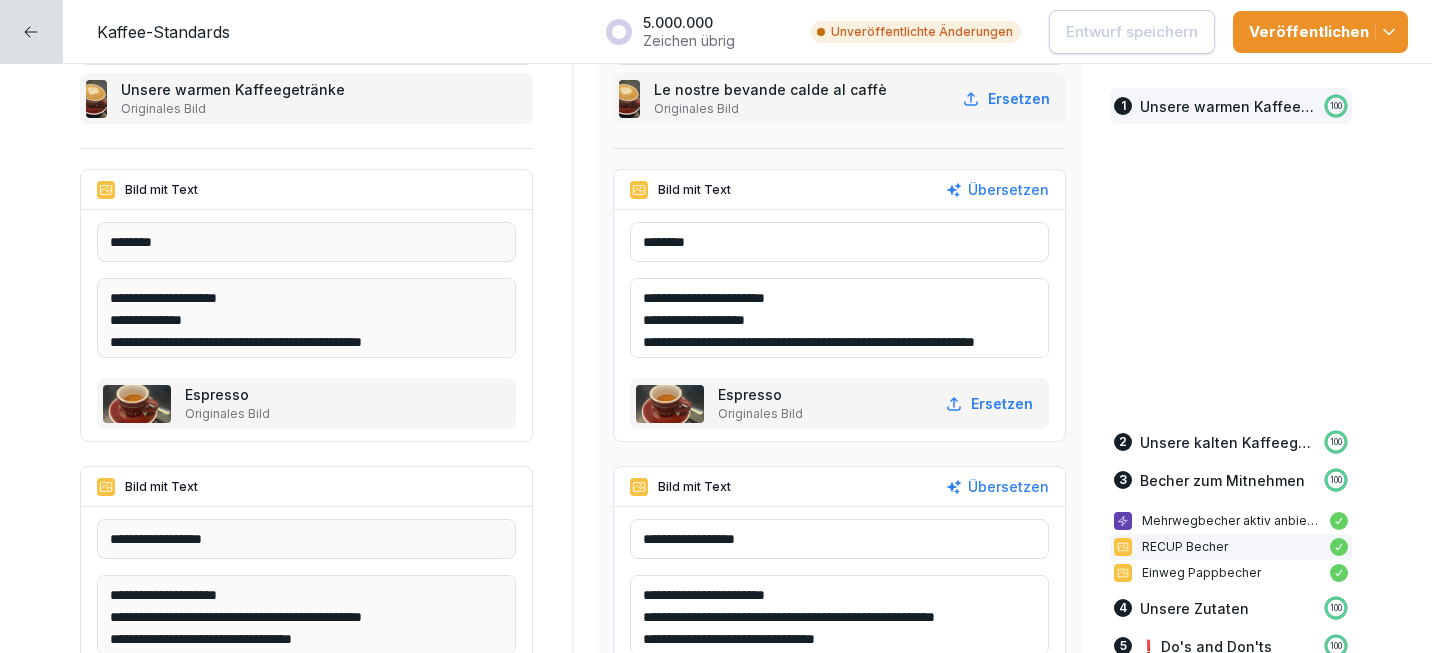 scroll, scrollTop: 0, scrollLeft: 0, axis: both 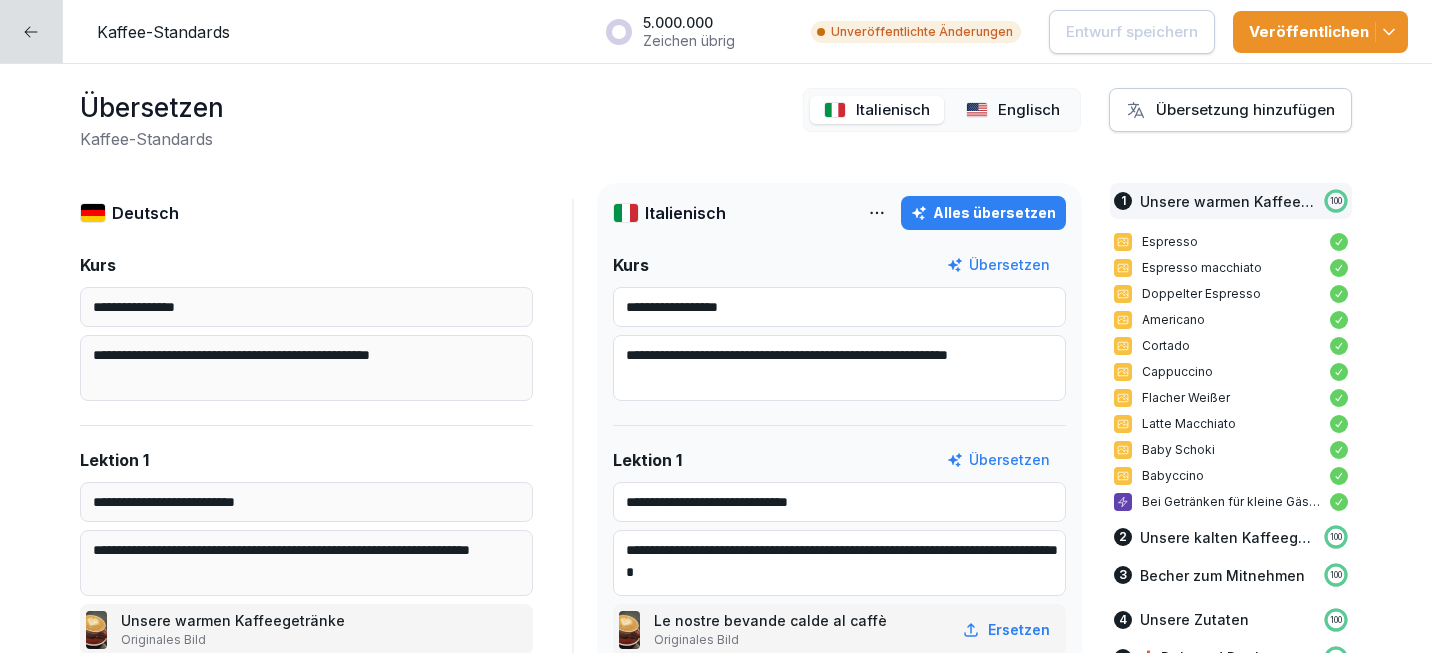 click on "Italienisch Englisch" at bounding box center [942, 110] 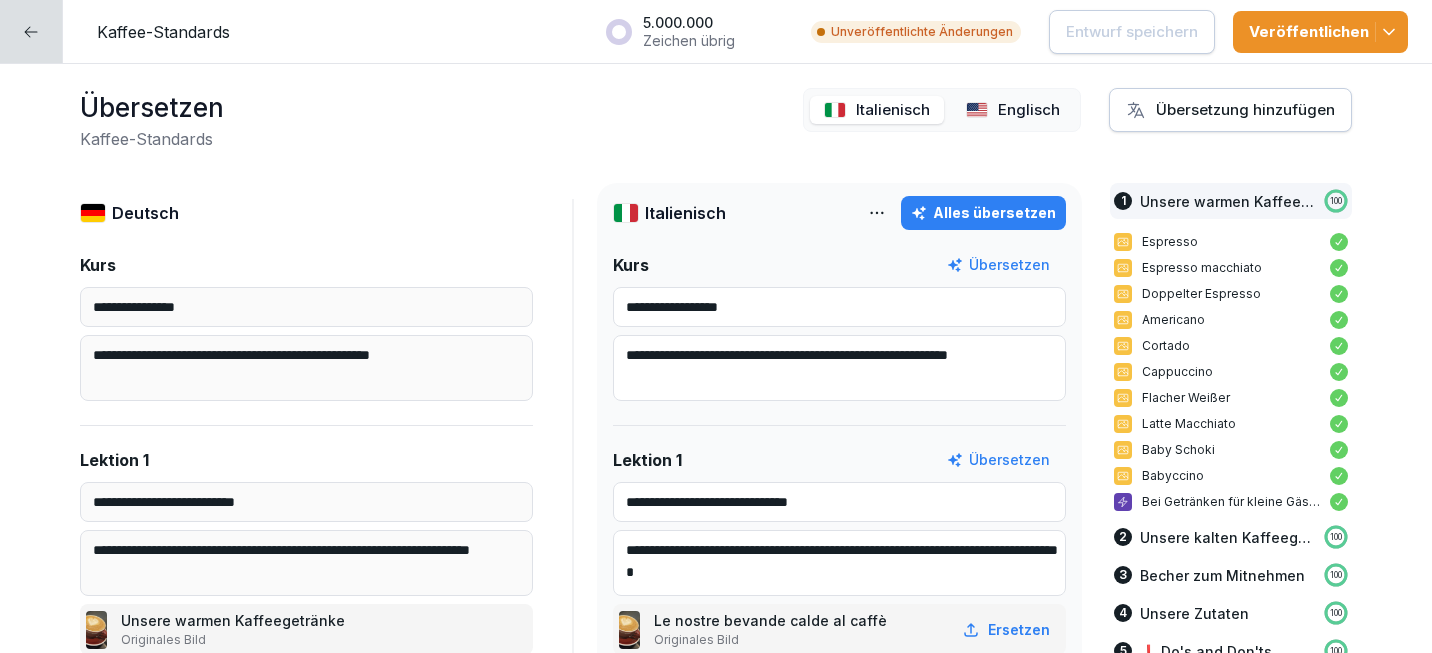 click on "Englisch" at bounding box center [1013, 110] 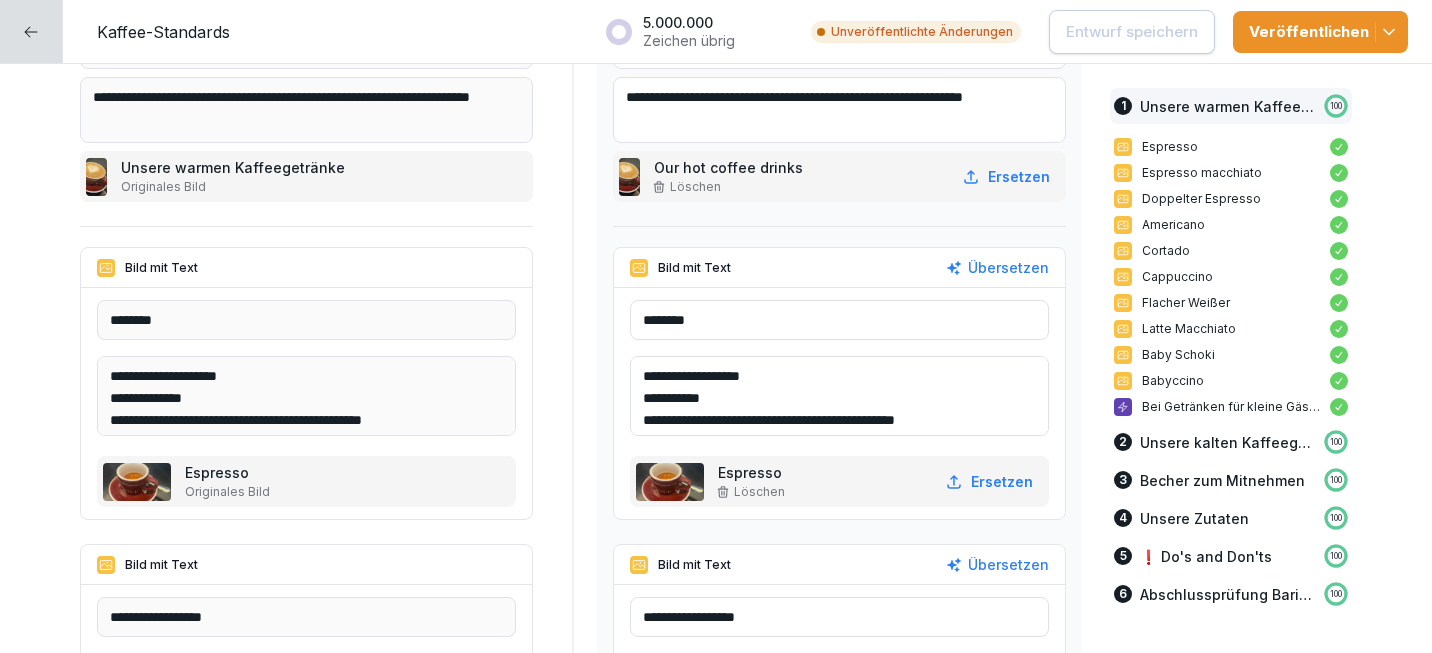 scroll, scrollTop: 1080, scrollLeft: 0, axis: vertical 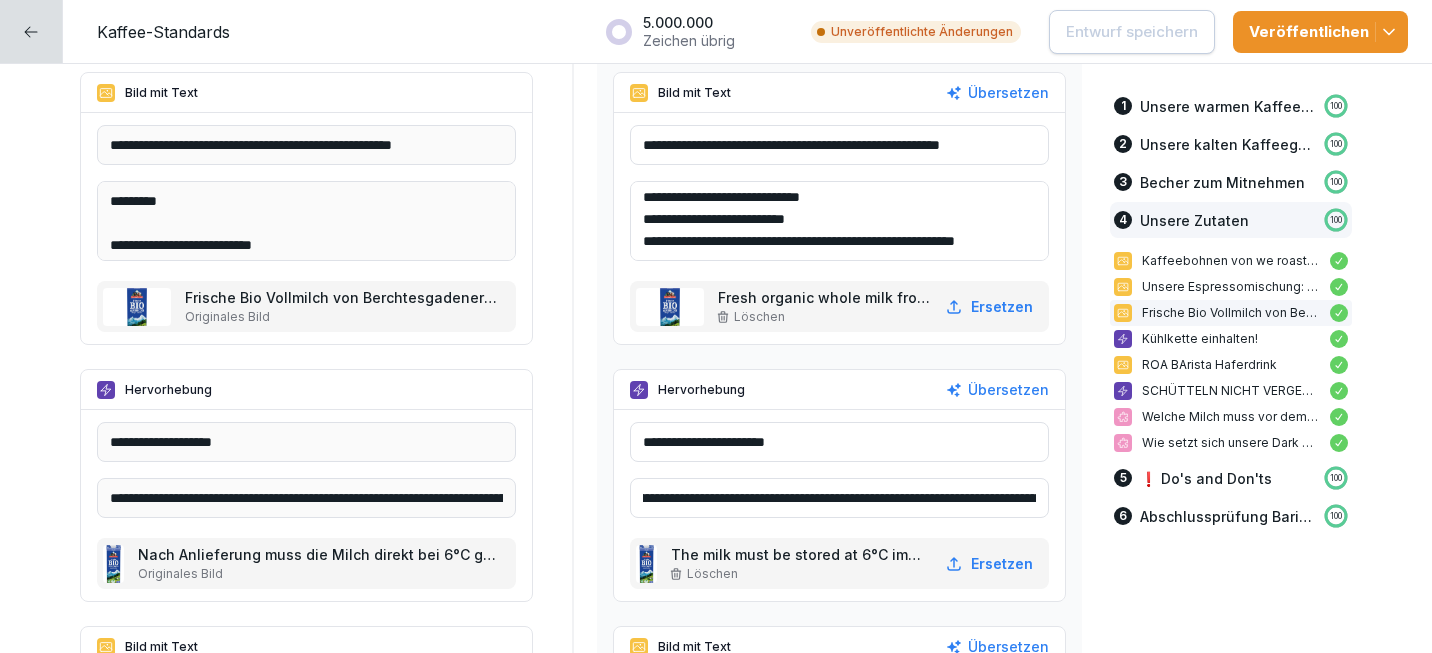 drag, startPoint x: 828, startPoint y: 502, endPoint x: 731, endPoint y: 504, distance: 97.020615 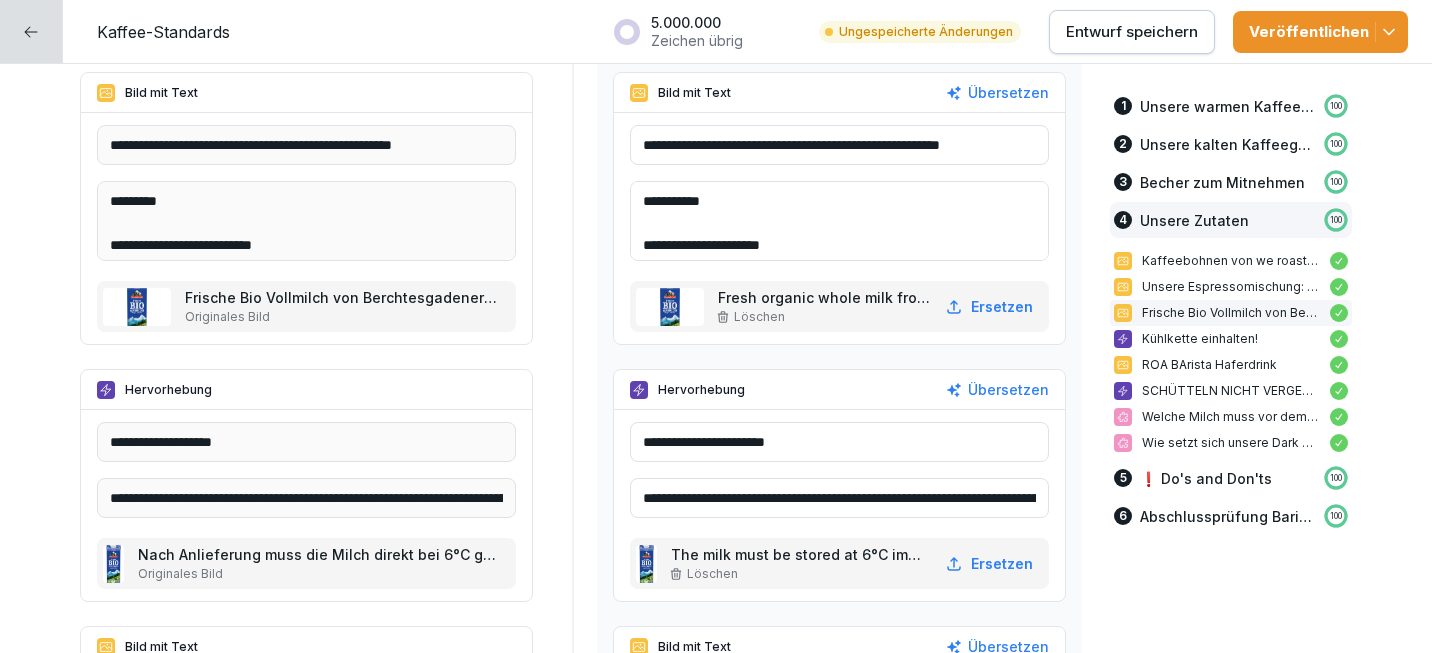 scroll, scrollTop: 7246, scrollLeft: 0, axis: vertical 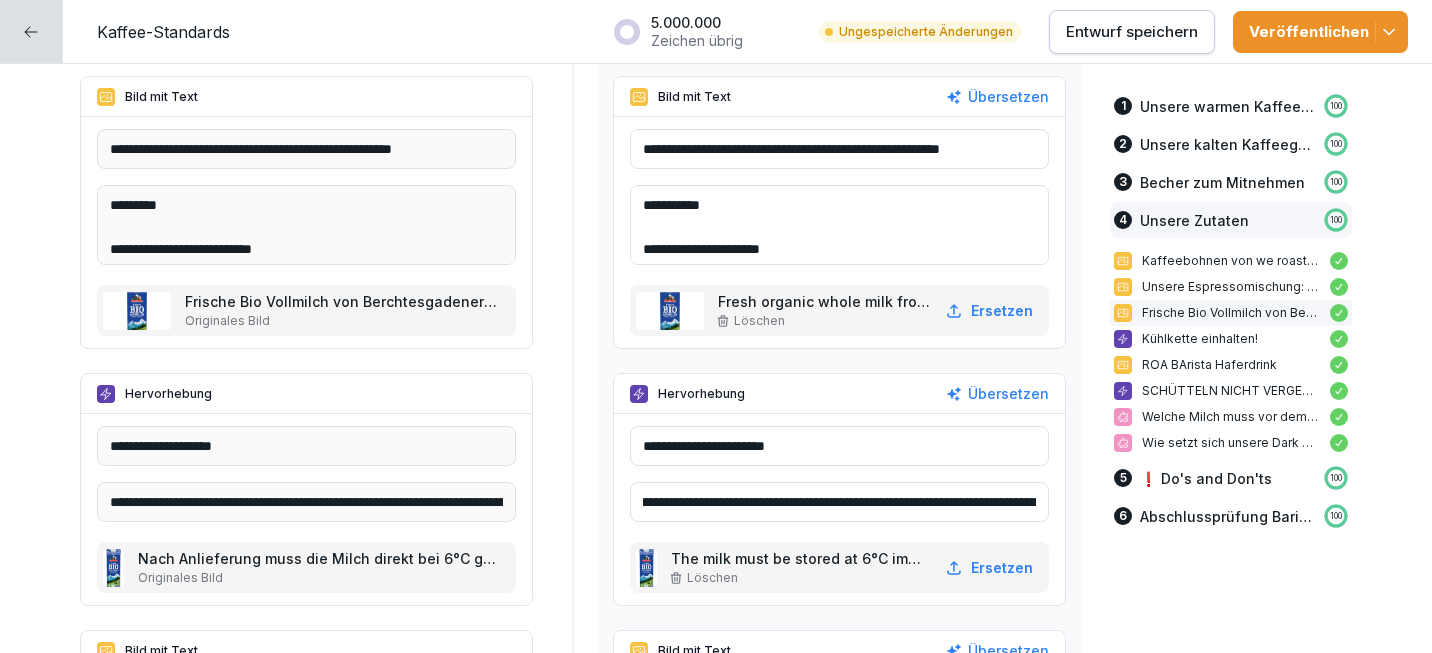 drag, startPoint x: 989, startPoint y: 505, endPoint x: 742, endPoint y: 505, distance: 247 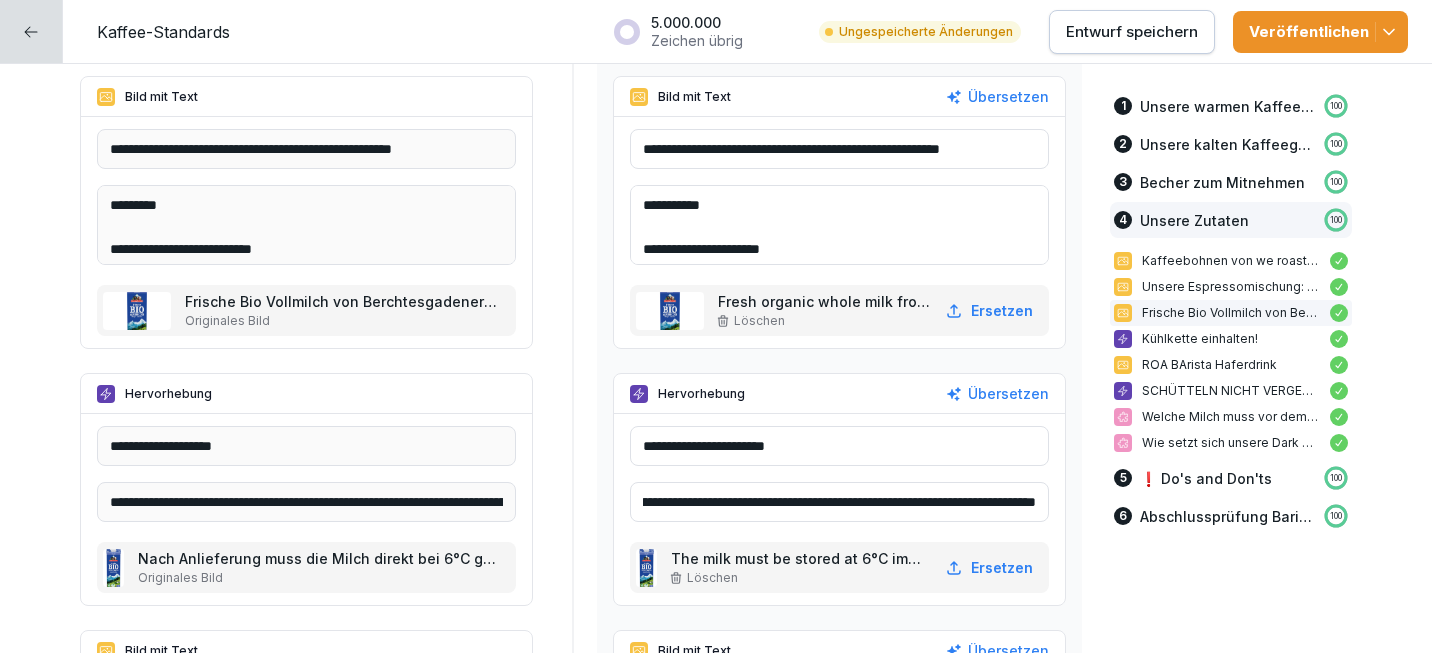 scroll, scrollTop: 0, scrollLeft: 722, axis: horizontal 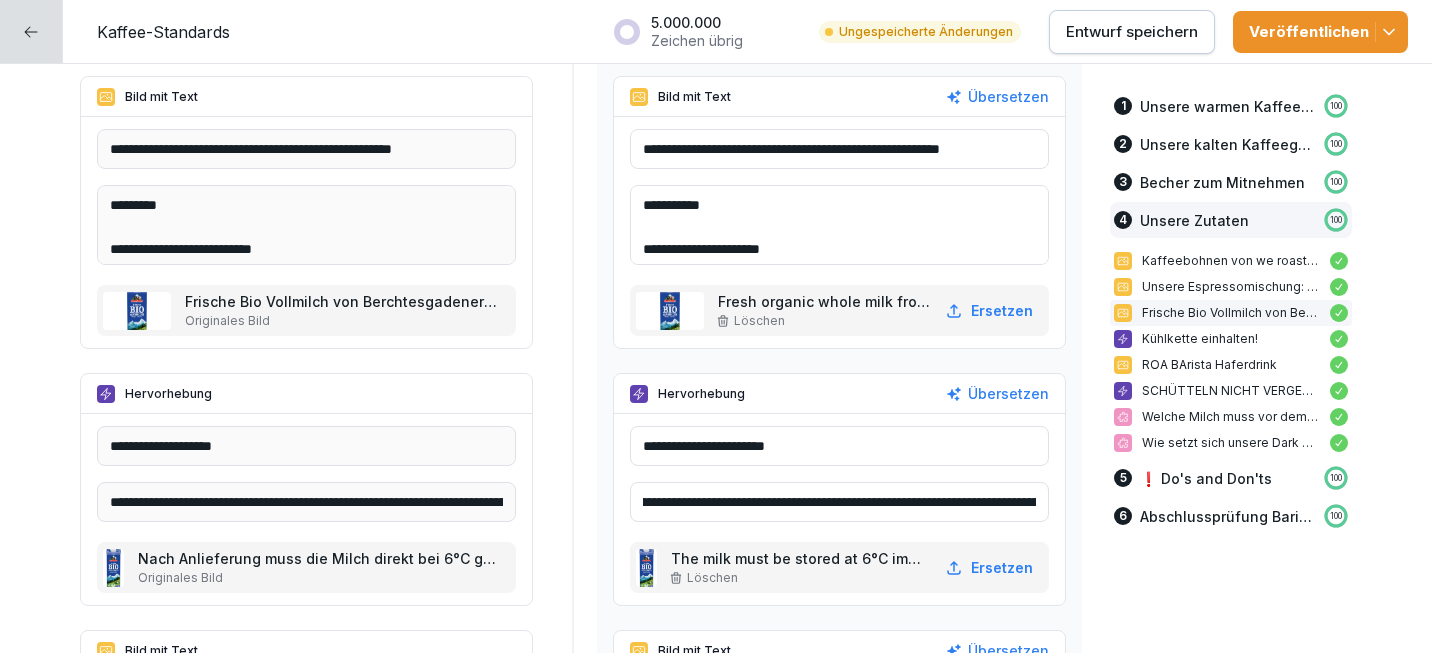 type on "**********" 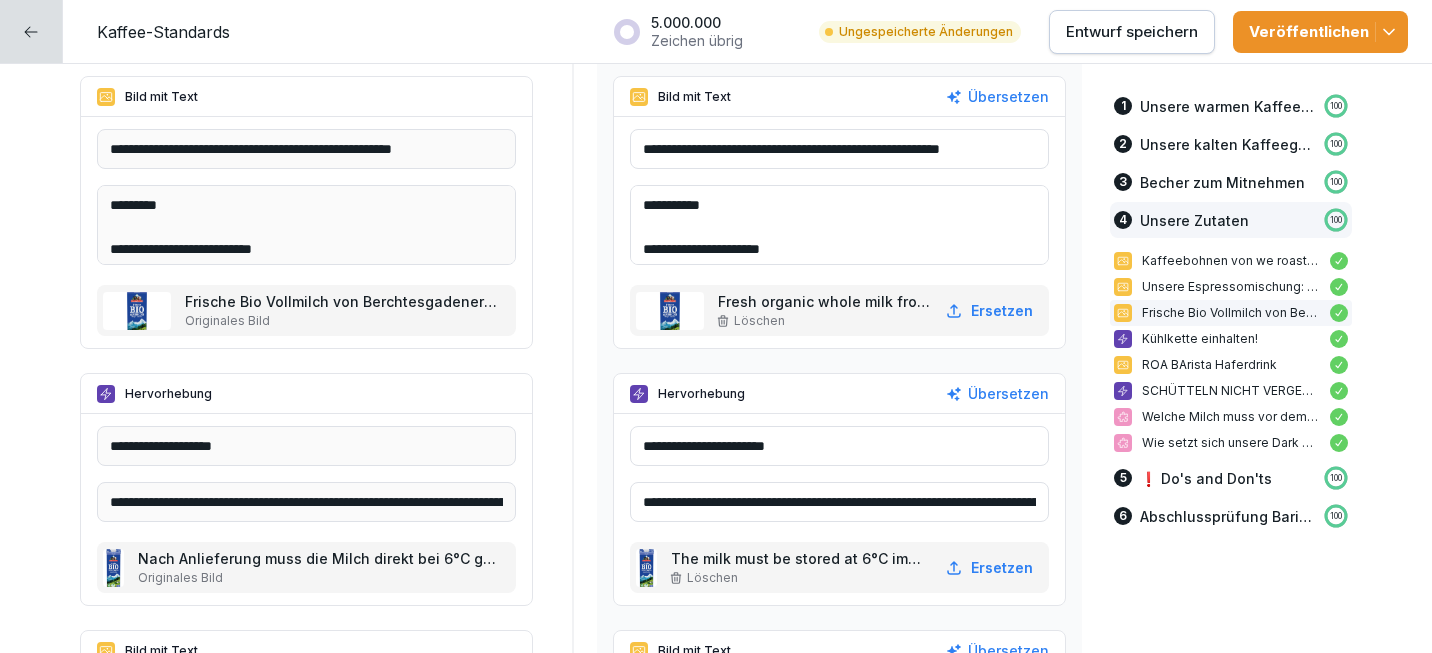 click on "Entwurf speichern" at bounding box center (1132, 32) 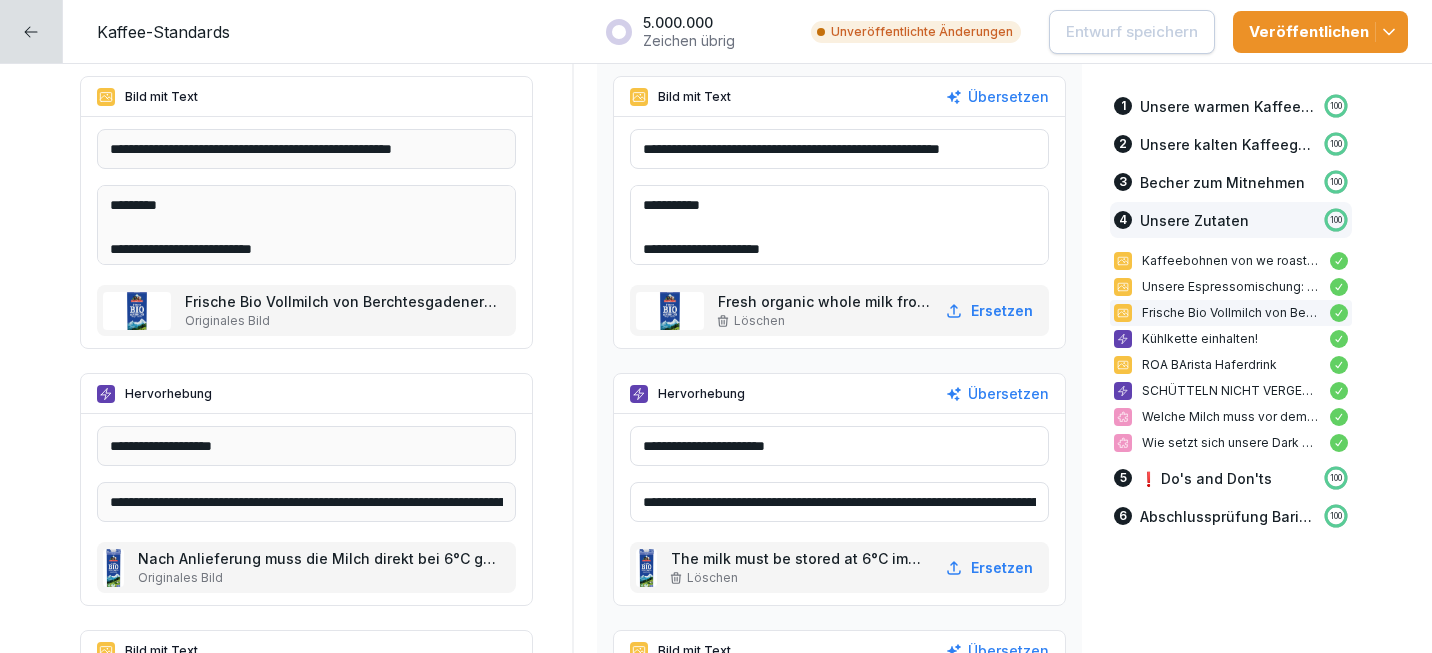 click 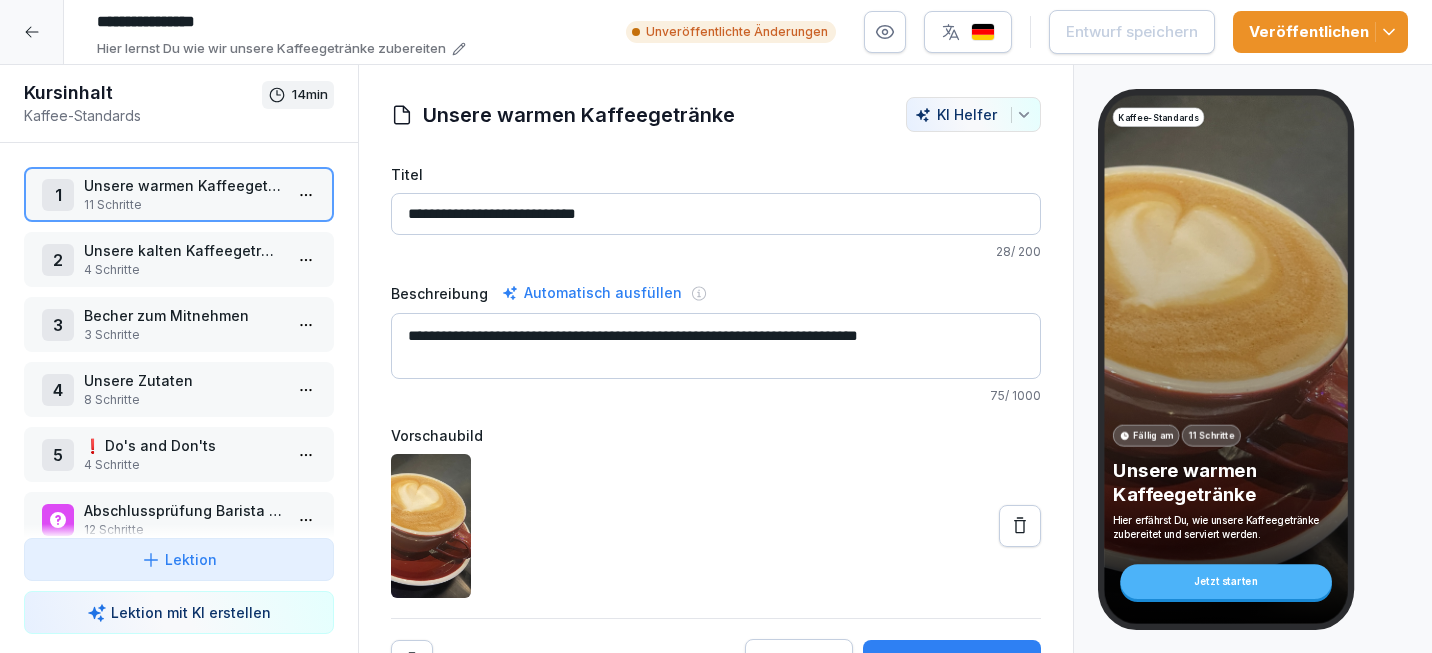 scroll, scrollTop: 33, scrollLeft: 0, axis: vertical 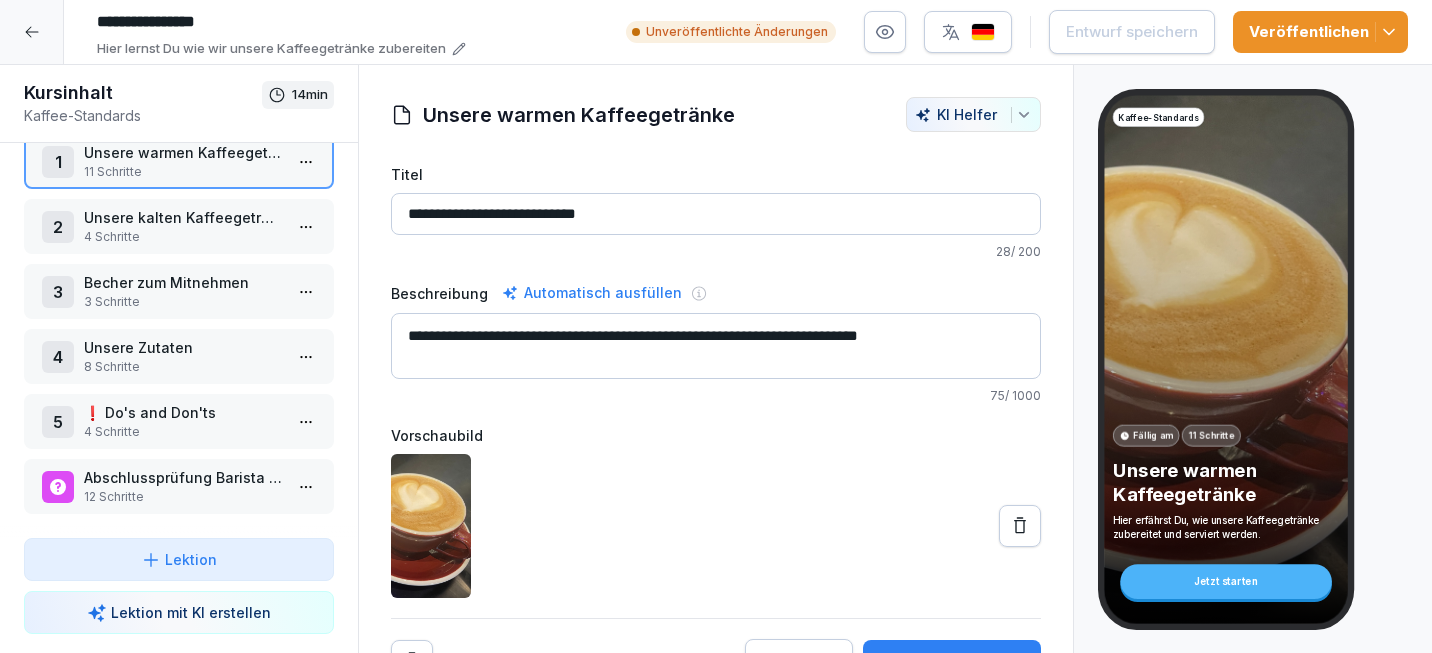 click on "4 Schritte" at bounding box center (183, 432) 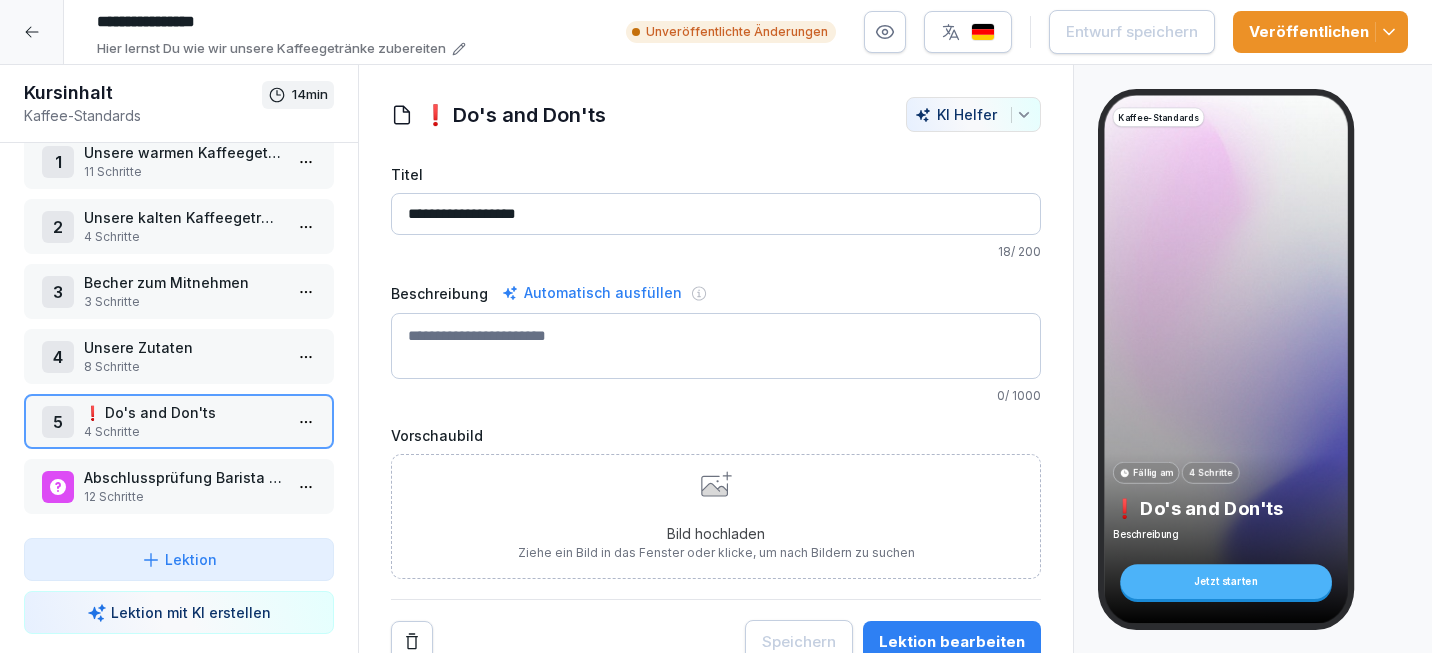 click on "**********" at bounding box center (716, 326) 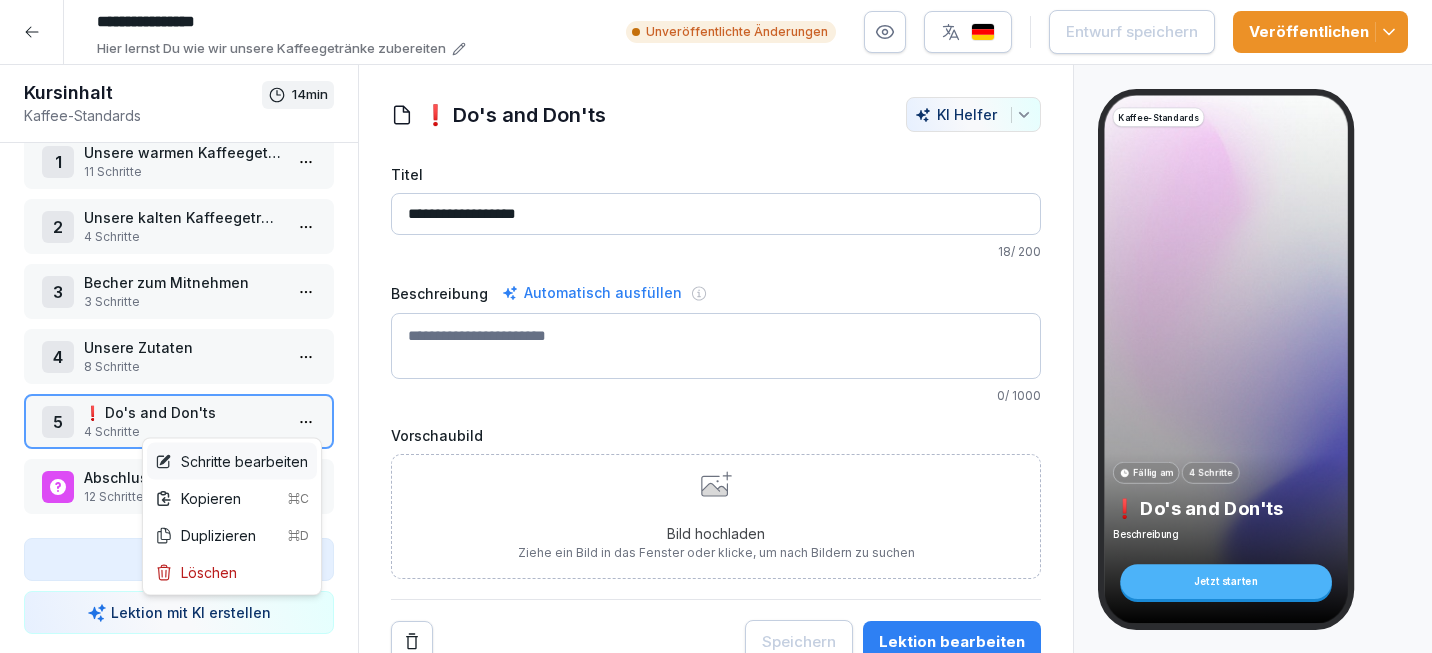 click on "Schritte bearbeiten" at bounding box center (231, 461) 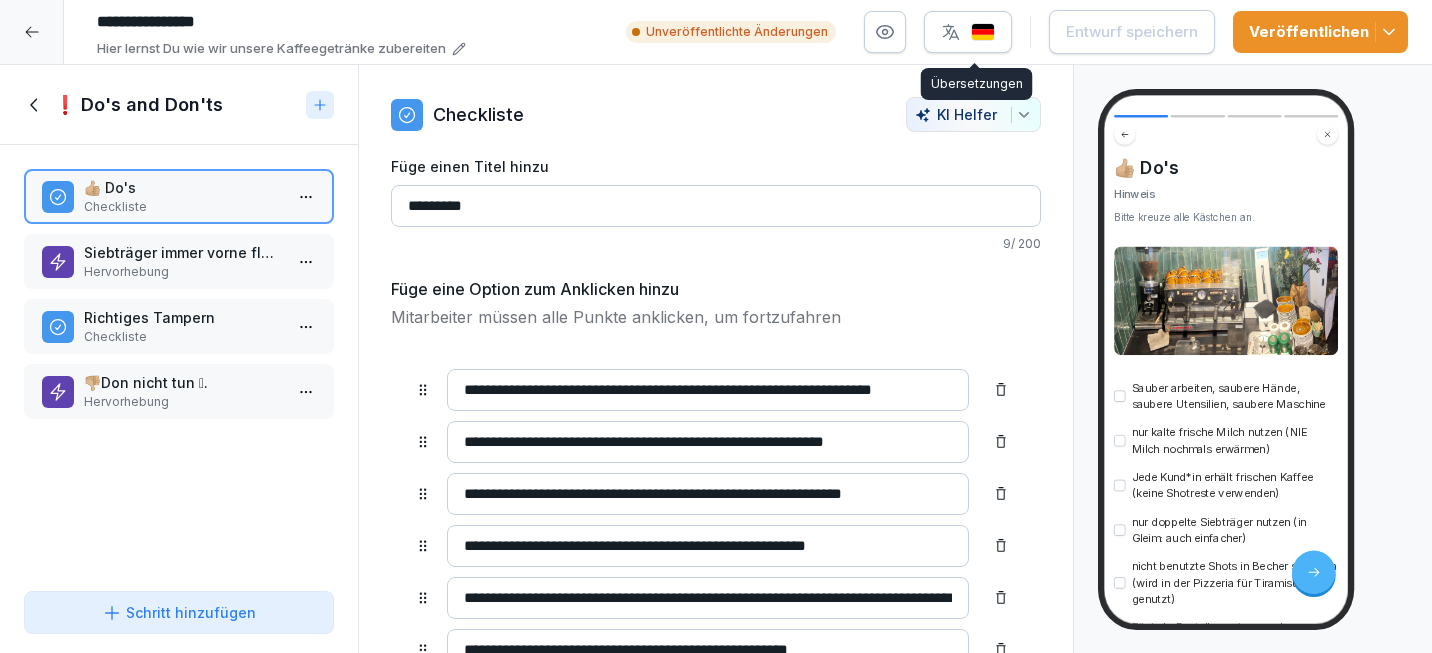 click at bounding box center (968, 32) 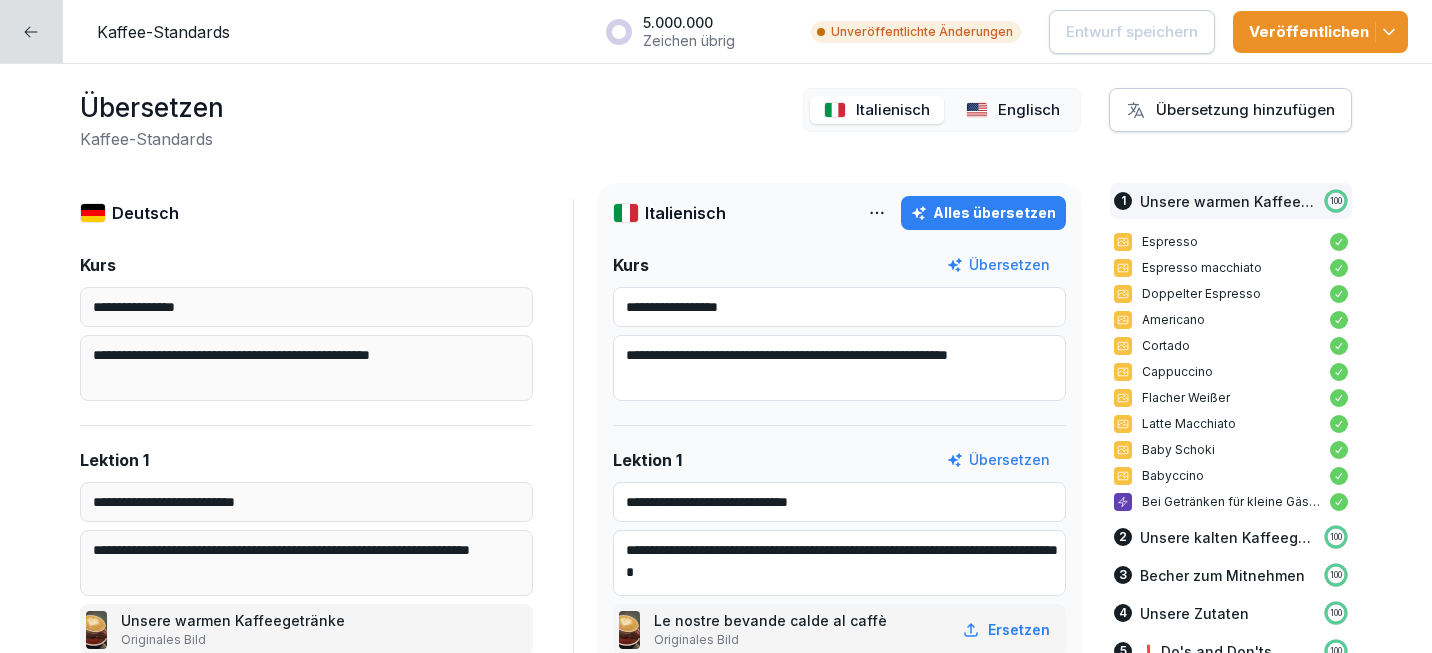 click on "Italienisch" at bounding box center [893, 110] 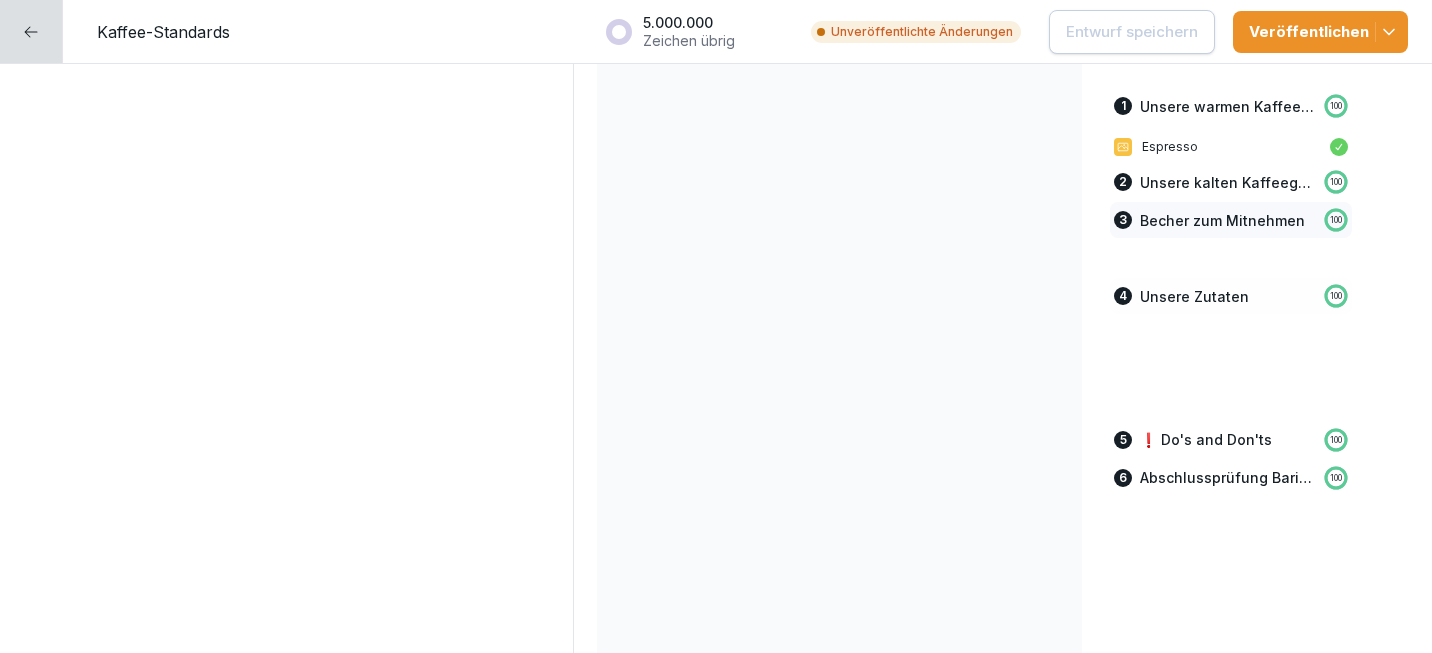 scroll, scrollTop: 10032, scrollLeft: 0, axis: vertical 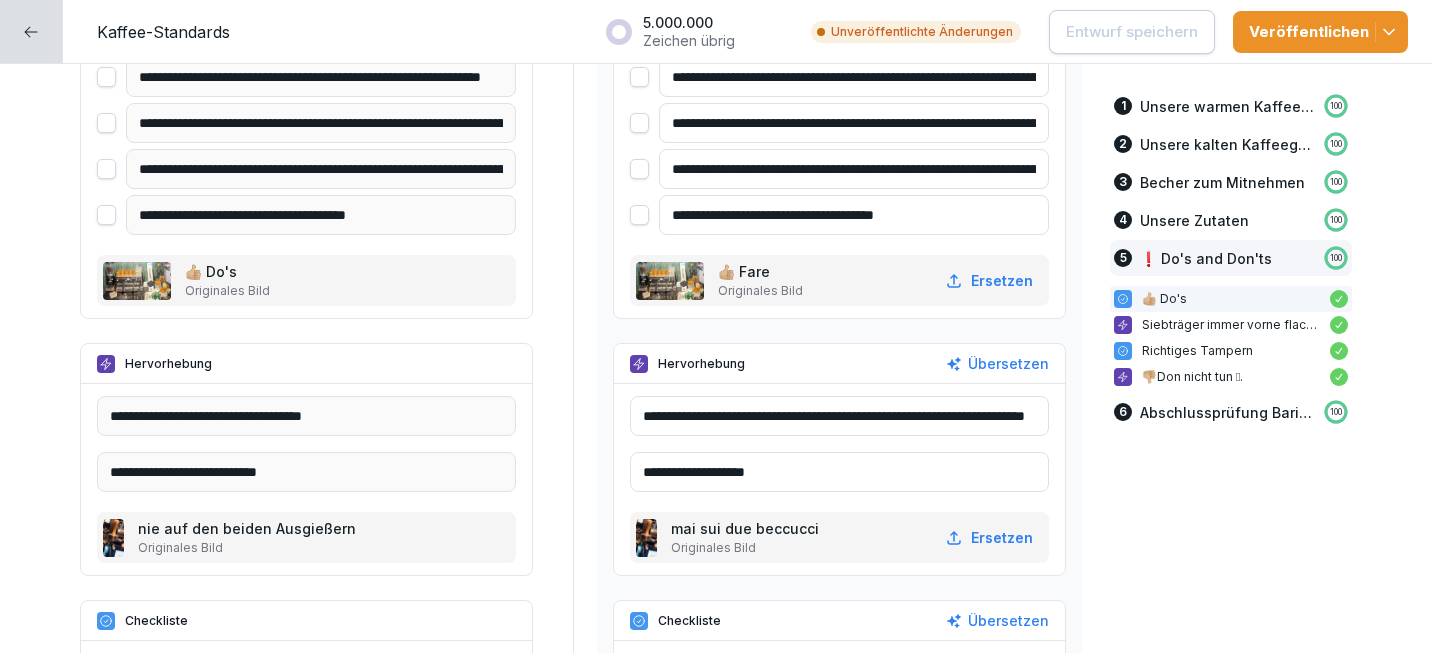 click on "👍🏼 Do's" at bounding box center [1231, 299] 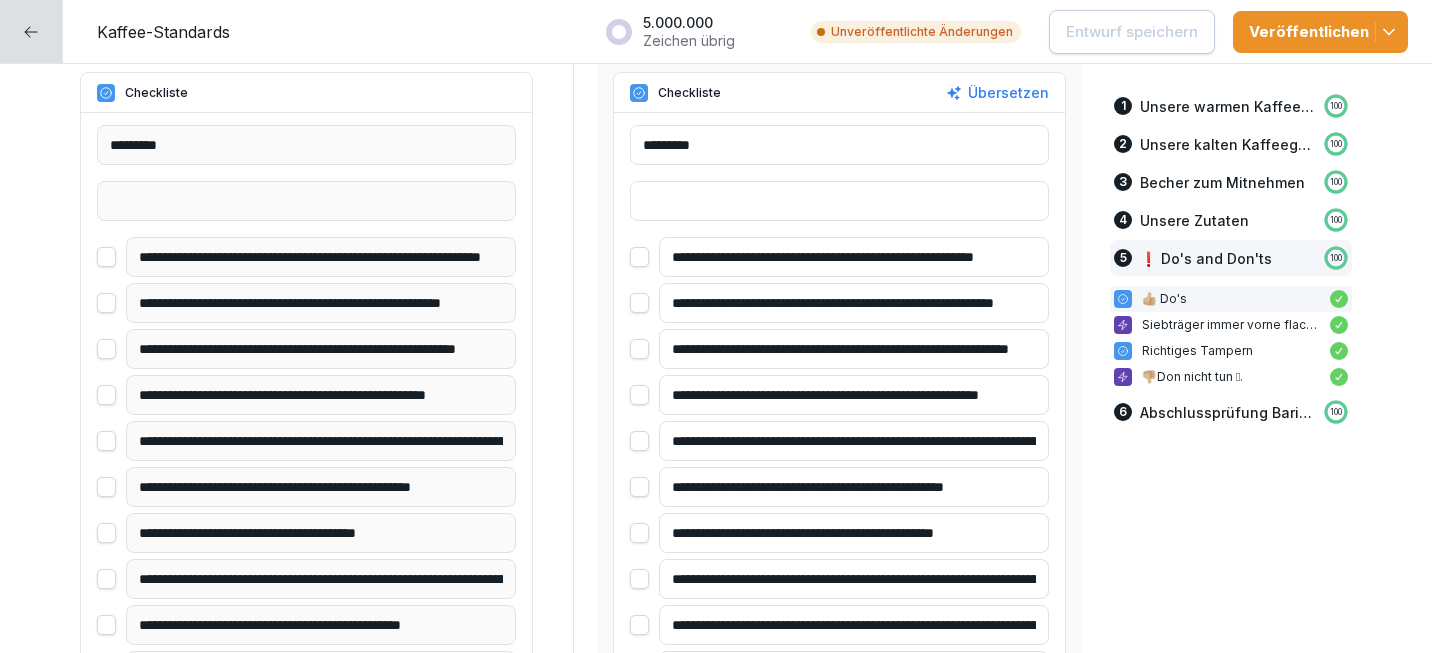 scroll, scrollTop: 9419, scrollLeft: 0, axis: vertical 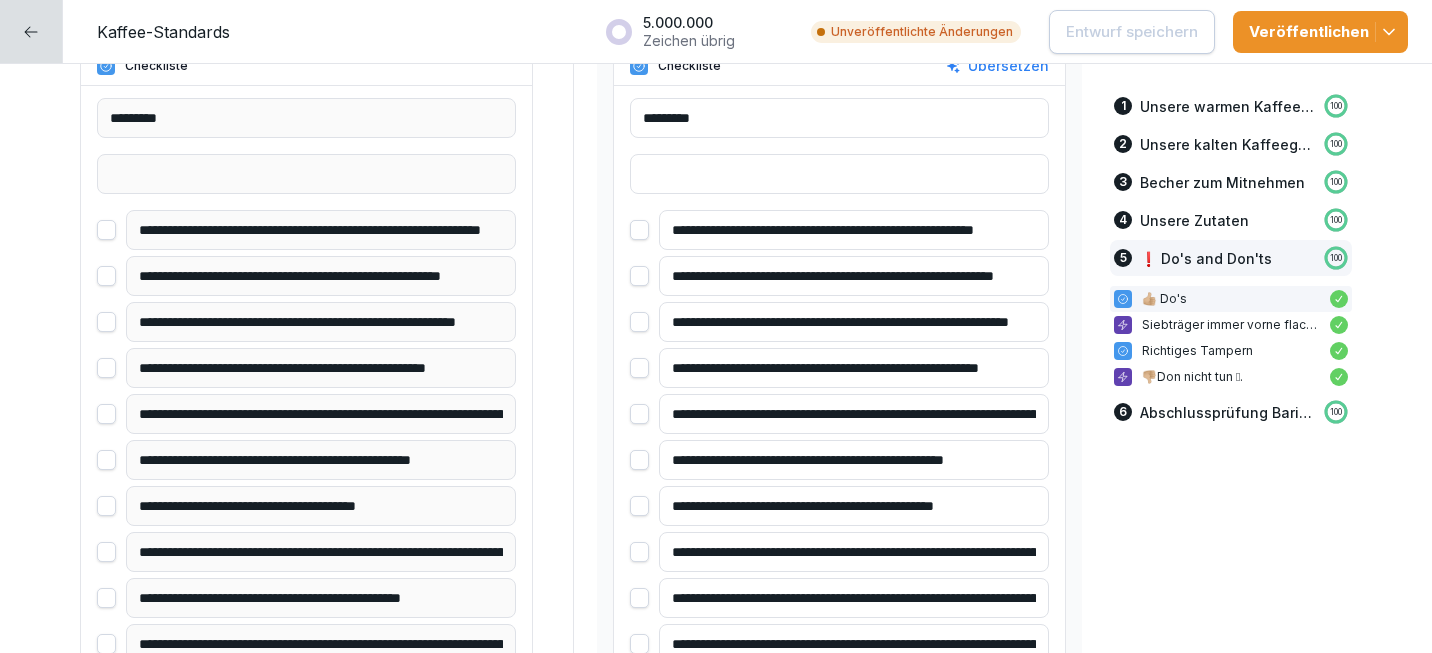 drag, startPoint x: 815, startPoint y: 459, endPoint x: 768, endPoint y: 462, distance: 47.095646 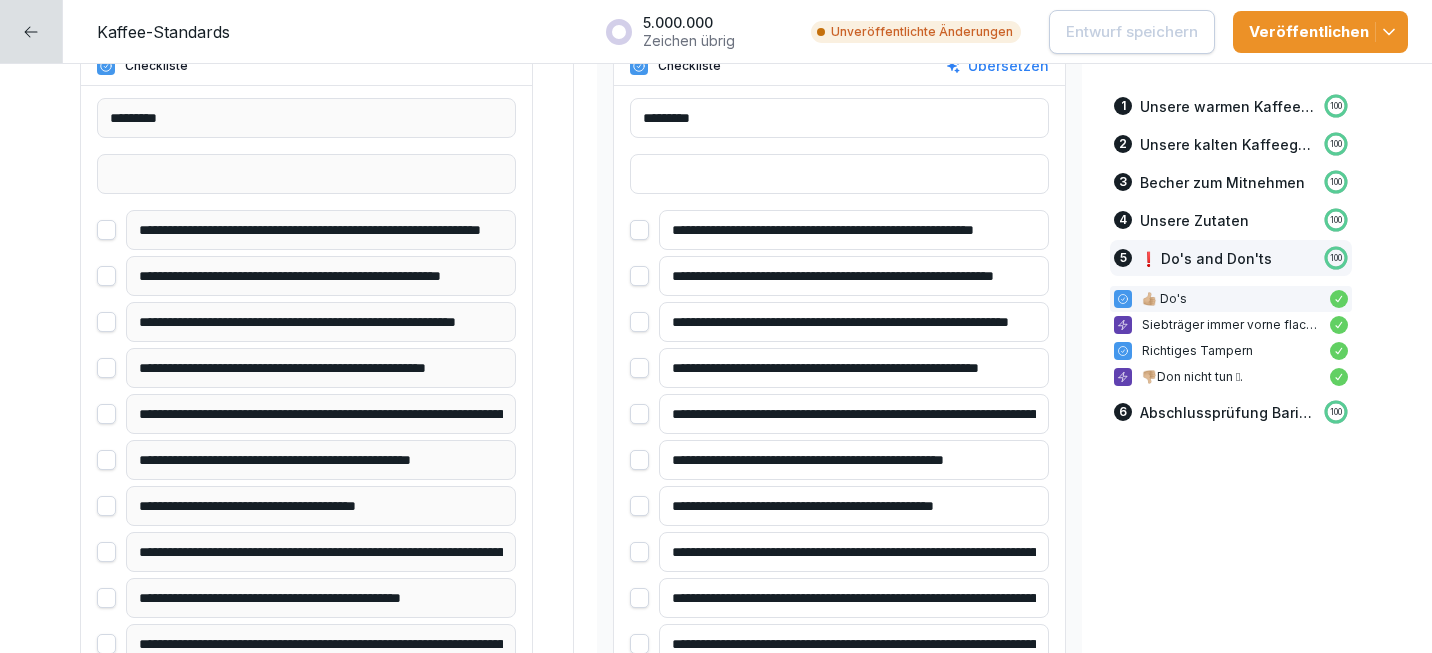 click on "**********" at bounding box center [854, 460] 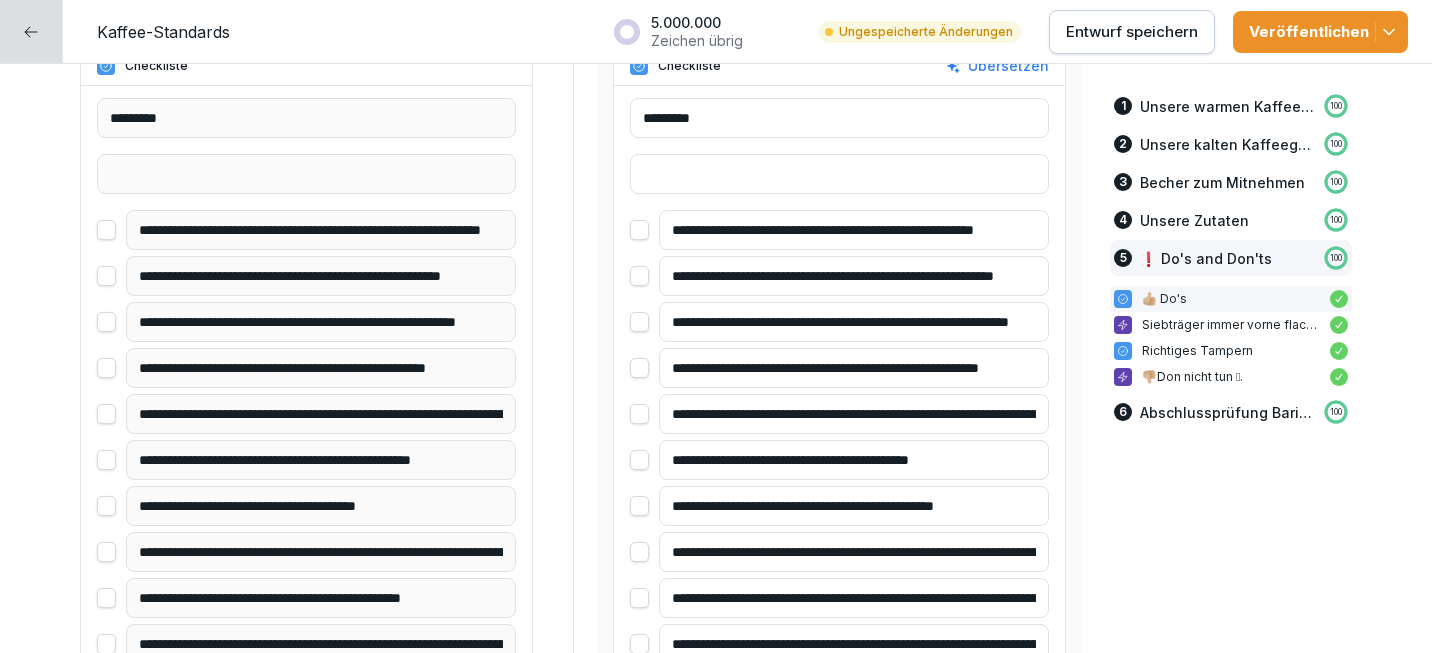 scroll, scrollTop: 9413, scrollLeft: 0, axis: vertical 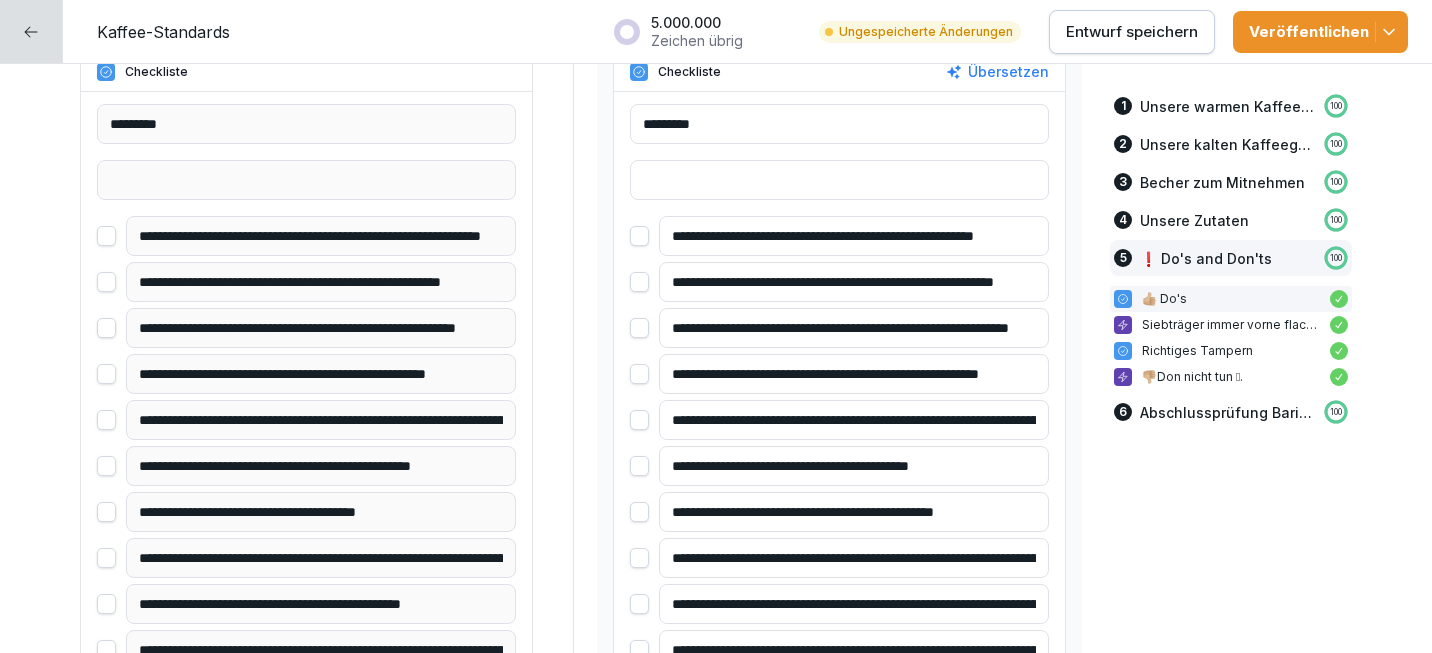 click on "**********" at bounding box center (854, 466) 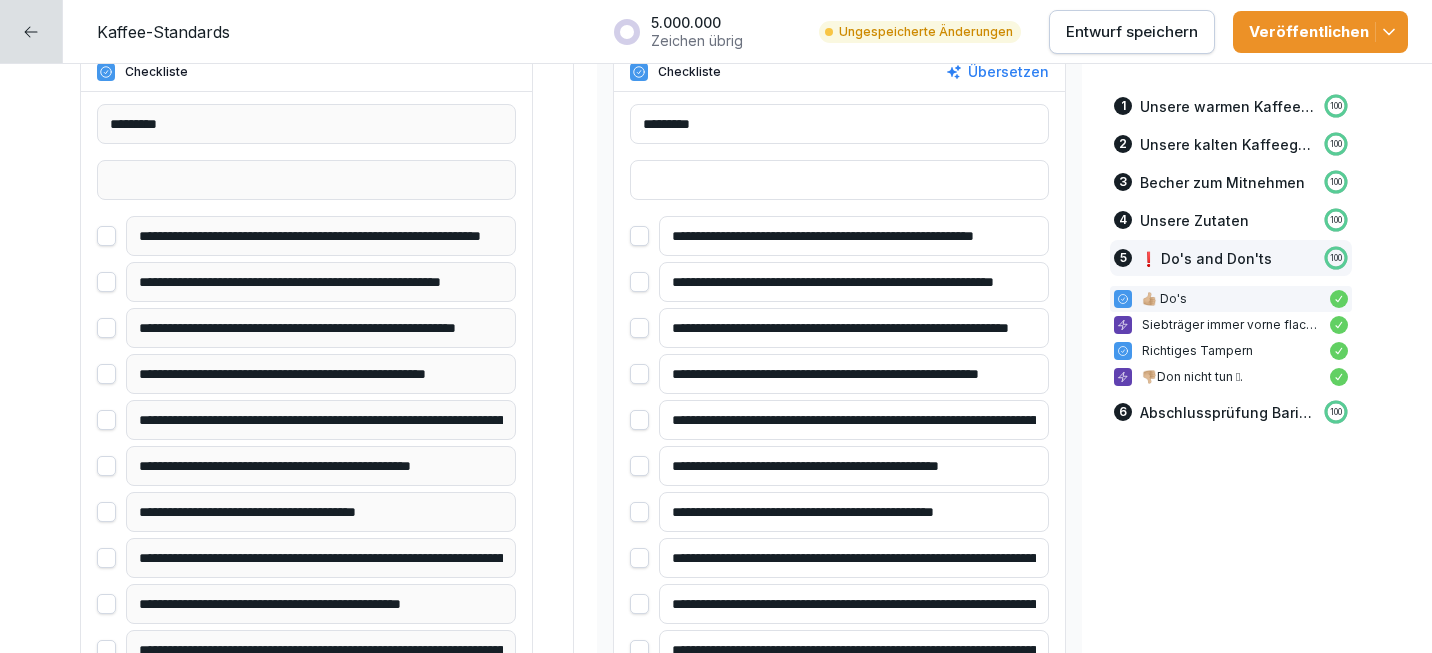 type on "**********" 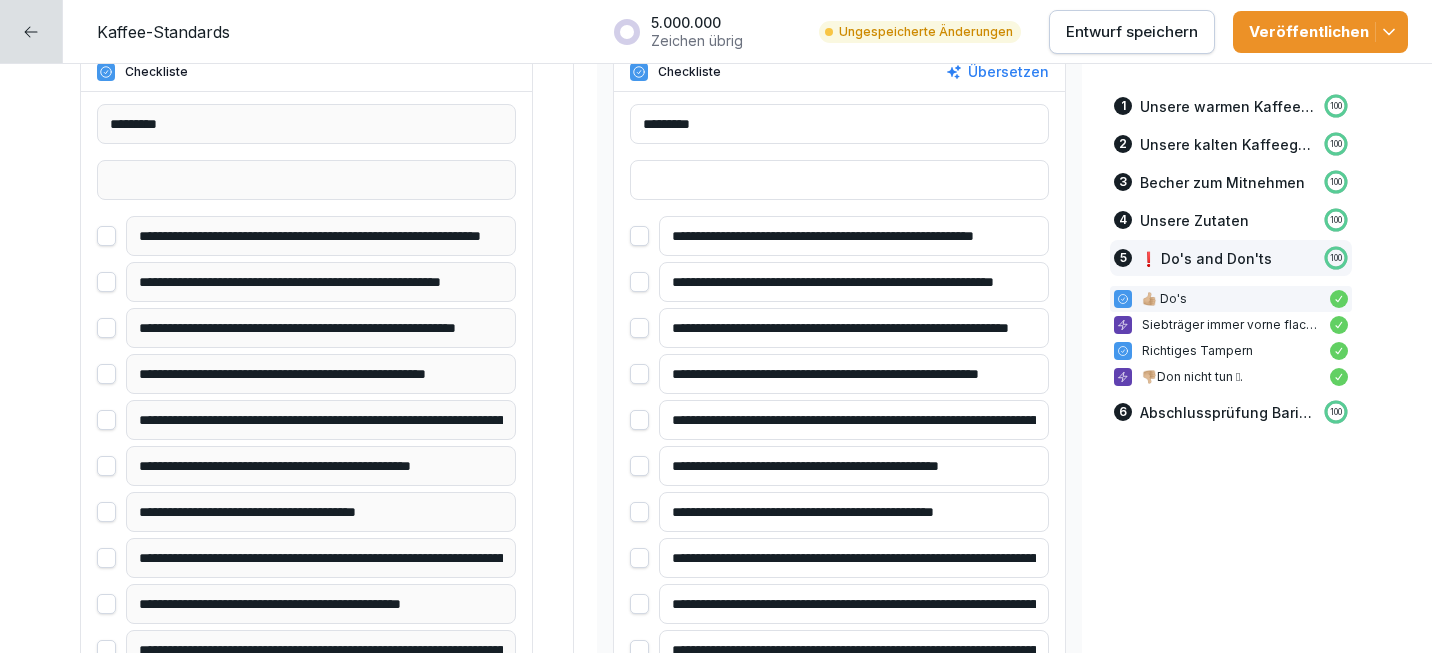 drag, startPoint x: 848, startPoint y: 514, endPoint x: 805, endPoint y: 512, distance: 43.046486 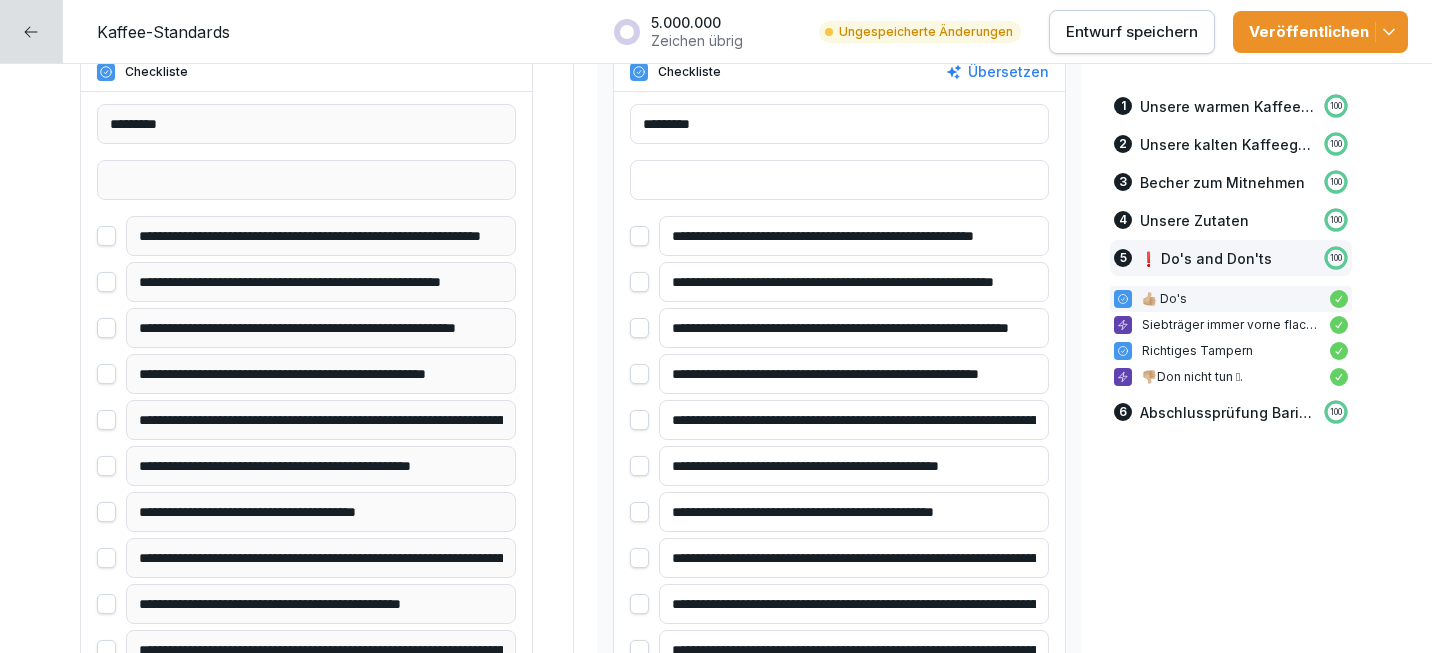 click on "**********" at bounding box center (854, 512) 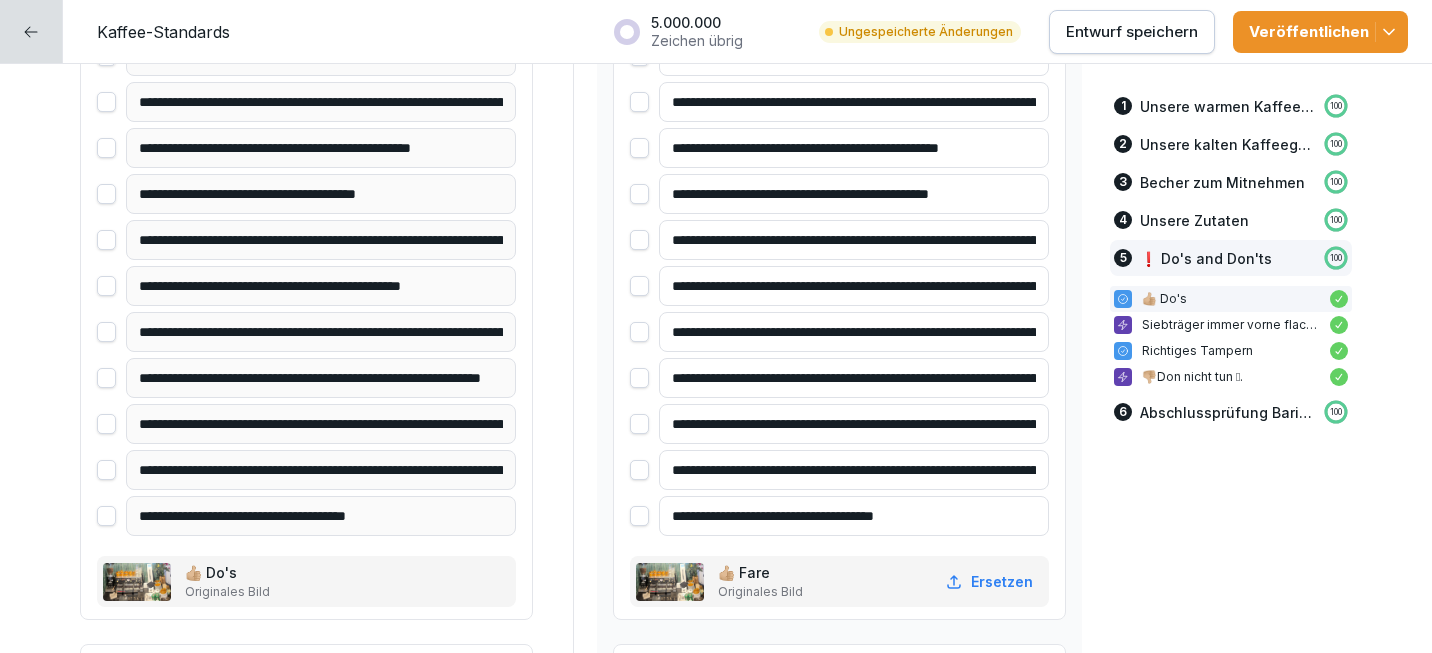scroll, scrollTop: 9740, scrollLeft: 0, axis: vertical 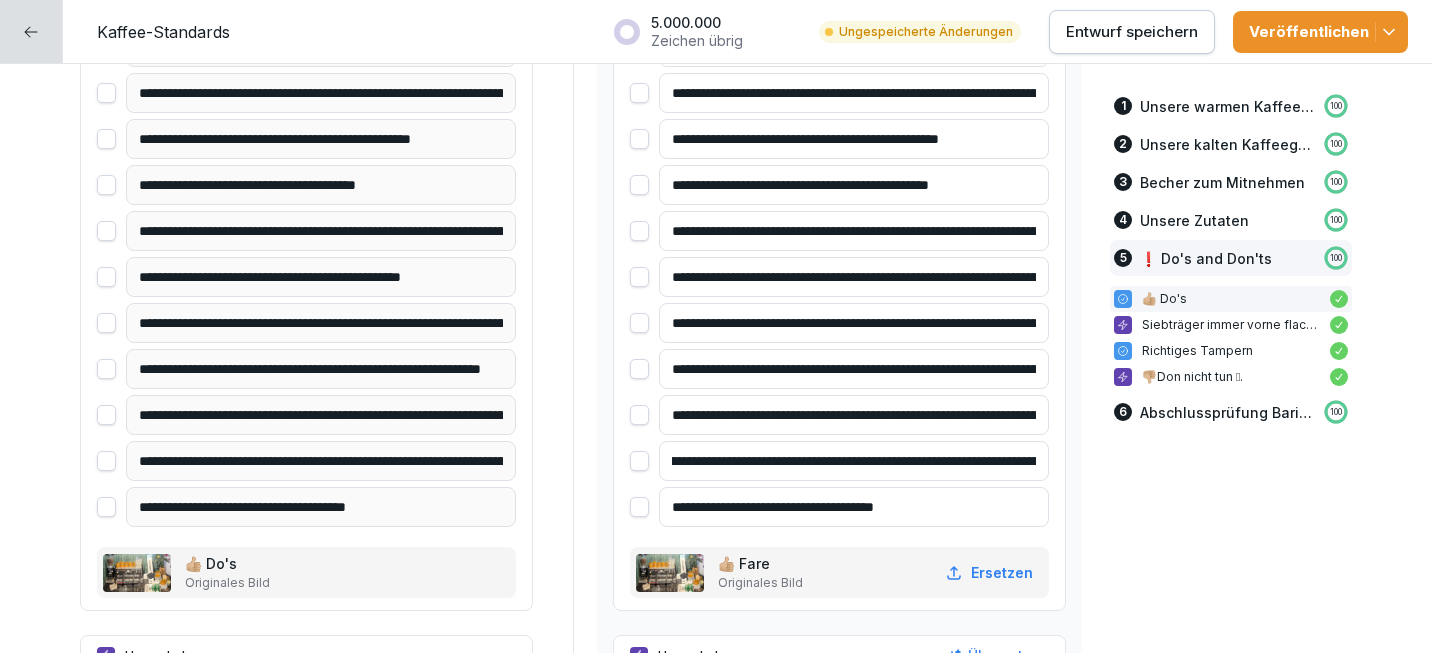 type on "**********" 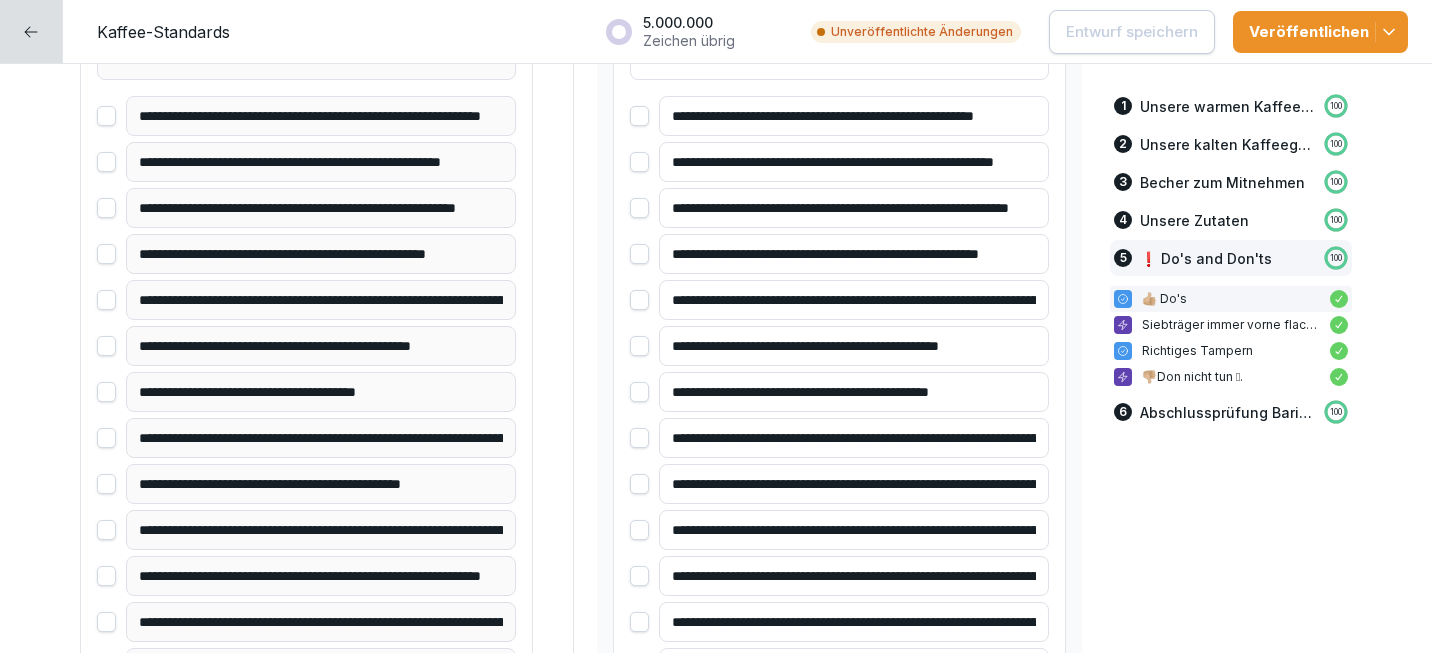 scroll, scrollTop: 9531, scrollLeft: 0, axis: vertical 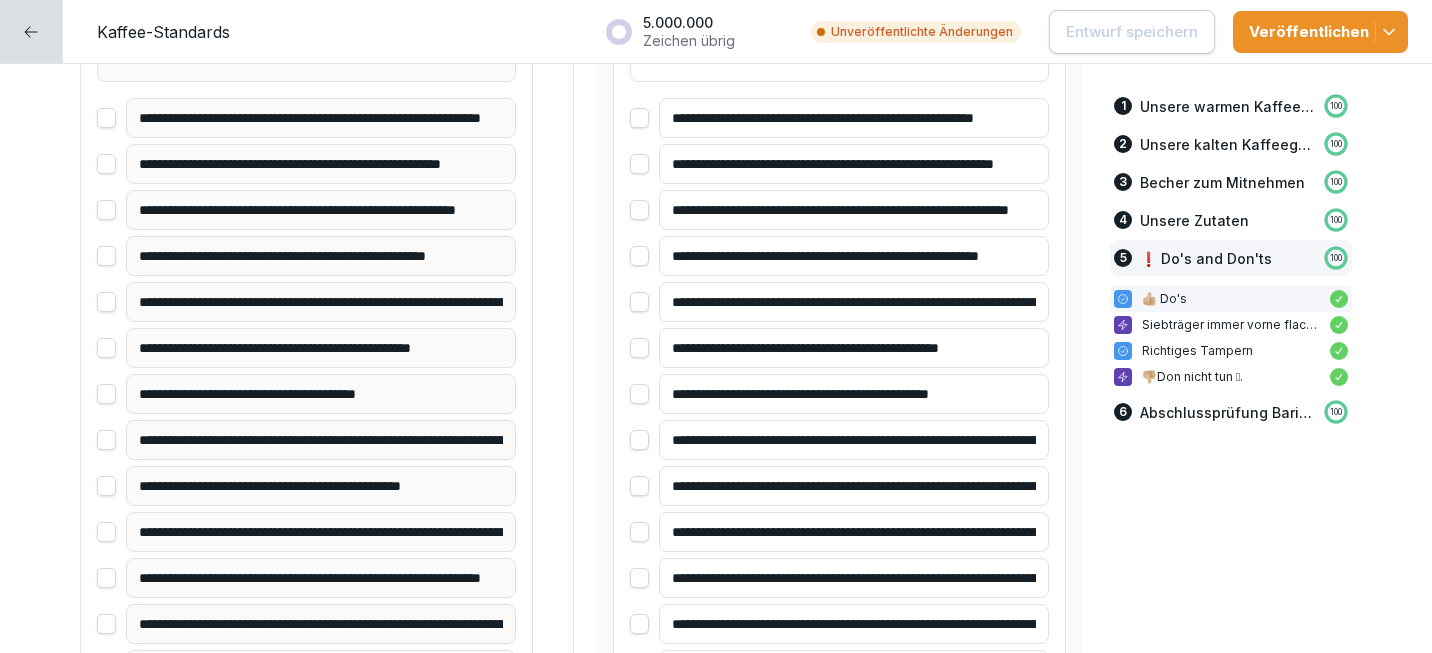 click on "**********" at bounding box center (854, 302) 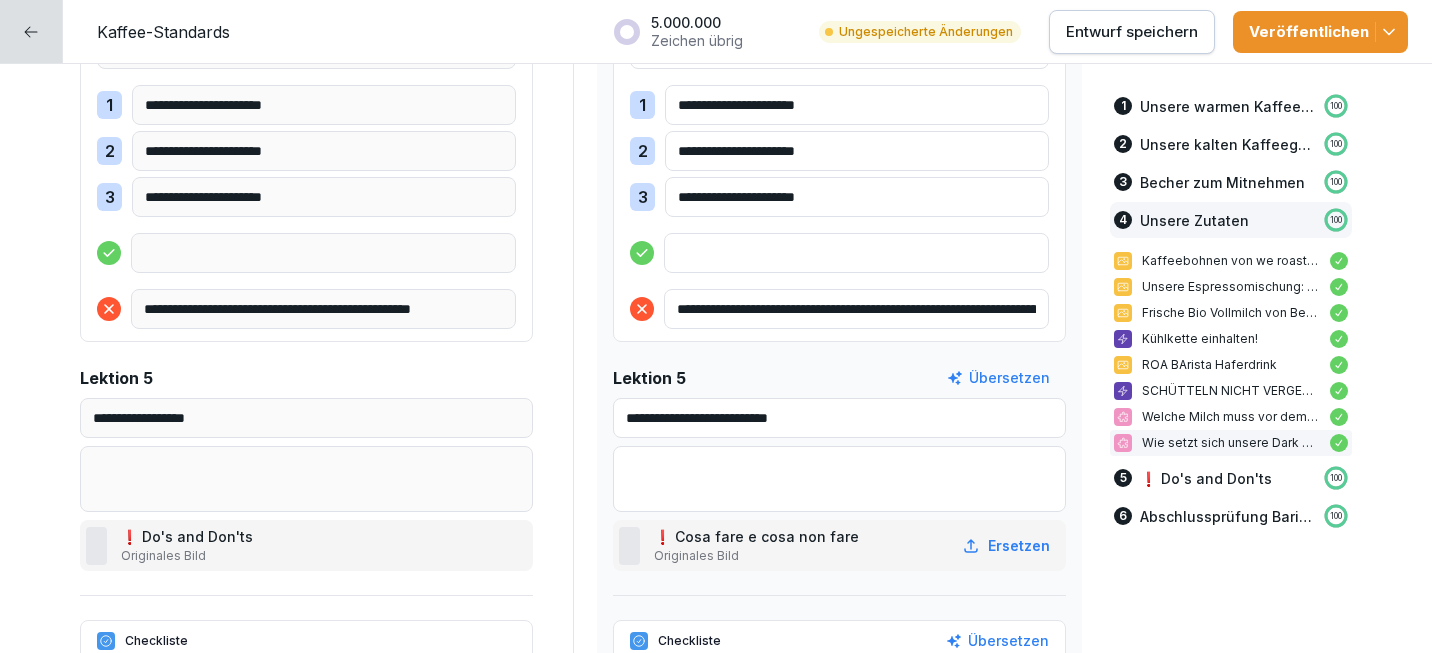 scroll, scrollTop: 9156, scrollLeft: 0, axis: vertical 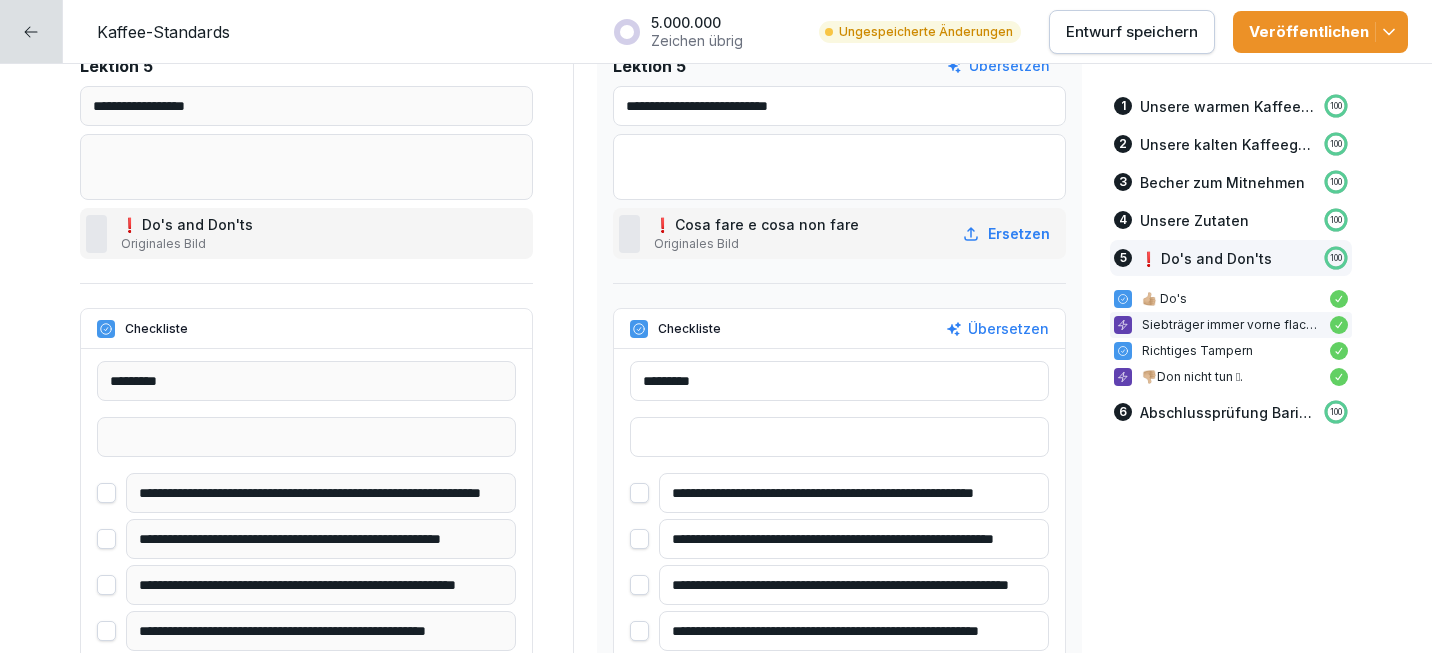 click on "👍🏼 Do's" at bounding box center [1231, 299] 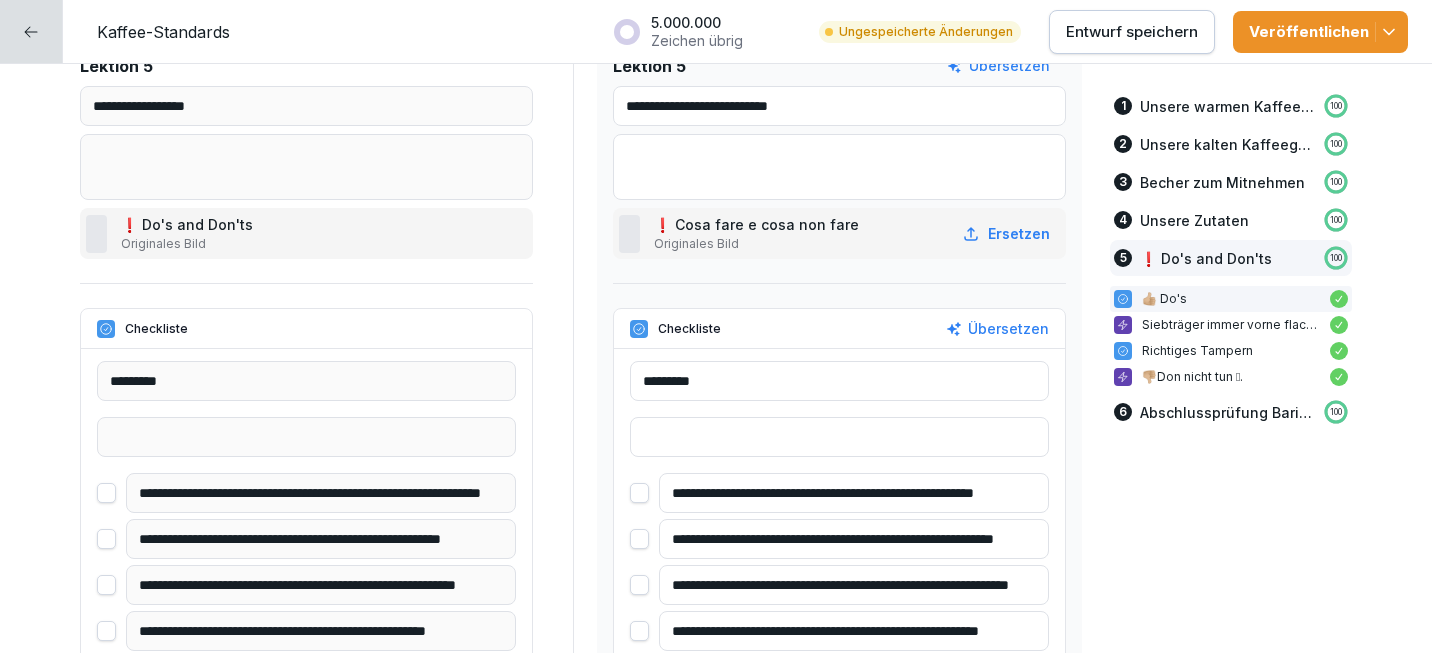 scroll, scrollTop: 9587, scrollLeft: 0, axis: vertical 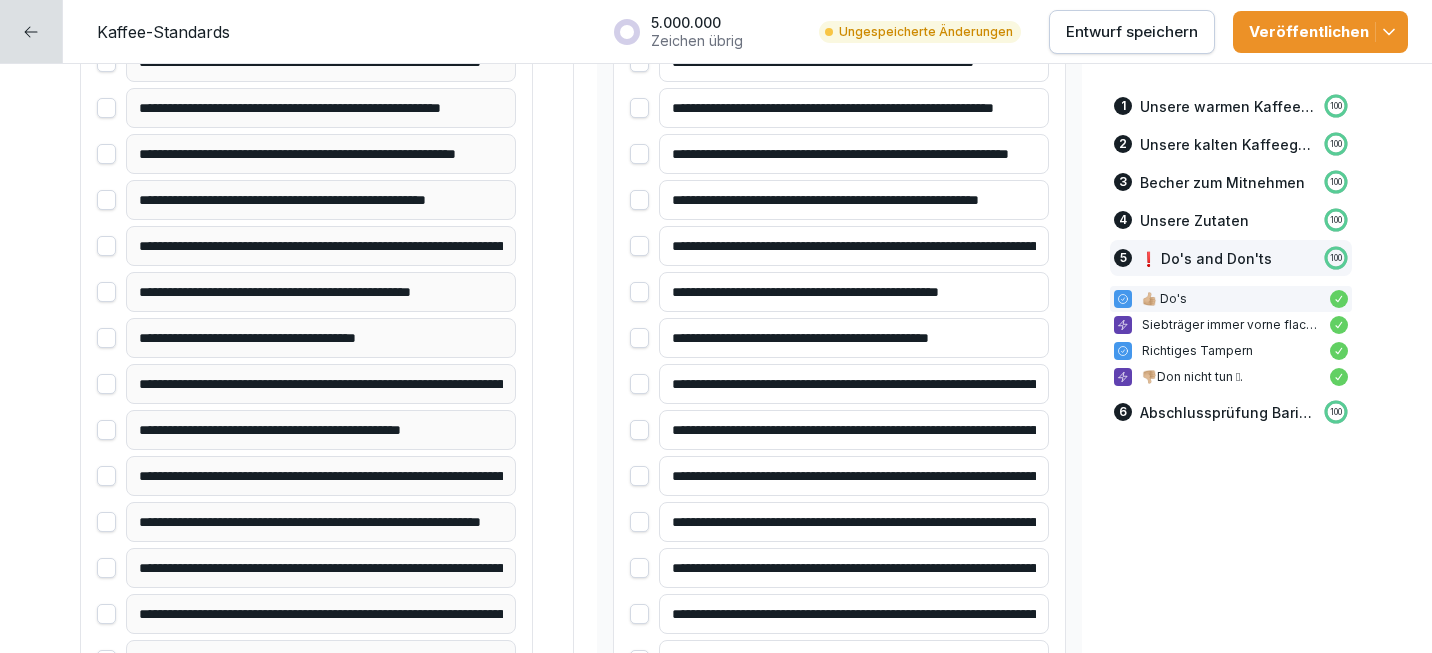 click on "**********" at bounding box center [854, 246] 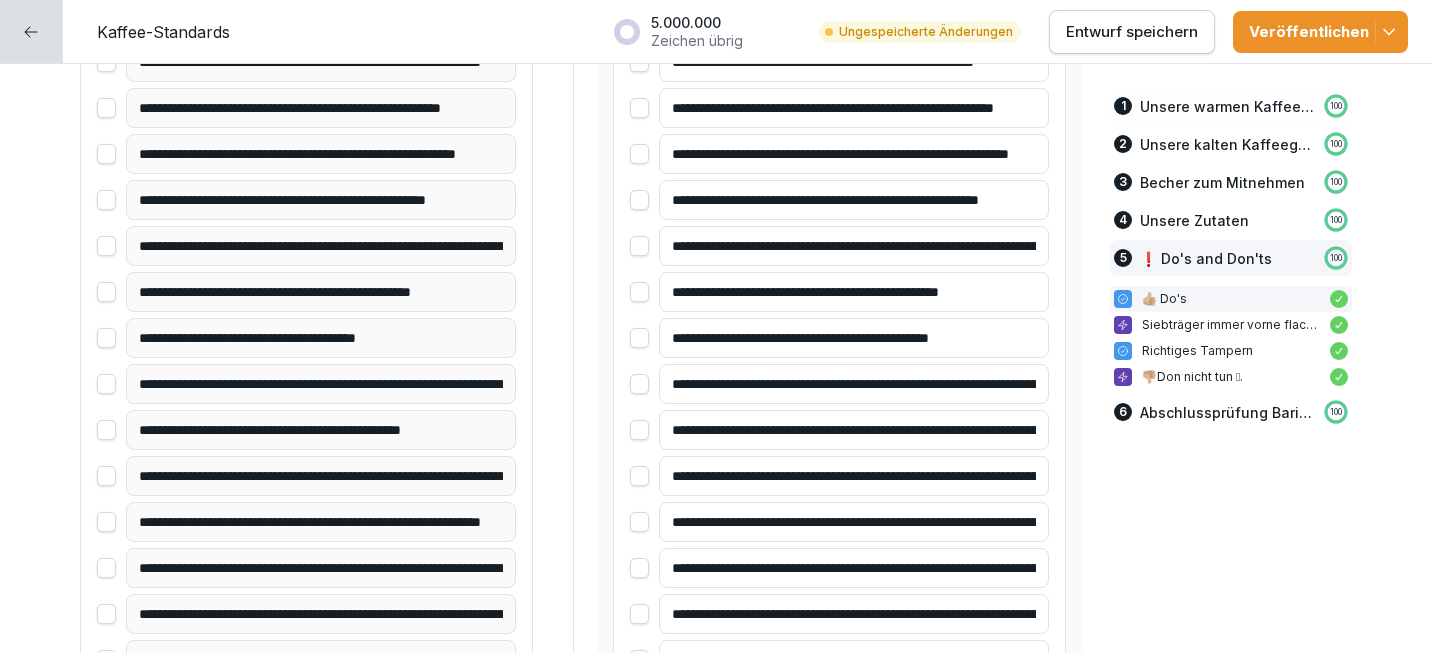 type on "**********" 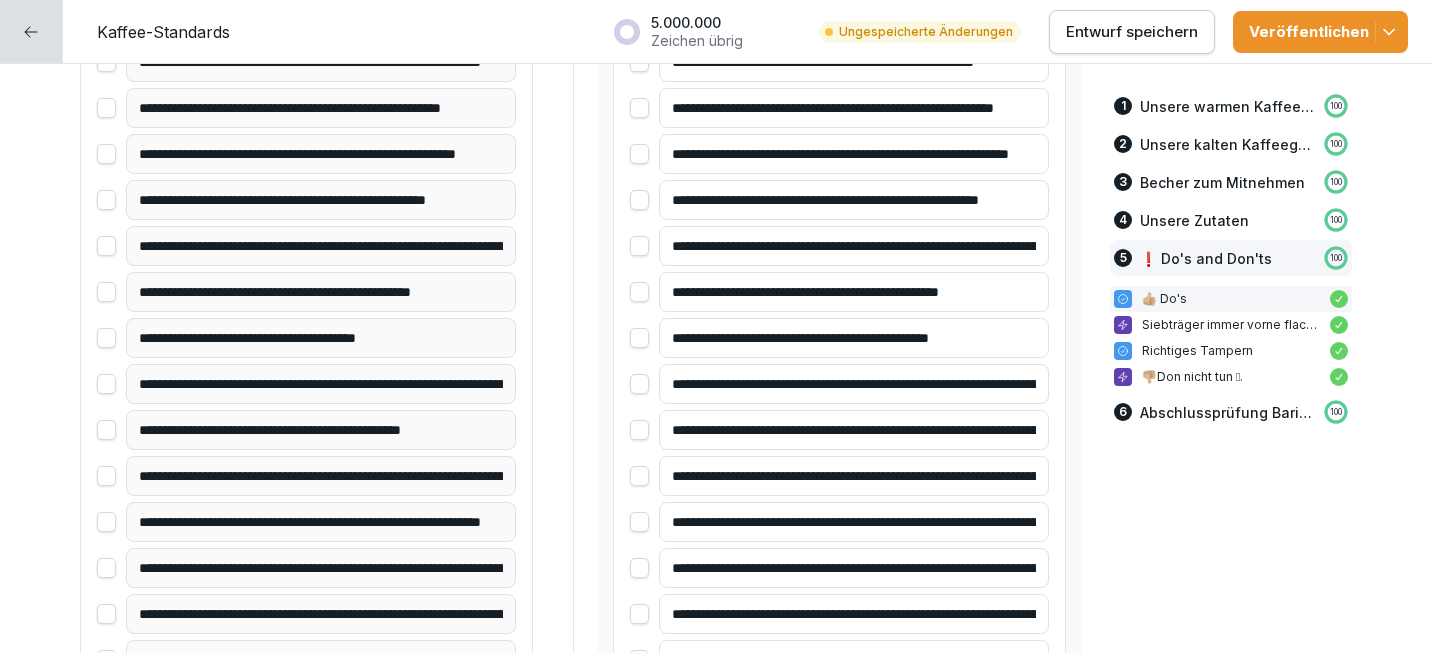 click on "Entwurf speichern" at bounding box center [1132, 32] 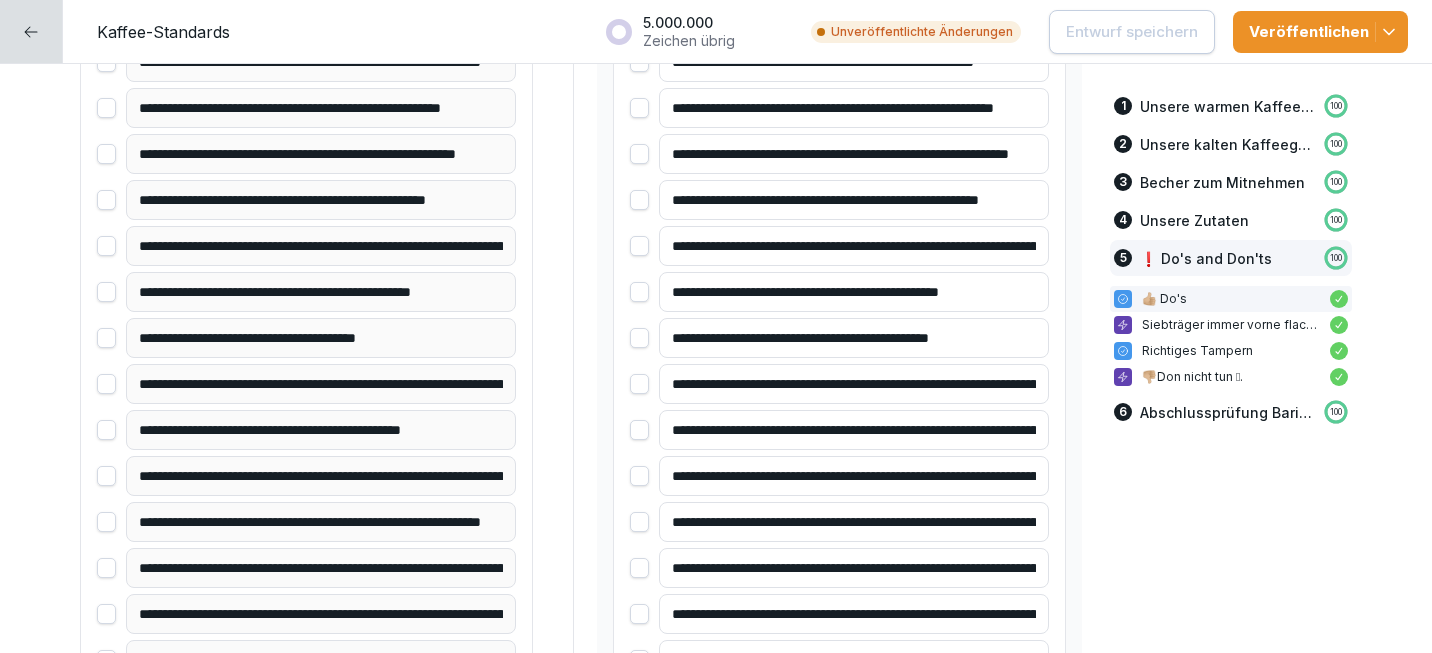 click on "**********" at bounding box center [854, 246] 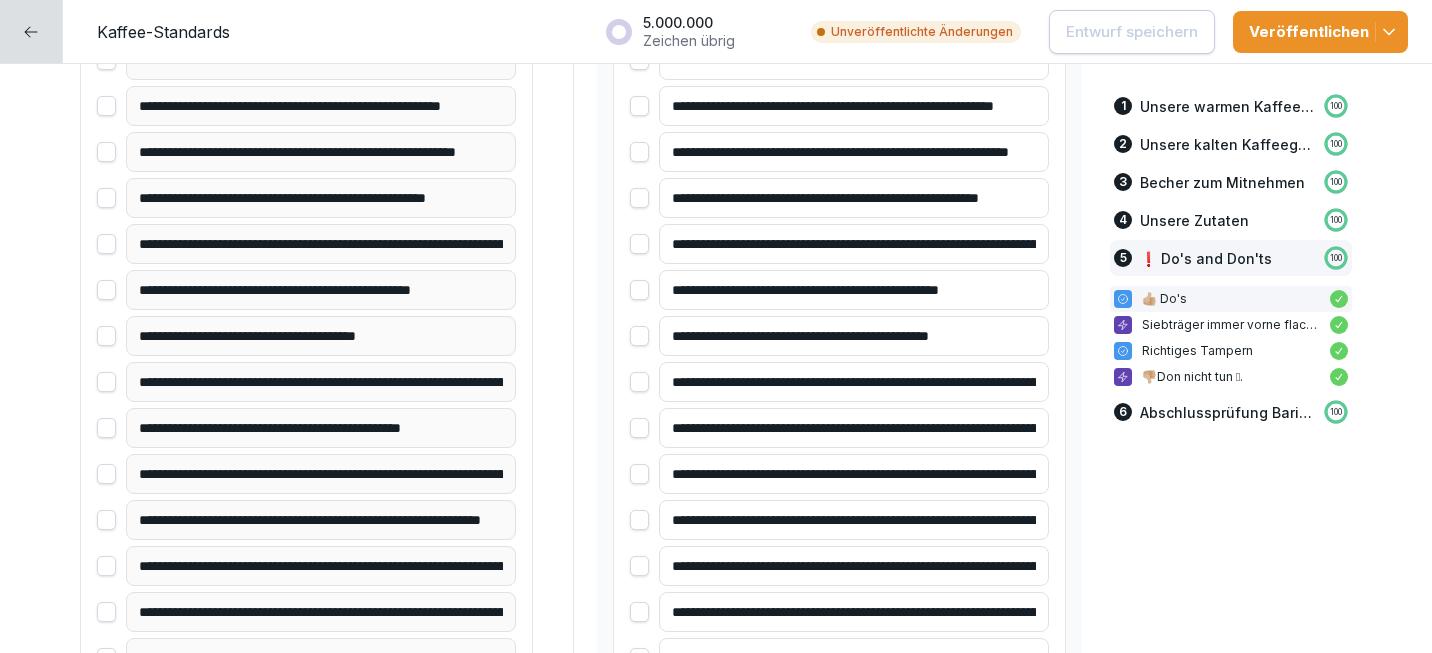 drag, startPoint x: 822, startPoint y: 246, endPoint x: 896, endPoint y: 235, distance: 74.8131 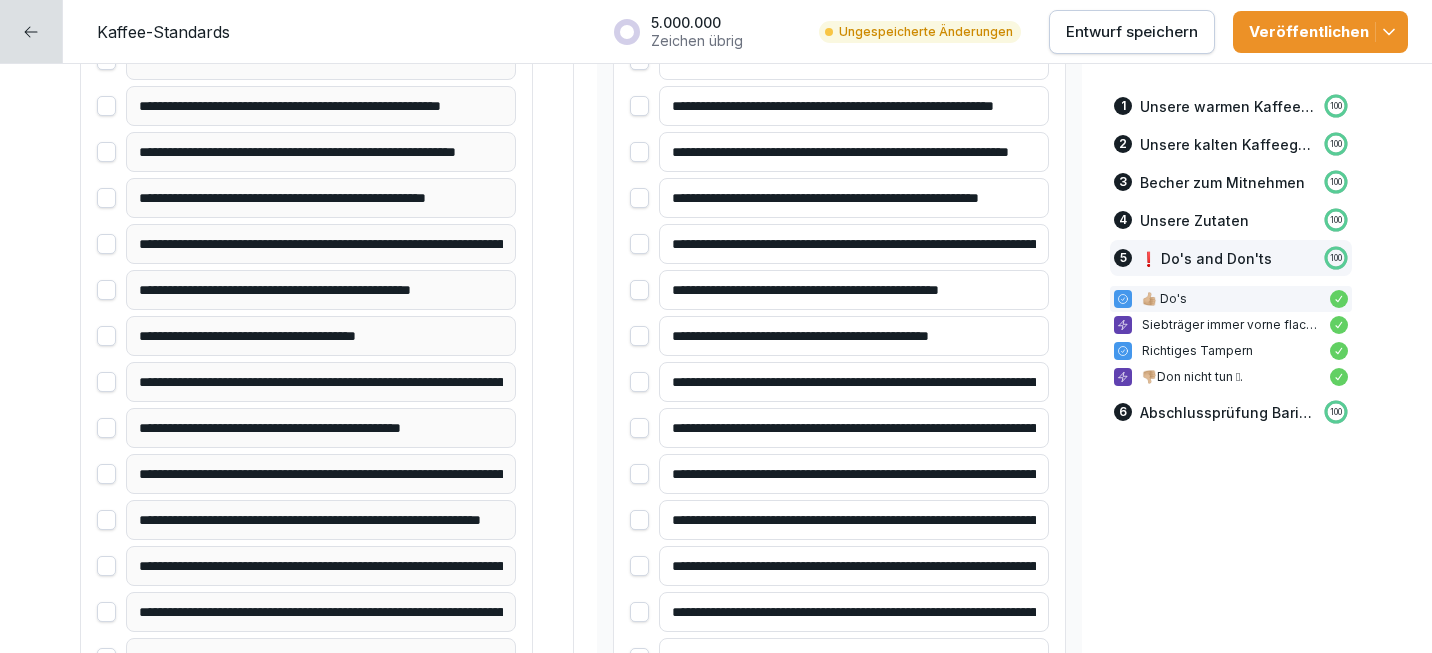 scroll, scrollTop: 9413, scrollLeft: 0, axis: vertical 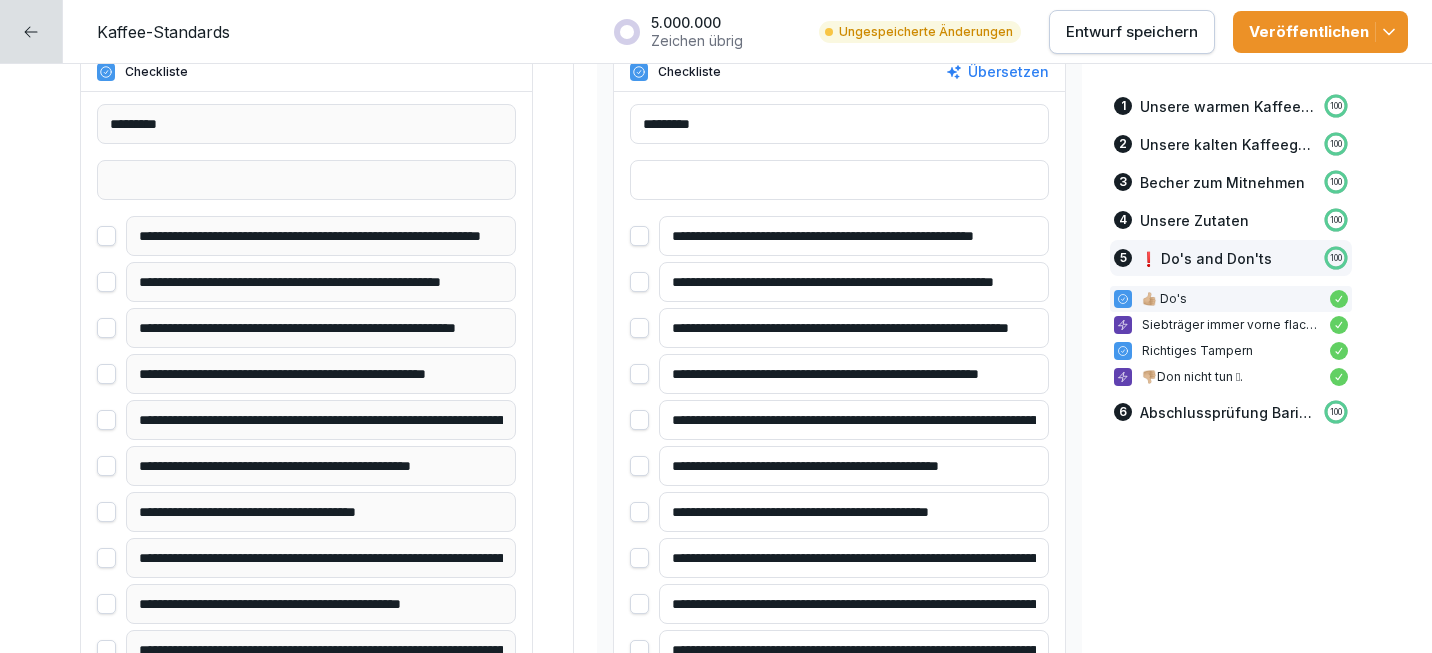 click on "**********" at bounding box center (854, 420) 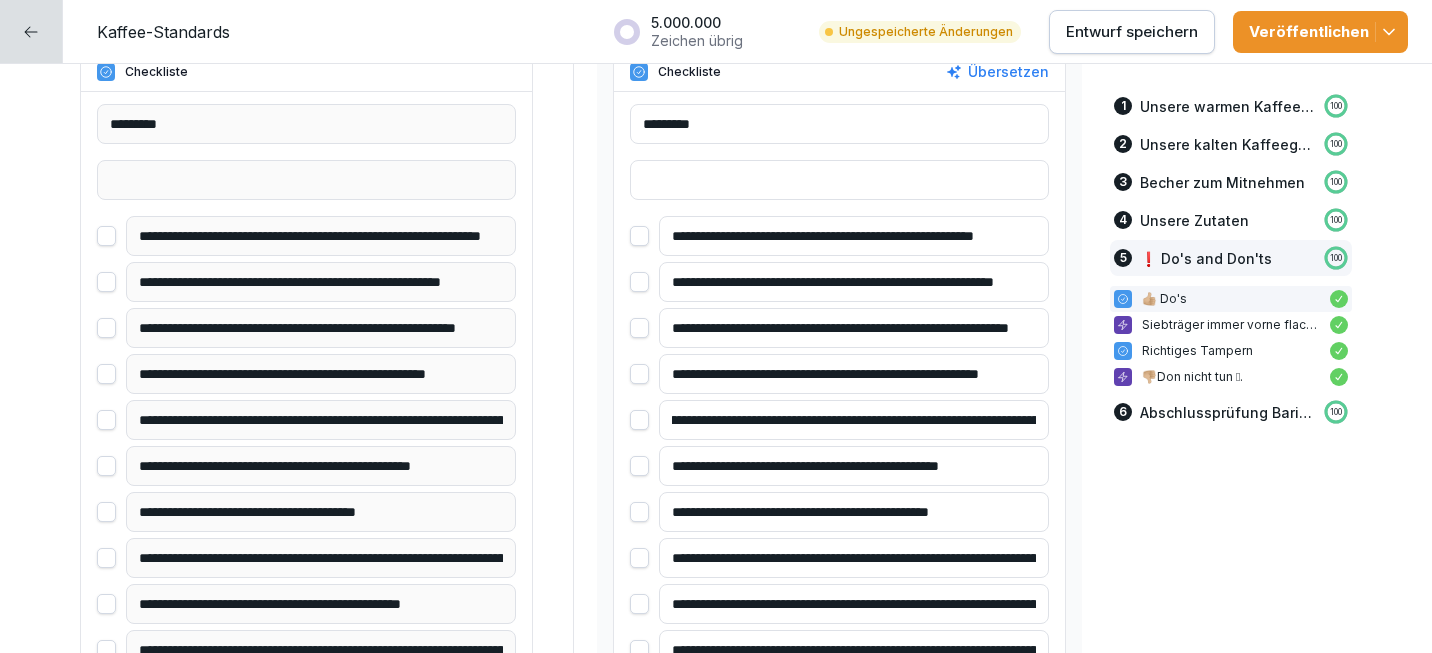 scroll, scrollTop: 0, scrollLeft: 117, axis: horizontal 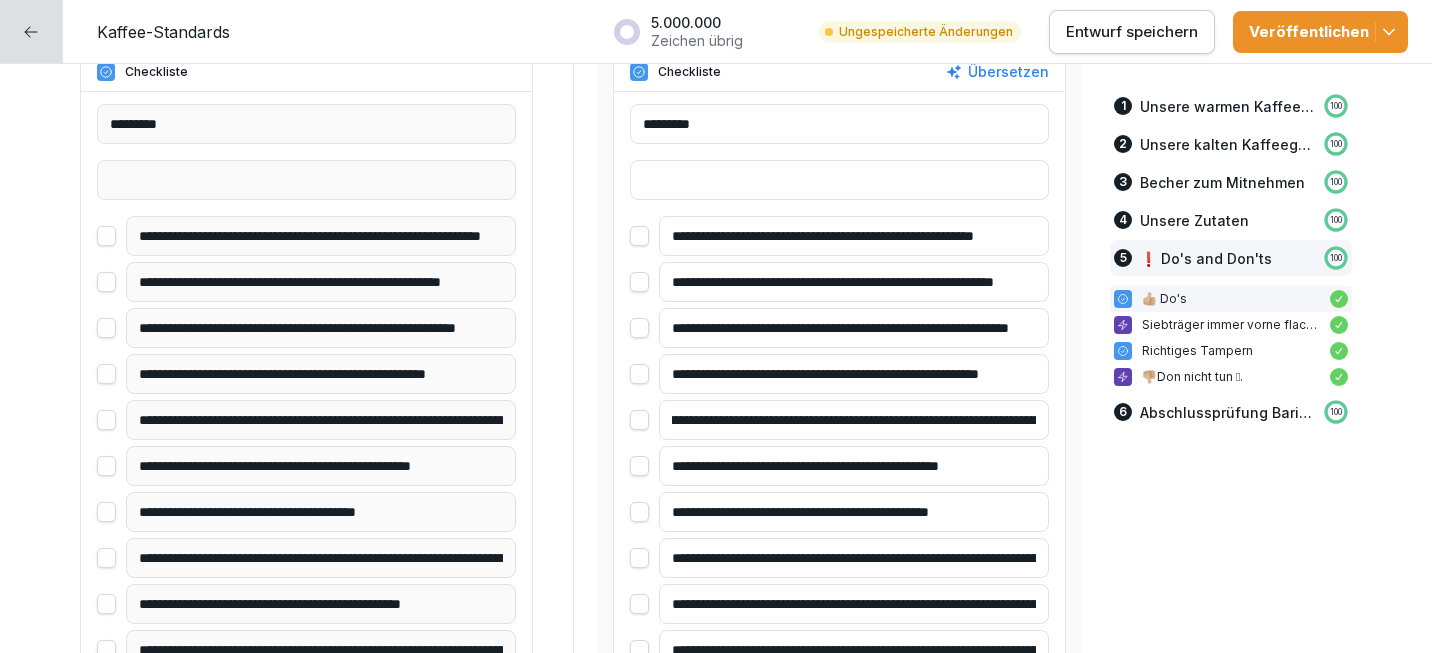 drag, startPoint x: 837, startPoint y: 417, endPoint x: 905, endPoint y: 416, distance: 68.007355 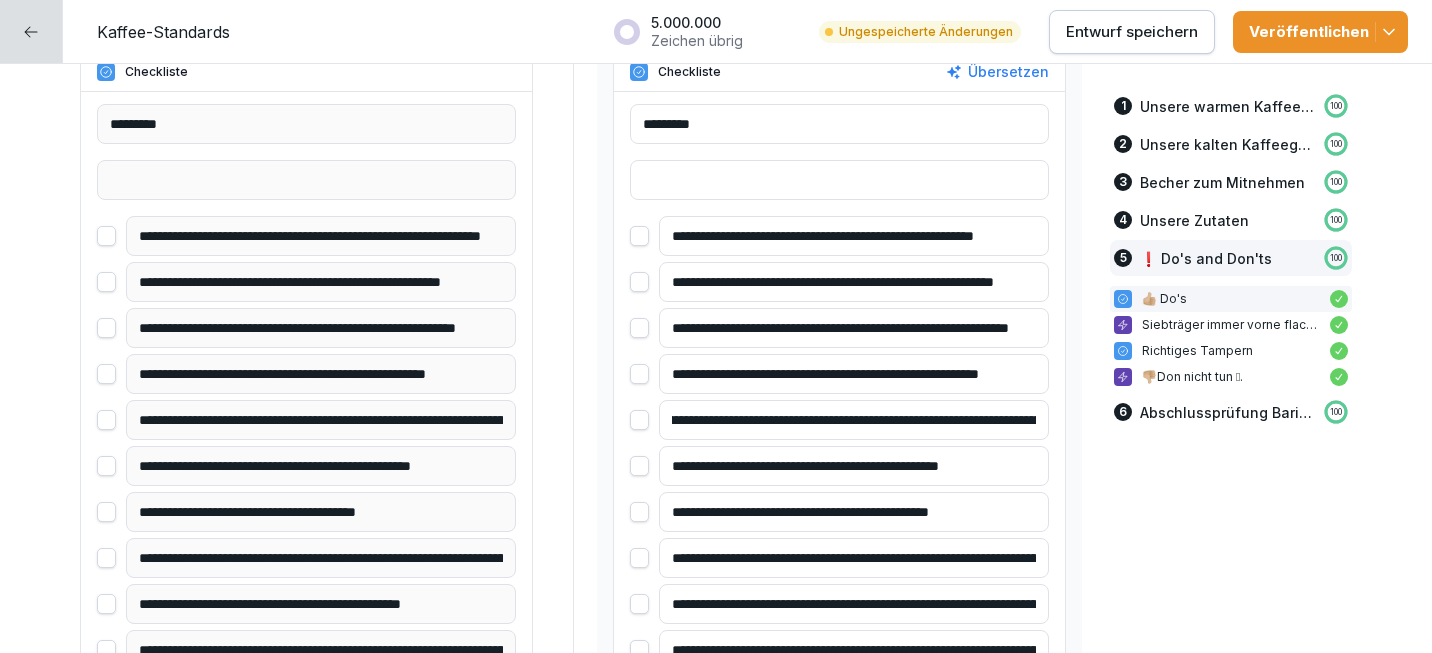 click on "**********" at bounding box center (854, 420) 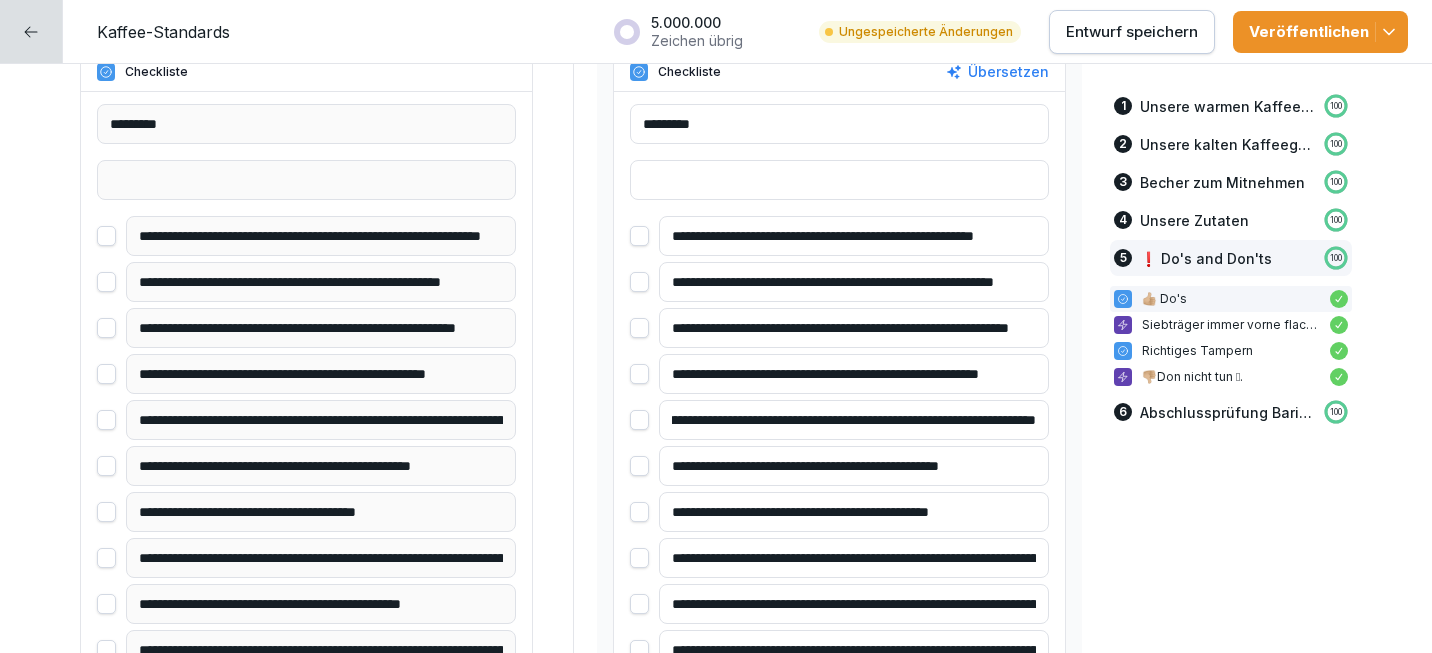 scroll, scrollTop: 0, scrollLeft: 251, axis: horizontal 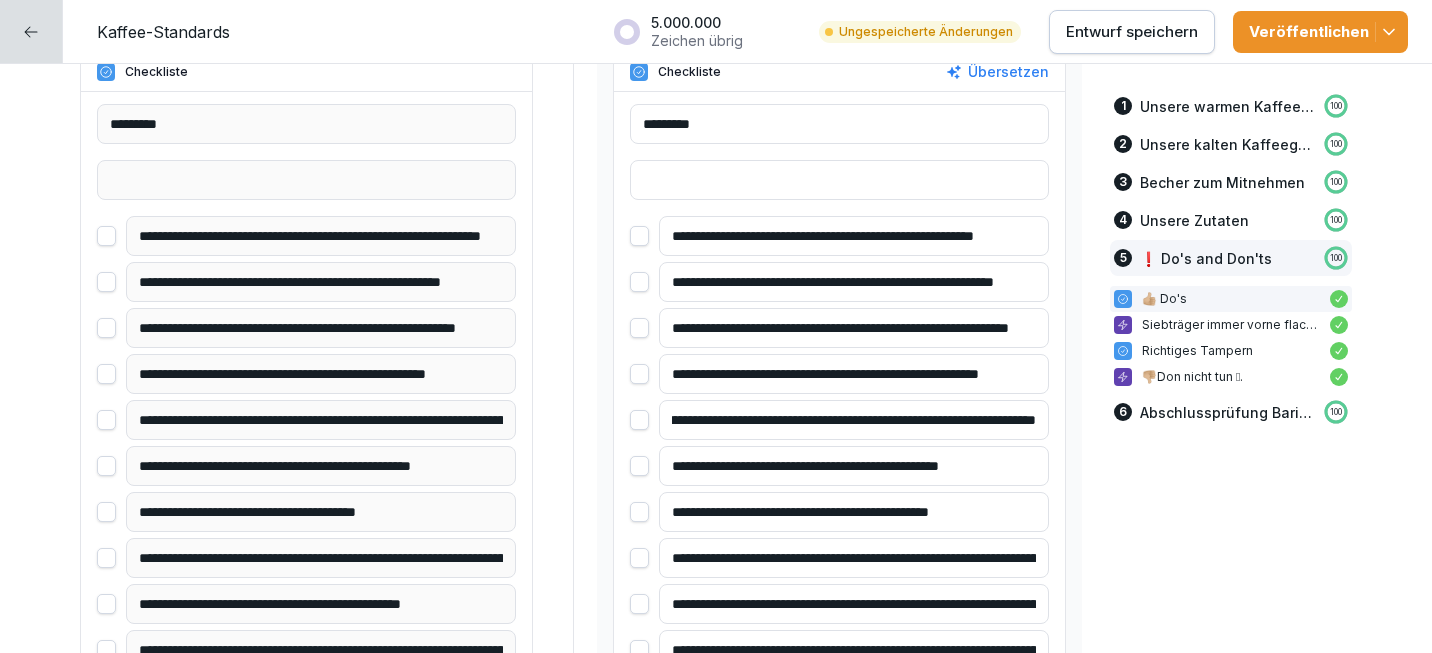 click on "**********" at bounding box center [854, 420] 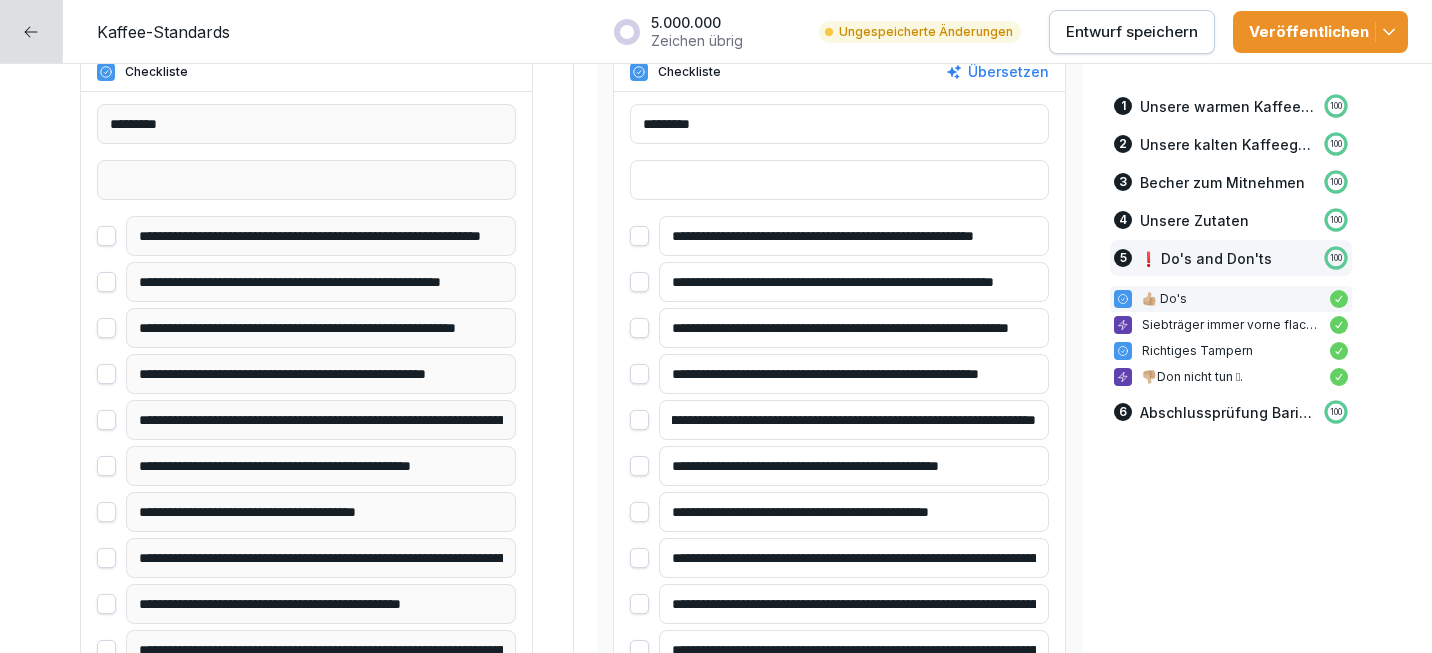scroll, scrollTop: 0, scrollLeft: 188, axis: horizontal 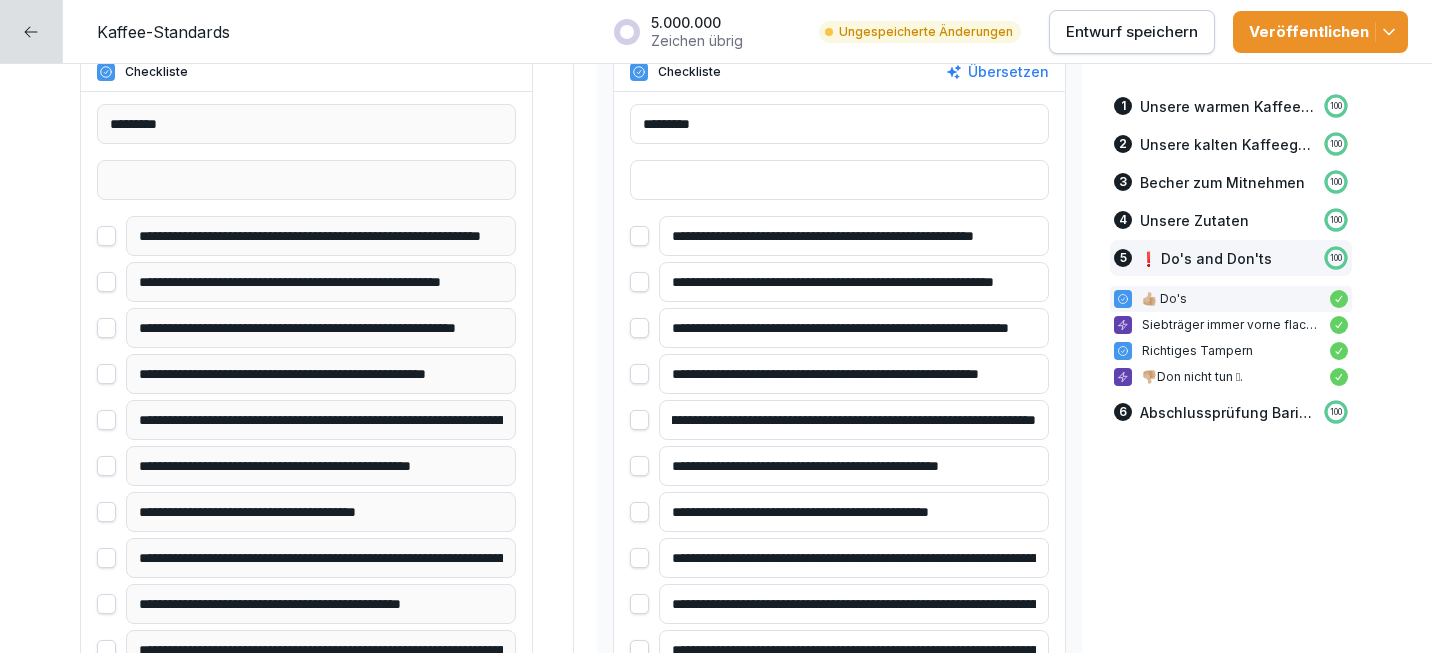 click on "**********" at bounding box center (854, 420) 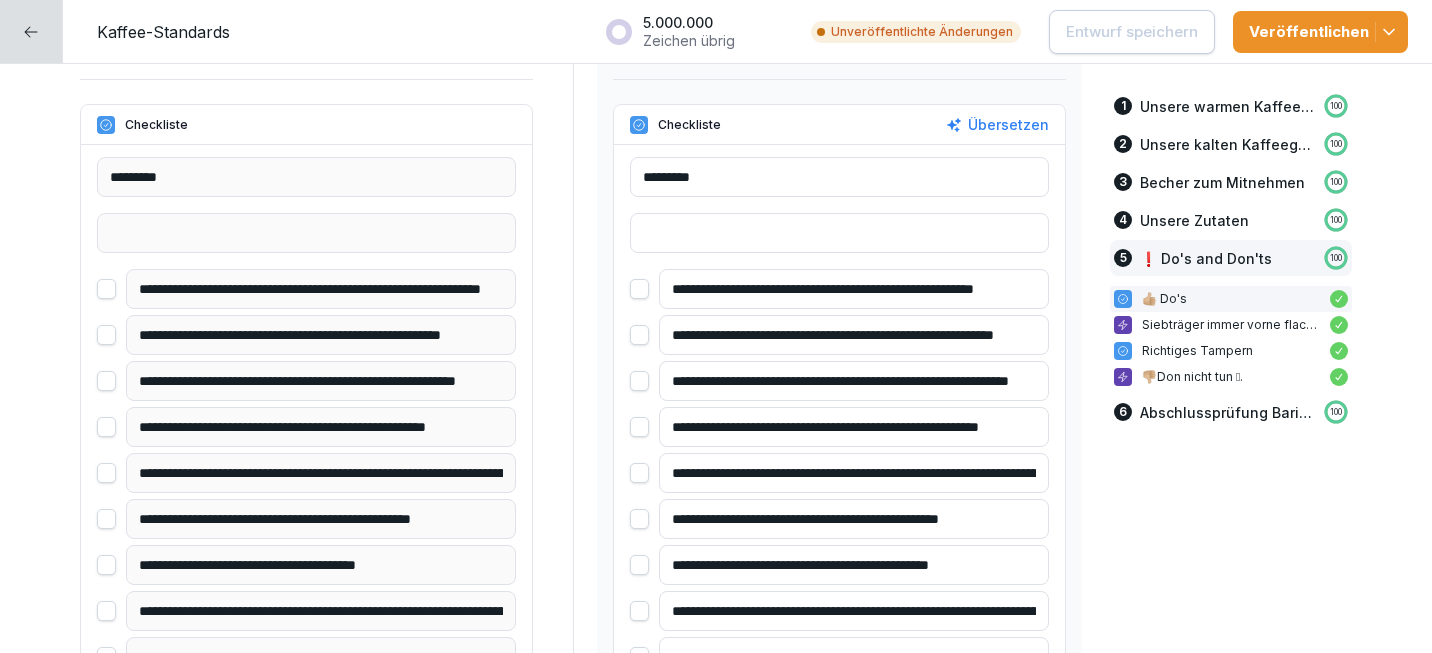 scroll, scrollTop: 9358, scrollLeft: 0, axis: vertical 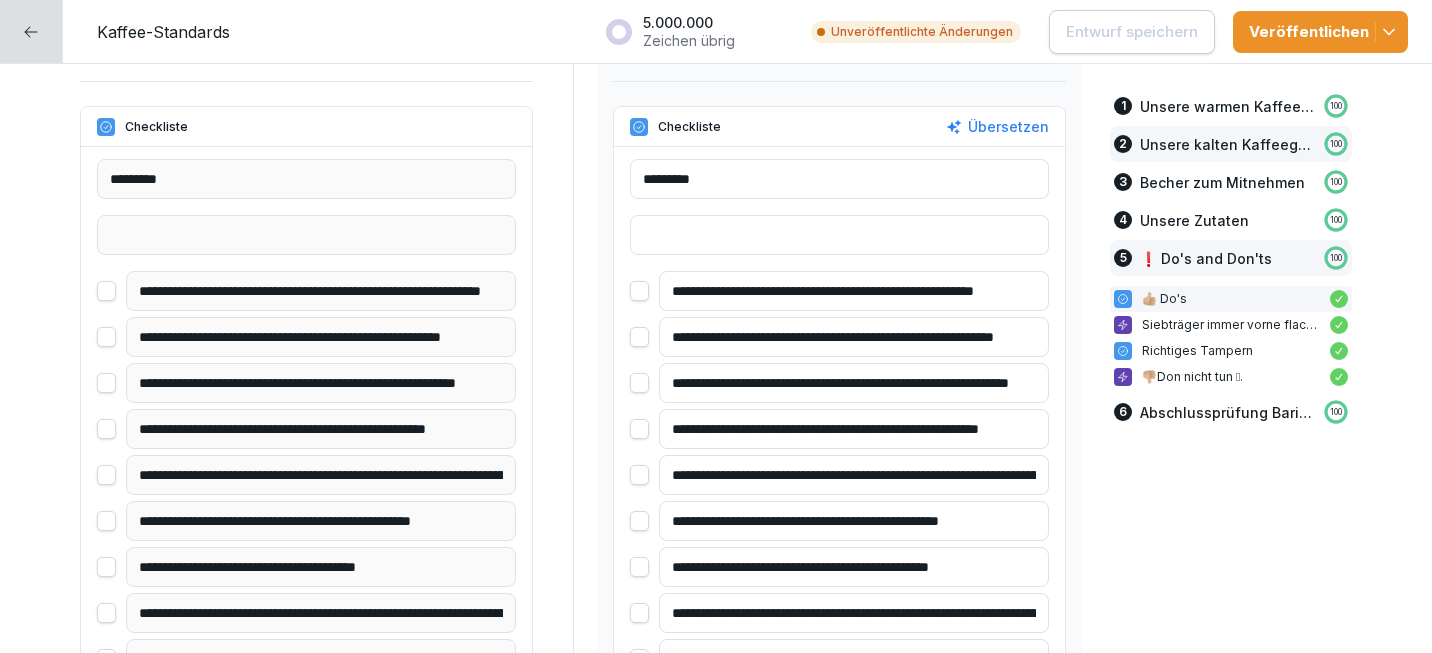click on "Unsere kalten Kaffeegetränke" at bounding box center (1227, 144) 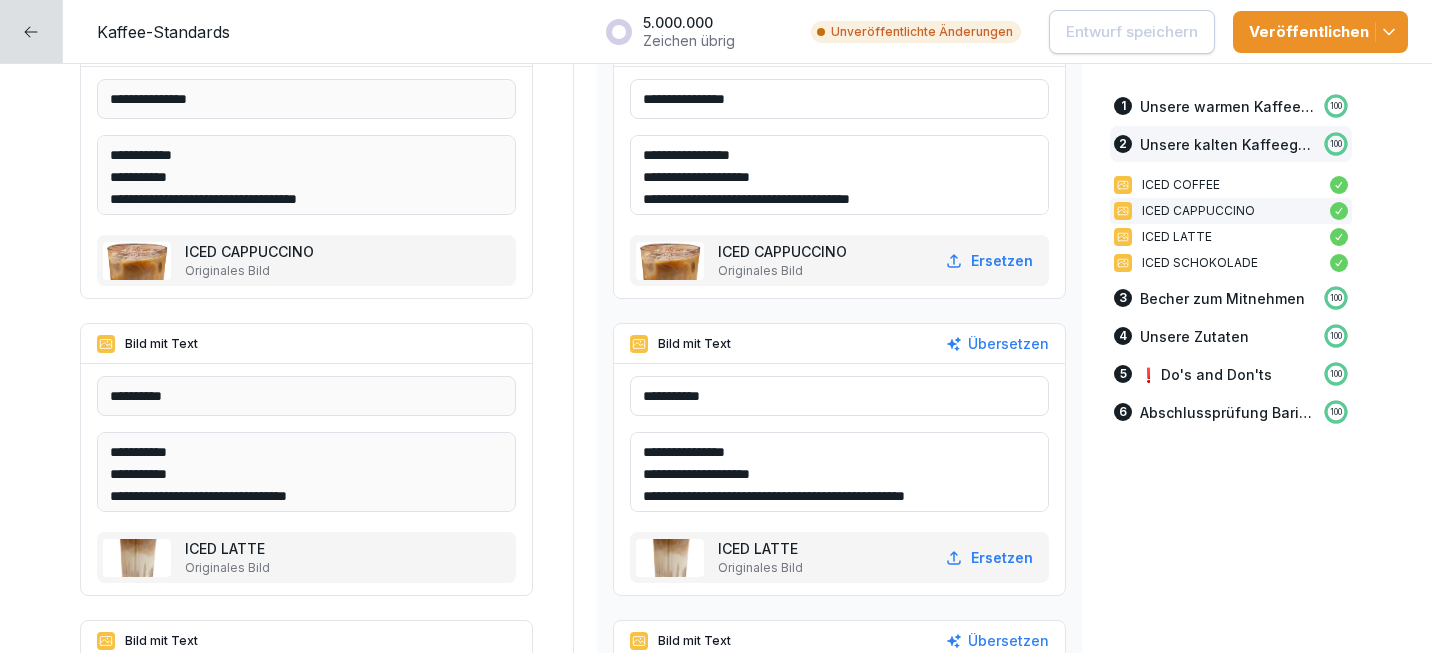 scroll, scrollTop: 4458, scrollLeft: 0, axis: vertical 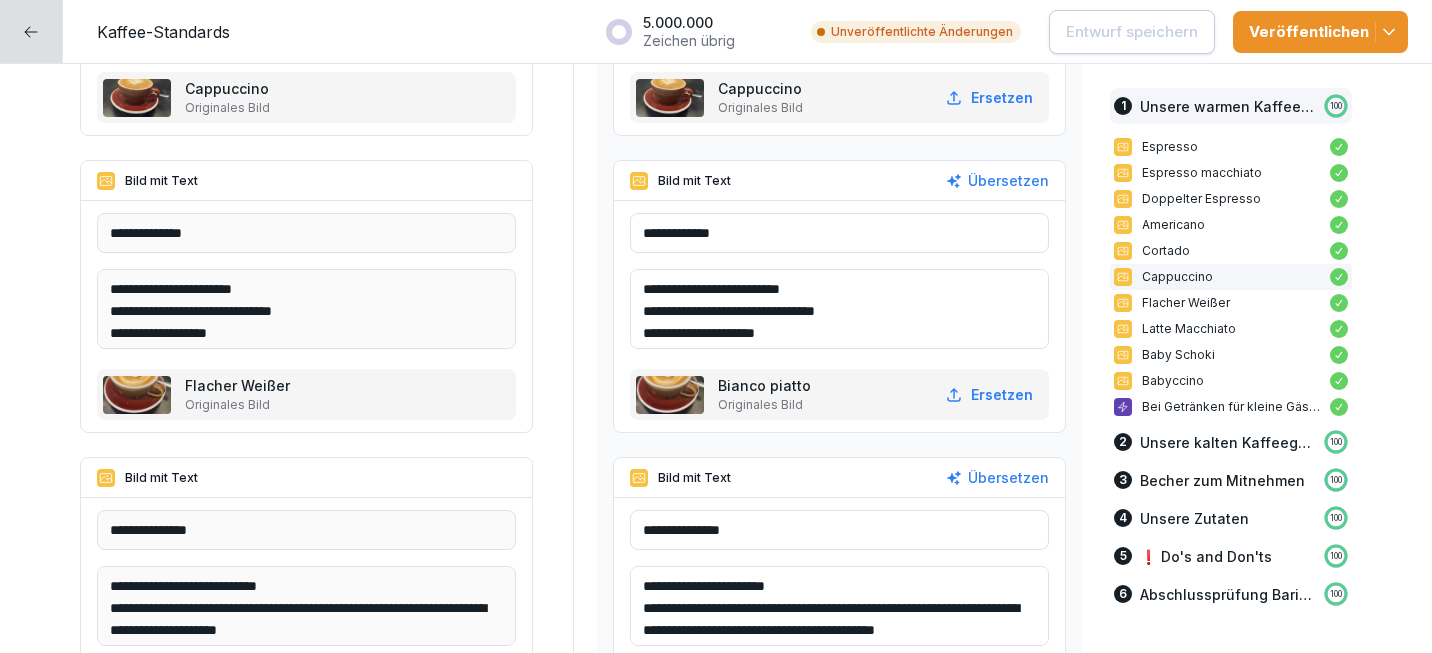 click on "**********" at bounding box center [839, 233] 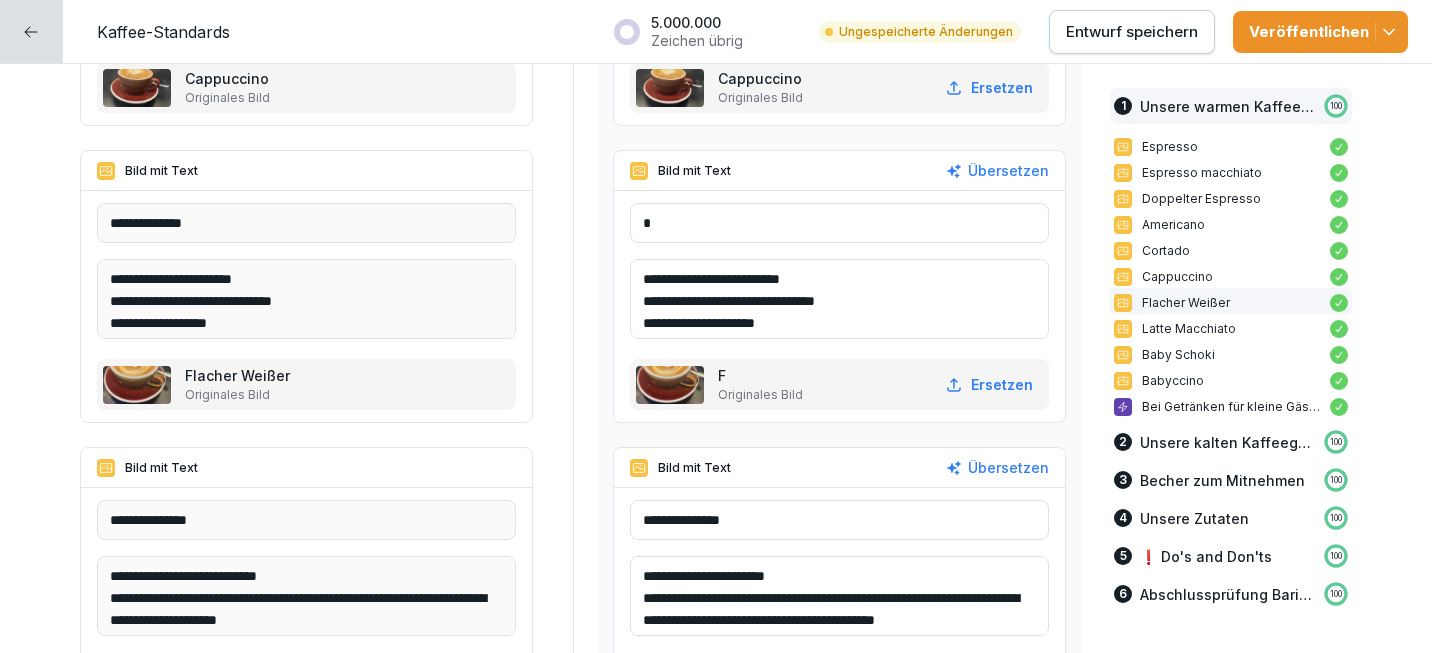 scroll, scrollTop: 2306, scrollLeft: 0, axis: vertical 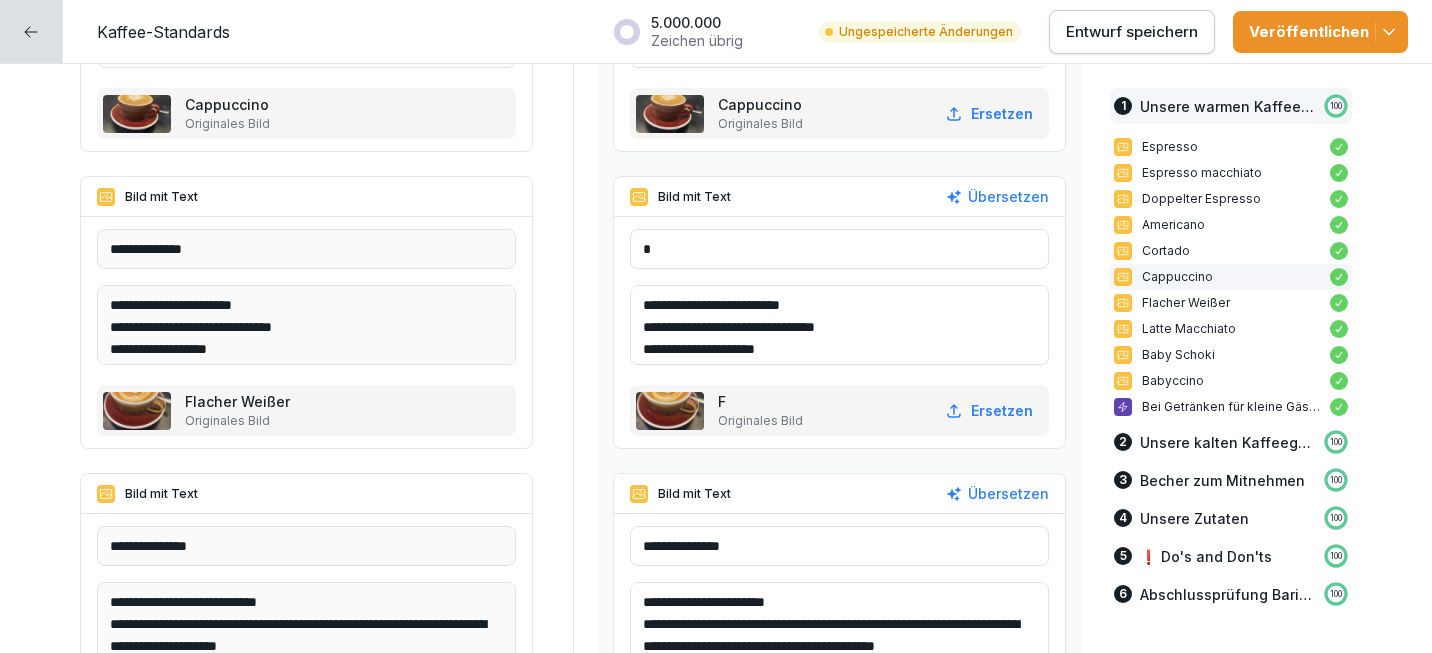 click on "*" at bounding box center [839, 249] 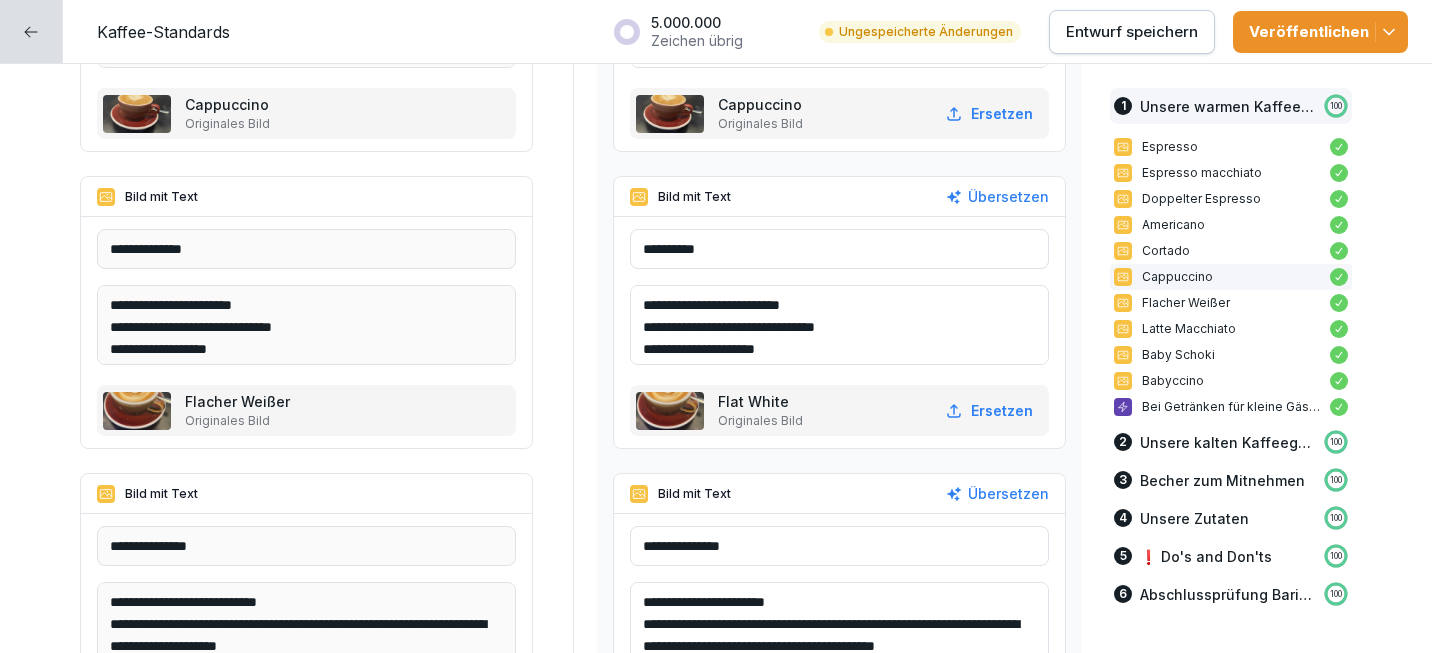 type on "**********" 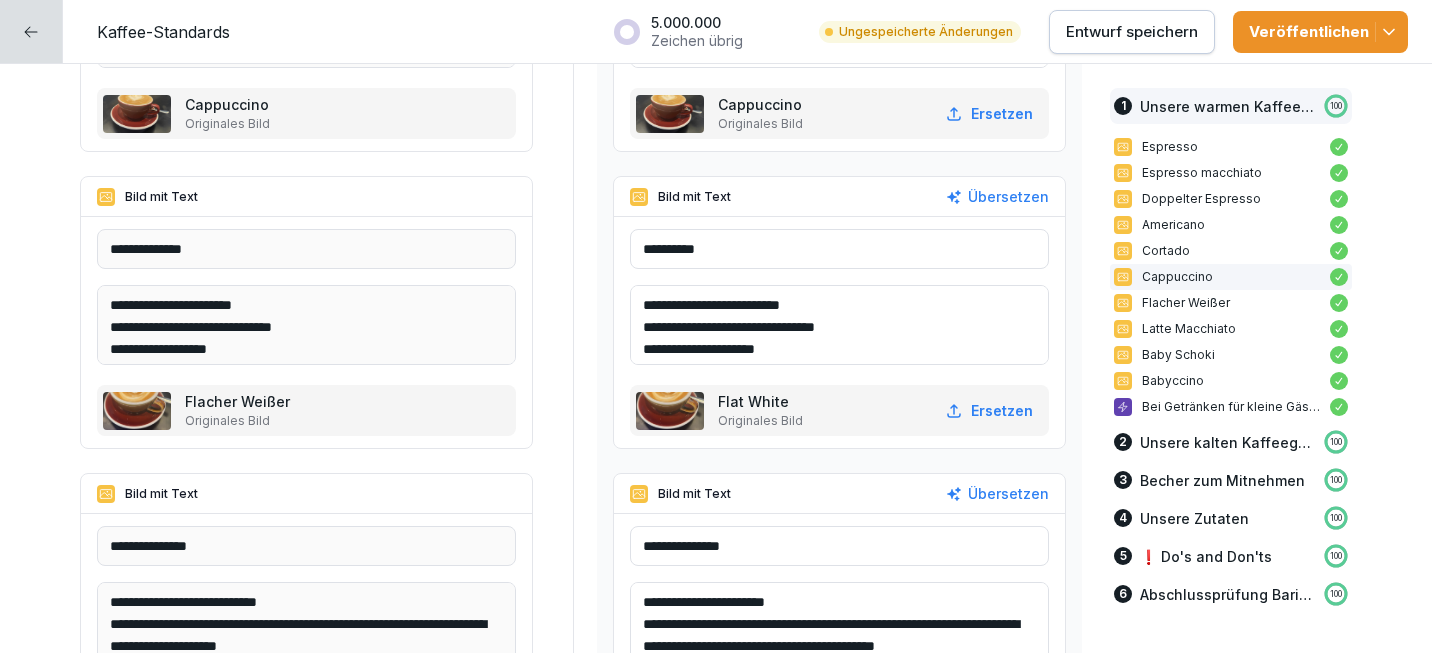 click on "**********" at bounding box center (306, 332) 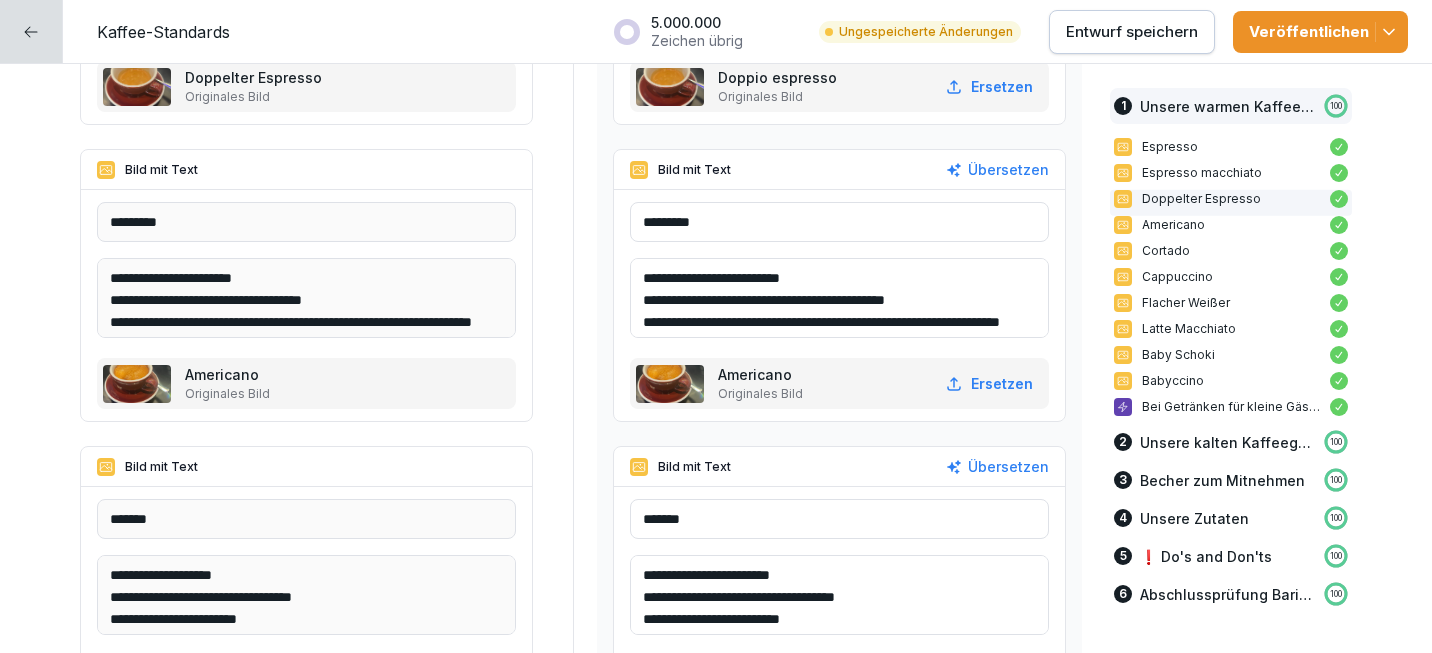 scroll, scrollTop: 1443, scrollLeft: 0, axis: vertical 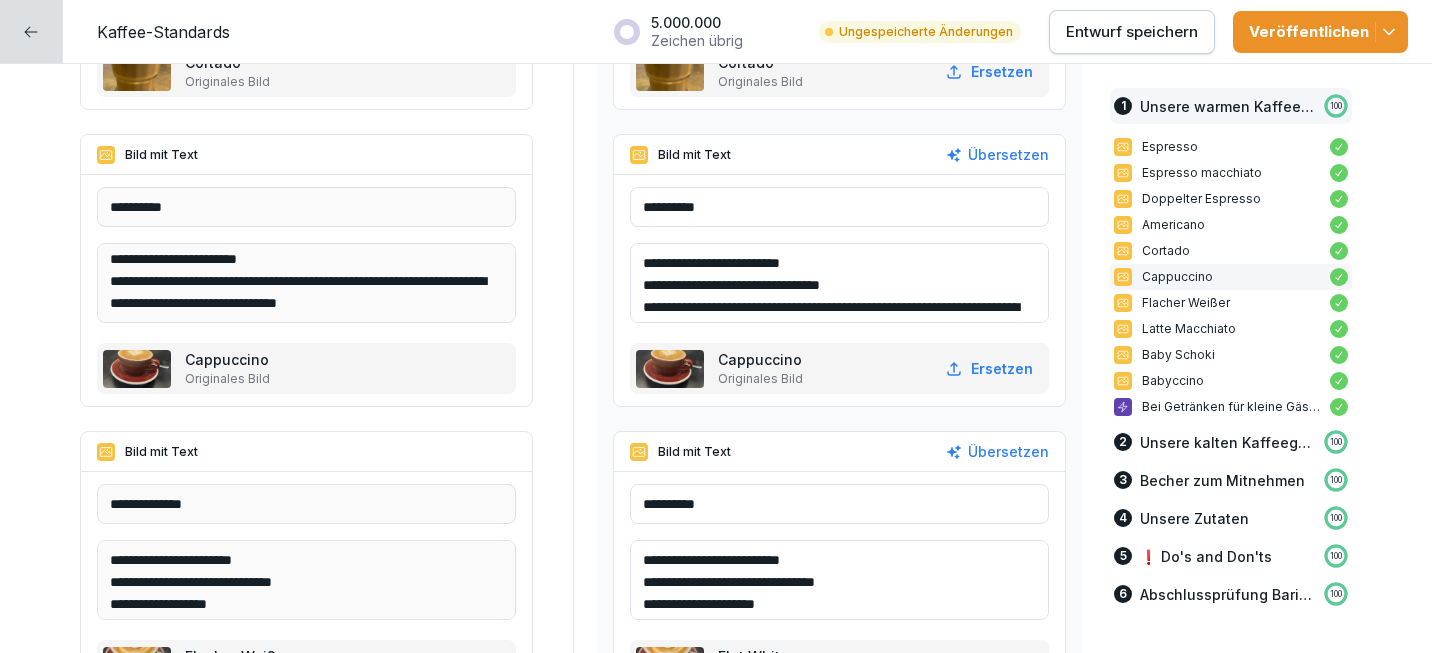 click on "Entwurf speichern" at bounding box center [1132, 32] 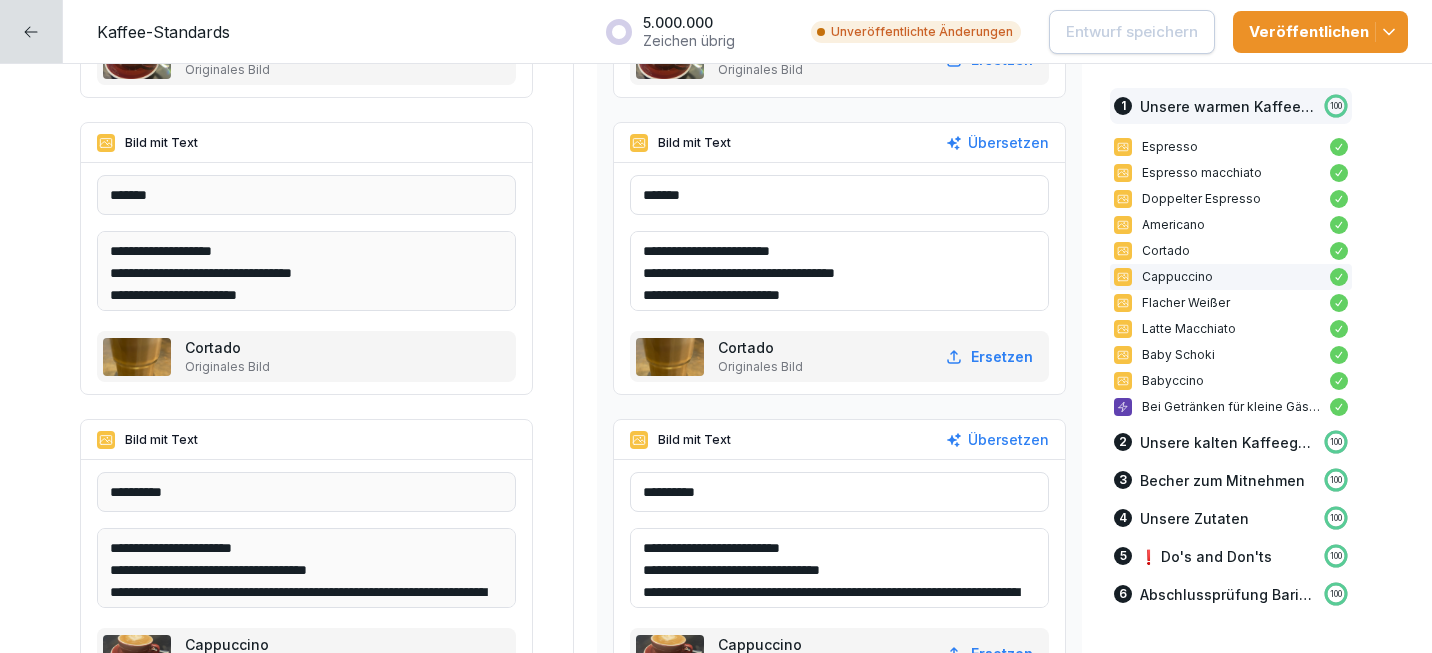 scroll, scrollTop: 1760, scrollLeft: 0, axis: vertical 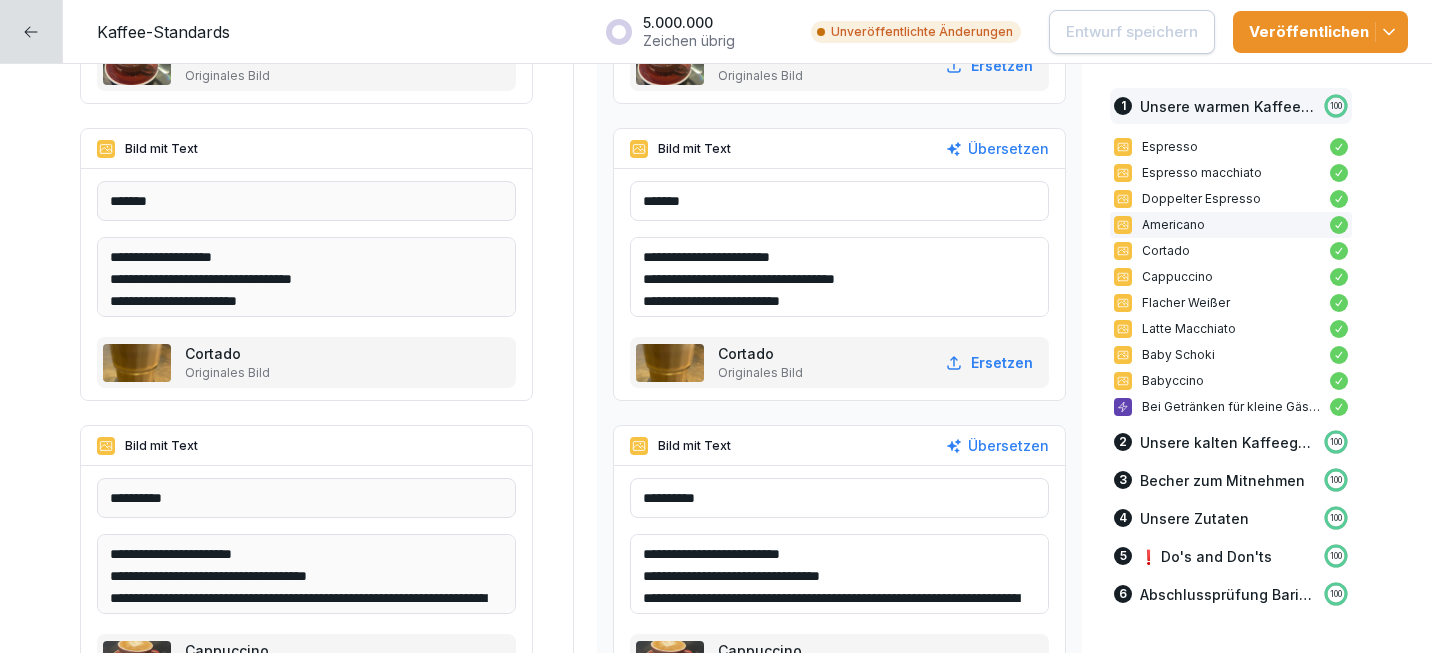 click on "**********" at bounding box center [839, 277] 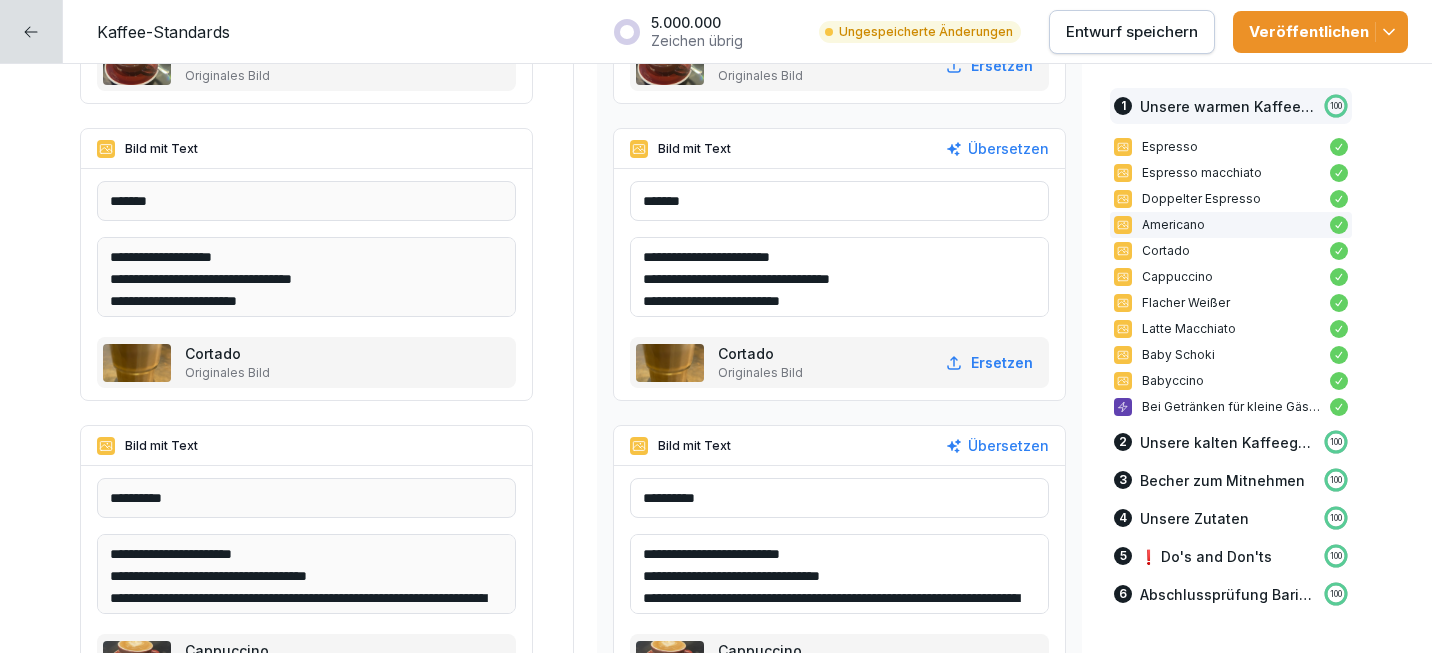 click on "**********" at bounding box center (839, 277) 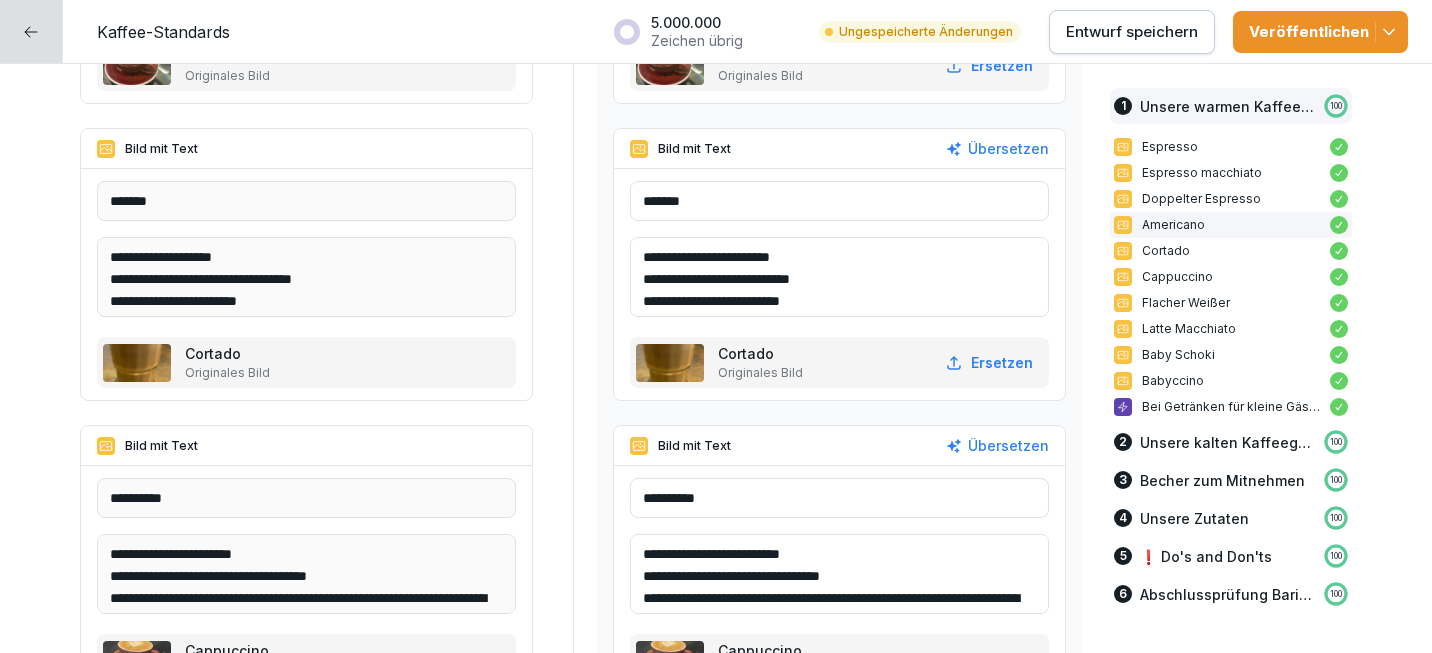type on "**********" 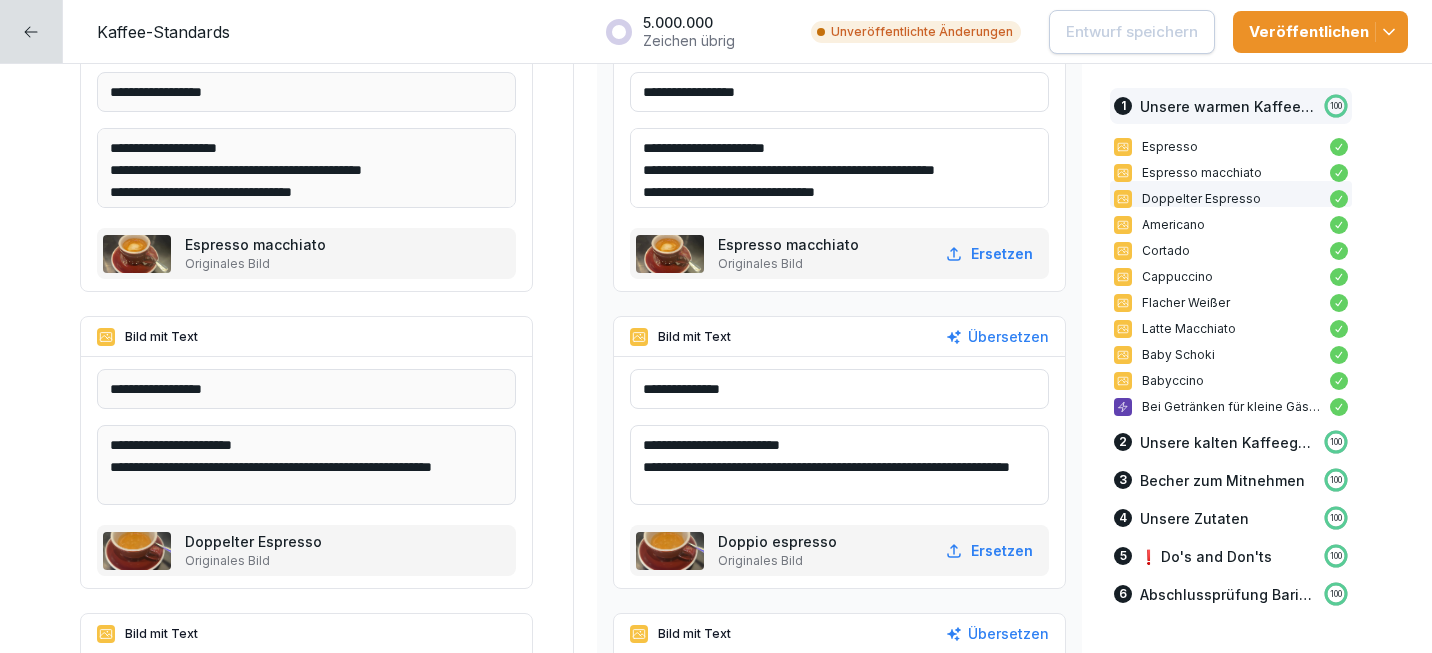 scroll, scrollTop: 0, scrollLeft: 0, axis: both 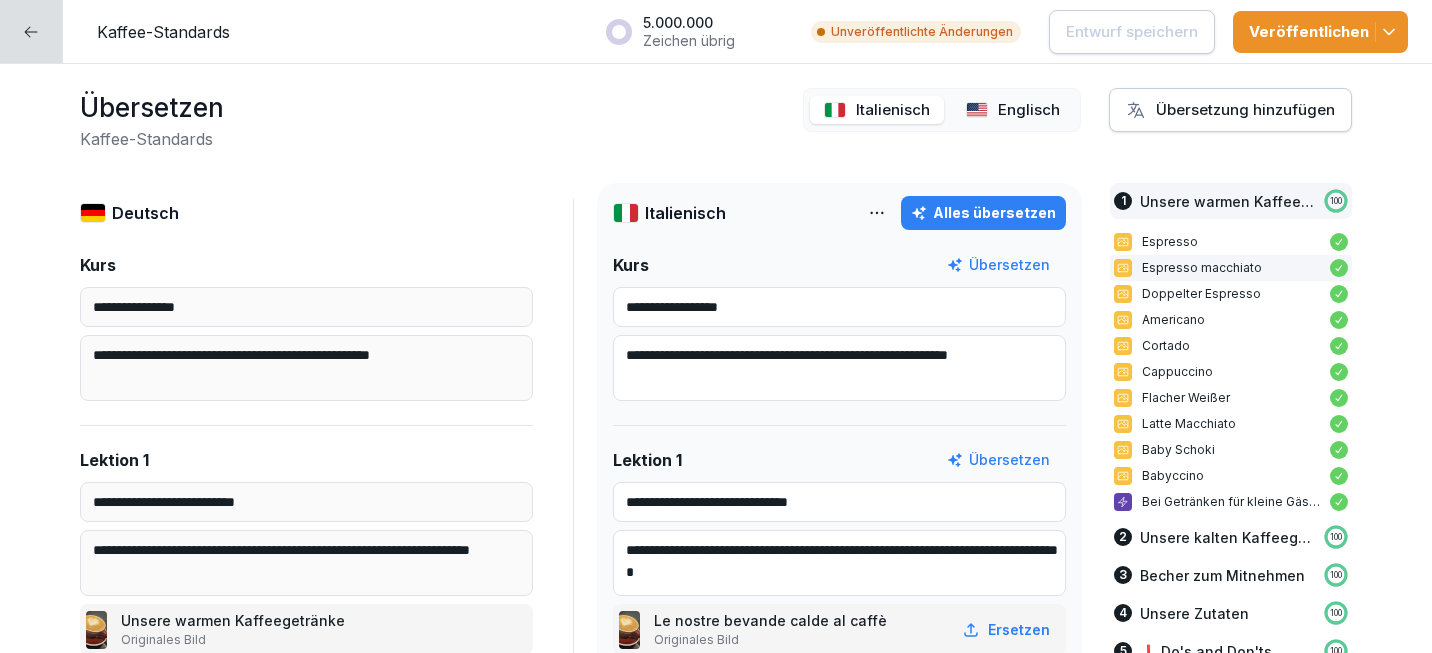 click 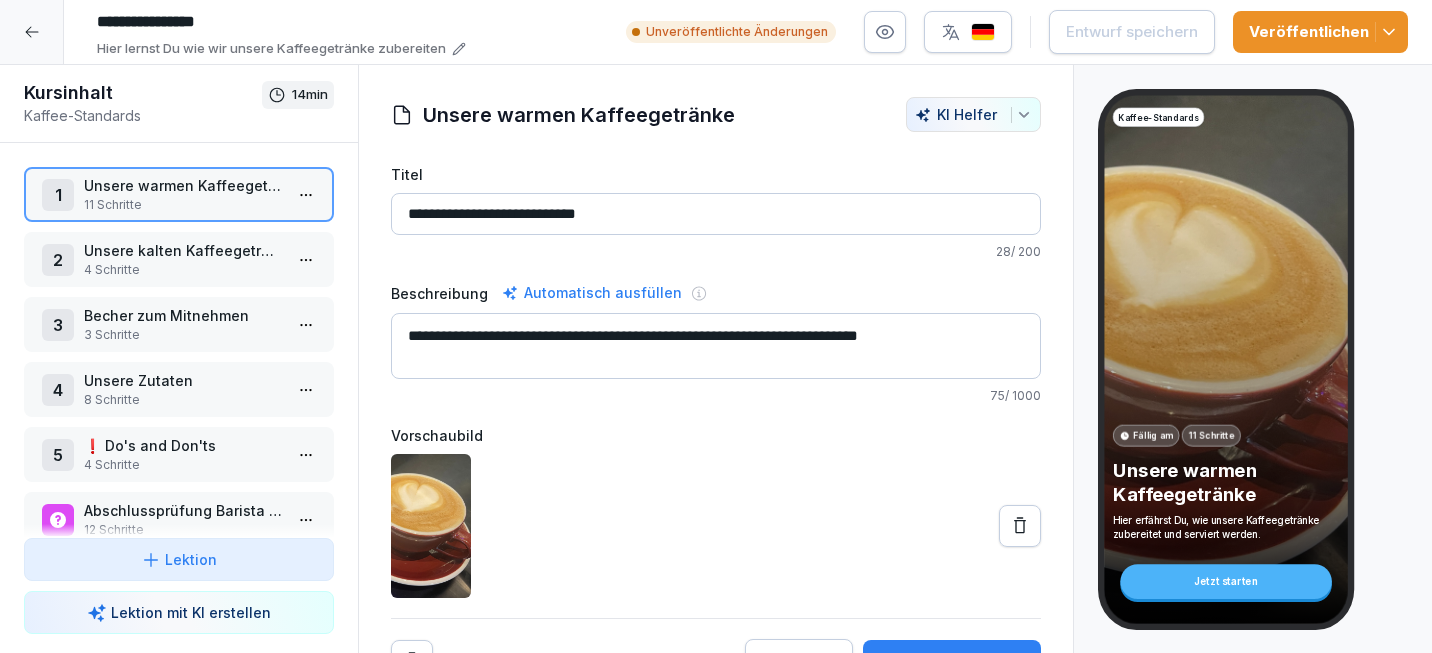 click on "**********" at bounding box center [716, 326] 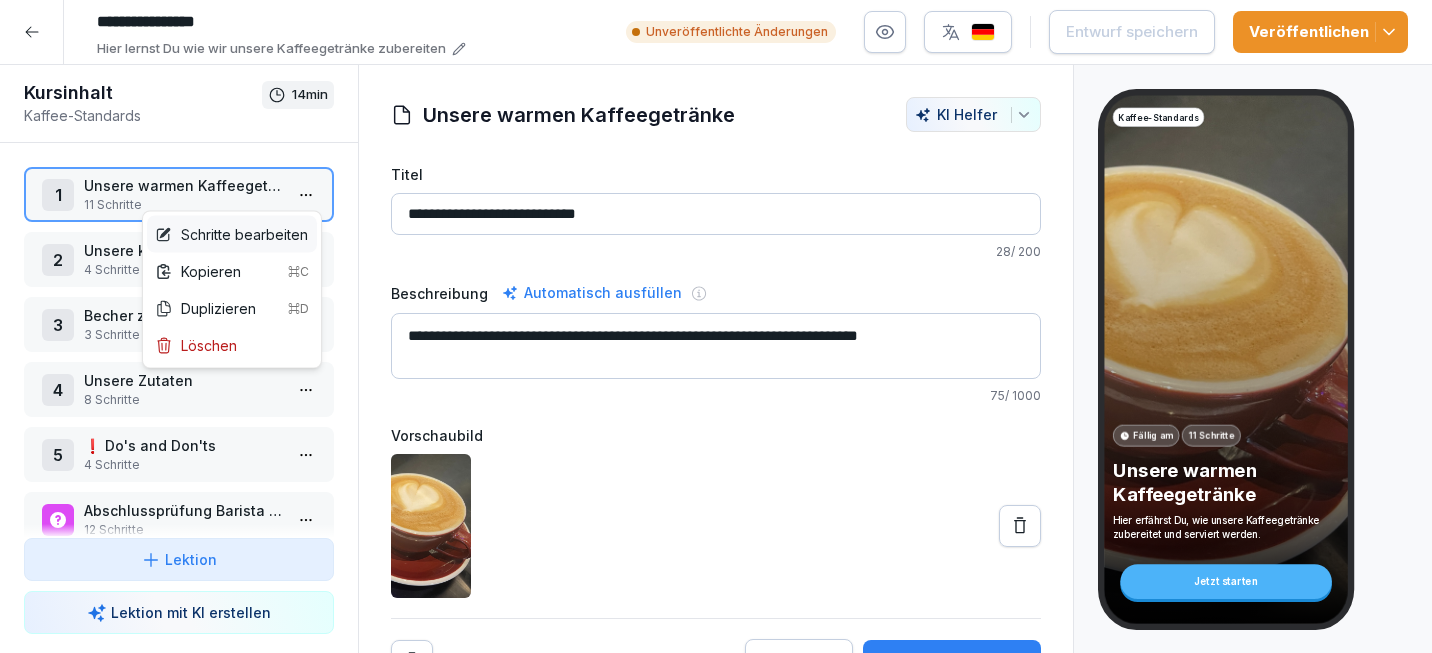 click on "Schritte bearbeiten" at bounding box center (231, 234) 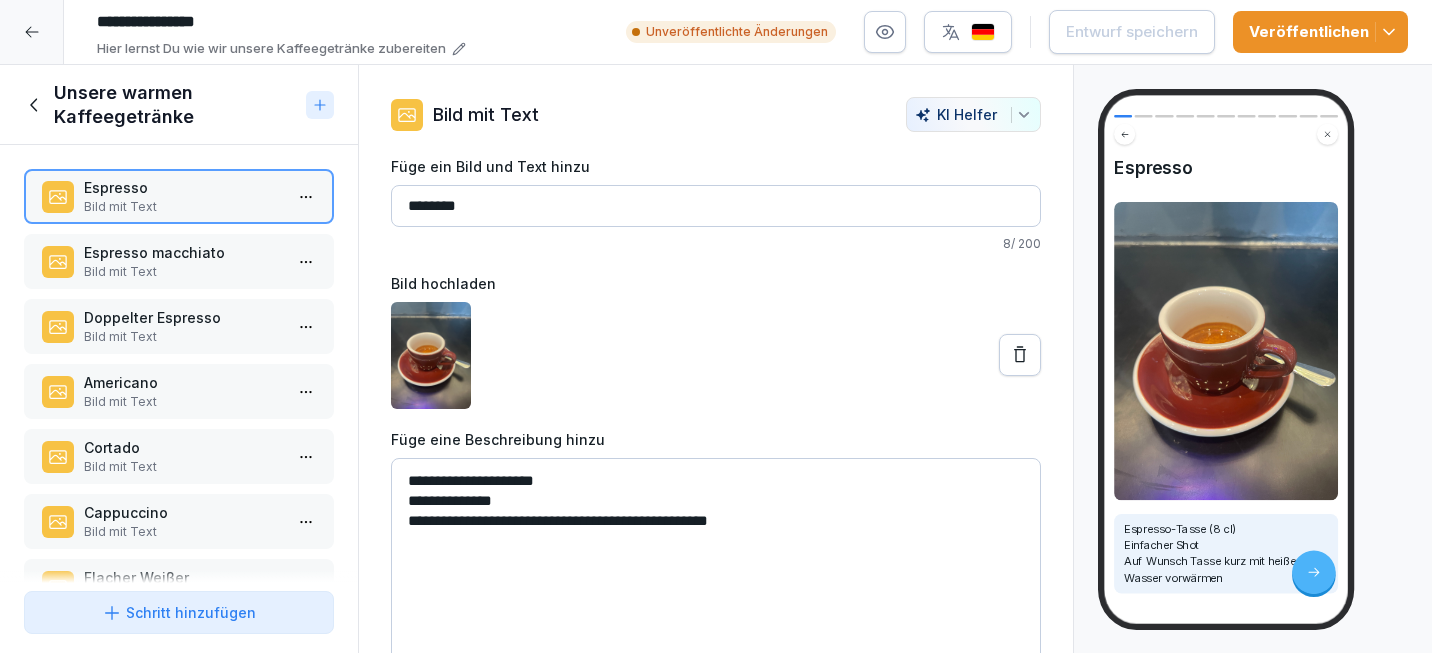 click on "Cortado" at bounding box center (183, 447) 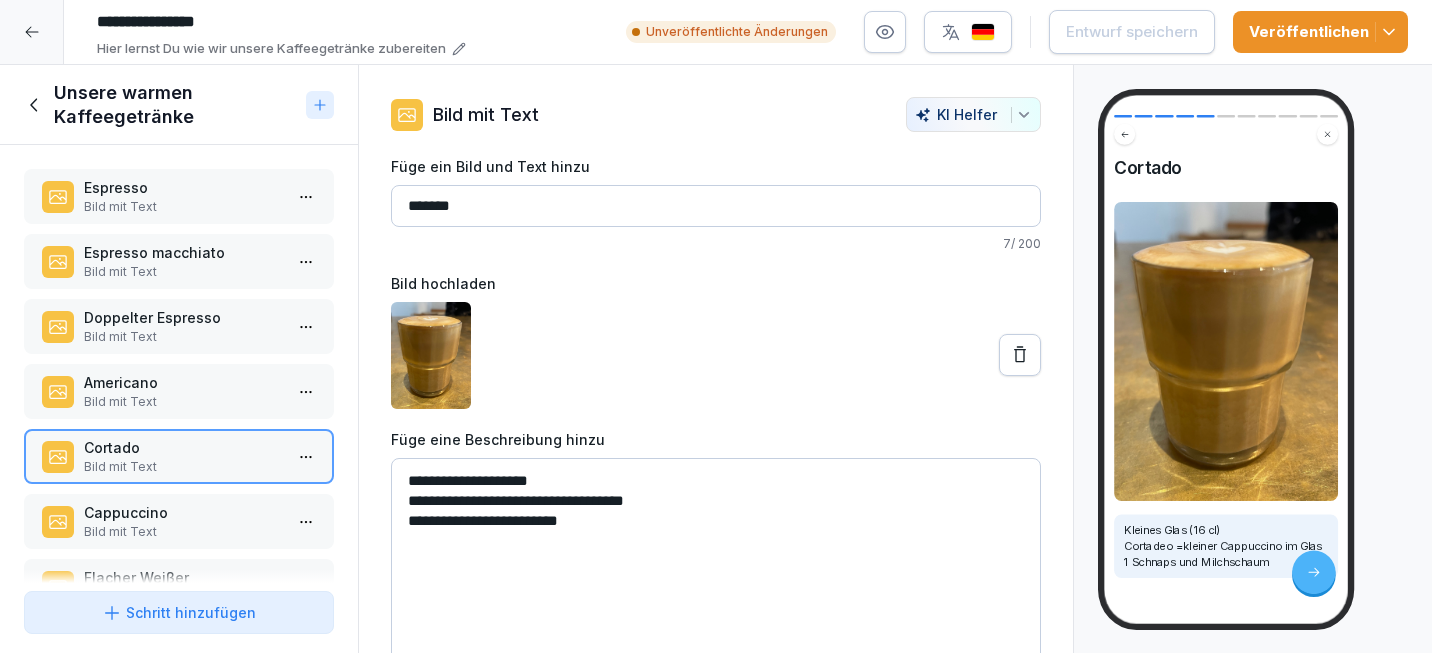 click on "**********" at bounding box center (716, 608) 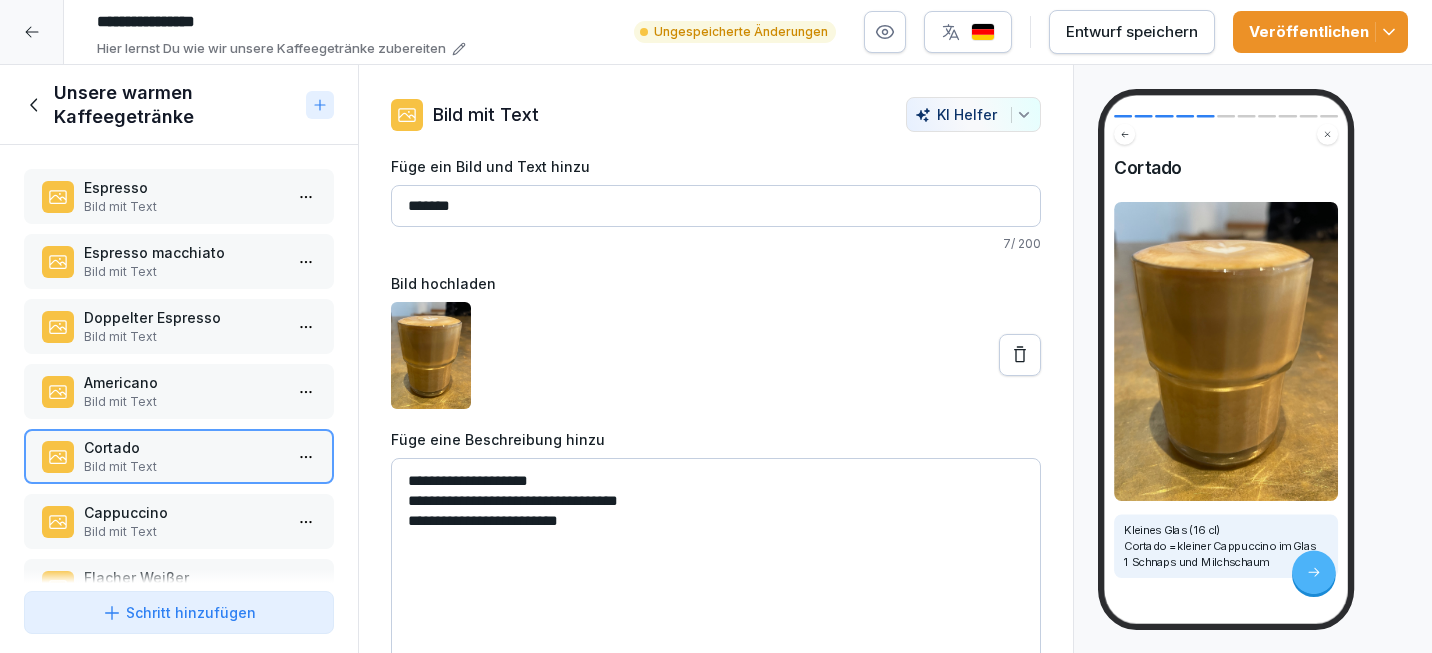 click on "**********" at bounding box center (716, 608) 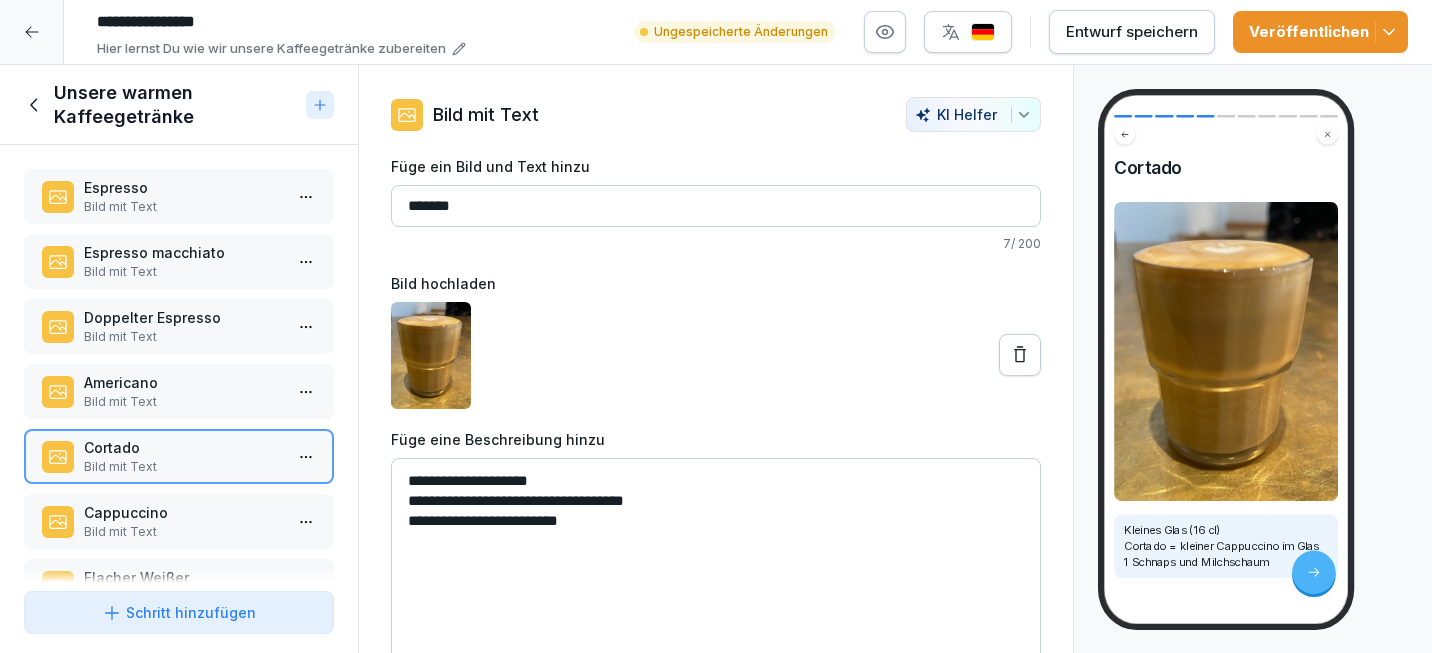 type on "**********" 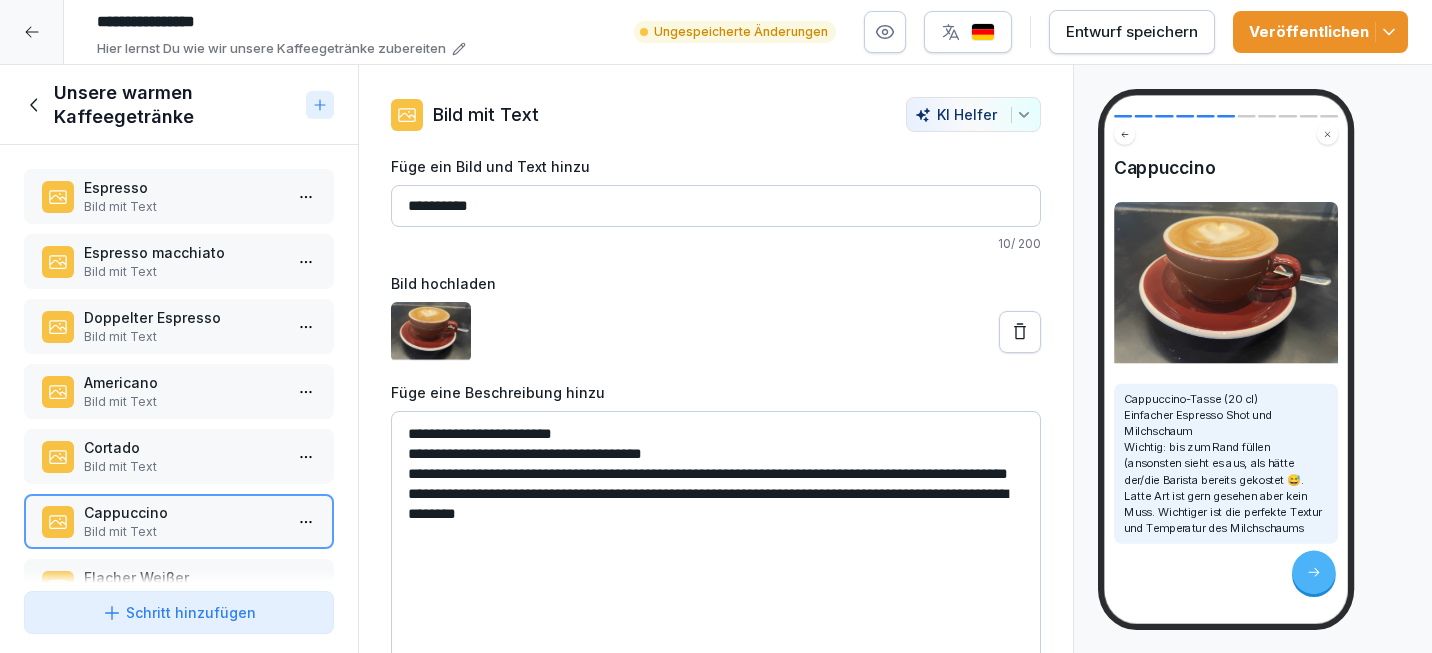 click on "Bild mit Text" at bounding box center (183, 467) 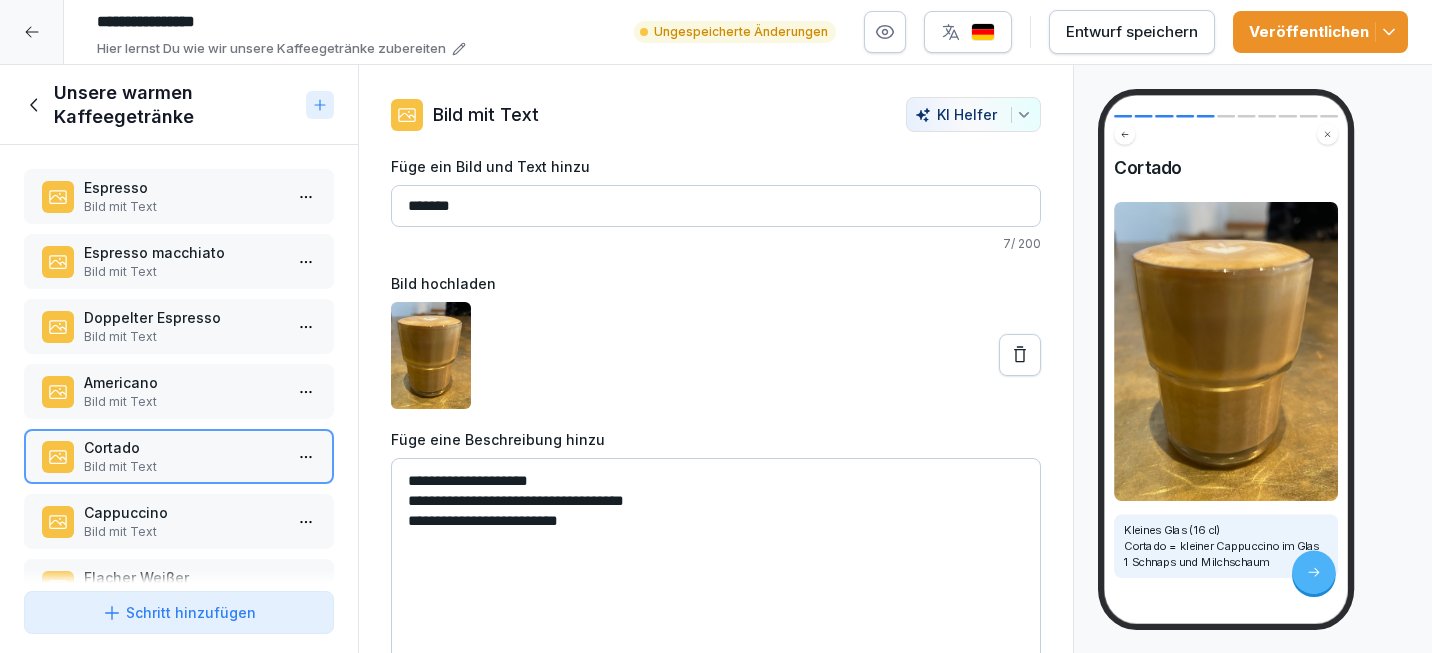 drag, startPoint x: 478, startPoint y: 526, endPoint x: 430, endPoint y: 520, distance: 48.373547 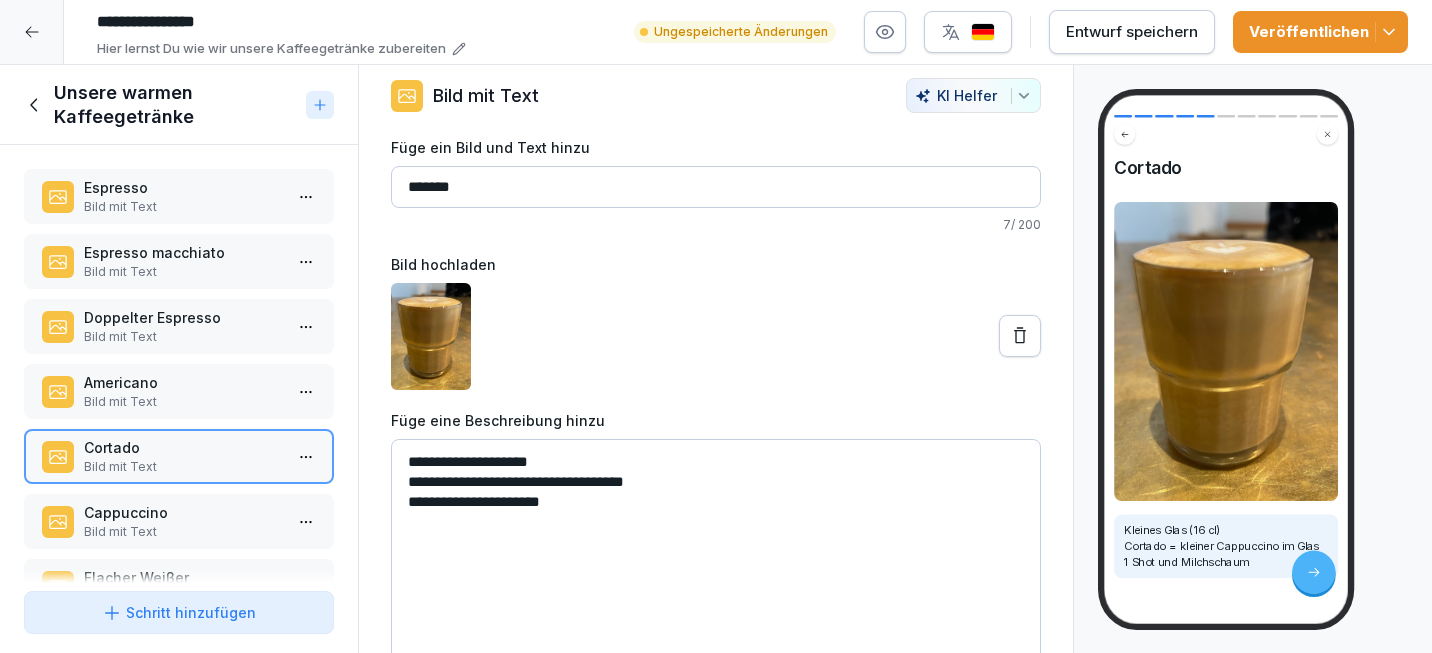 scroll, scrollTop: 17, scrollLeft: 0, axis: vertical 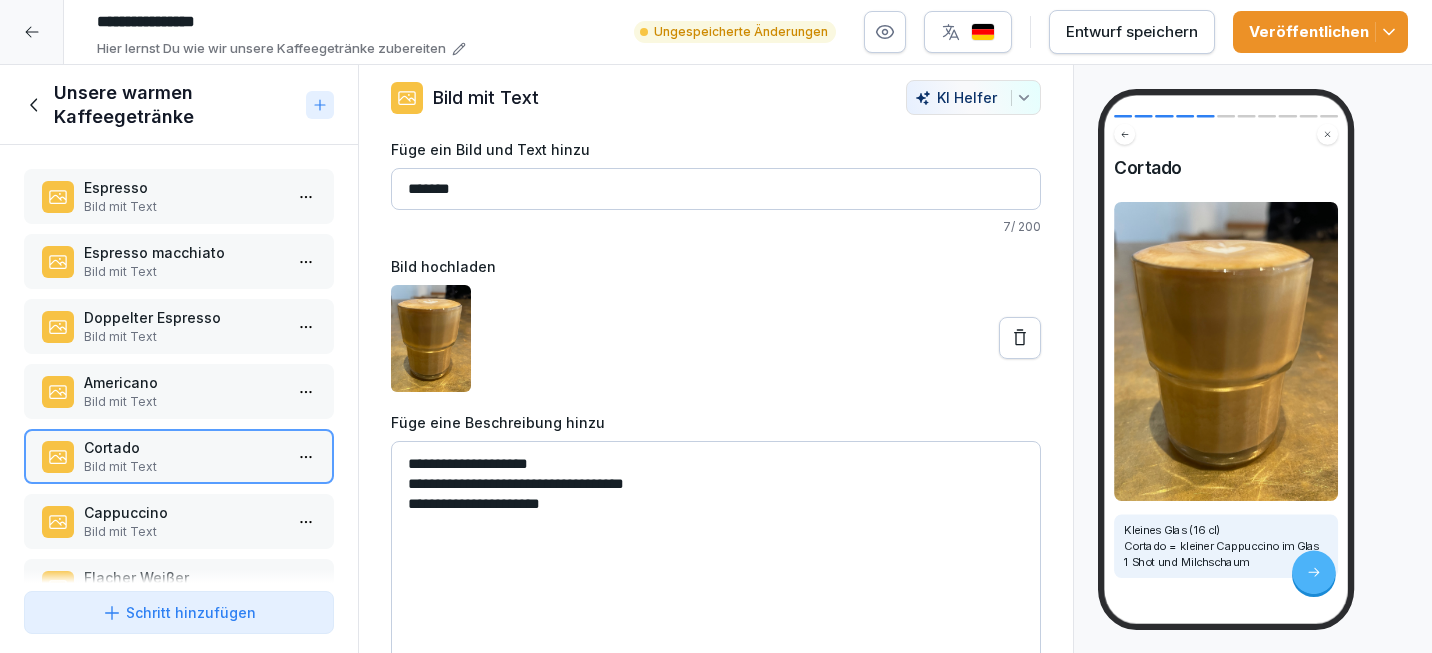 type on "**********" 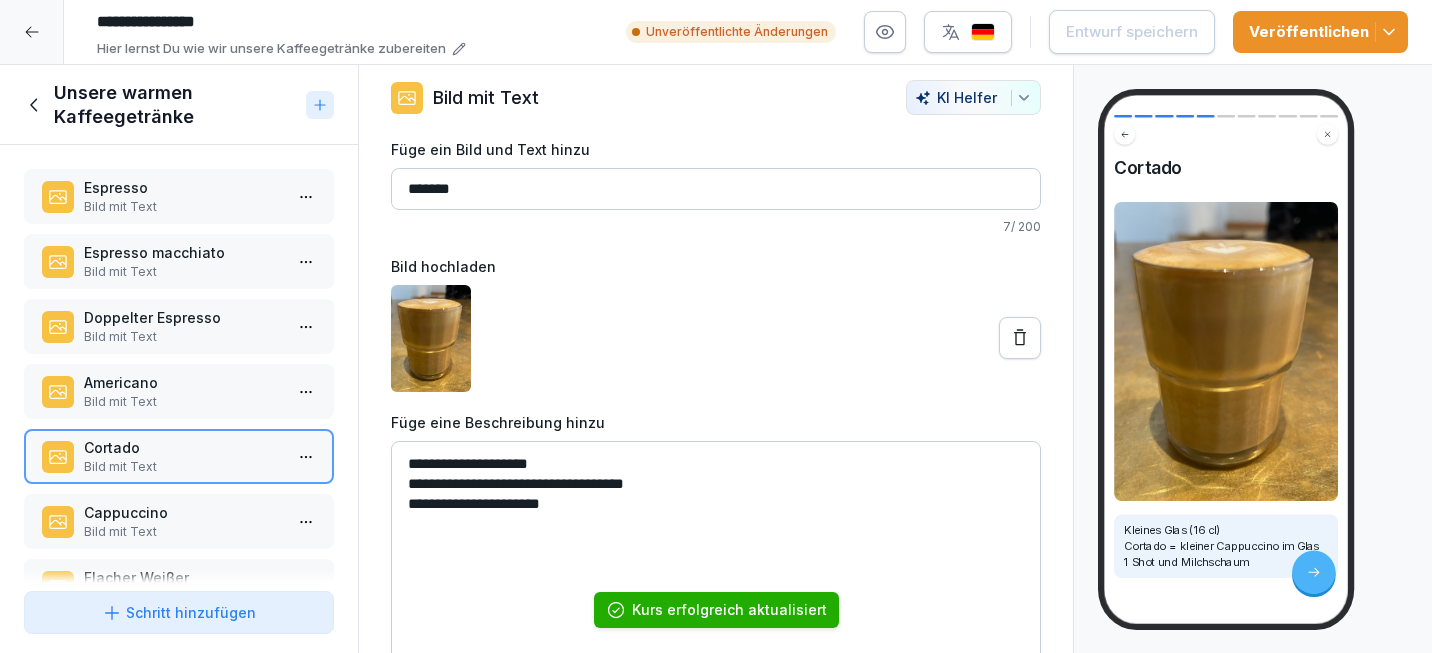 click at bounding box center [983, 32] 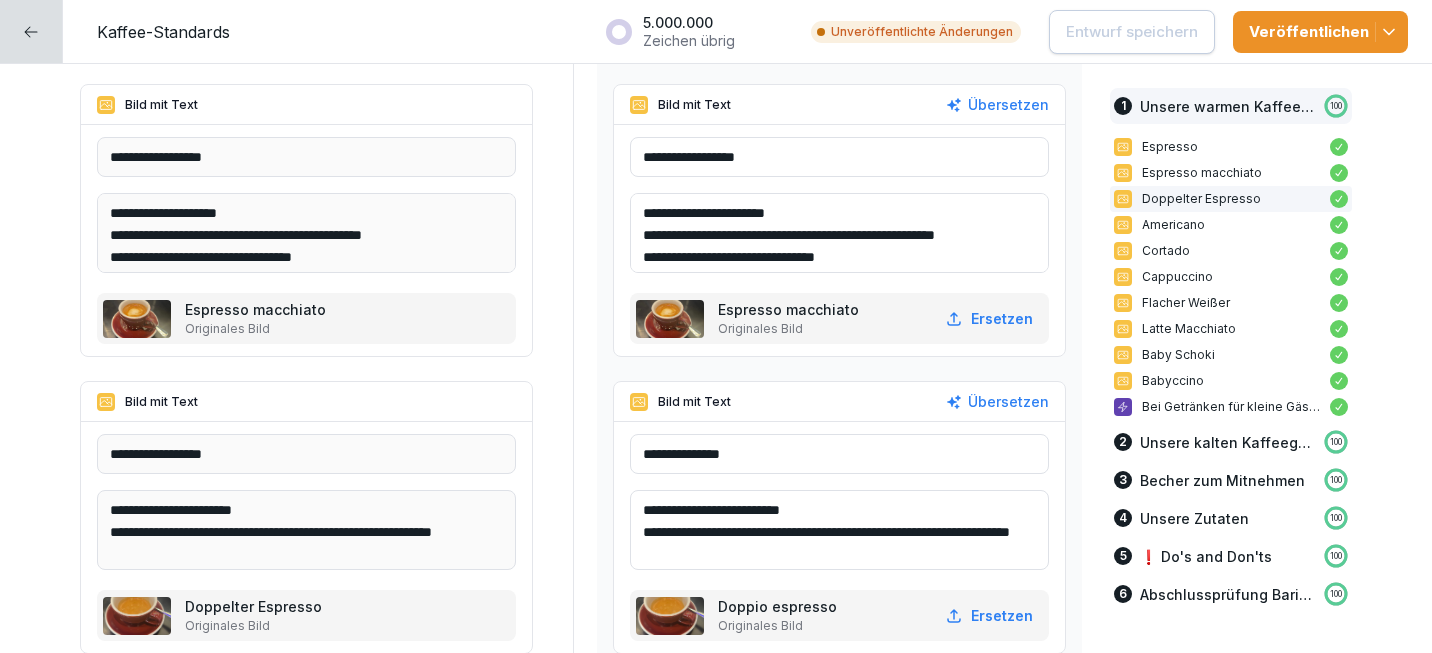 scroll, scrollTop: 911, scrollLeft: 0, axis: vertical 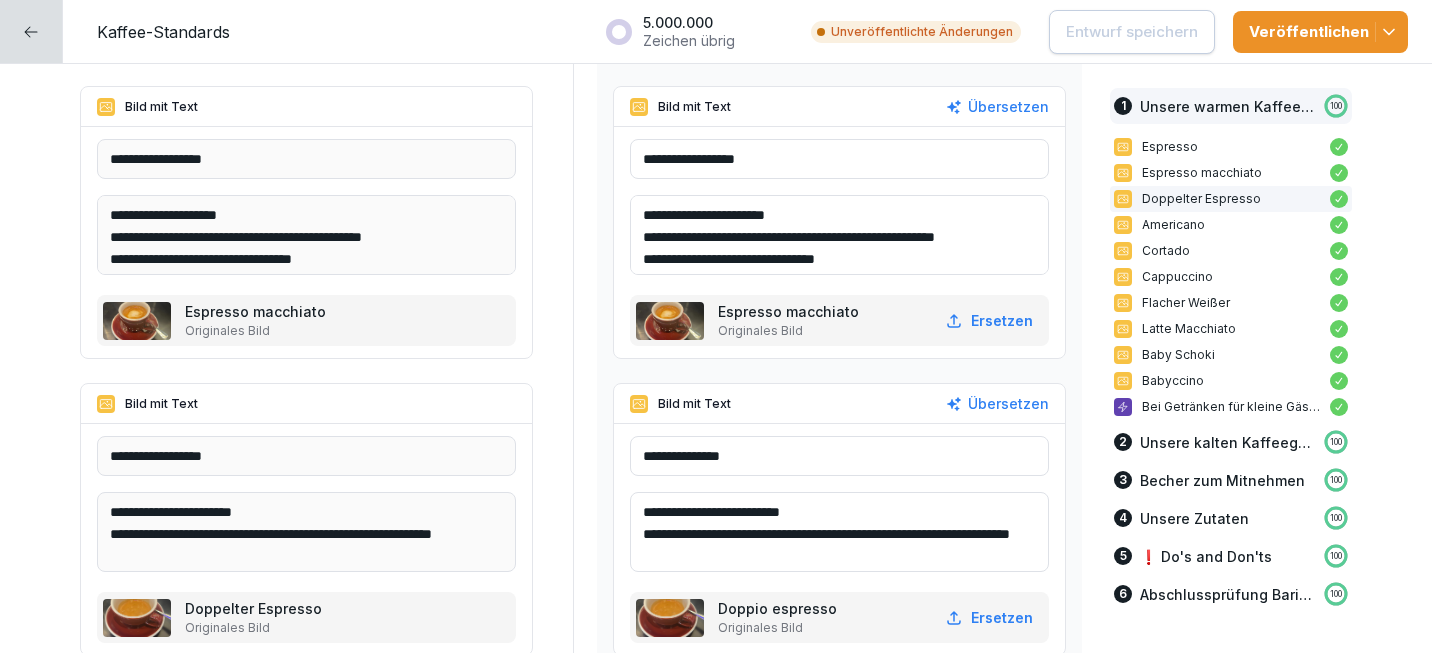 drag, startPoint x: 728, startPoint y: 234, endPoint x: 641, endPoint y: 234, distance: 87 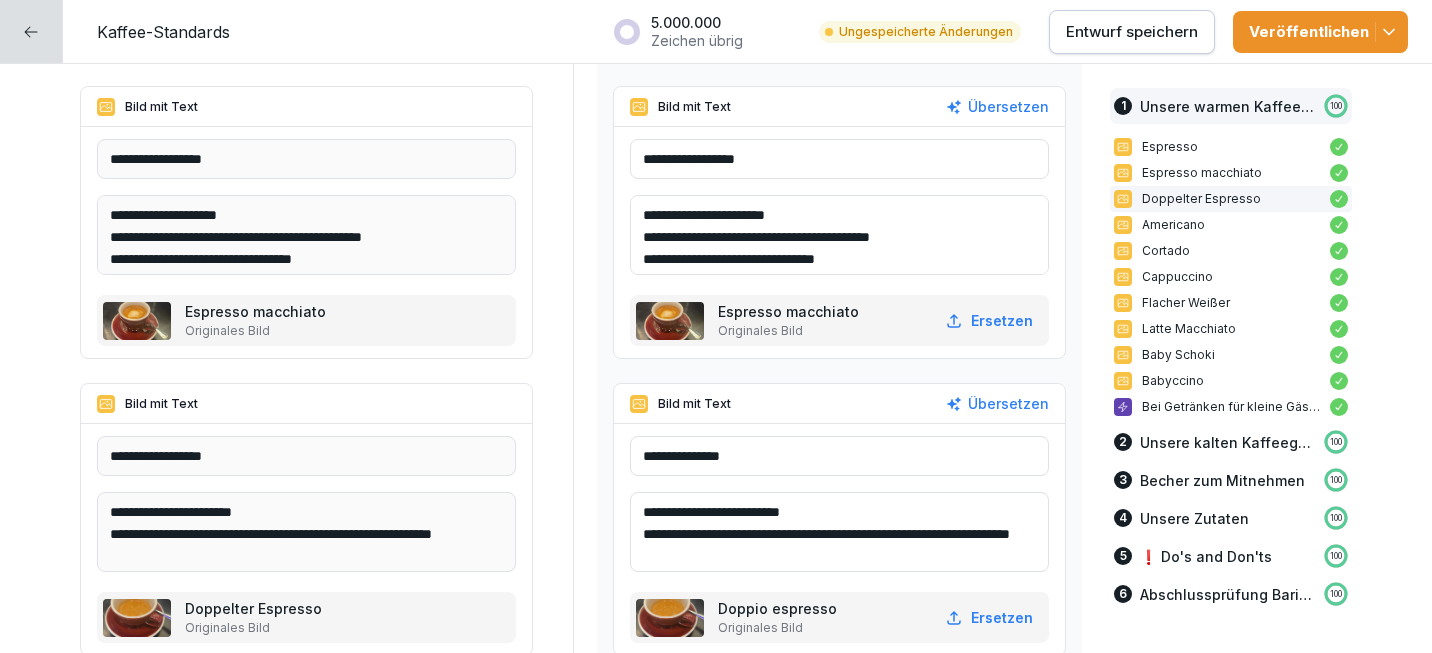 click on "**********" at bounding box center (839, 235) 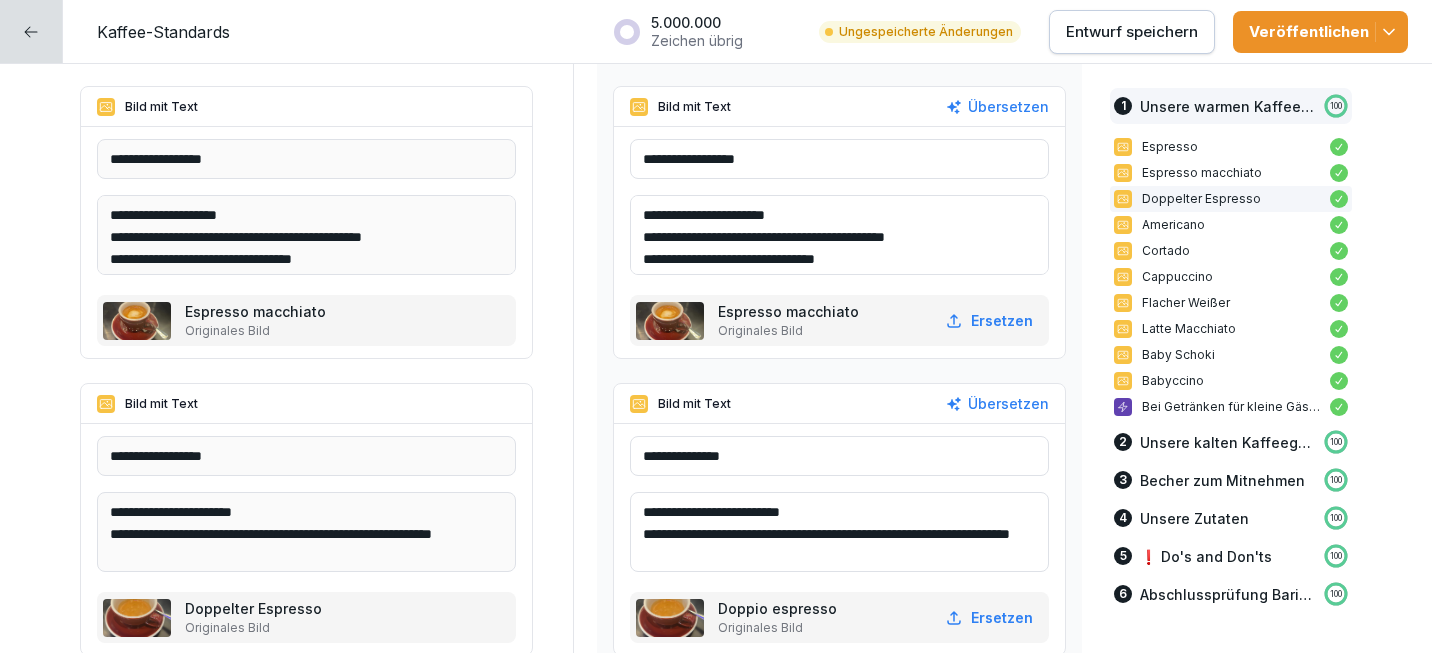 click on "**********" at bounding box center (839, 235) 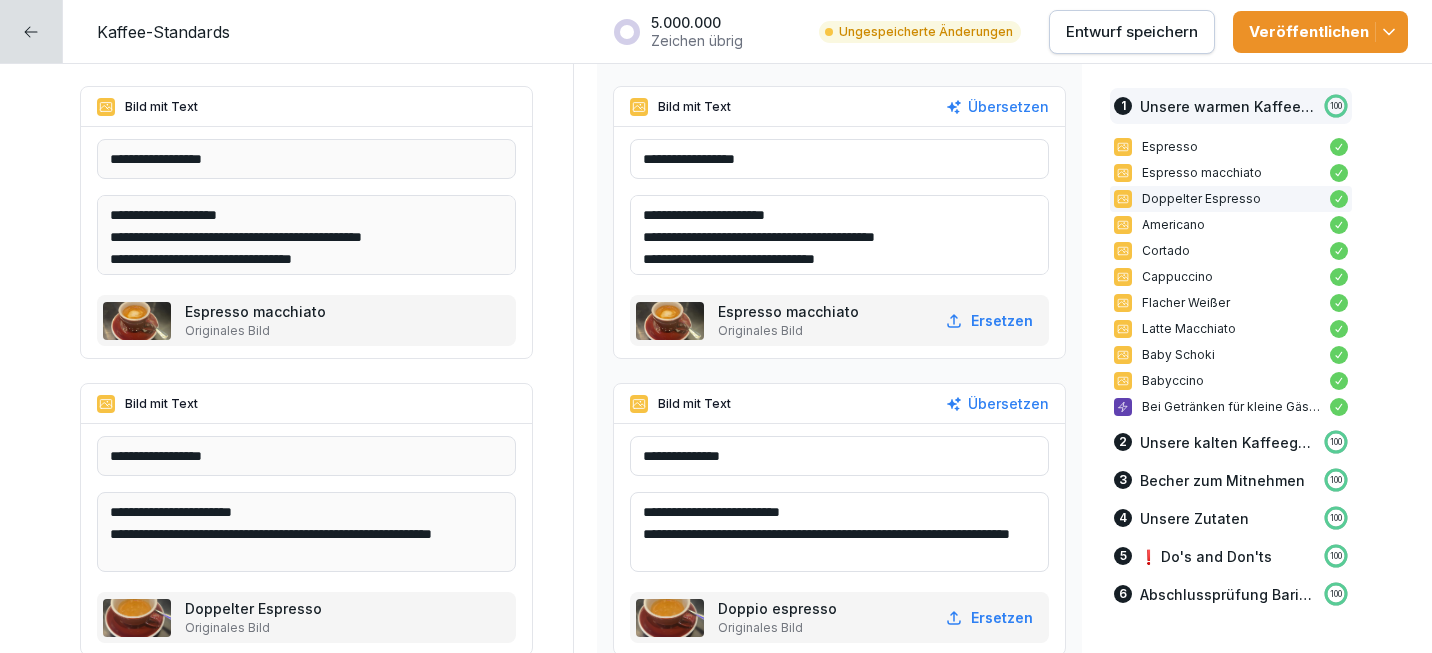 drag, startPoint x: 983, startPoint y: 236, endPoint x: 795, endPoint y: 234, distance: 188.01064 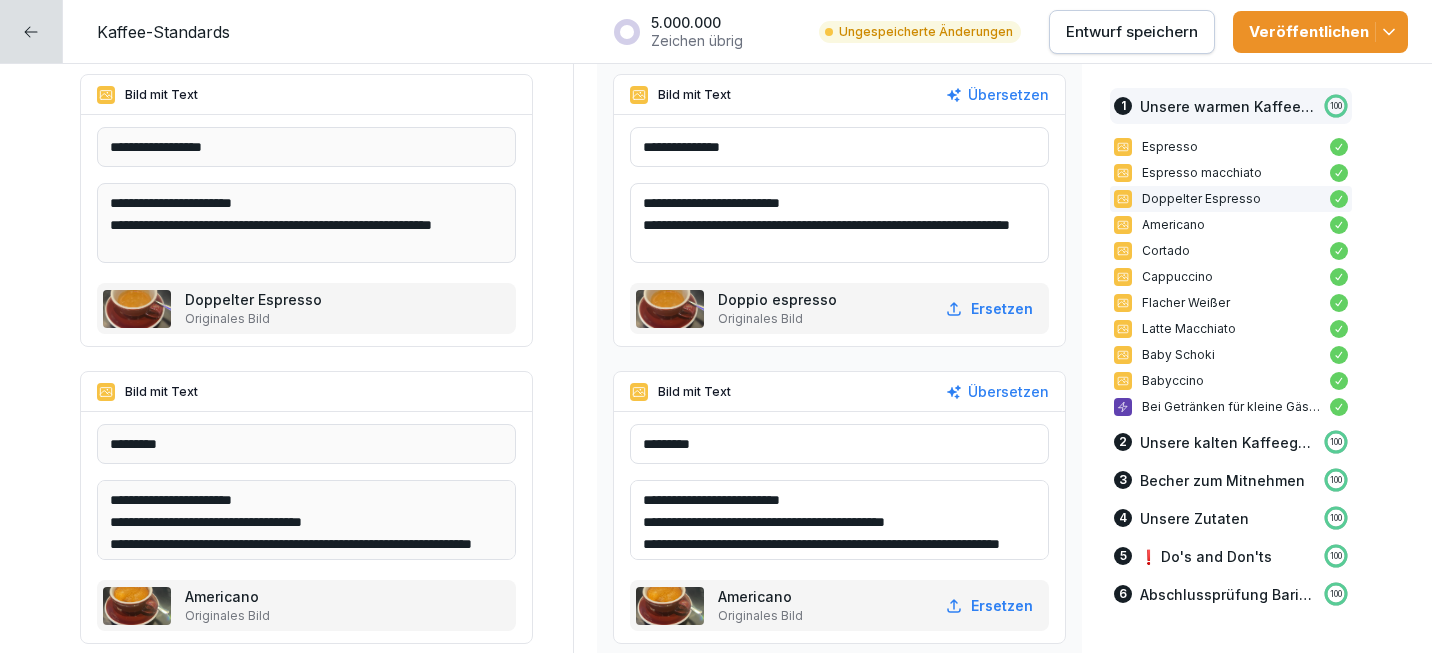 scroll, scrollTop: 1222, scrollLeft: 0, axis: vertical 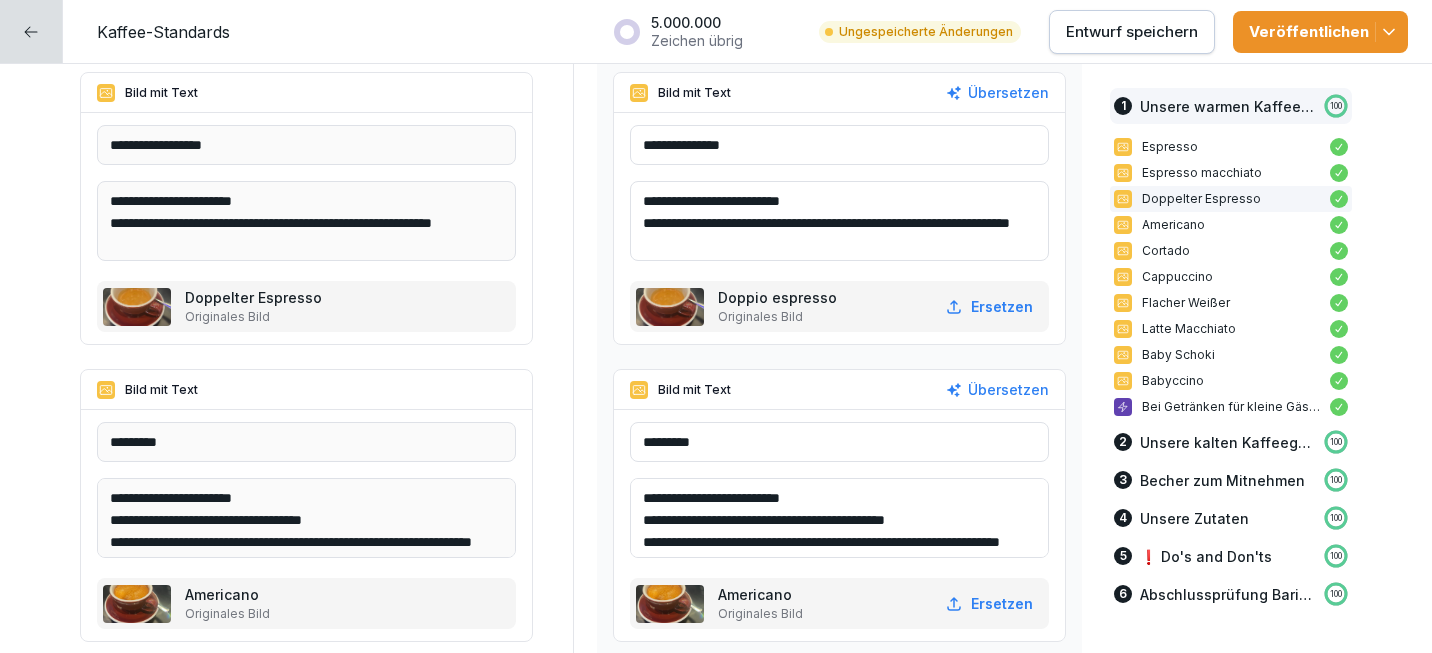 type on "**********" 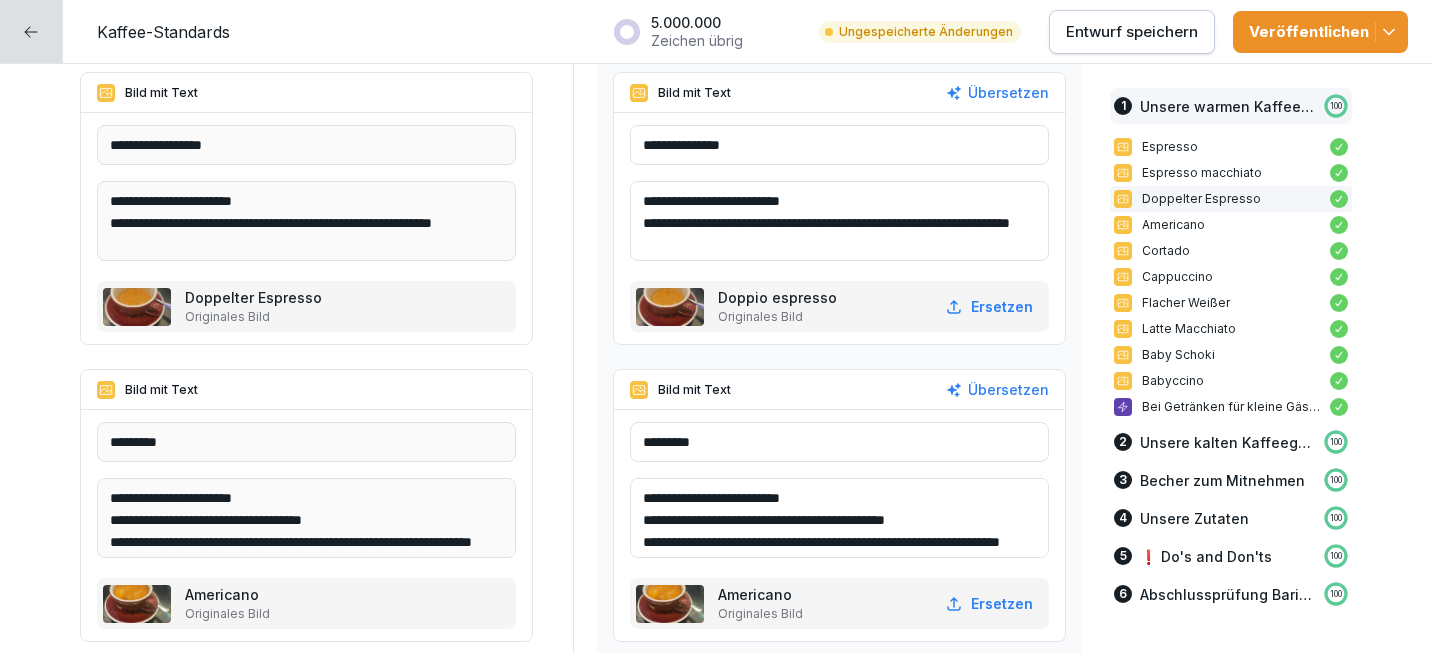drag, startPoint x: 770, startPoint y: 218, endPoint x: 843, endPoint y: 222, distance: 73.109505 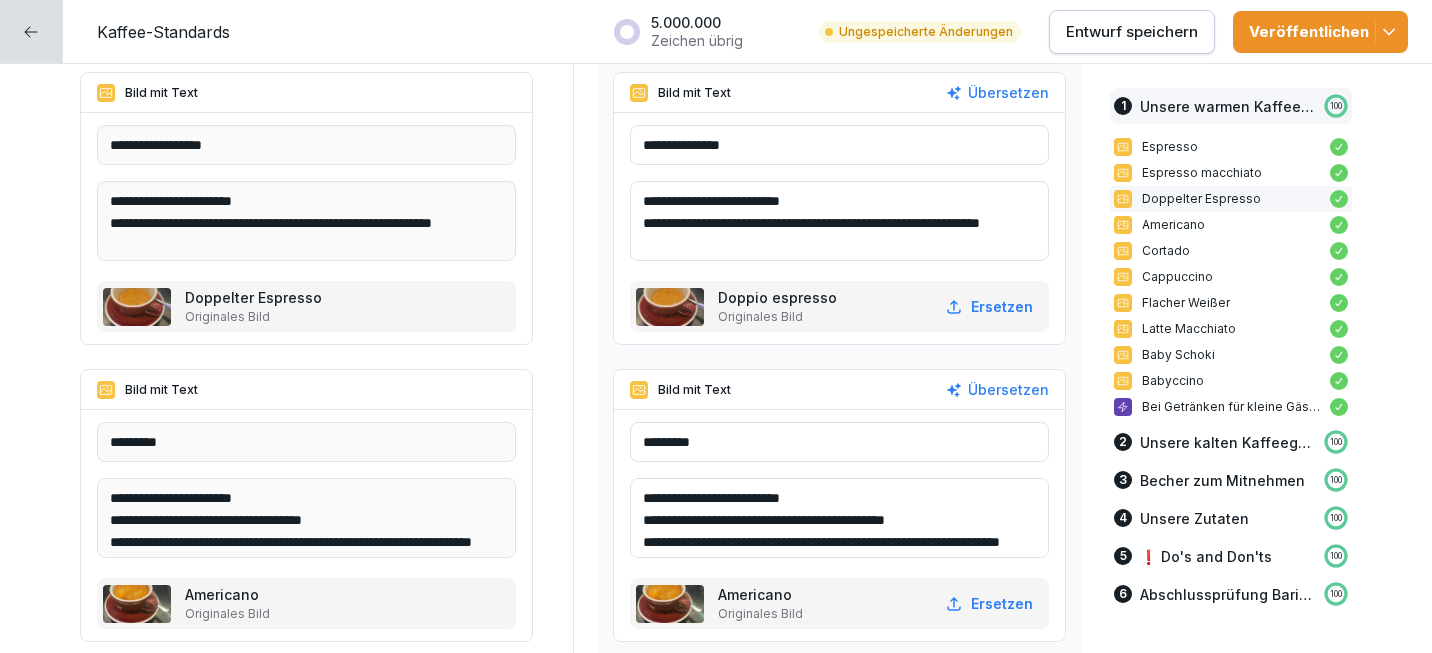 scroll, scrollTop: 26, scrollLeft: 0, axis: vertical 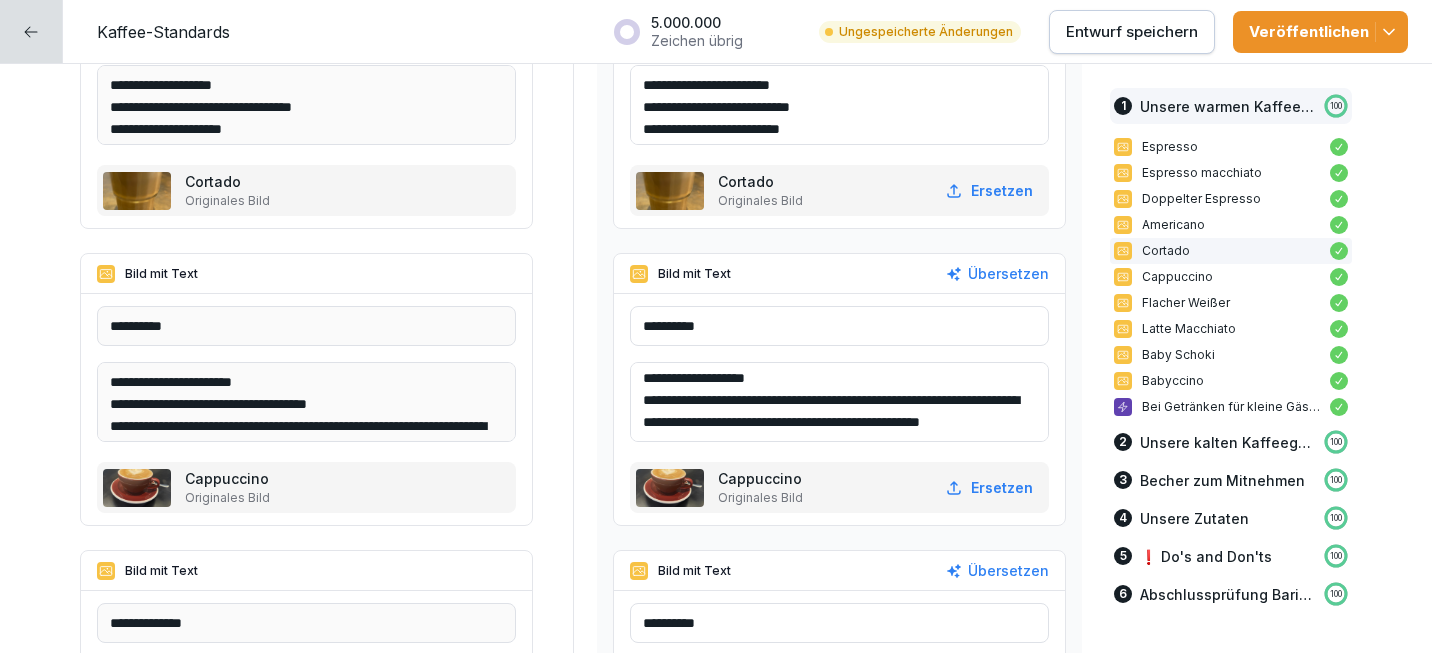 type on "**********" 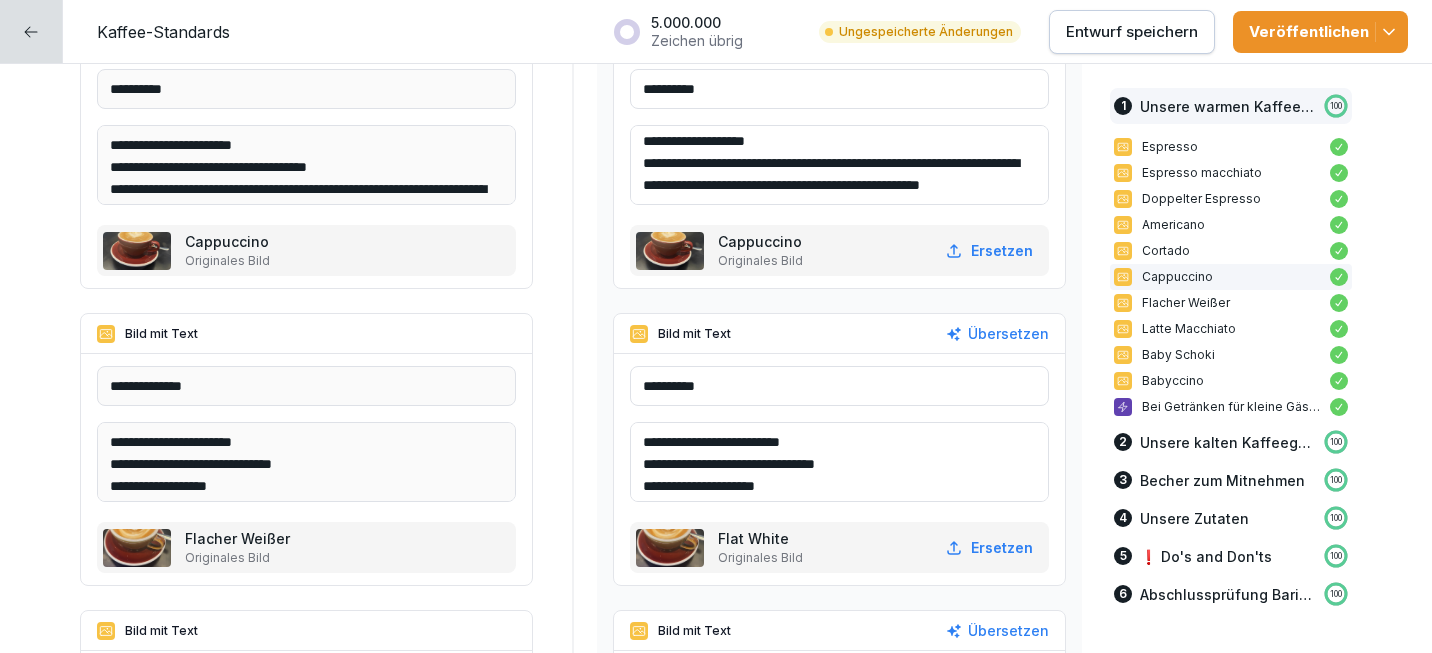 scroll, scrollTop: 2181, scrollLeft: 0, axis: vertical 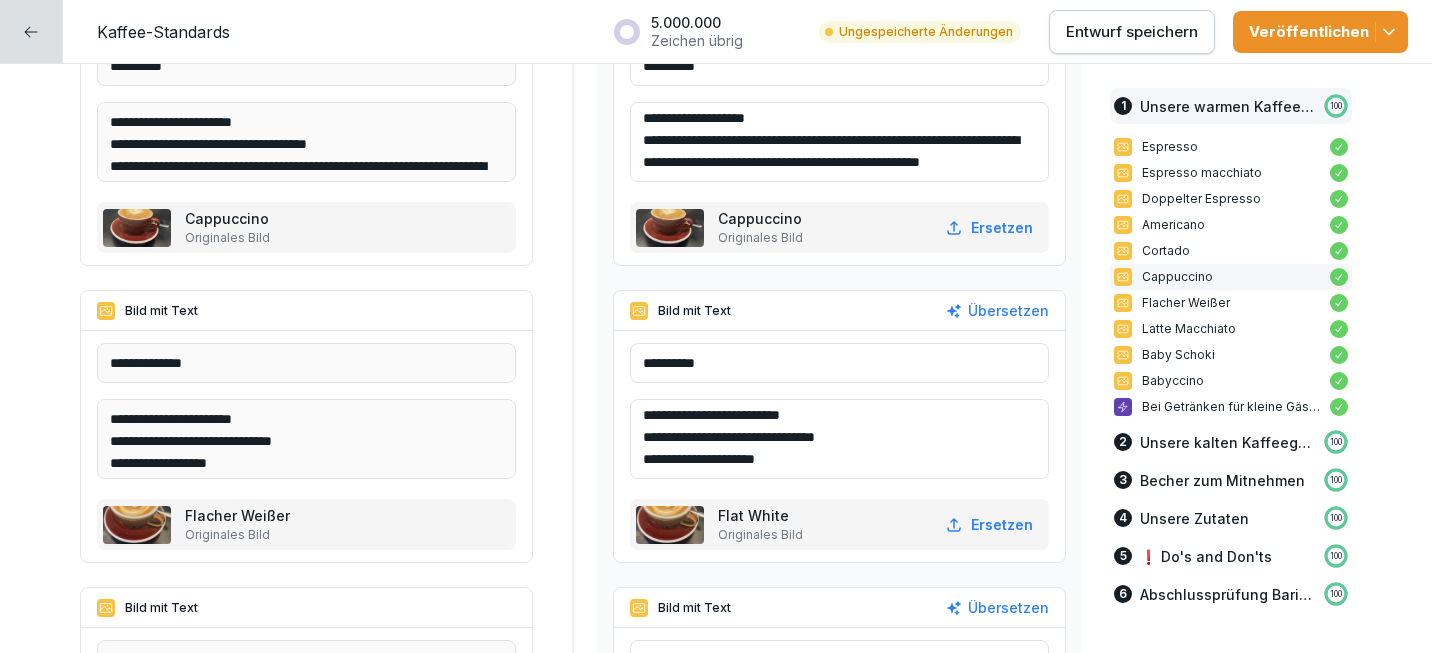 type on "**********" 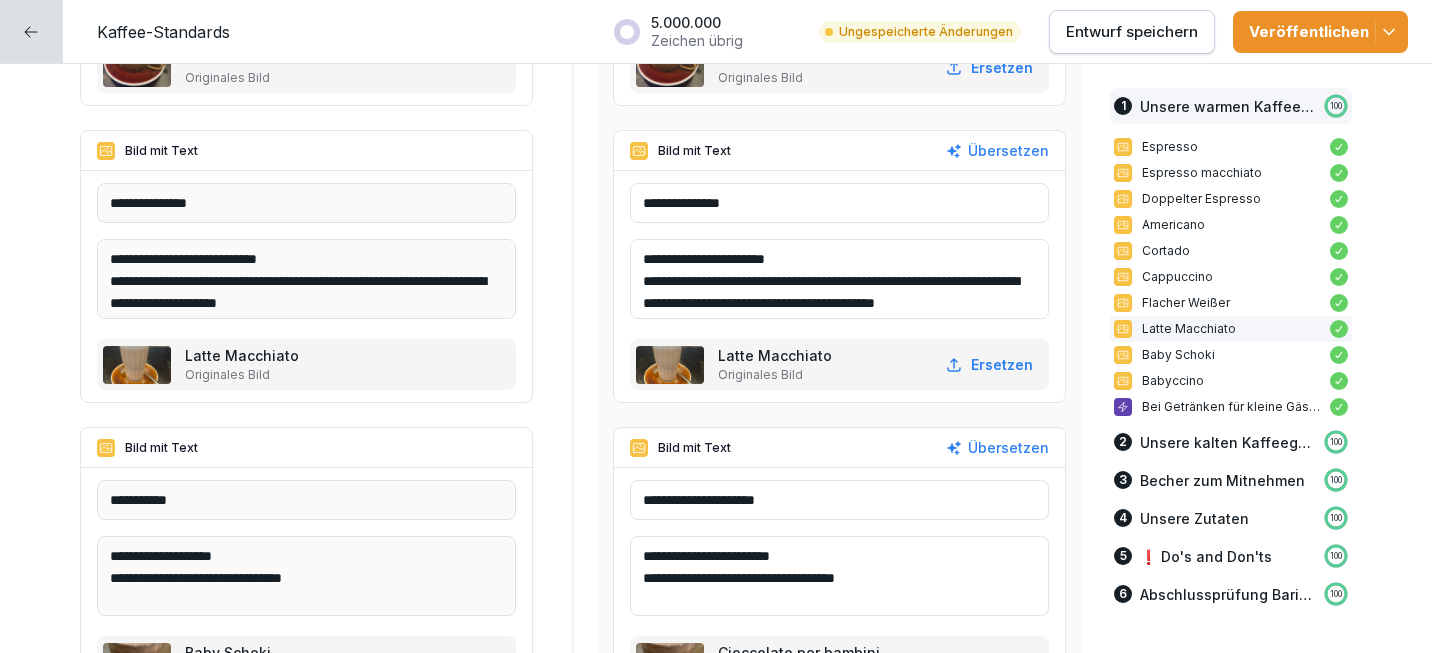 scroll, scrollTop: 2676, scrollLeft: 0, axis: vertical 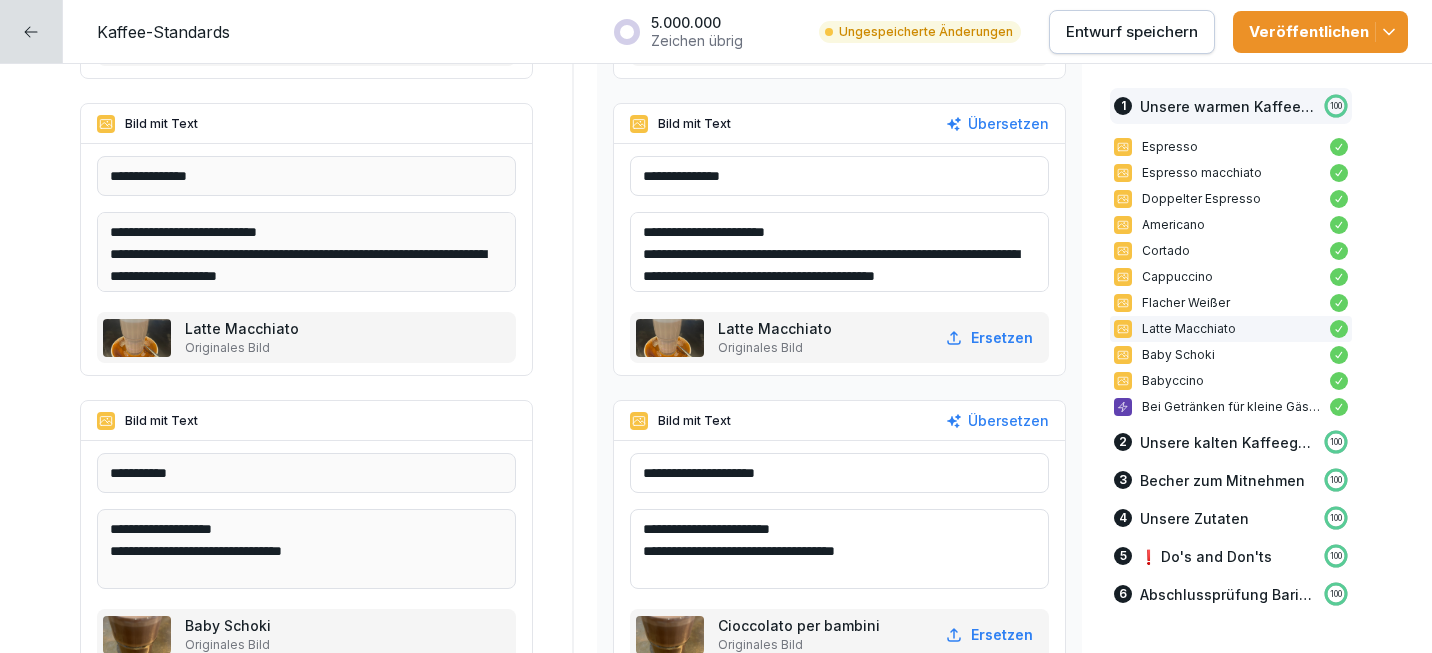 click on "**********" at bounding box center (839, 473) 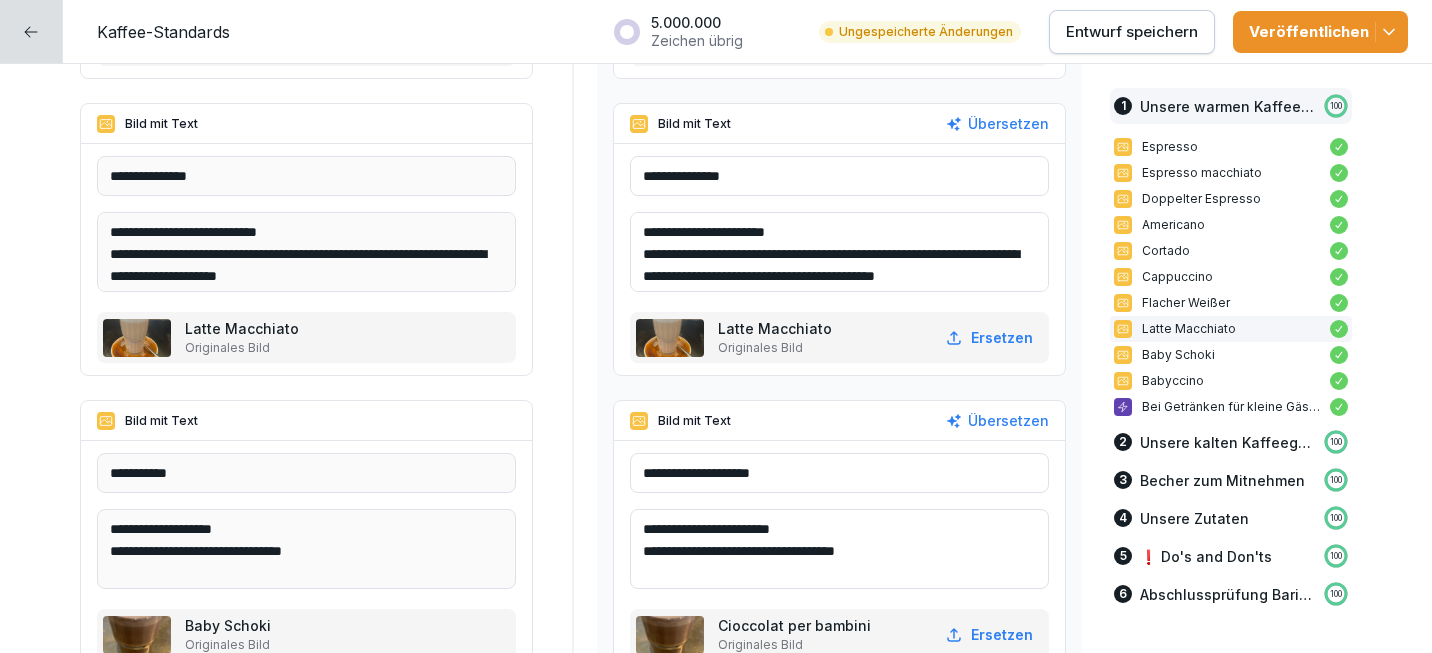 type on "**********" 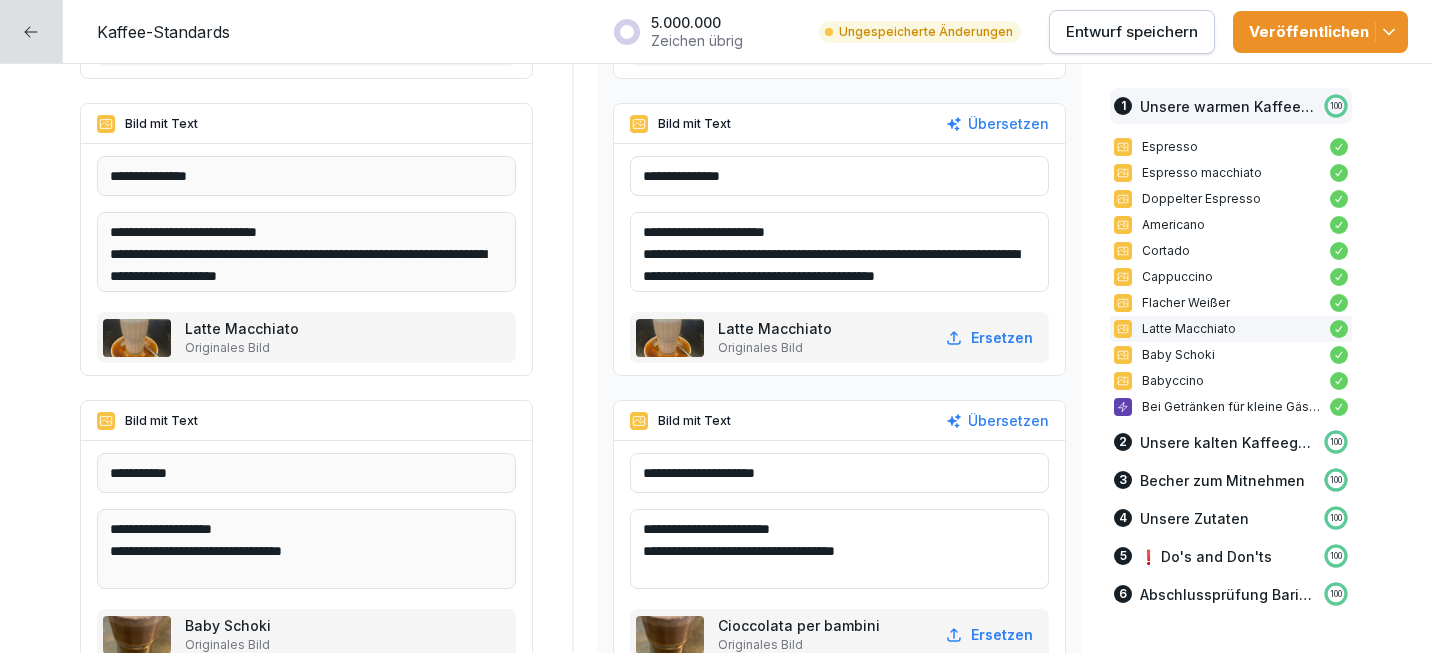 scroll, scrollTop: 4, scrollLeft: 0, axis: vertical 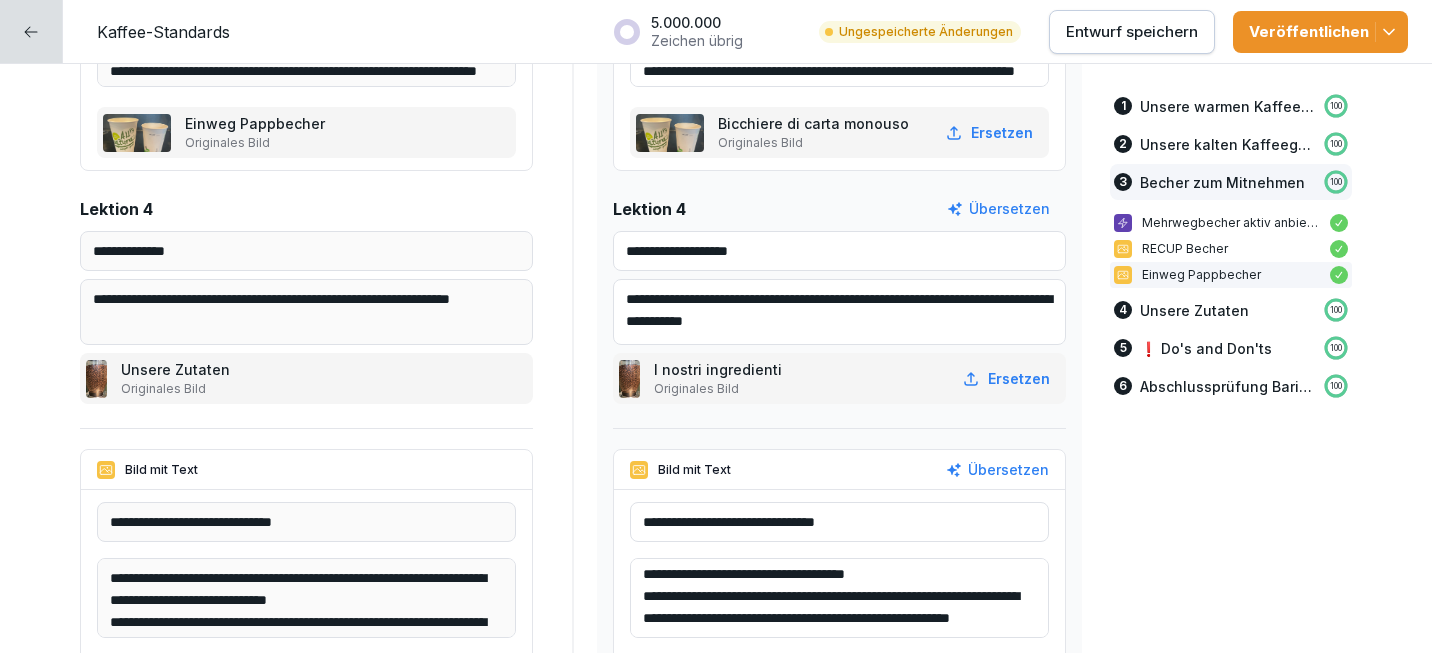 click on "Entwurf speichern" at bounding box center [1132, 32] 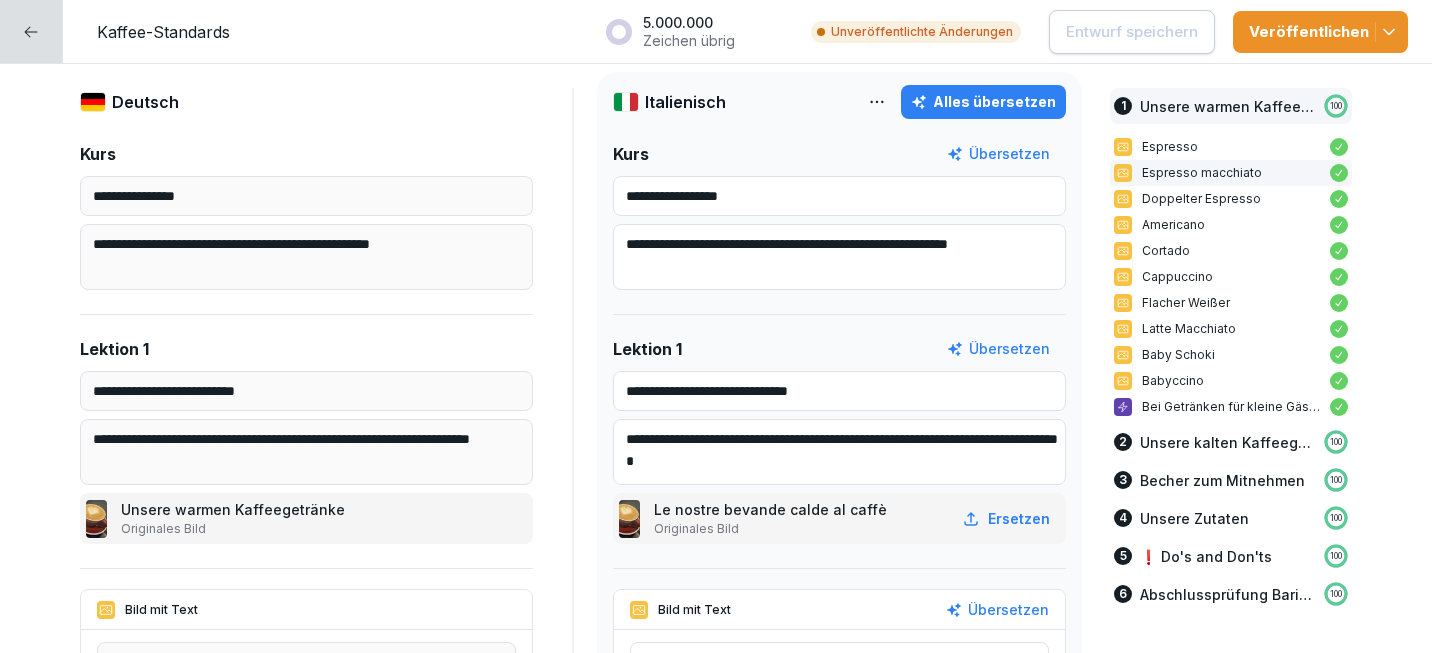 scroll, scrollTop: 109, scrollLeft: 0, axis: vertical 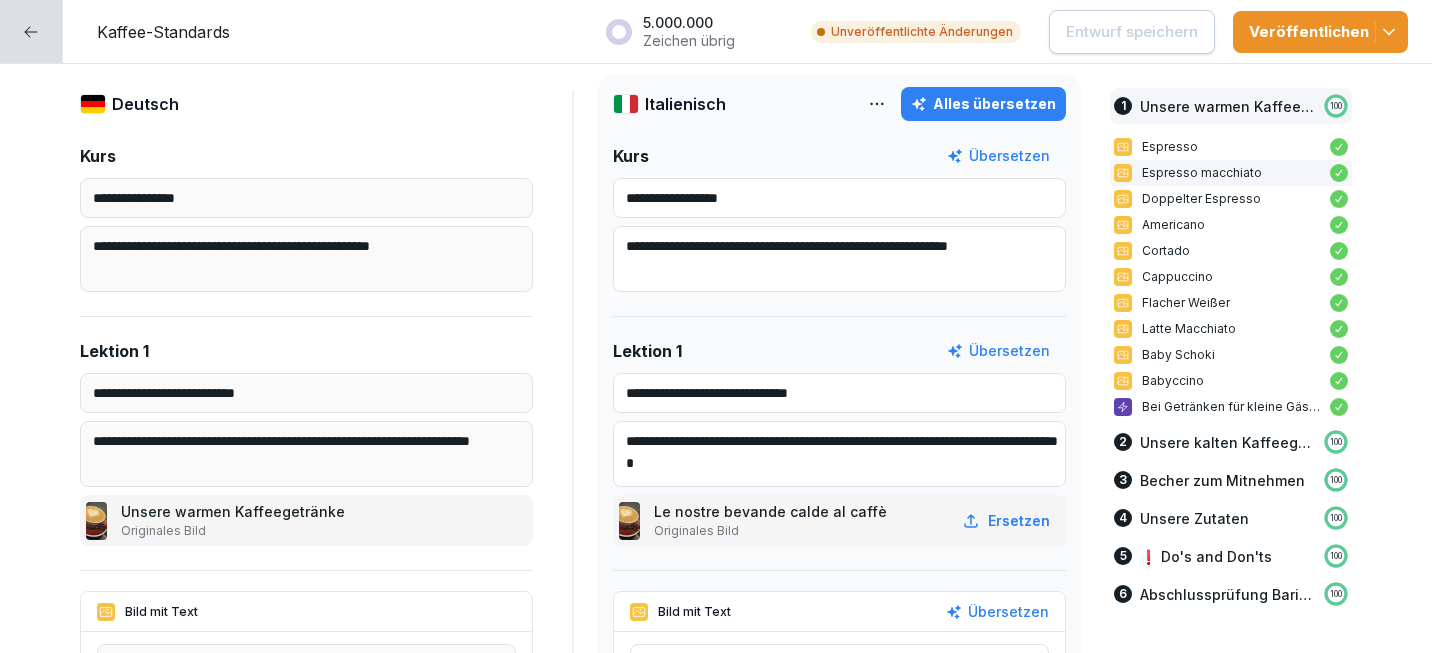 click 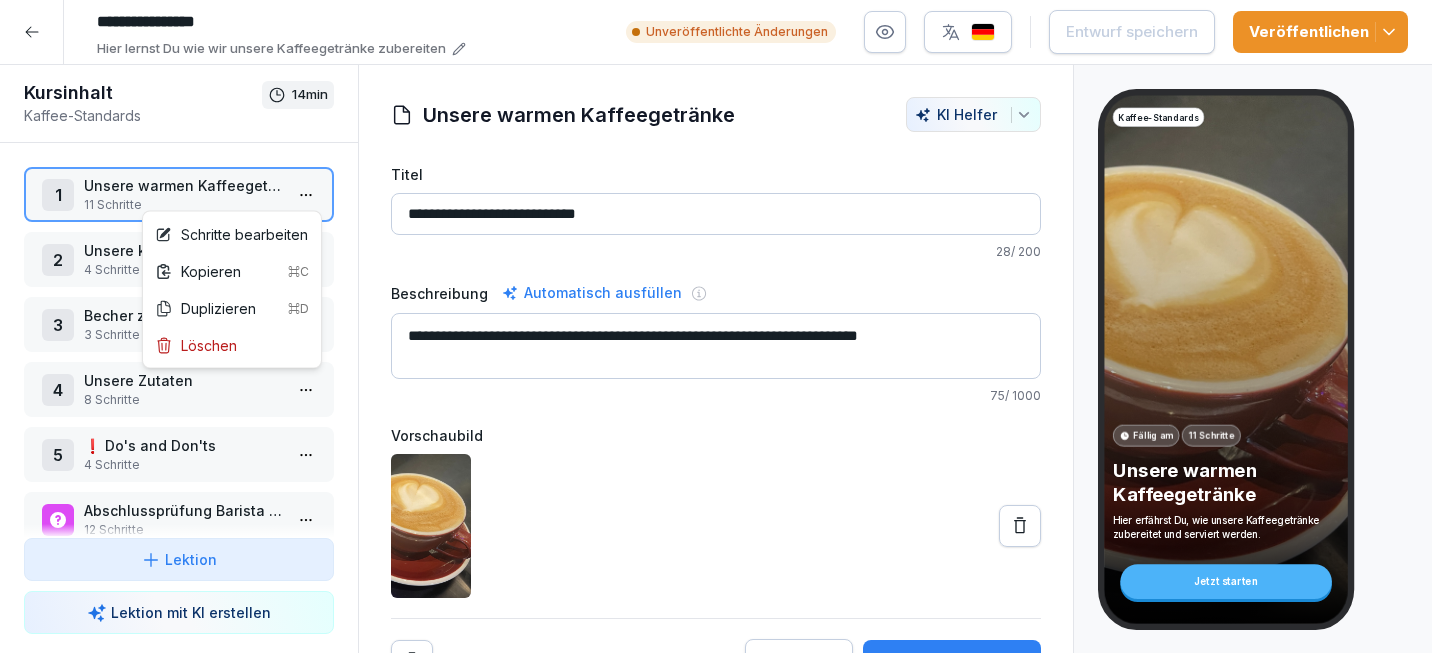 click on "**********" at bounding box center (716, 326) 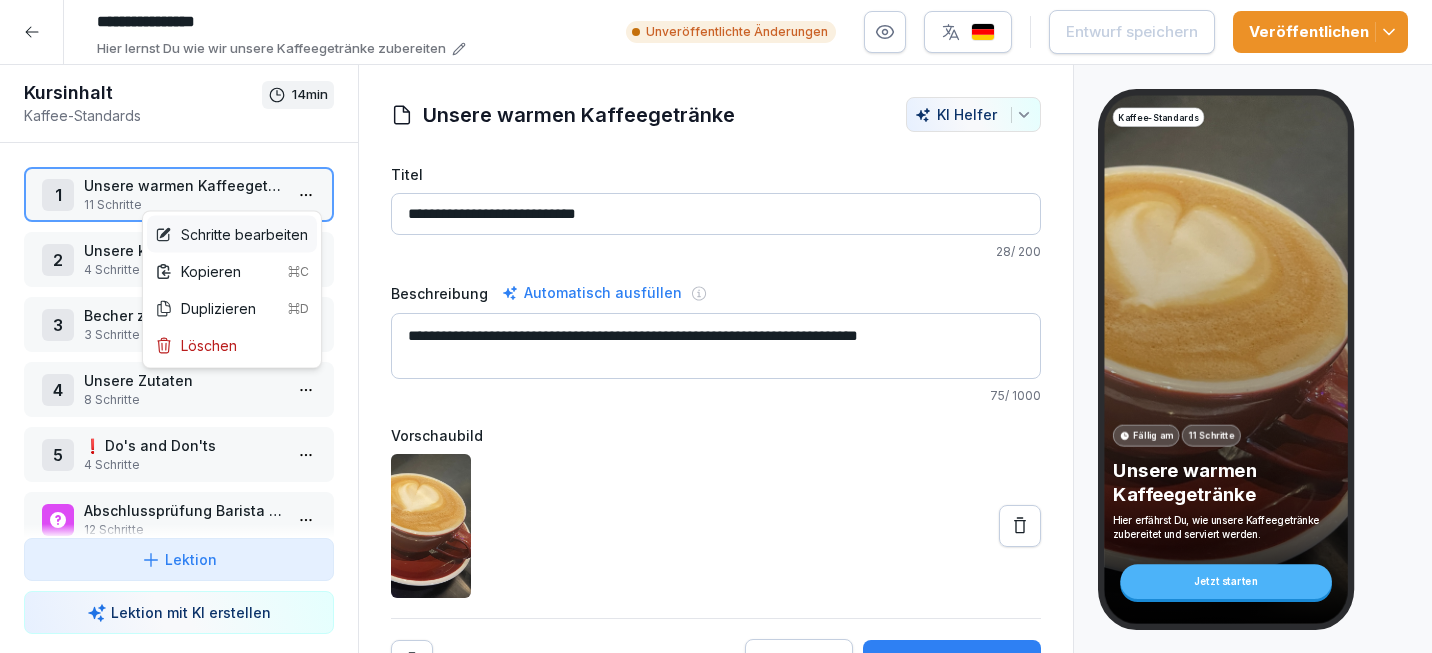 click on "Schritte bearbeiten" at bounding box center [231, 234] 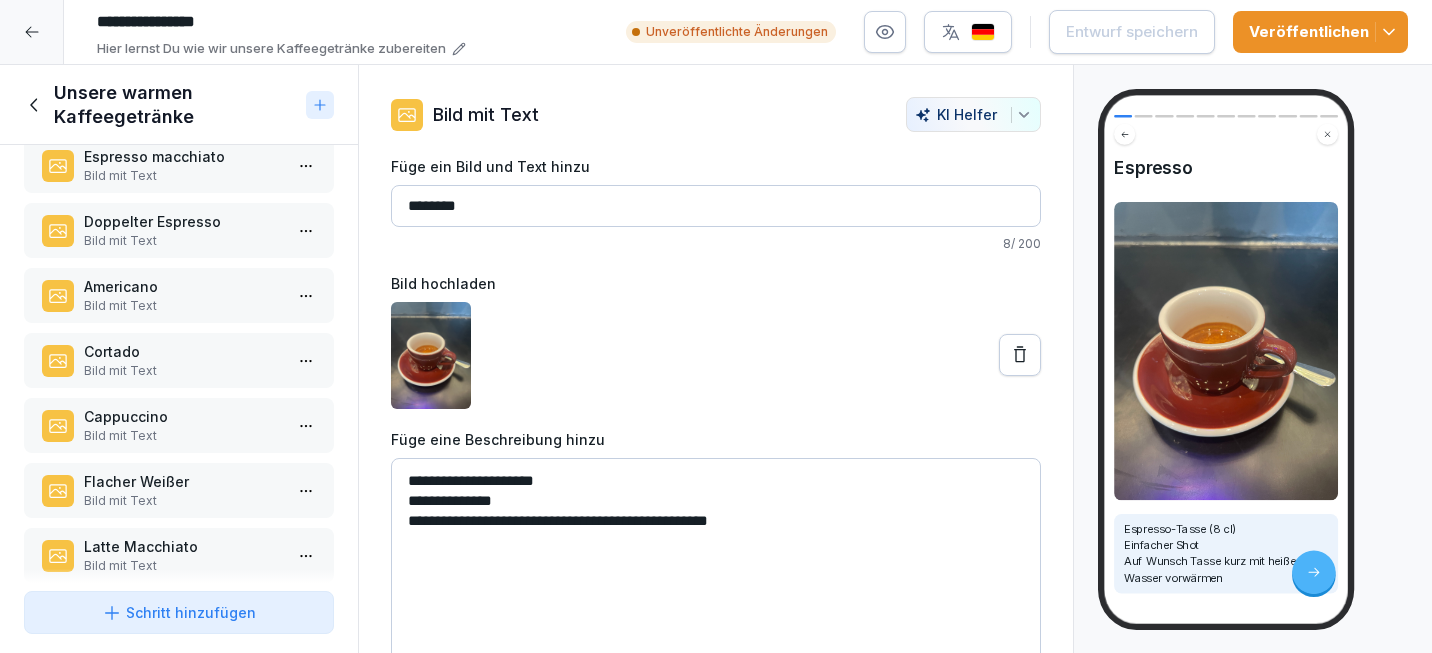 scroll, scrollTop: 117, scrollLeft: 0, axis: vertical 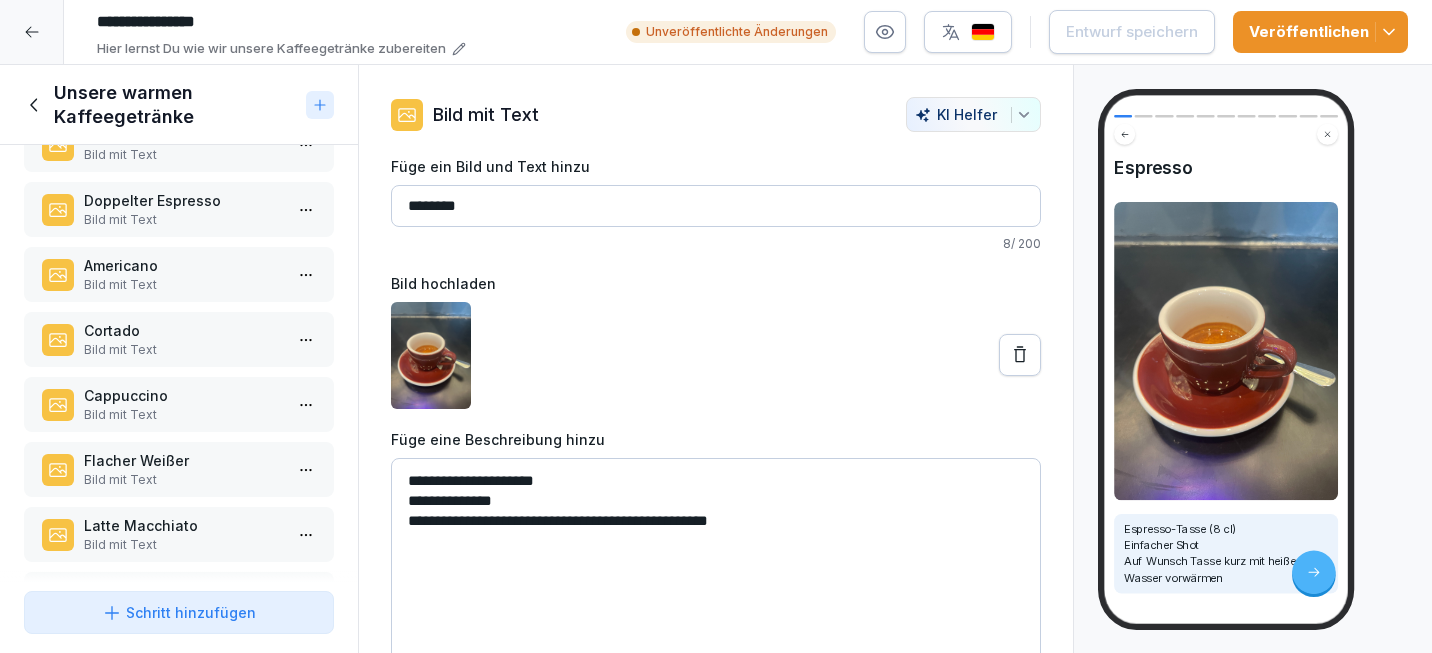 click on "Flacher Weißer" at bounding box center [183, 460] 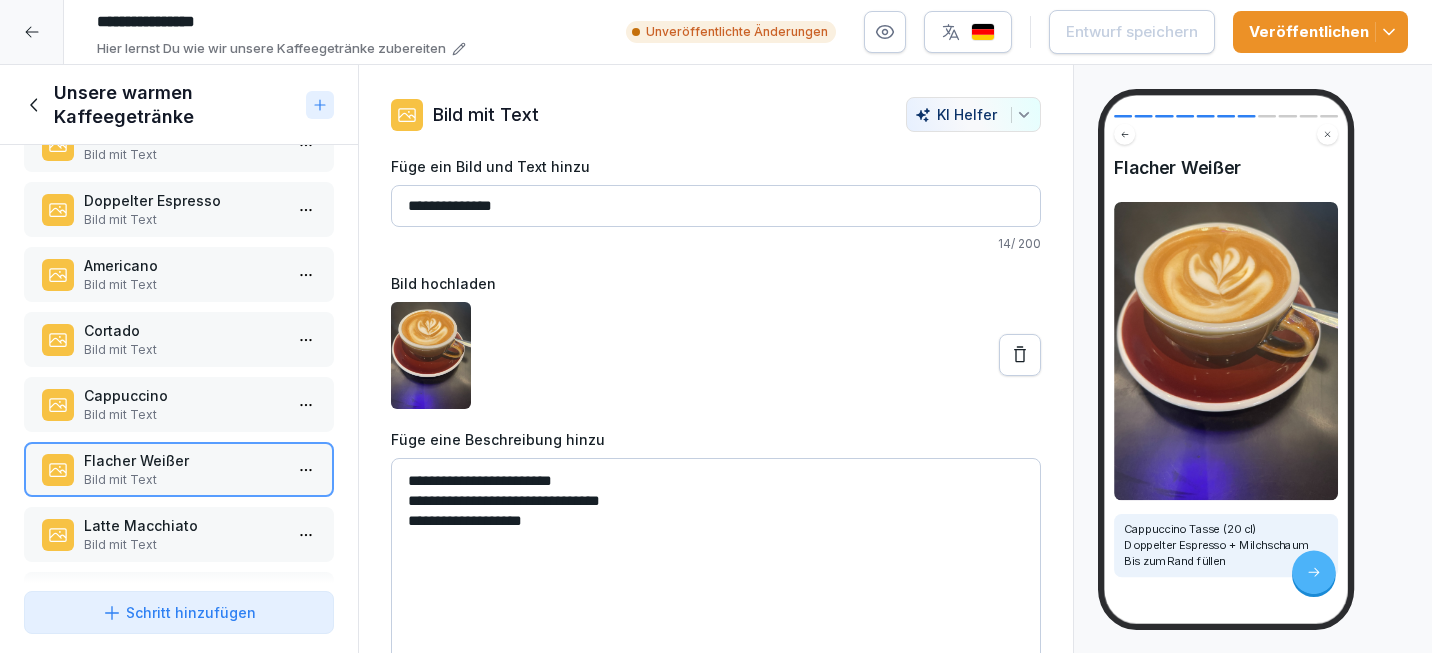 drag, startPoint x: 544, startPoint y: 198, endPoint x: 430, endPoint y: 202, distance: 114.07015 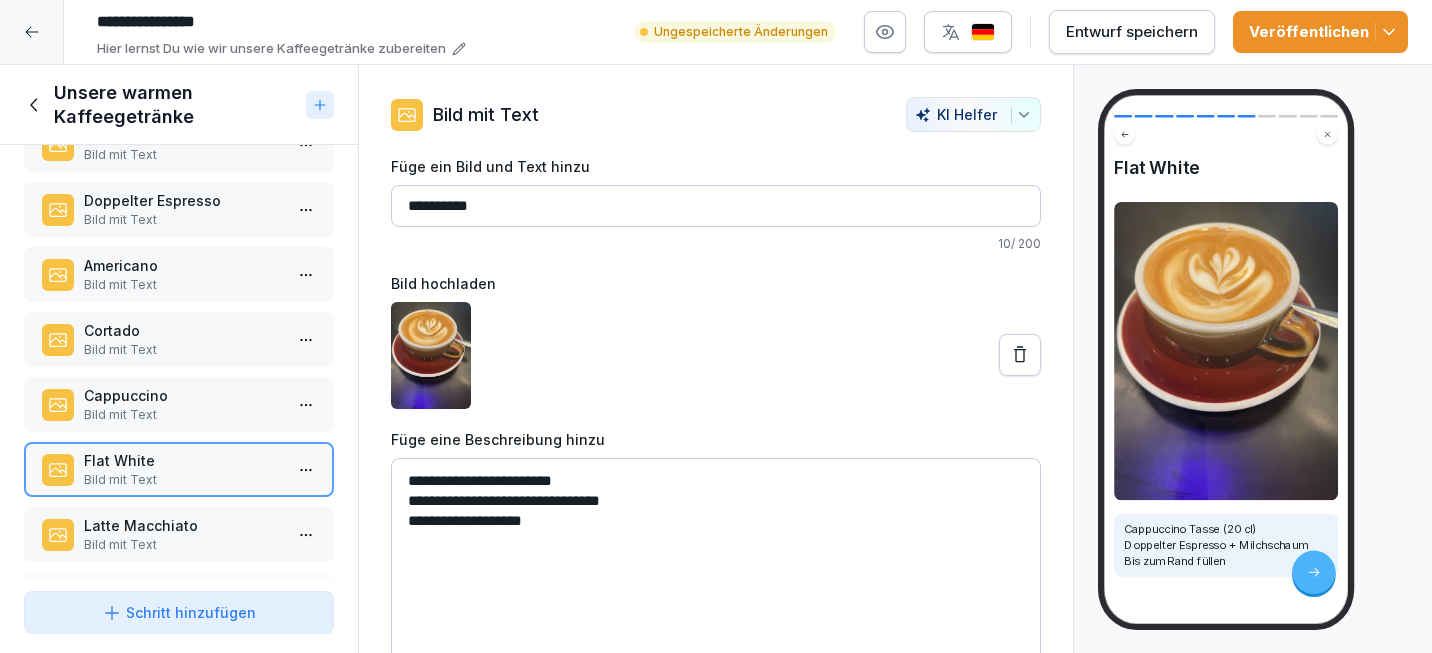 type on "**********" 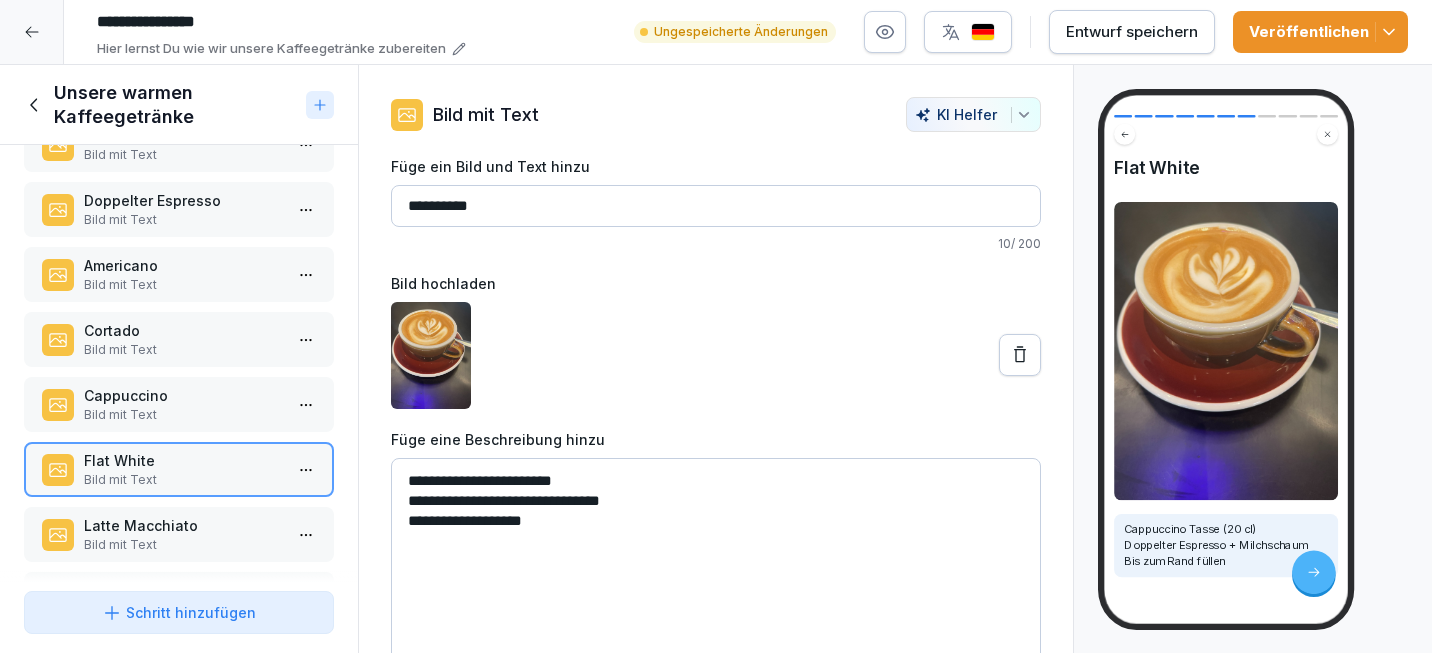 click on "Bild mit Text" at bounding box center [183, 415] 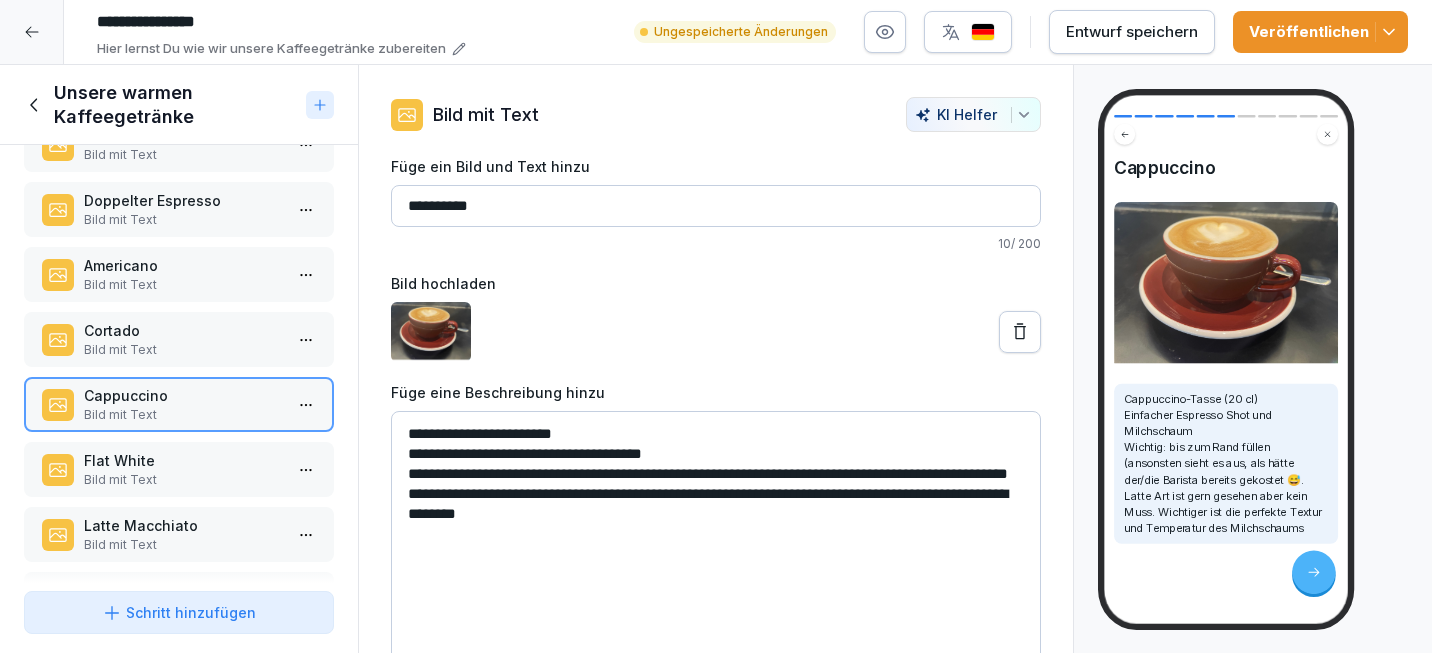 click on "Cortado" at bounding box center (183, 330) 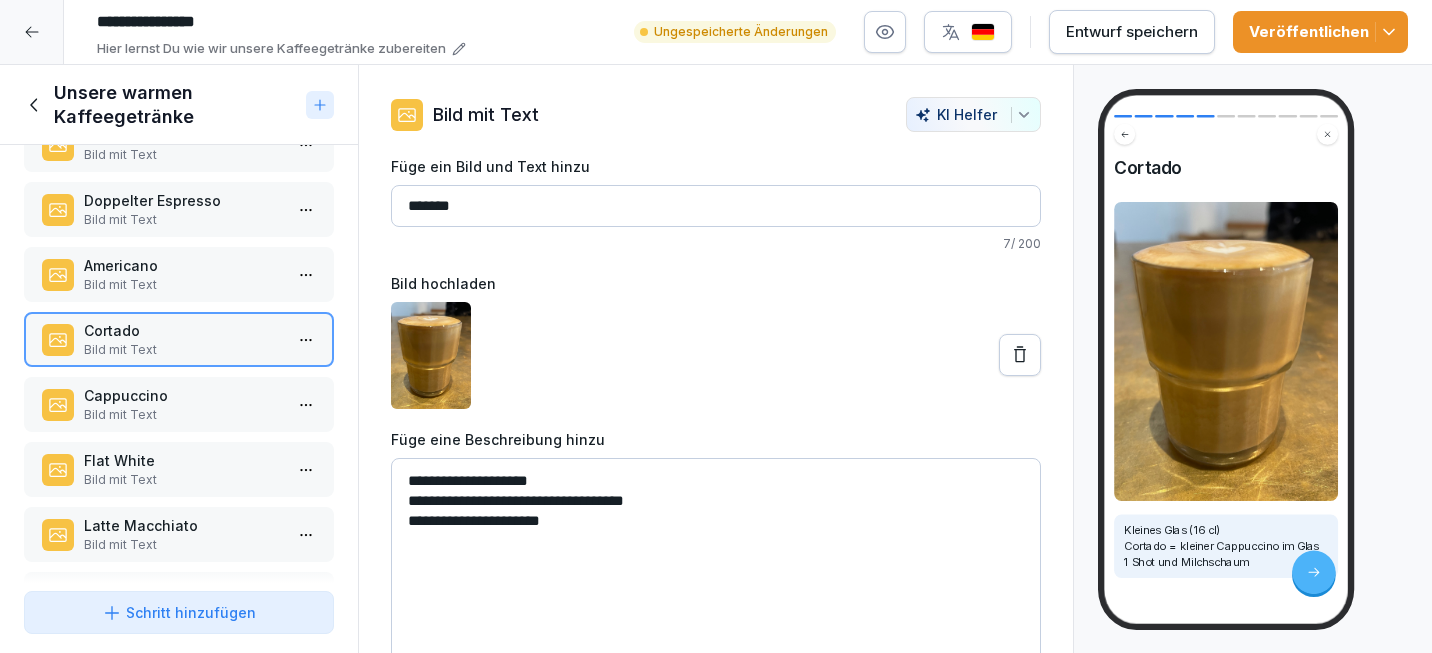 click on "Cappuccino Bild mit Text" at bounding box center (179, 404) 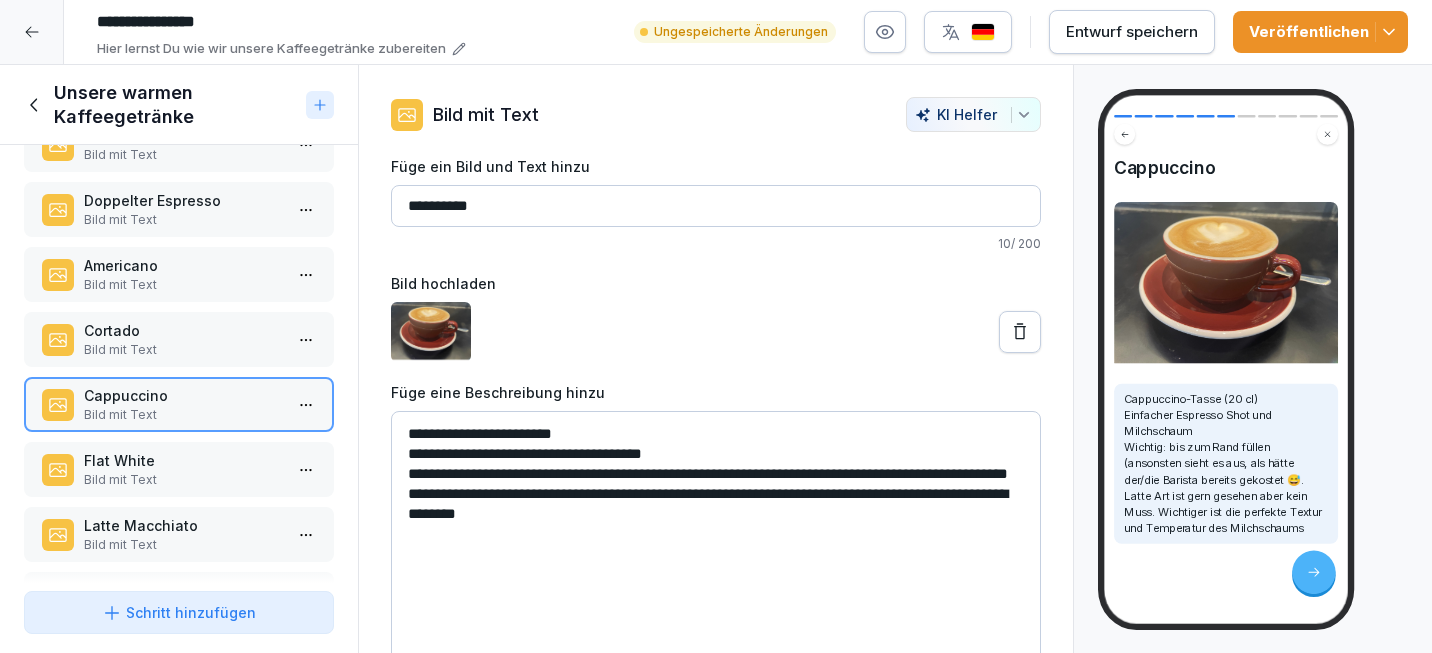 click on "Espresso Bild mit Text Espresso macchiato Bild mit Text Doppelter Espresso Bild mit Text Americano Bild mit Text Cortado Bild mit Text Cappuccino Bild mit Text Flat White Bild mit Text Latte Macchiato Bild mit Text Baby Schoki Bild mit Text Babyccino Bild mit Text Bei Getränken für kleine Gäste beachten: Hervorhebung
To pick up a draggable item, press the space bar.
While dragging, use the arrow keys to move the item.
Press space again to drop the item in its new position, or press escape to cancel.
Draggable item w2uiakgm76162gzv1lehjhz5 was dropped over droppable area w2uiakgm76162gzv1lehjhz5" at bounding box center [179, 364] 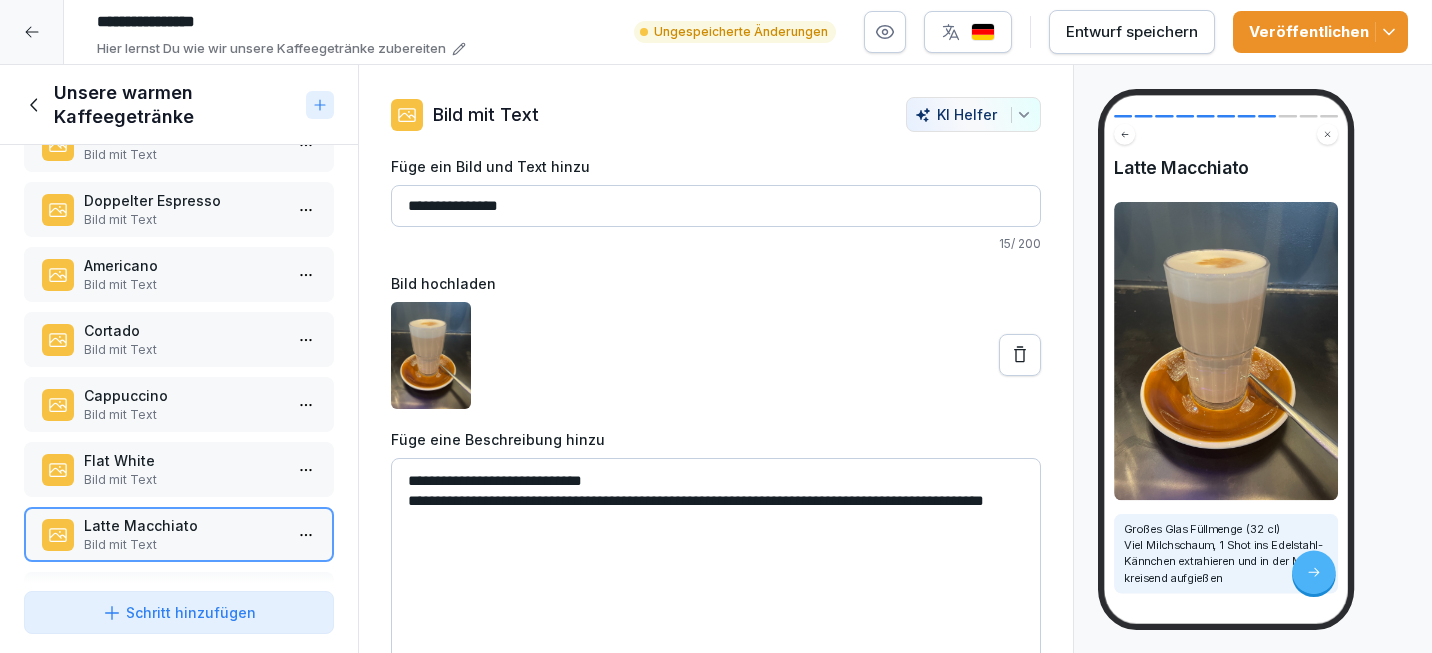 click on "Bild mit Text" at bounding box center [183, 285] 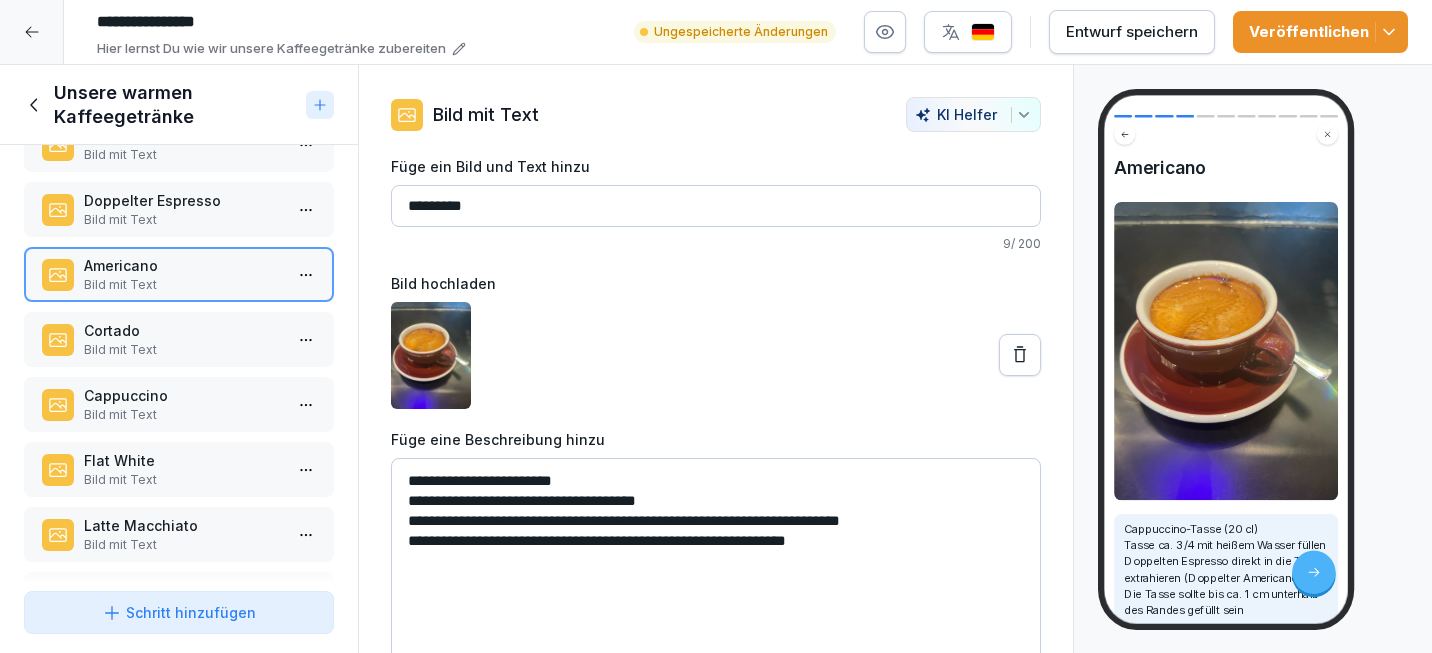 click on "Bild mit Text" at bounding box center [183, 220] 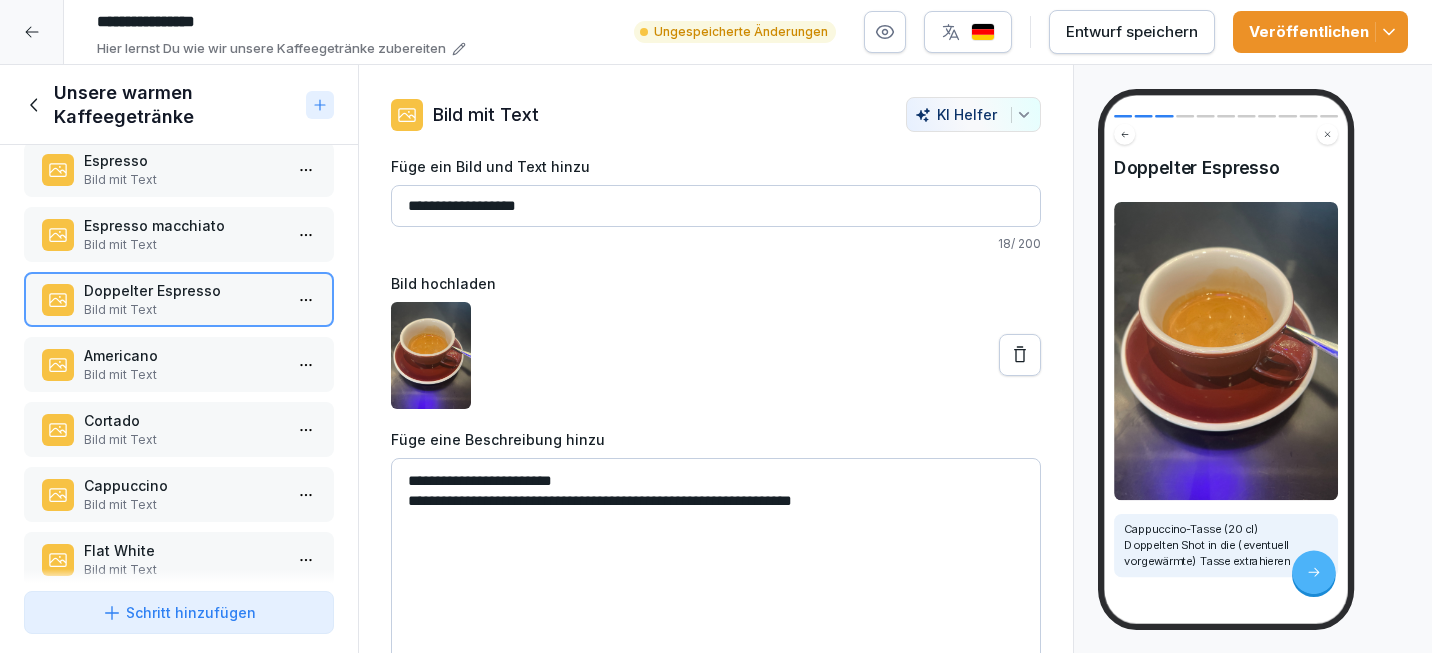 scroll, scrollTop: 0, scrollLeft: 0, axis: both 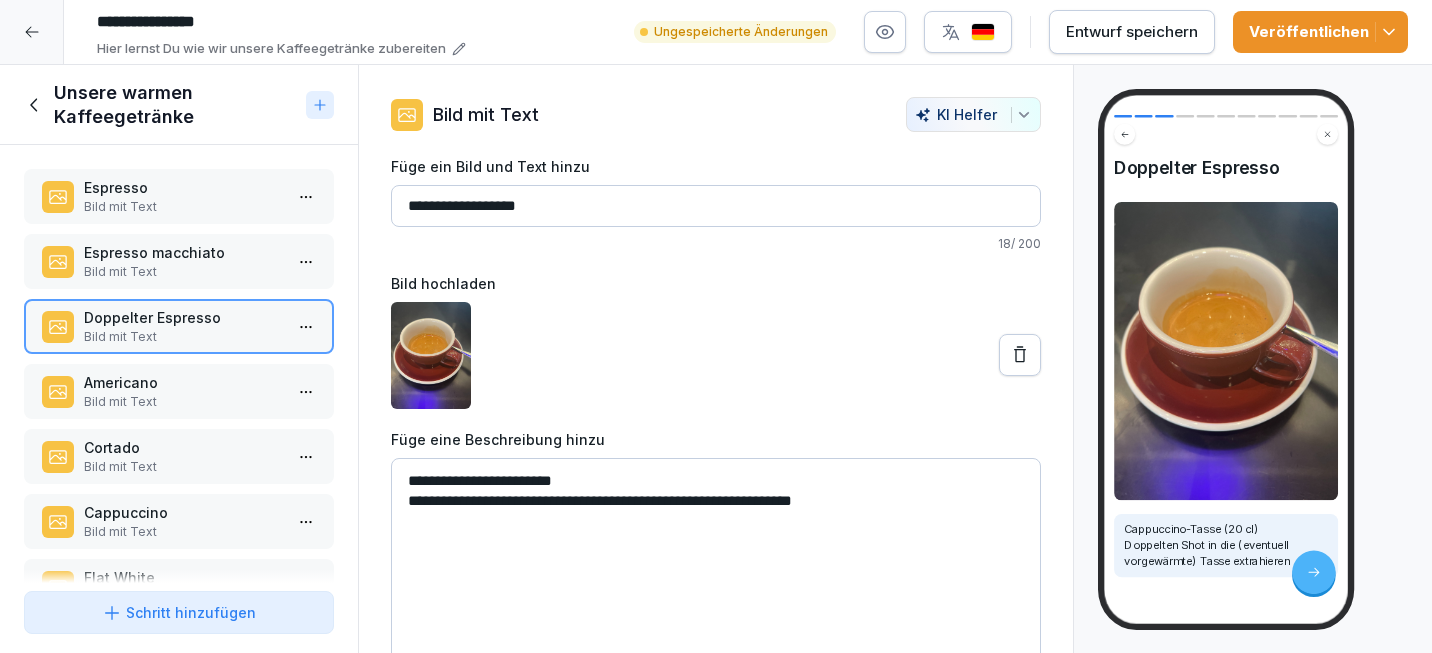 click on "Bild mit Text" at bounding box center [183, 272] 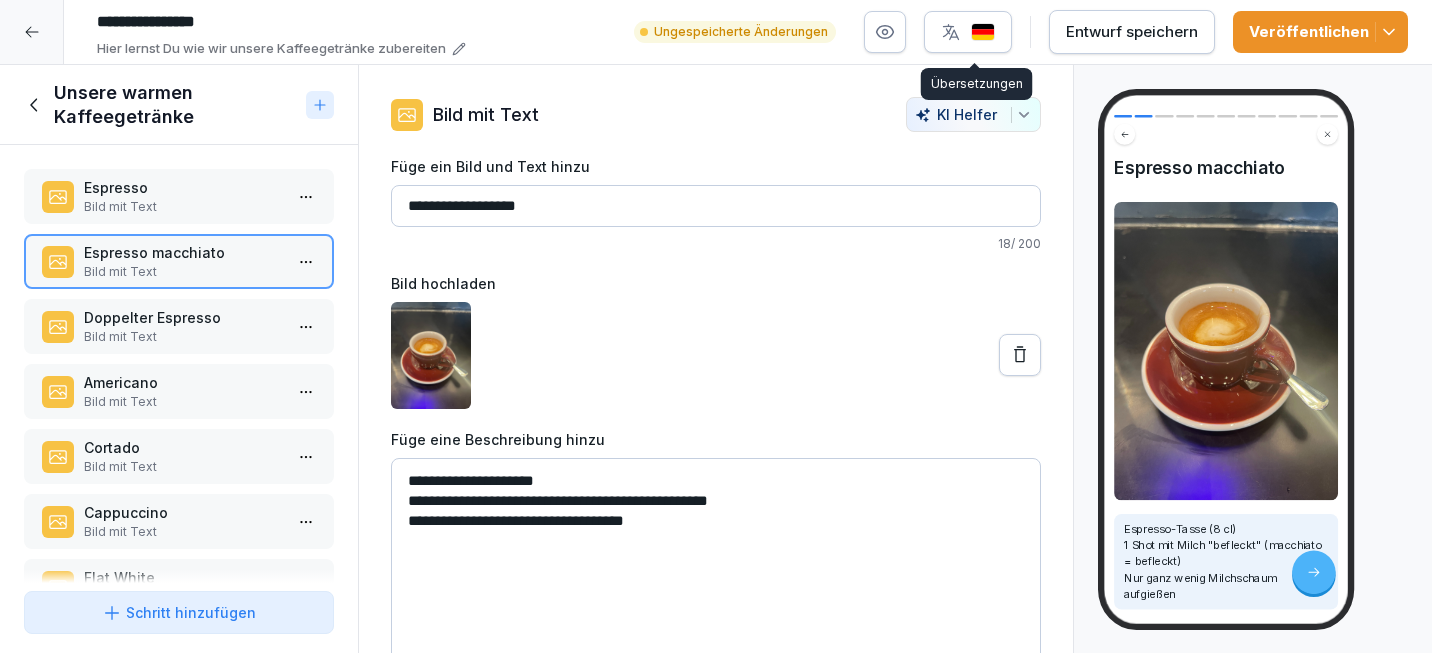 click 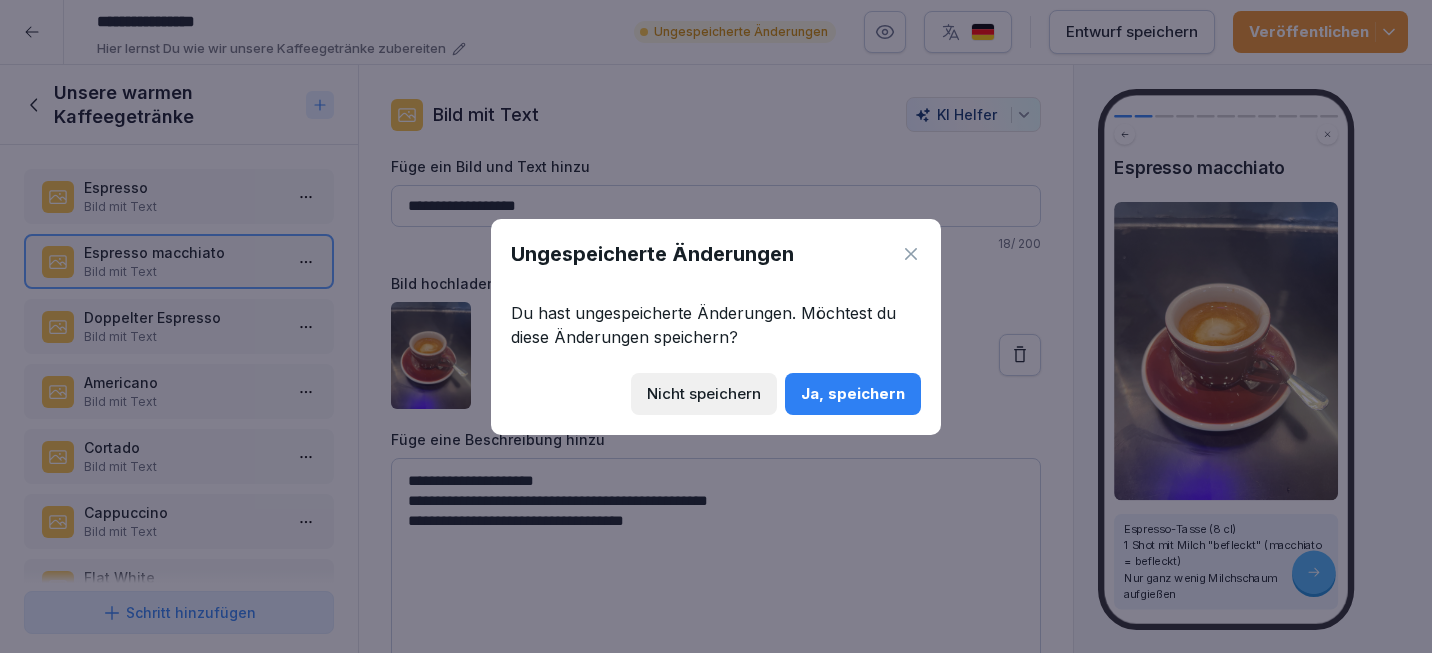 click on "Ja, speichern" at bounding box center (853, 394) 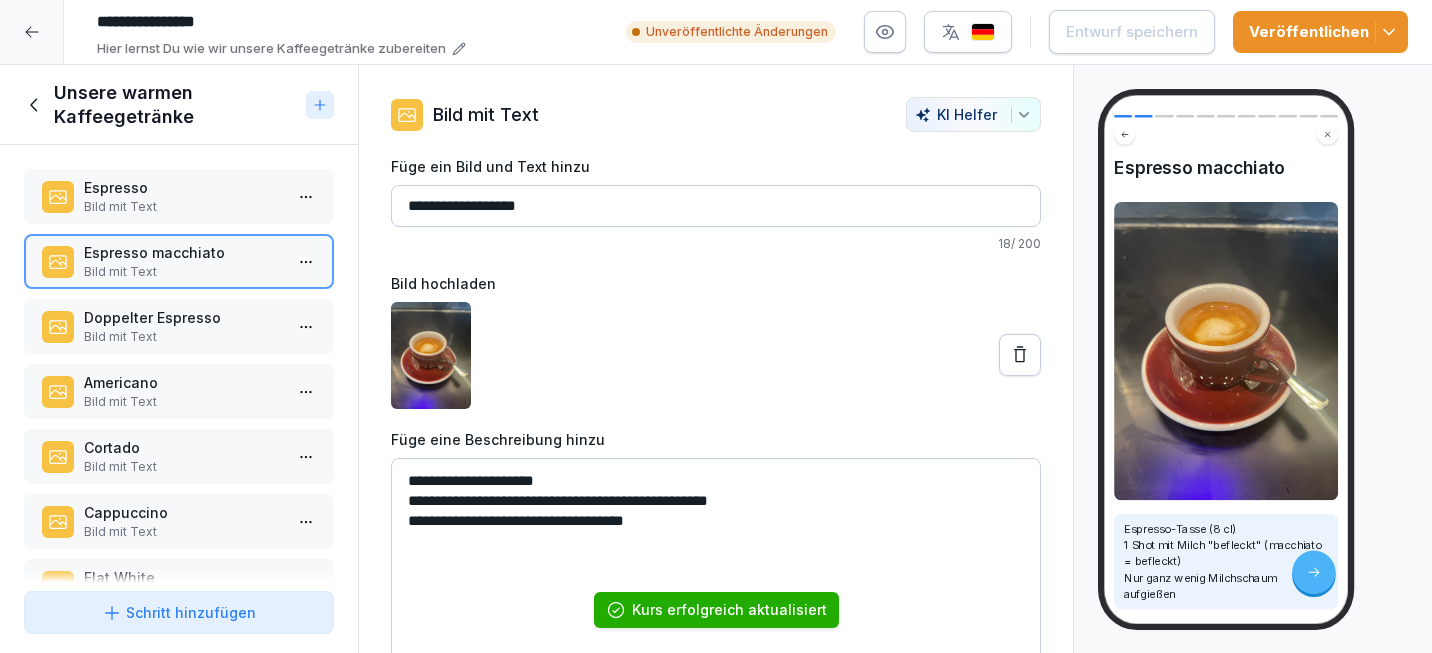 click at bounding box center [968, 32] 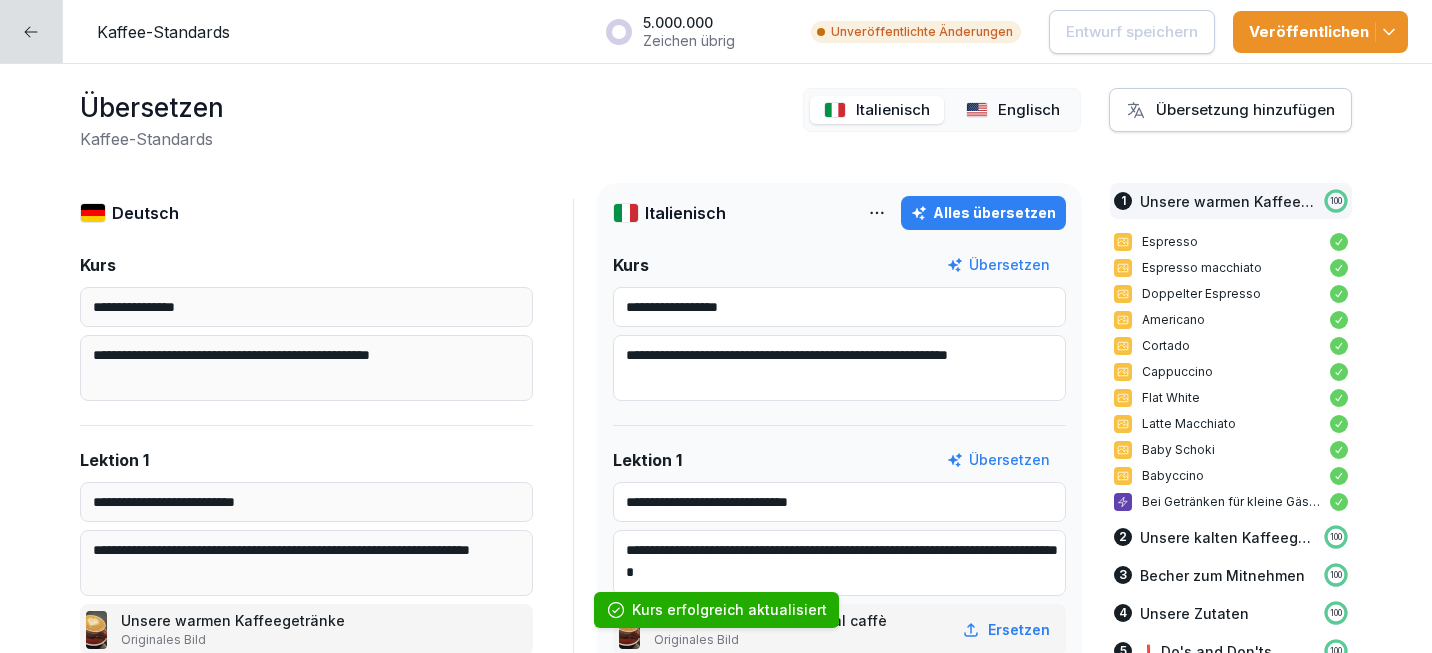 click on "Italienisch" at bounding box center (893, 110) 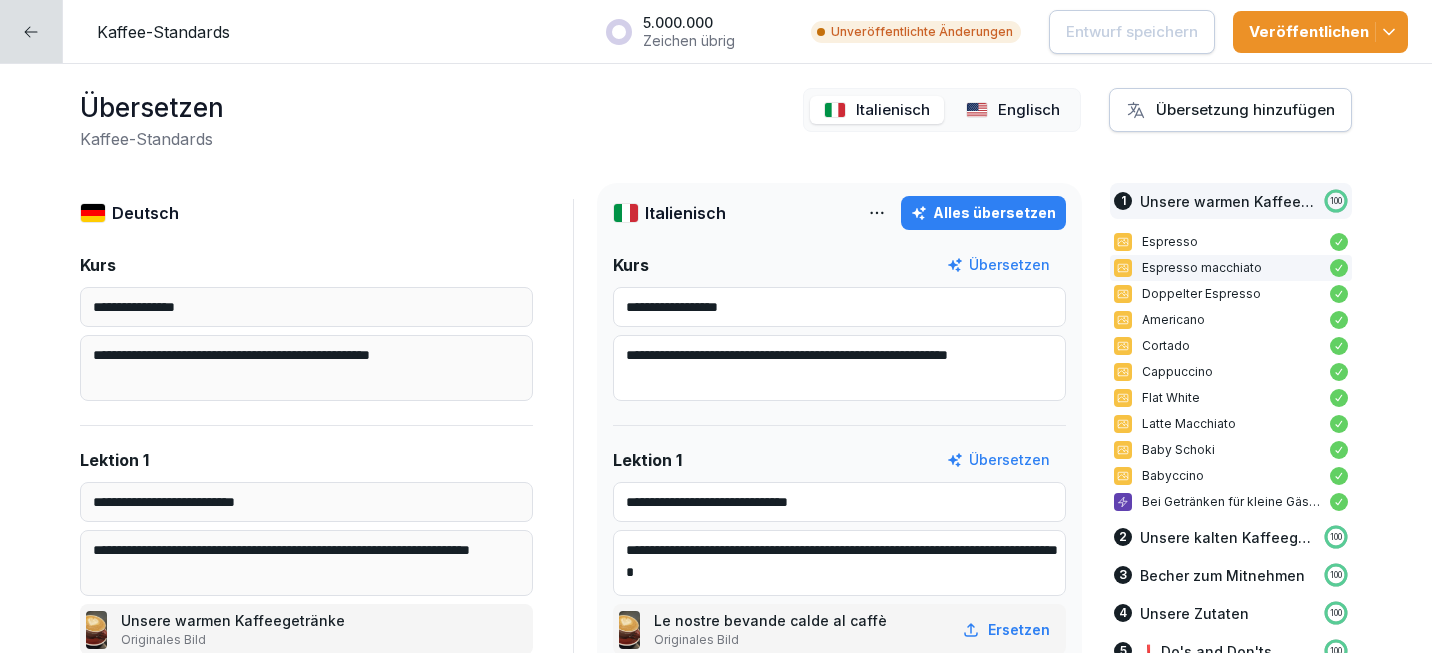 click on "Espresso macchiato" at bounding box center [1231, 268] 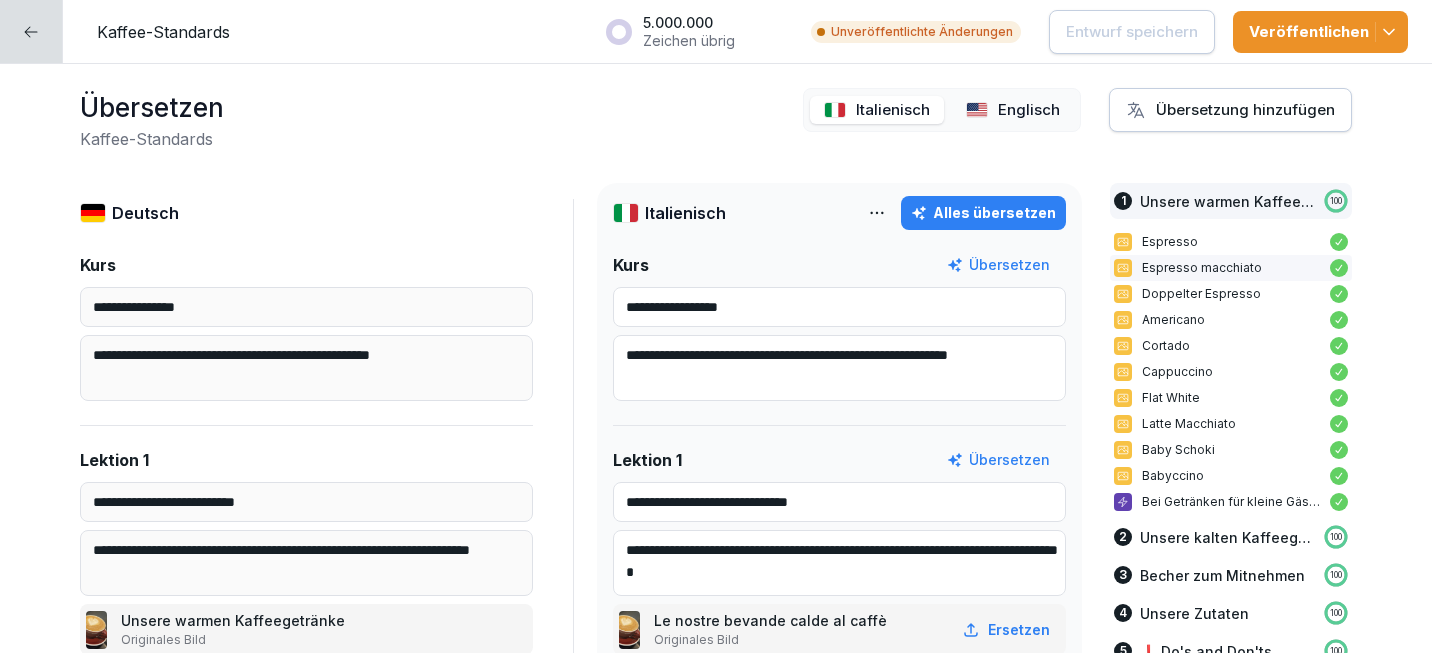 scroll, scrollTop: 506, scrollLeft: 0, axis: vertical 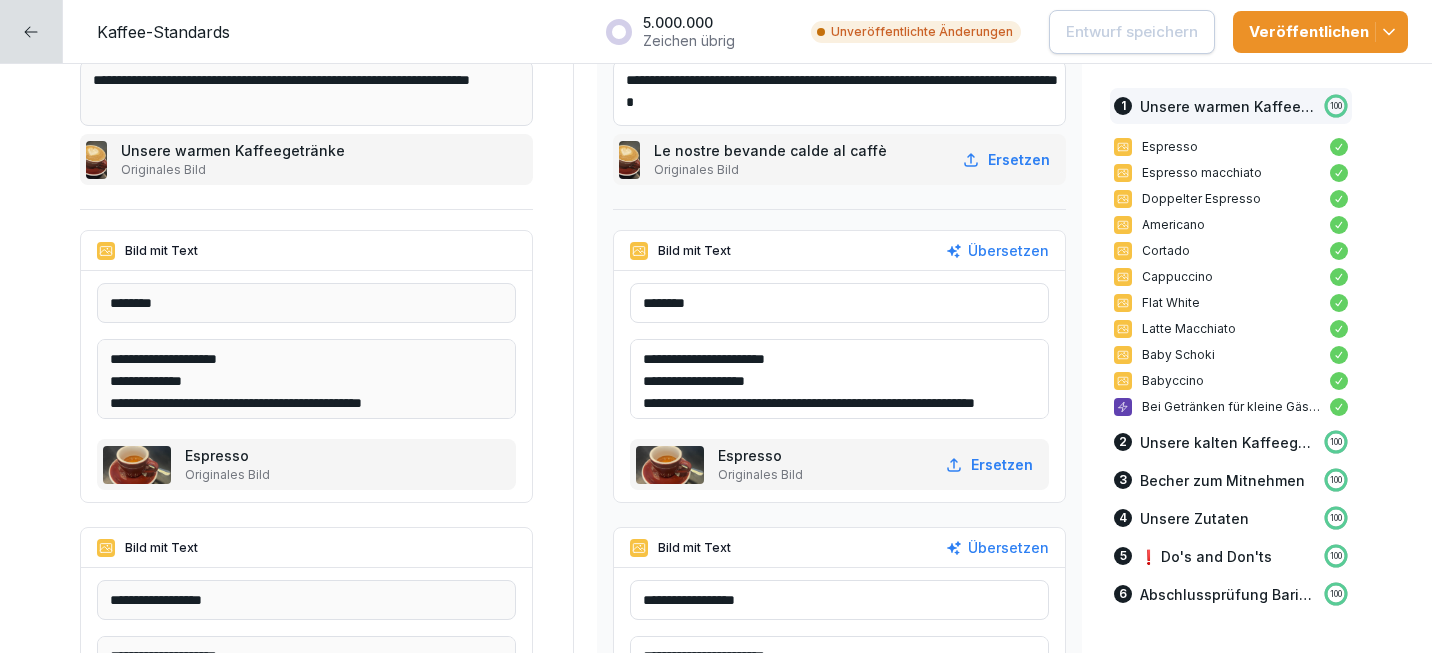 drag, startPoint x: 787, startPoint y: 381, endPoint x: 641, endPoint y: 382, distance: 146.00342 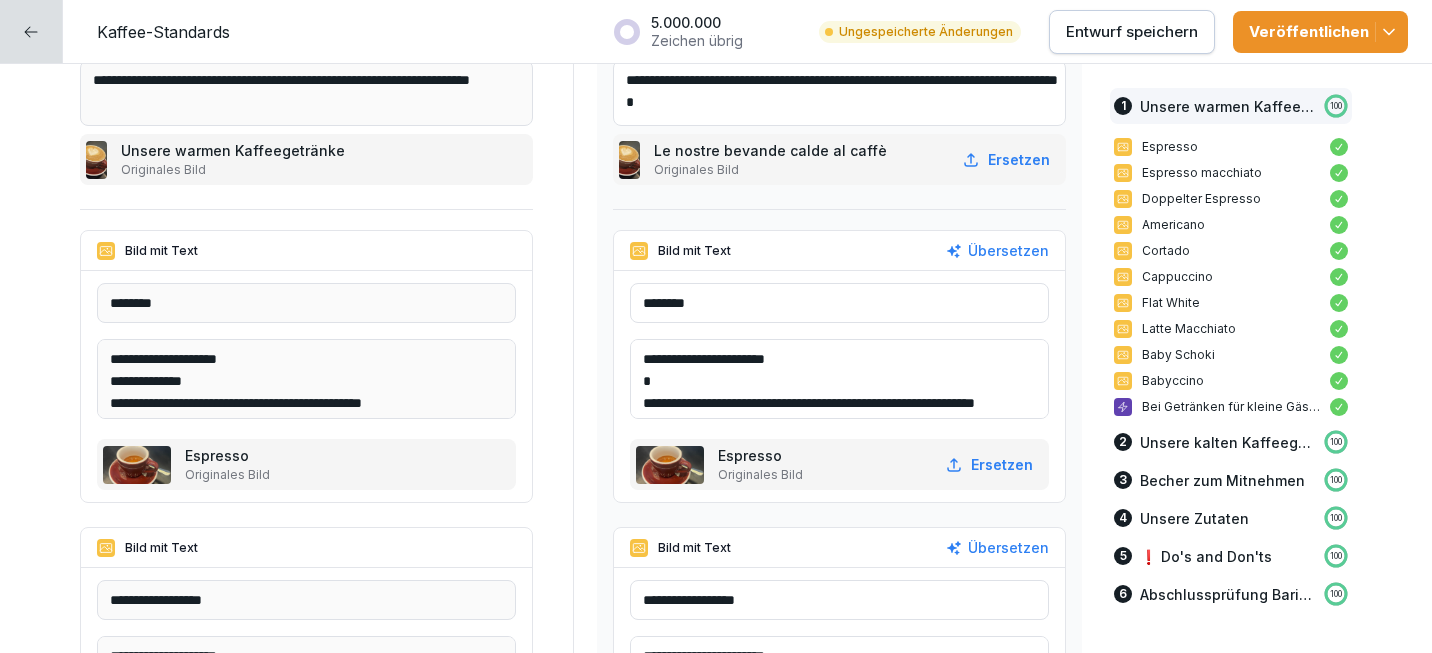 click on "**********" at bounding box center [839, 379] 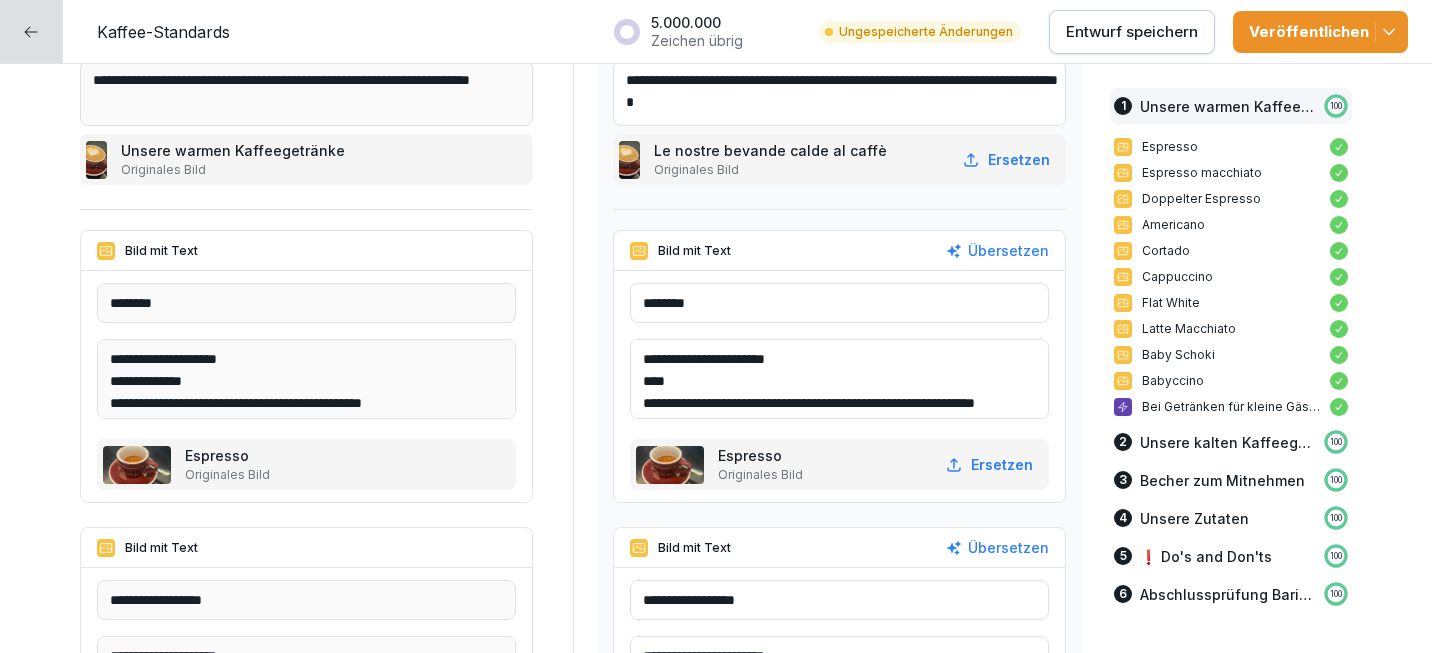 click on "**********" at bounding box center (839, 379) 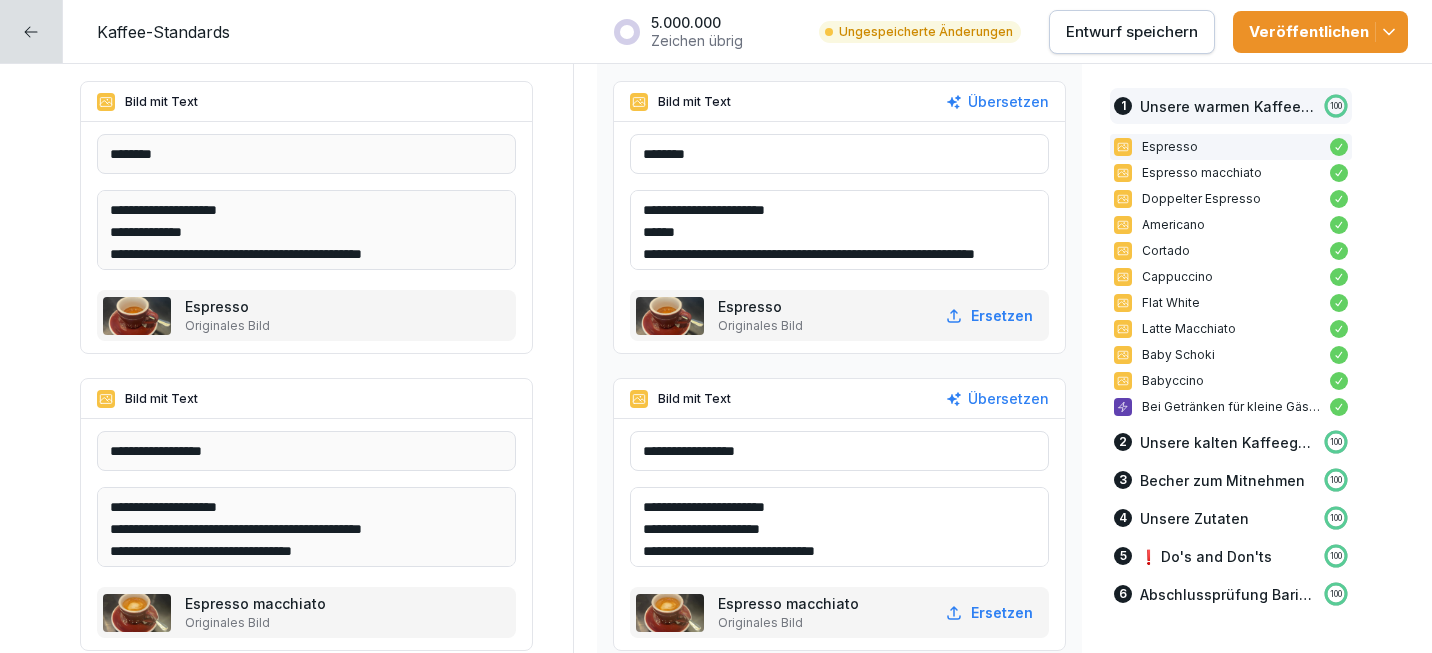 scroll, scrollTop: 633, scrollLeft: 0, axis: vertical 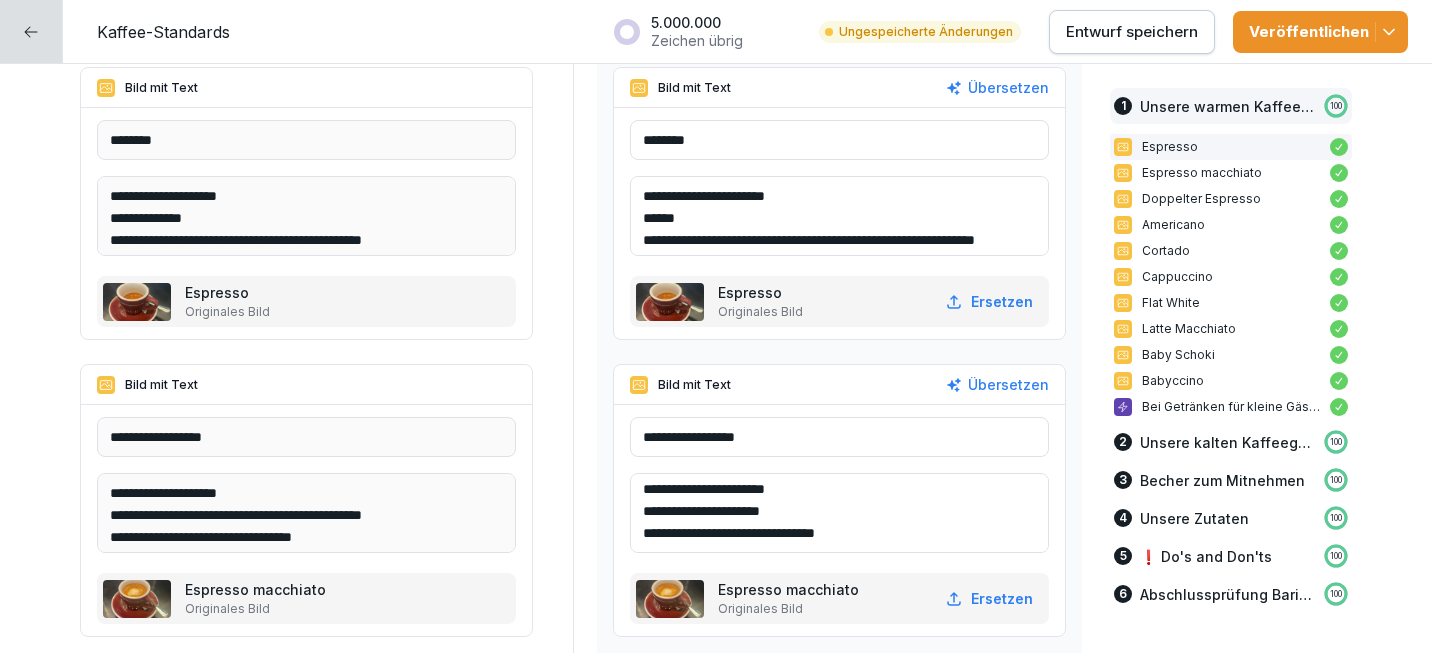 type on "**********" 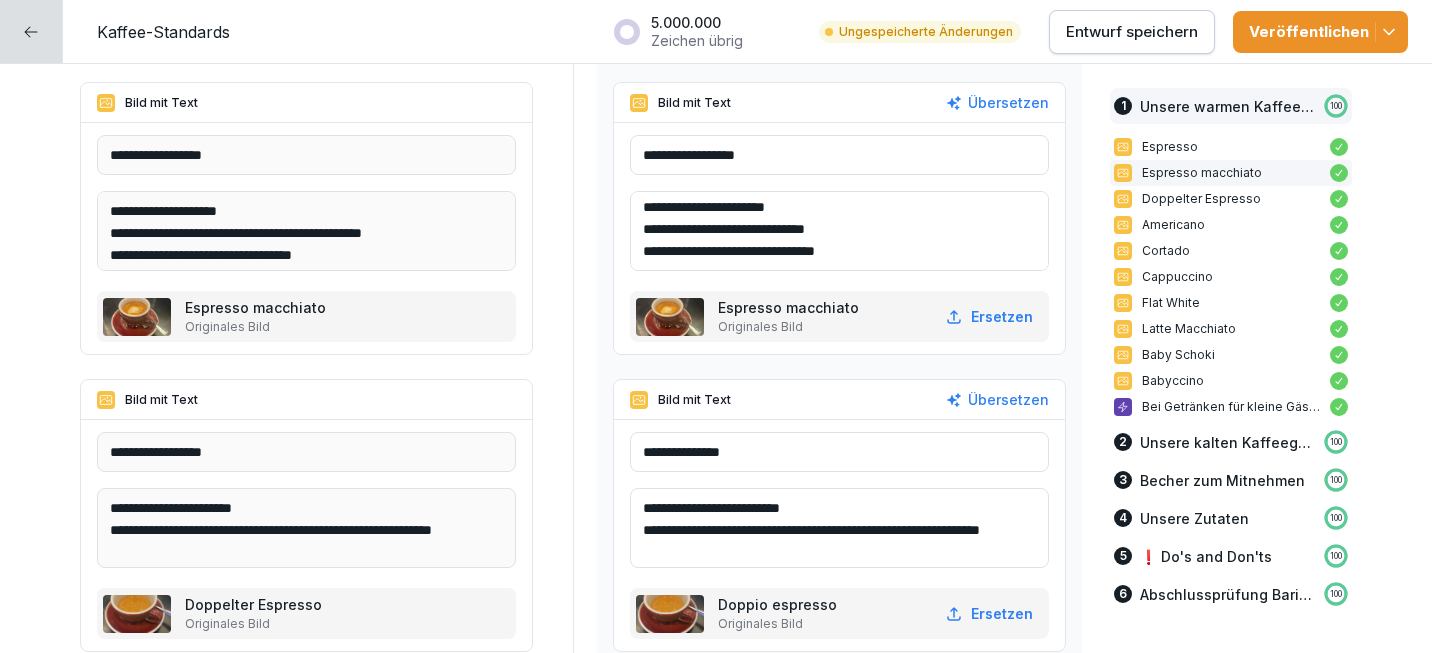 scroll, scrollTop: 917, scrollLeft: 0, axis: vertical 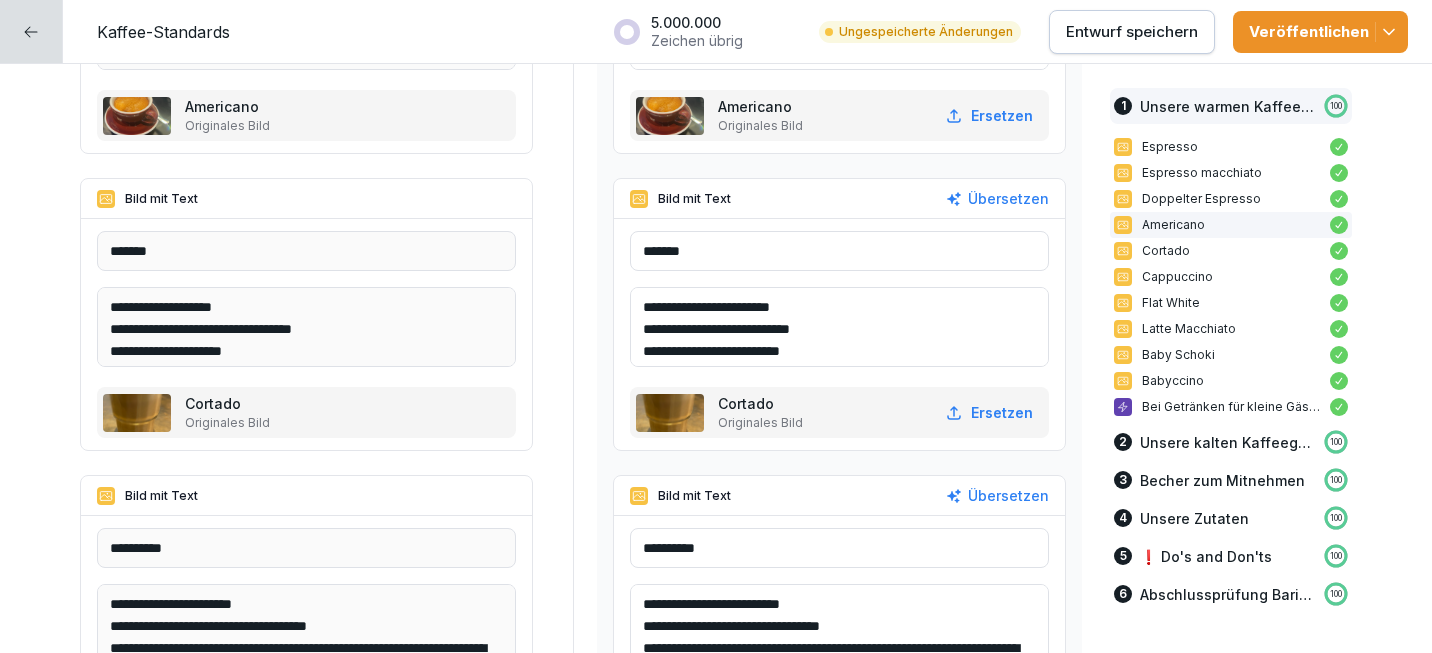 type on "**********" 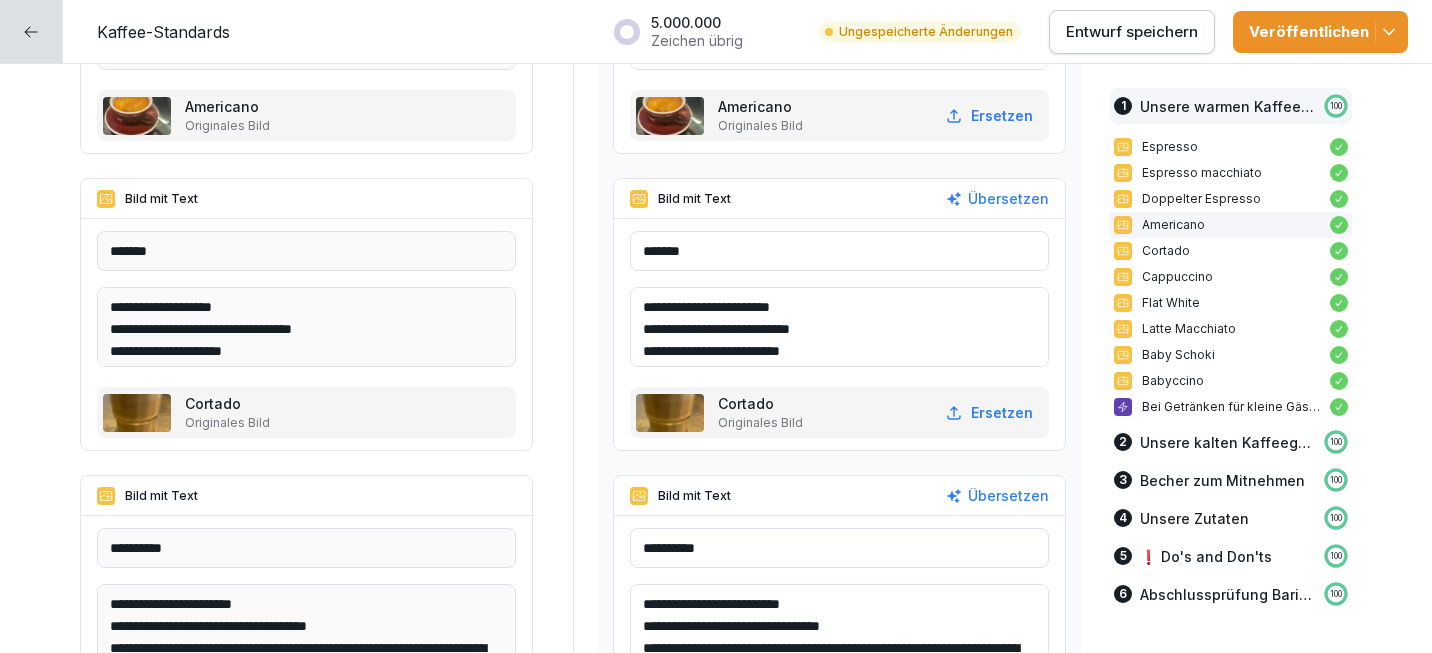 drag, startPoint x: 704, startPoint y: 355, endPoint x: 655, endPoint y: 346, distance: 49.819675 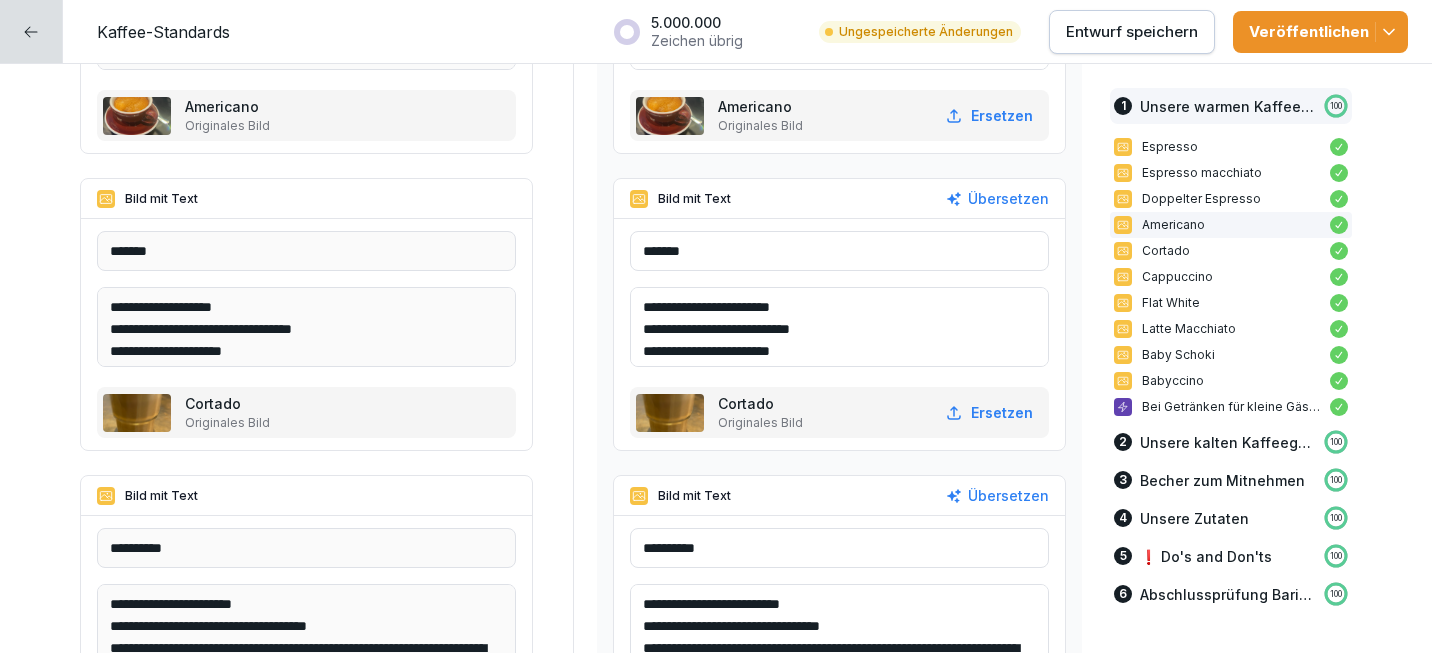 scroll, scrollTop: 4, scrollLeft: 0, axis: vertical 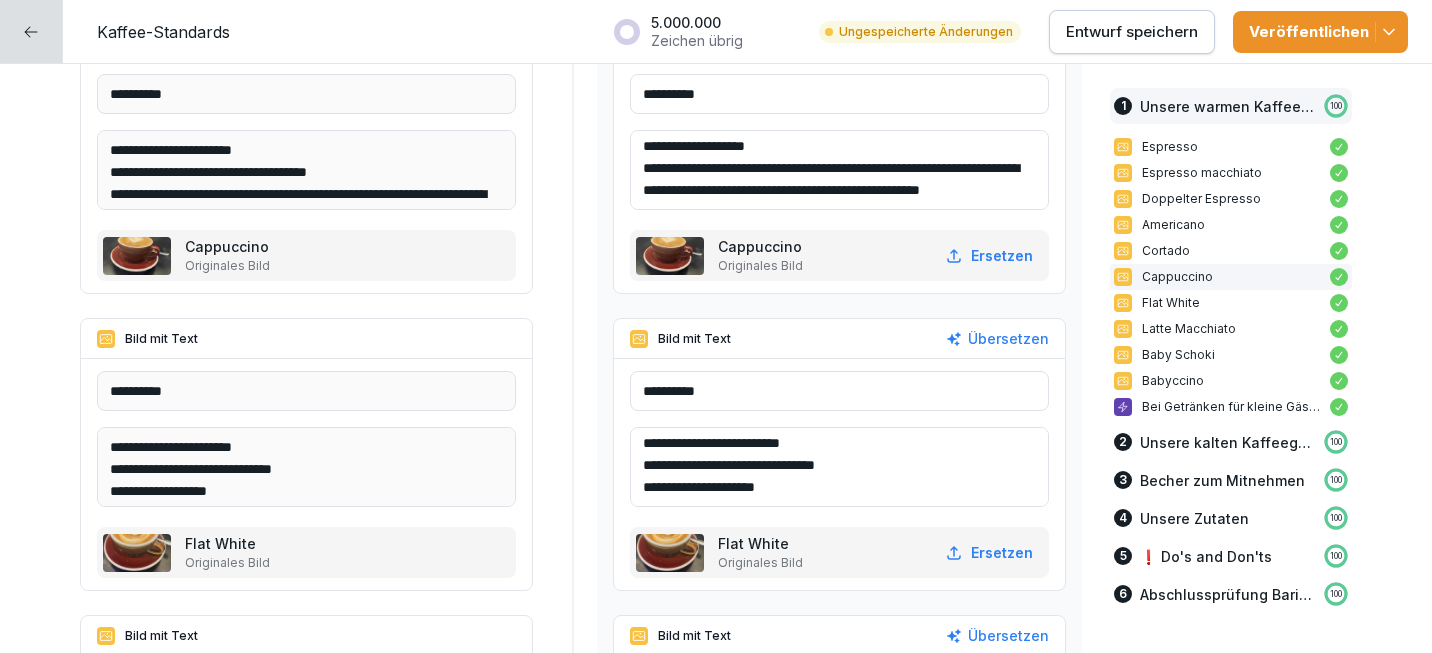 type on "**********" 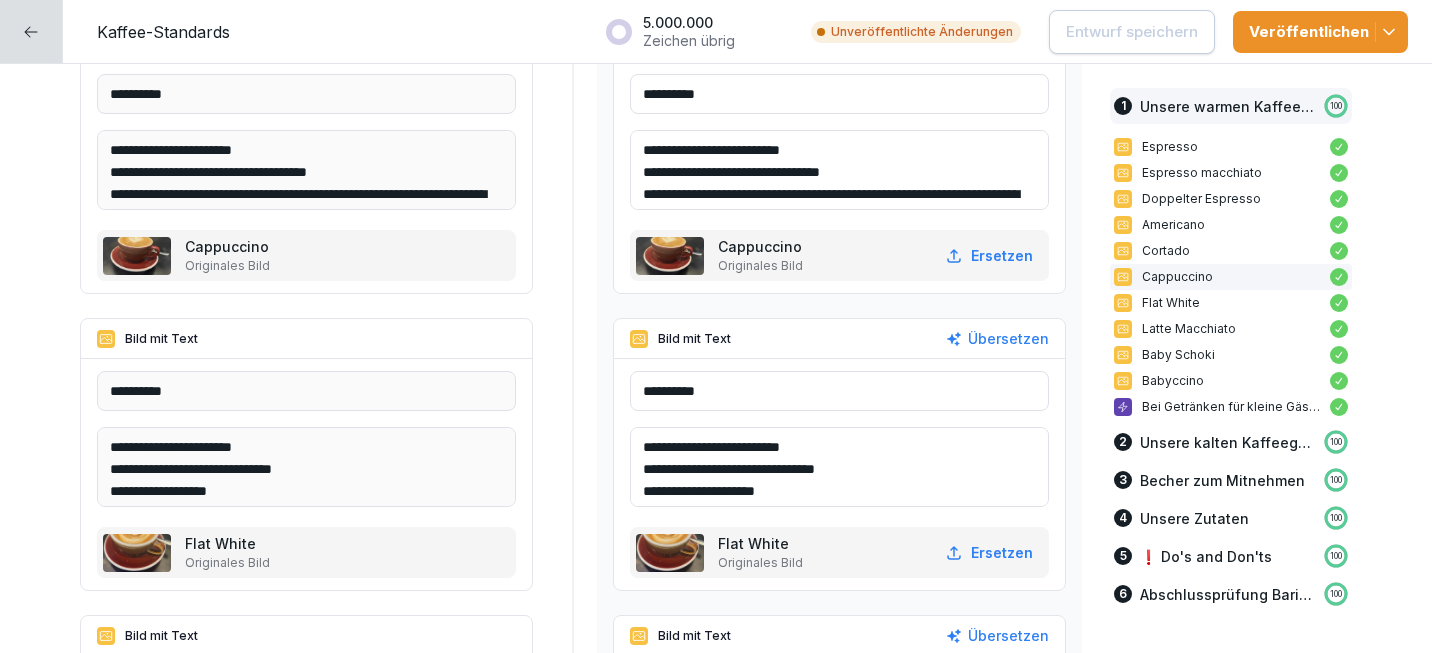 click 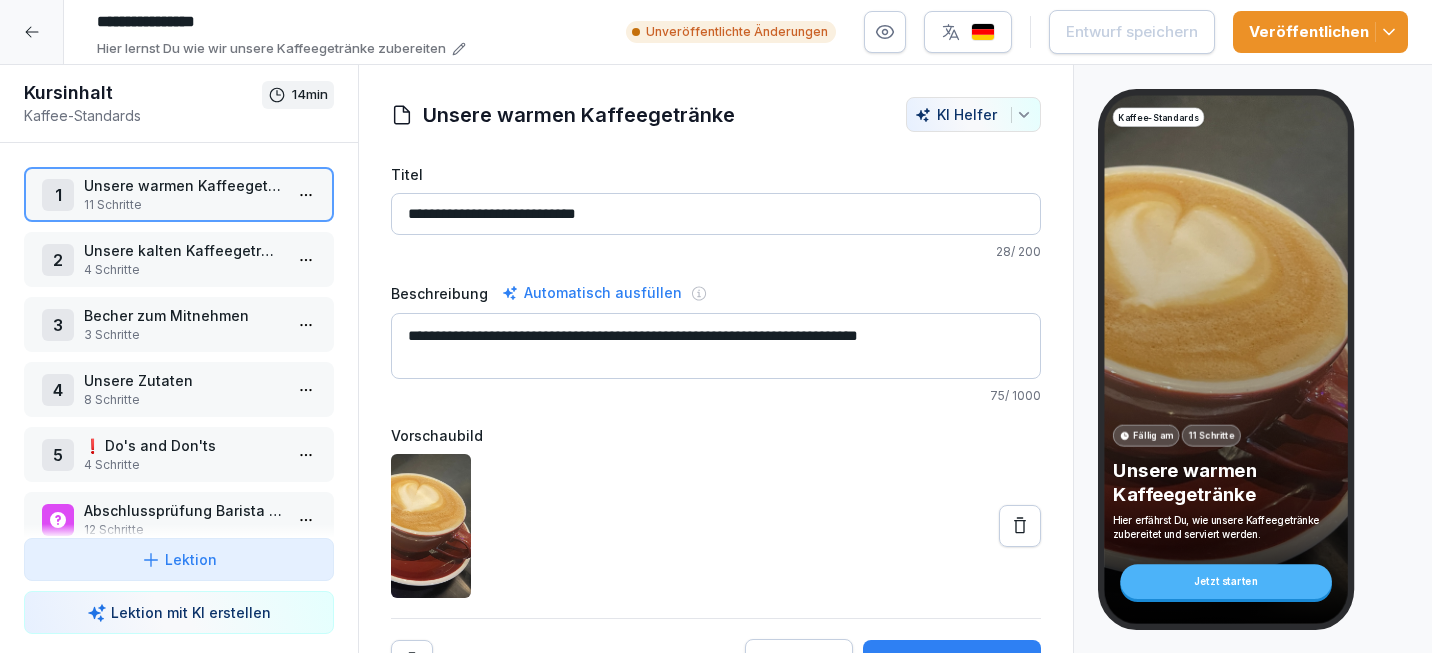 click 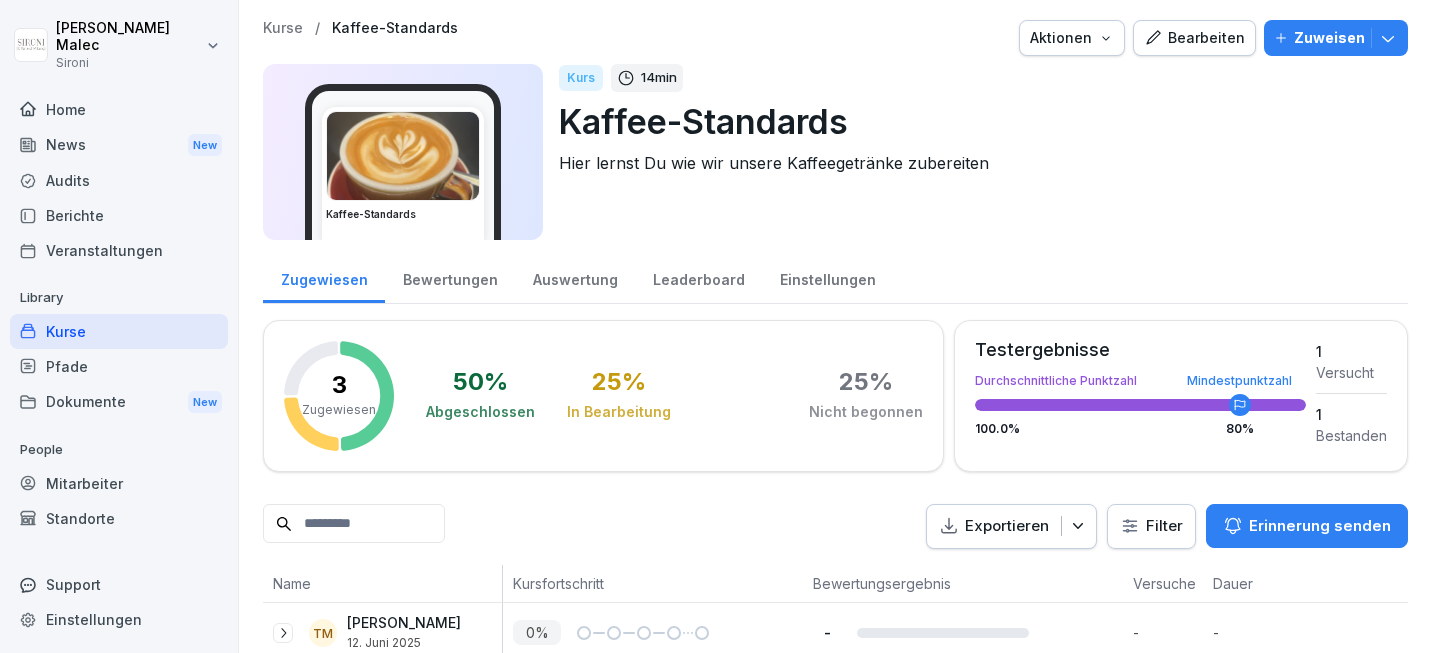 click on "Kurse" at bounding box center [119, 331] 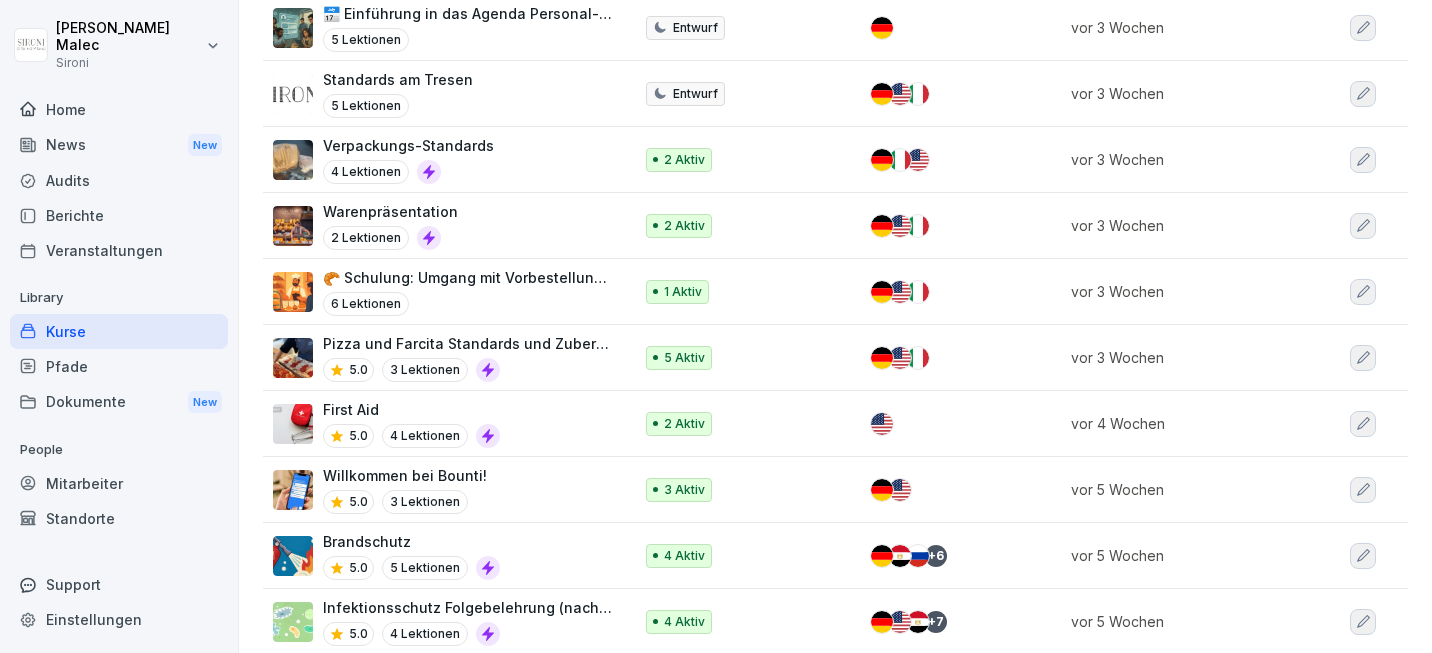 scroll, scrollTop: 868, scrollLeft: 0, axis: vertical 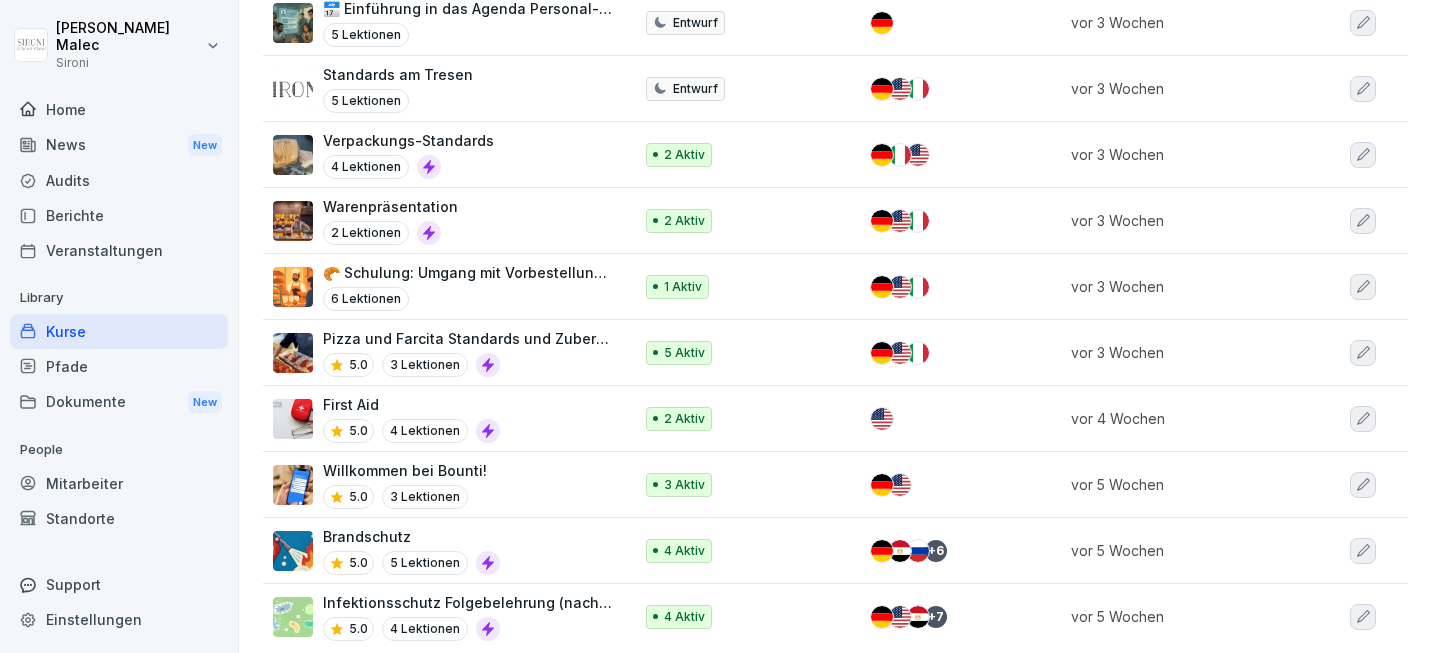 click on "Pizza und Farcita Standards und Zubereitung" at bounding box center (467, 338) 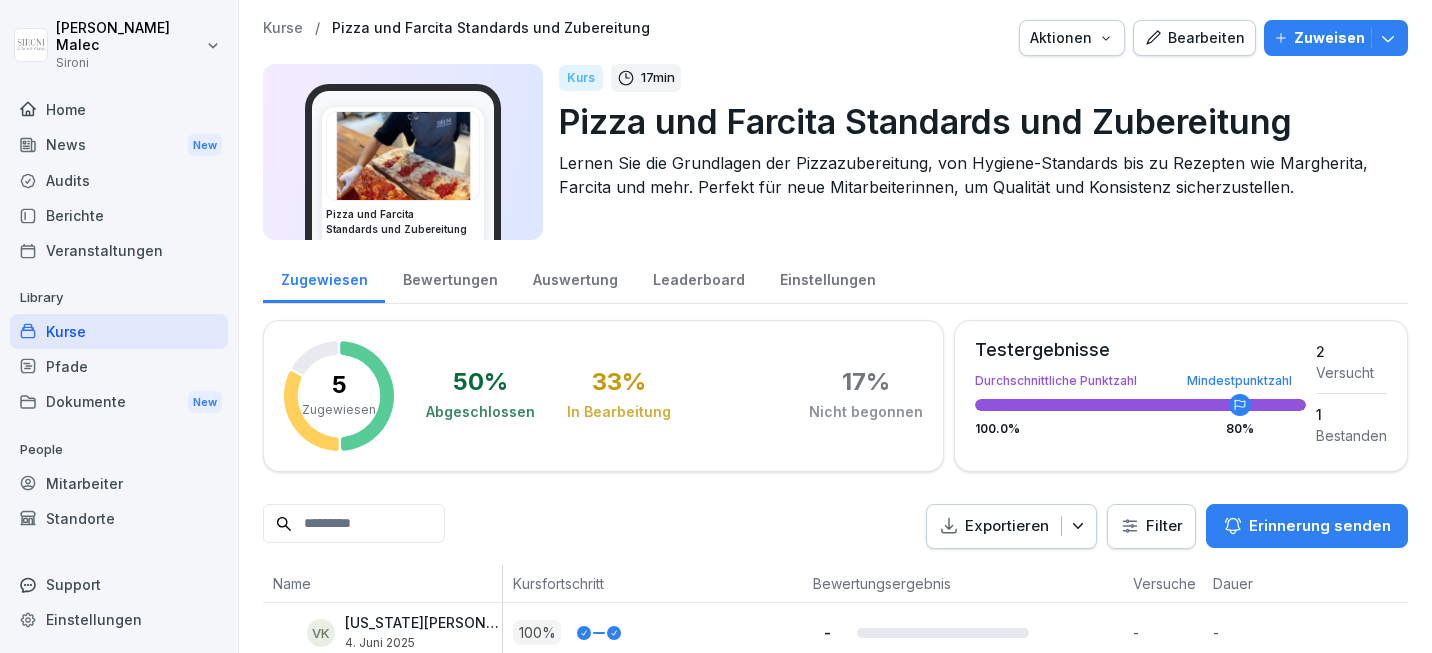 scroll, scrollTop: 0, scrollLeft: 0, axis: both 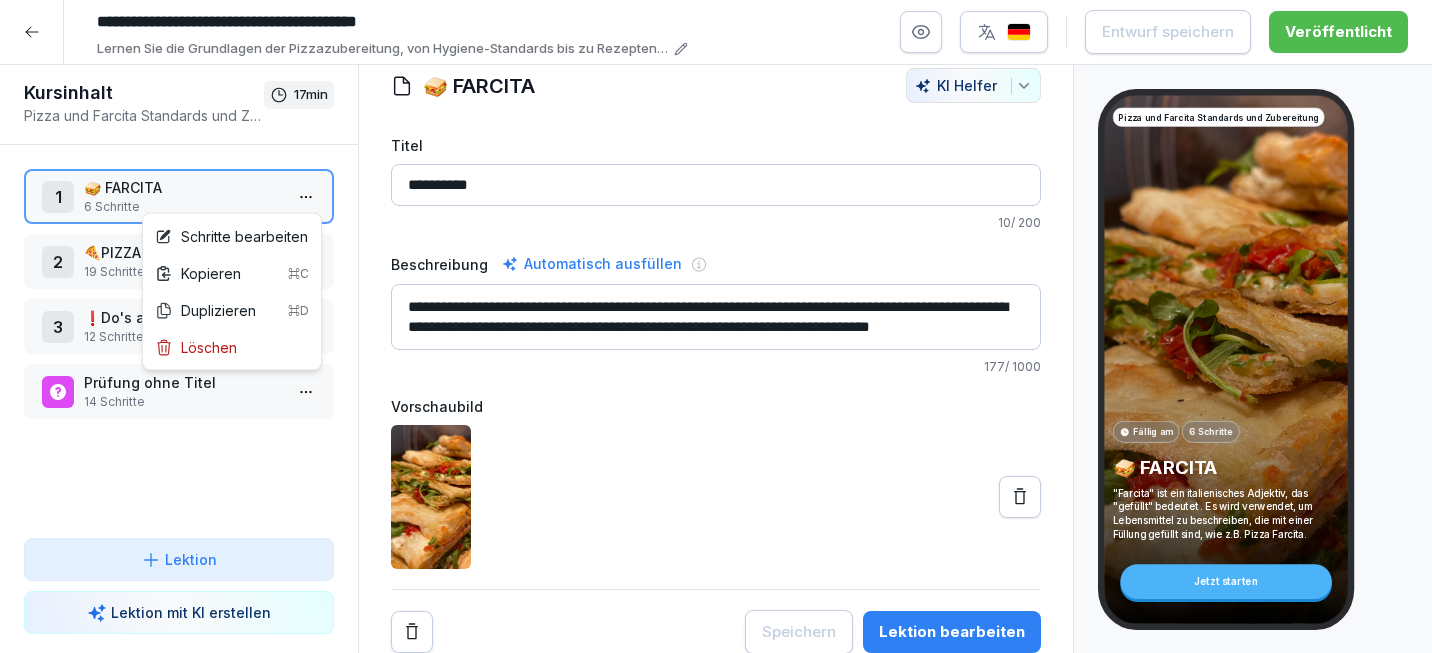 click on "**********" at bounding box center (716, 326) 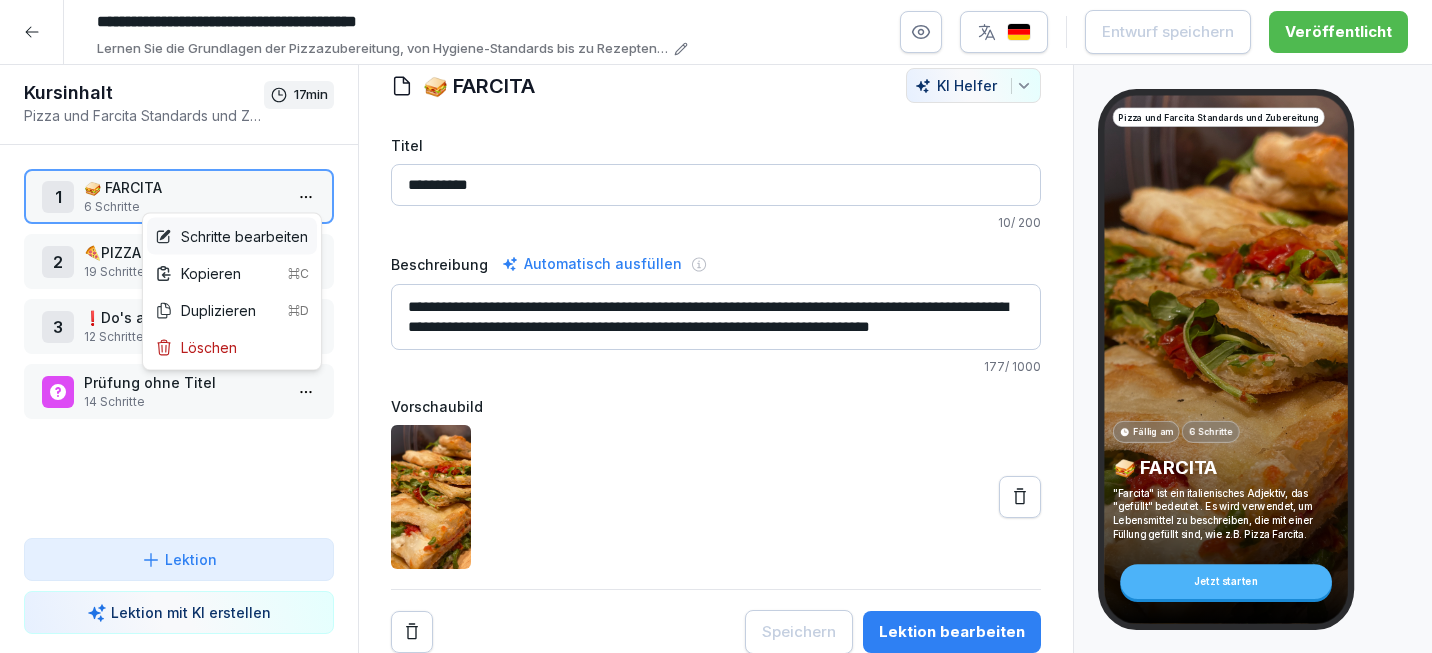click on "Schritte bearbeiten" at bounding box center [231, 236] 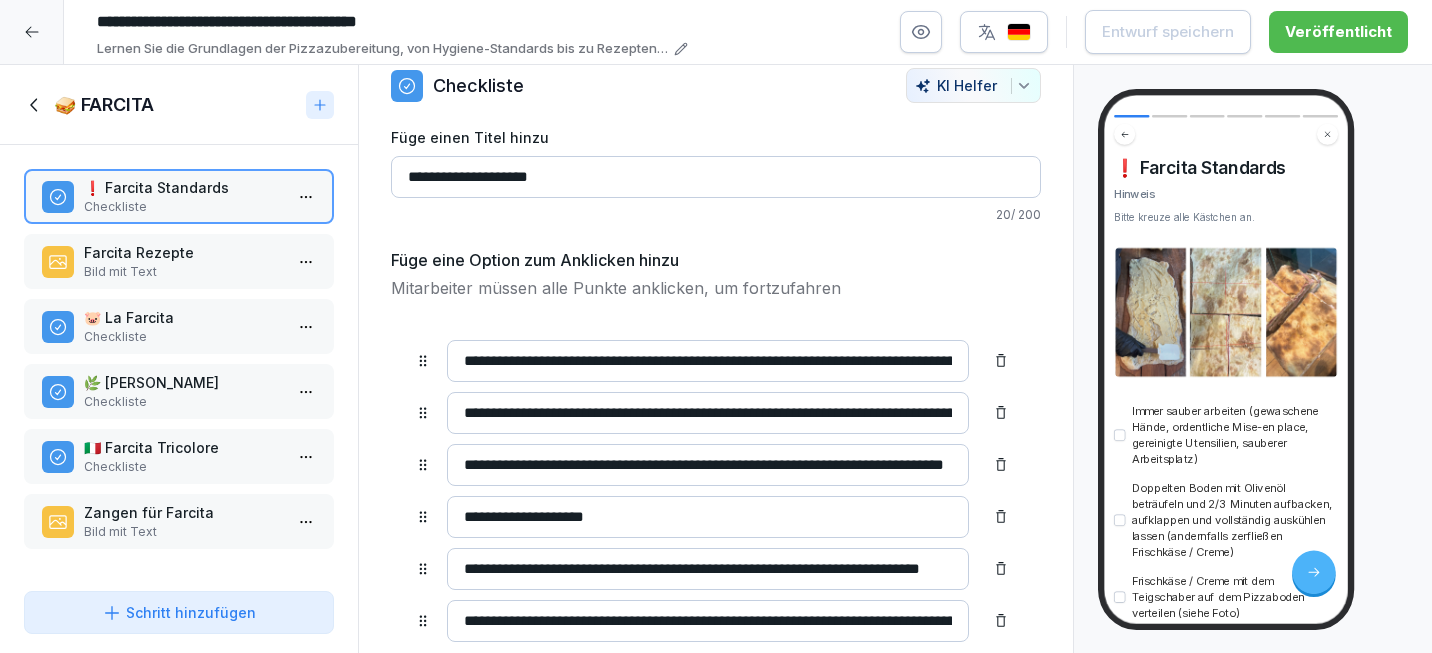click on "Checkliste" at bounding box center (183, 467) 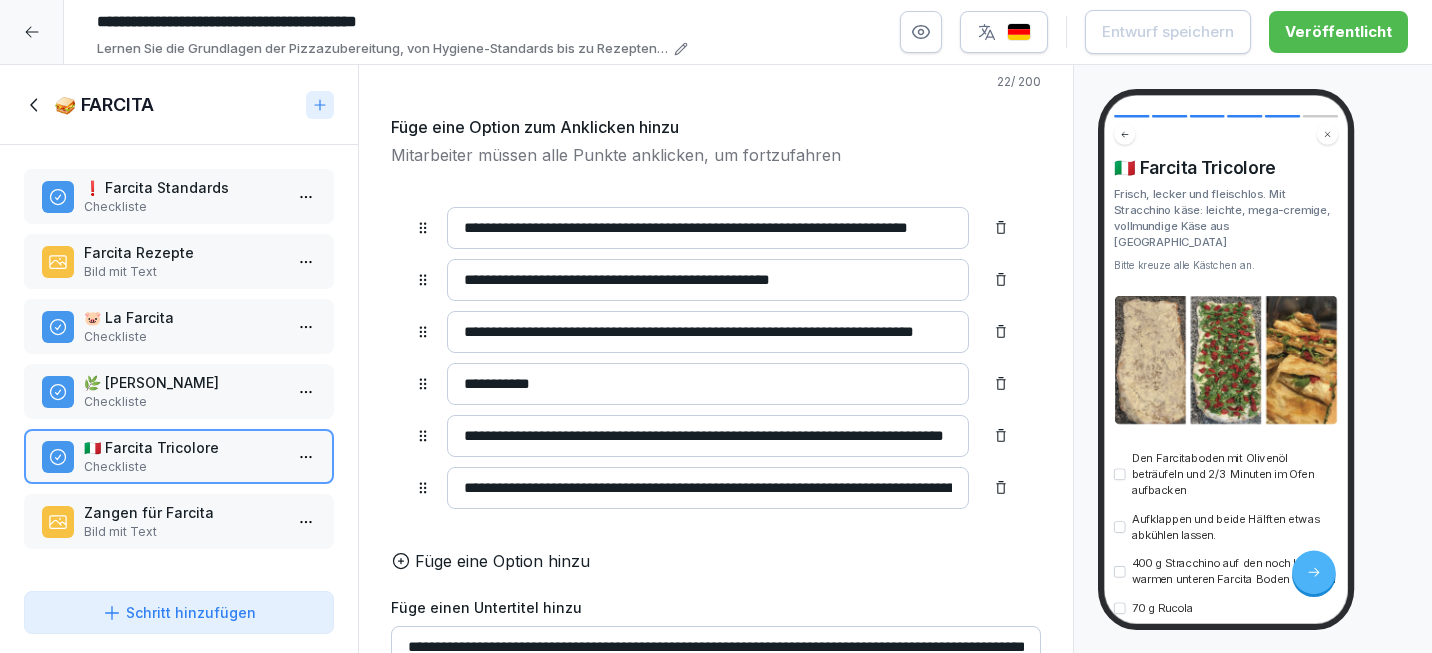 scroll, scrollTop: 0, scrollLeft: 0, axis: both 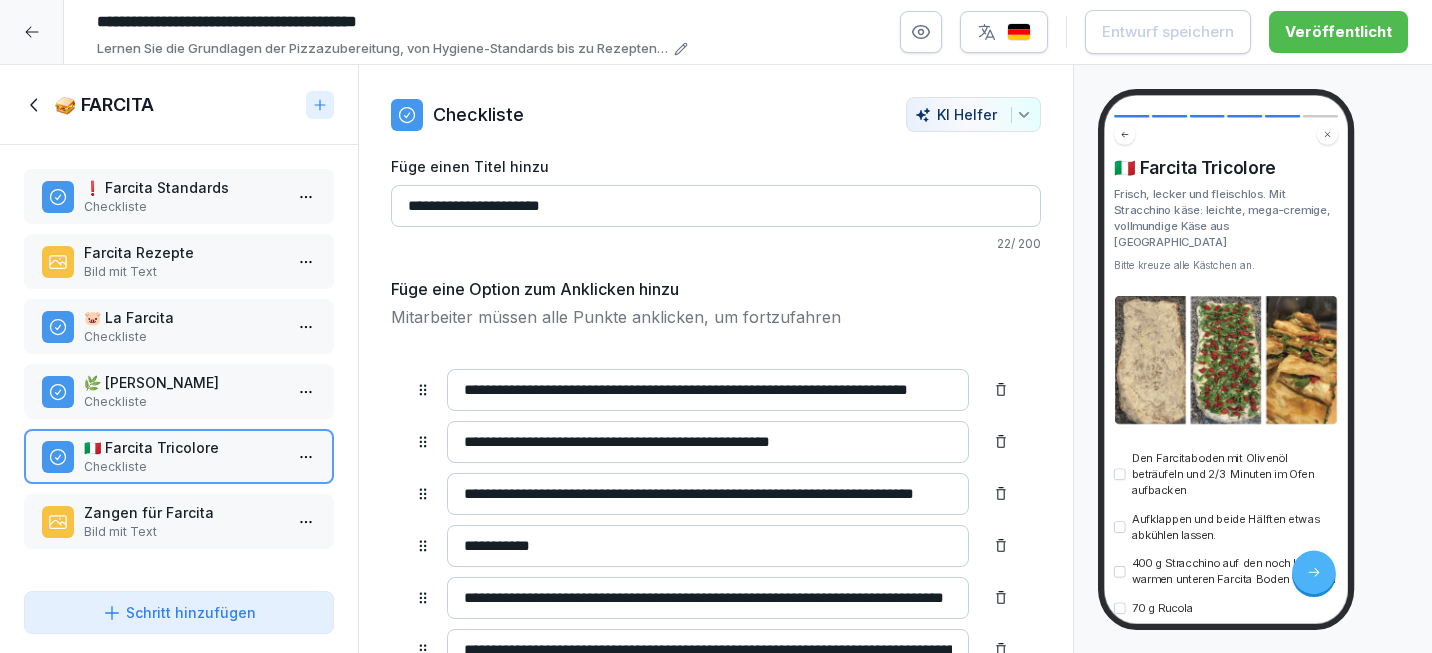 click at bounding box center [1019, 32] 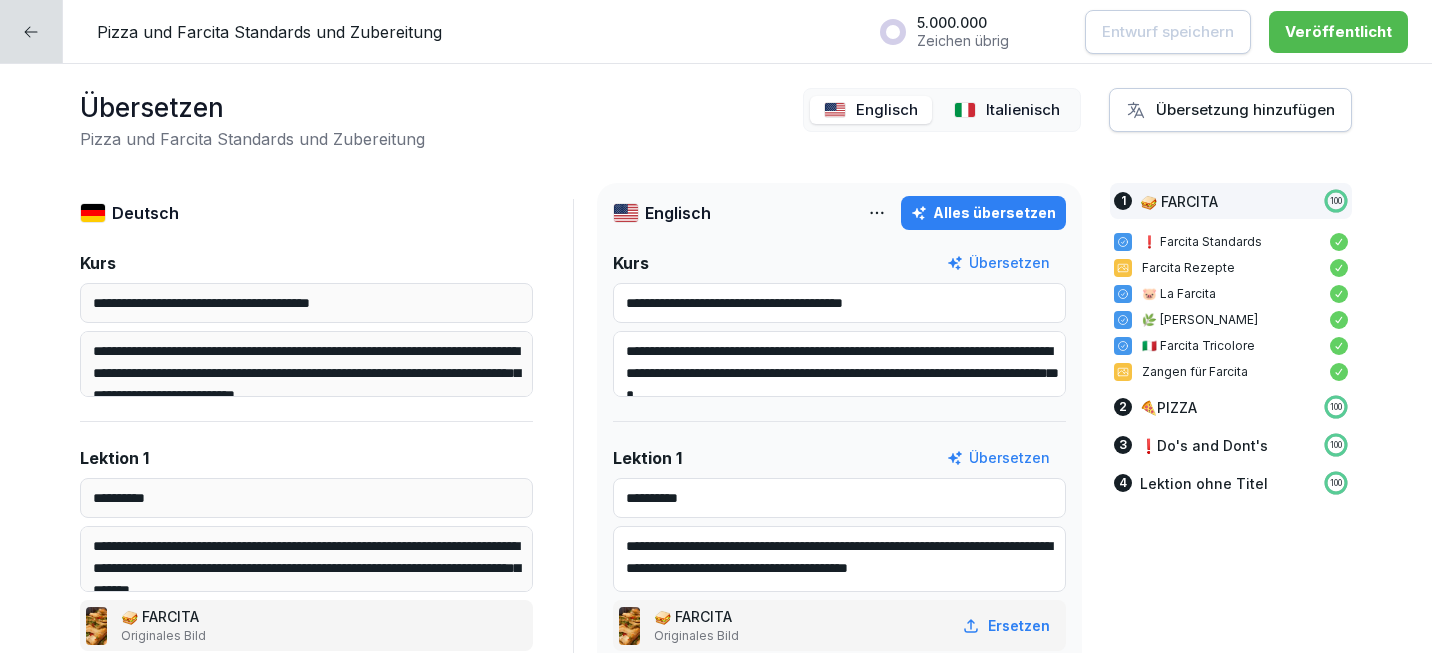 click on "Zeichen übrig" at bounding box center (963, 41) 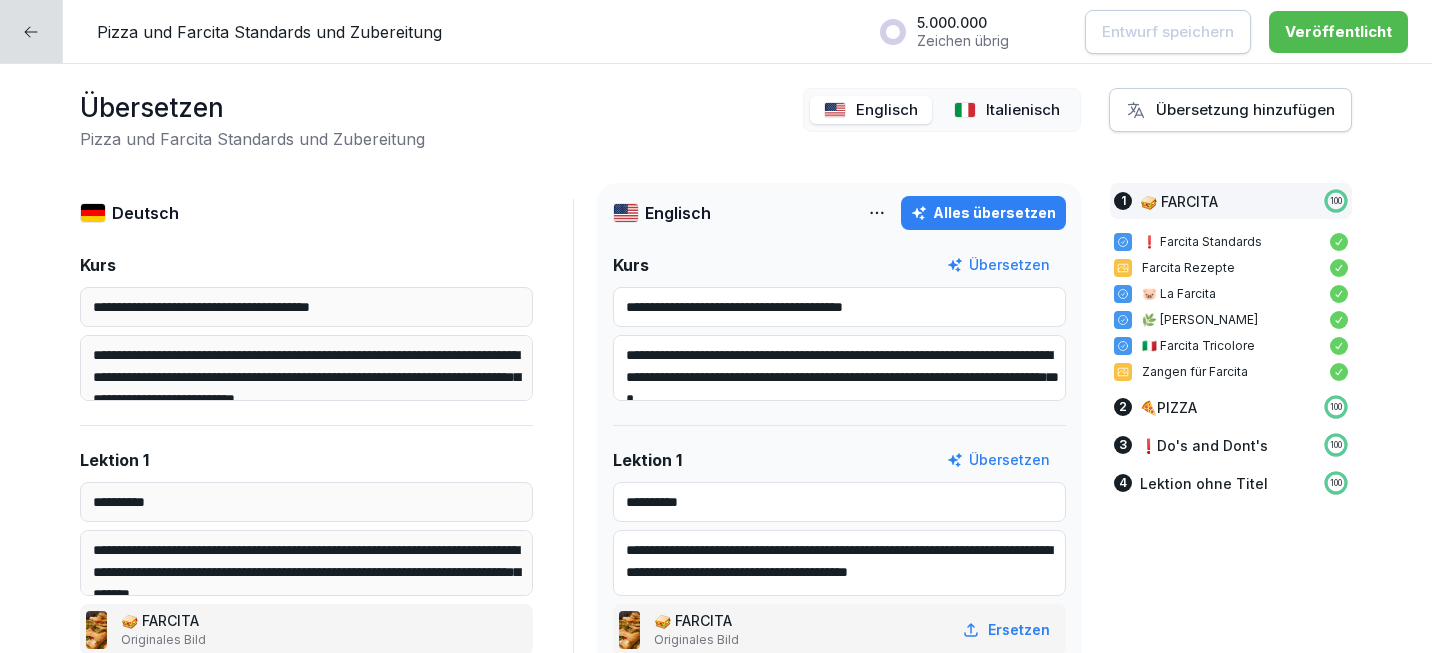 click on "Italienisch" at bounding box center (1007, 110) 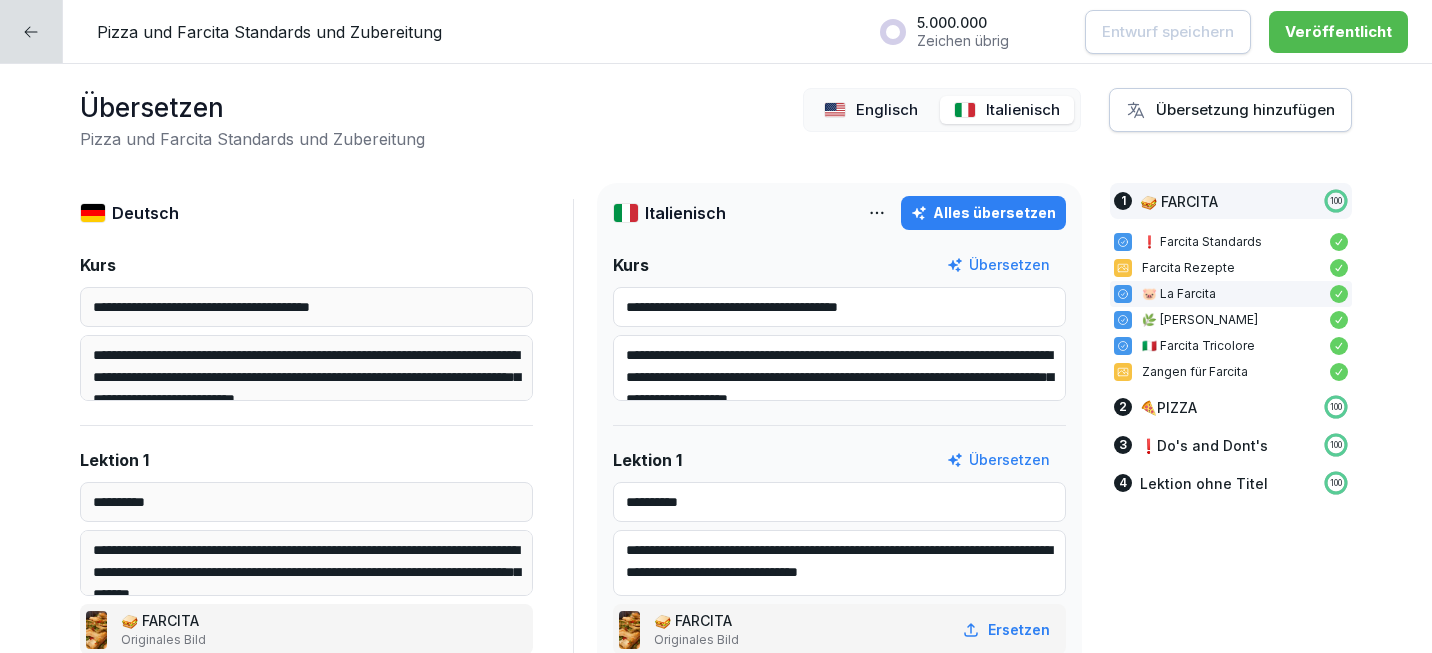 click on "🐷 La Farcita" at bounding box center (1231, 294) 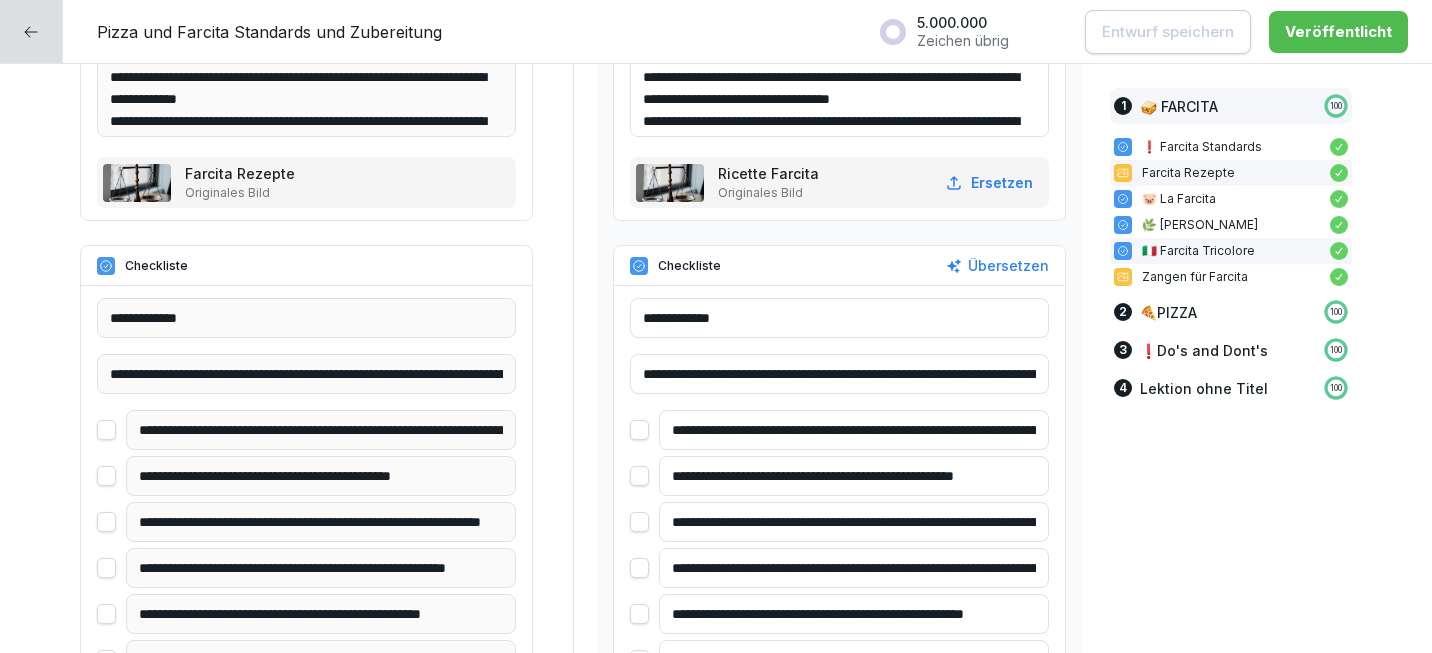 click on "🇮🇹 Farcita Tricolore" at bounding box center [1231, 251] 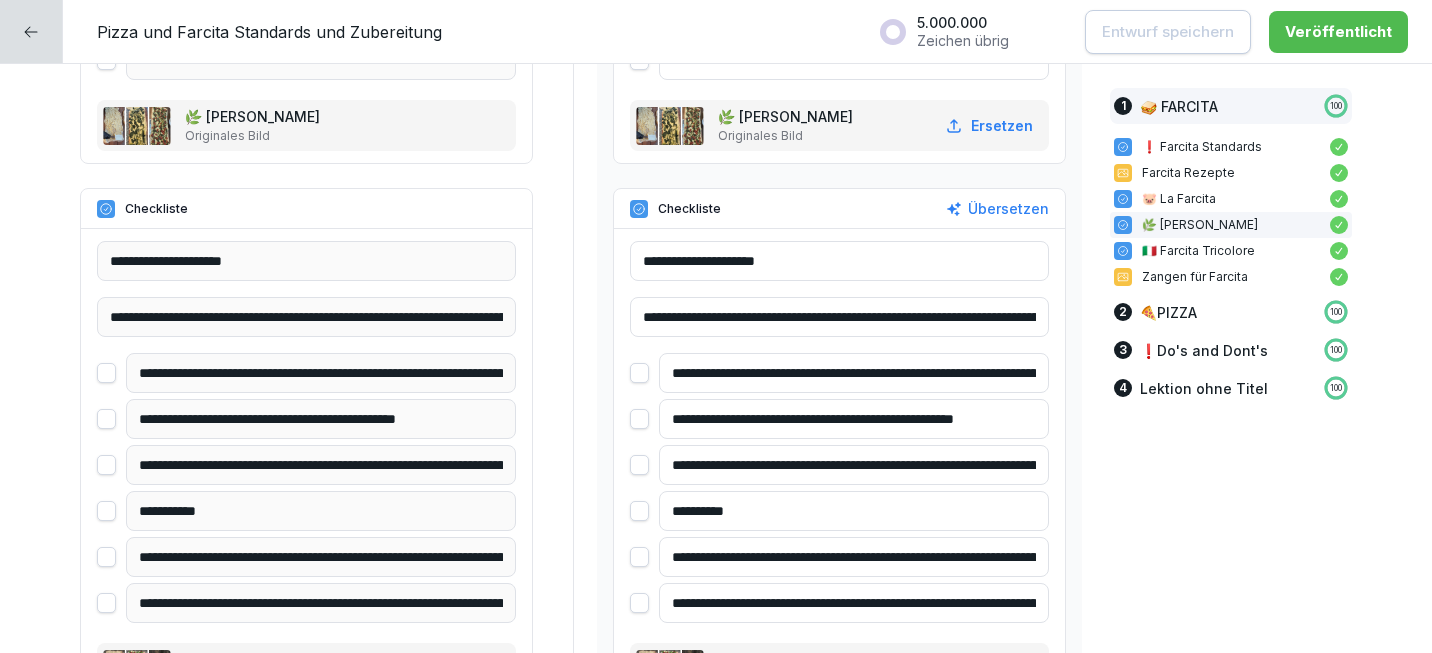 scroll, scrollTop: 2442, scrollLeft: 0, axis: vertical 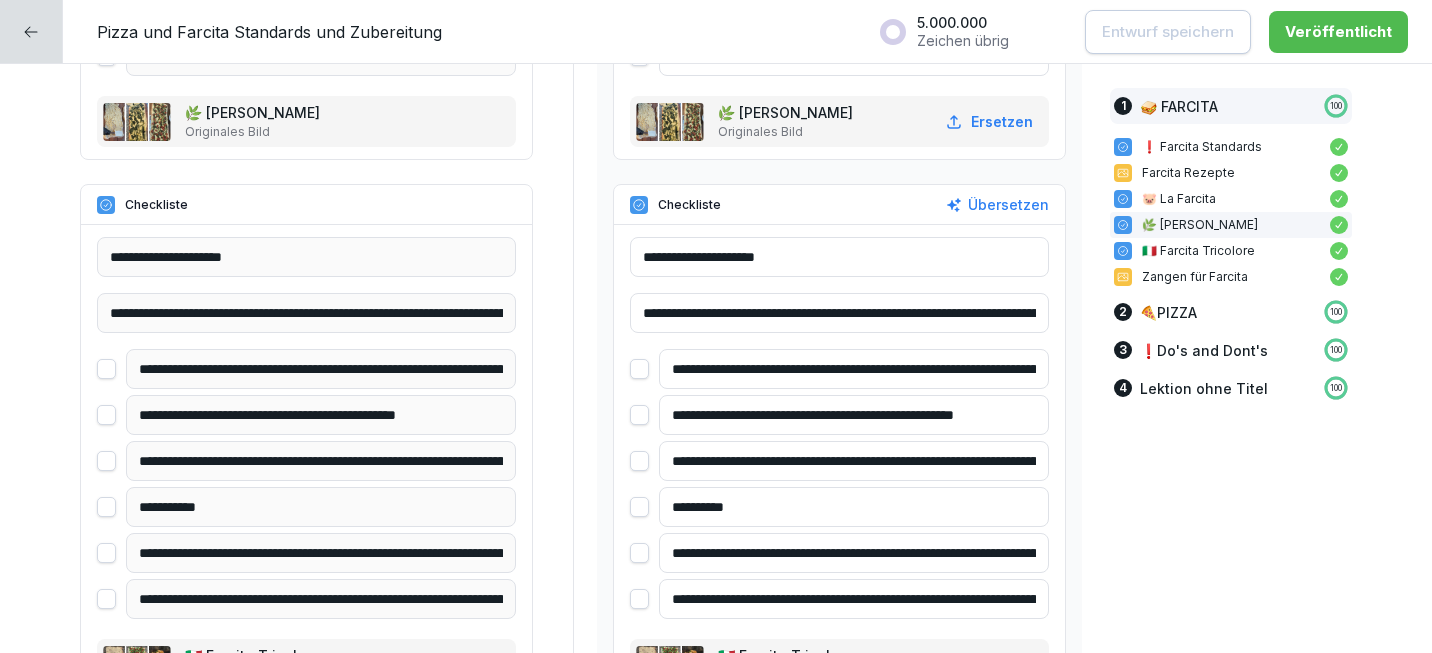 drag, startPoint x: 885, startPoint y: 370, endPoint x: 663, endPoint y: 369, distance: 222.00226 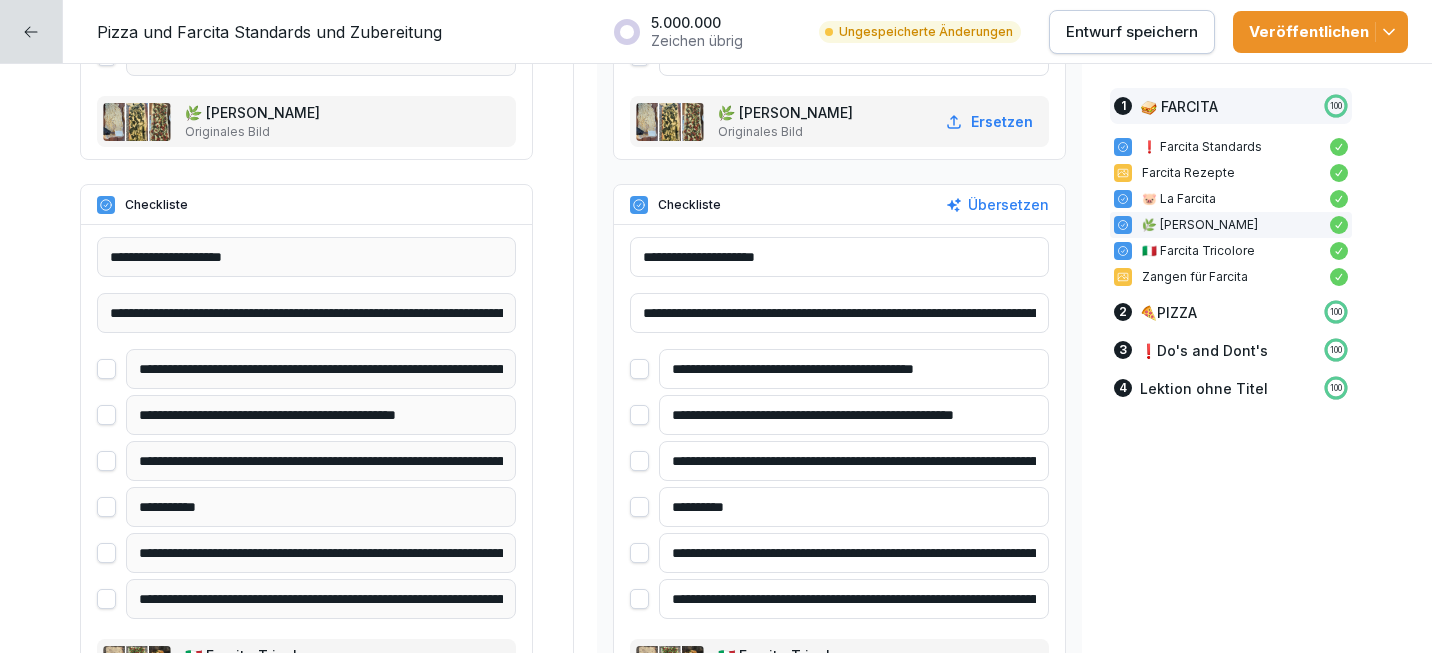 click on "**********" at bounding box center (854, 369) 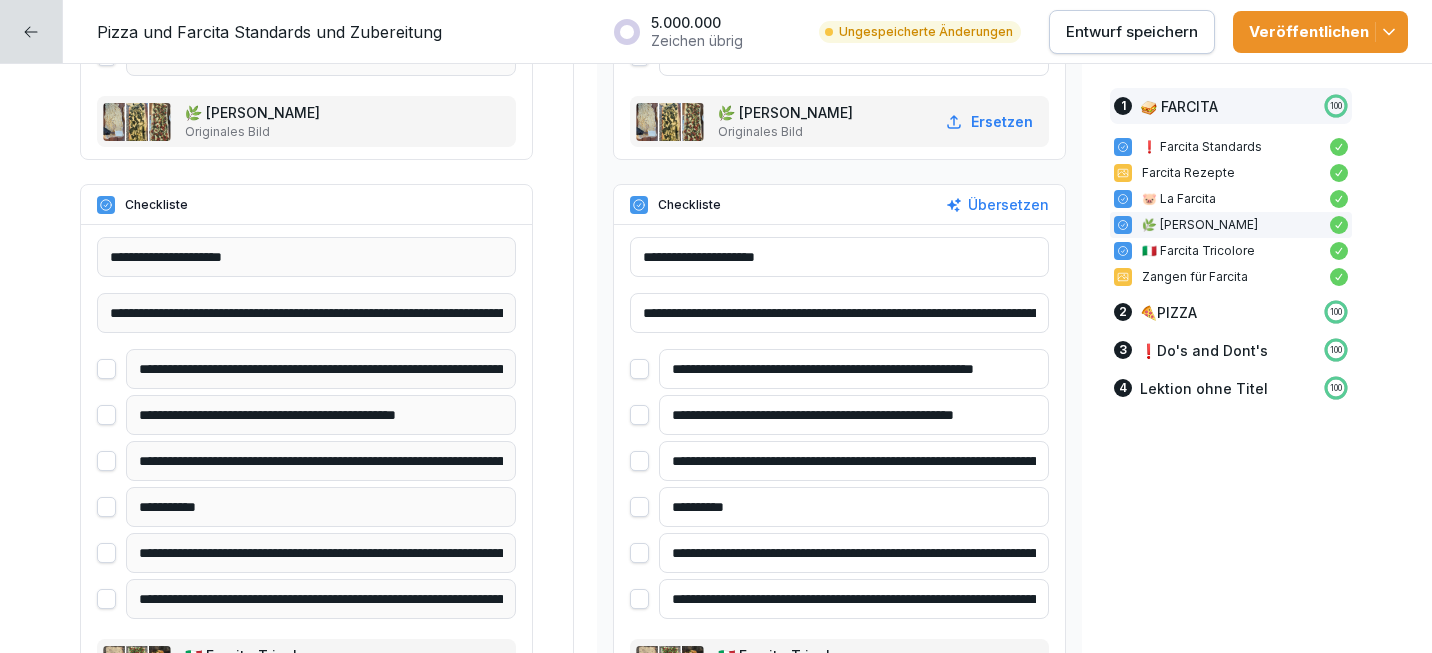 click on "**********" at bounding box center (854, 369) 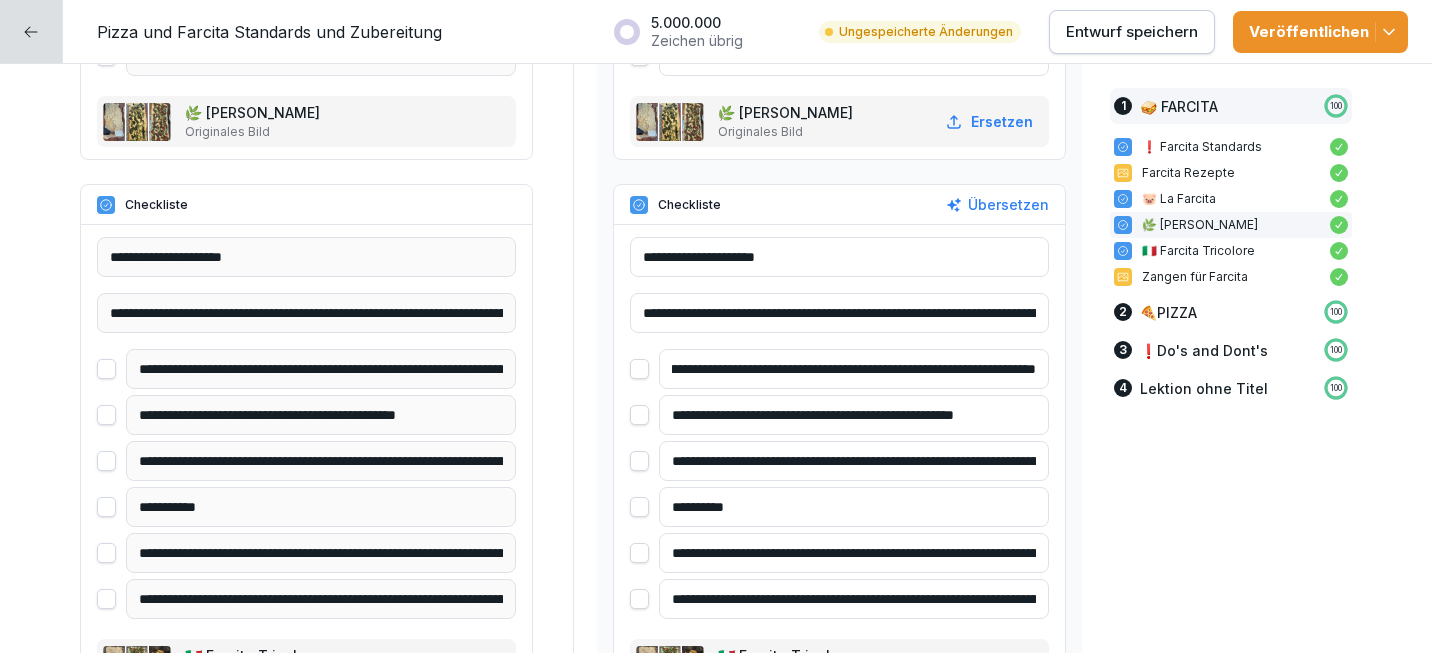 scroll, scrollTop: 0, scrollLeft: 124, axis: horizontal 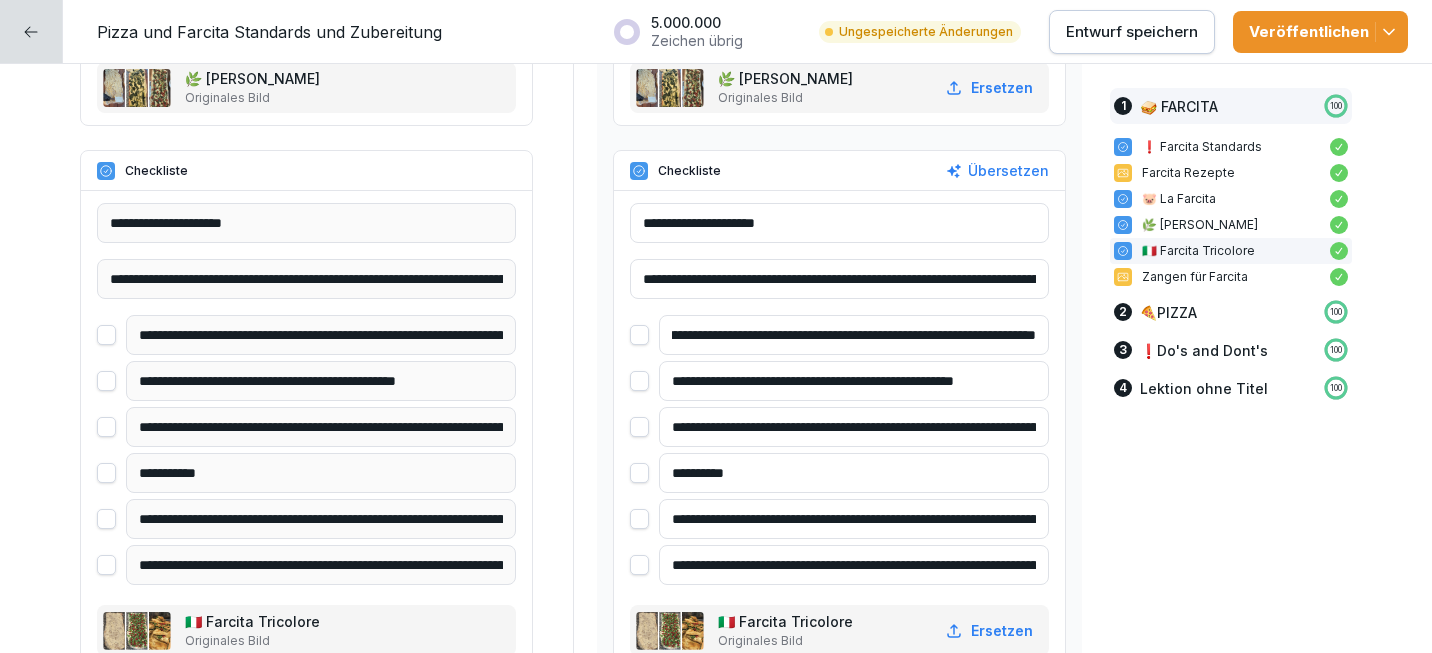 type on "**********" 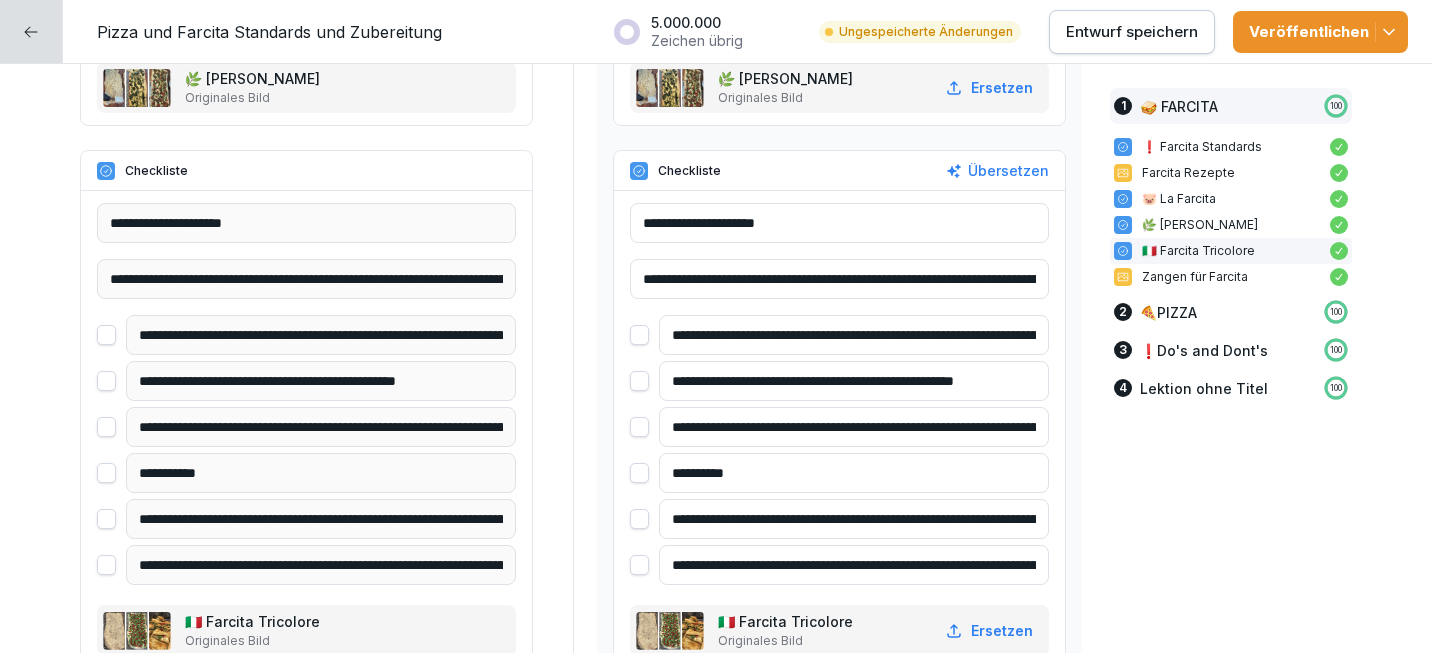 drag, startPoint x: 729, startPoint y: 384, endPoint x: 666, endPoint y: 381, distance: 63.07139 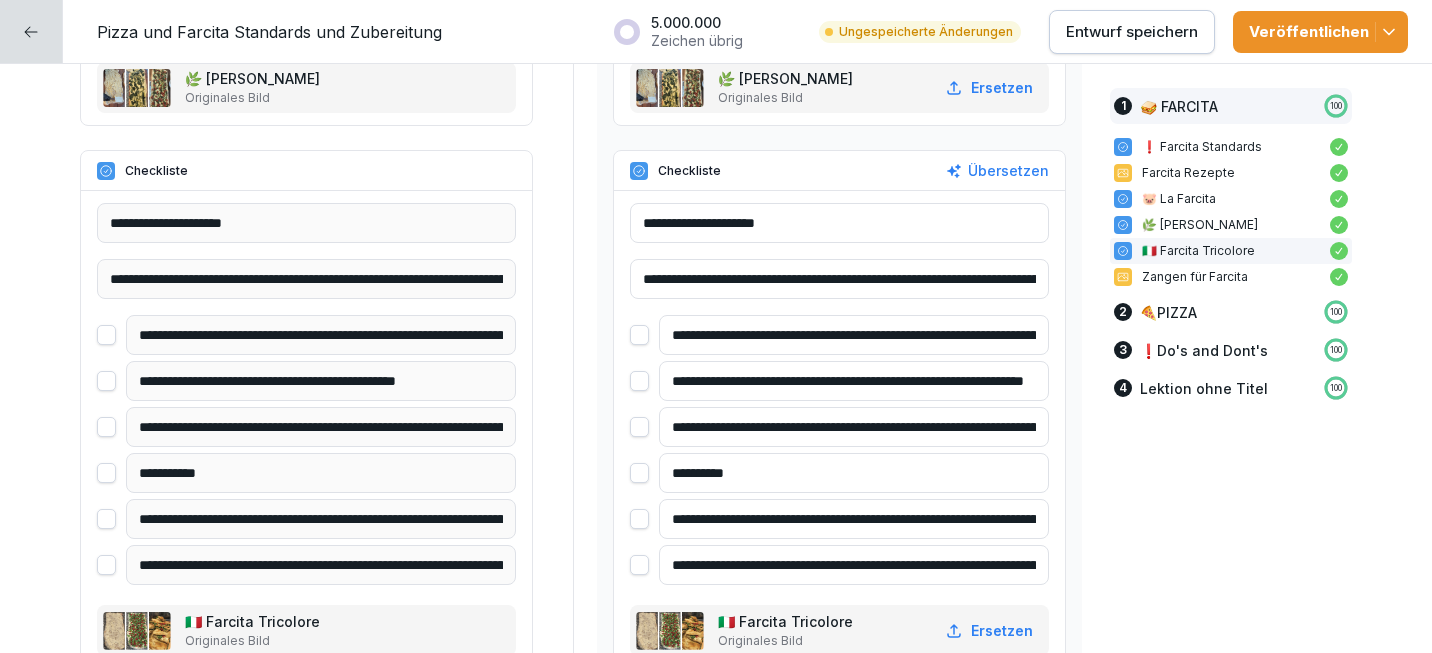scroll, scrollTop: 2473, scrollLeft: 0, axis: vertical 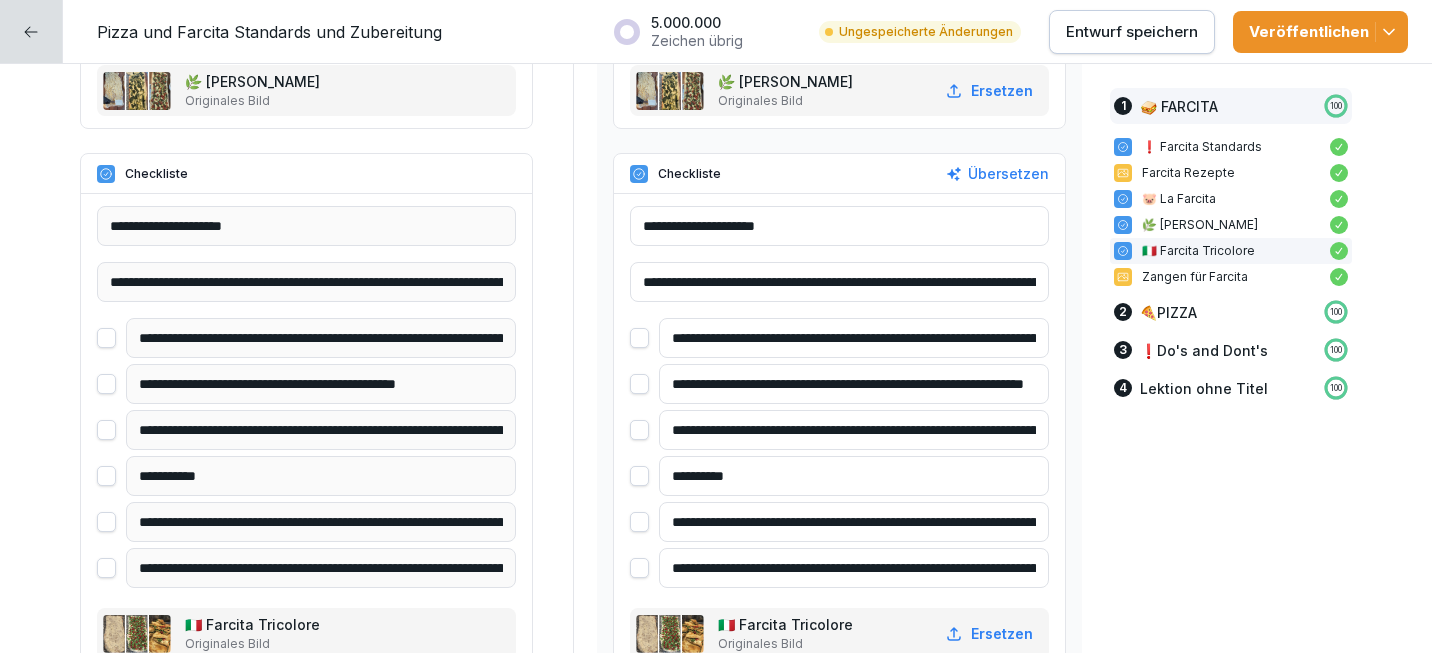 type on "**********" 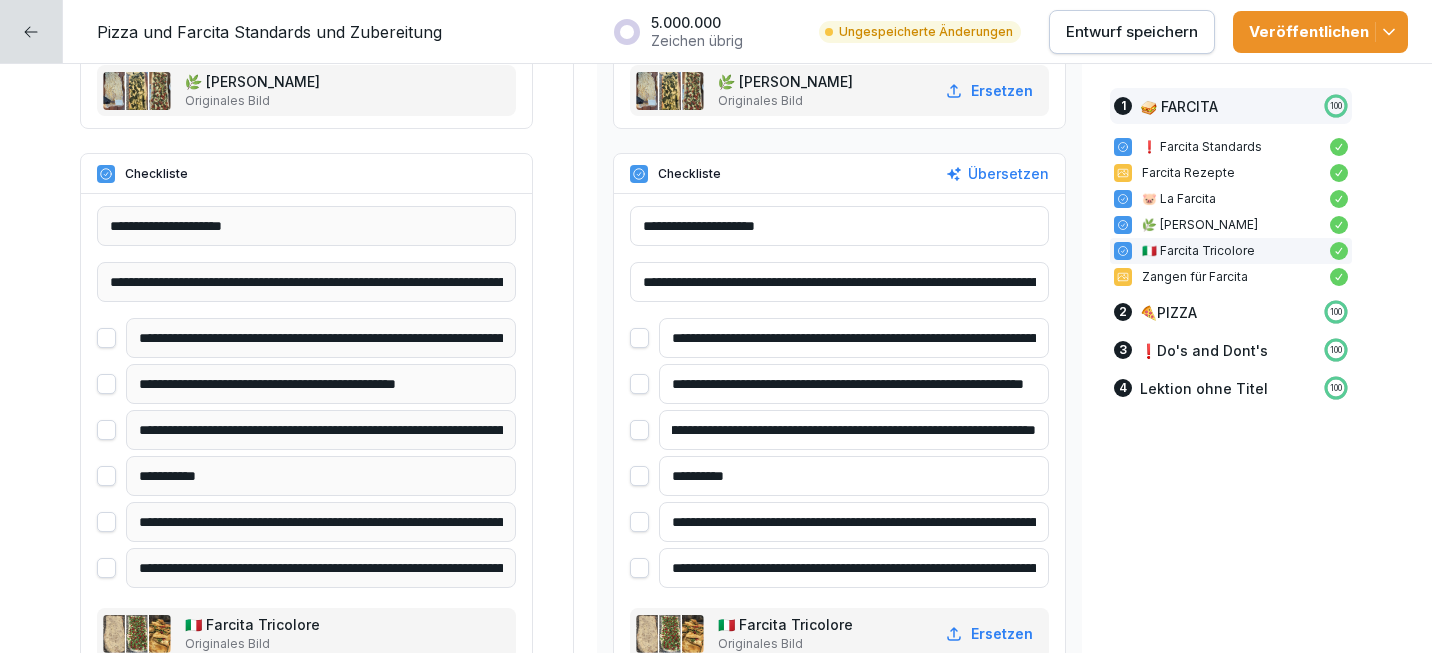 scroll, scrollTop: 0, scrollLeft: 168, axis: horizontal 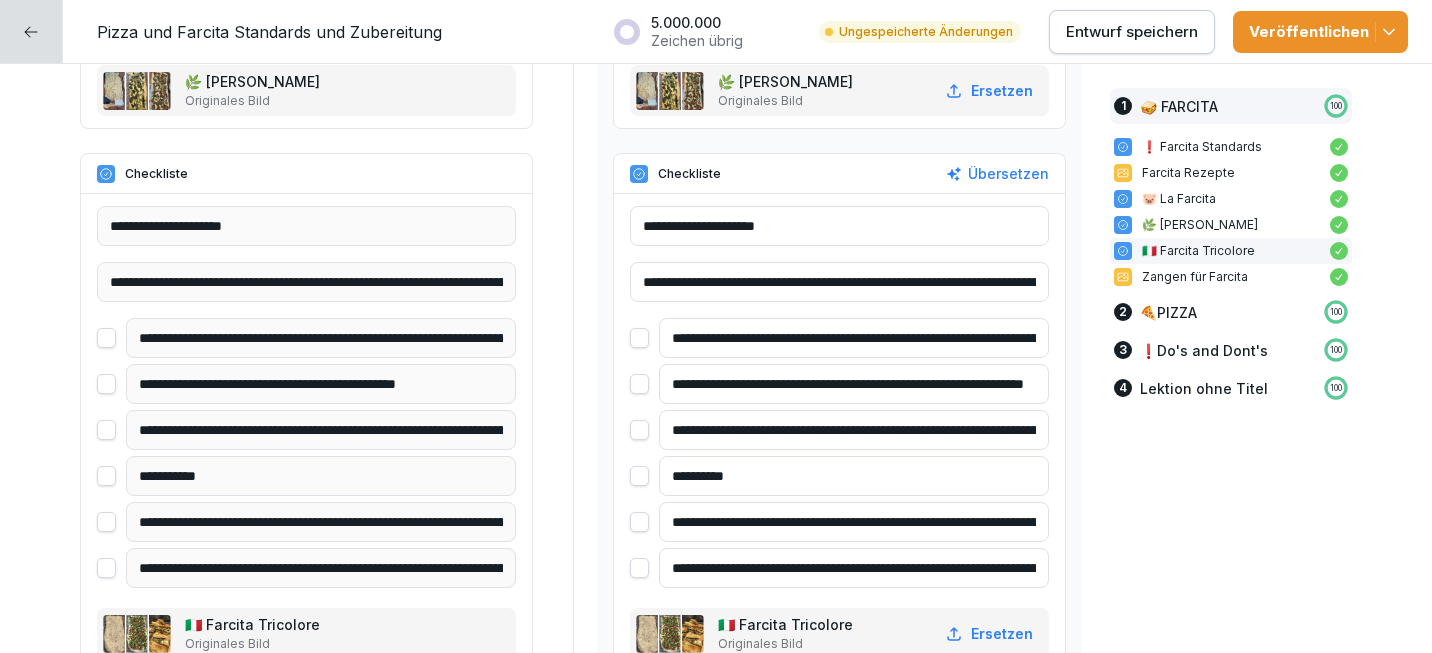drag, startPoint x: 750, startPoint y: 472, endPoint x: 706, endPoint y: 473, distance: 44.011364 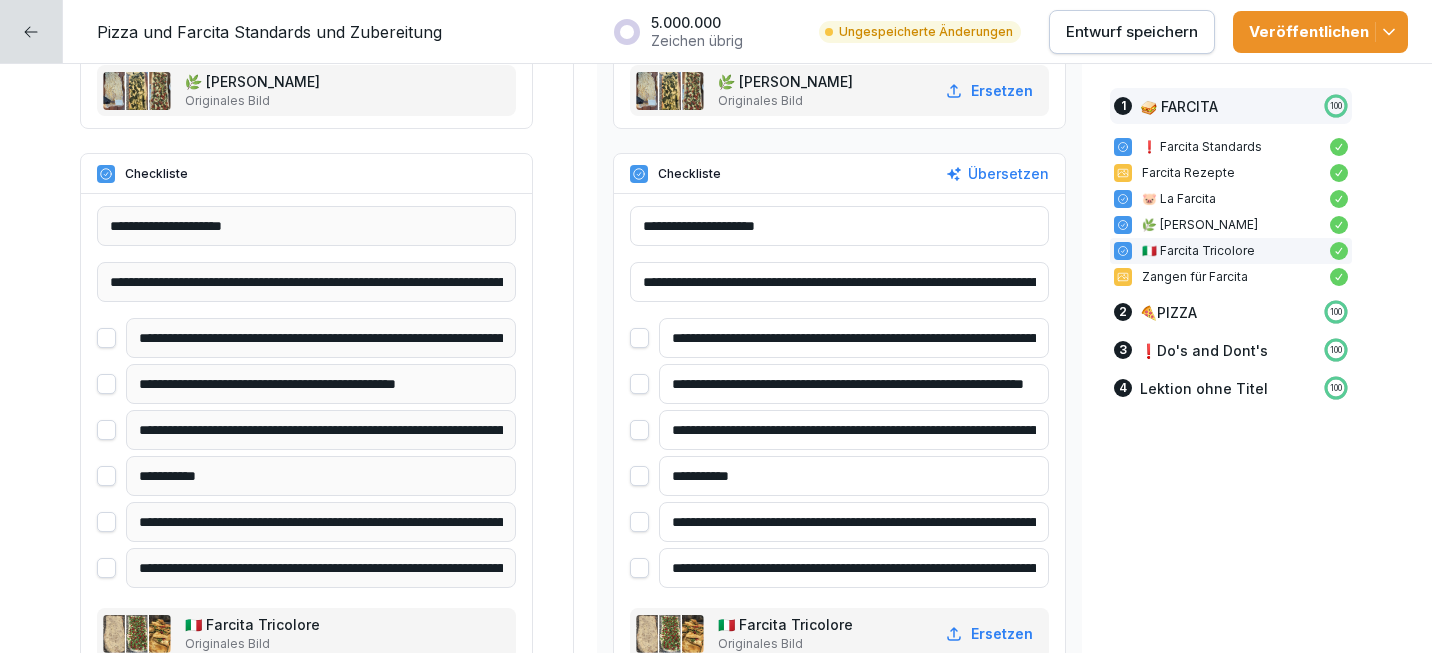 click on "**********" at bounding box center (854, 476) 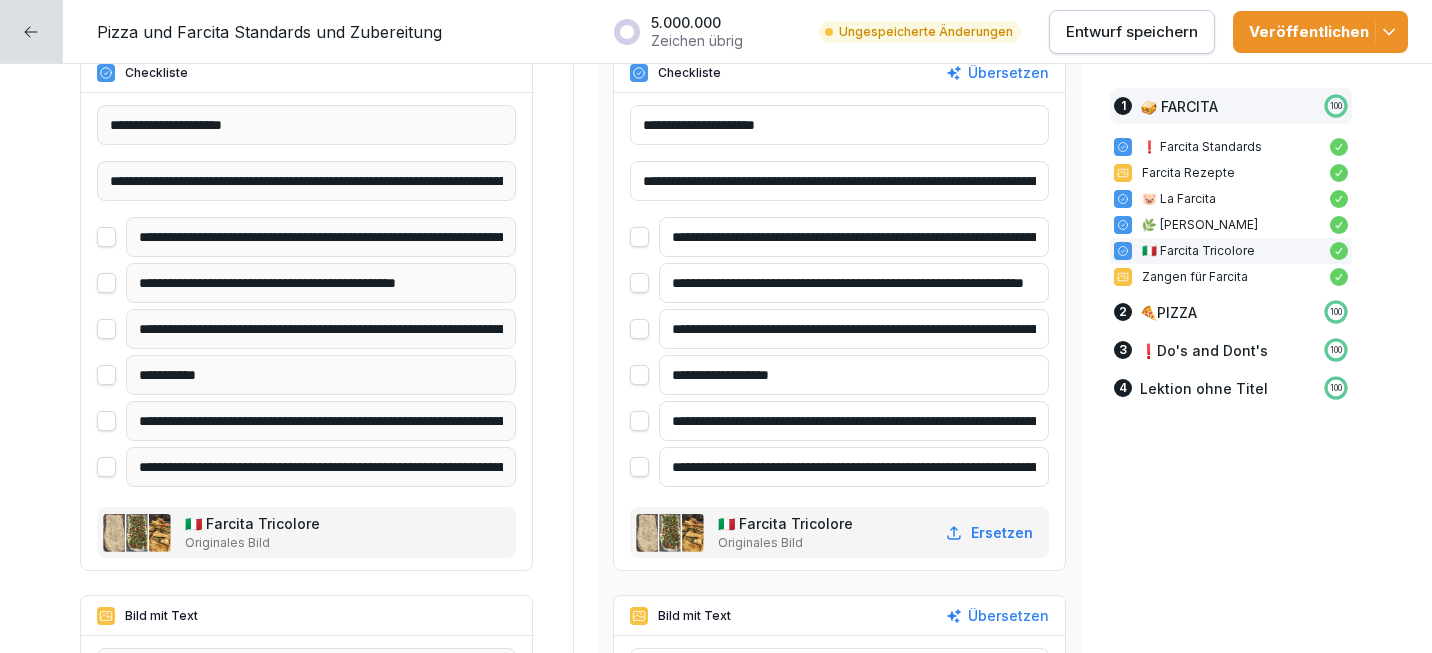 scroll, scrollTop: 2575, scrollLeft: 0, axis: vertical 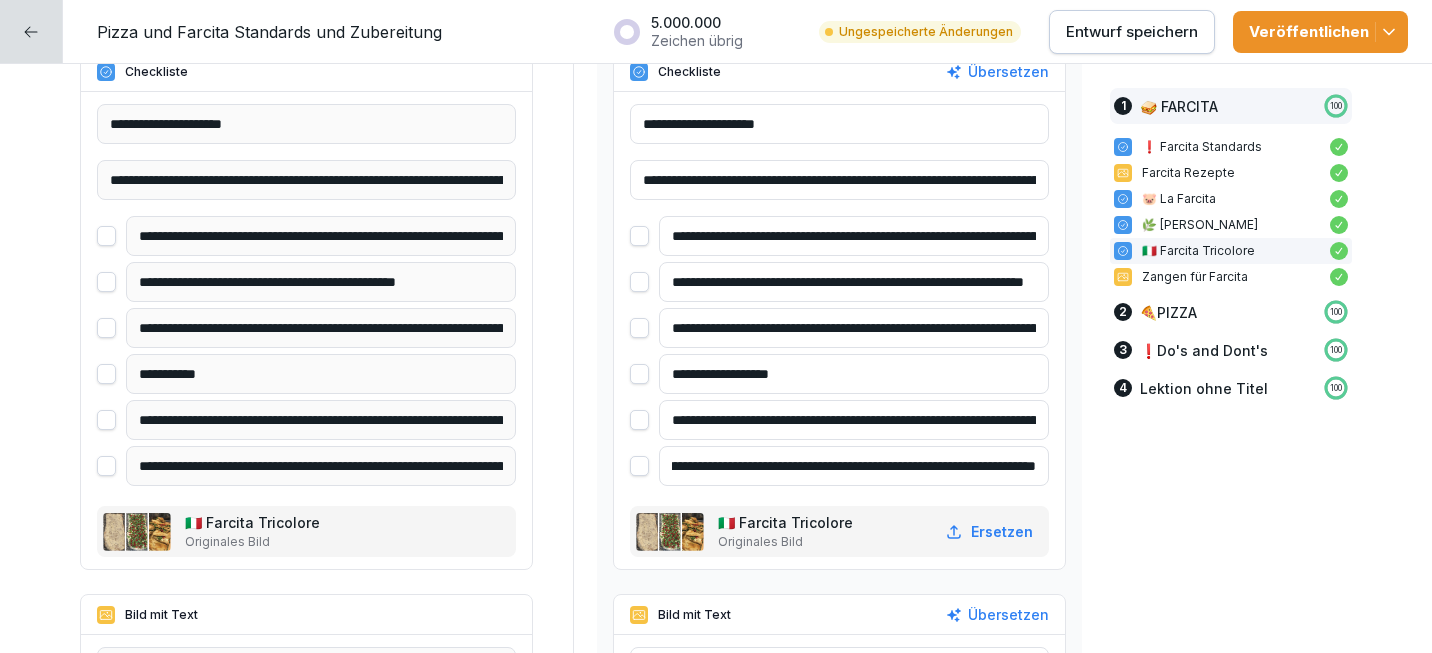 type on "**********" 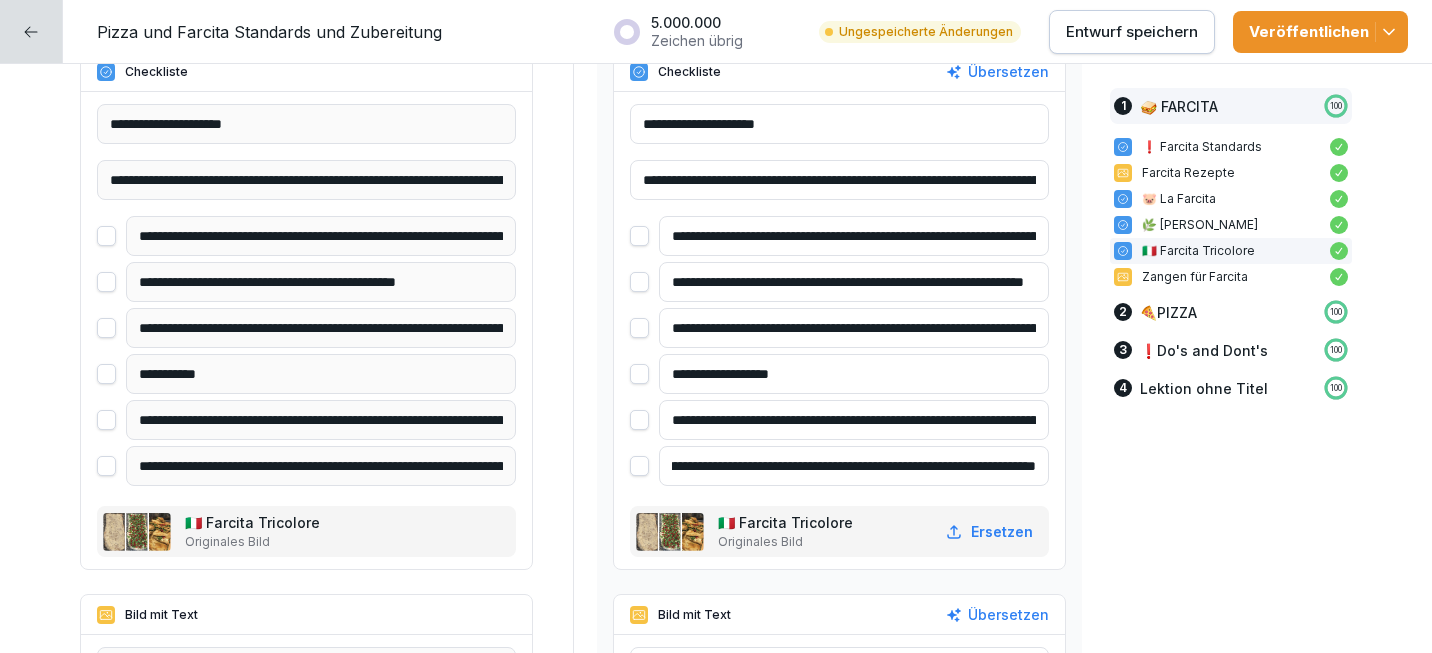 drag, startPoint x: 974, startPoint y: 464, endPoint x: 925, endPoint y: 464, distance: 49 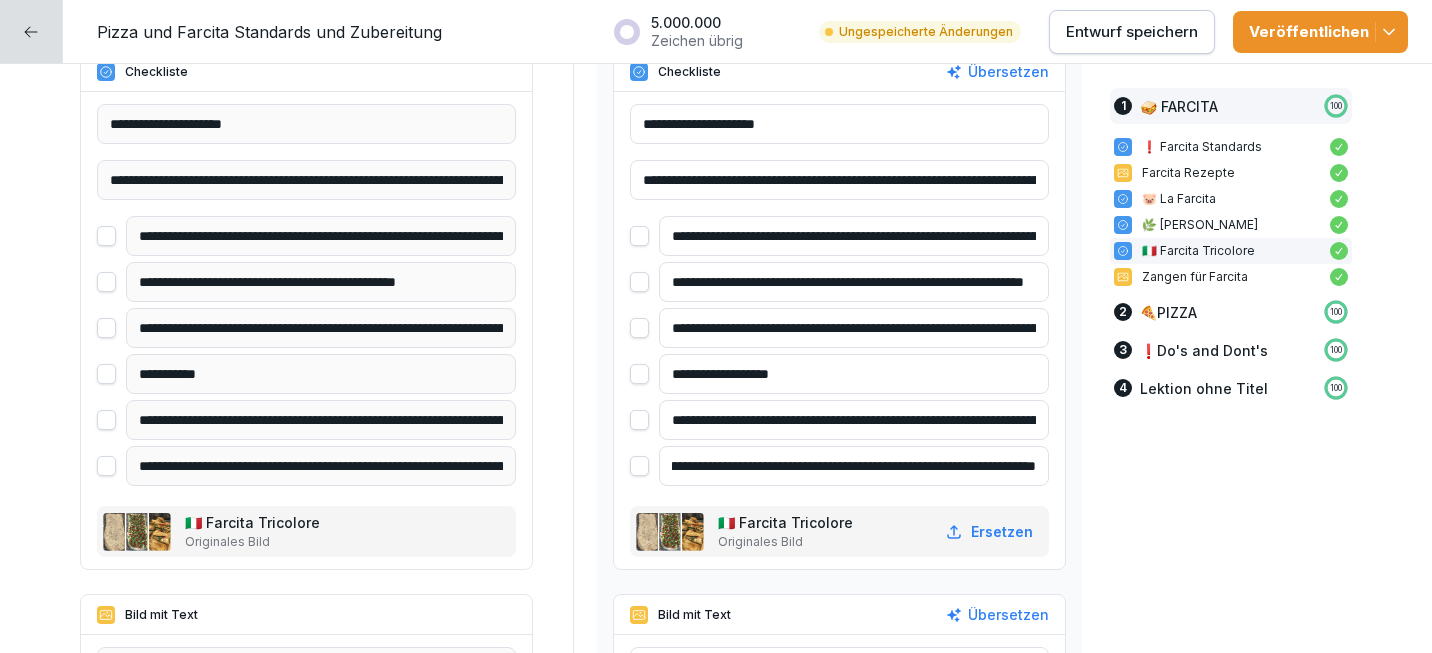 click on "**********" at bounding box center (854, 466) 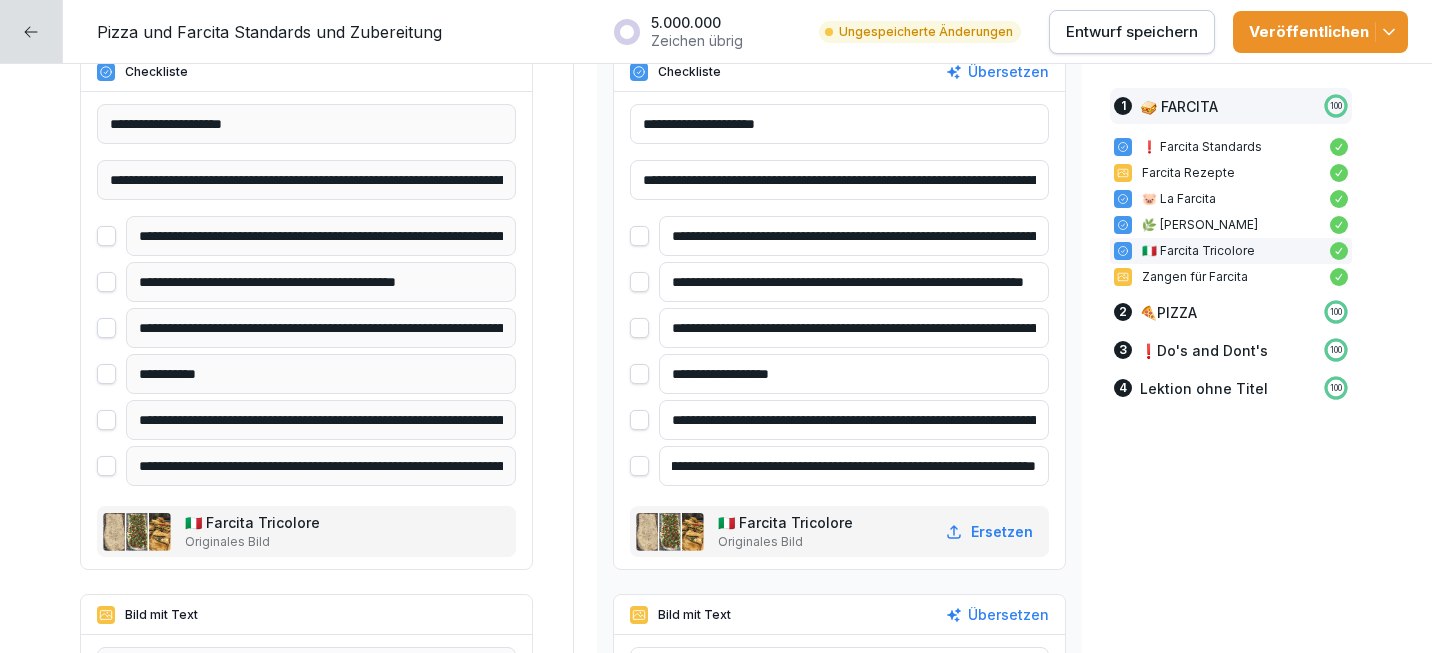 drag, startPoint x: 867, startPoint y: 463, endPoint x: 971, endPoint y: 461, distance: 104.019226 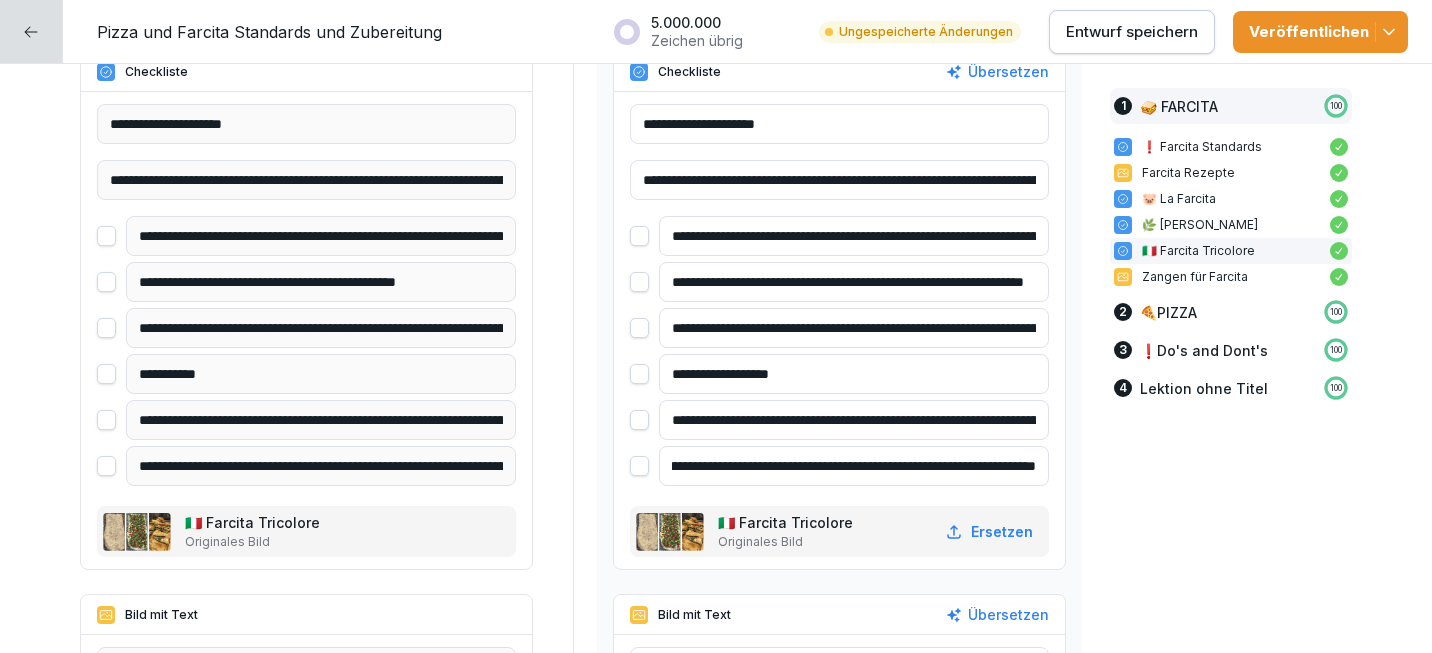 click on "**********" at bounding box center (854, 466) 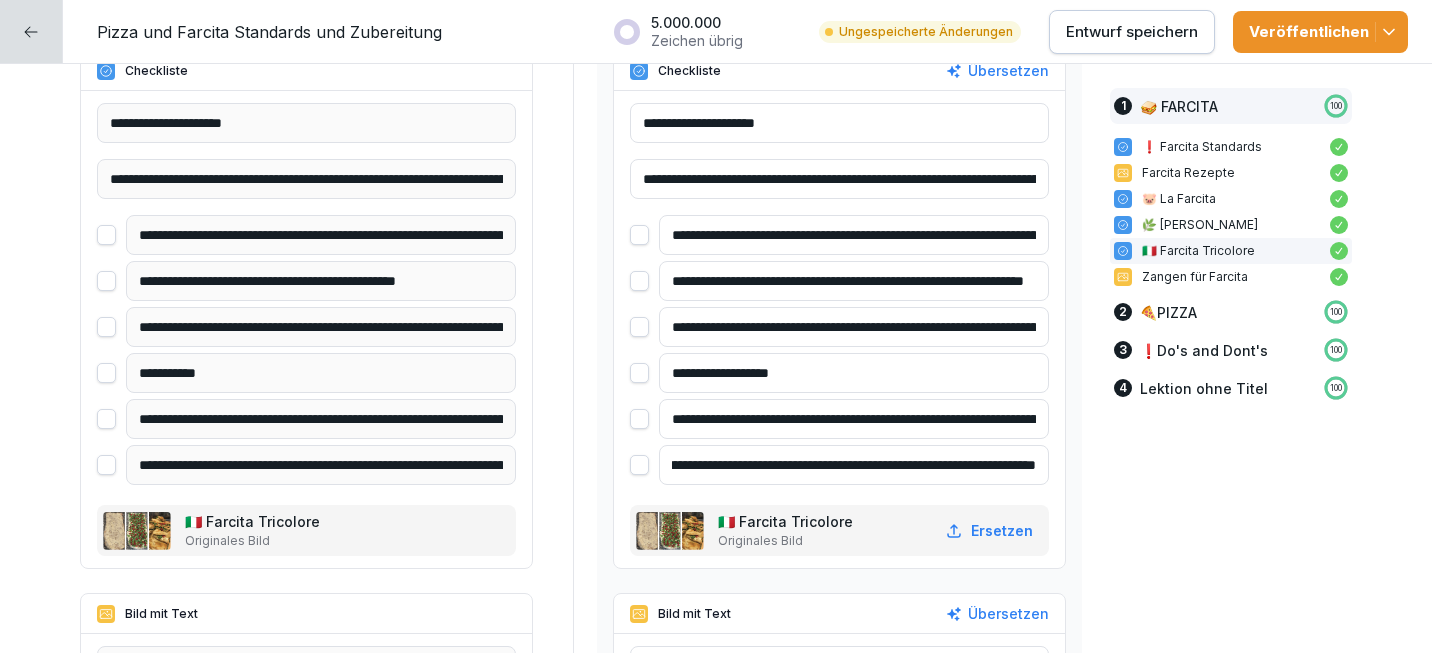scroll, scrollTop: 0, scrollLeft: 241, axis: horizontal 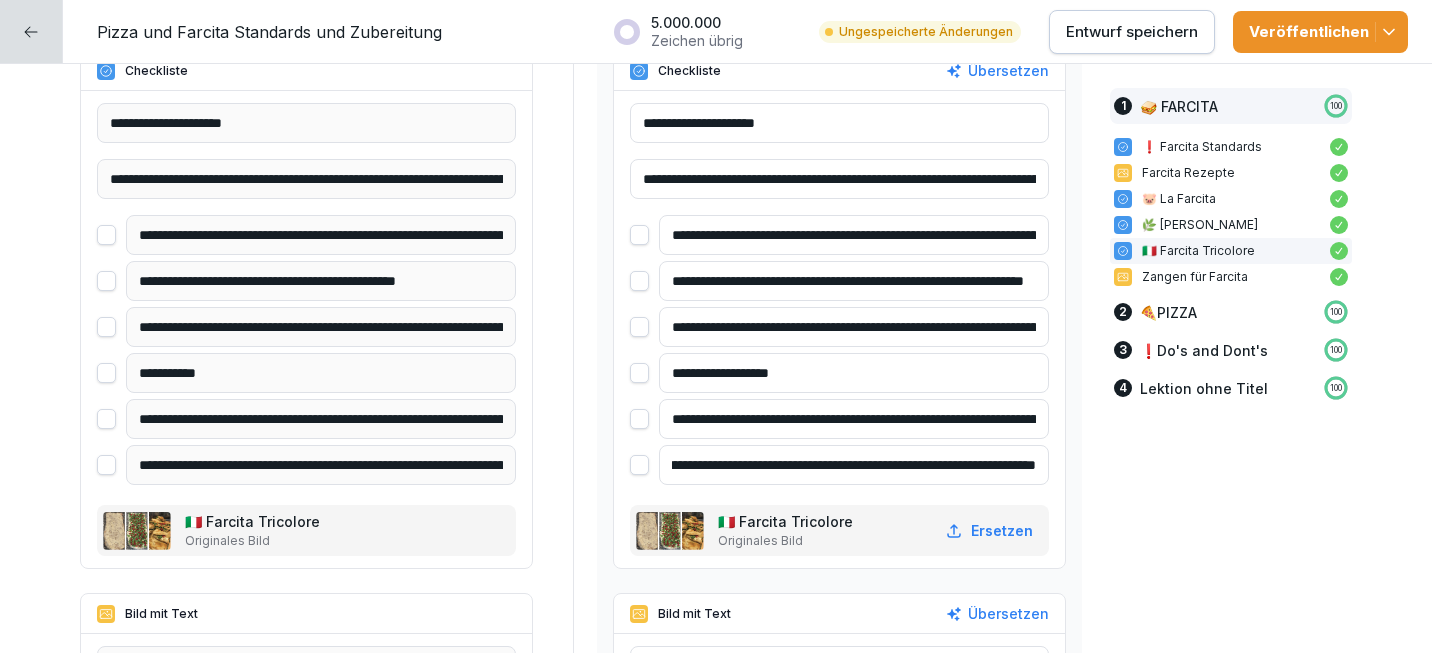 type on "**********" 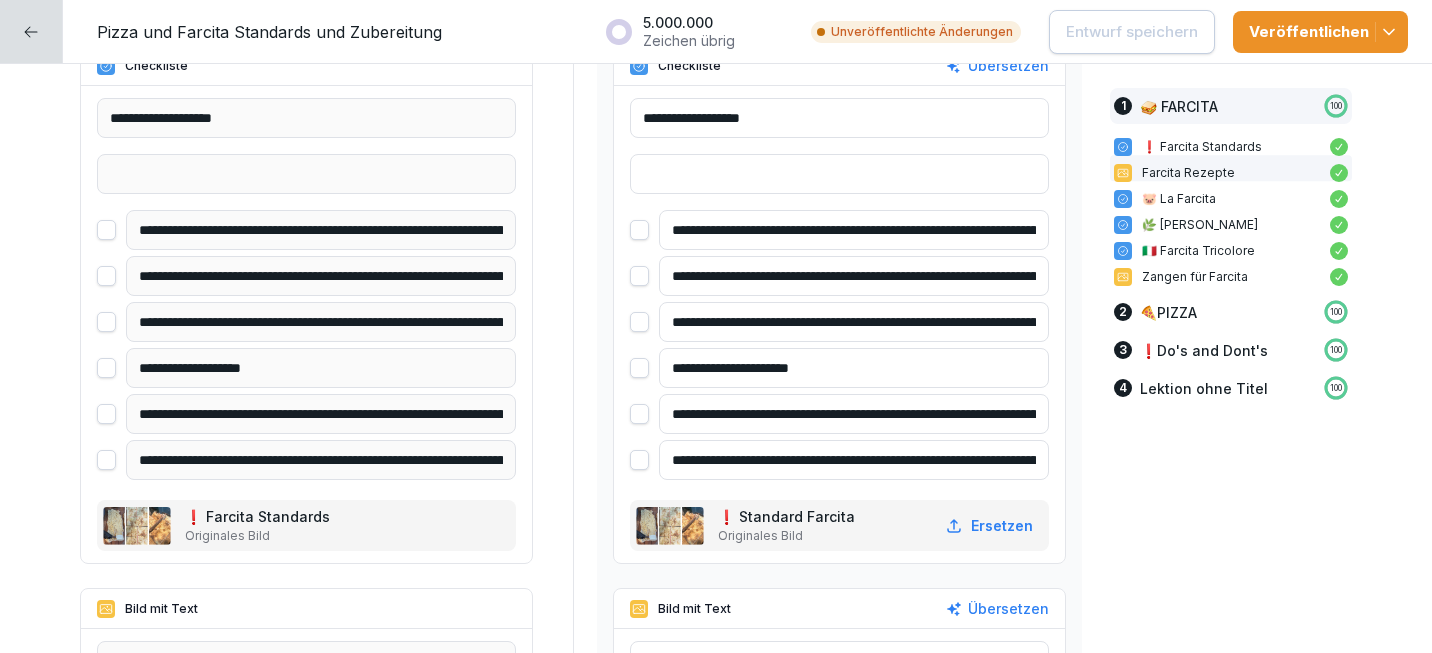 scroll, scrollTop: 0, scrollLeft: 0, axis: both 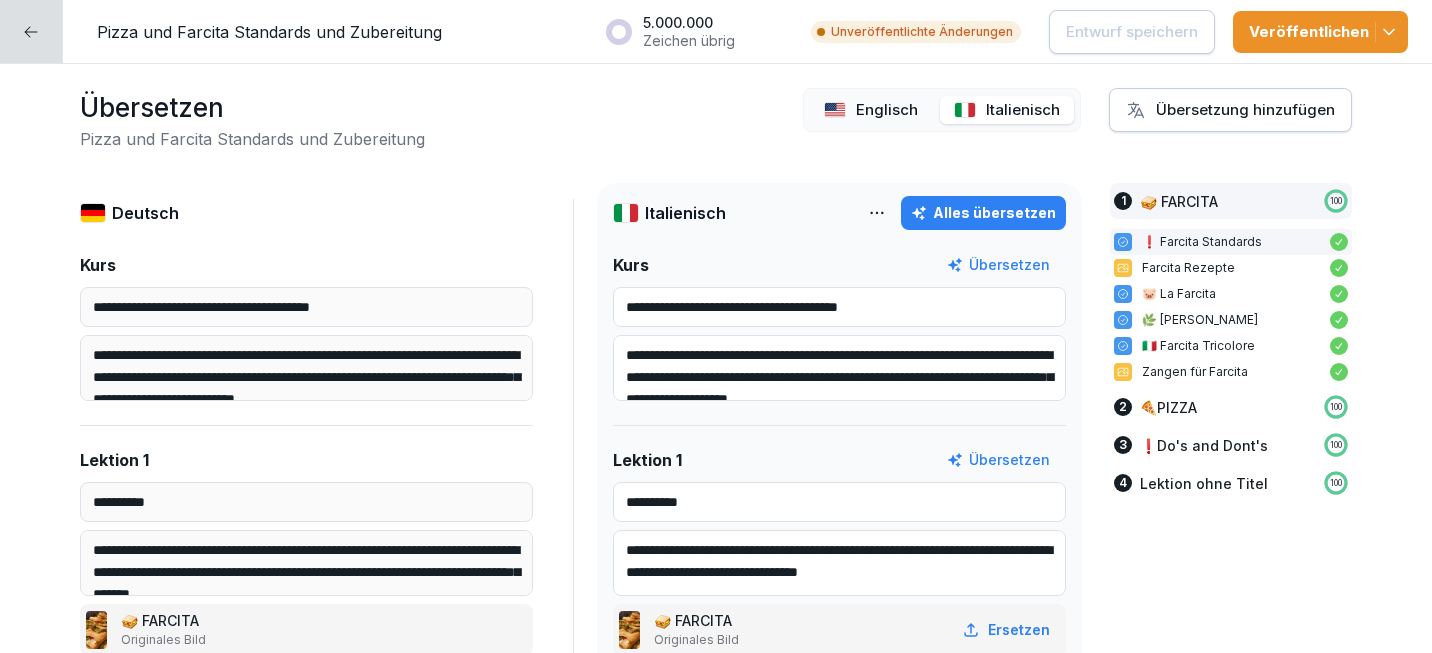 click on "Englisch" at bounding box center (887, 110) 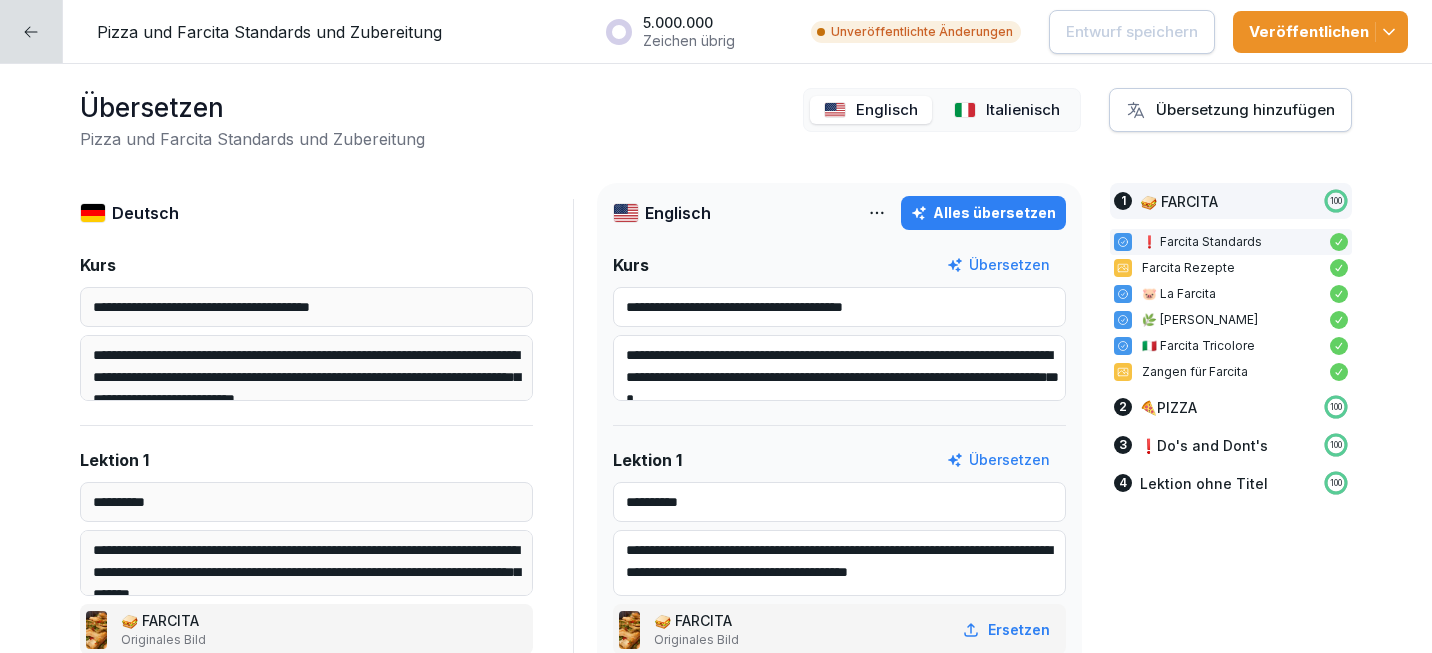 scroll, scrollTop: 18, scrollLeft: 0, axis: vertical 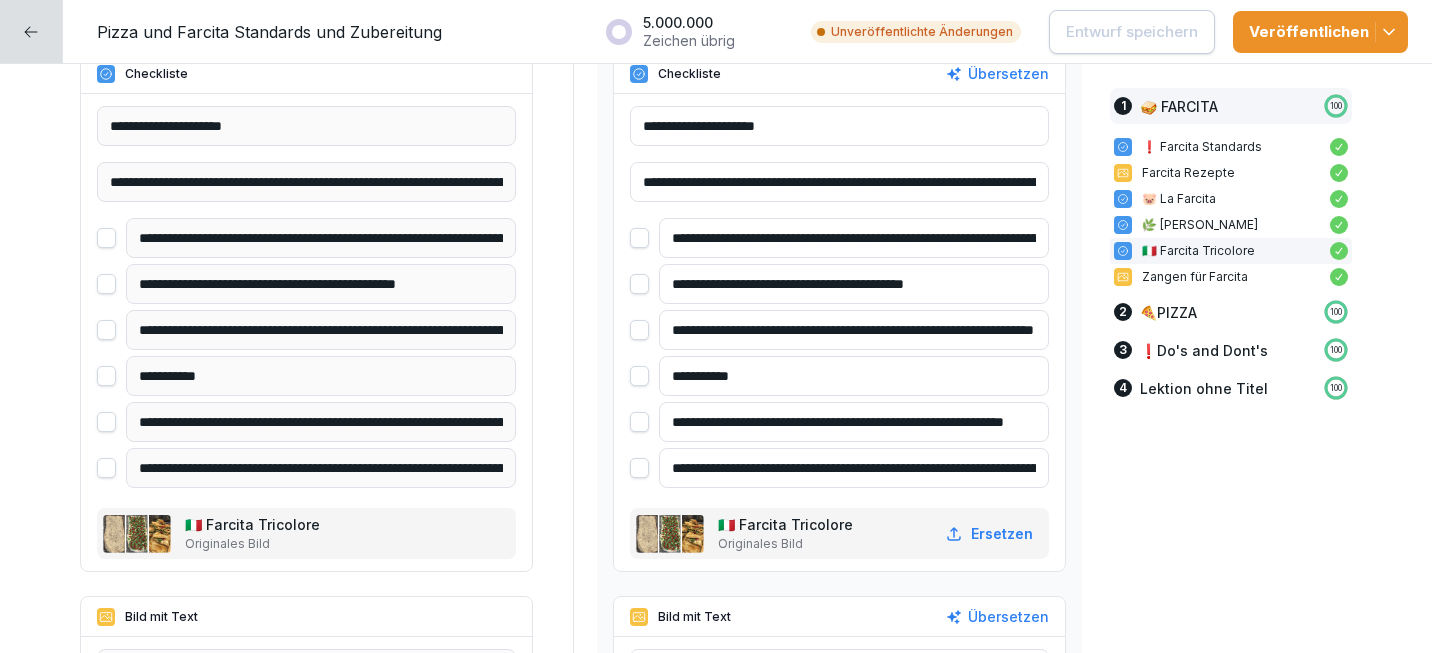 click on "**********" at bounding box center (854, 284) 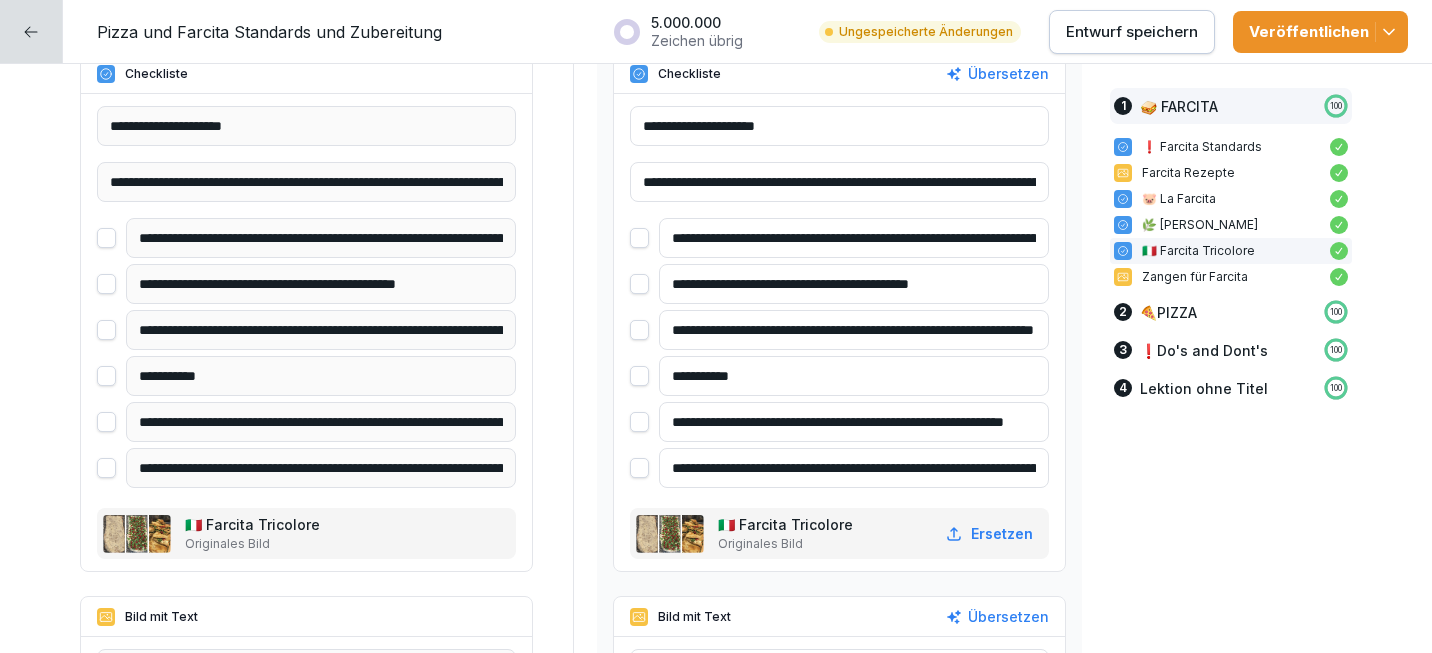click on "**********" at bounding box center [854, 284] 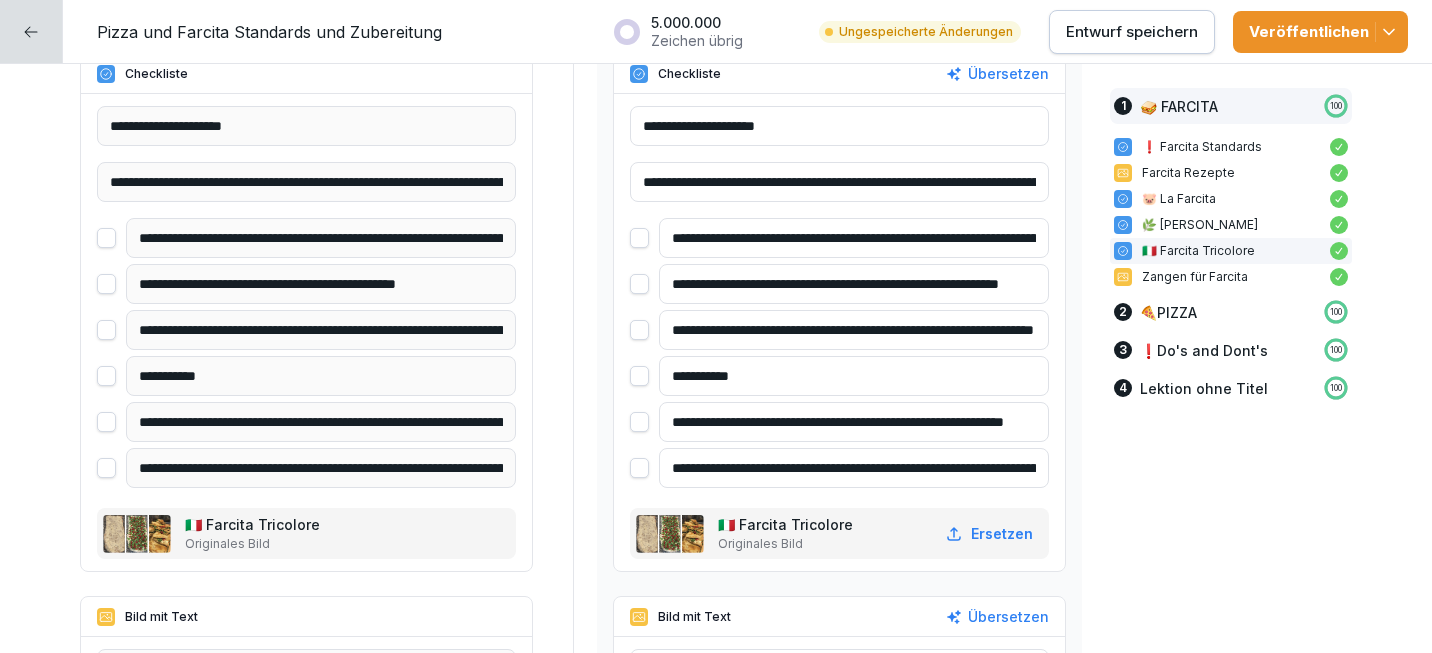 type on "**********" 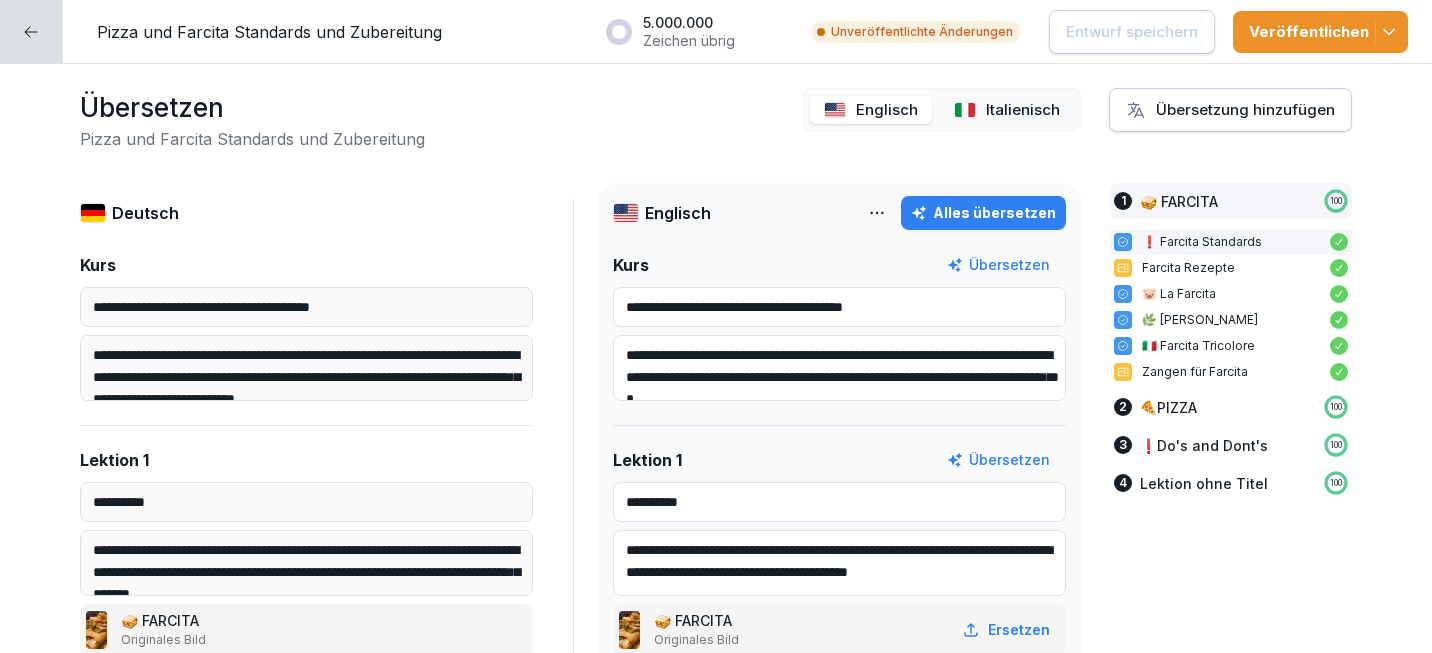 scroll, scrollTop: 4, scrollLeft: 0, axis: vertical 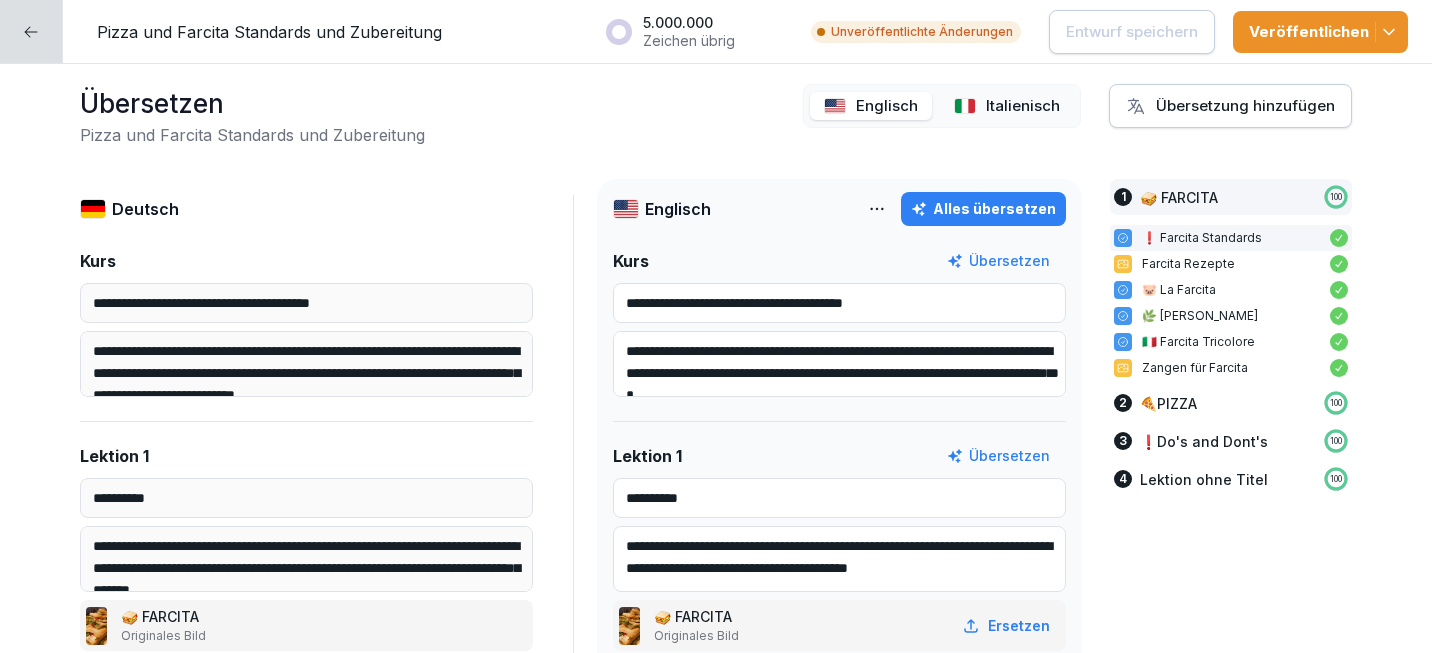 click on "Italienisch" at bounding box center (1023, 106) 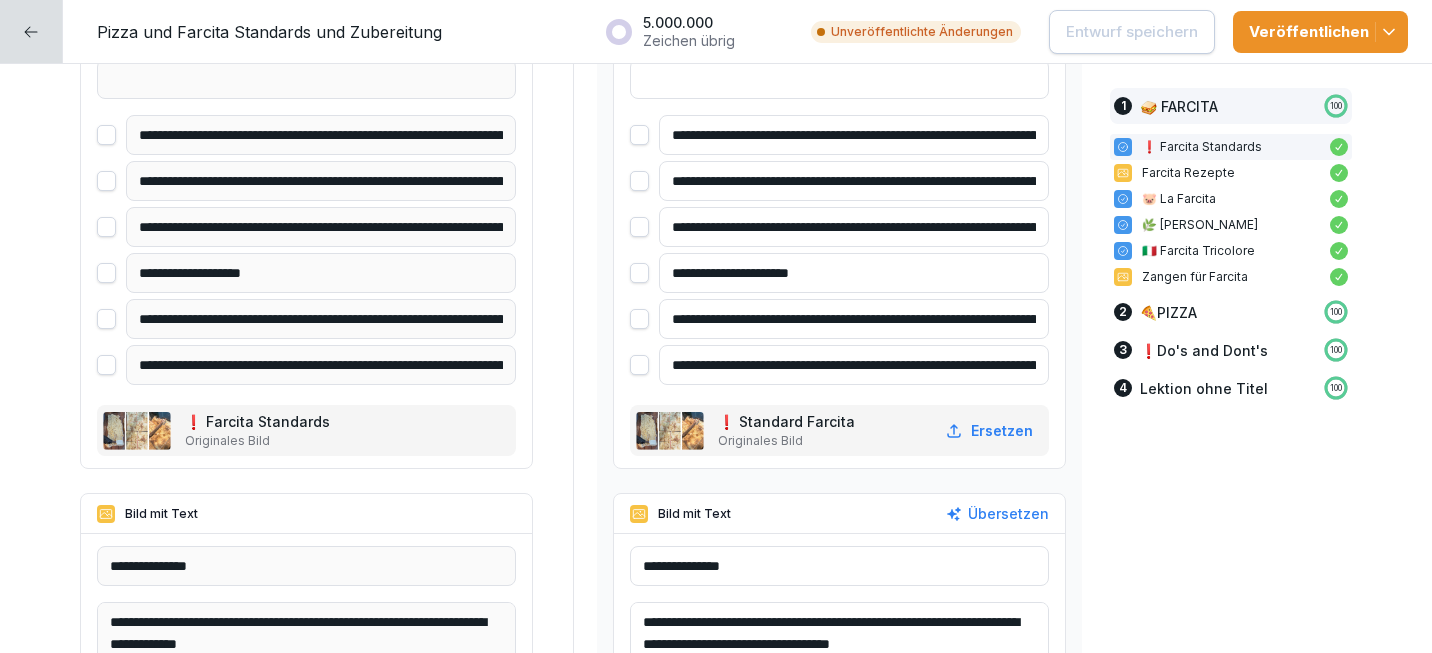 scroll, scrollTop: 856, scrollLeft: 0, axis: vertical 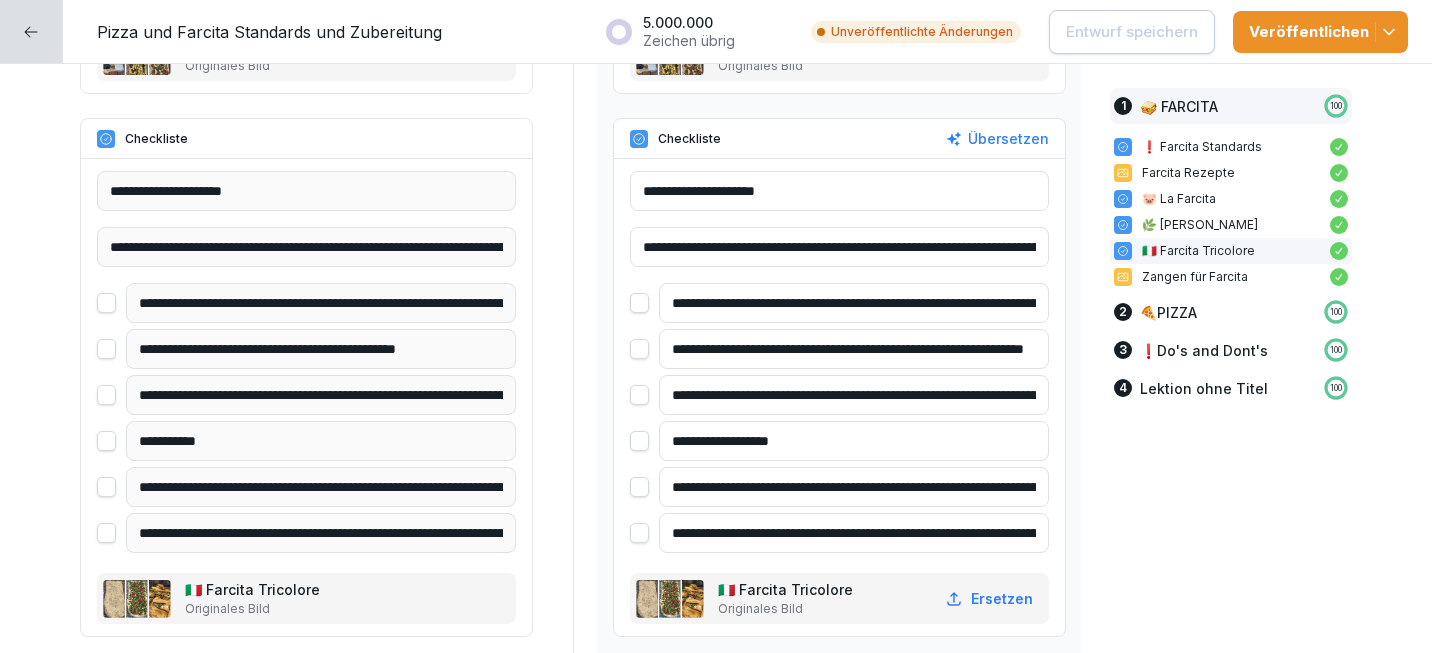 click 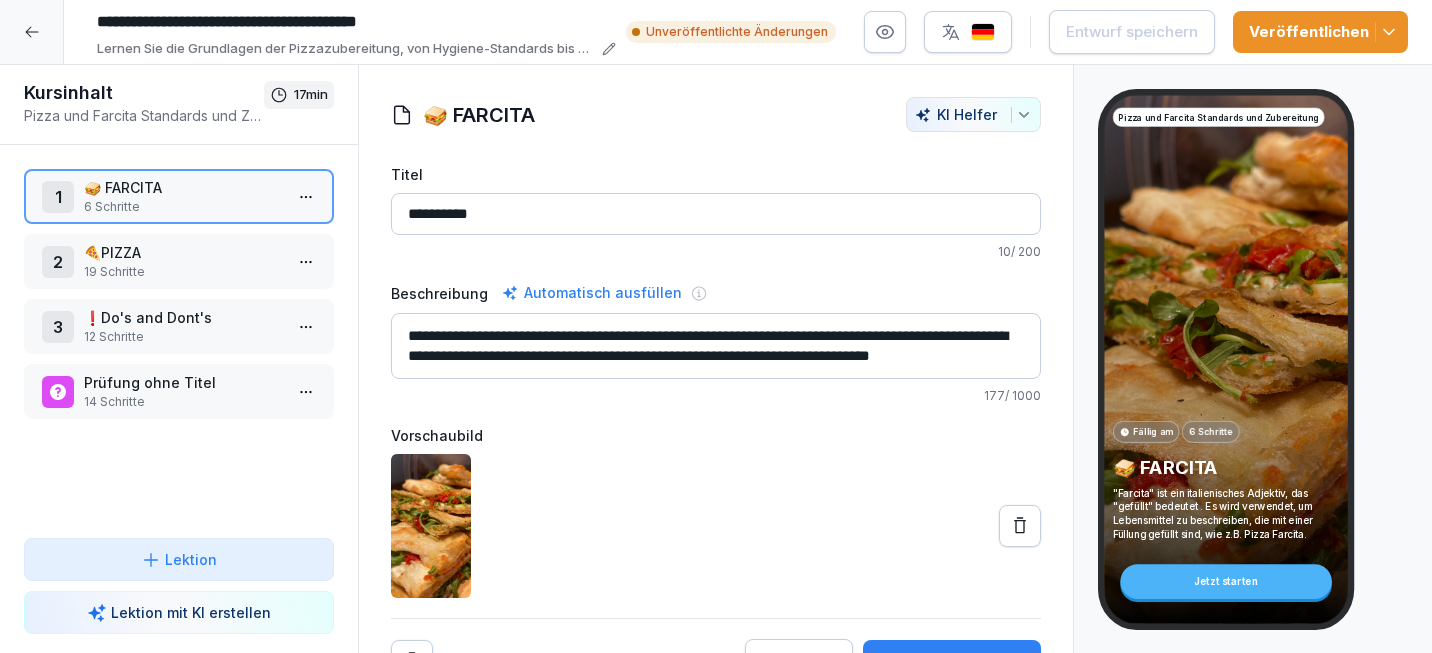 click on "**********" at bounding box center [716, 326] 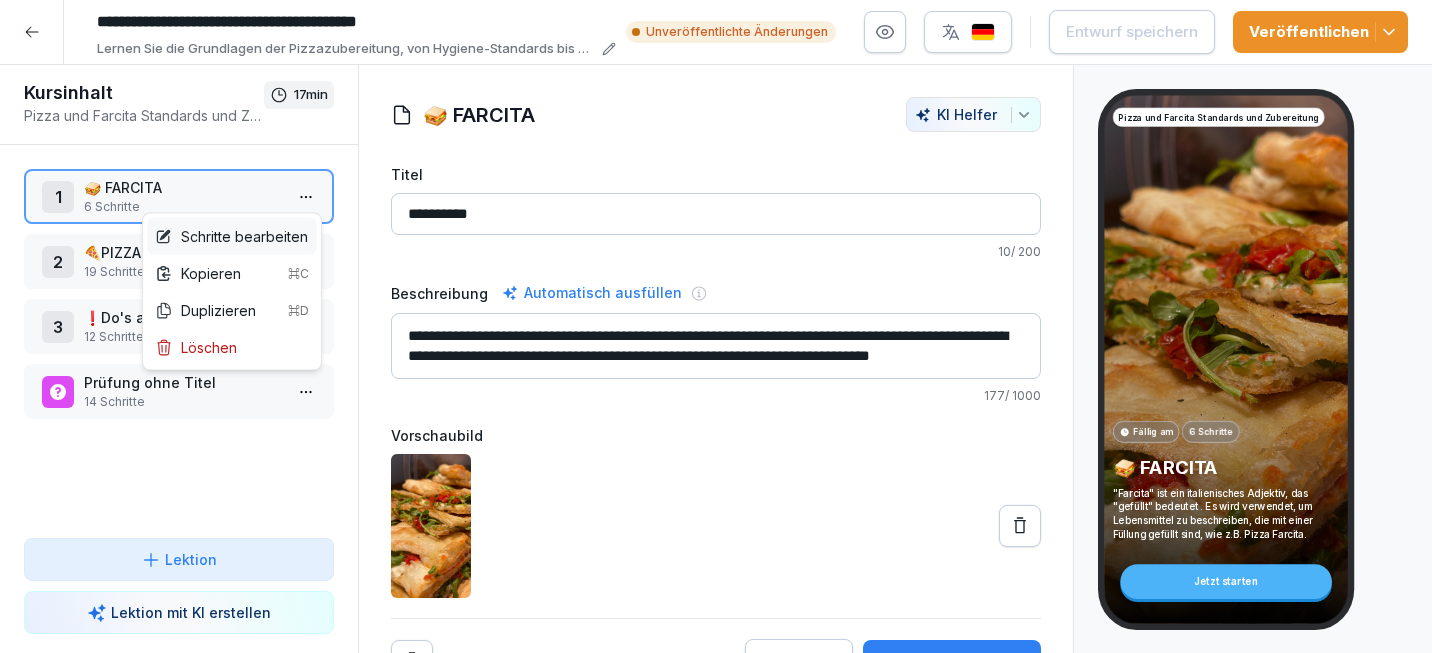 click on "Schritte bearbeiten" at bounding box center [231, 236] 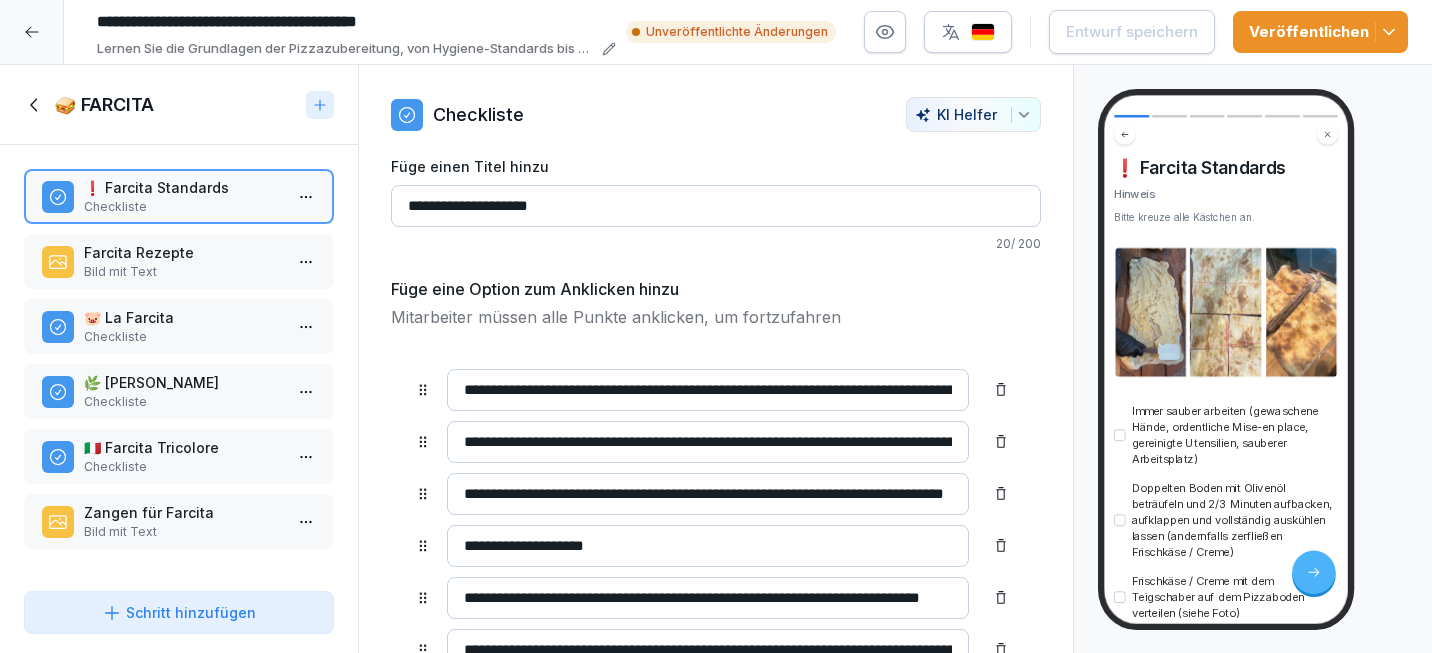 click on "🇮🇹 Farcita Tricolore" at bounding box center [183, 447] 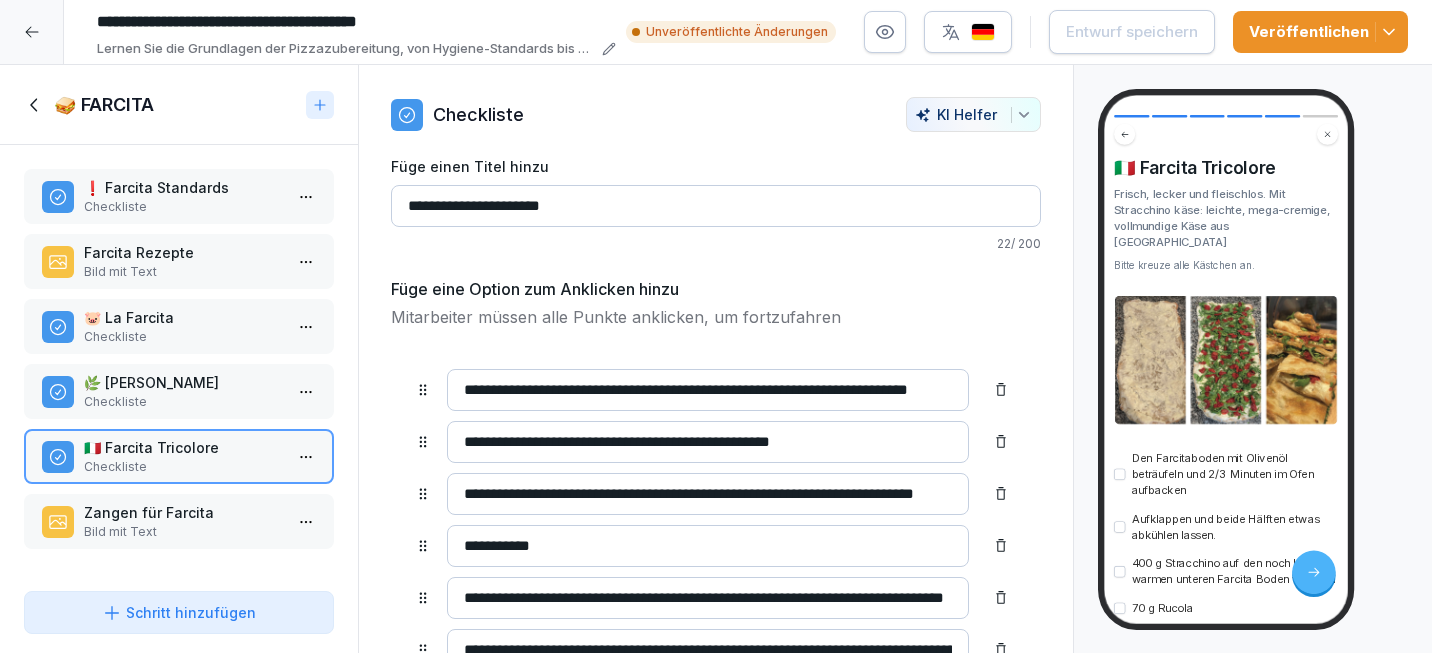 click on "**********" at bounding box center (708, 442) 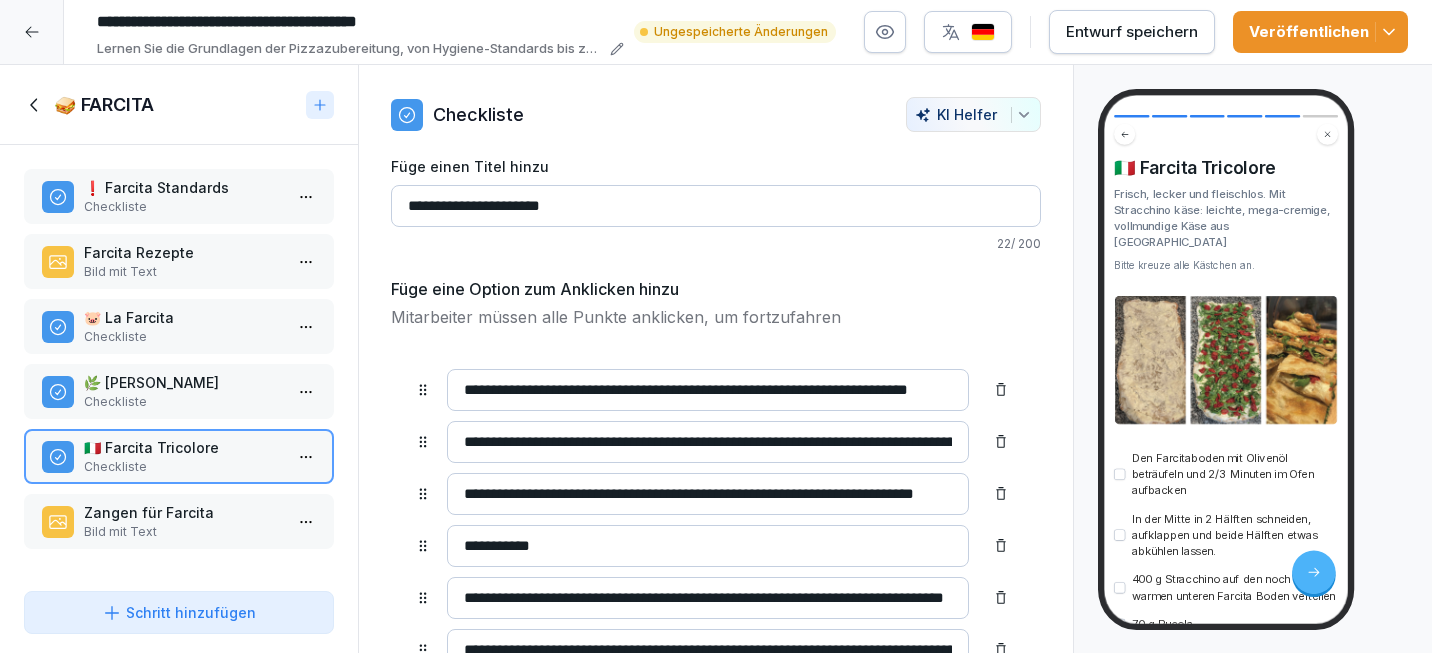 type on "**********" 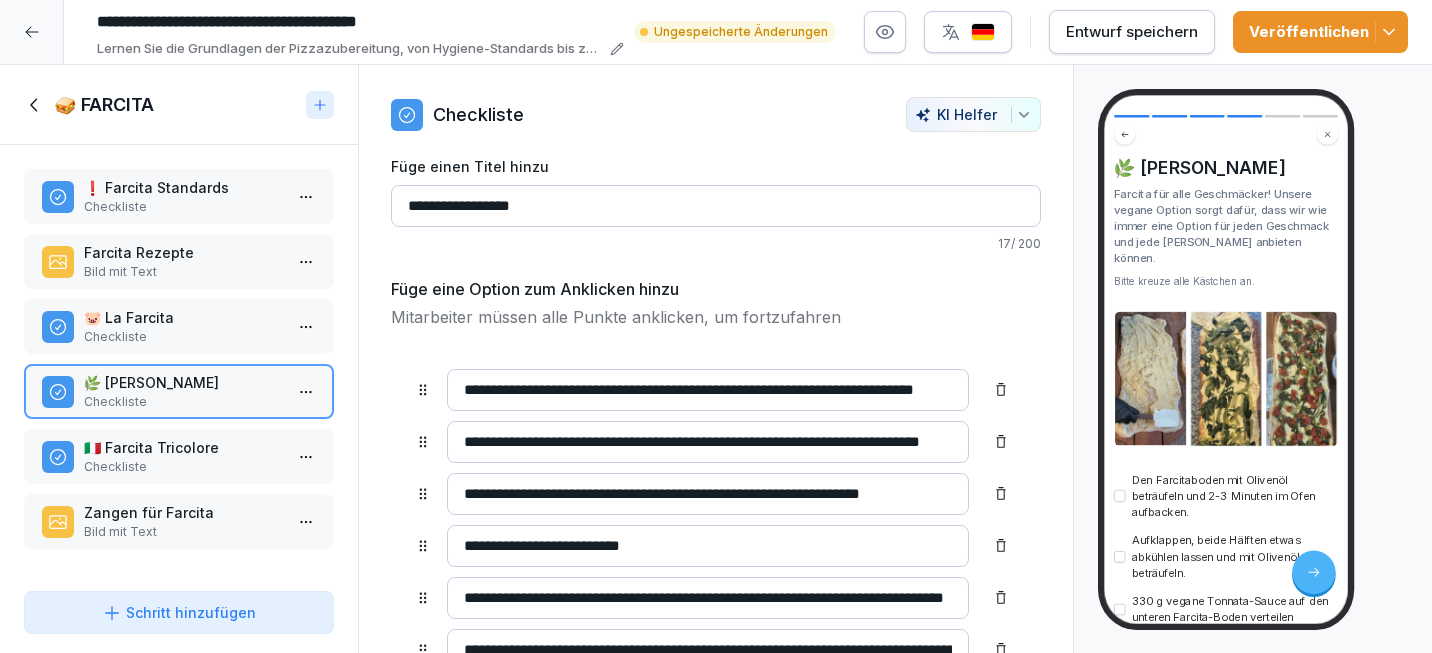 click on "🇮🇹 Farcita Tricolore" at bounding box center (183, 447) 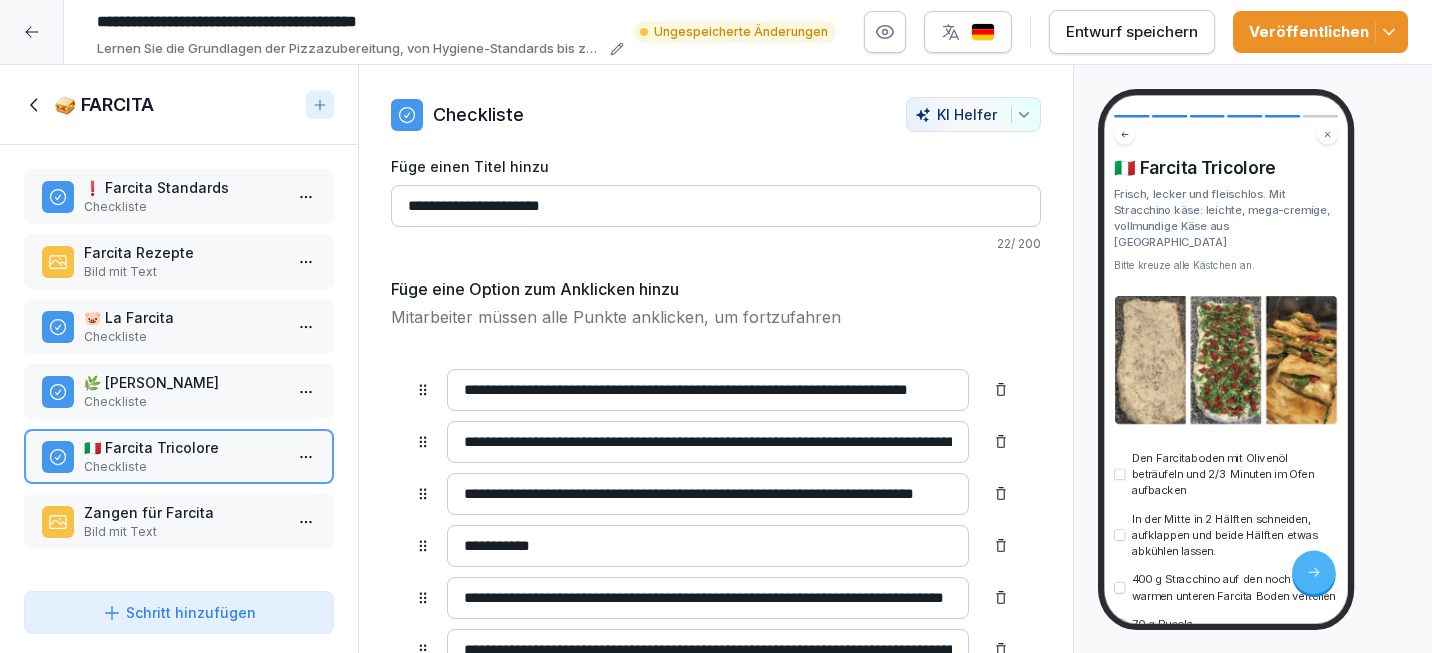 drag, startPoint x: 799, startPoint y: 445, endPoint x: 449, endPoint y: 427, distance: 350.46255 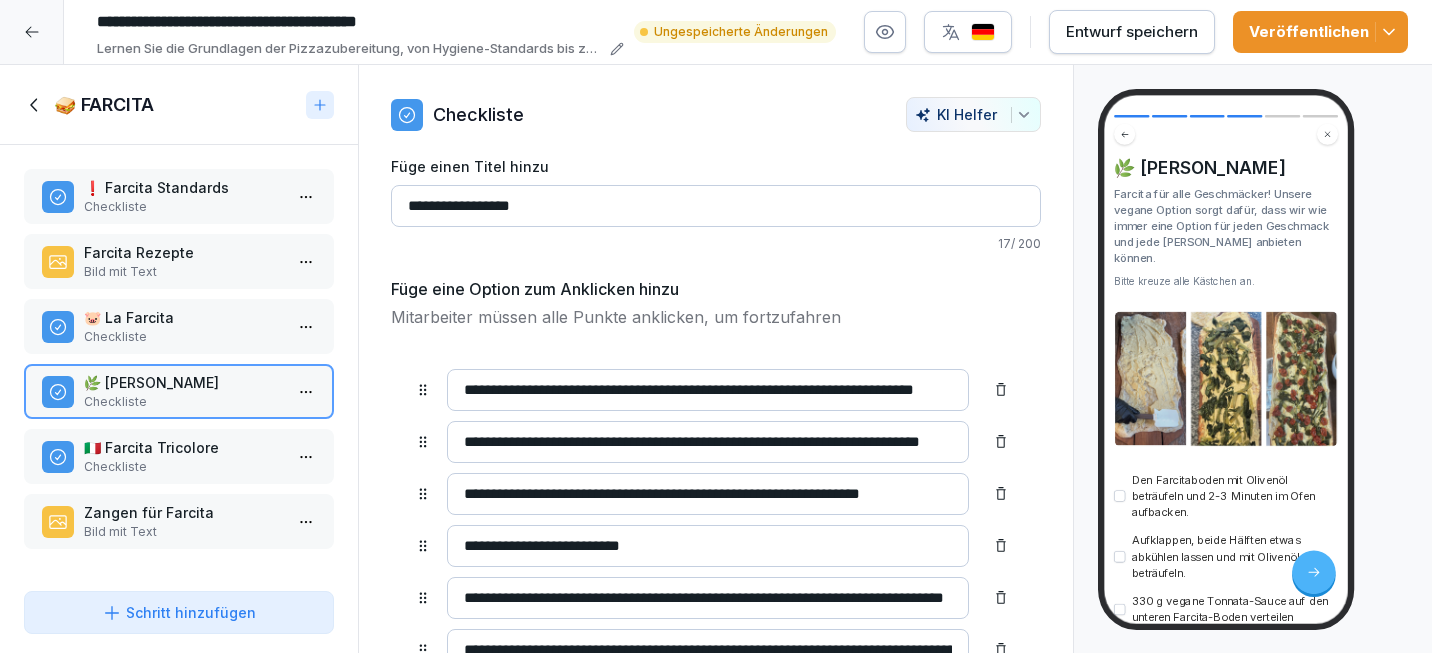 drag, startPoint x: 545, startPoint y: 444, endPoint x: 467, endPoint y: 444, distance: 78 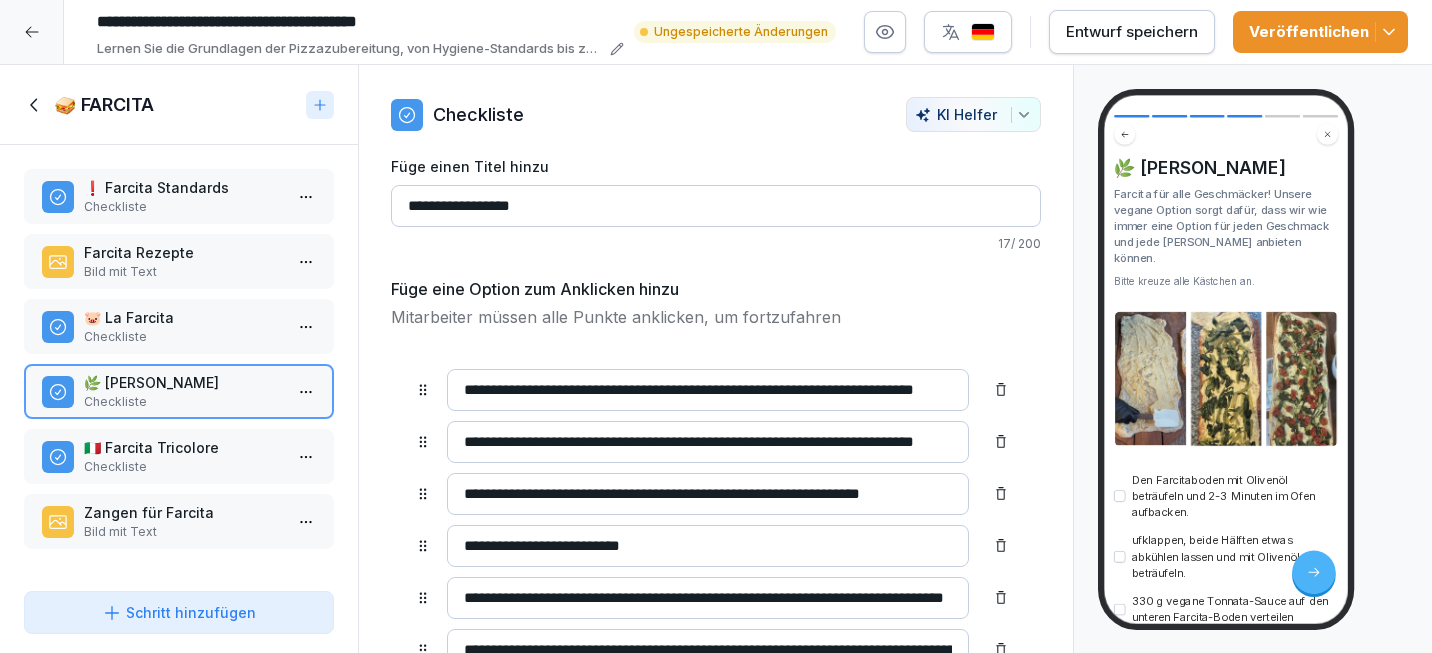 paste on "**********" 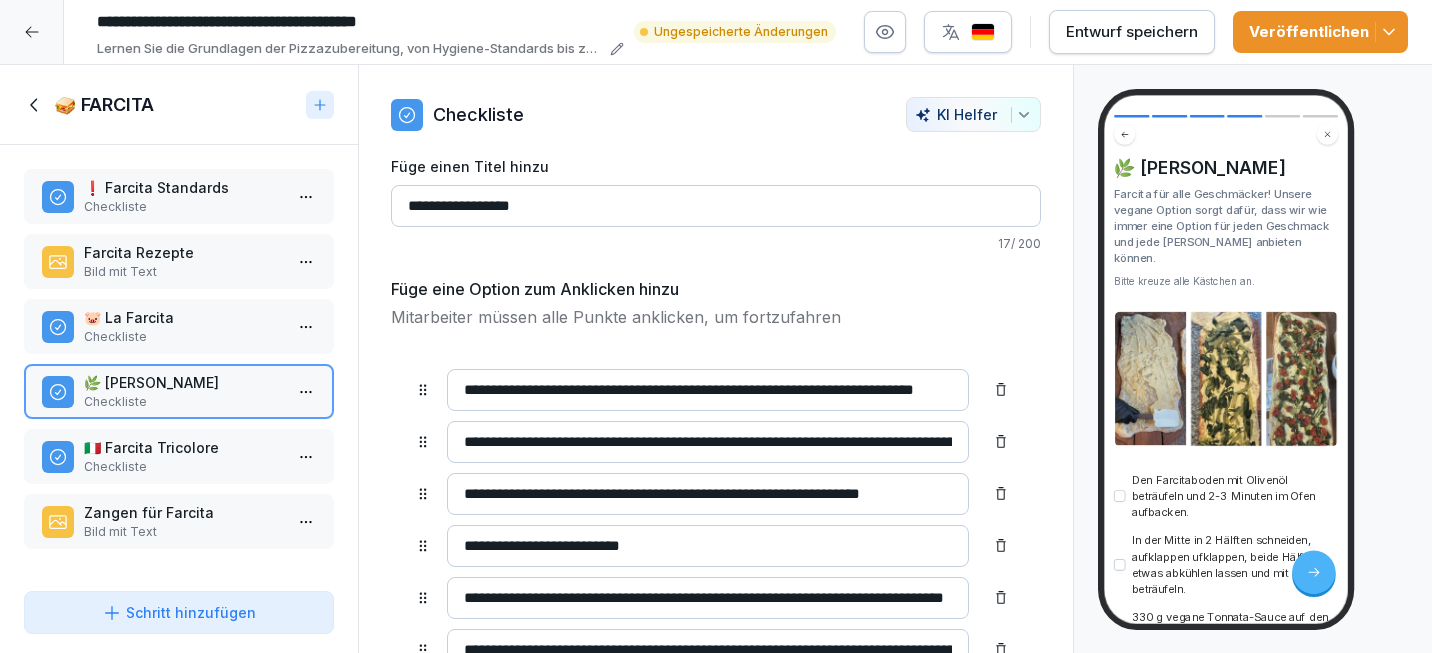 drag, startPoint x: 869, startPoint y: 443, endPoint x: 803, endPoint y: 439, distance: 66.1211 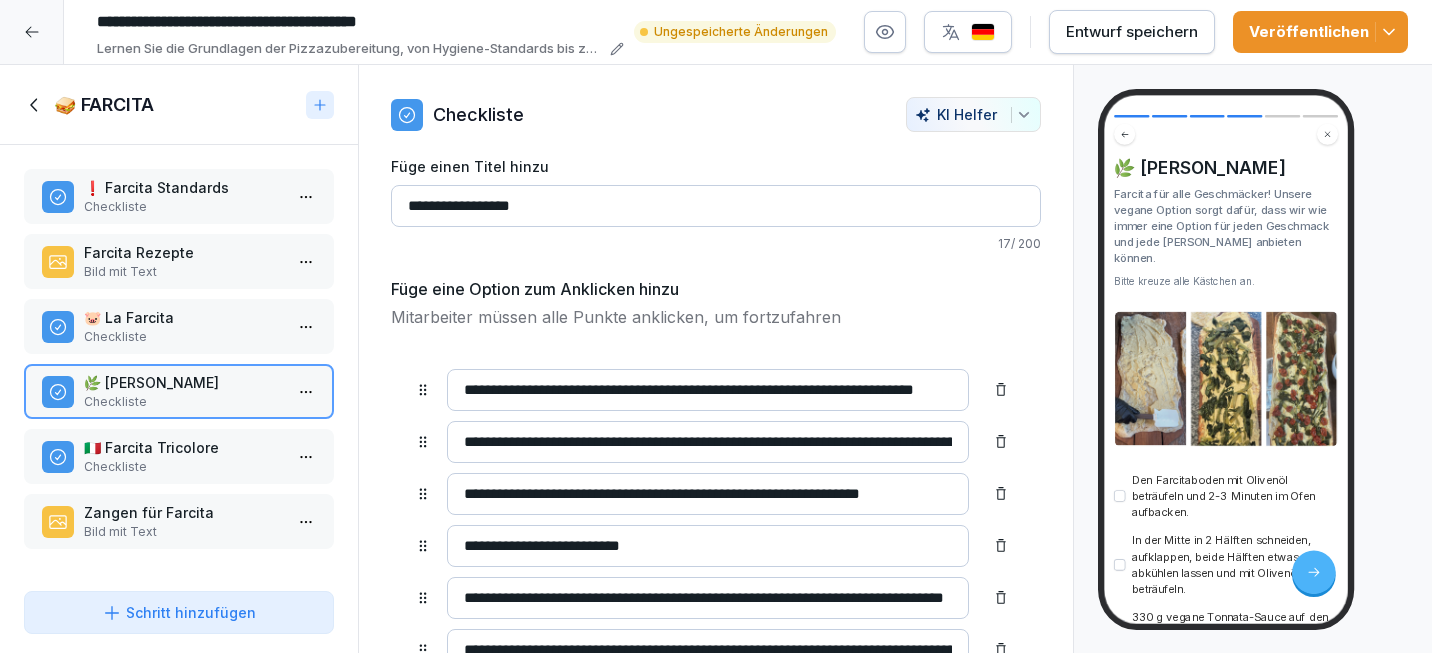 type on "**********" 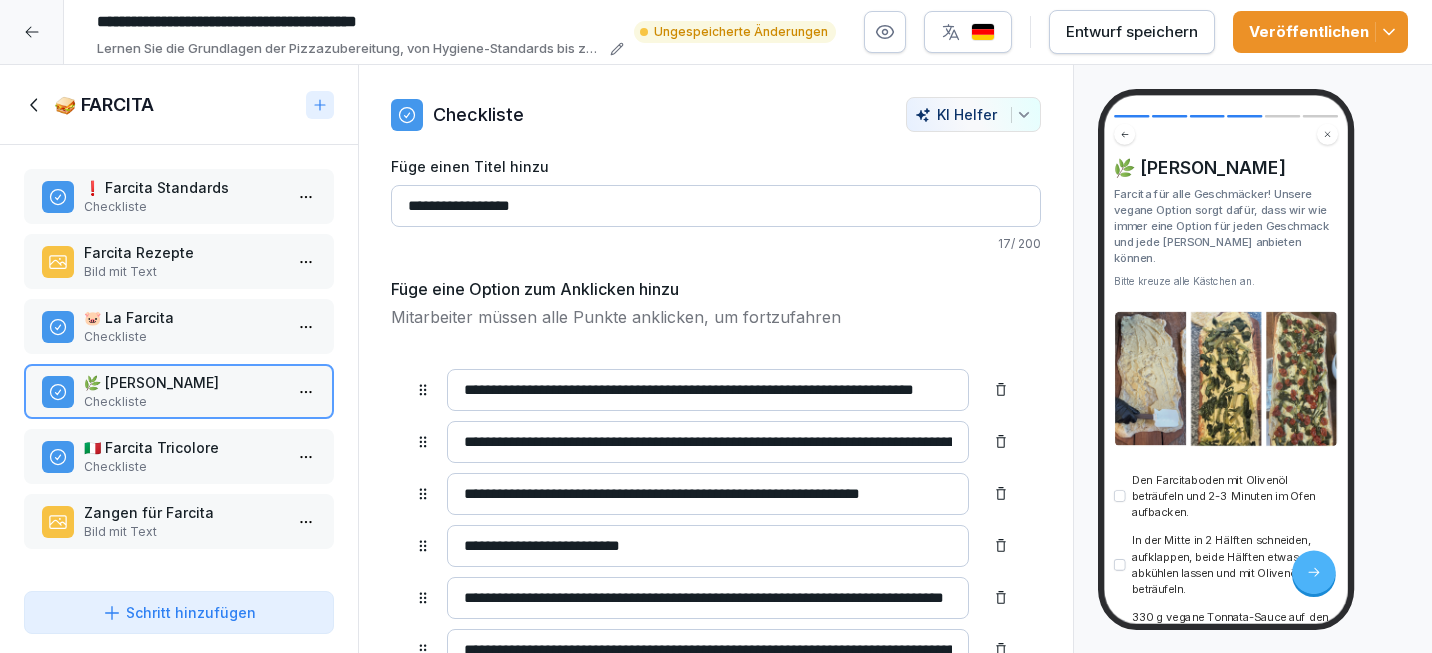 click on "Checkliste" at bounding box center (183, 337) 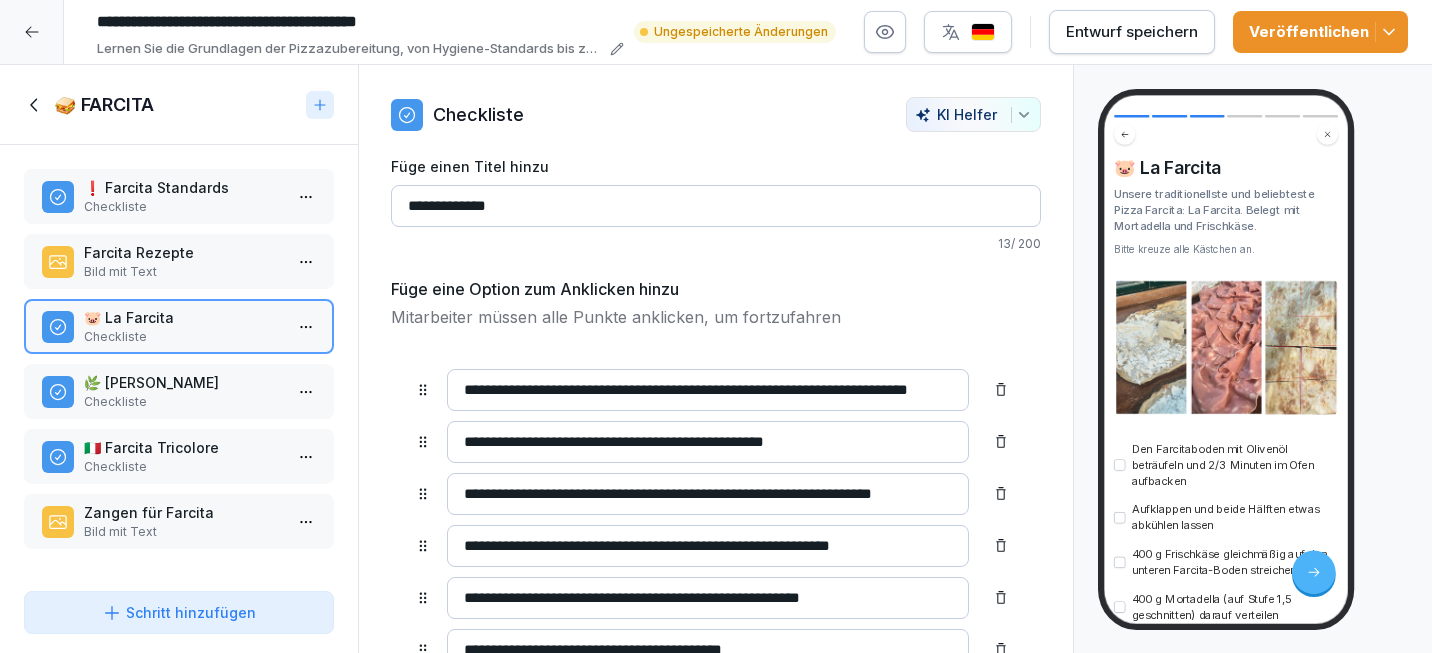 drag, startPoint x: 543, startPoint y: 444, endPoint x: 461, endPoint y: 437, distance: 82.29824 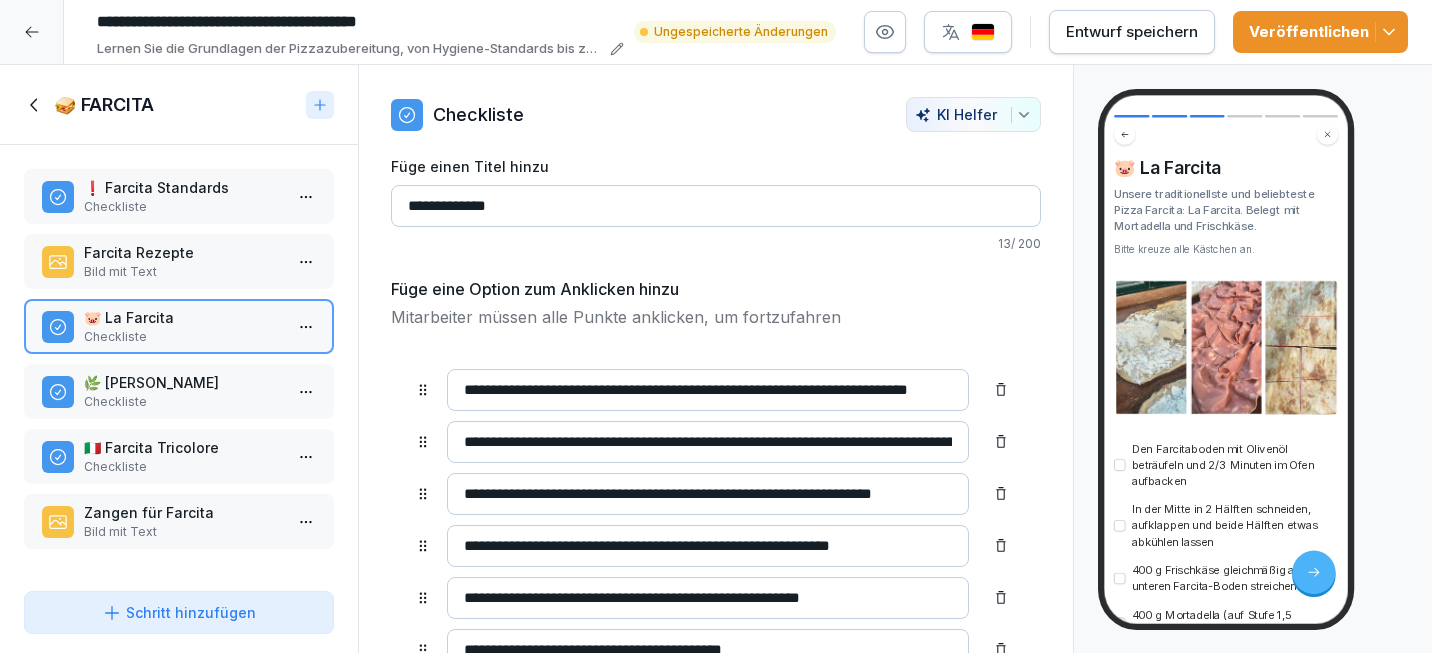 type on "**********" 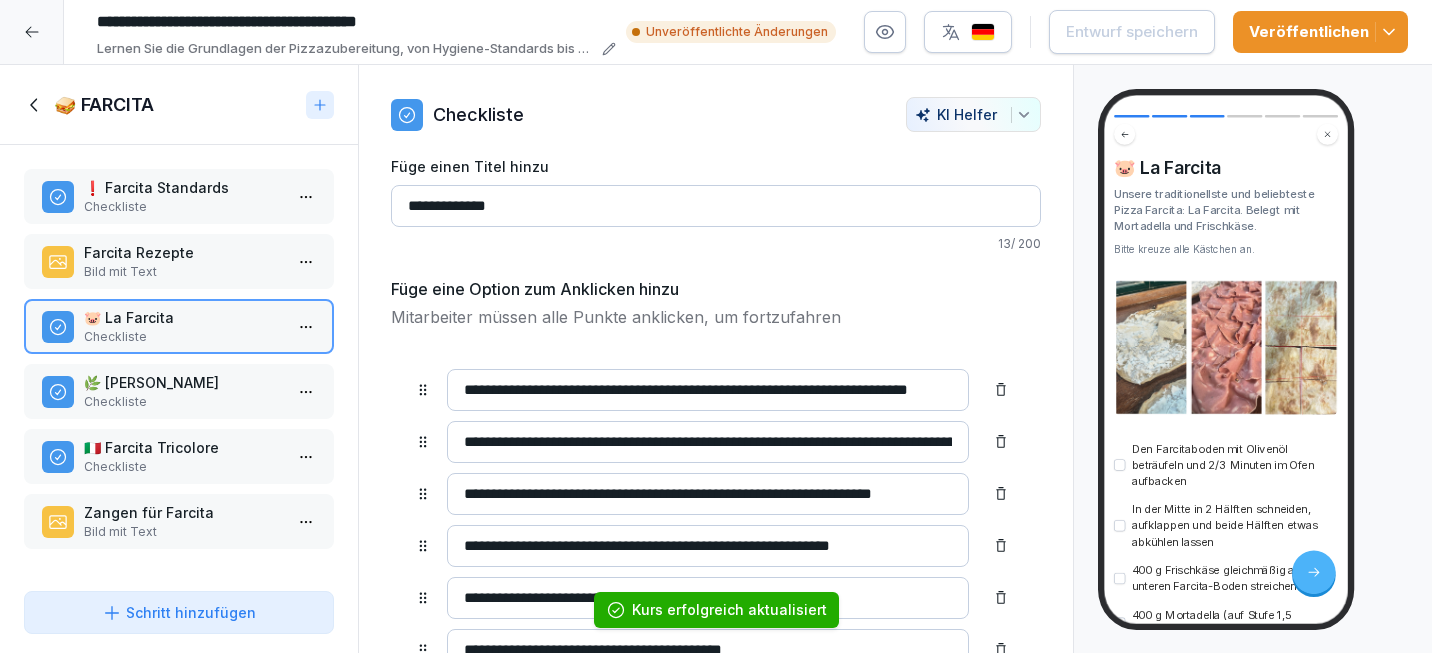 click 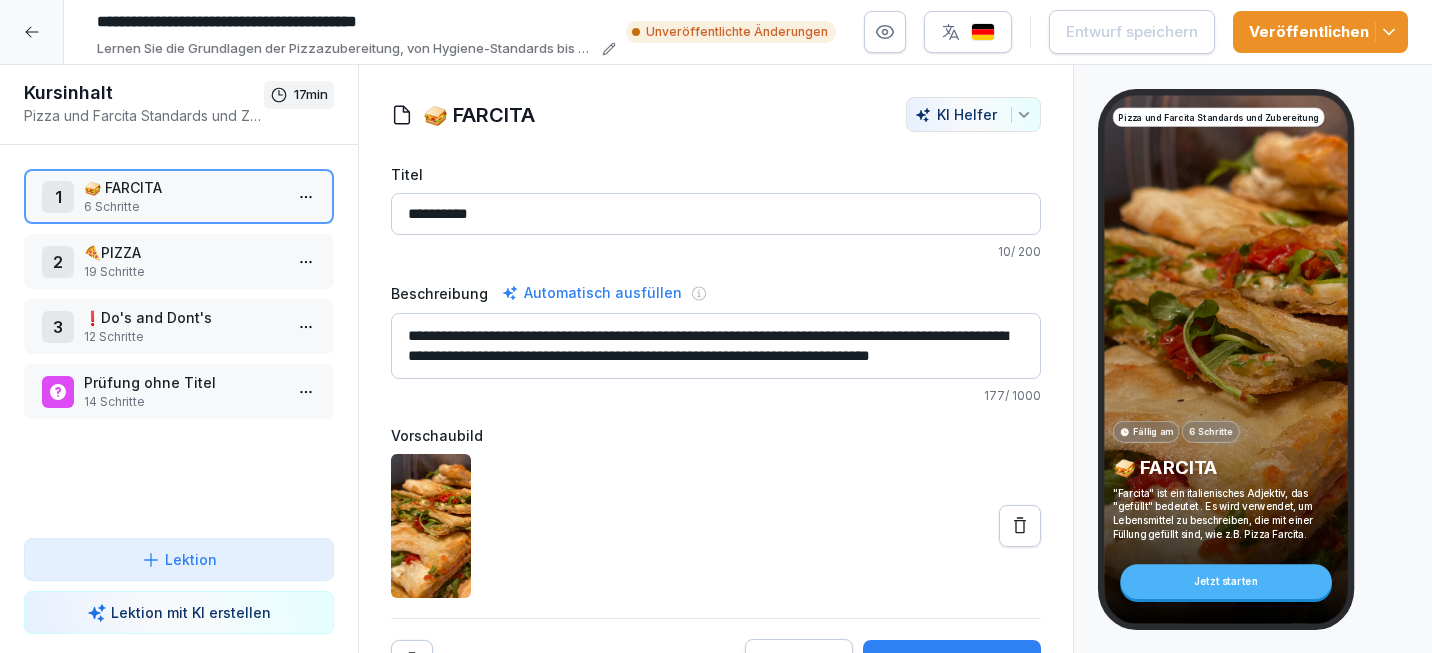 click on "🍕PIZZA" at bounding box center [183, 252] 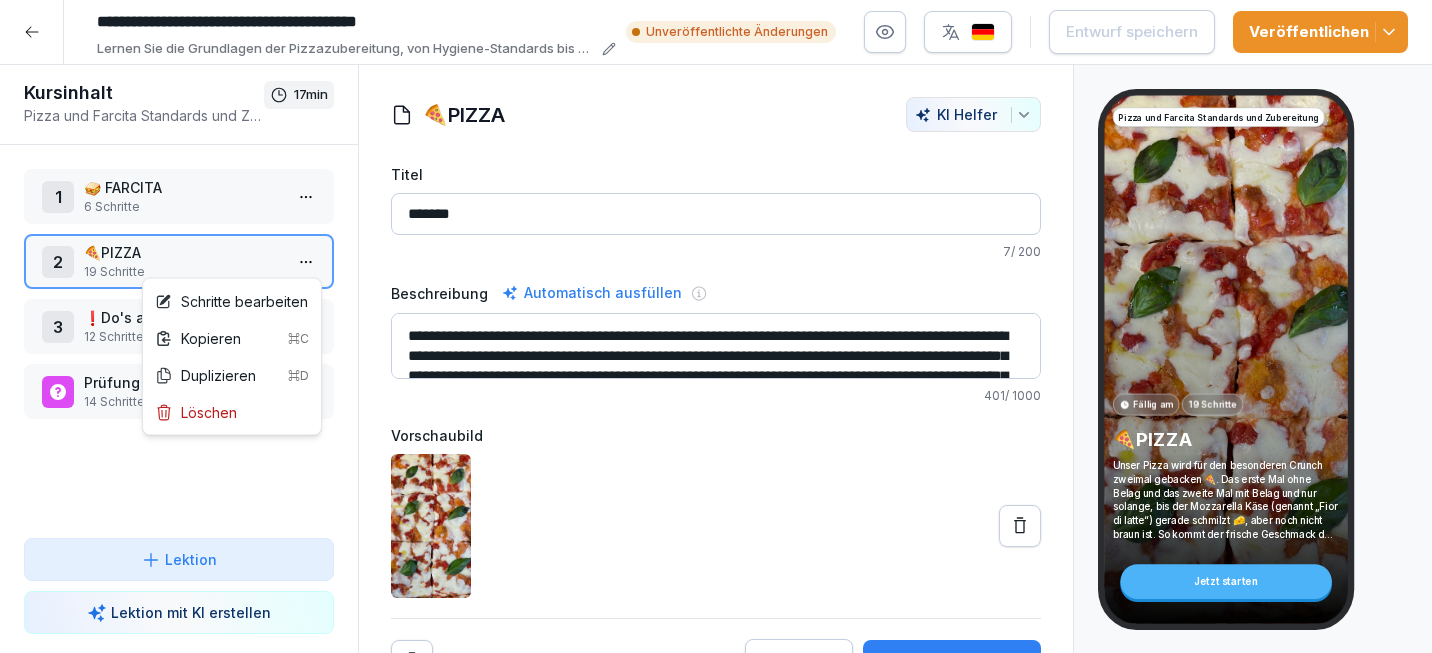 click on "**********" at bounding box center (716, 326) 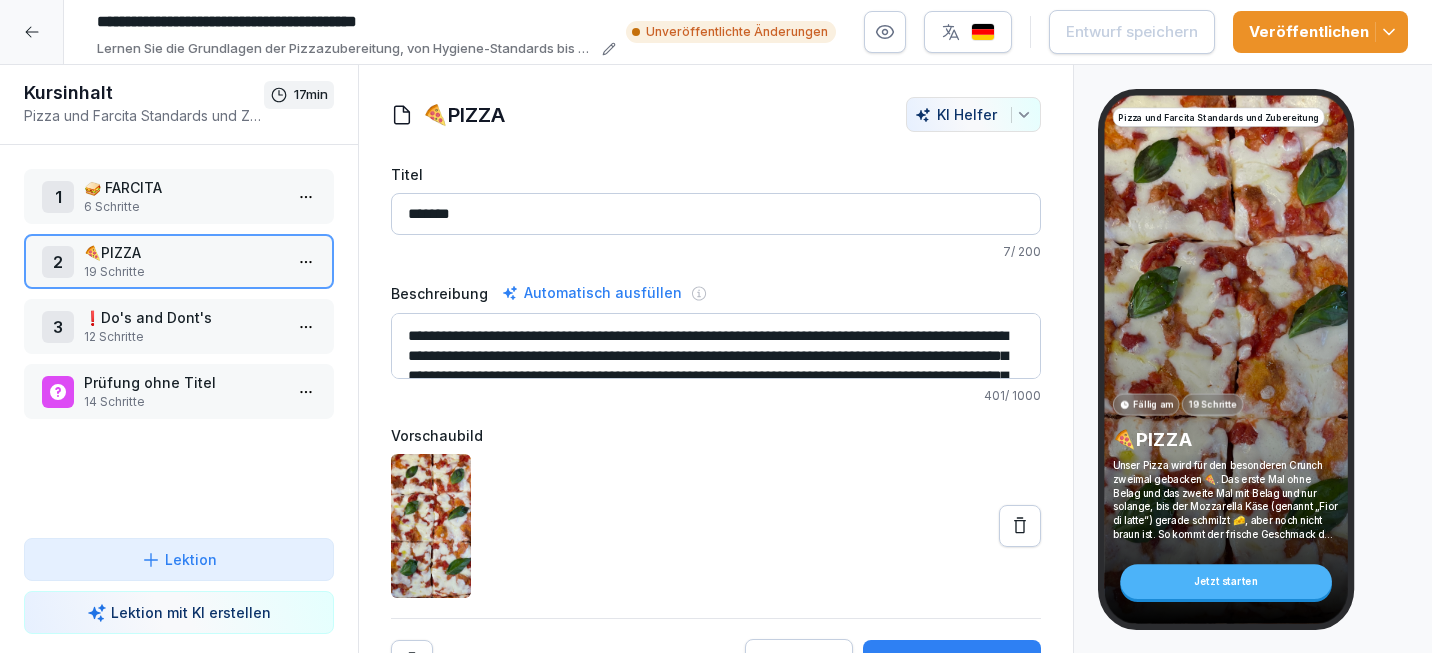 click on "**********" at bounding box center [716, 326] 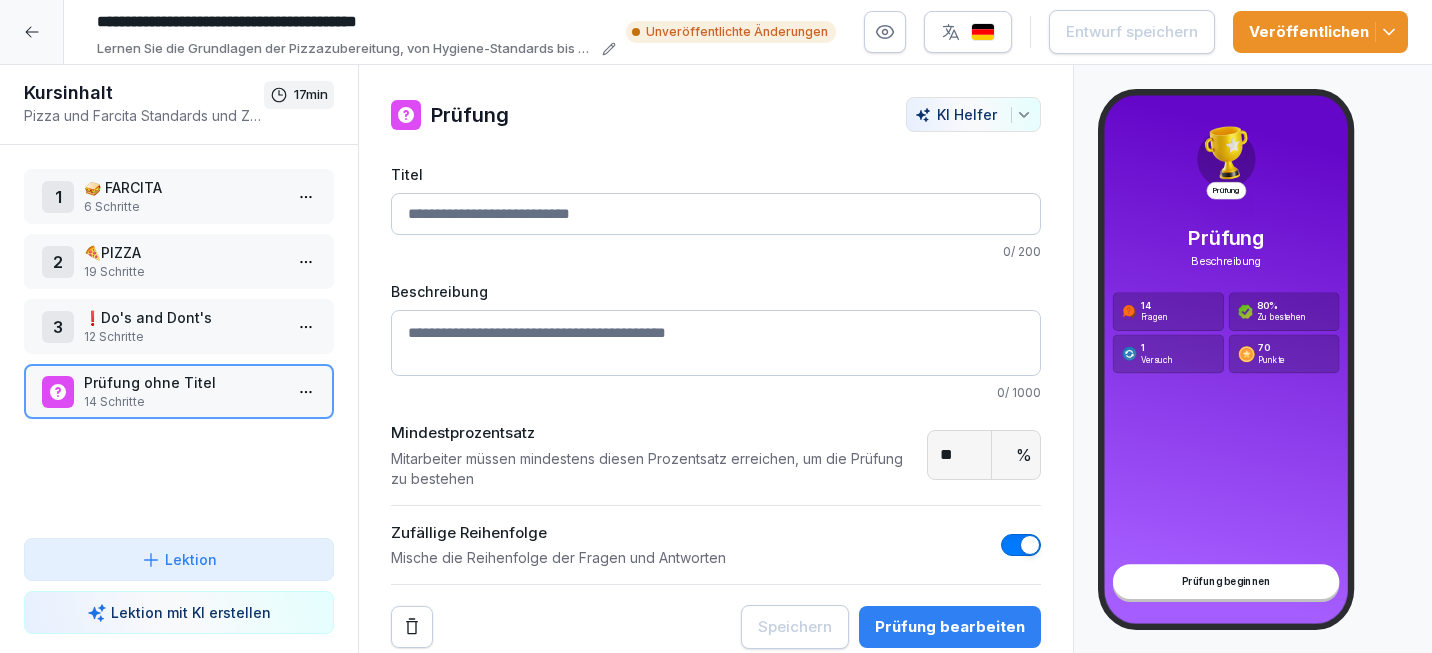 click on "Prüfung ohne Titel" at bounding box center (183, 382) 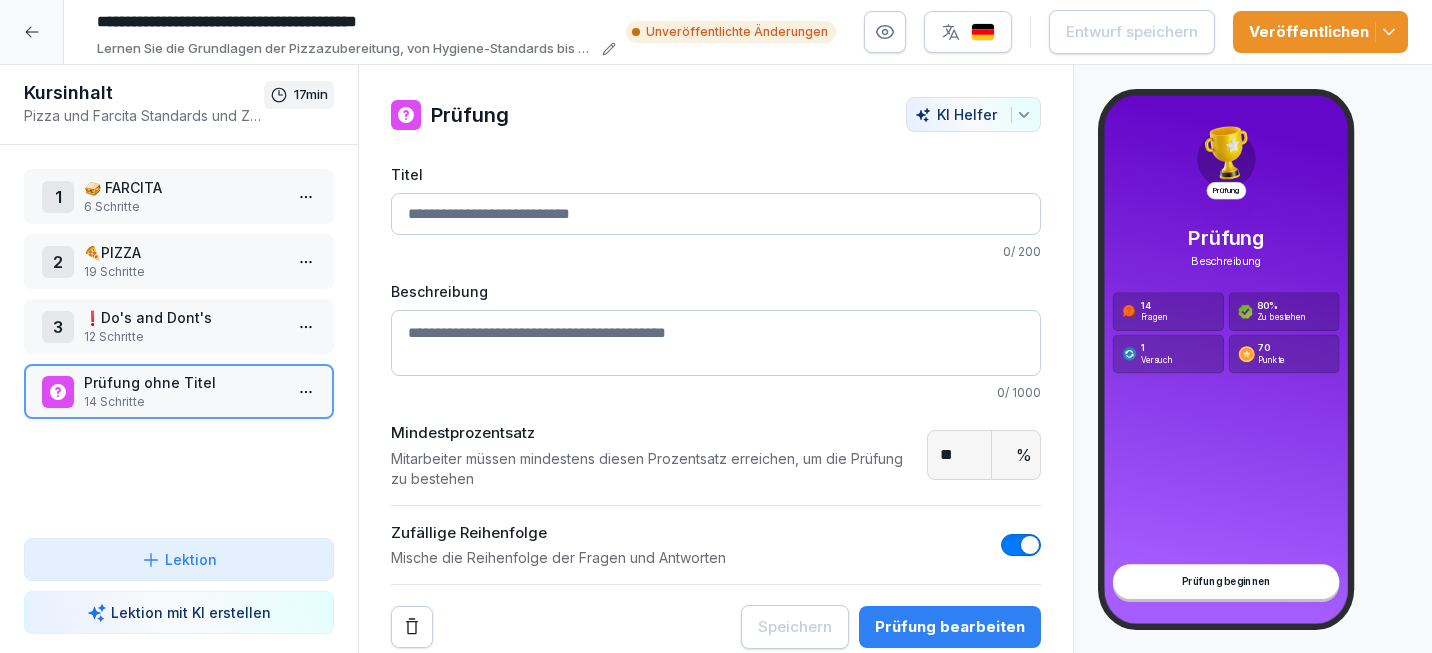 click on "**********" at bounding box center (716, 326) 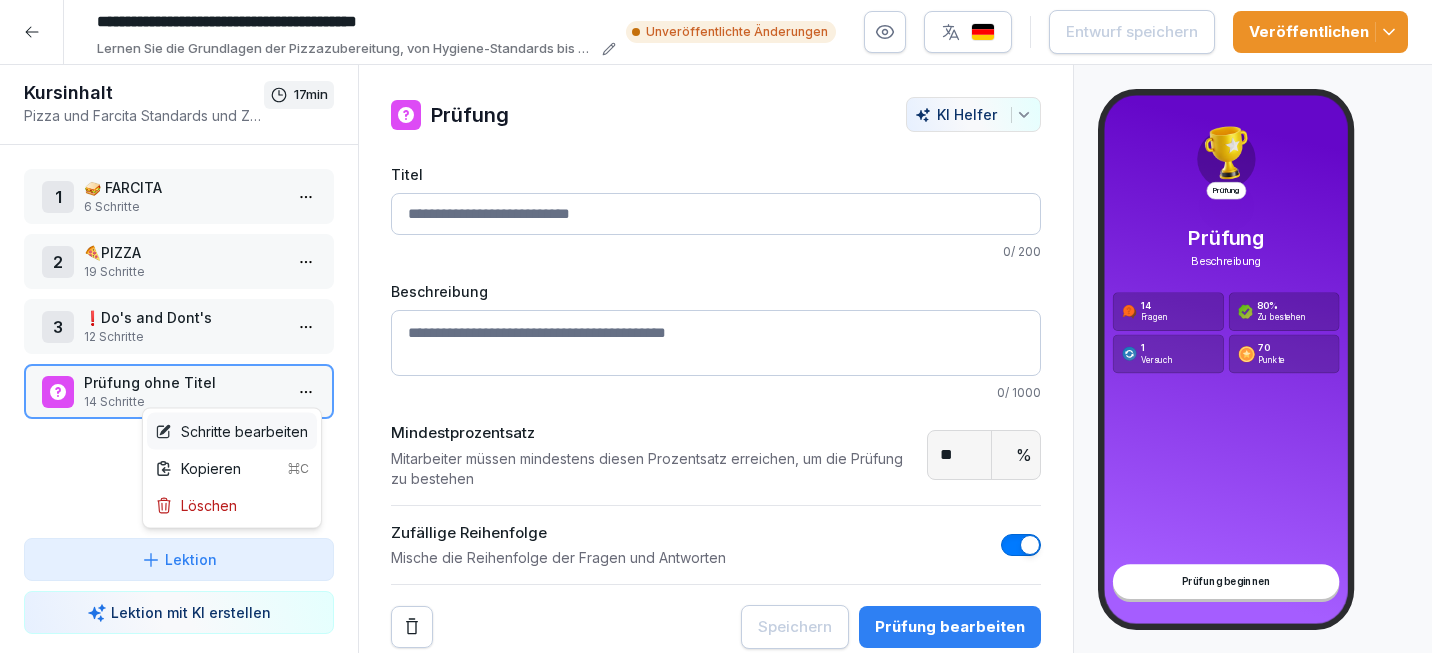 click on "Schritte bearbeiten" at bounding box center (231, 431) 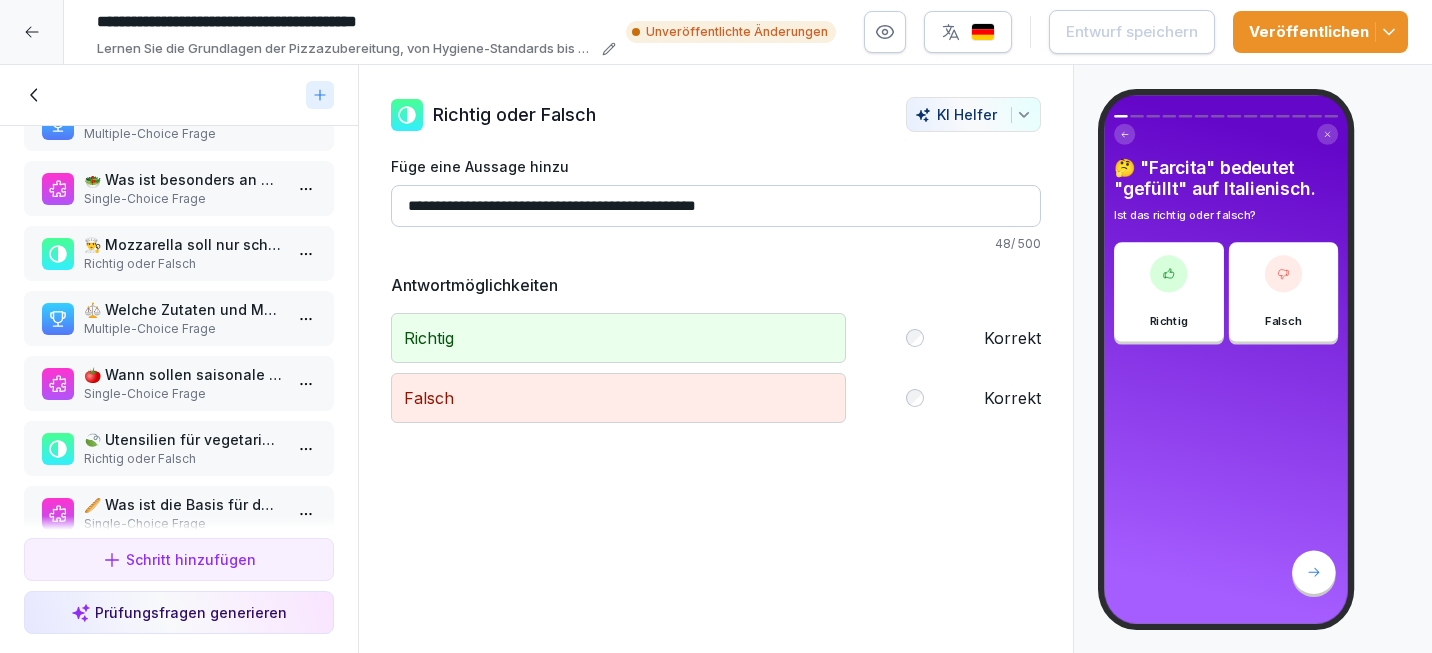 scroll, scrollTop: 198, scrollLeft: 0, axis: vertical 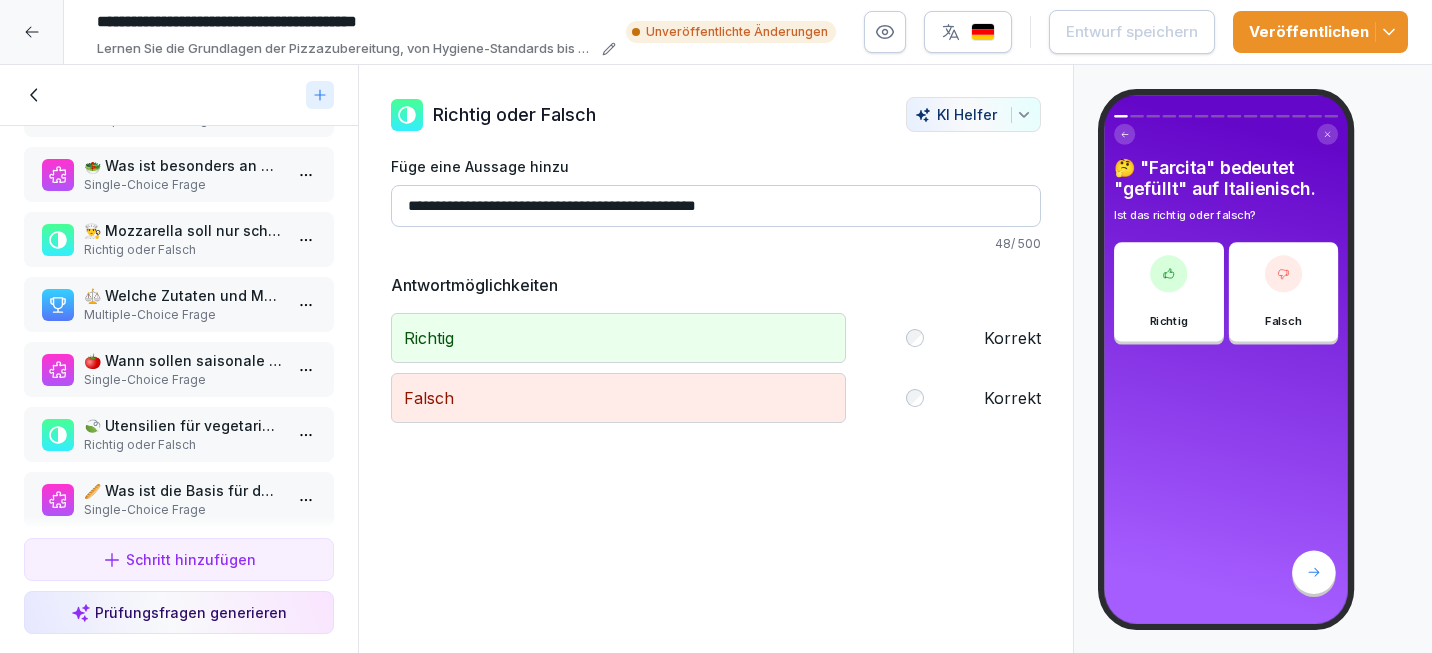 click on "Multiple-Choice Frage" at bounding box center [183, 315] 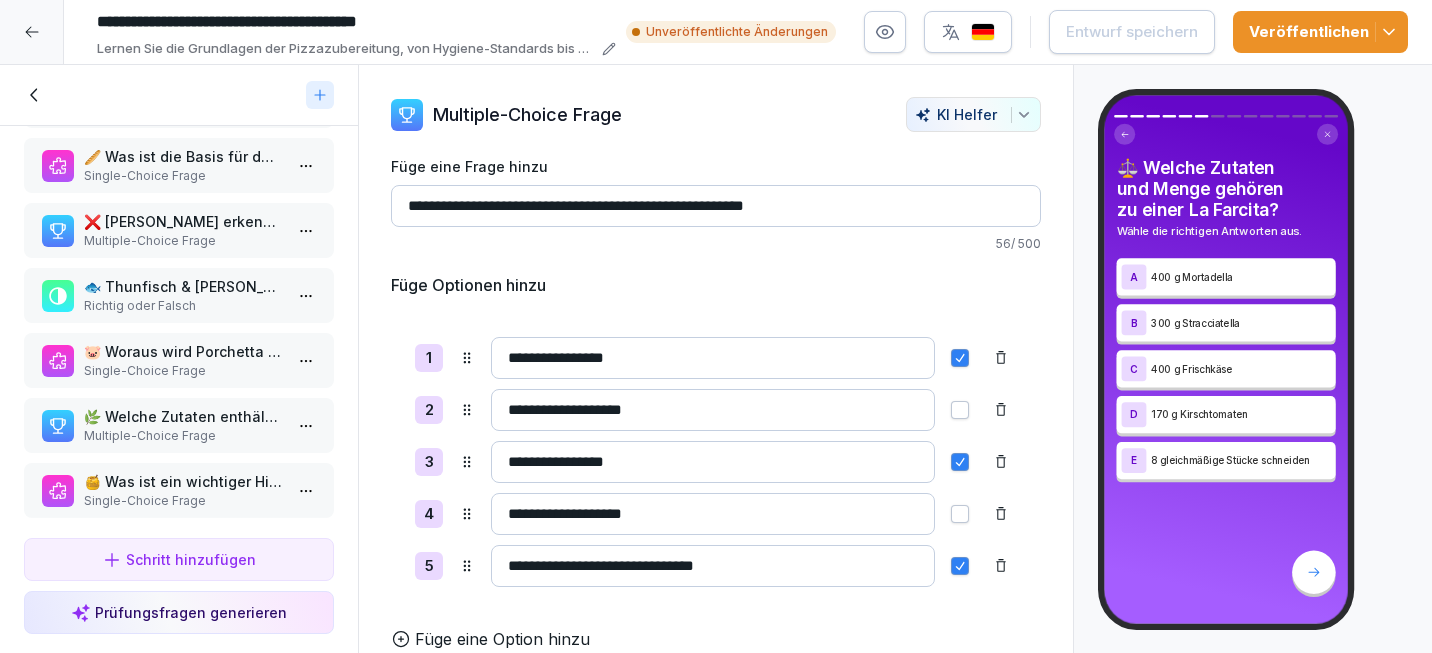 scroll, scrollTop: 544, scrollLeft: 0, axis: vertical 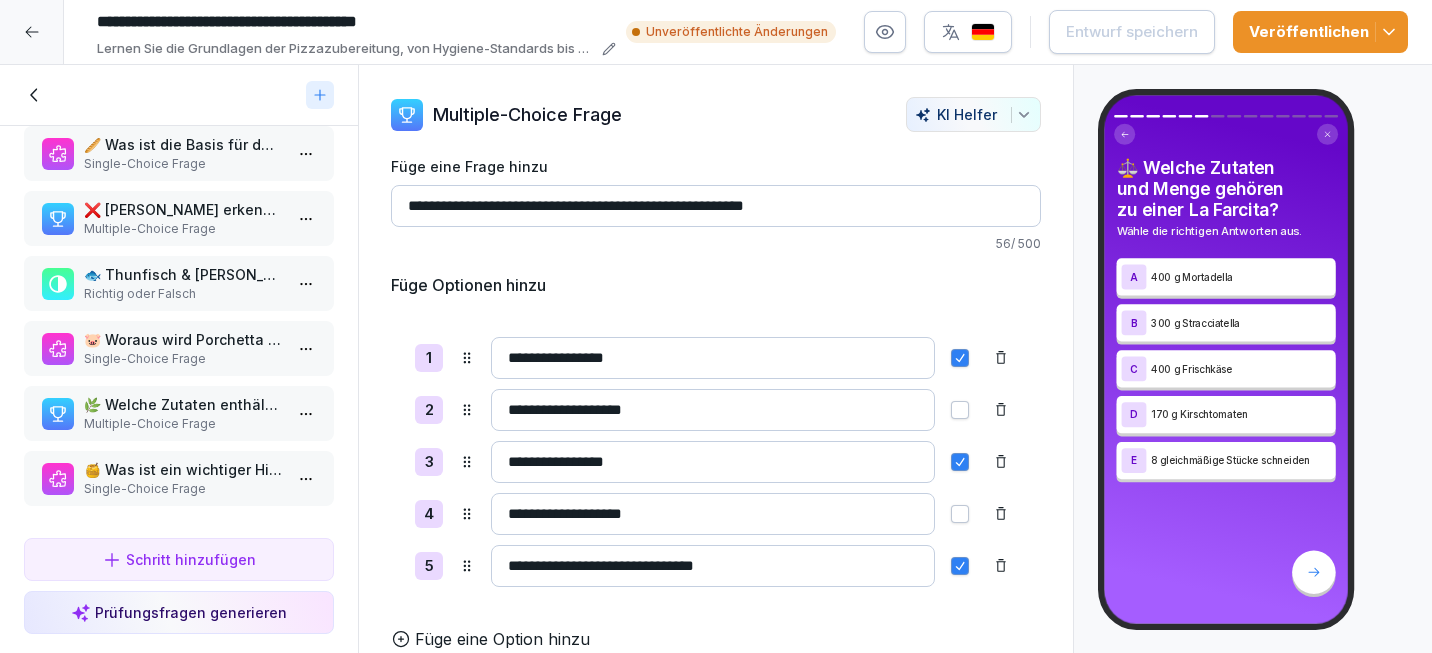 click on "🌿 Welche Zutaten enthält die vegane Farcita?" at bounding box center [183, 404] 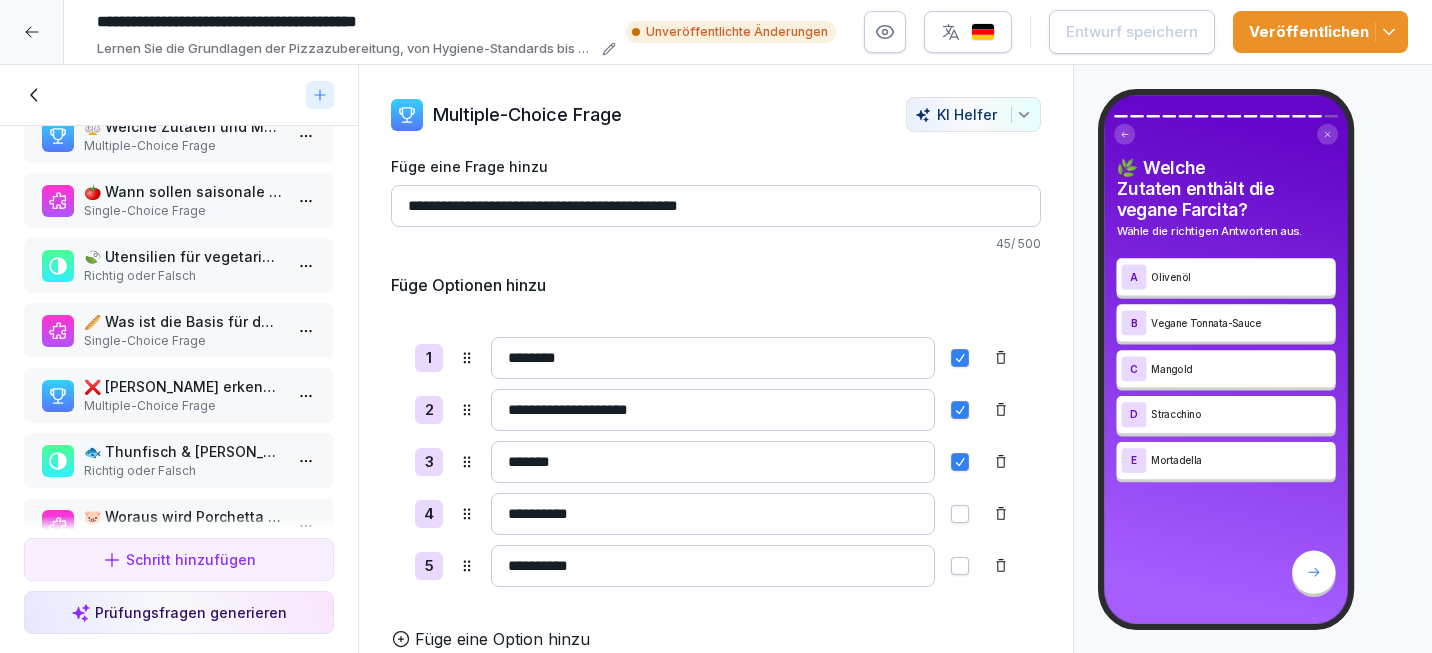 scroll, scrollTop: 342, scrollLeft: 0, axis: vertical 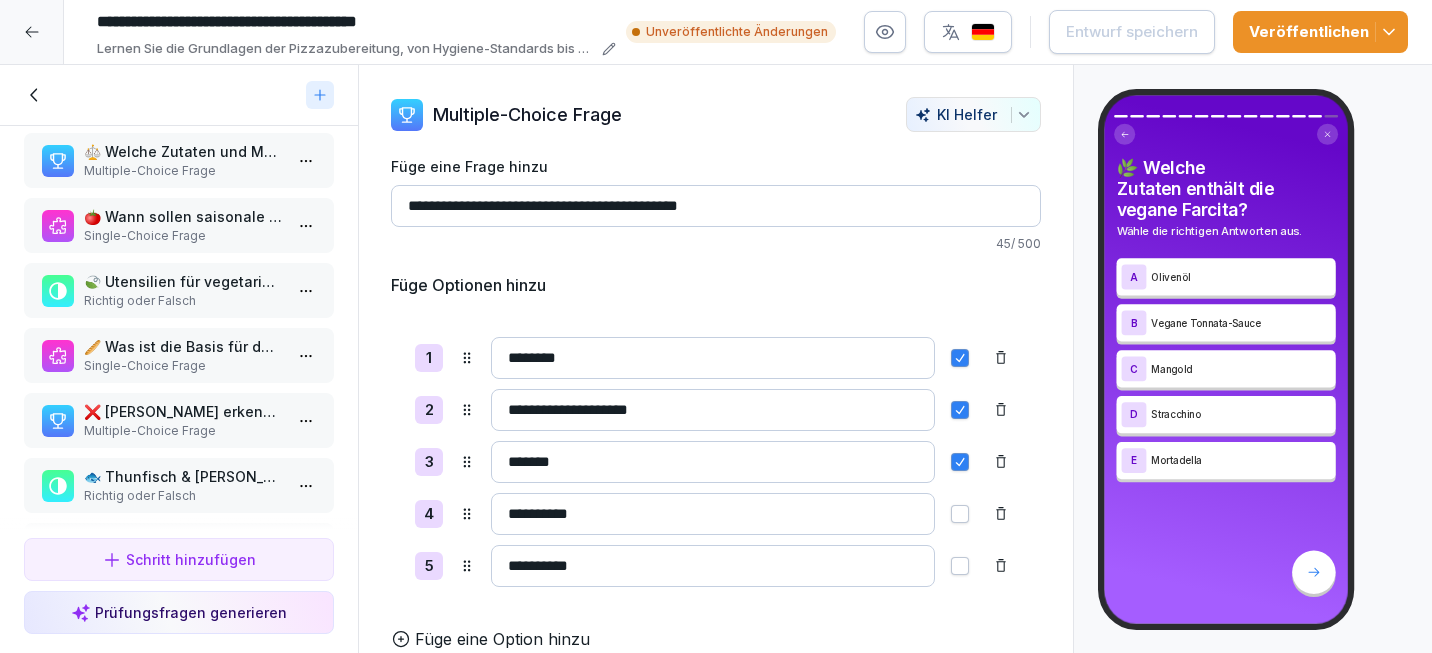 click on "🥖 Was ist die Basis für den Pizzateig?" at bounding box center [183, 346] 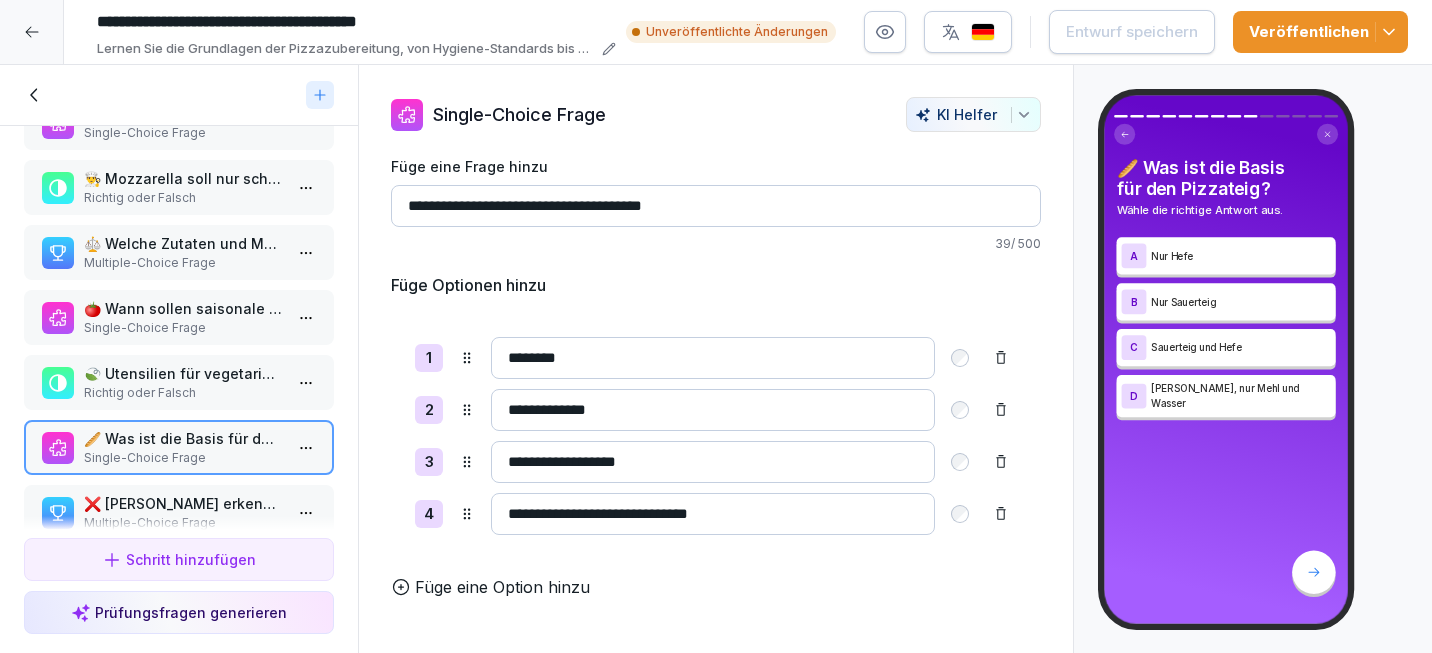 scroll, scrollTop: 241, scrollLeft: 0, axis: vertical 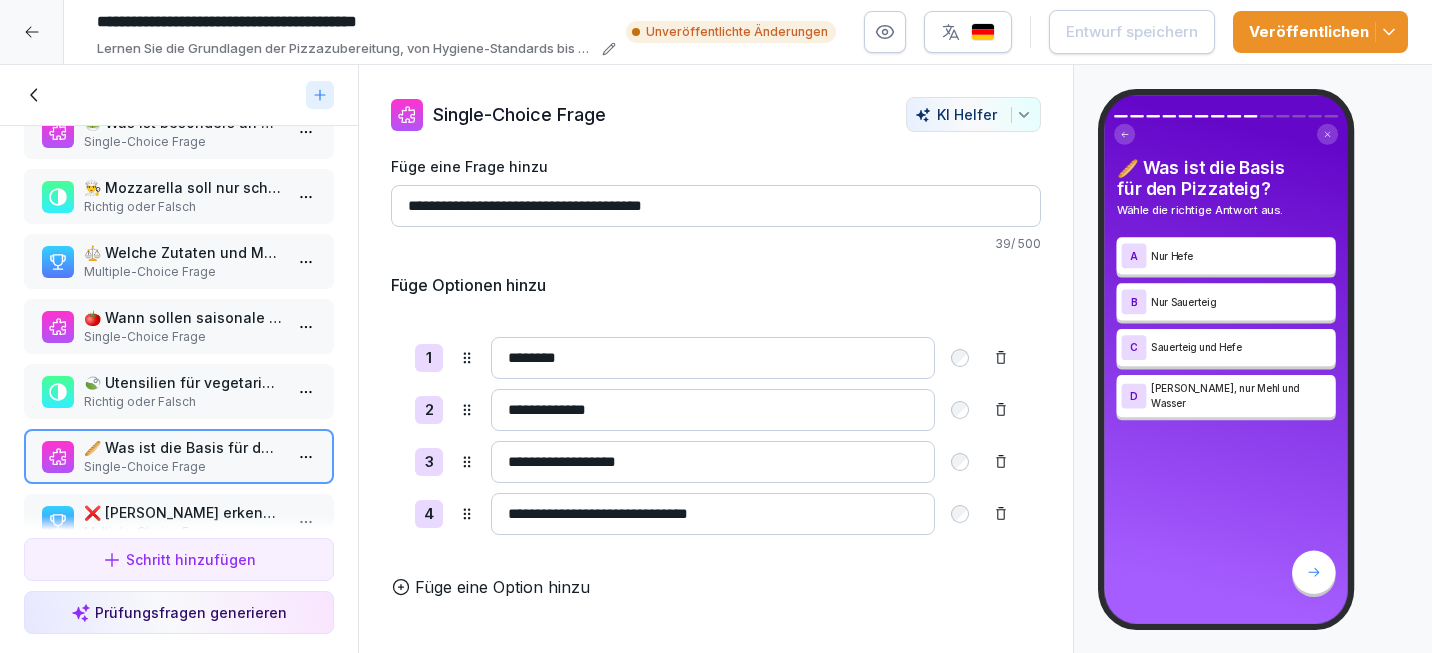 click on "Single-Choice Frage" at bounding box center (183, 337) 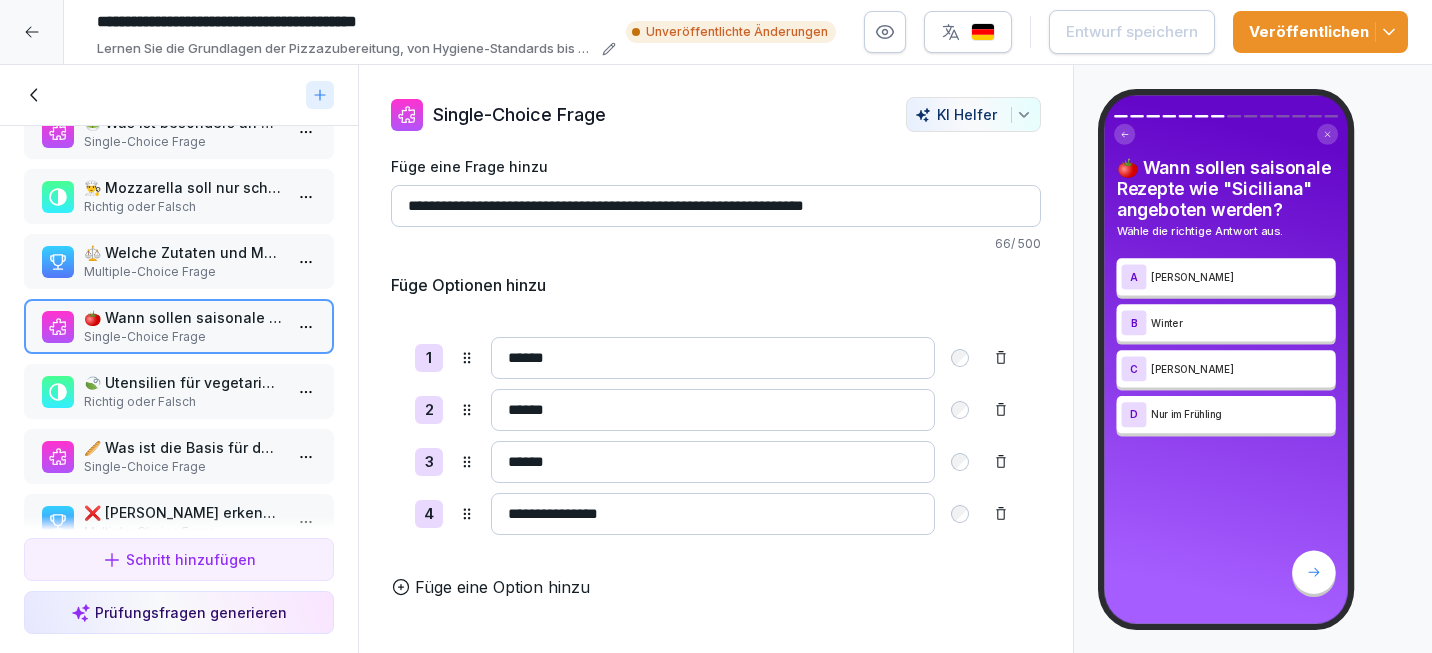 click on "Richtig oder Falsch" at bounding box center [183, 207] 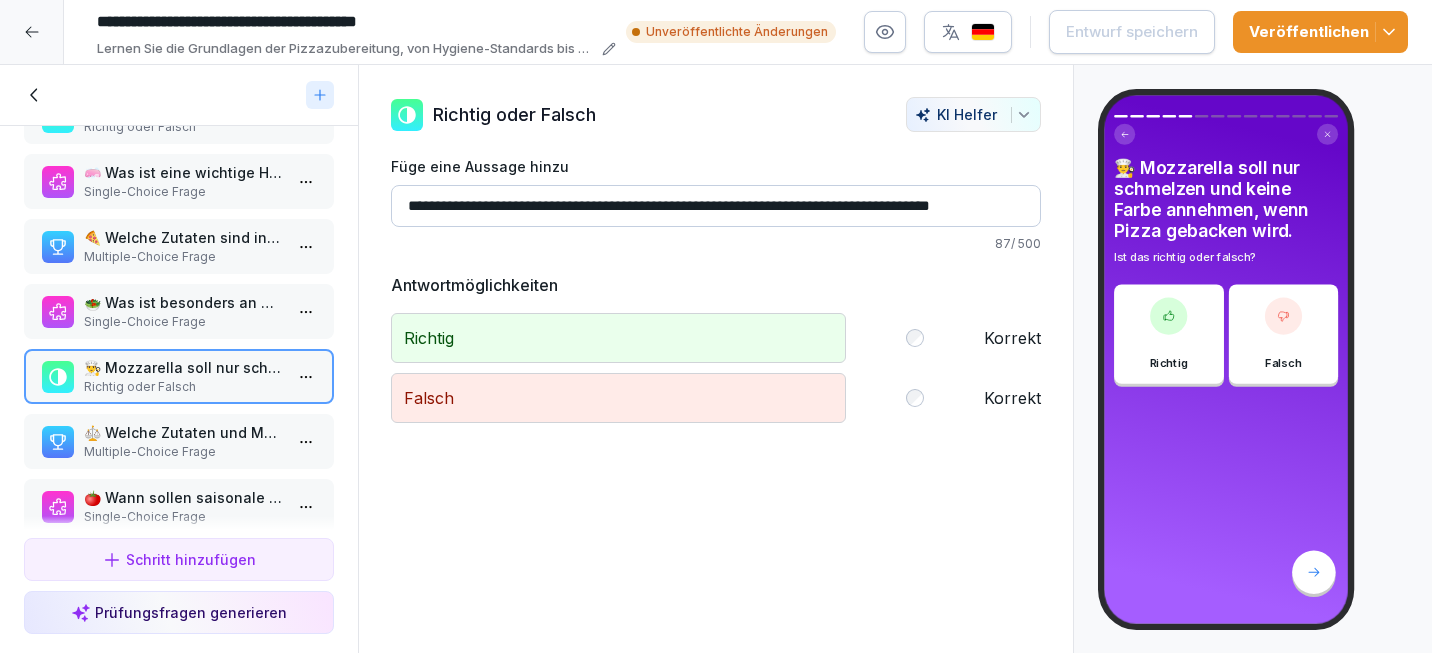 scroll, scrollTop: 59, scrollLeft: 0, axis: vertical 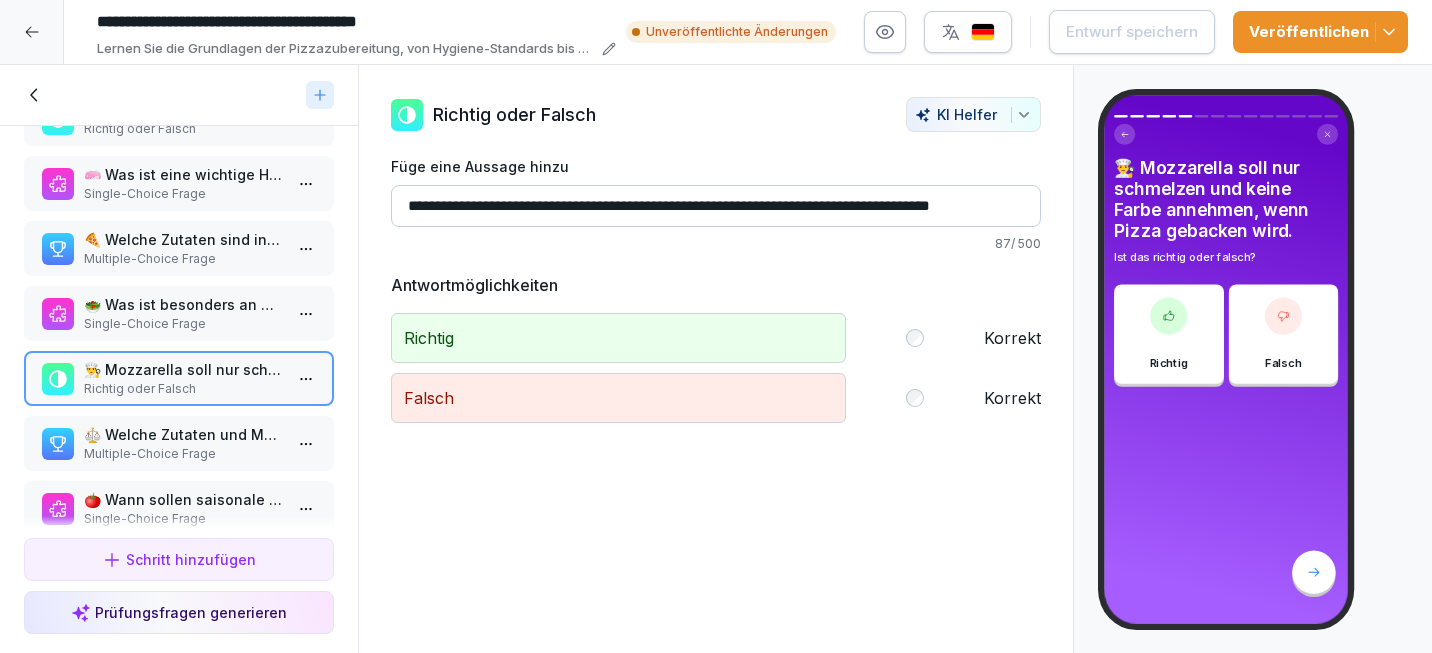 click on "Single-Choice Frage" at bounding box center (183, 324) 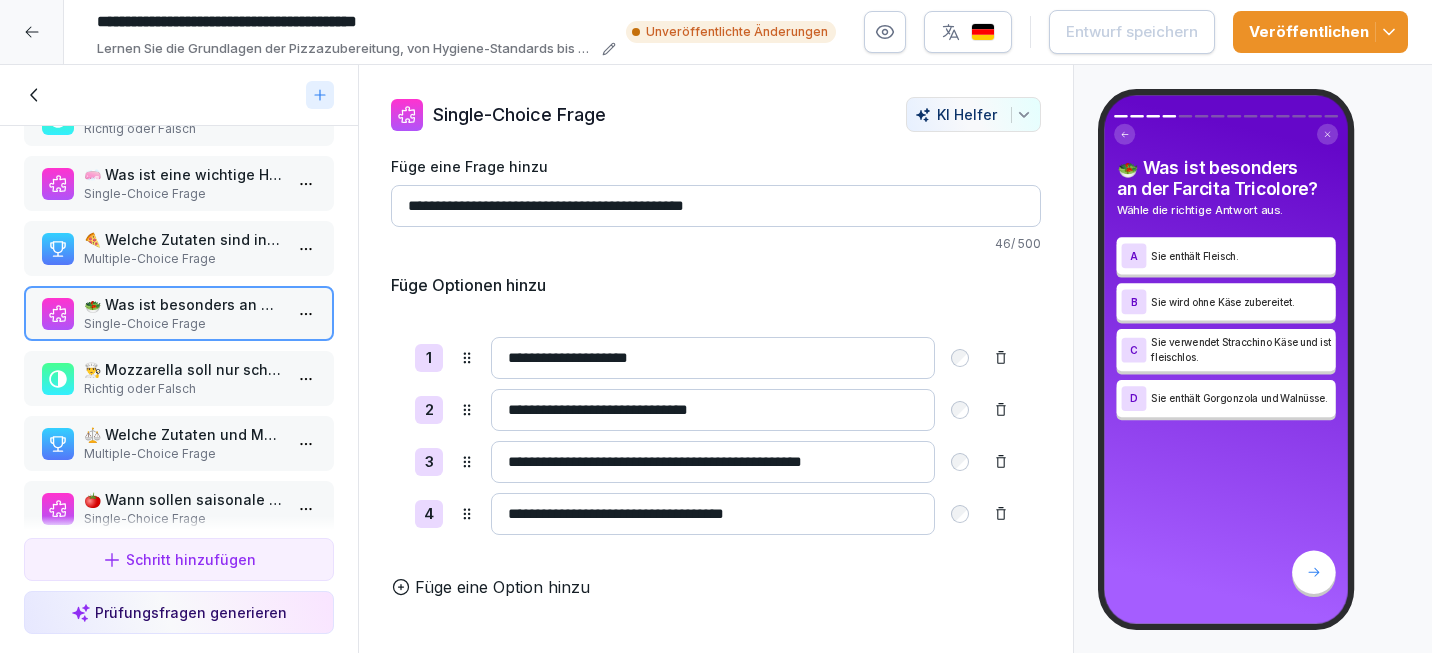 click on "Multiple-Choice Frage" at bounding box center [183, 259] 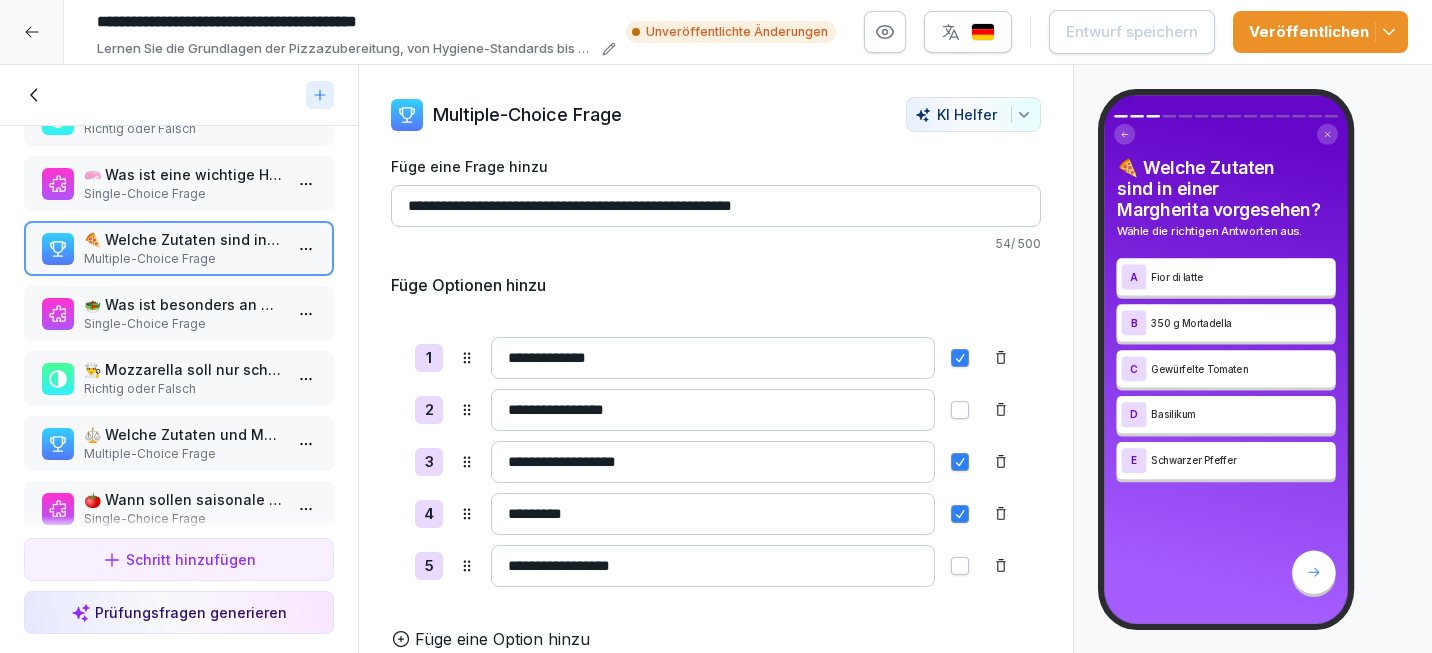 drag, startPoint x: 592, startPoint y: 461, endPoint x: 490, endPoint y: 465, distance: 102.0784 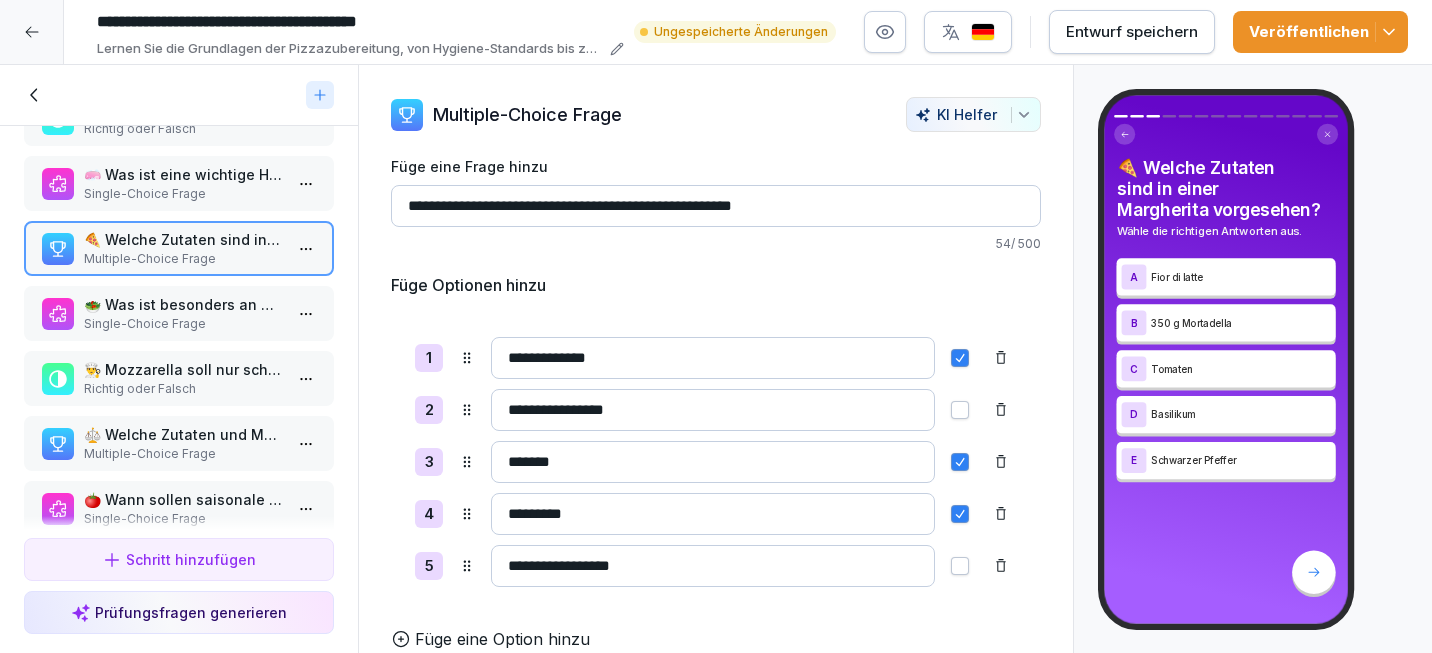 type on "*******" 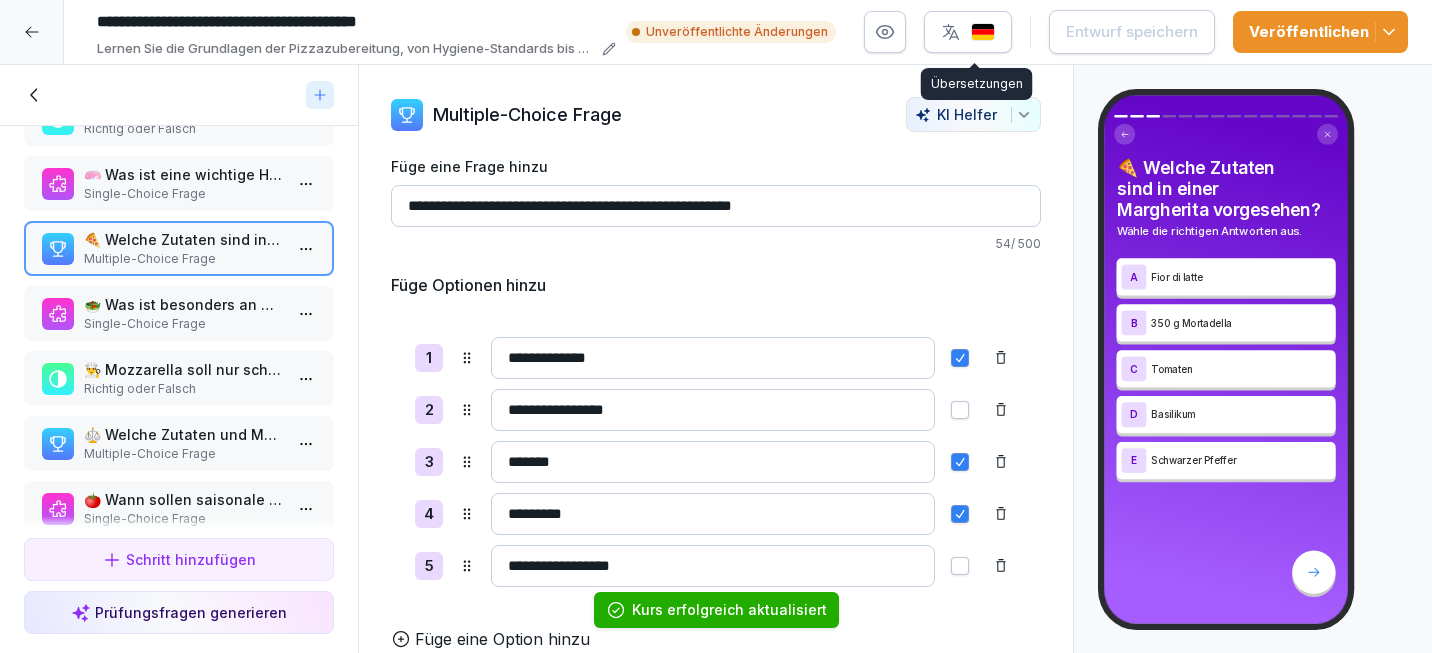 click 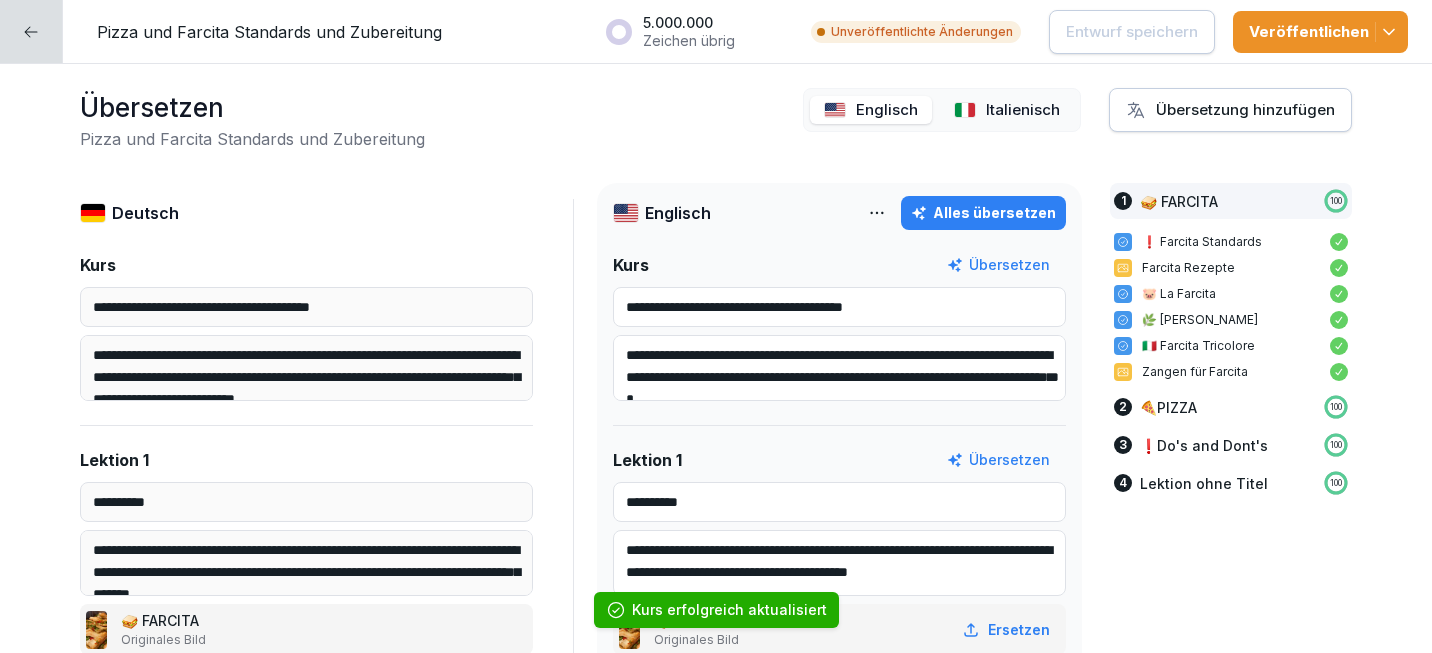 click at bounding box center [965, 110] 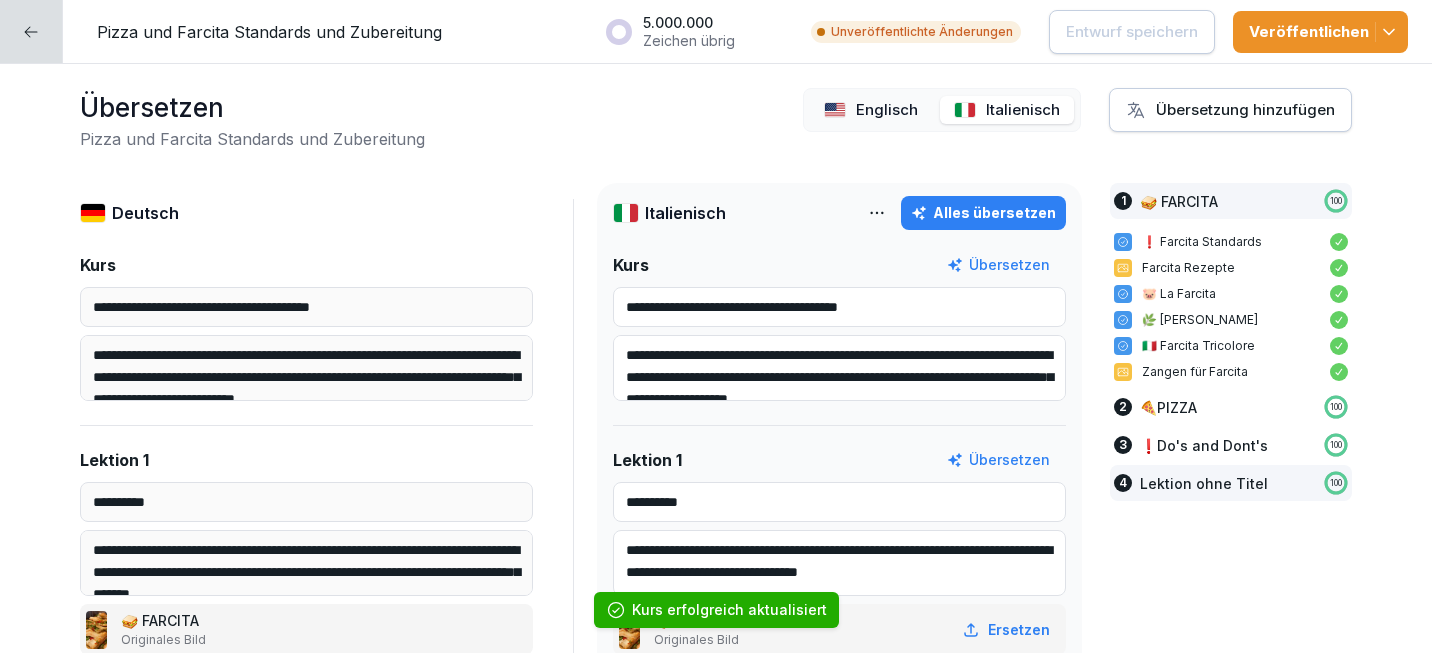 click on "Lektion ohne Titel" at bounding box center (1204, 483) 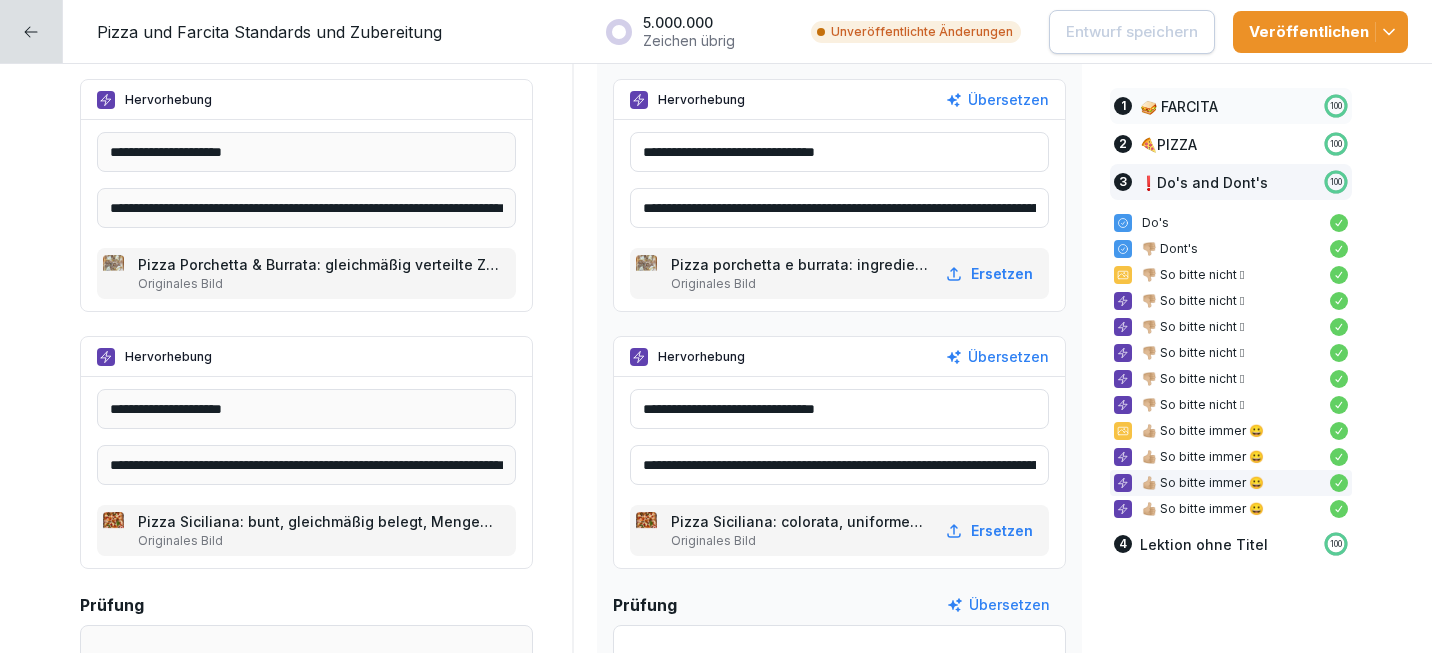 click on "🍕PIZZA" at bounding box center (1168, 144) 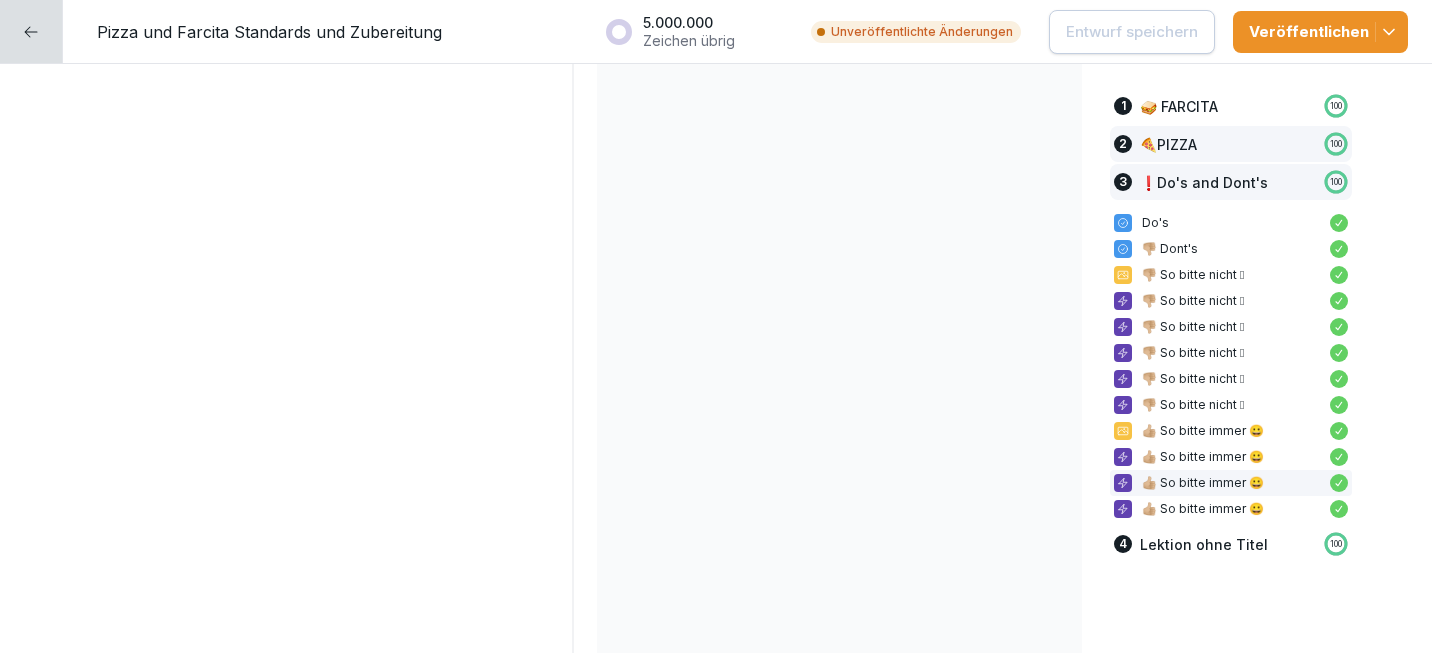 scroll, scrollTop: 3267, scrollLeft: 0, axis: vertical 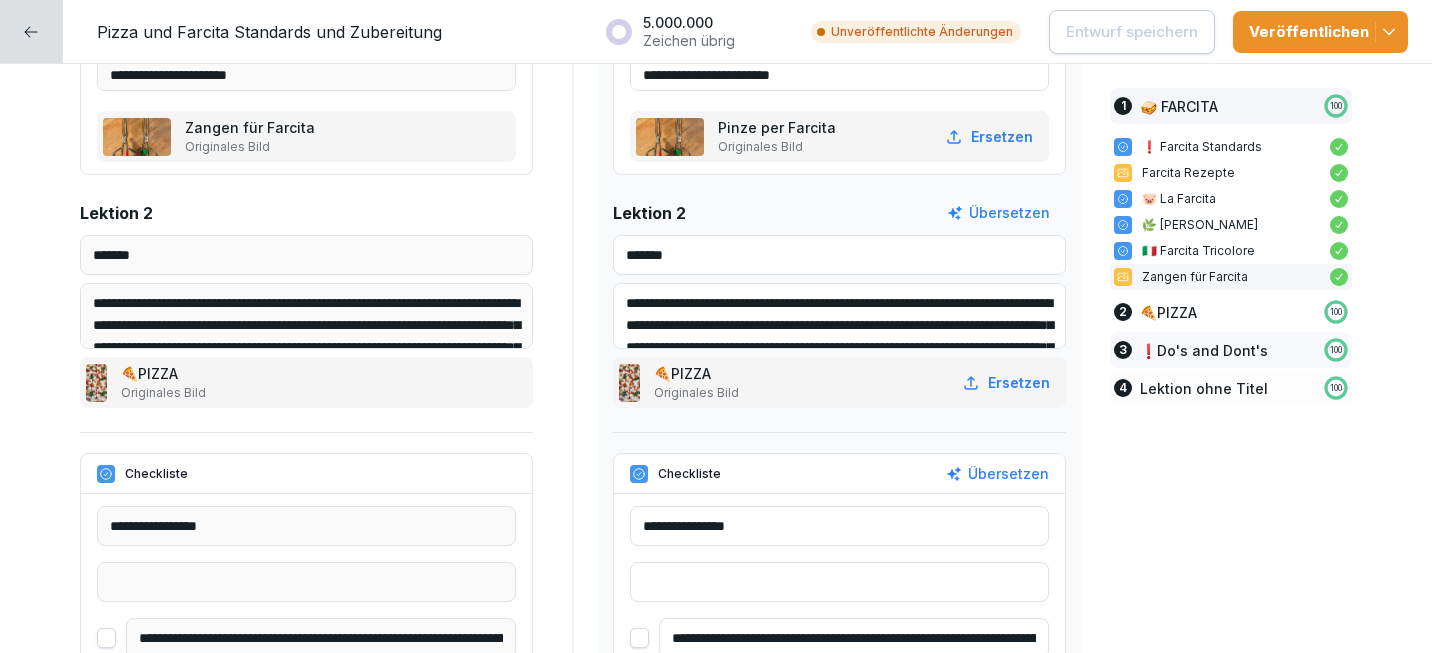 click on "Lektion ohne Titel" at bounding box center (1204, 388) 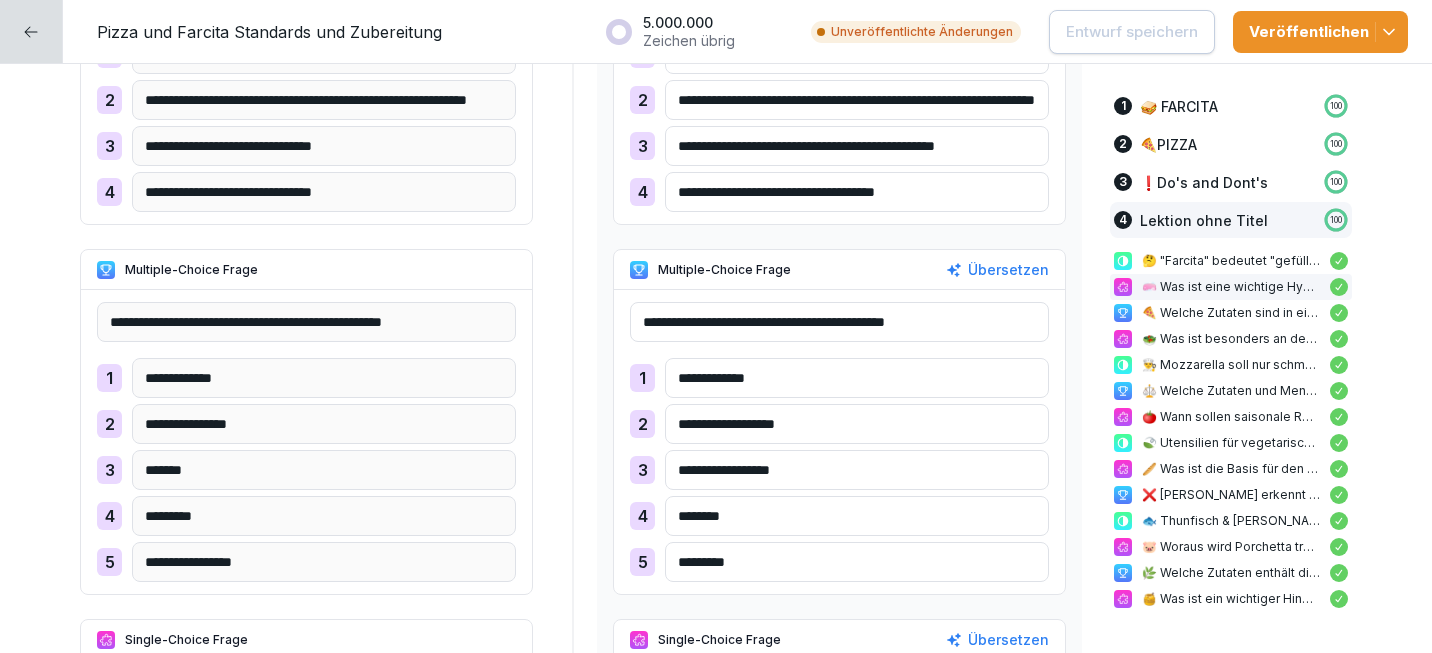 scroll, scrollTop: 12603, scrollLeft: 0, axis: vertical 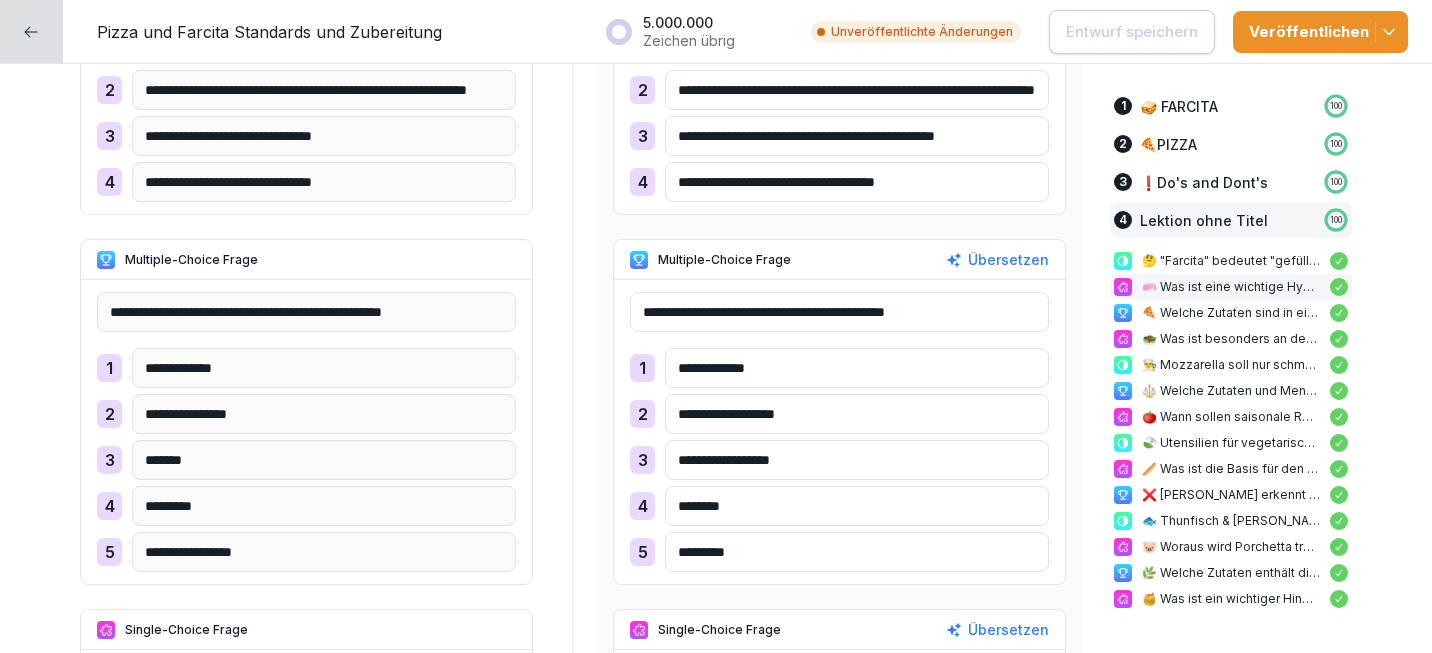 click on "**********" at bounding box center (857, 414) 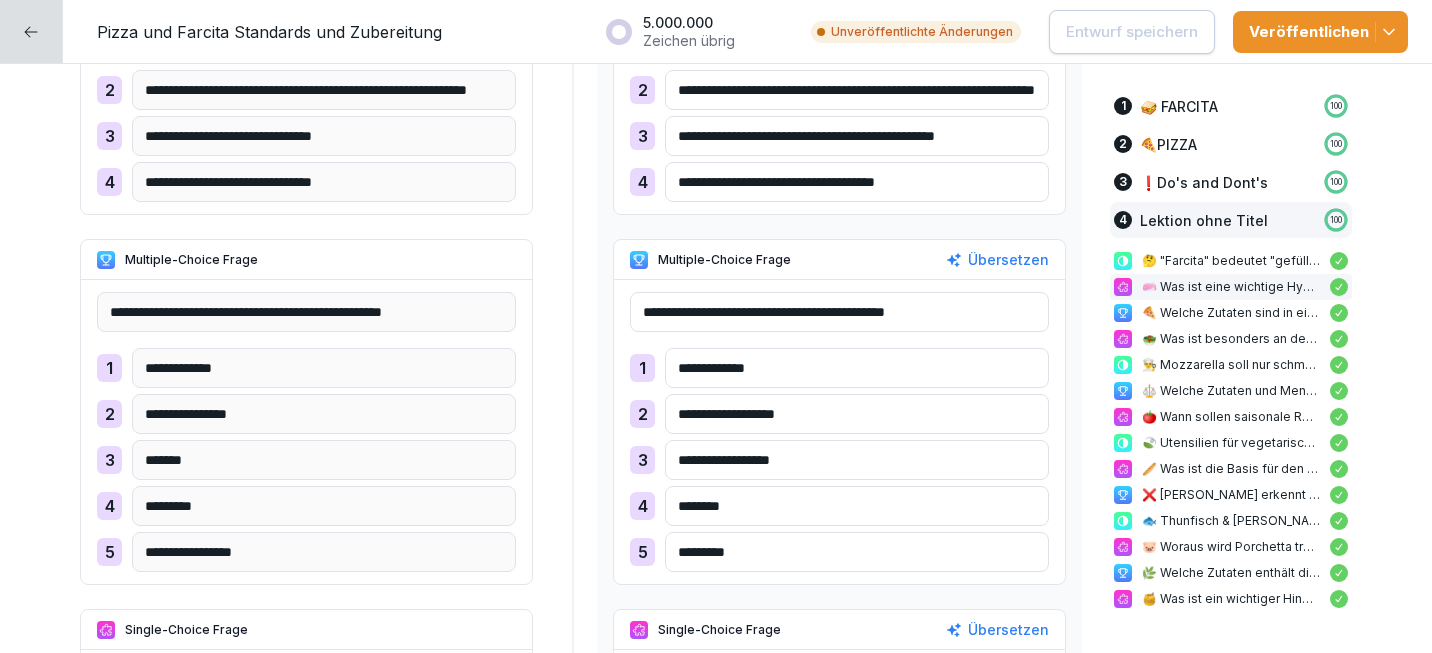drag, startPoint x: 811, startPoint y: 461, endPoint x: 747, endPoint y: 462, distance: 64.00781 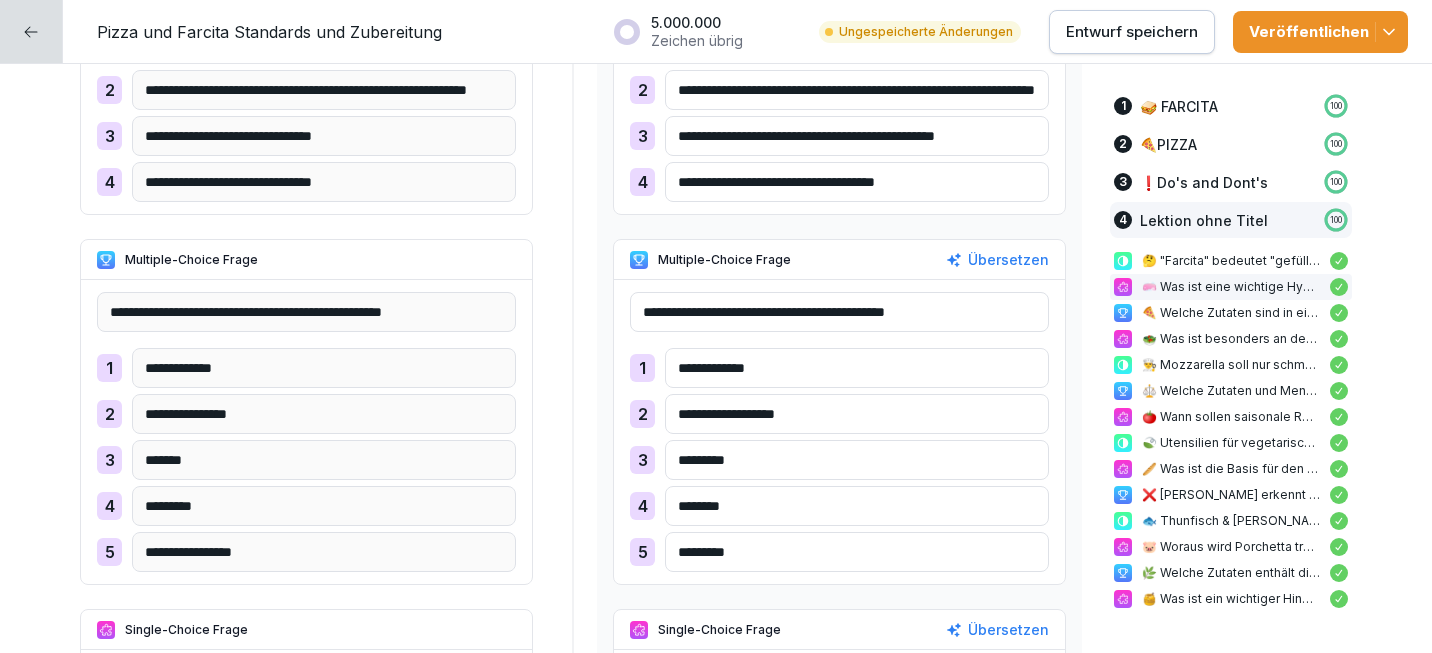 click on "Entwurf speichern" at bounding box center (1132, 32) 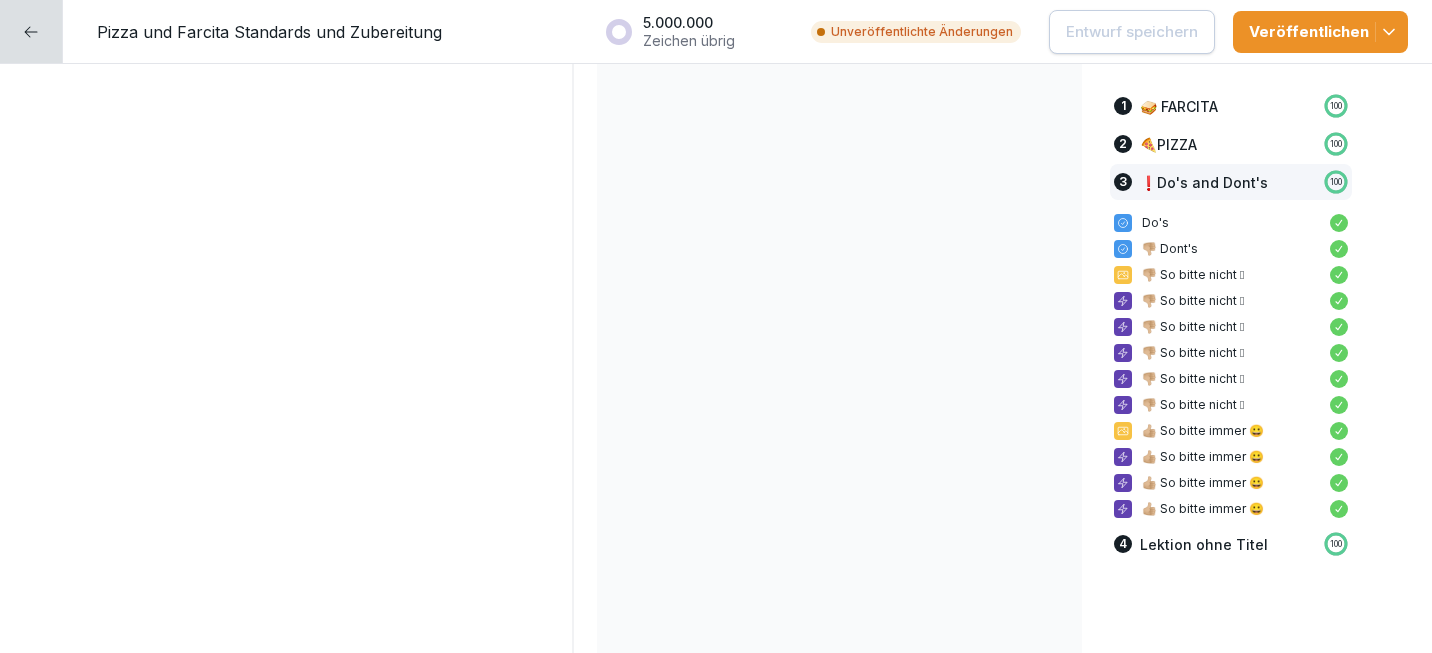 scroll, scrollTop: 0, scrollLeft: 0, axis: both 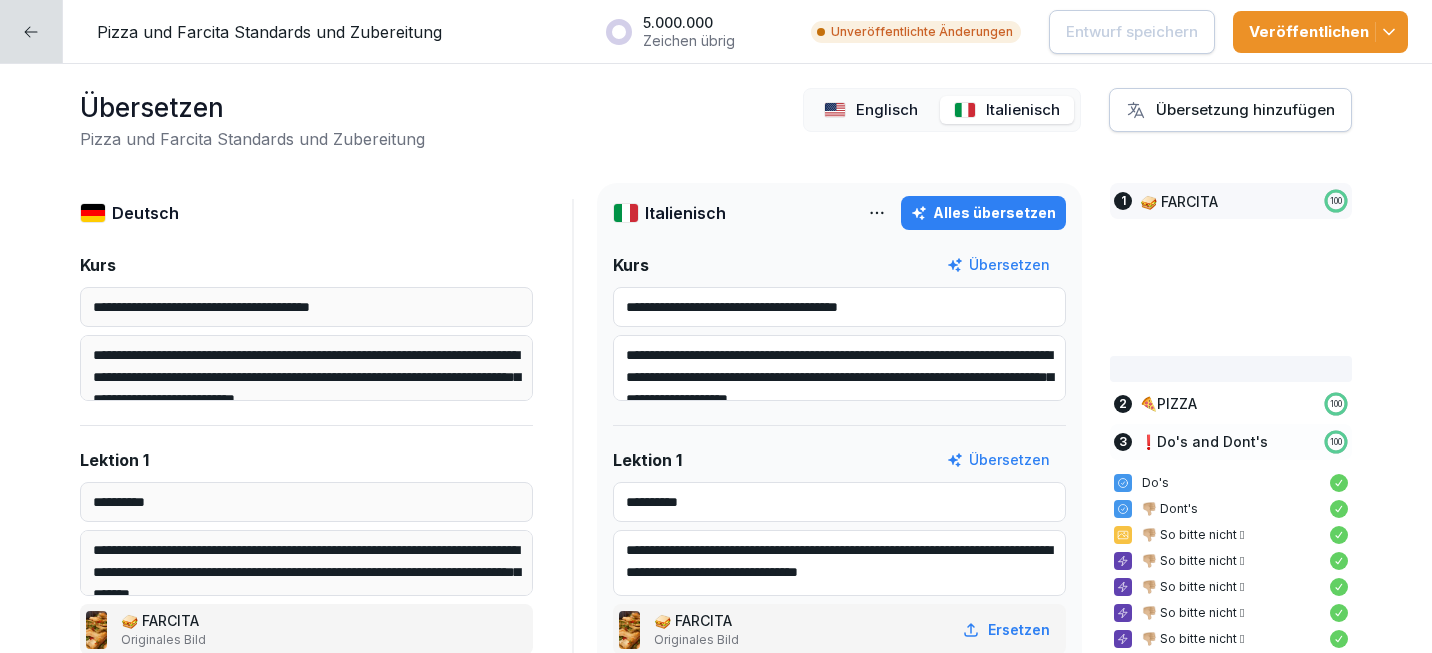 click on "Englisch" at bounding box center [887, 110] 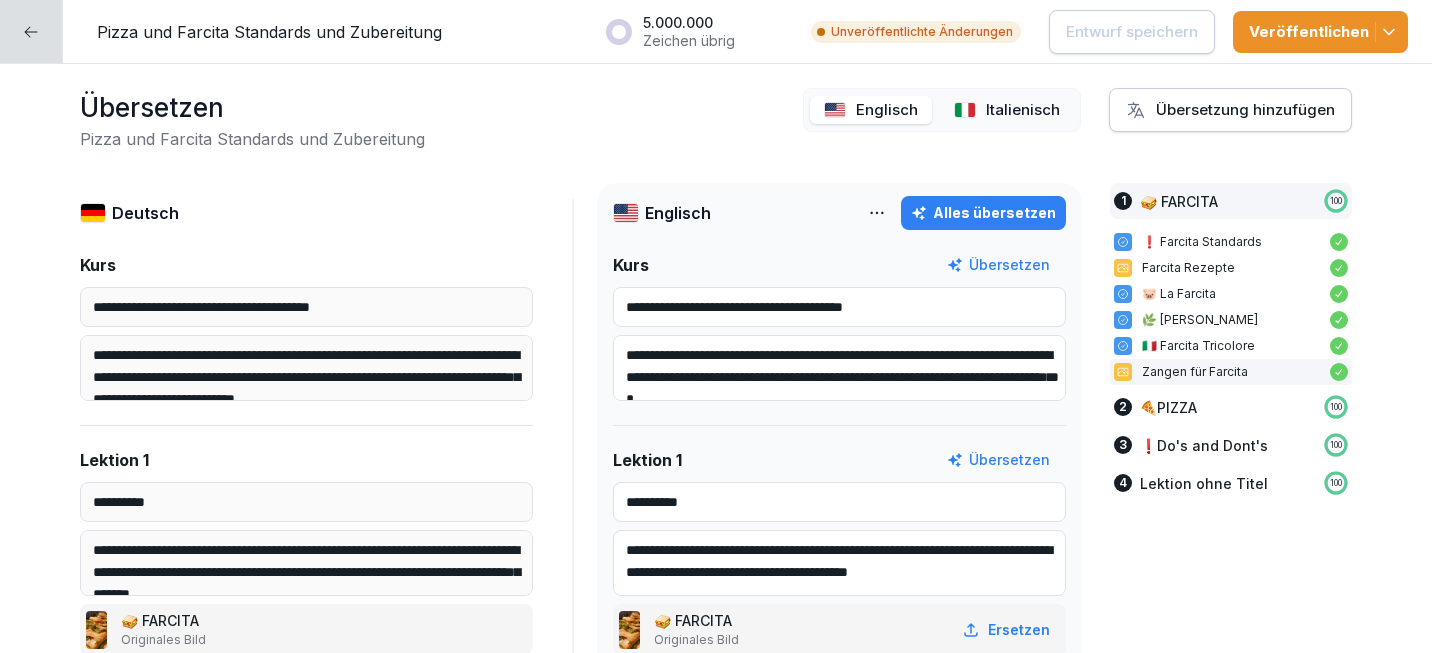 scroll, scrollTop: 18, scrollLeft: 0, axis: vertical 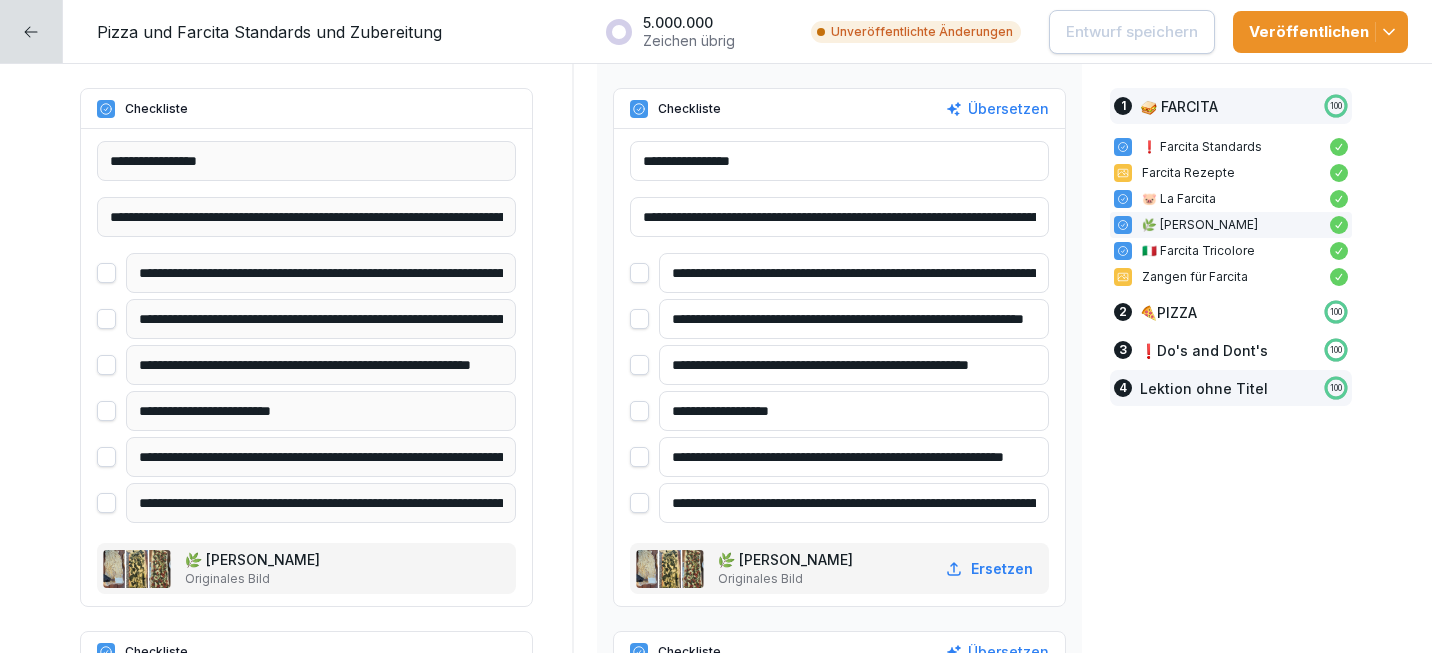 click on "Lektion ohne Titel" at bounding box center (1204, 388) 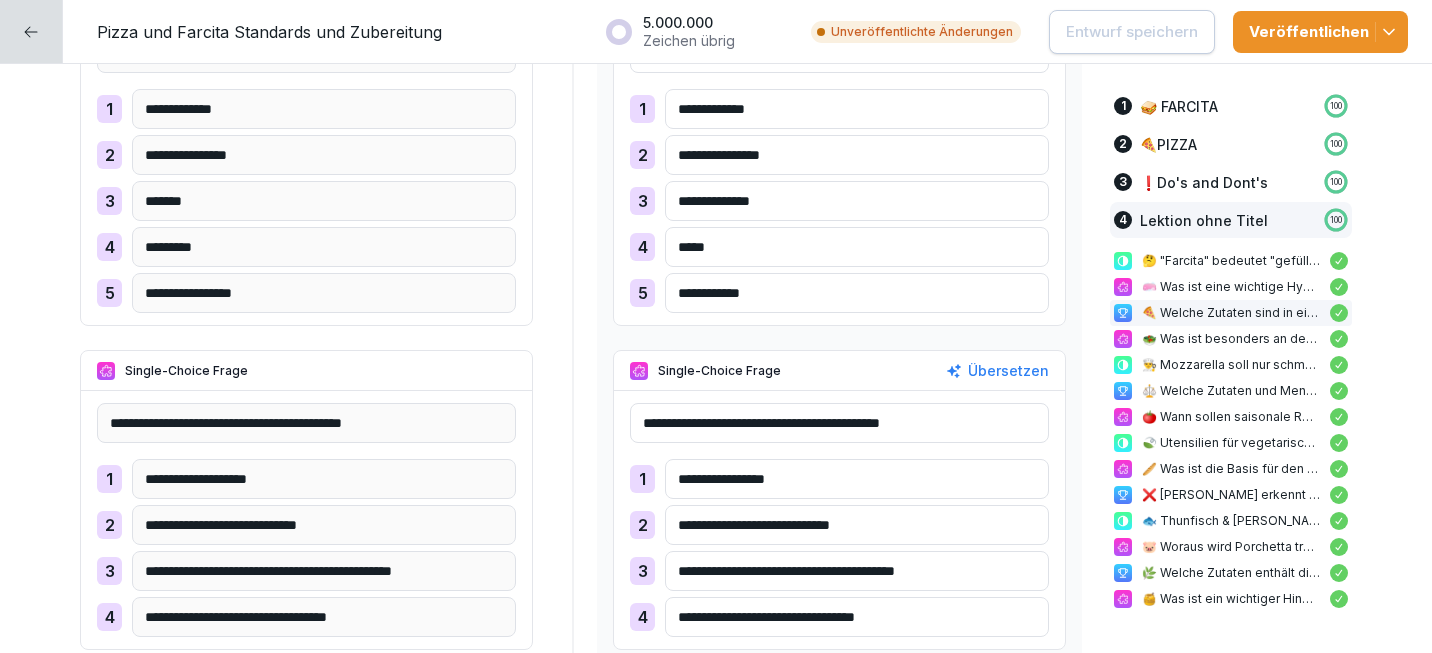 scroll, scrollTop: 16614, scrollLeft: 0, axis: vertical 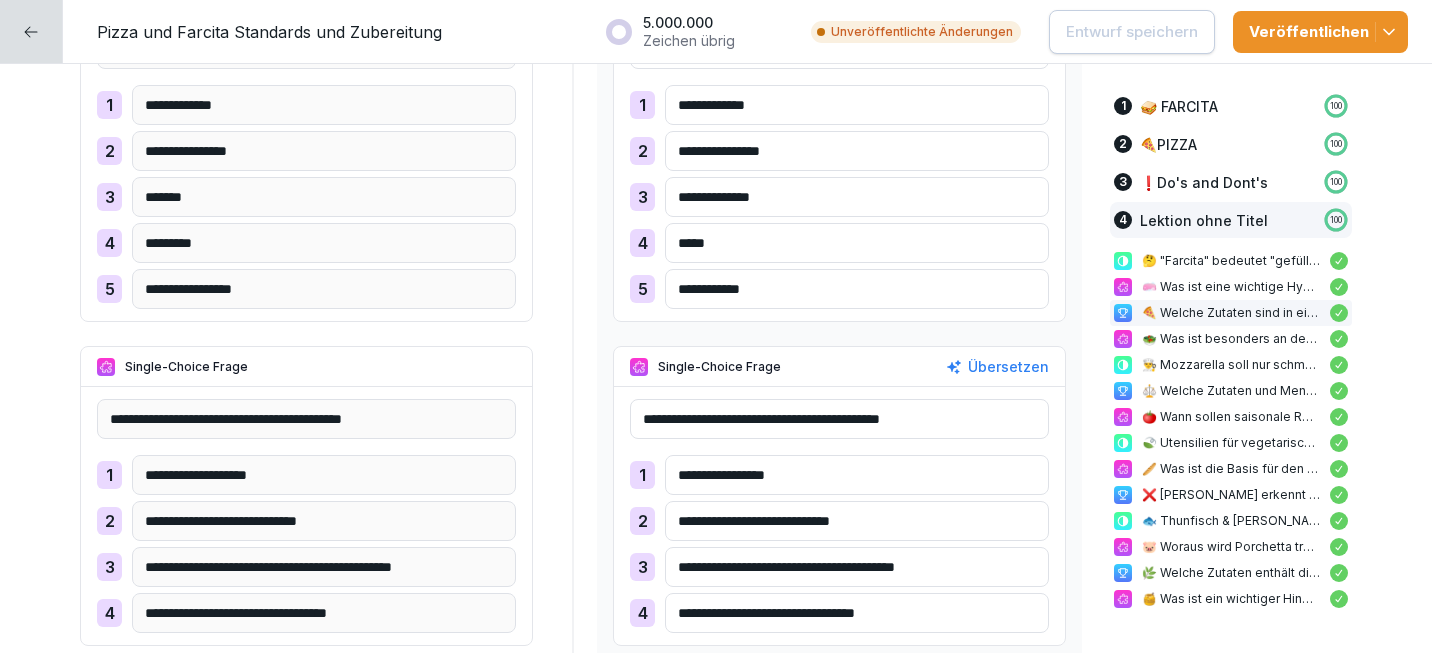 drag, startPoint x: 719, startPoint y: 194, endPoint x: 654, endPoint y: 196, distance: 65.03076 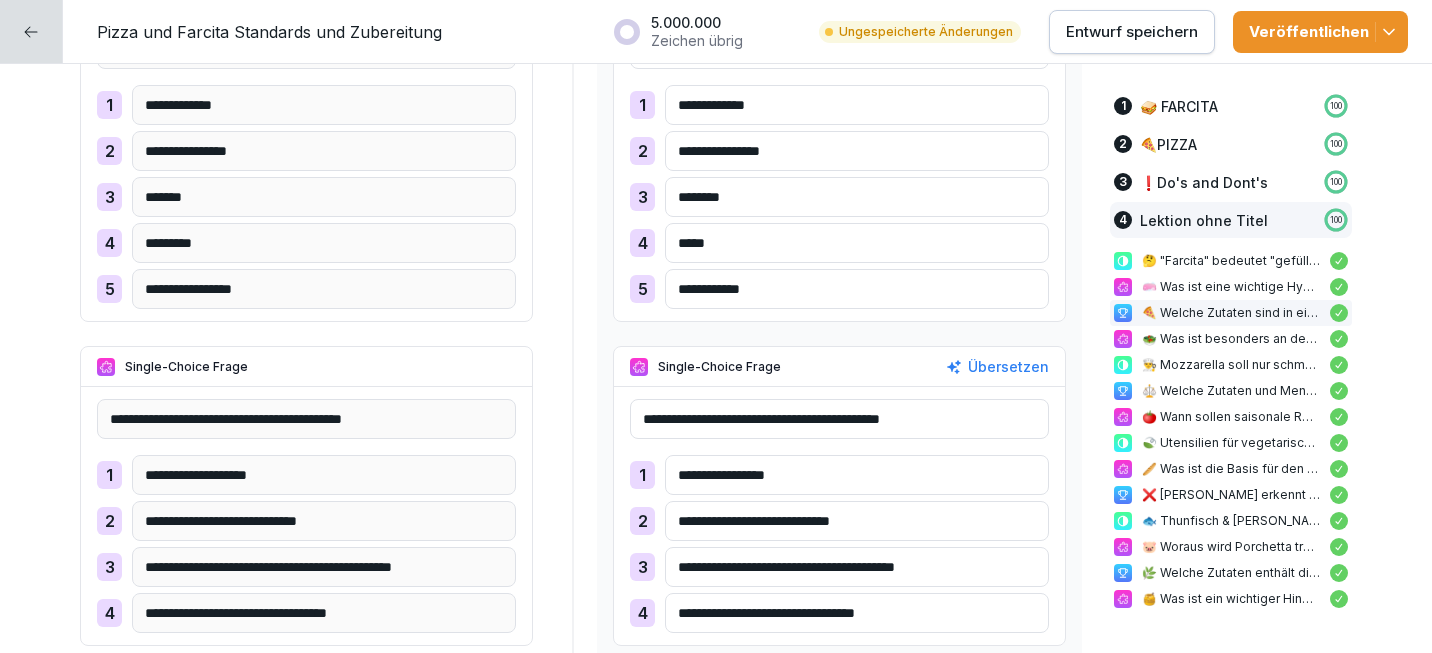scroll, scrollTop: 16539, scrollLeft: 0, axis: vertical 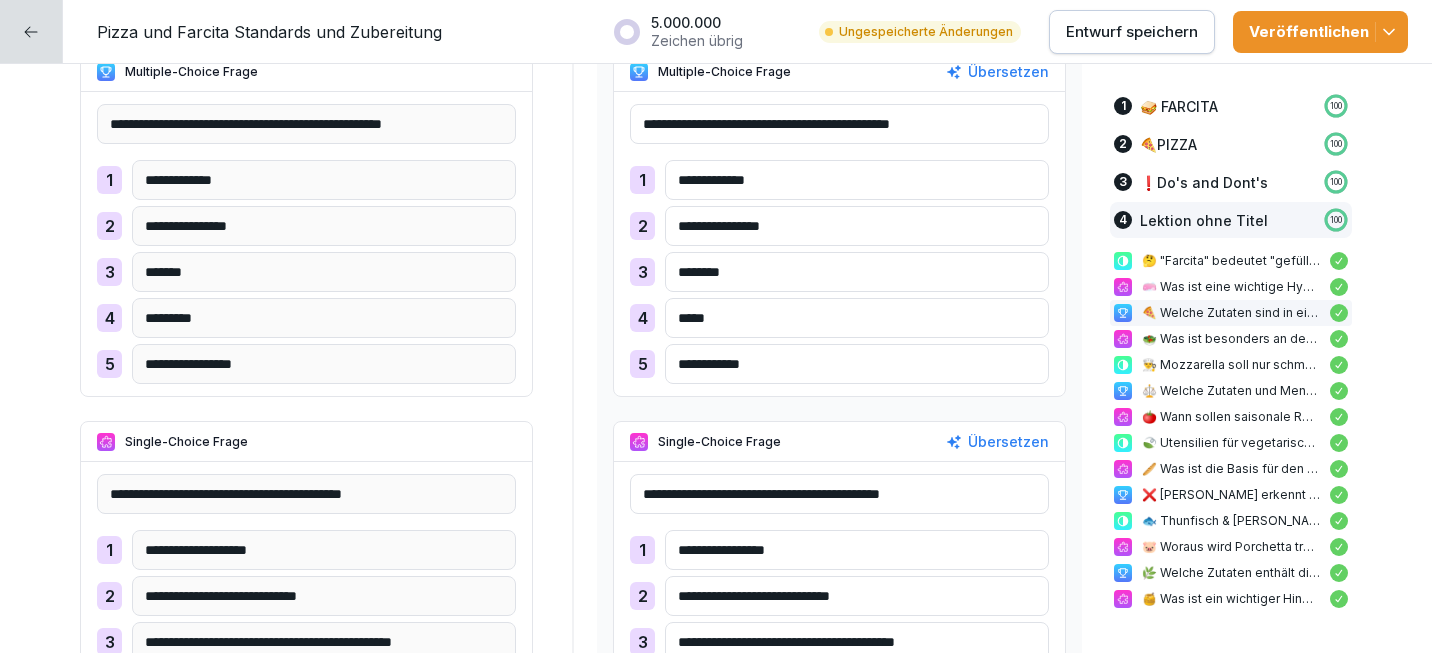 click on "********" at bounding box center (857, 272) 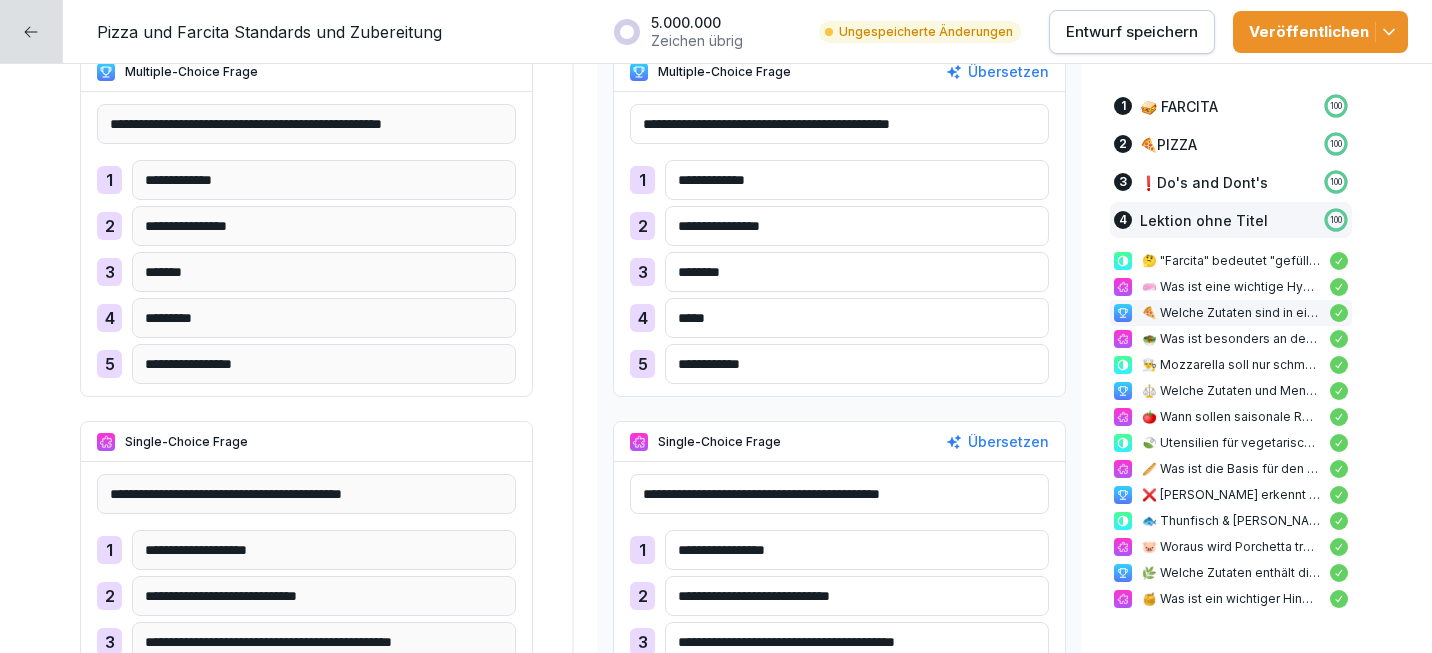 type on "********" 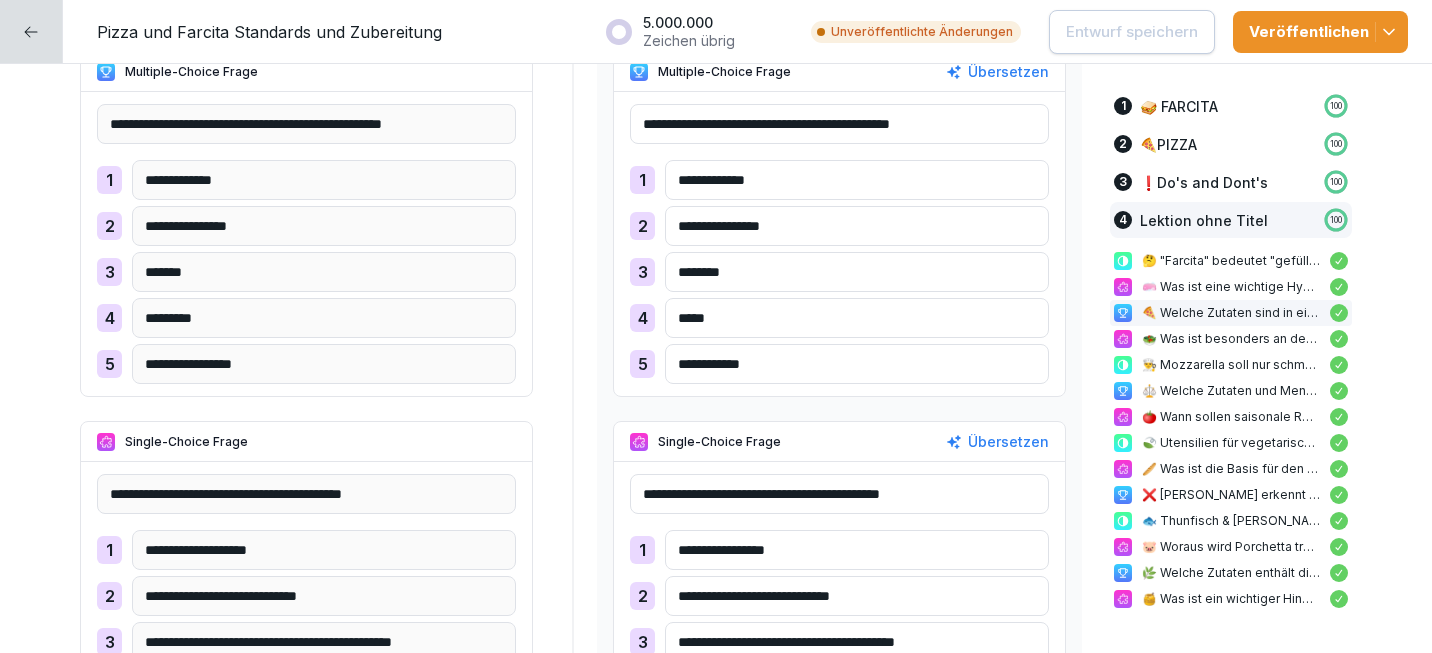 click 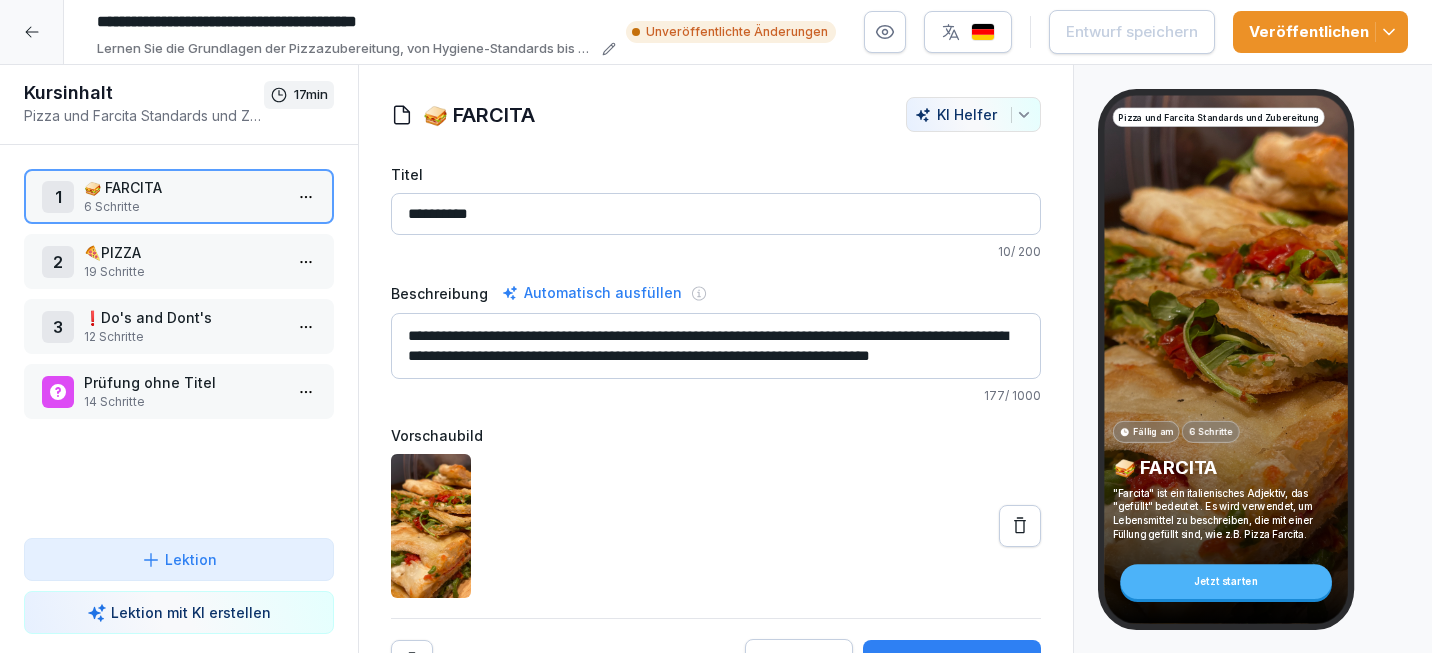 click at bounding box center [32, 32] 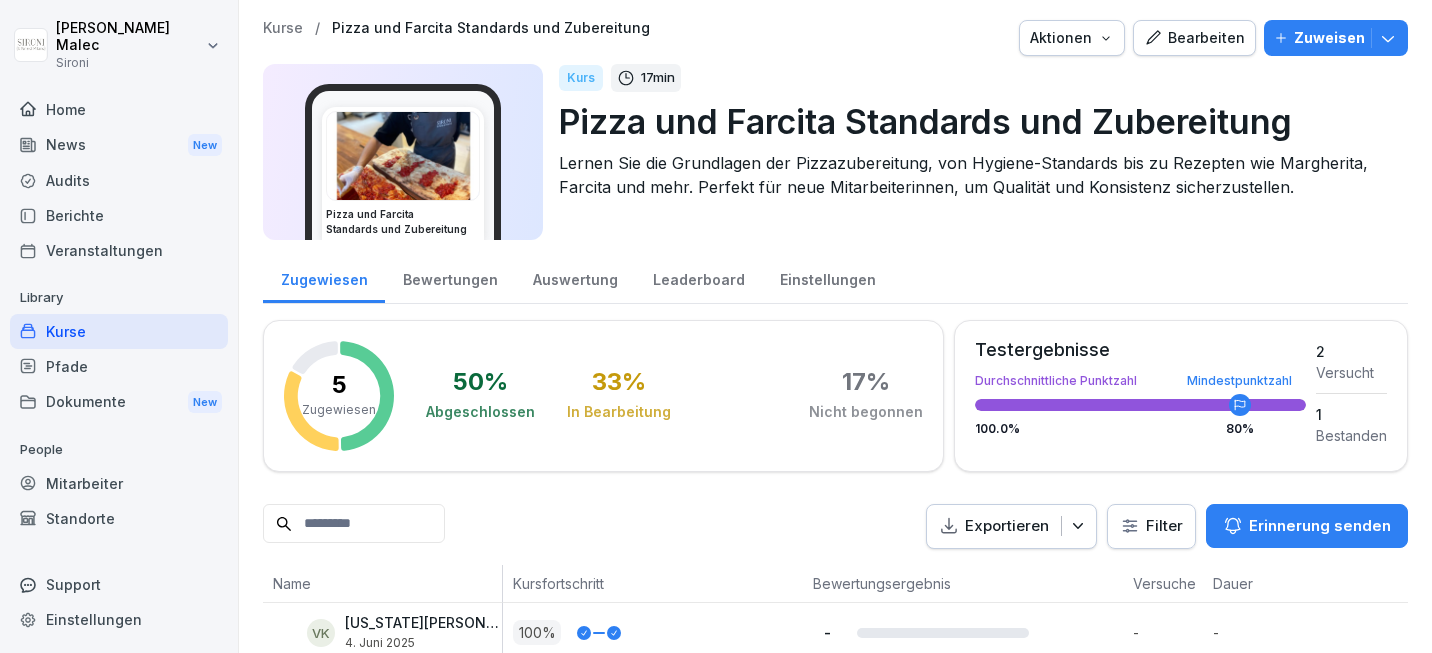 click on "Kurse" at bounding box center (119, 331) 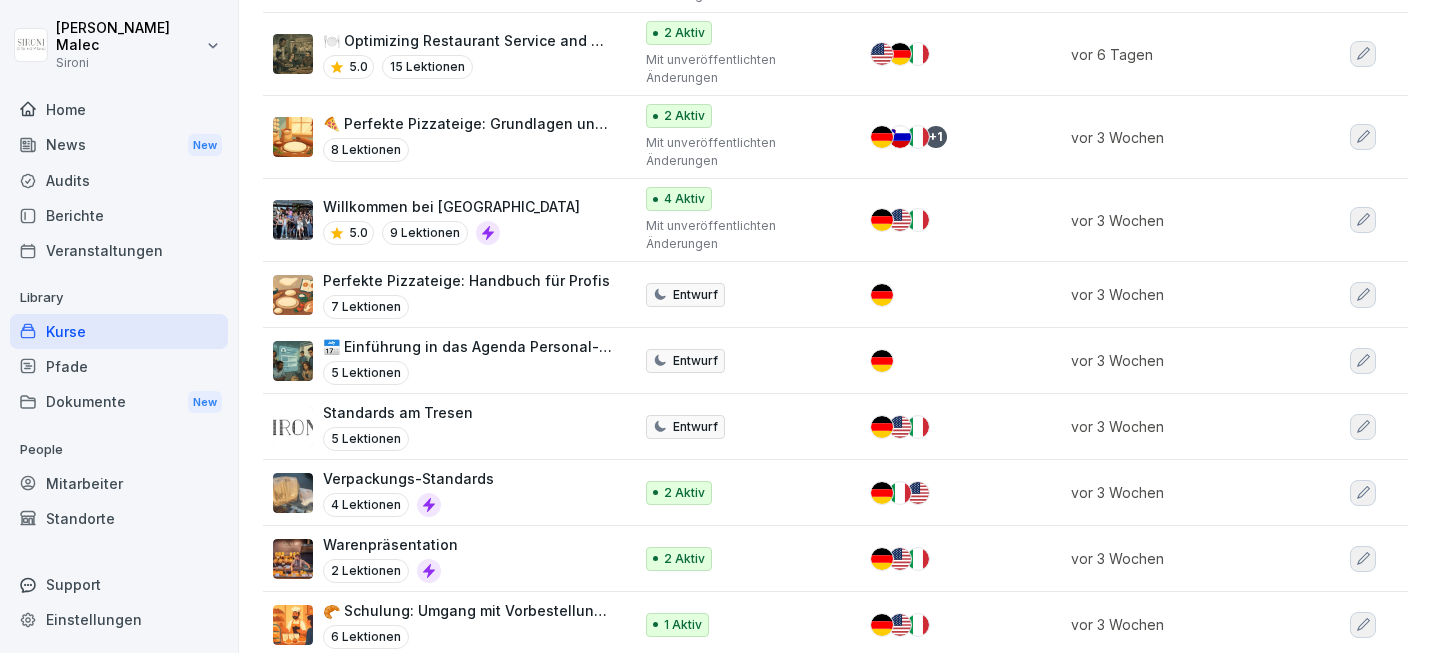 scroll, scrollTop: 621, scrollLeft: 0, axis: vertical 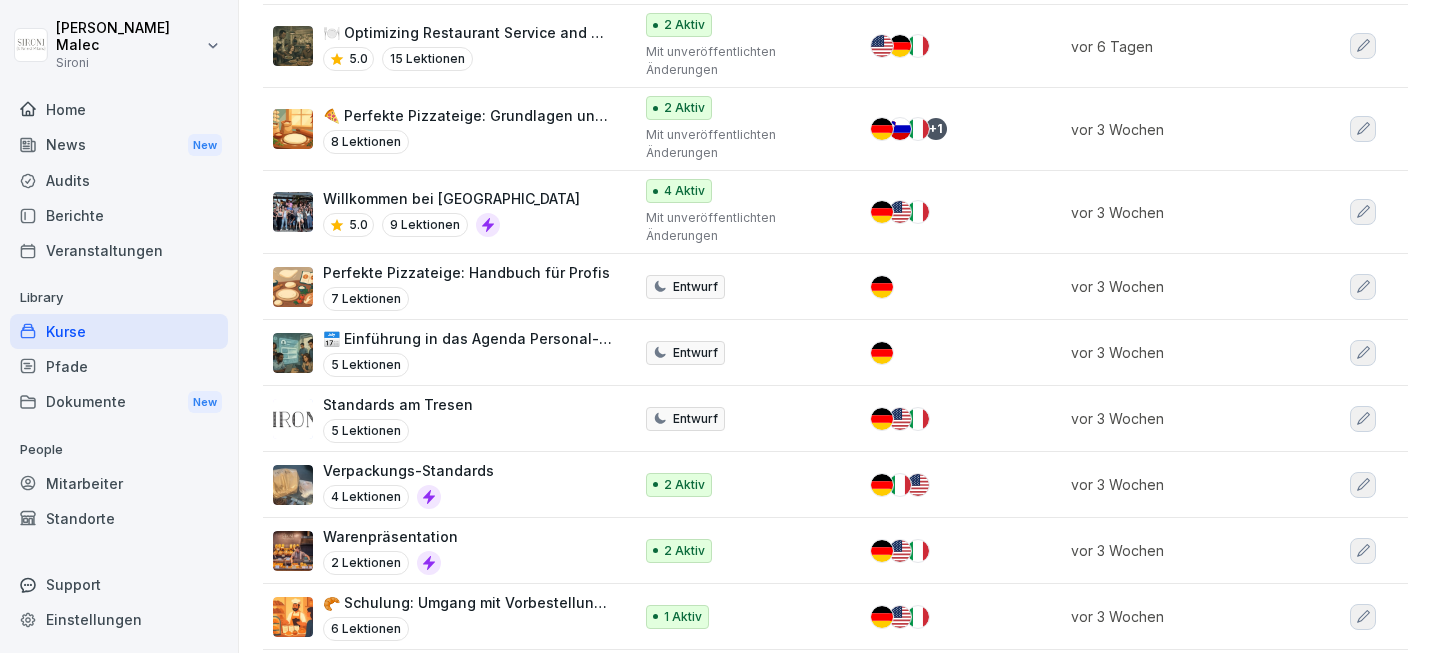 click on "Verpackungs-Standards" at bounding box center (408, 470) 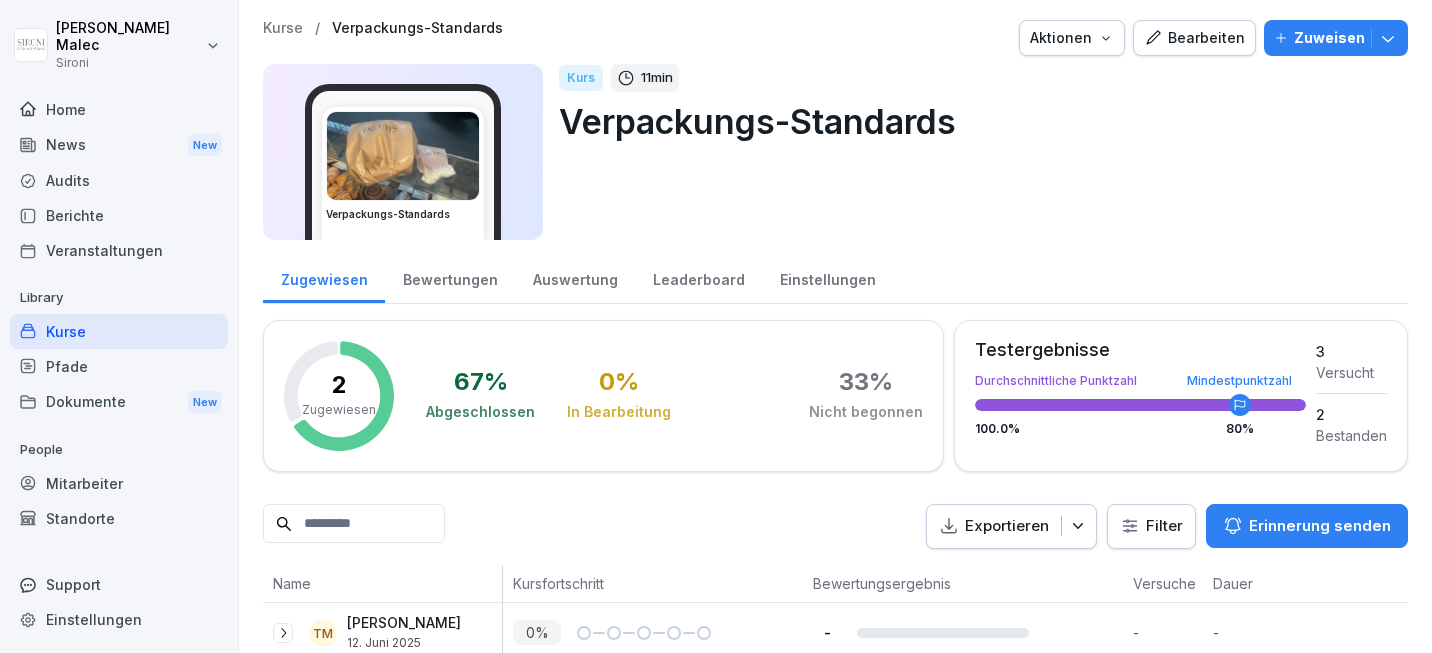 scroll, scrollTop: 0, scrollLeft: 0, axis: both 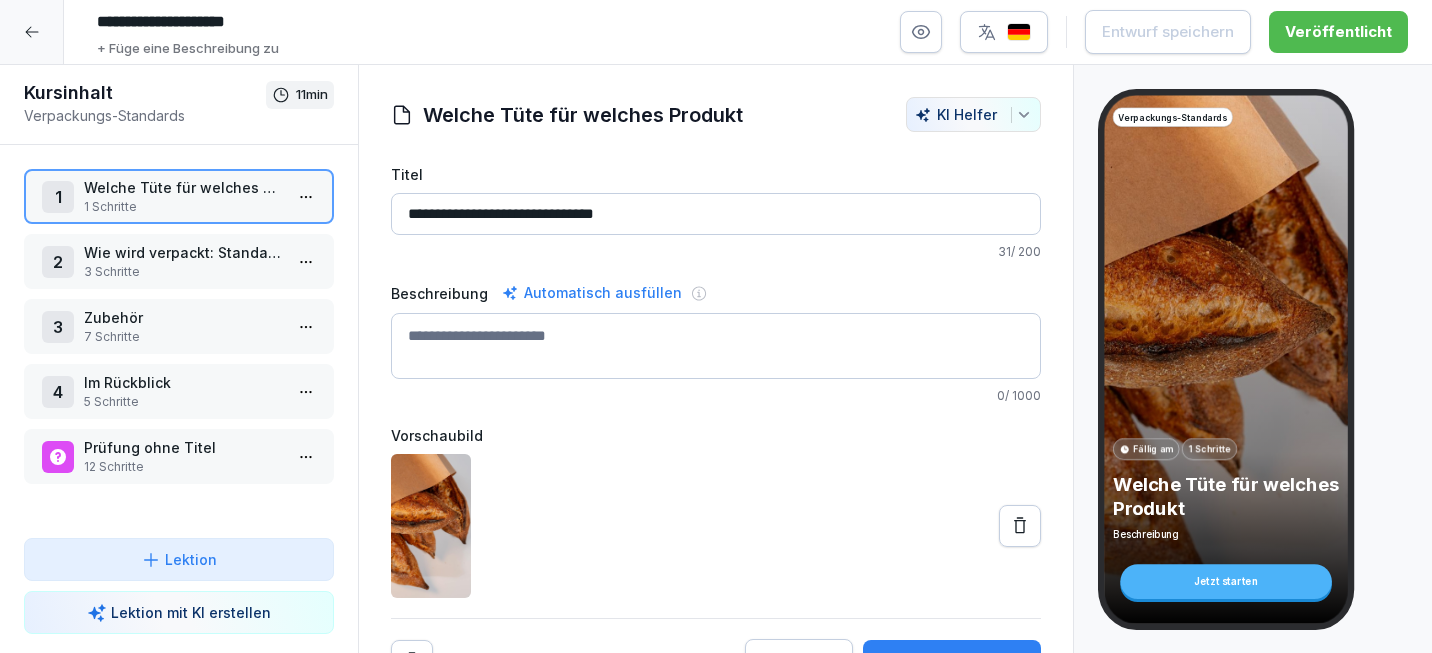 click on "**********" at bounding box center [716, 326] 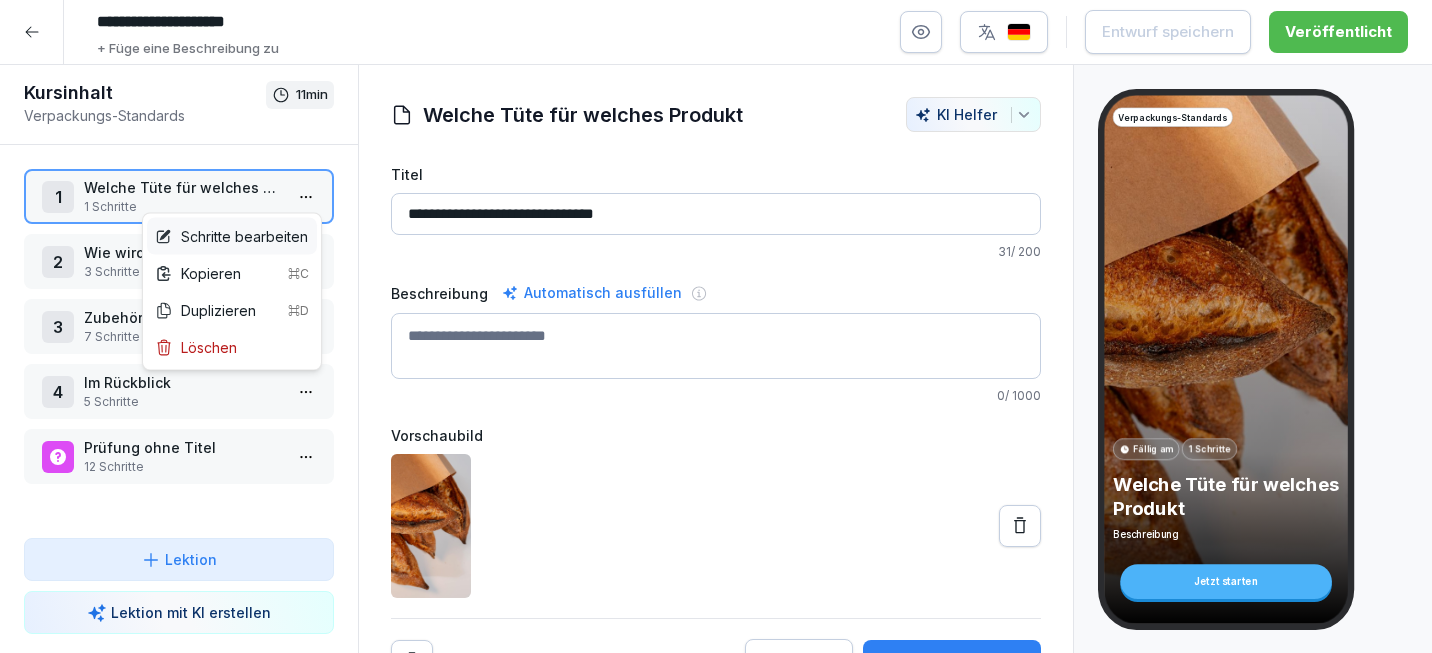 click on "Schritte bearbeiten" at bounding box center [231, 236] 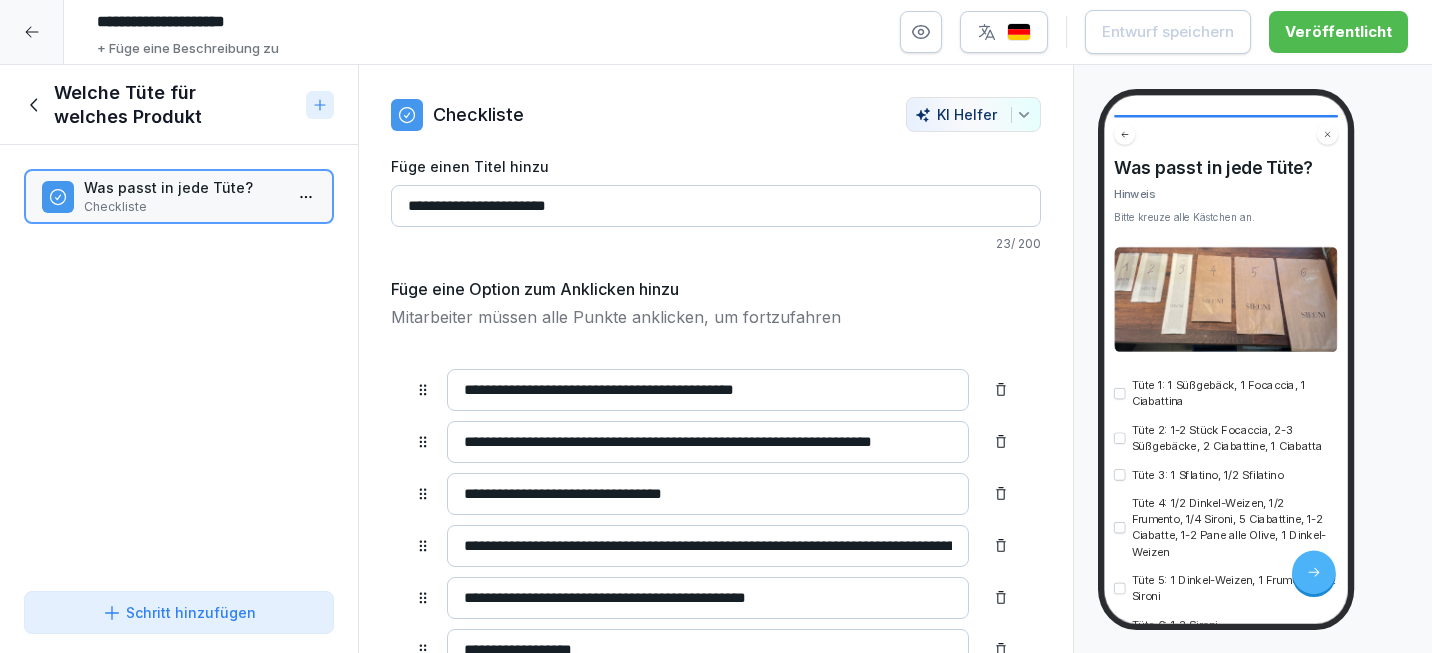 click 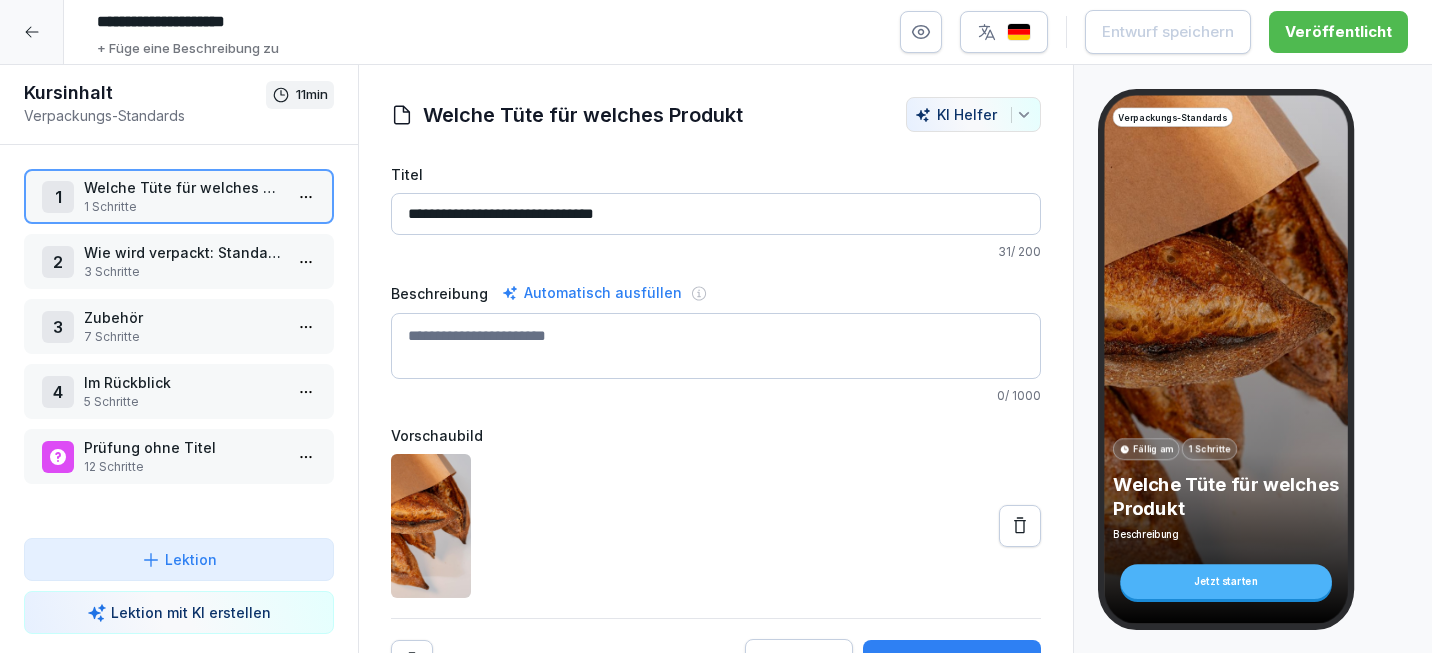 click on "Zubehör" at bounding box center [183, 317] 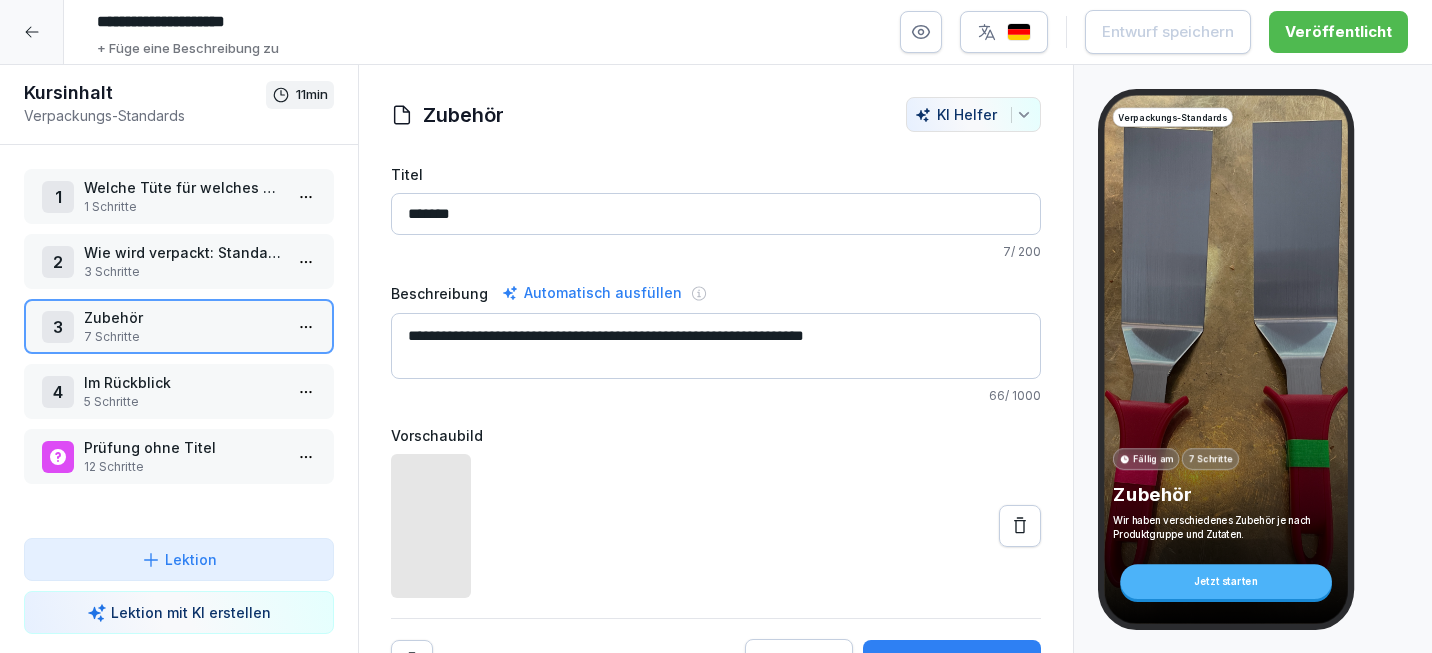 click on "Prüfung ohne Titel" at bounding box center (183, 447) 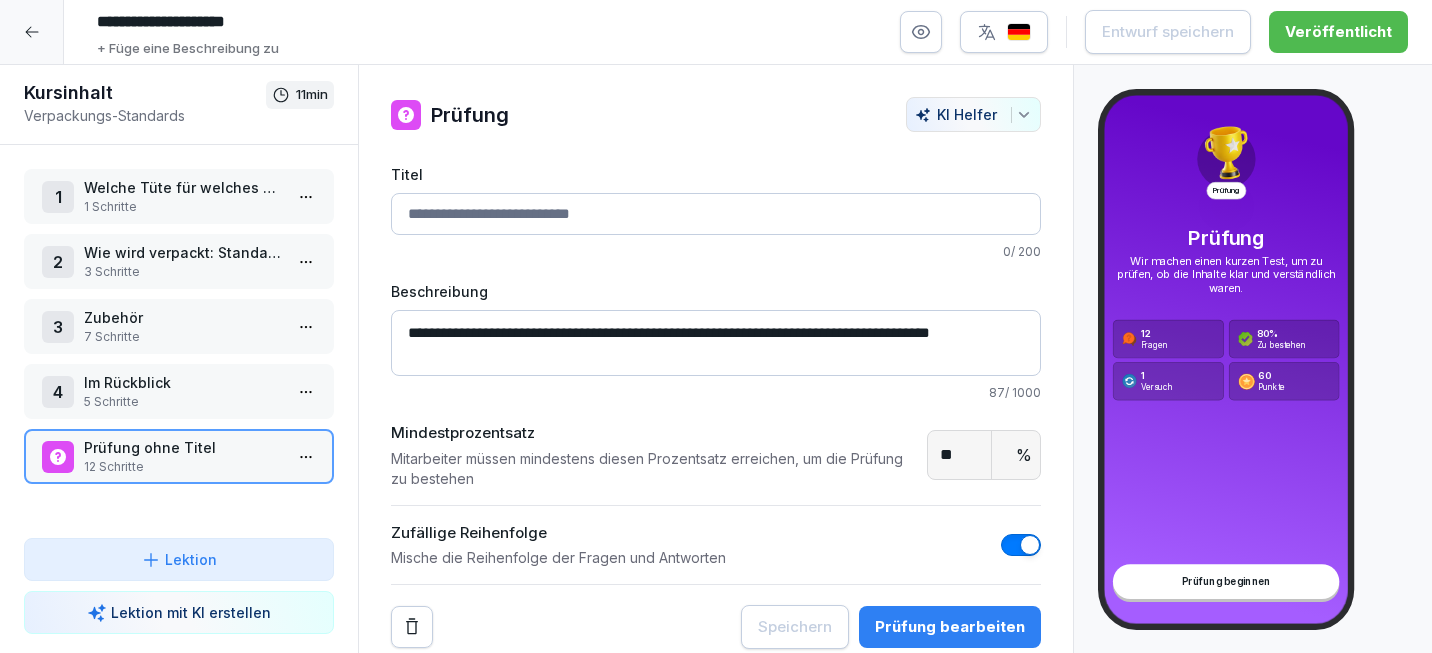 click on "**********" at bounding box center [716, 326] 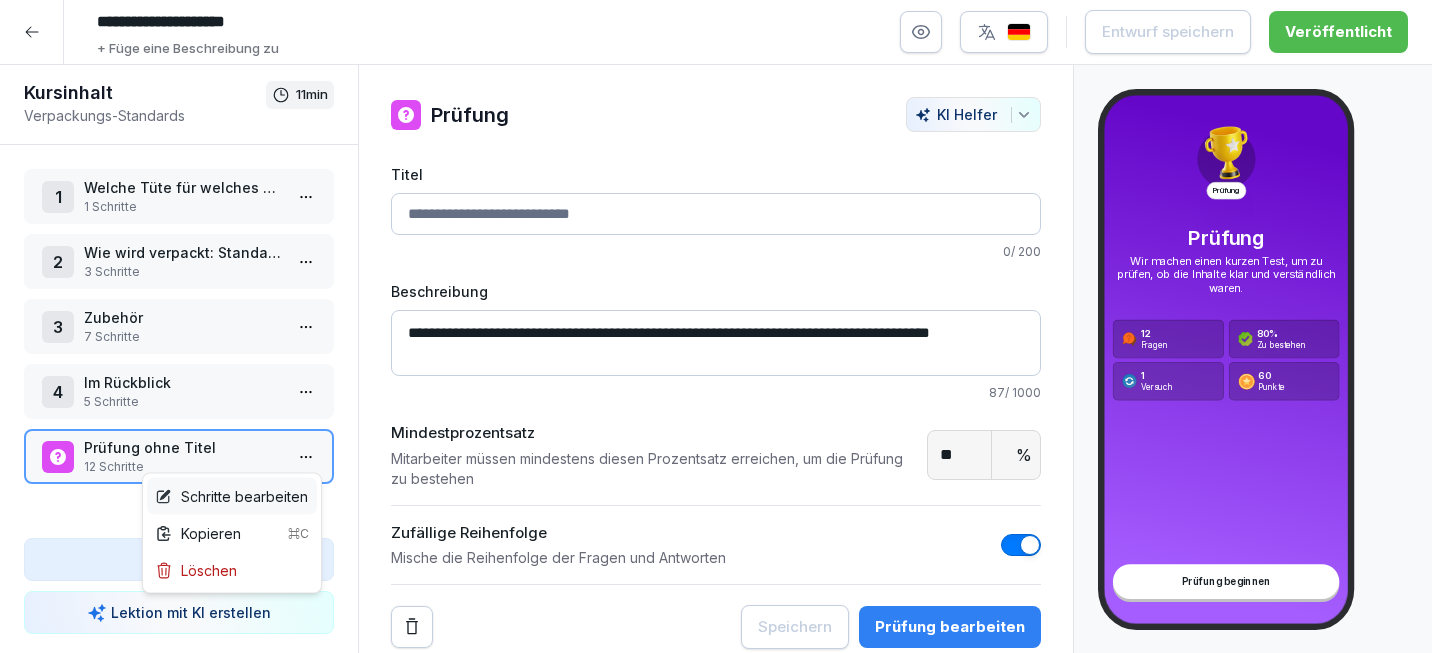 click on "Schritte bearbeiten" at bounding box center (231, 496) 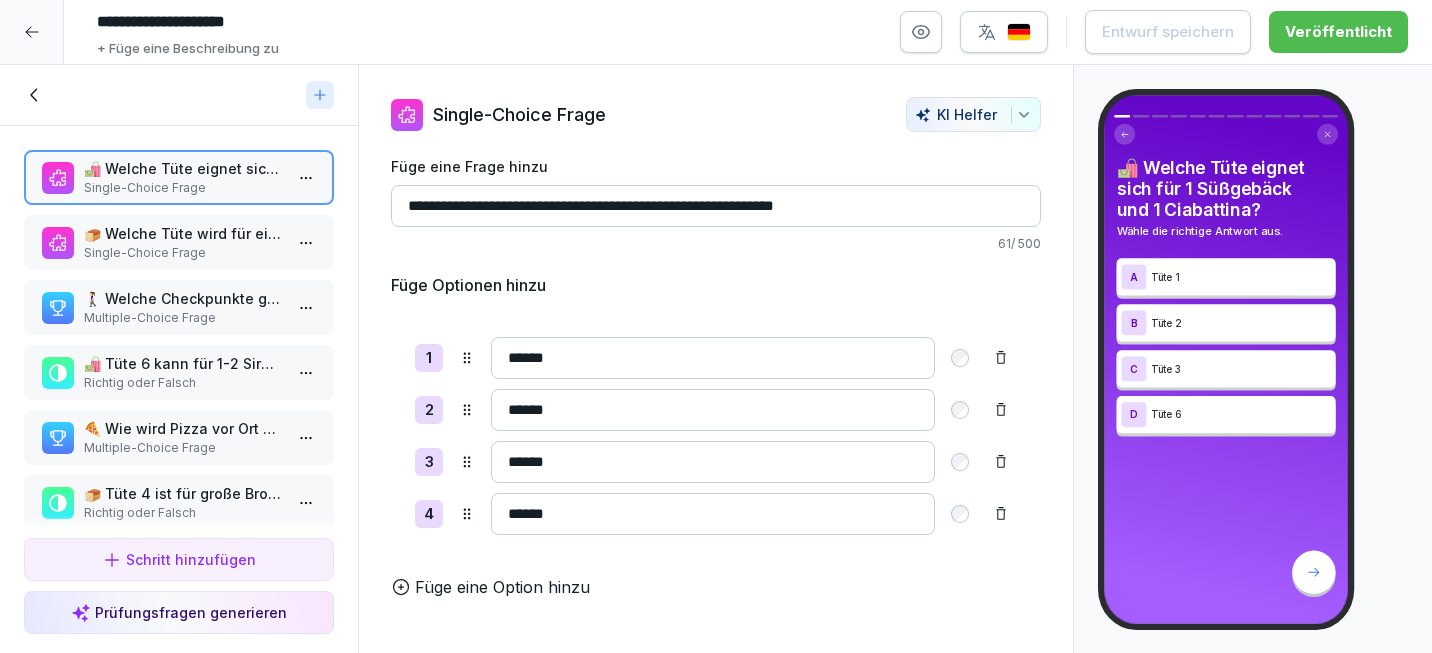 click at bounding box center (1019, 32) 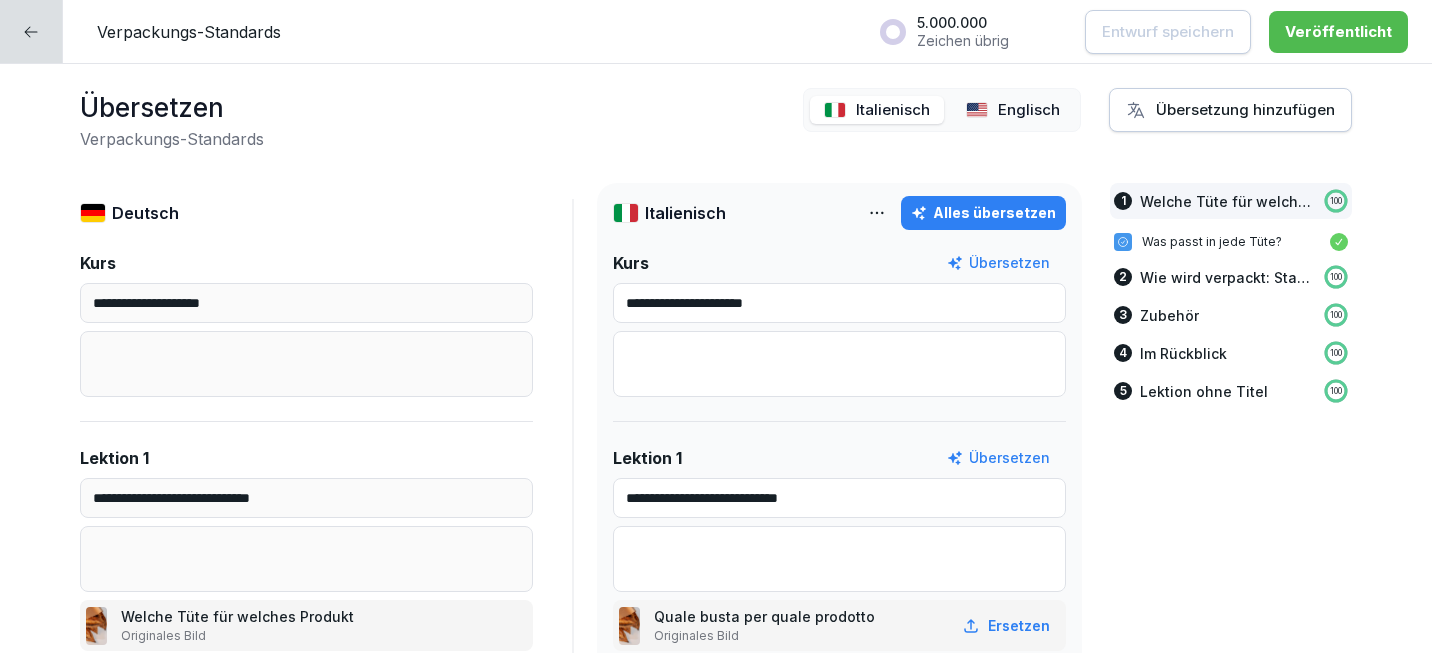 click on "Übersetzen Verpackungs-Standards Italienisch Englisch Übersetzung hinzufügen" at bounding box center [716, 119] 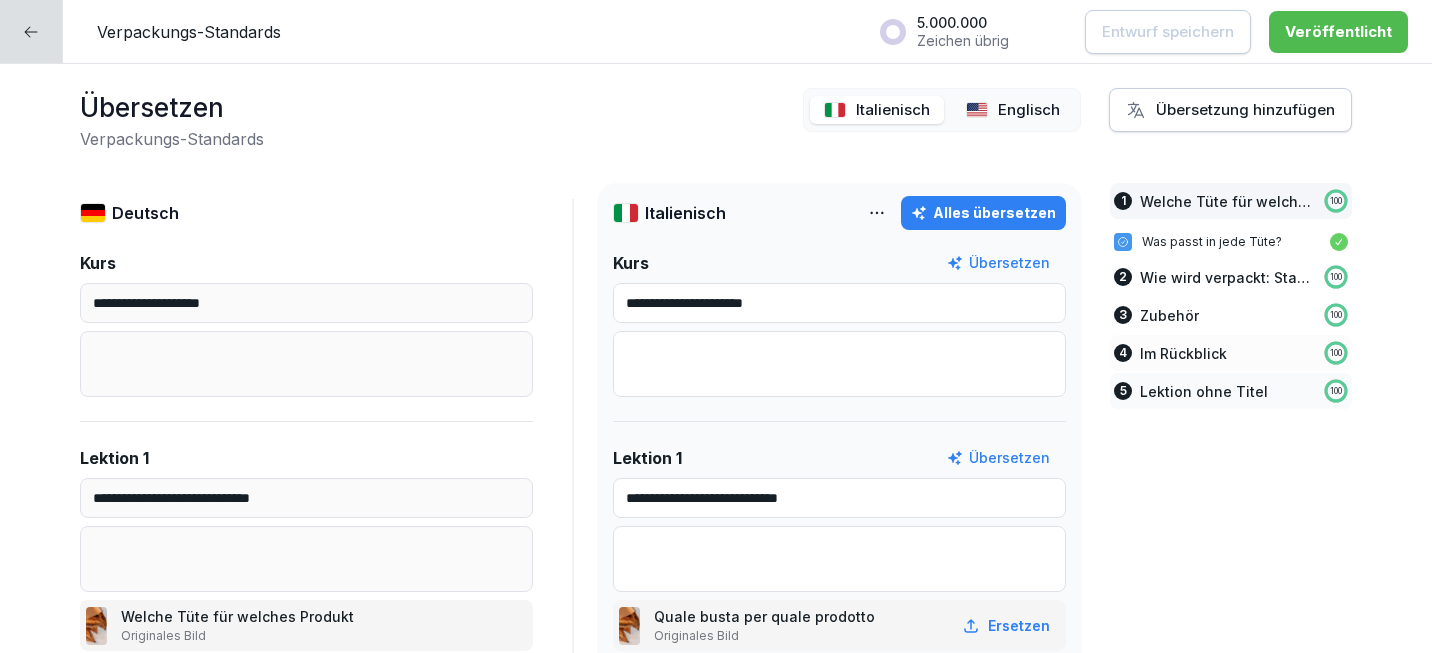 click on "Lektion ohne Titel" at bounding box center [1204, 391] 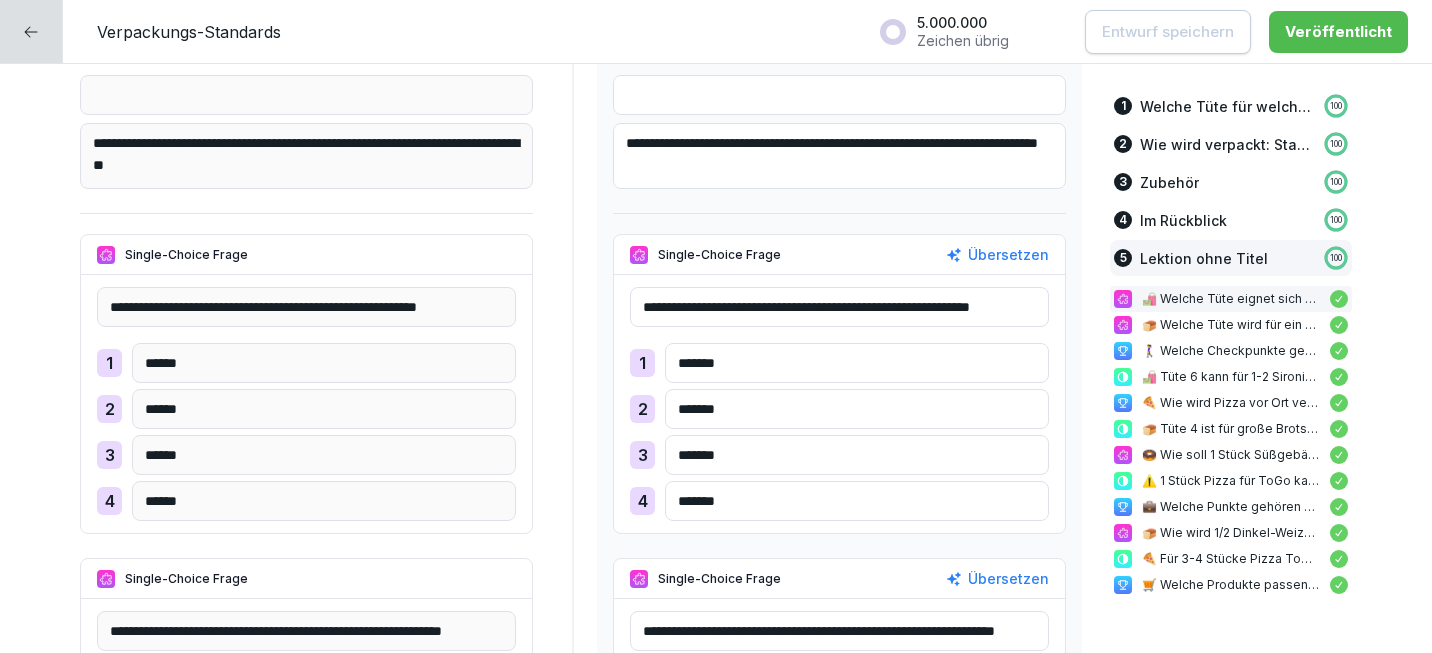 scroll, scrollTop: 7190, scrollLeft: 0, axis: vertical 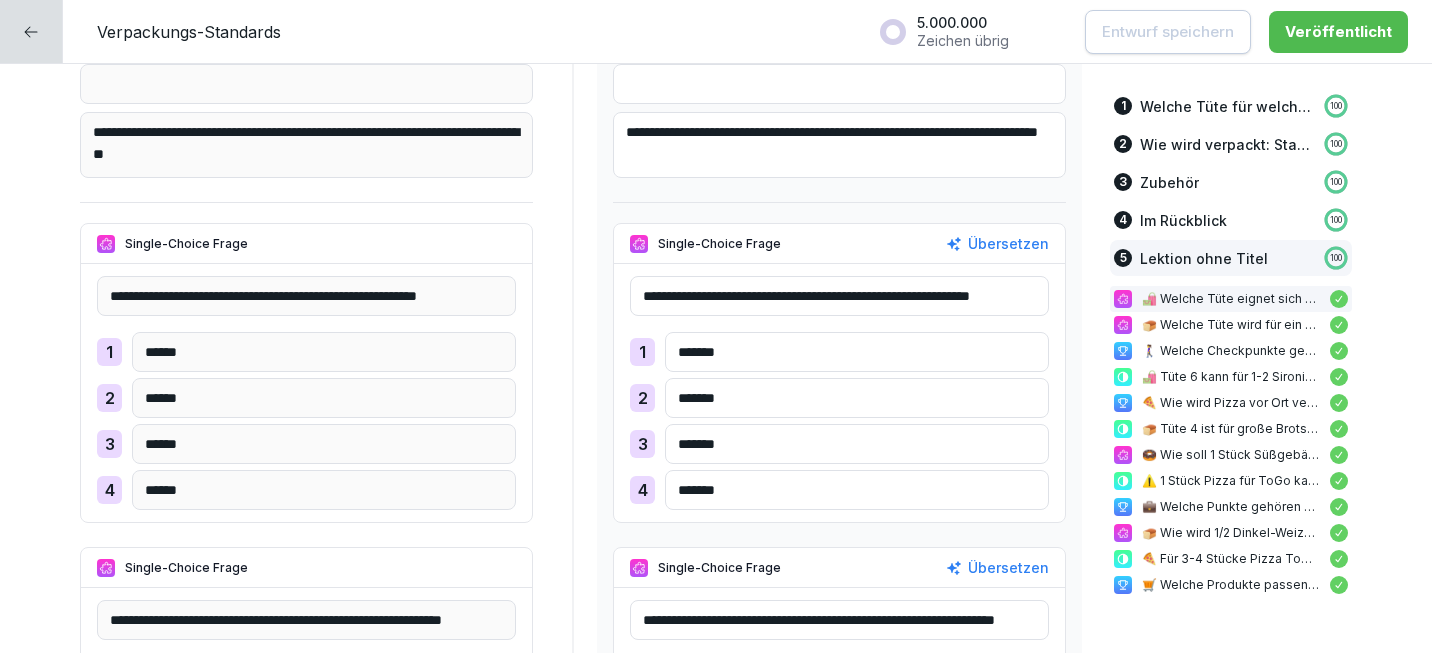 drag, startPoint x: 923, startPoint y: 297, endPoint x: 865, endPoint y: 297, distance: 58 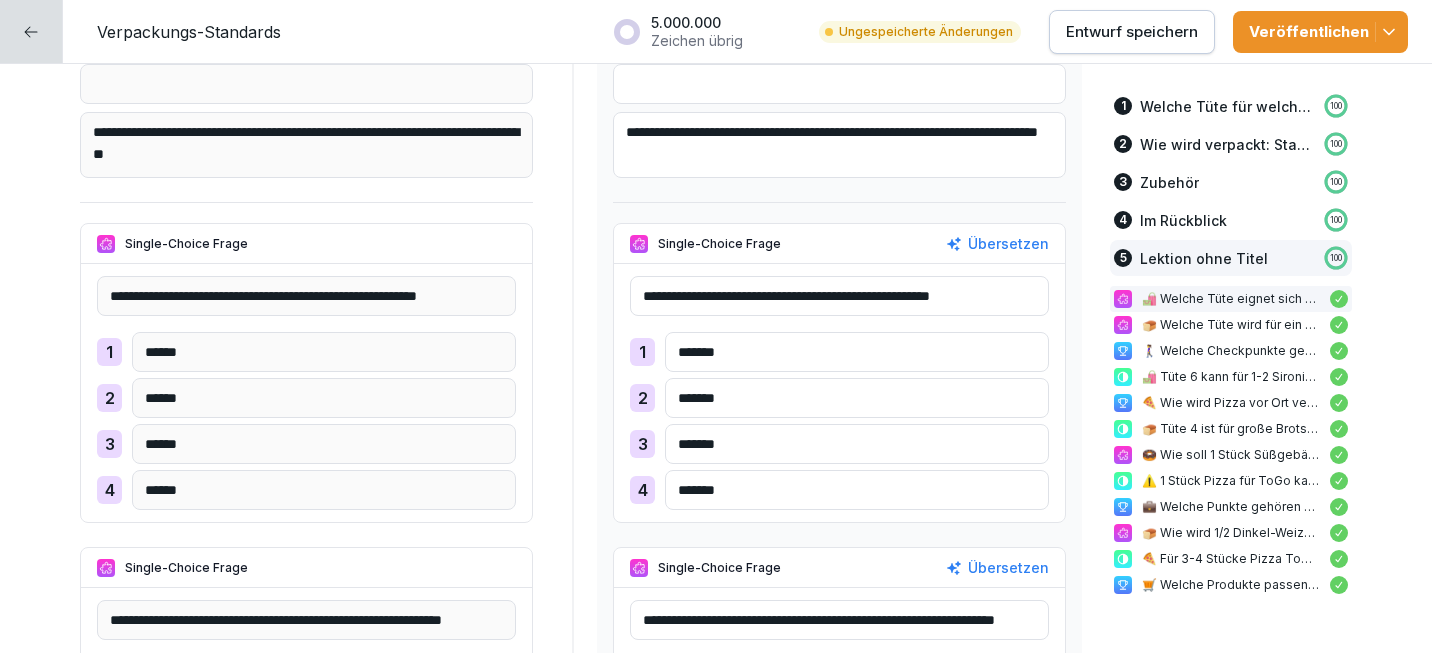 click on "**********" at bounding box center [839, 296] 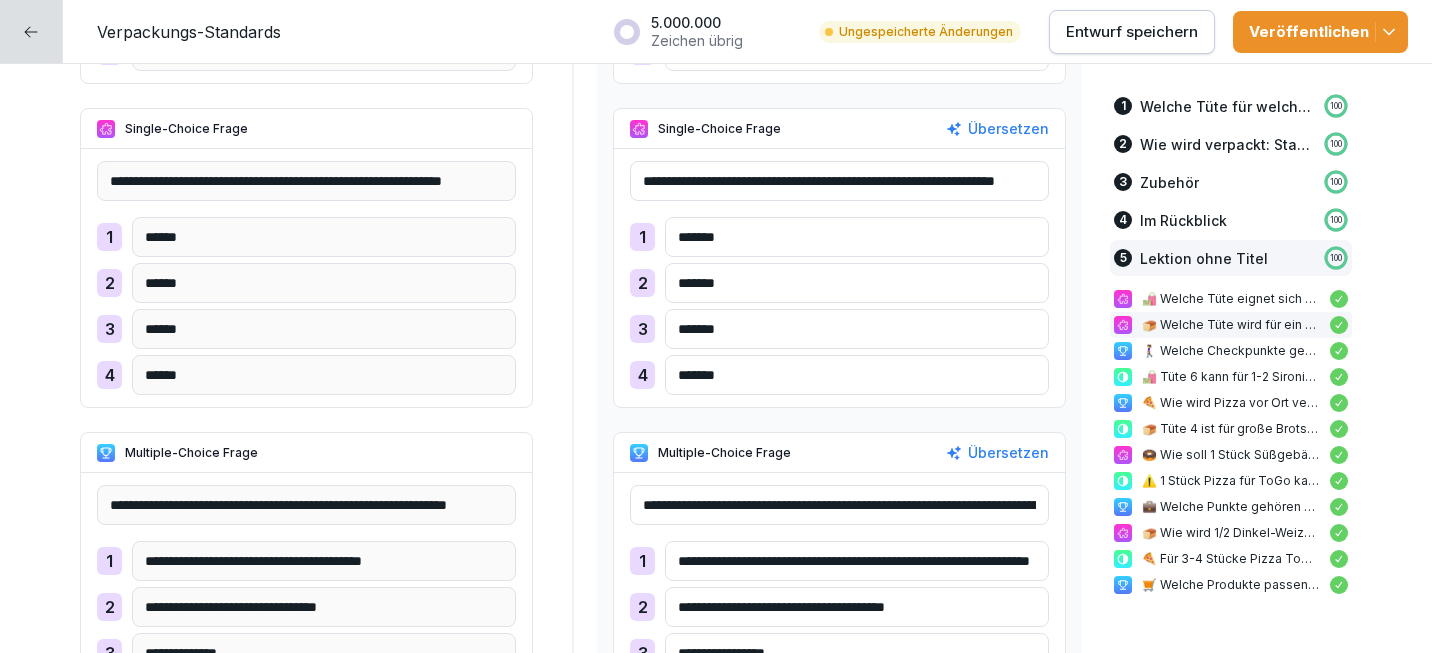 scroll, scrollTop: 7627, scrollLeft: 0, axis: vertical 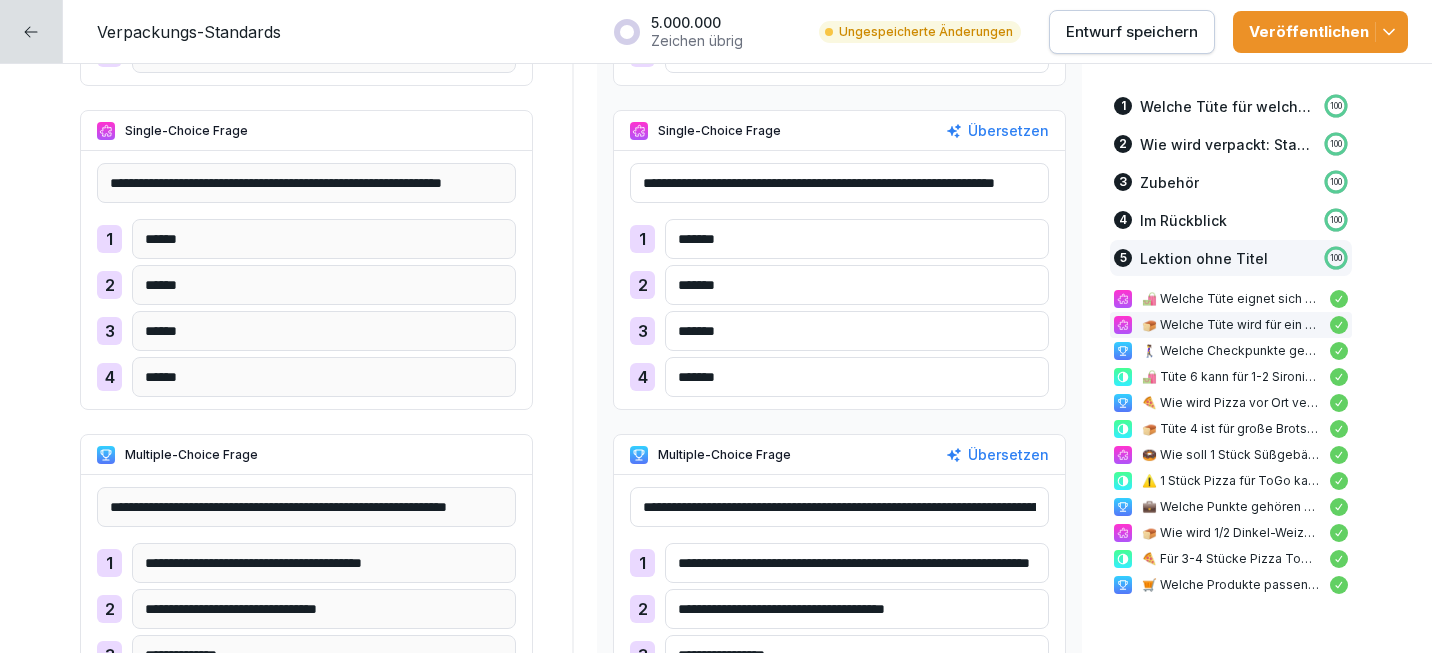 type on "**********" 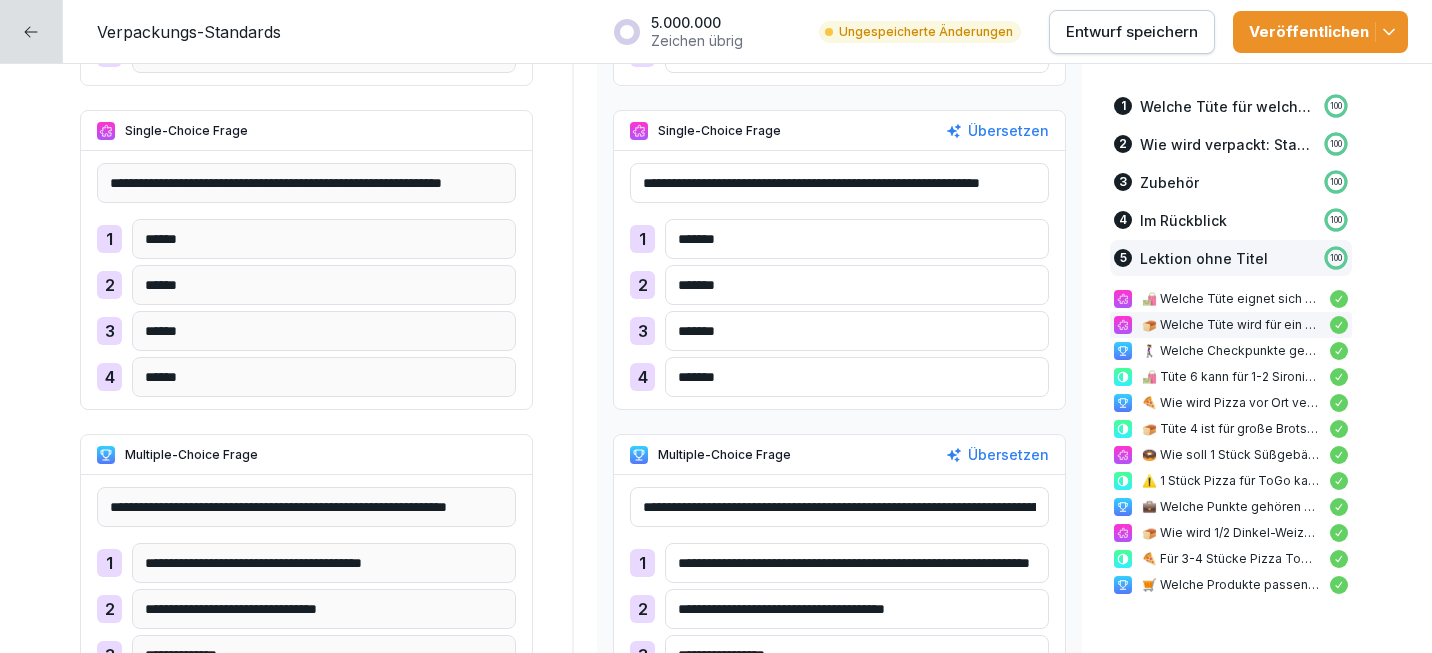 type on "**********" 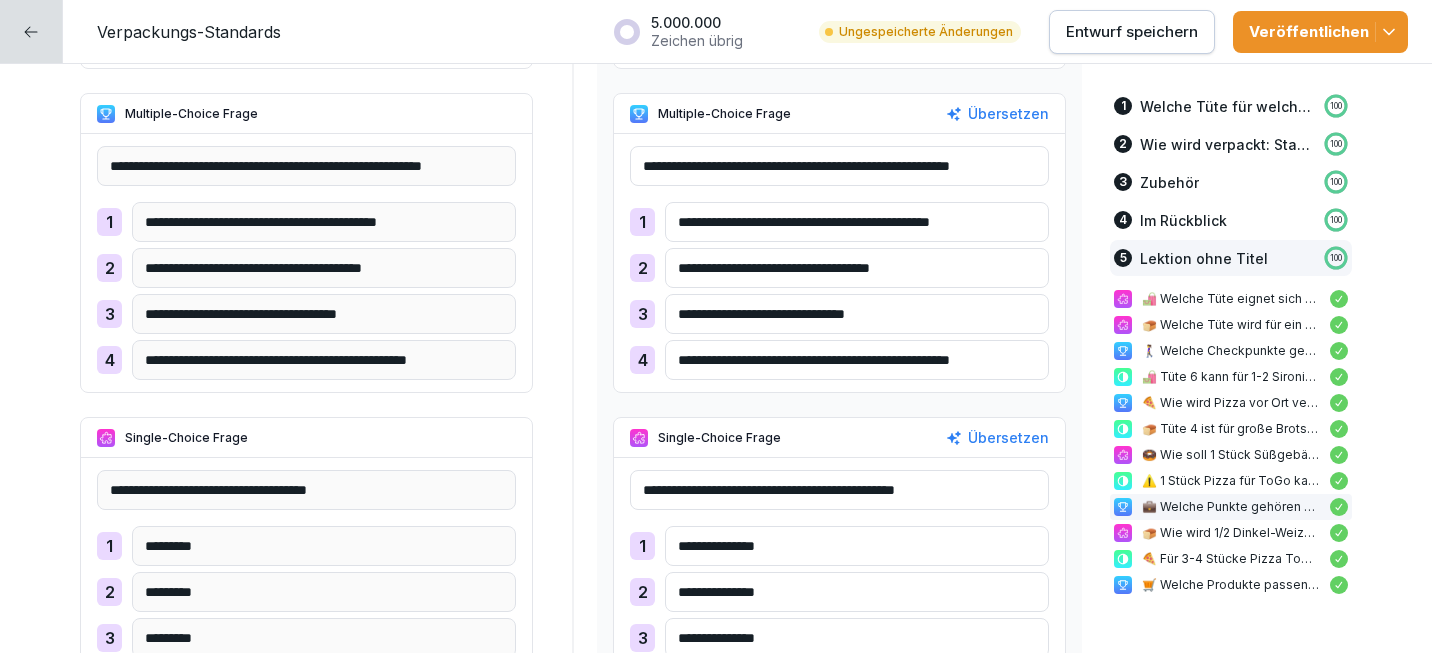 scroll, scrollTop: 9346, scrollLeft: 0, axis: vertical 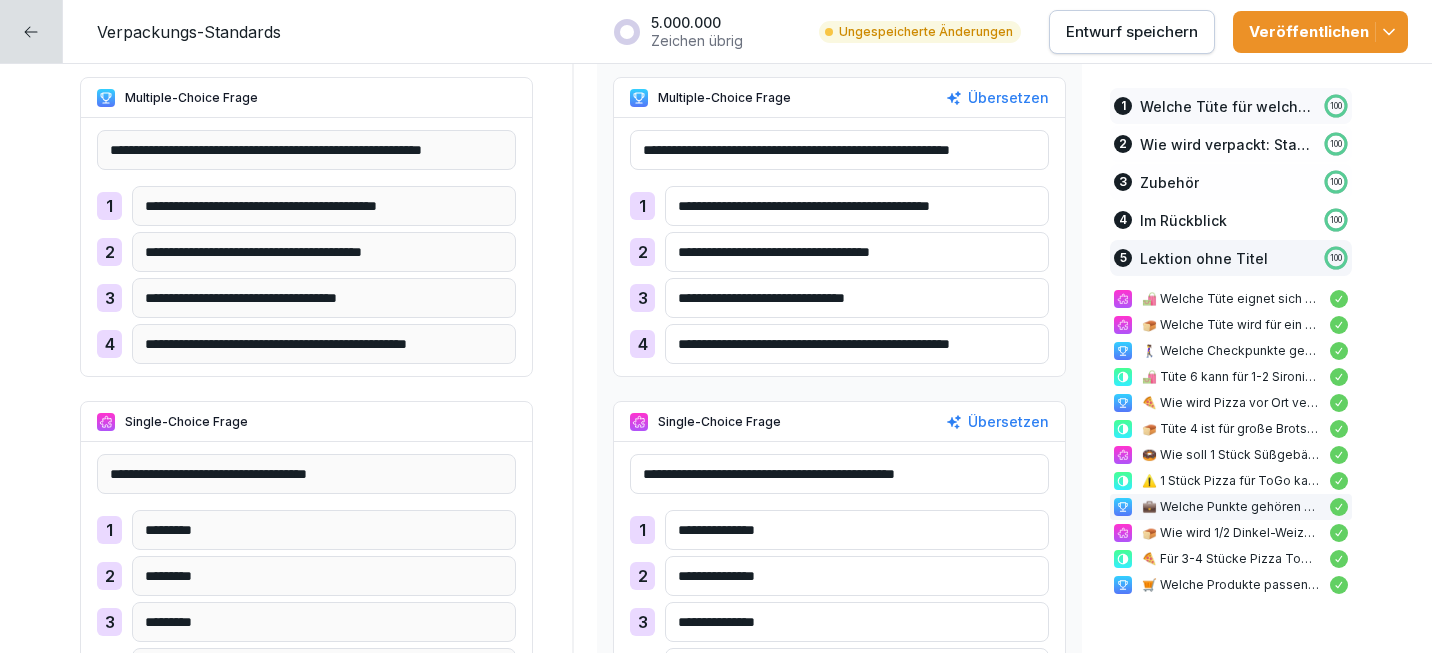 click on "1 Welche Tüte für welches Produkt 100" at bounding box center [1231, 106] 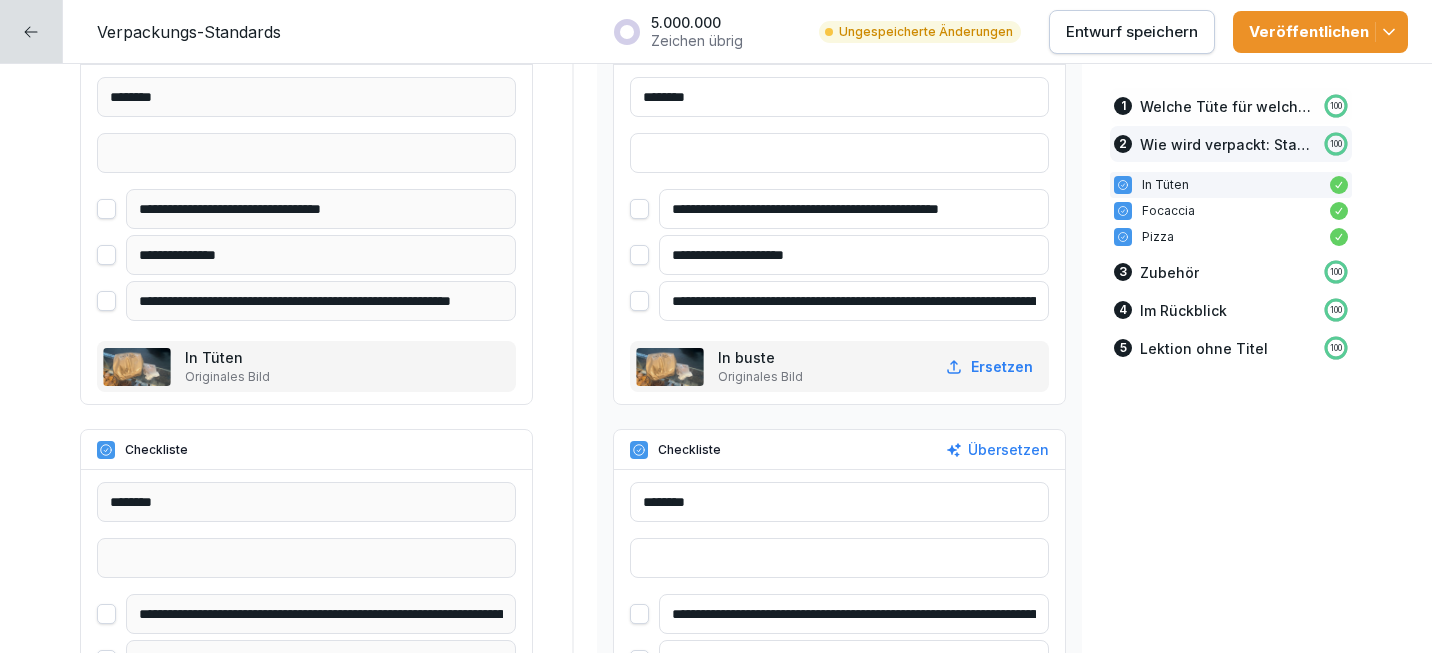 scroll, scrollTop: 1475, scrollLeft: 0, axis: vertical 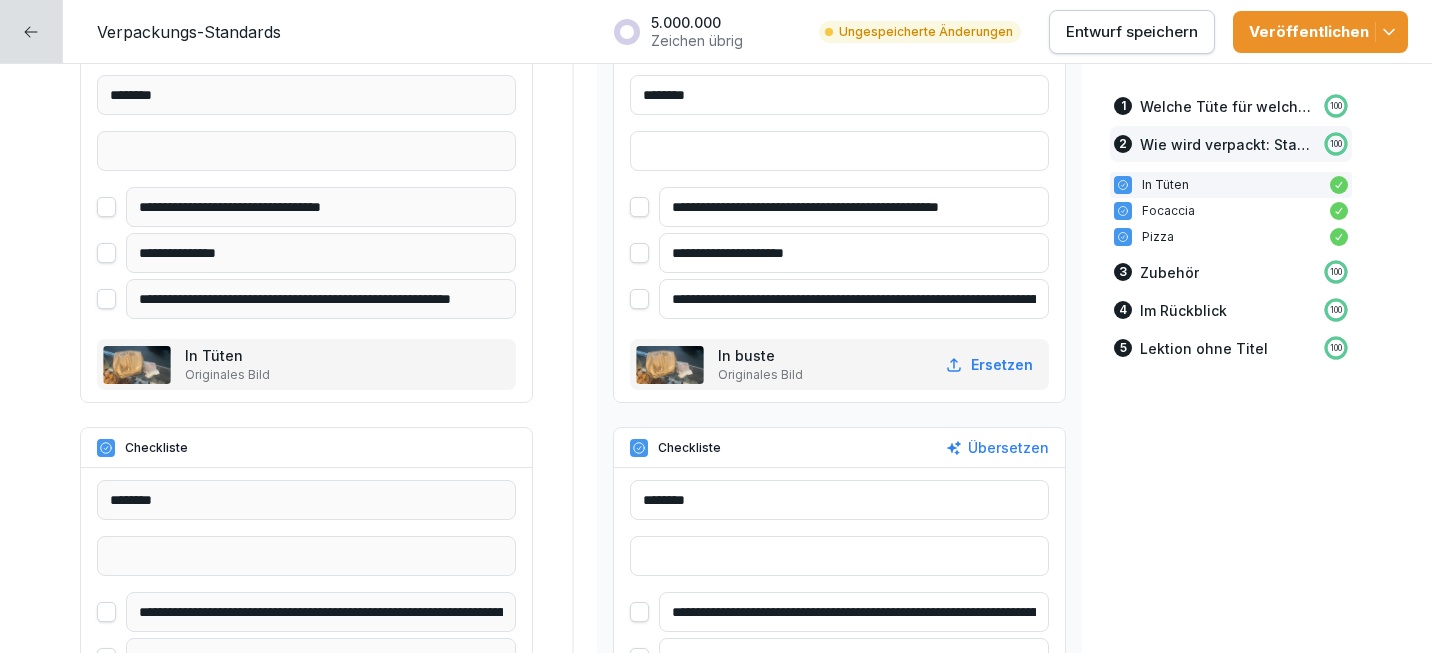 click on "Entwurf speichern" at bounding box center (1132, 32) 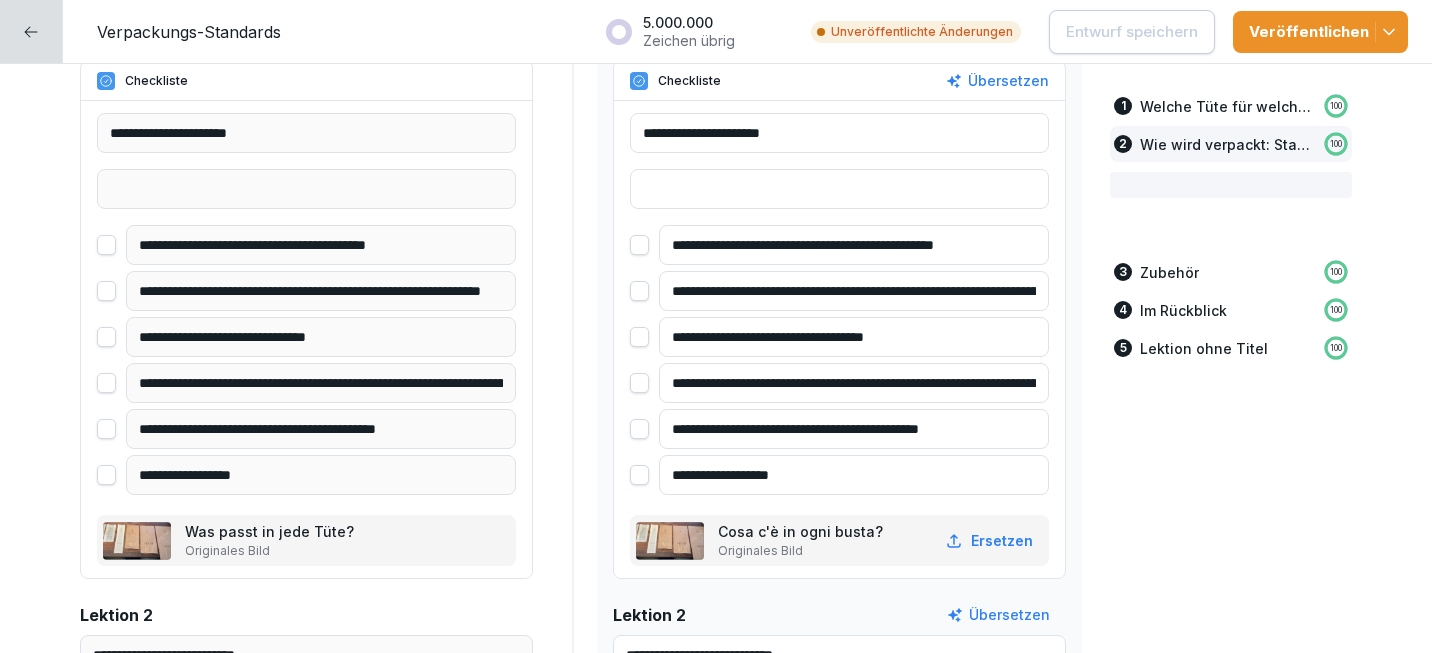 scroll, scrollTop: 516, scrollLeft: 0, axis: vertical 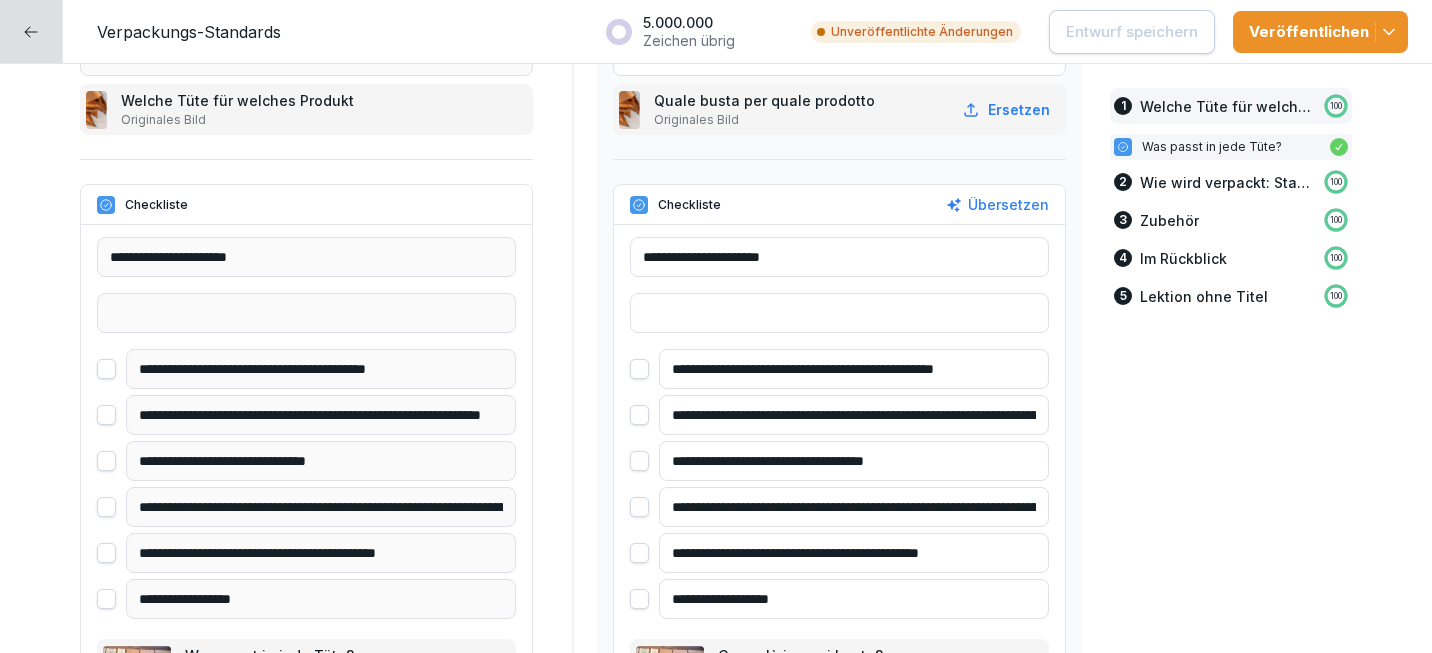 drag, startPoint x: 916, startPoint y: 468, endPoint x: 820, endPoint y: 457, distance: 96.62815 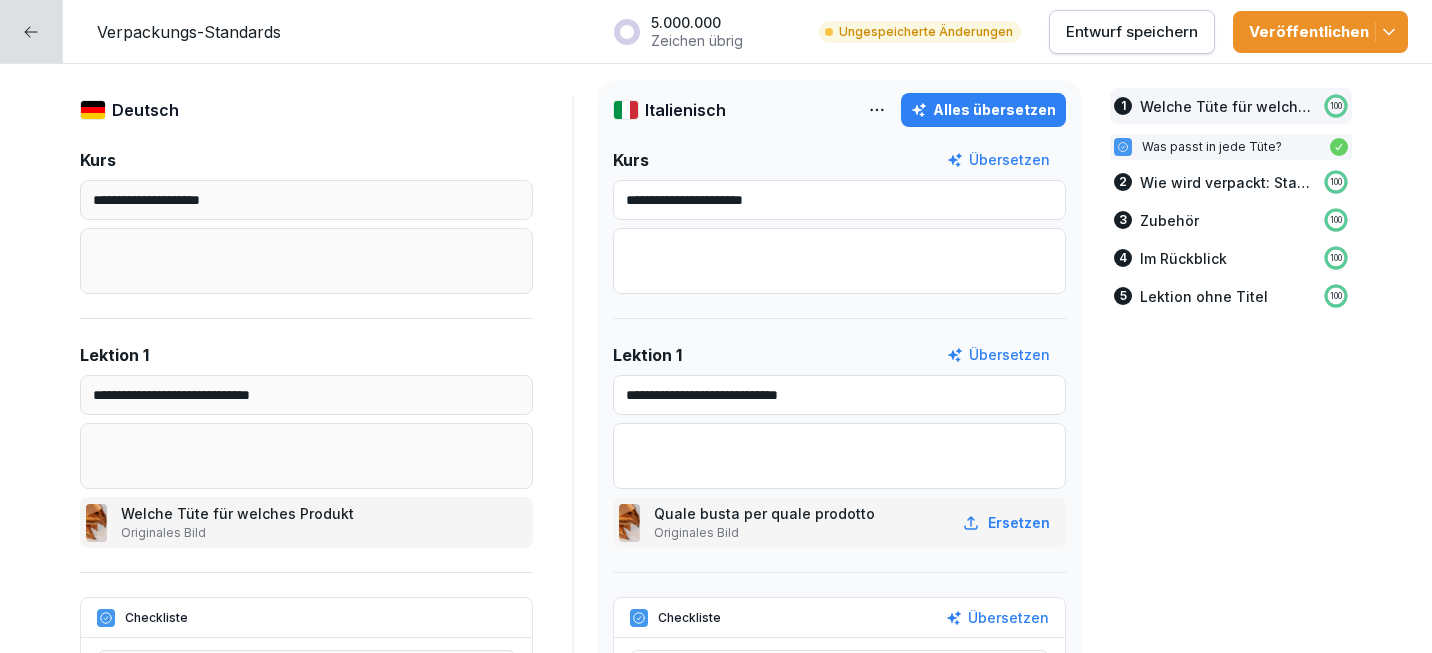 scroll, scrollTop: 0, scrollLeft: 0, axis: both 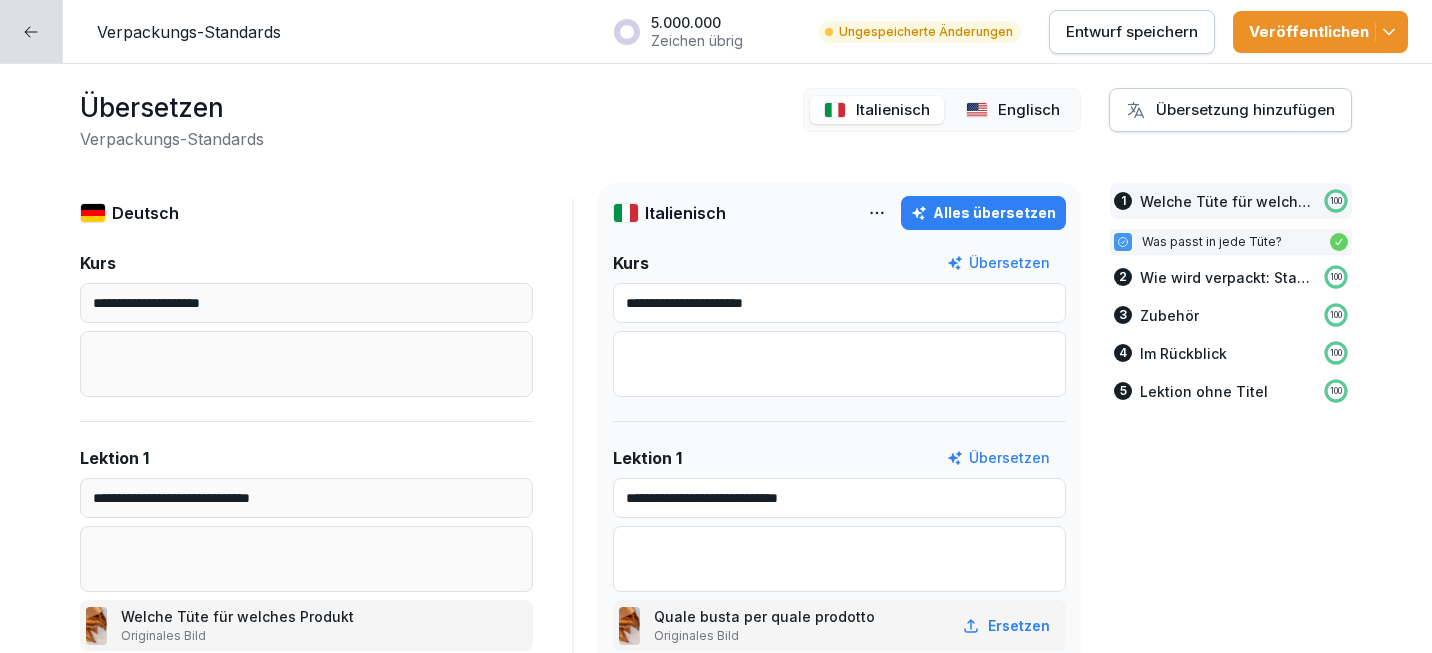 click on "Englisch" at bounding box center [1029, 110] 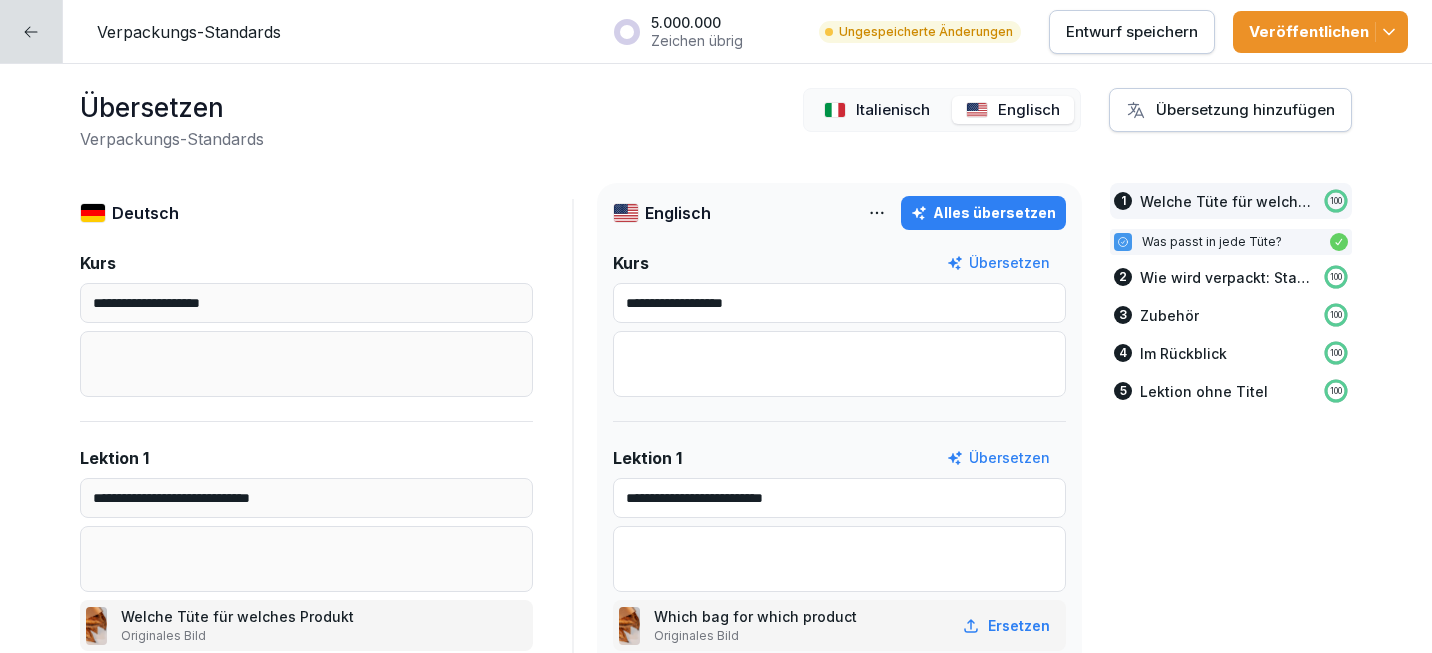 click on "Englisch" at bounding box center [1029, 110] 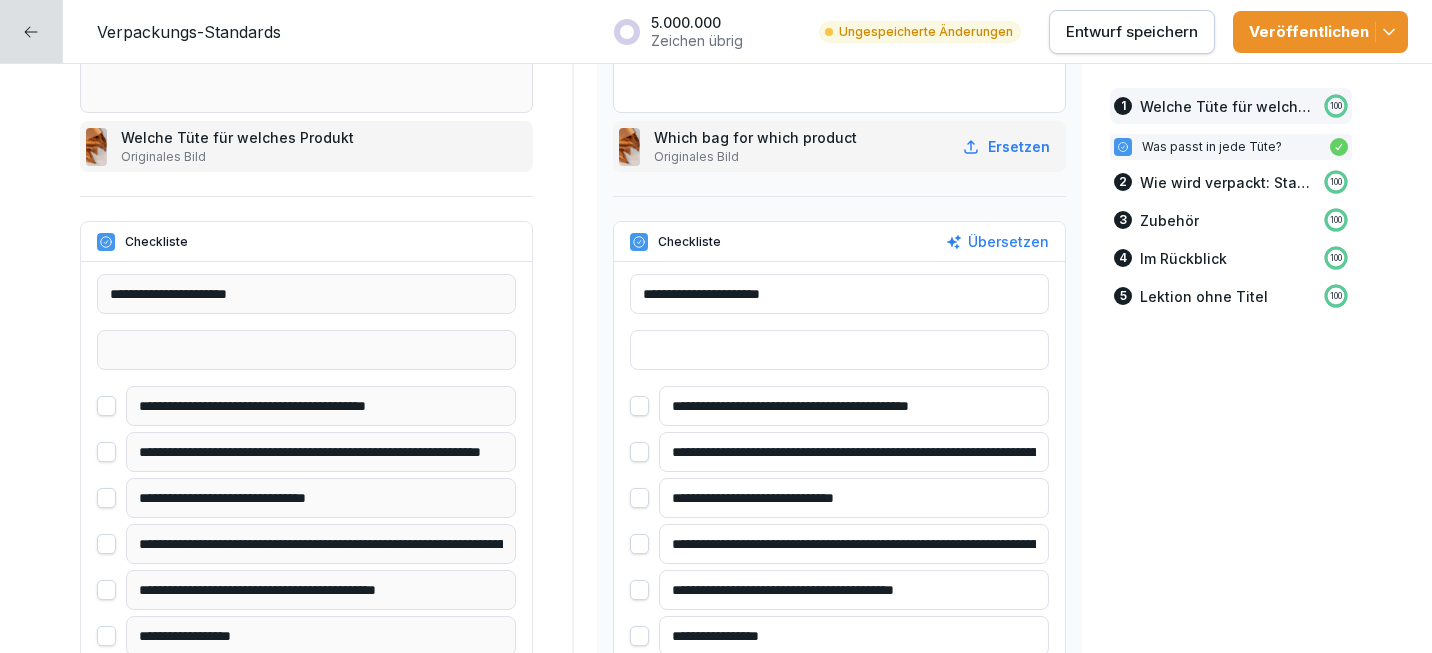 scroll, scrollTop: 481, scrollLeft: 0, axis: vertical 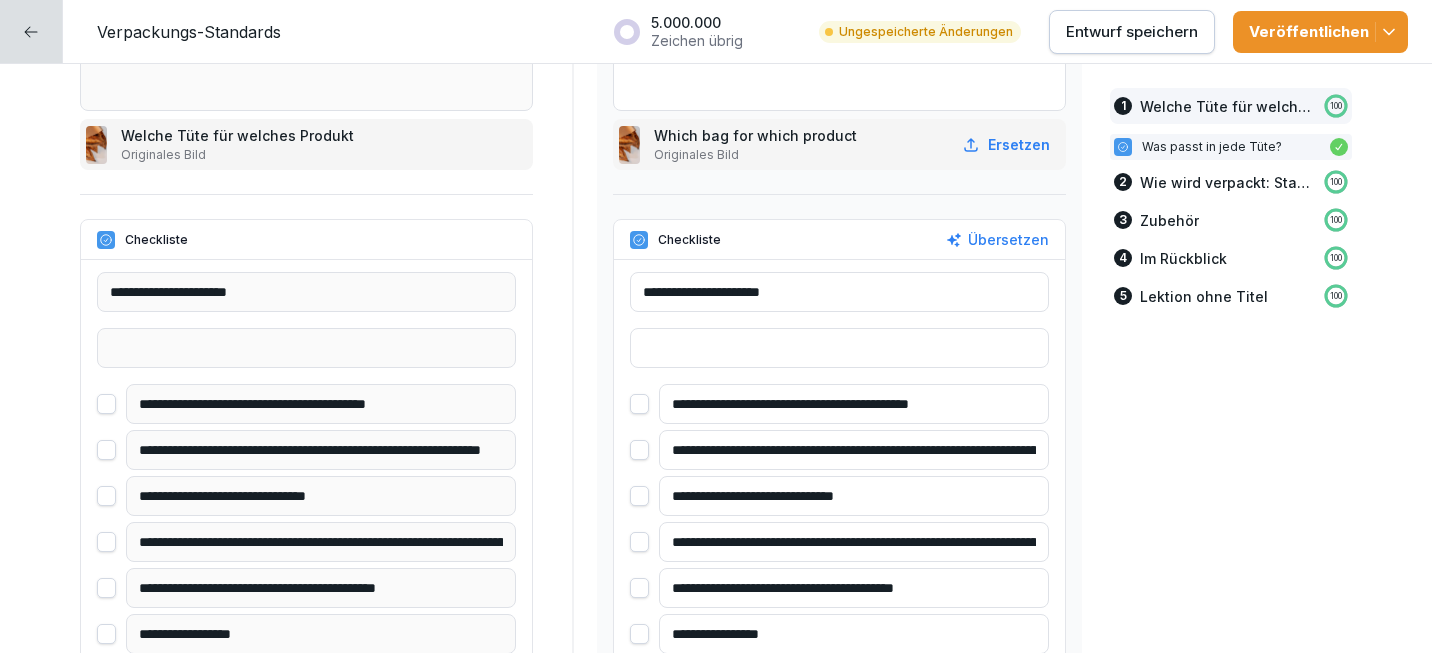 drag, startPoint x: 869, startPoint y: 495, endPoint x: 775, endPoint y: 496, distance: 94.00532 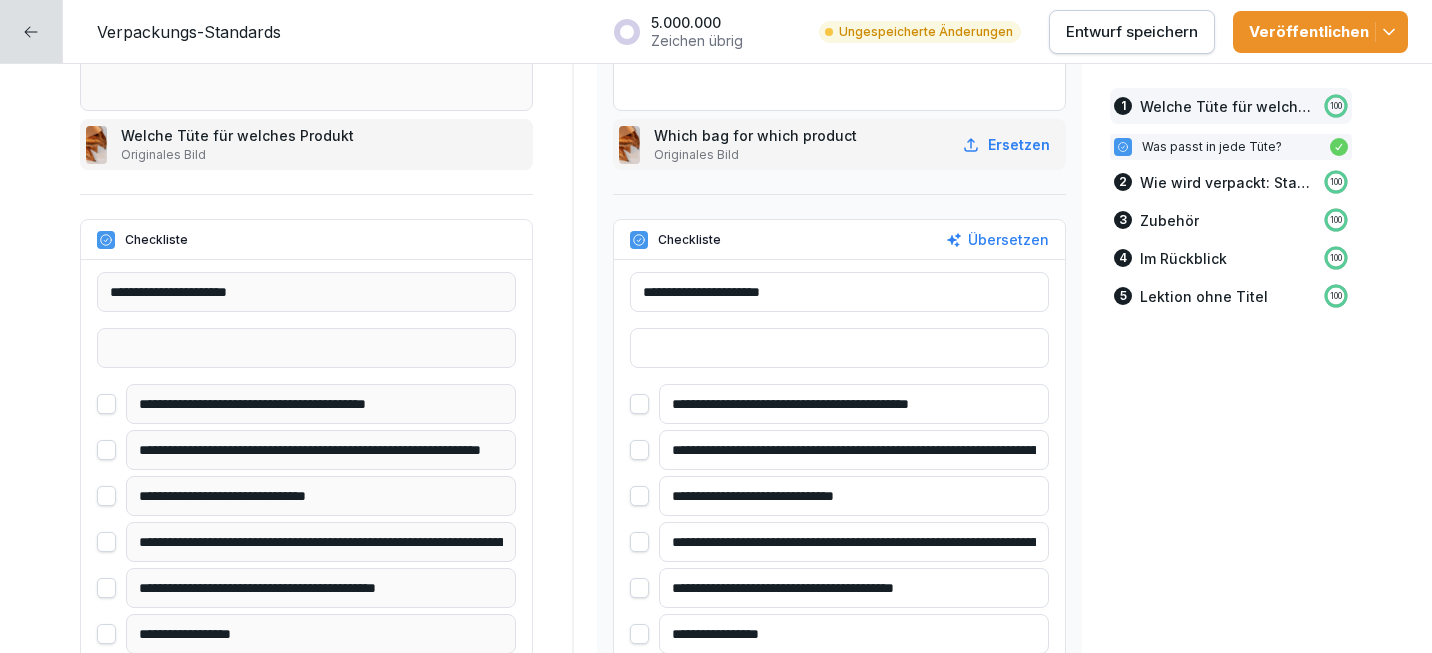 click on "**********" at bounding box center [854, 496] 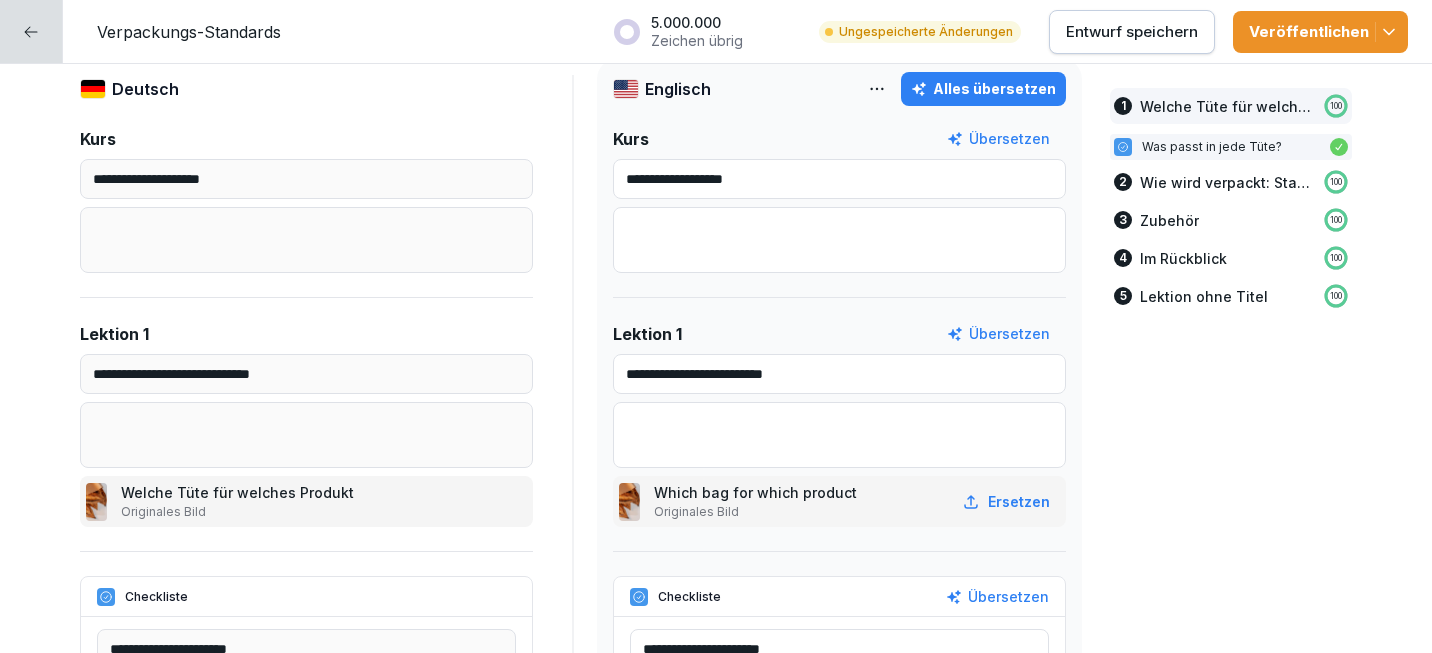 scroll, scrollTop: 0, scrollLeft: 0, axis: both 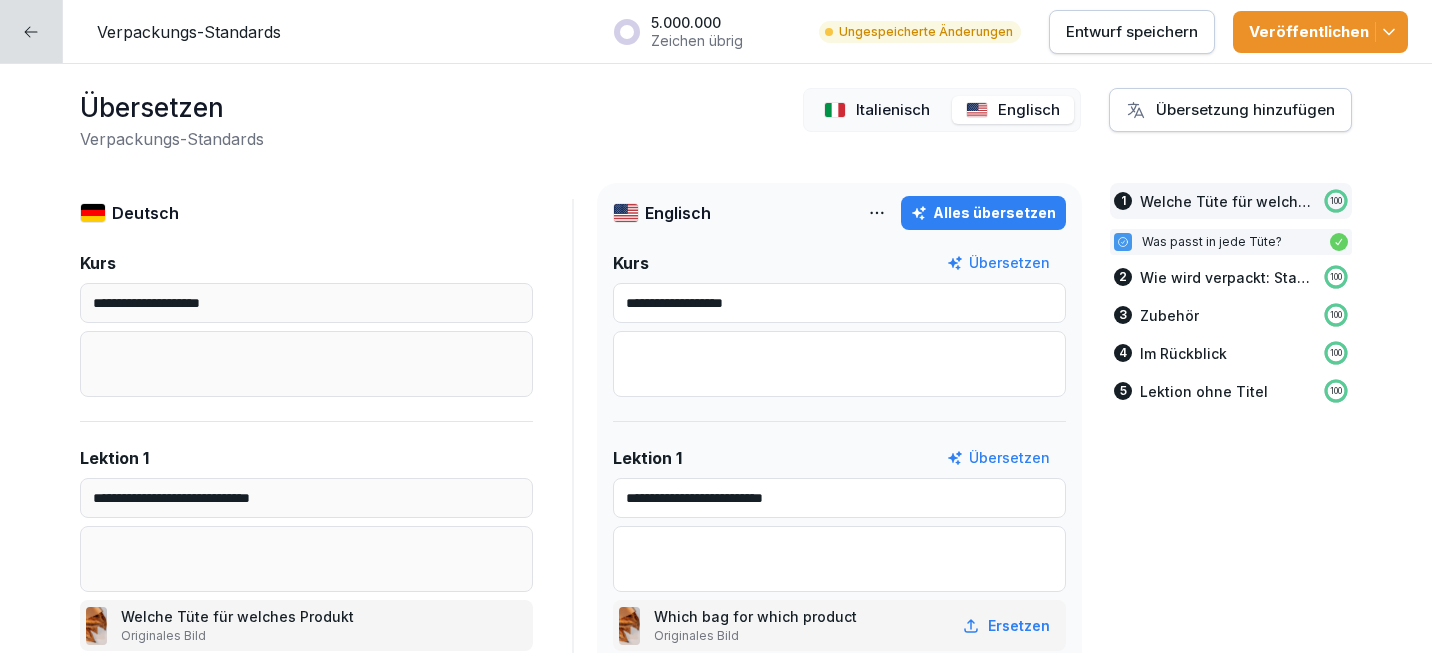 type on "**********" 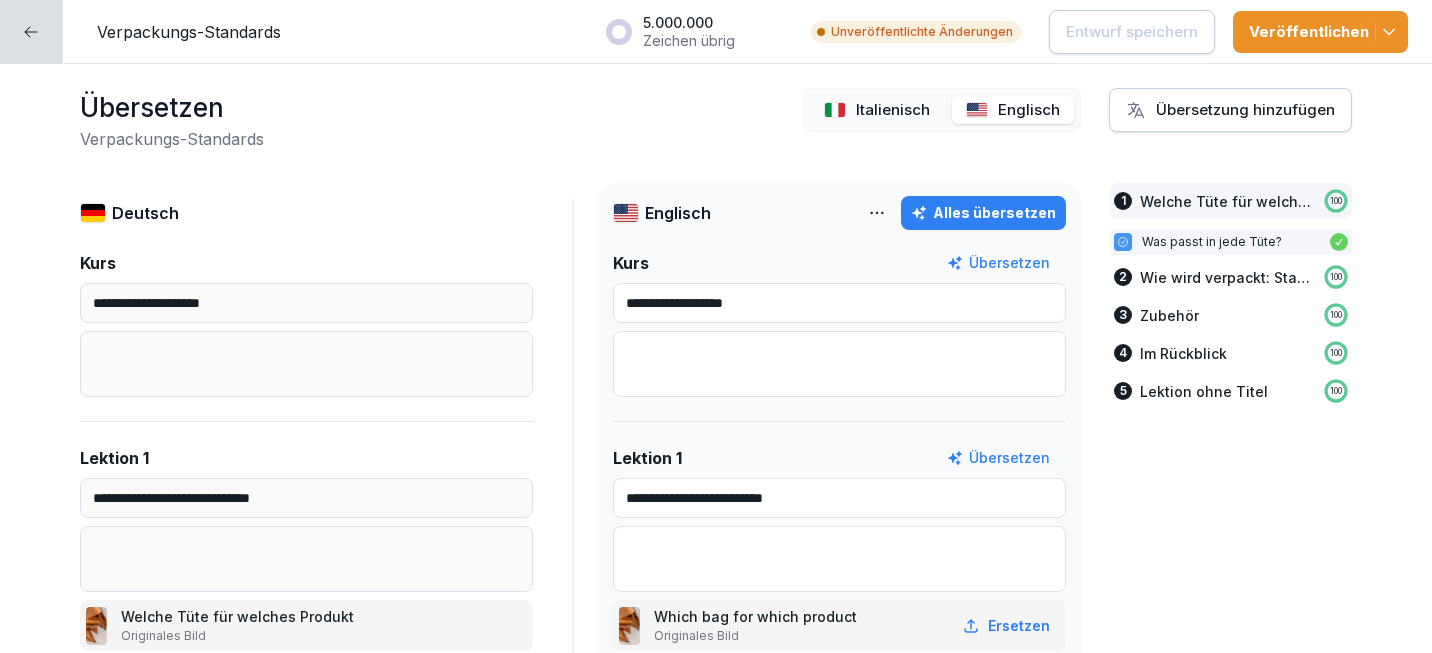 click 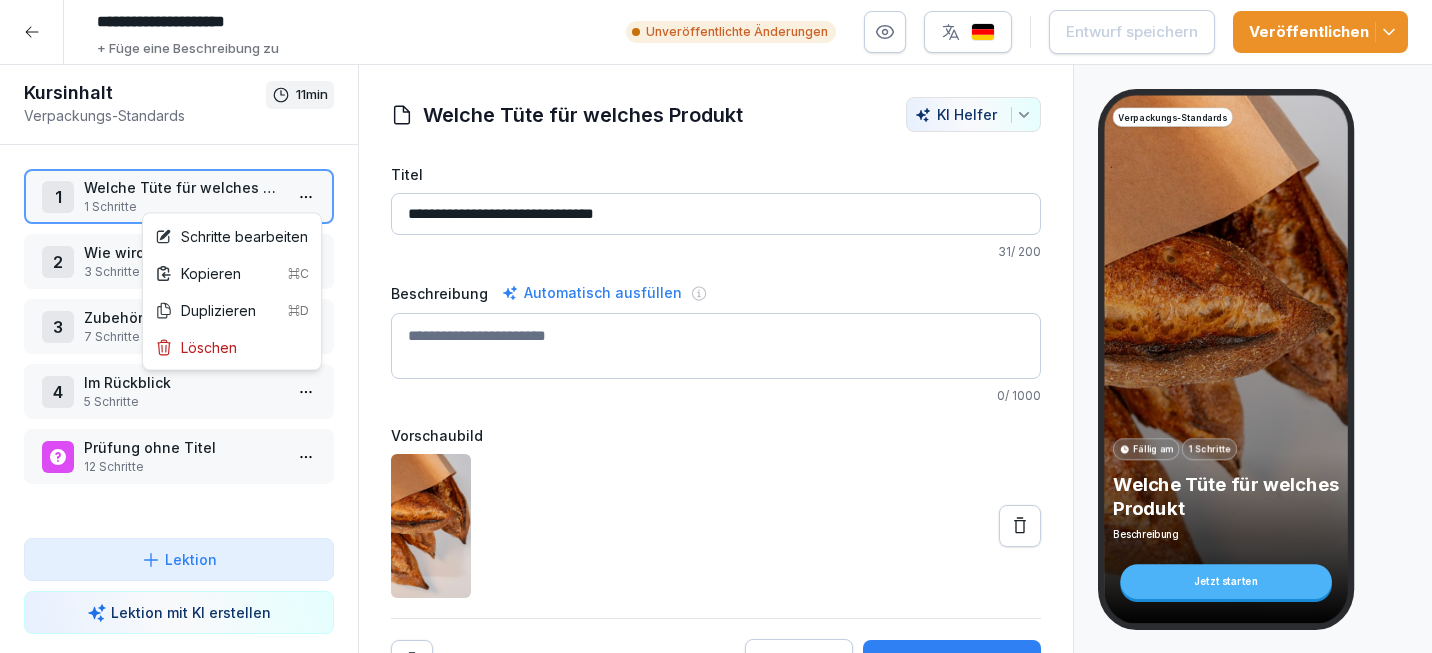 click on "**********" at bounding box center (716, 326) 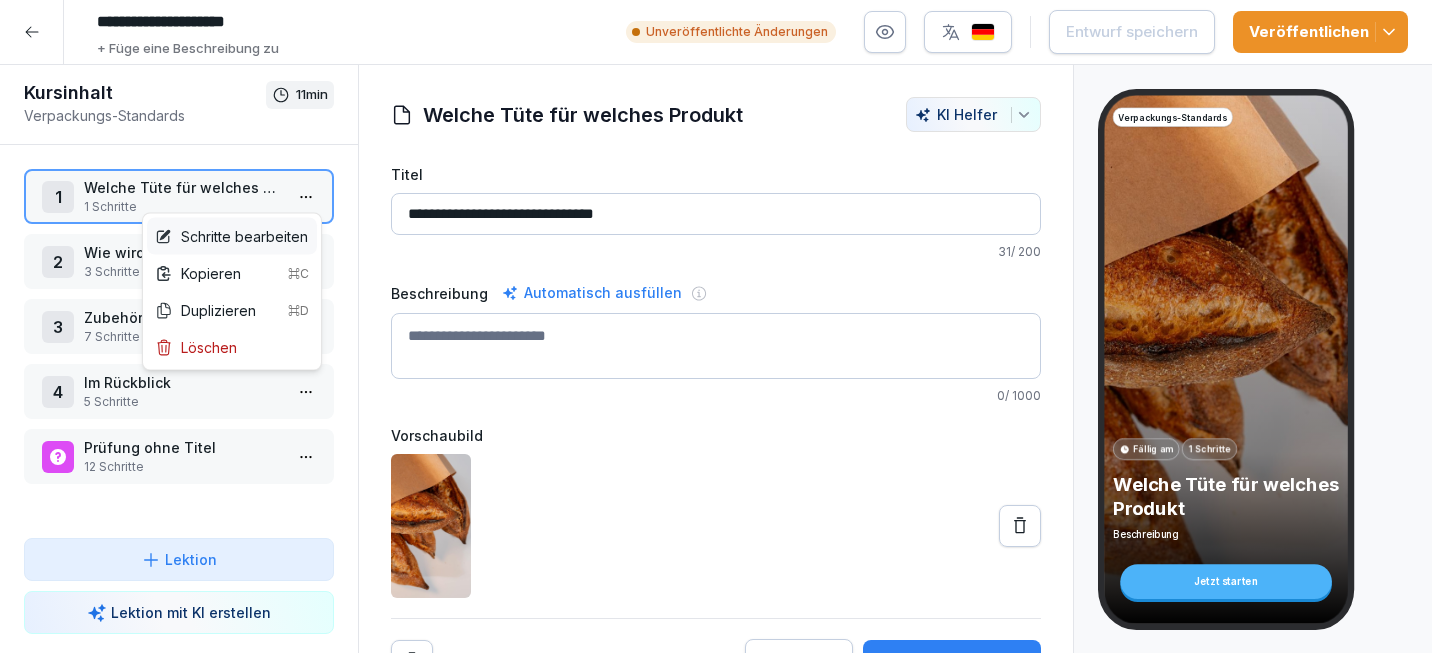 click on "Schritte bearbeiten" at bounding box center [231, 236] 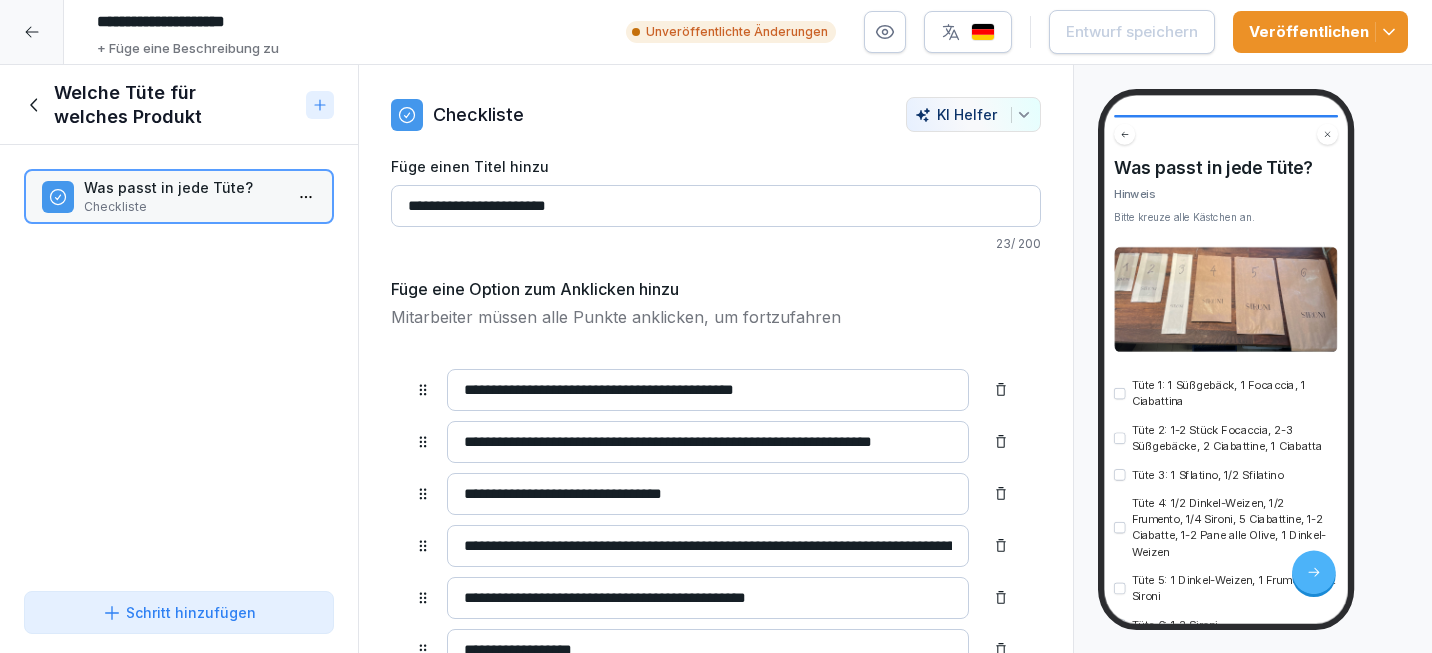 scroll, scrollTop: 34, scrollLeft: 0, axis: vertical 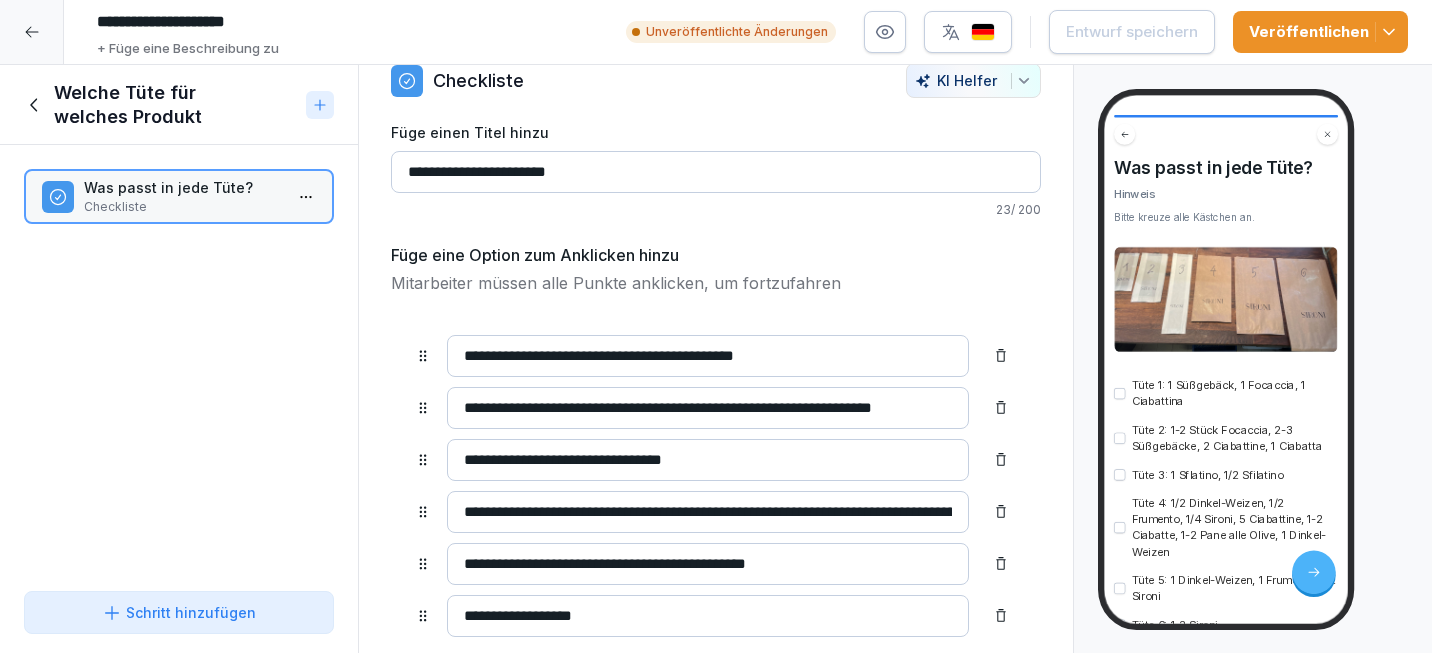 drag, startPoint x: 679, startPoint y: 463, endPoint x: 581, endPoint y: 460, distance: 98.045906 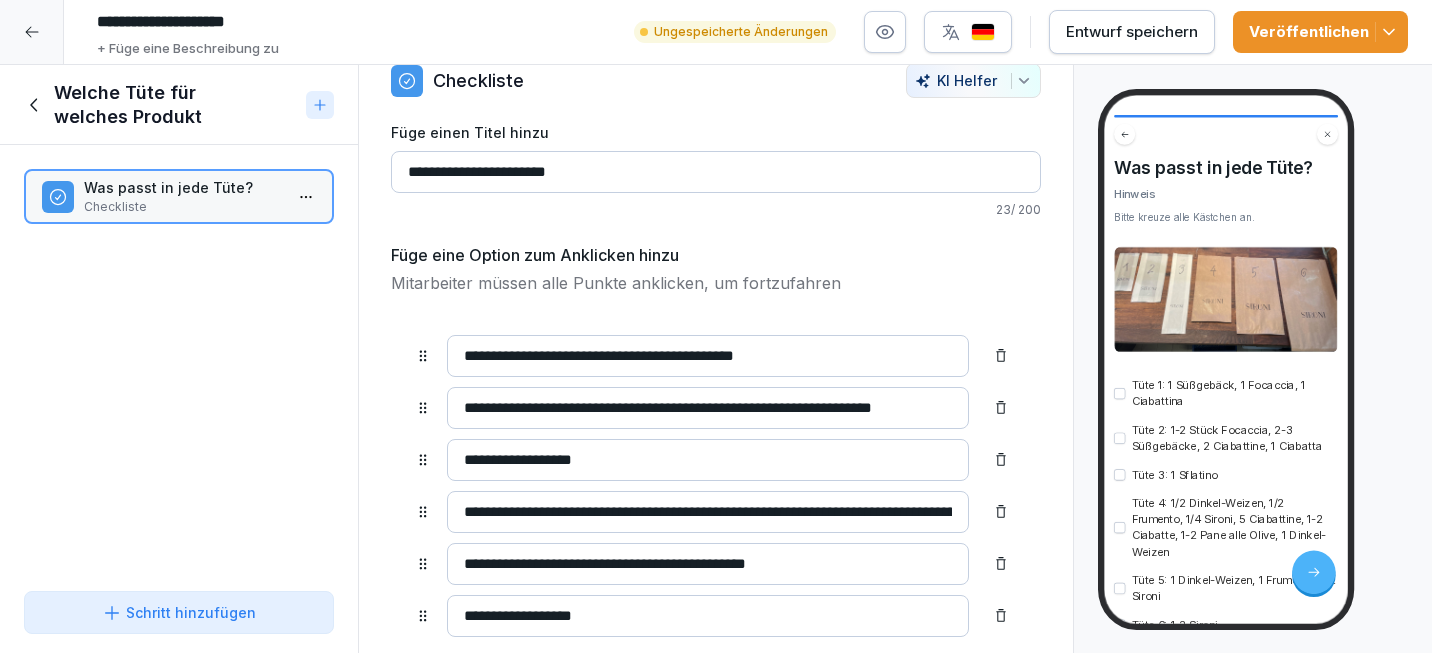 type on "**********" 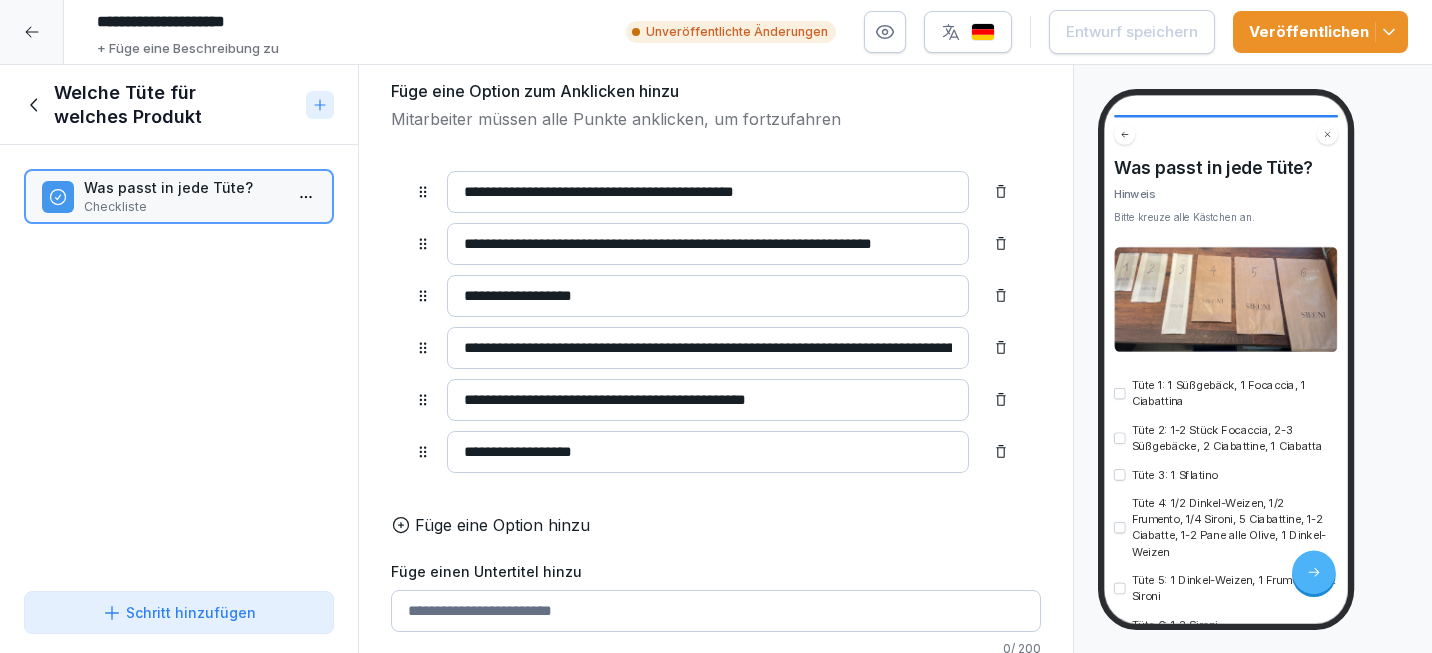 scroll, scrollTop: 297, scrollLeft: 0, axis: vertical 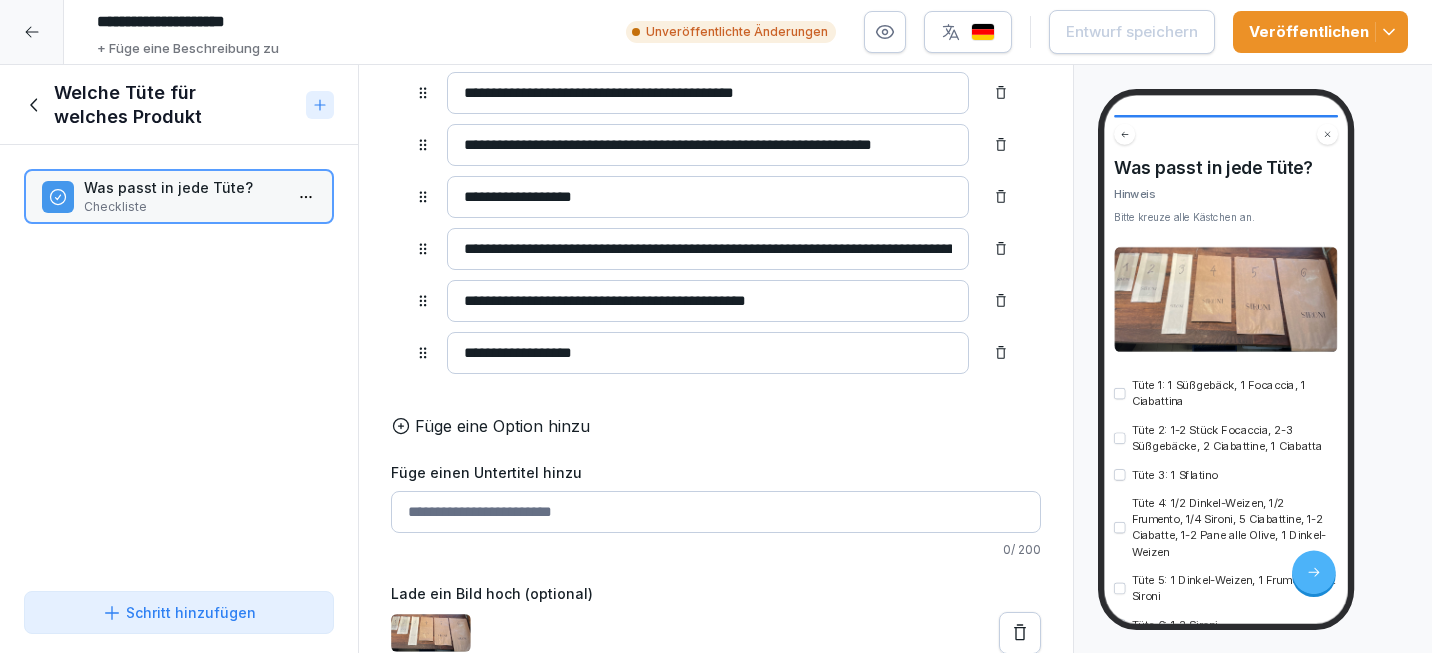 click 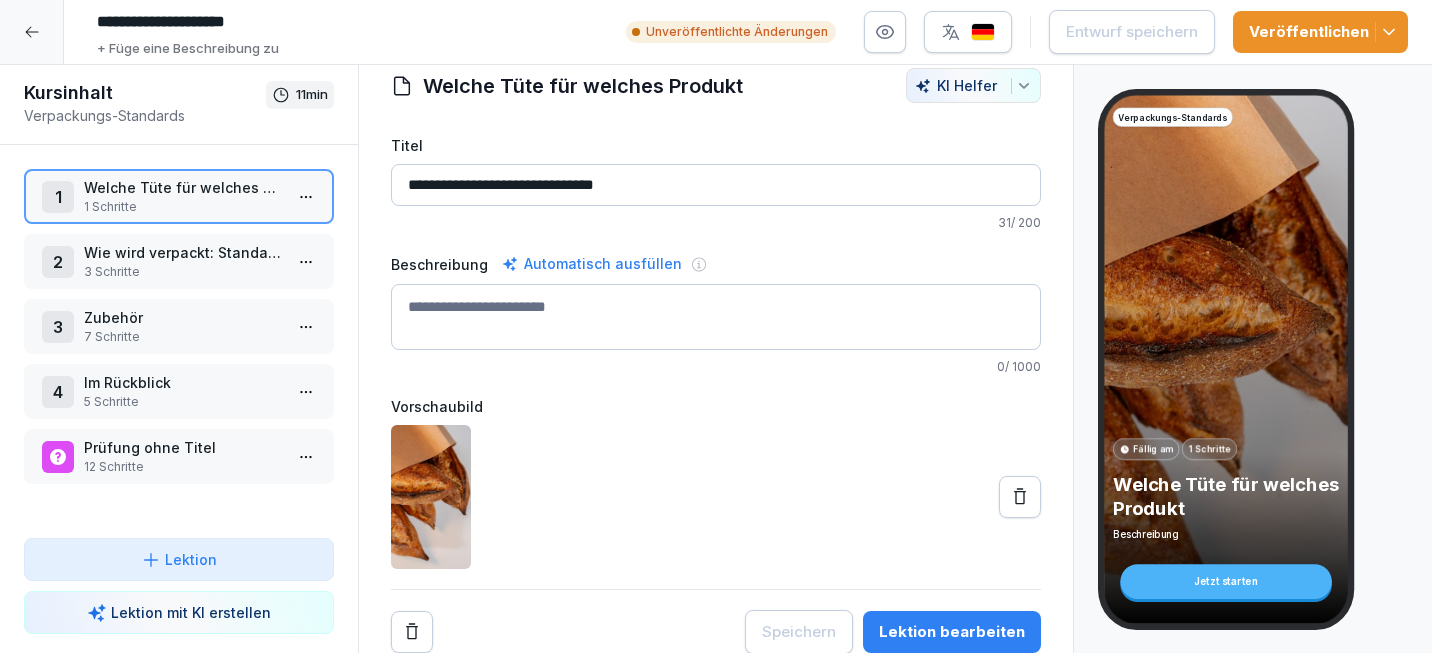 click 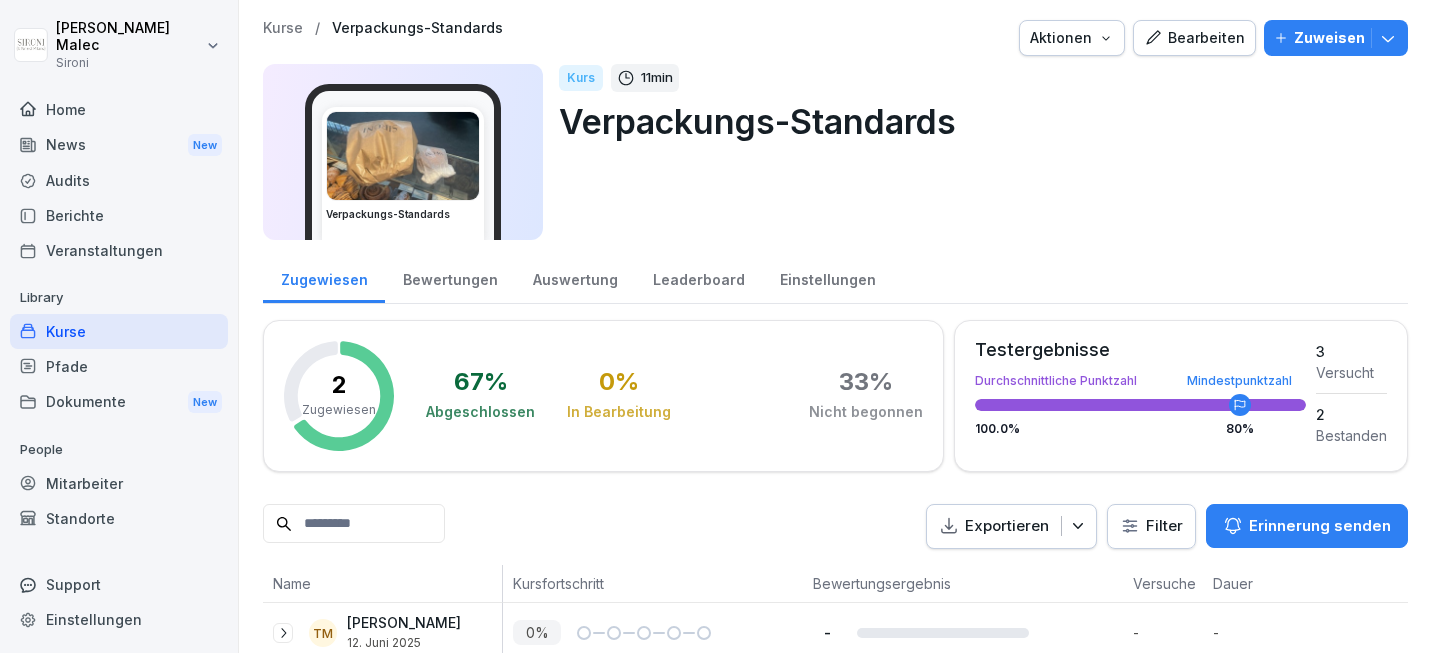 click on "Kurse" at bounding box center (119, 331) 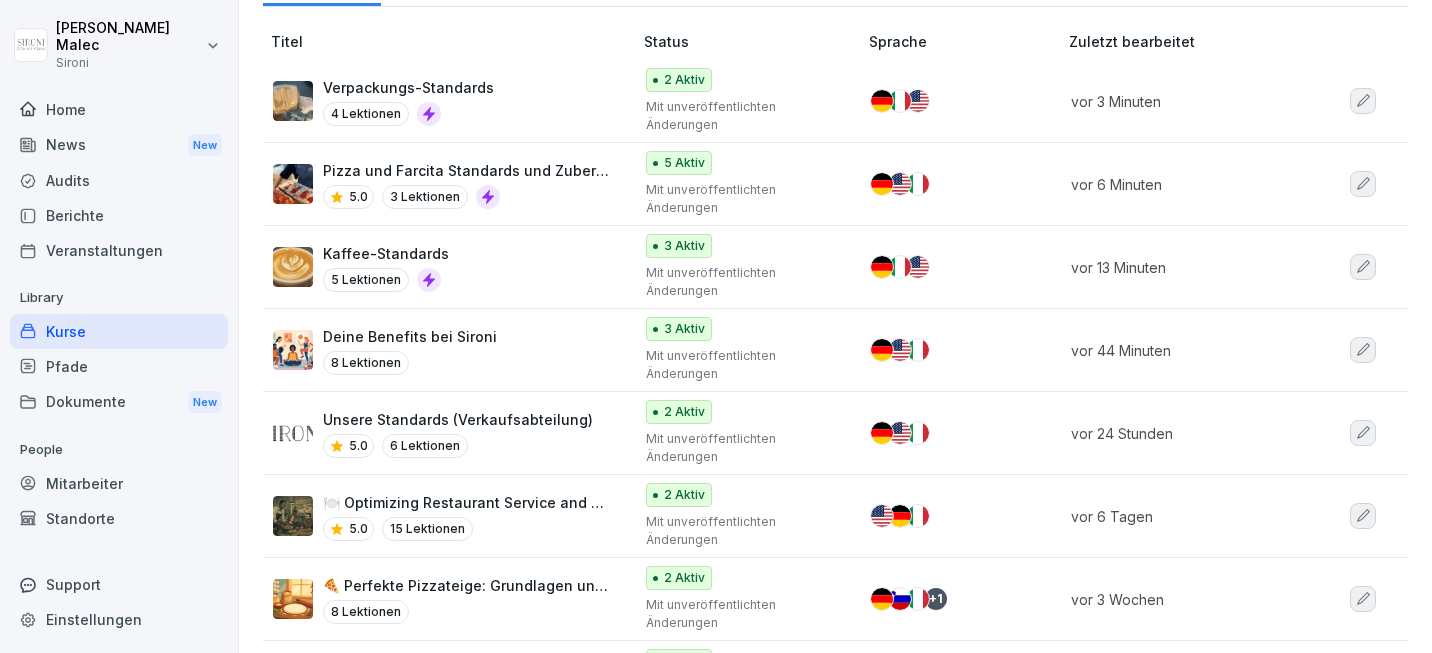 scroll, scrollTop: 230, scrollLeft: 0, axis: vertical 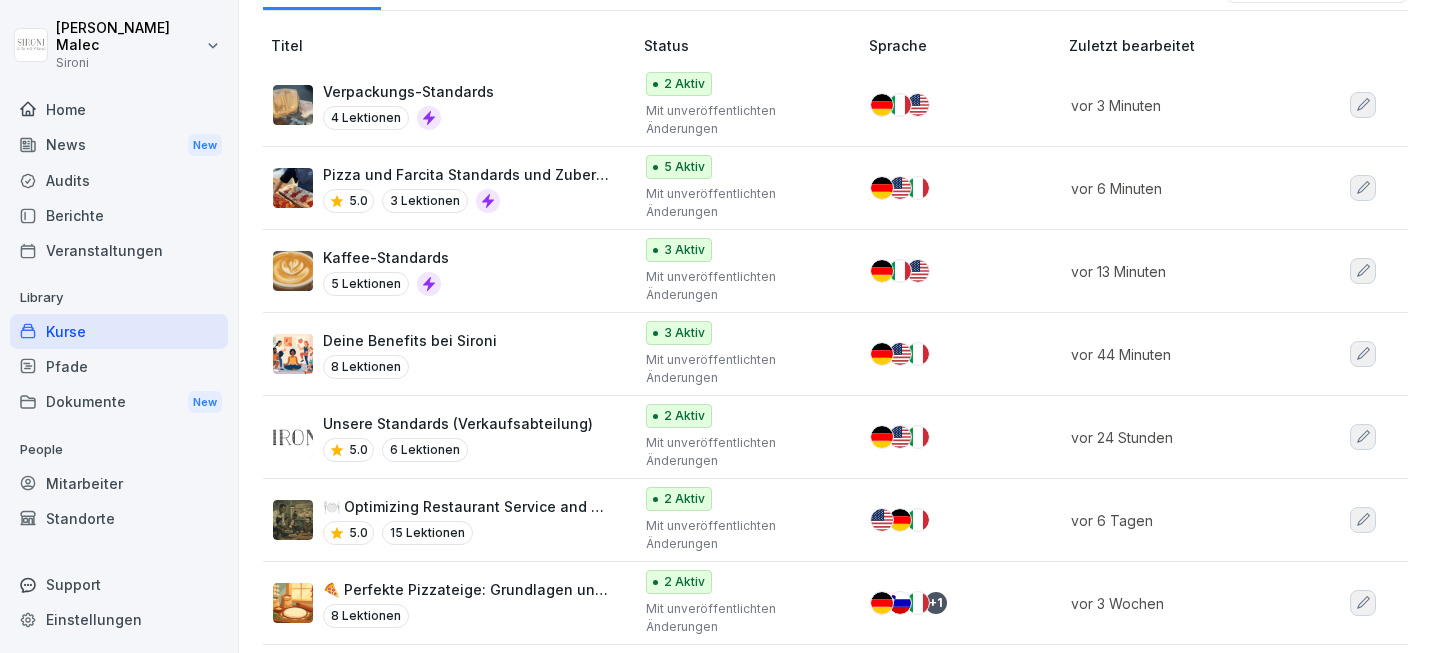 click on "Pizza und Farcita Standards und Zubereitung" at bounding box center (467, 174) 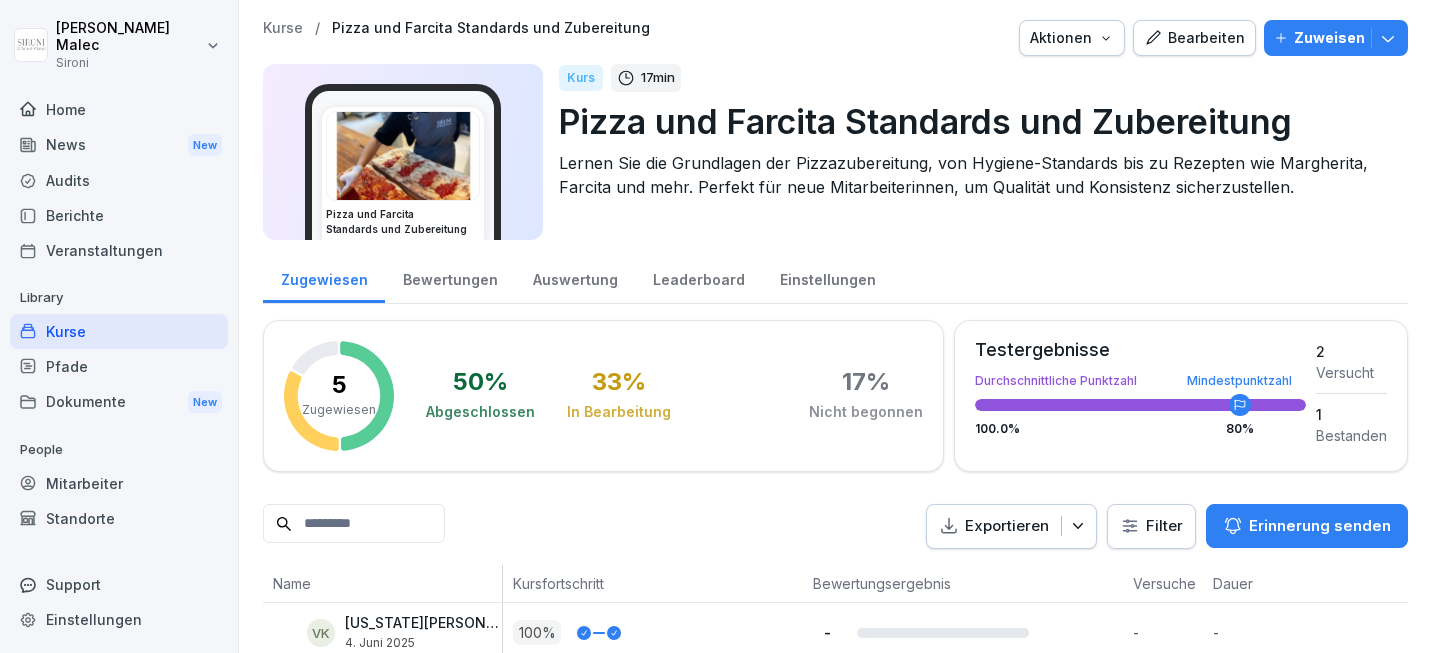 scroll, scrollTop: 0, scrollLeft: 0, axis: both 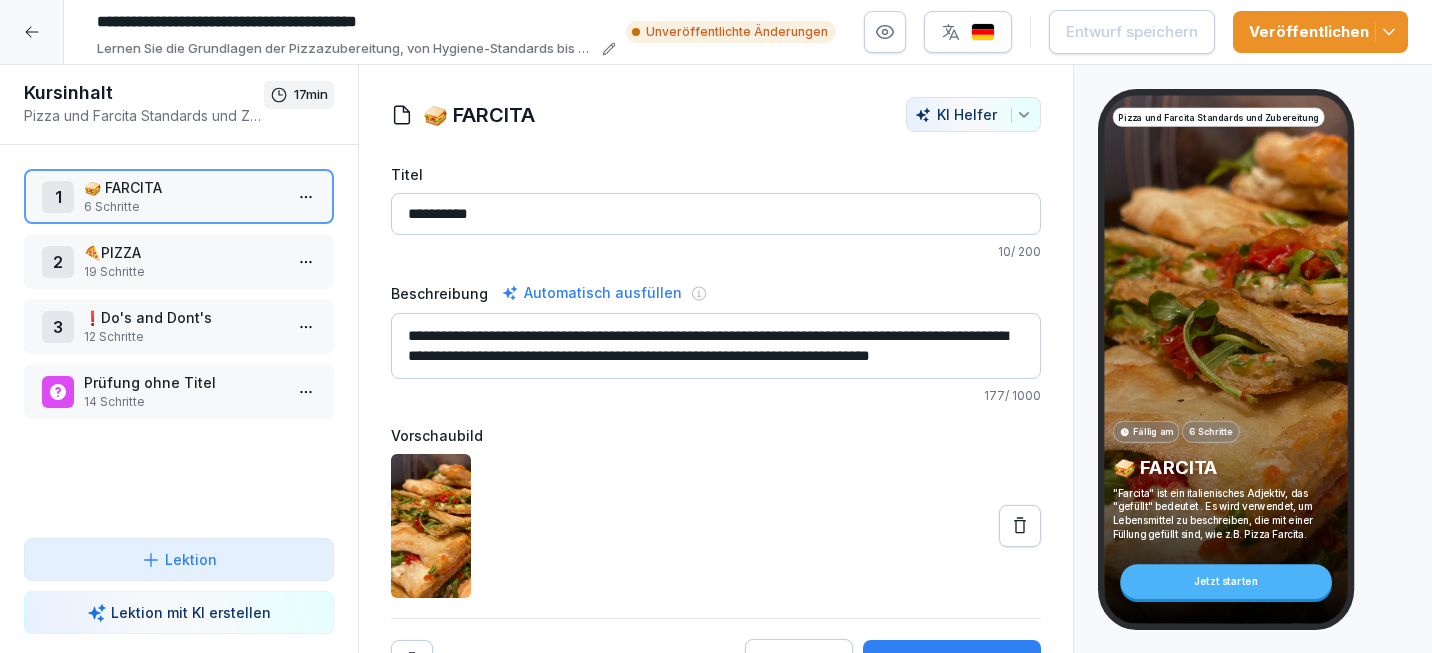 click on "**********" at bounding box center [716, 326] 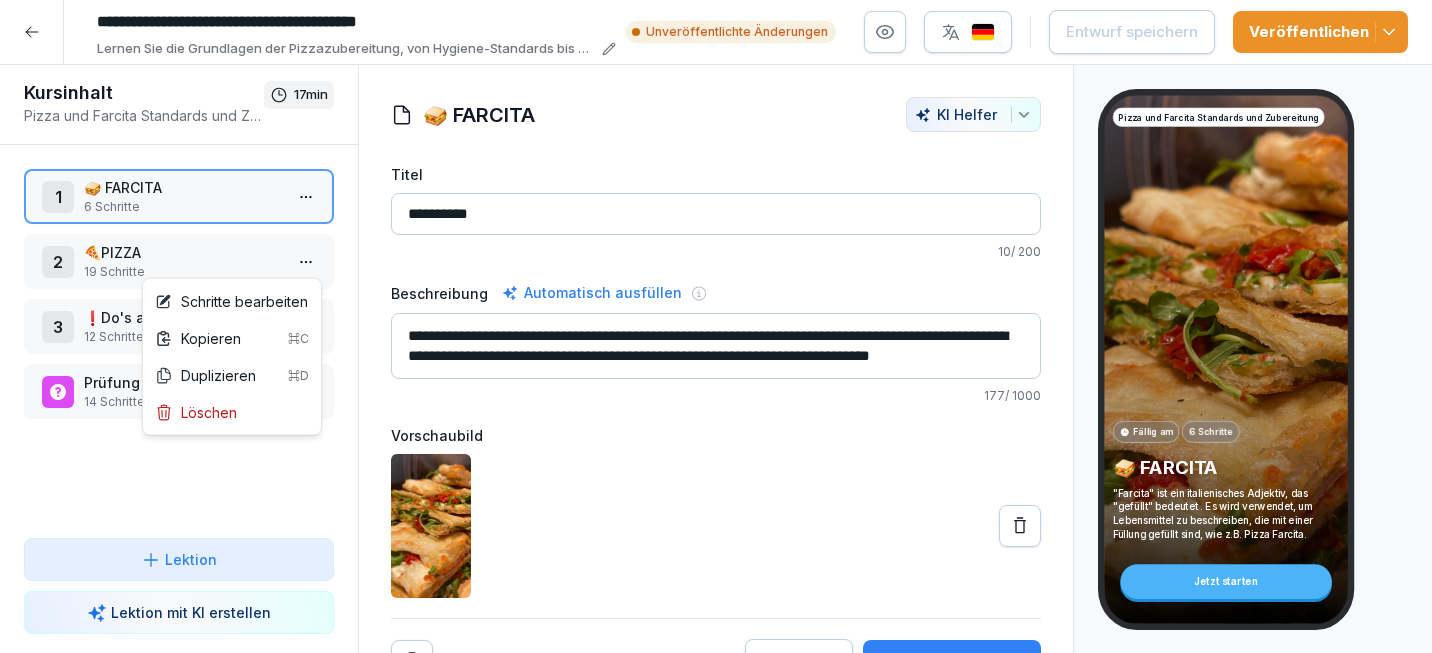 click on "**********" at bounding box center (716, 326) 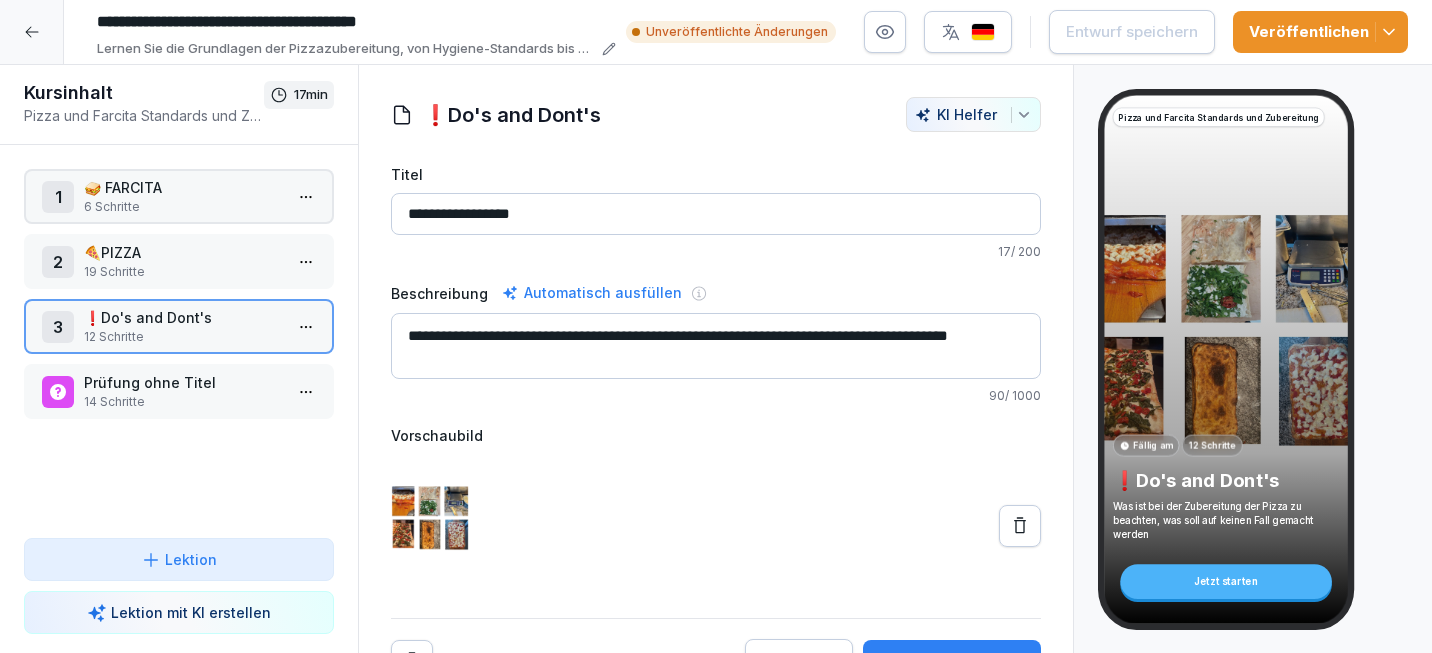 click on "❗️Do's and Dont's" at bounding box center [183, 317] 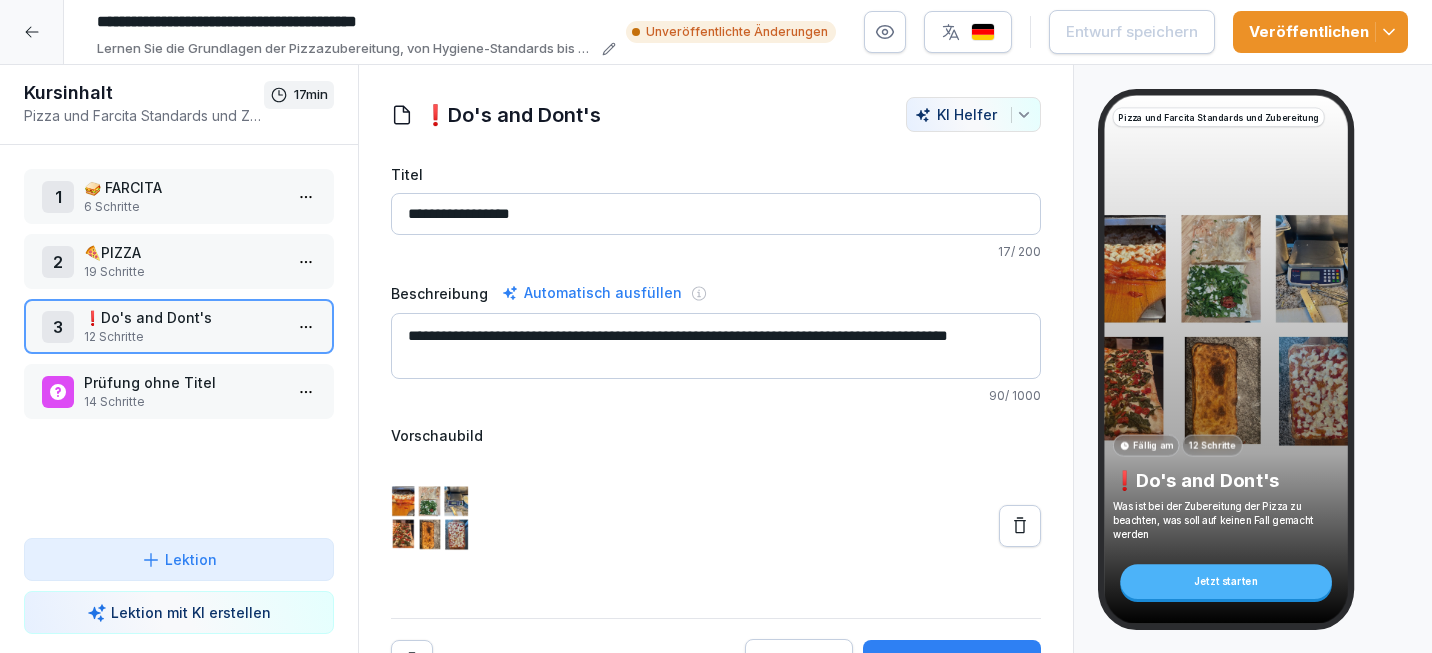 click on "**********" at bounding box center (716, 326) 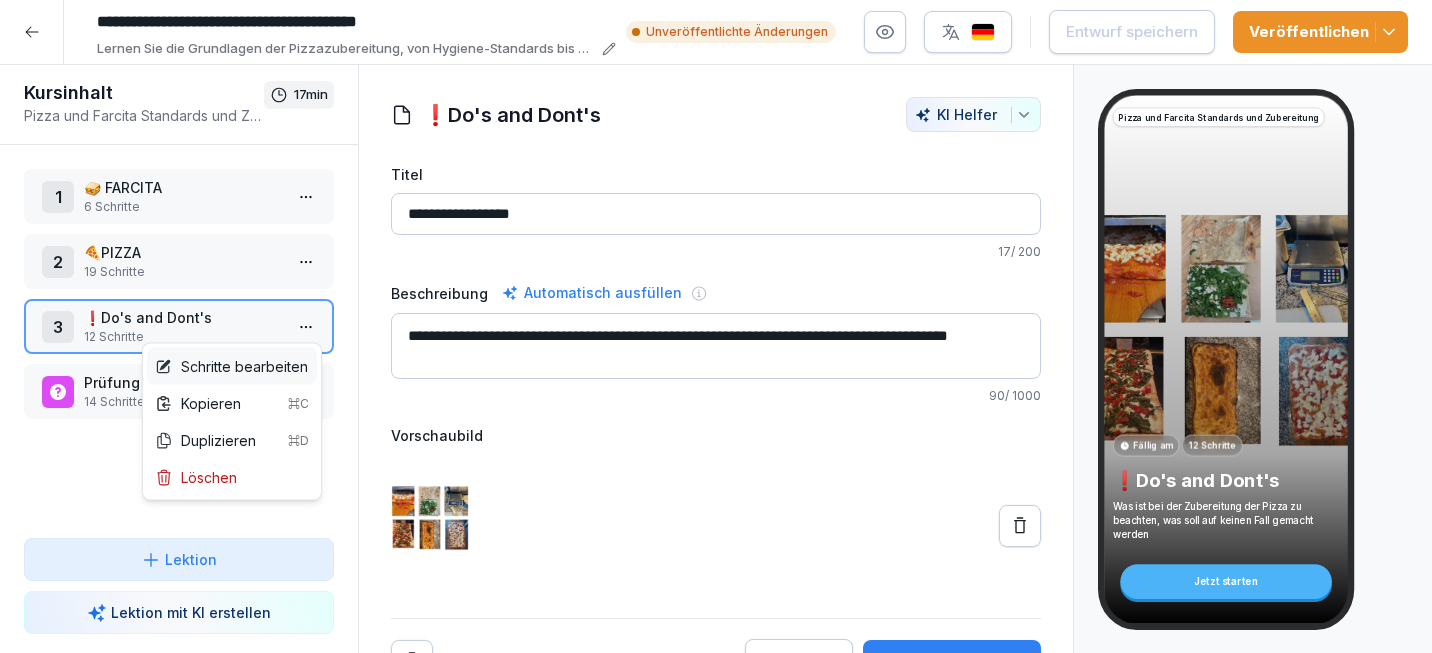 click on "Schritte bearbeiten" at bounding box center [231, 366] 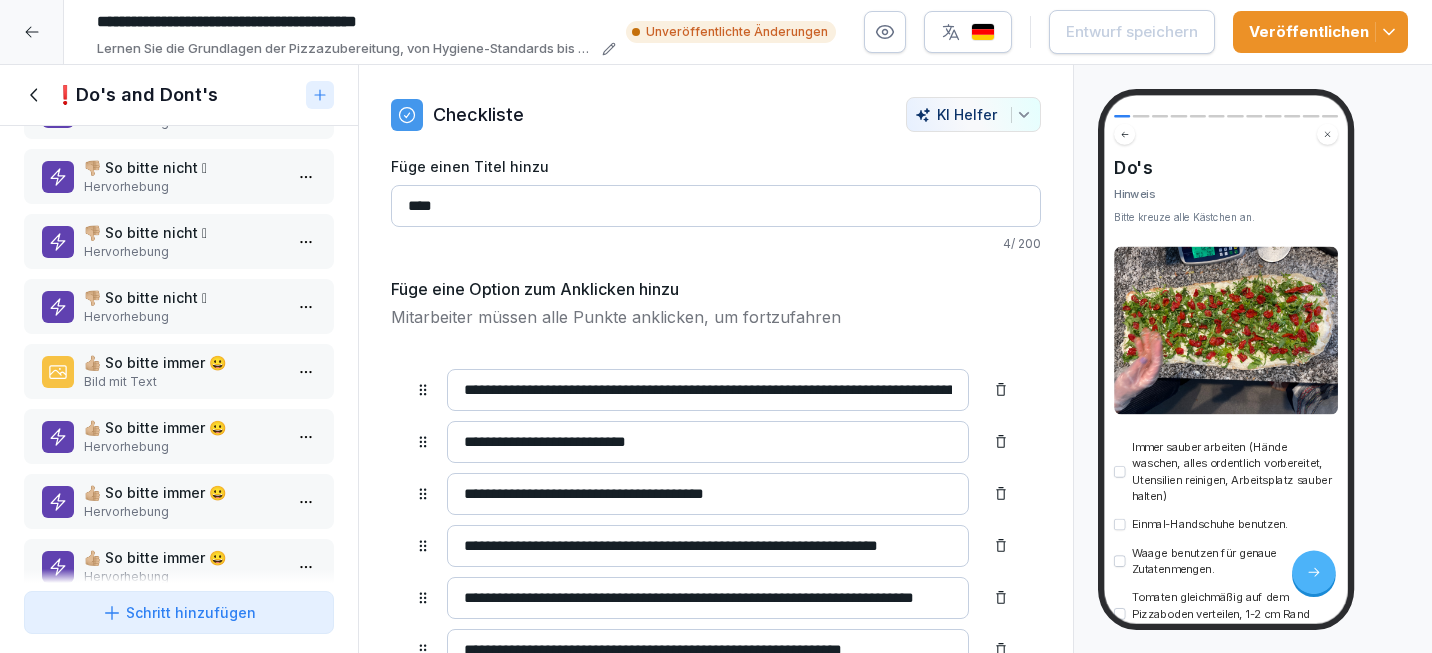 scroll, scrollTop: 338, scrollLeft: 0, axis: vertical 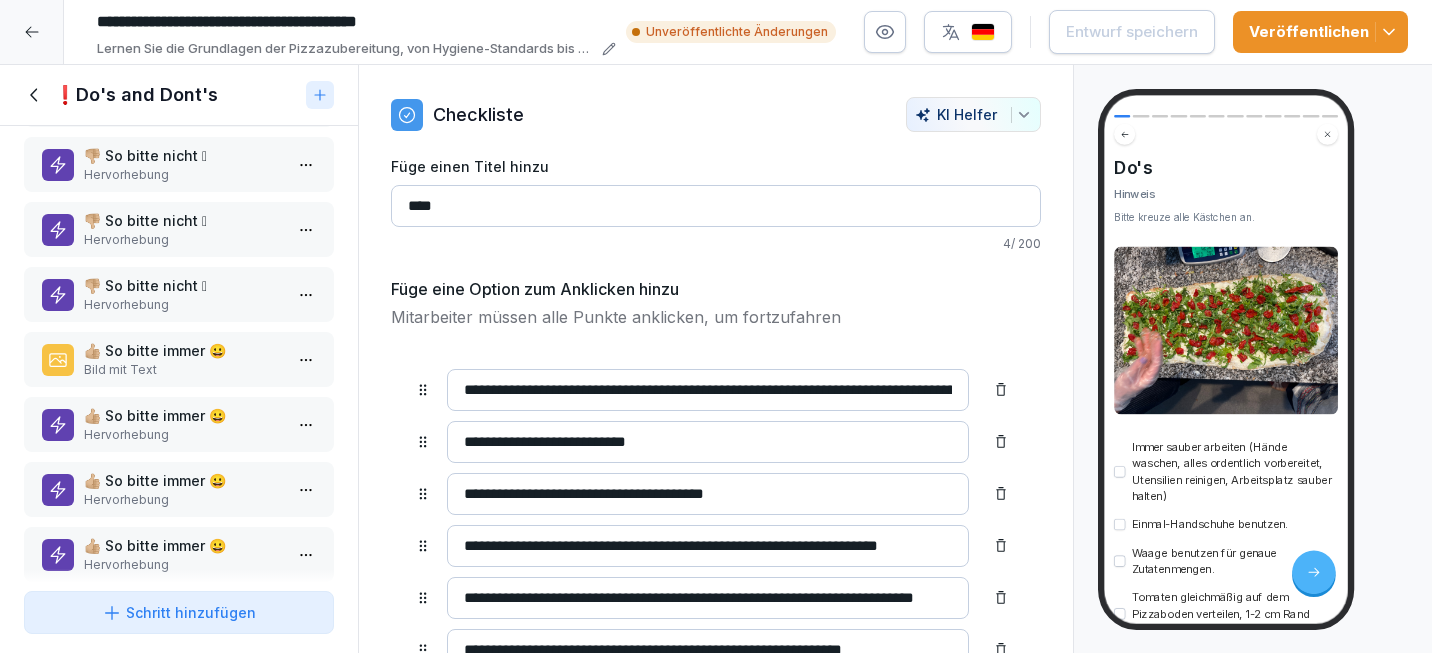 click on "👍🏼 So bitte immer 😀" at bounding box center (183, 350) 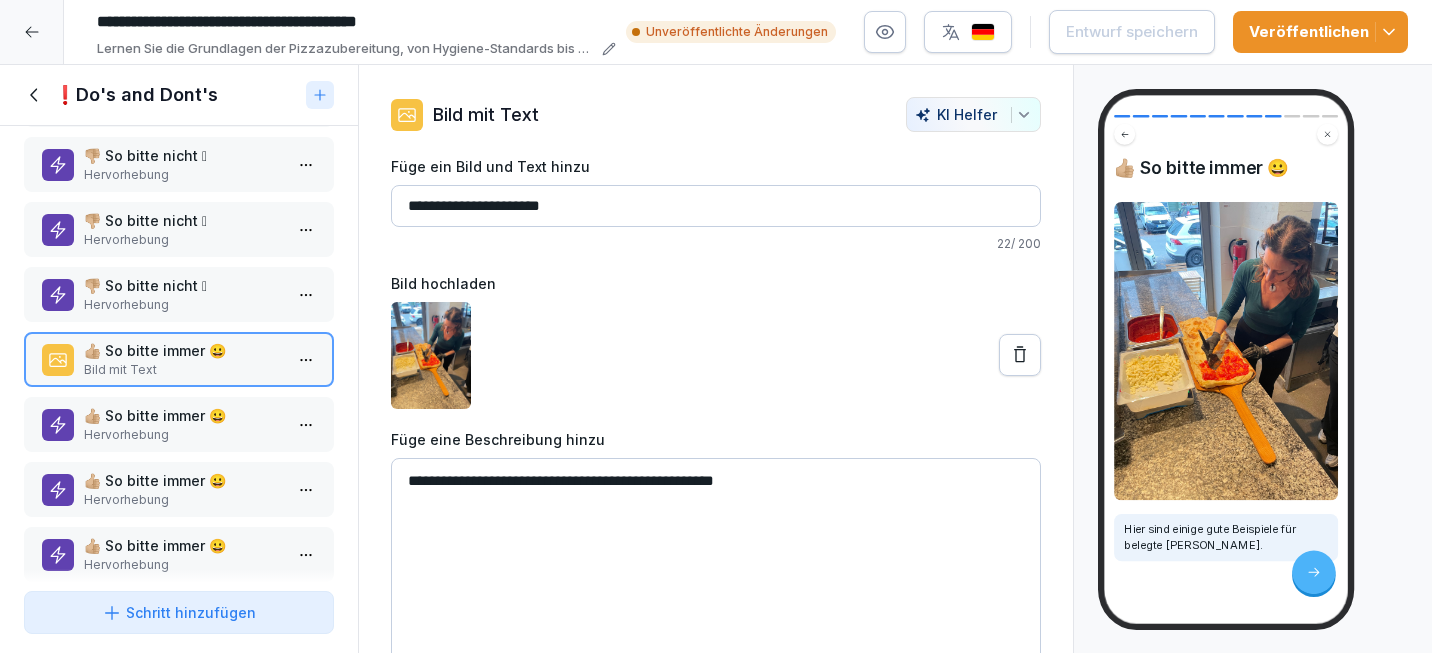 click 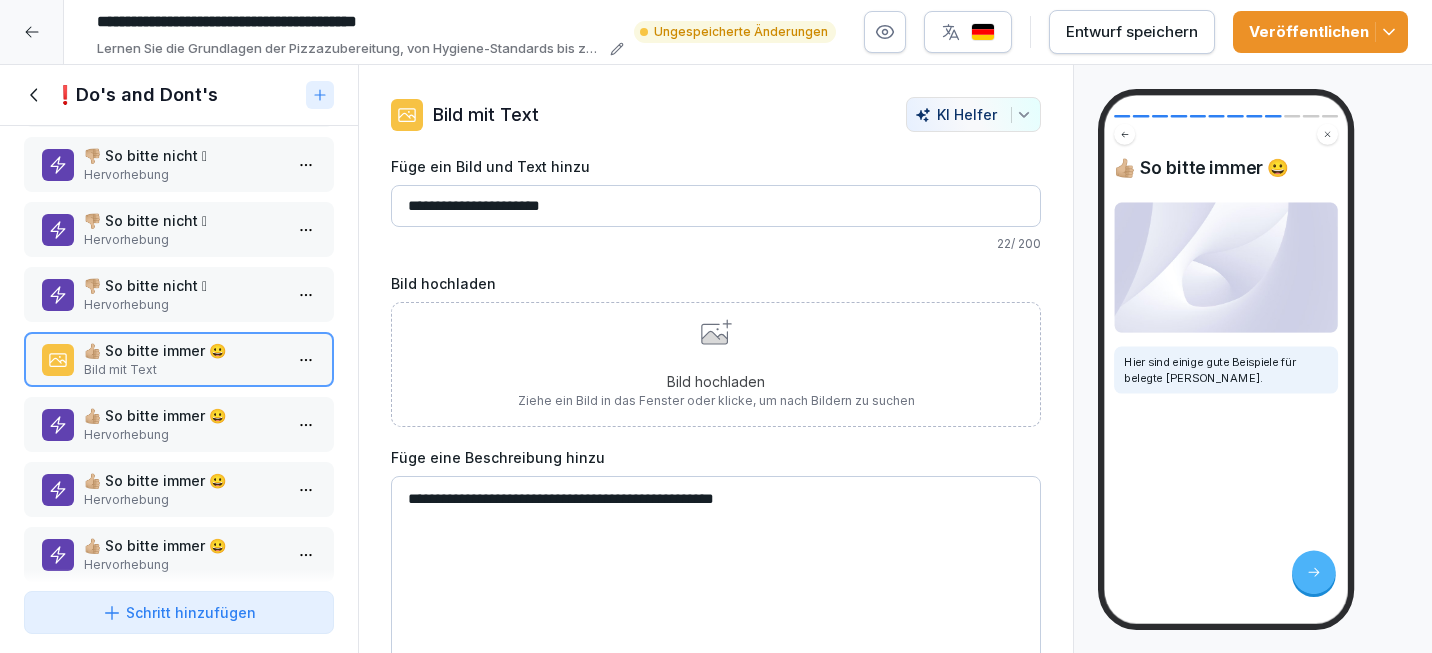click 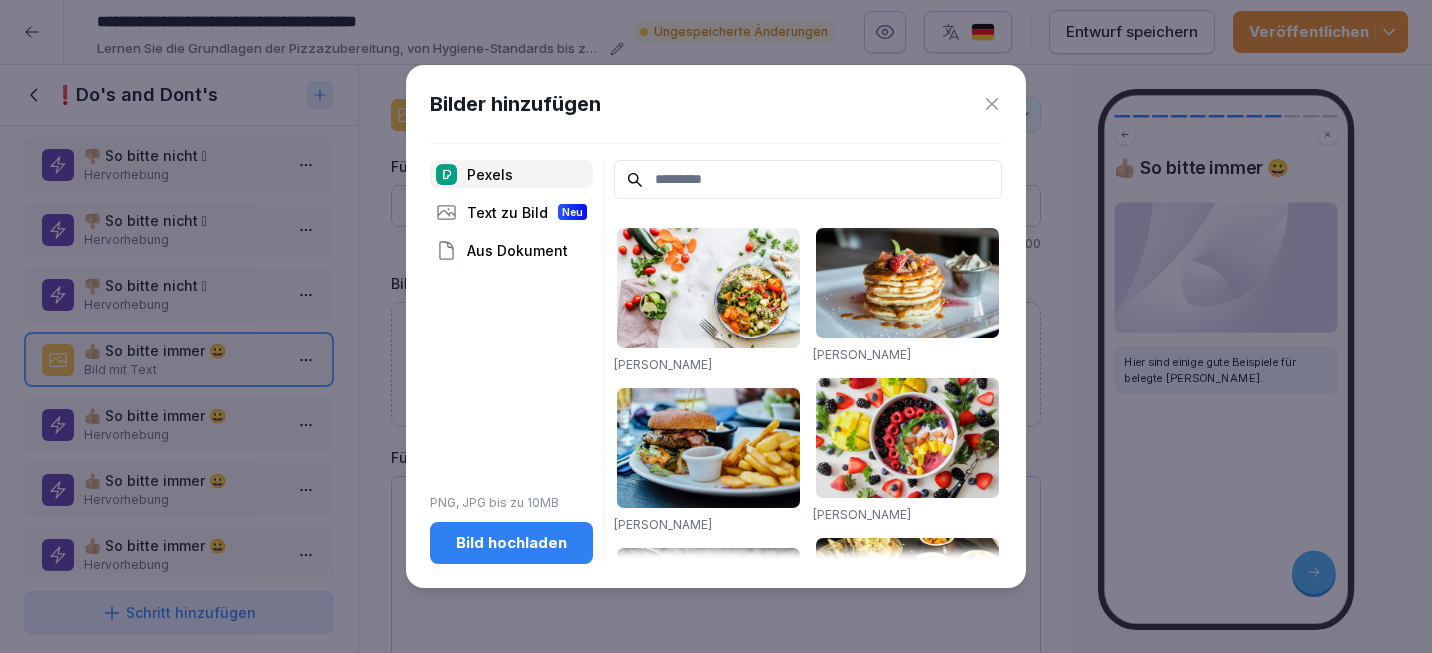 click on "Bild hochladen" at bounding box center (511, 543) 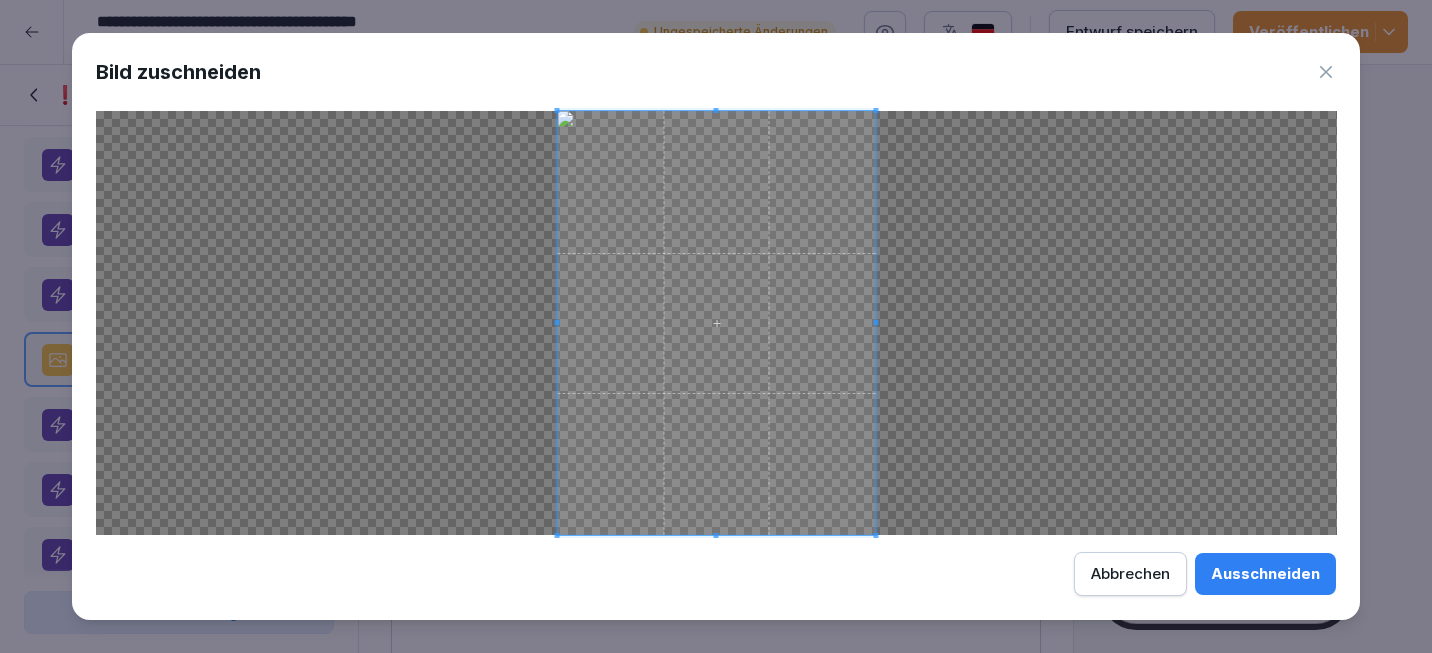 click on "Ausschneiden" at bounding box center [1265, 574] 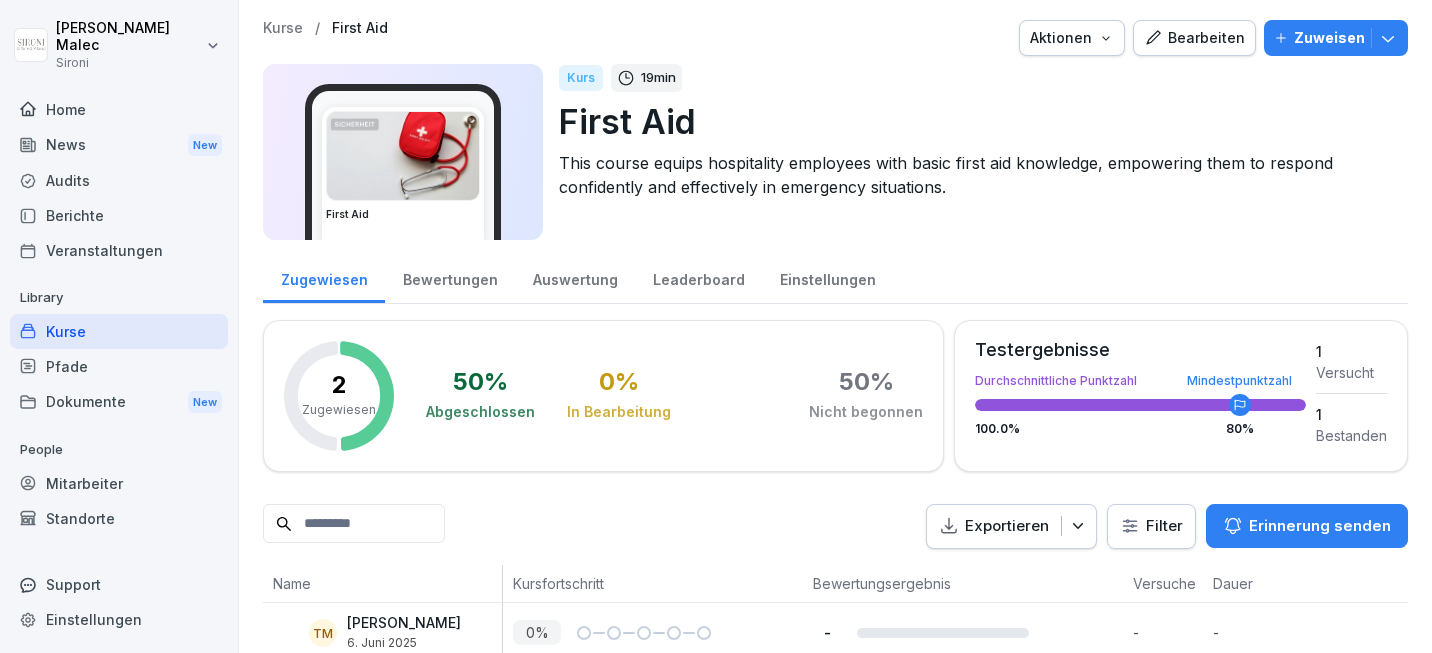 scroll, scrollTop: 0, scrollLeft: 0, axis: both 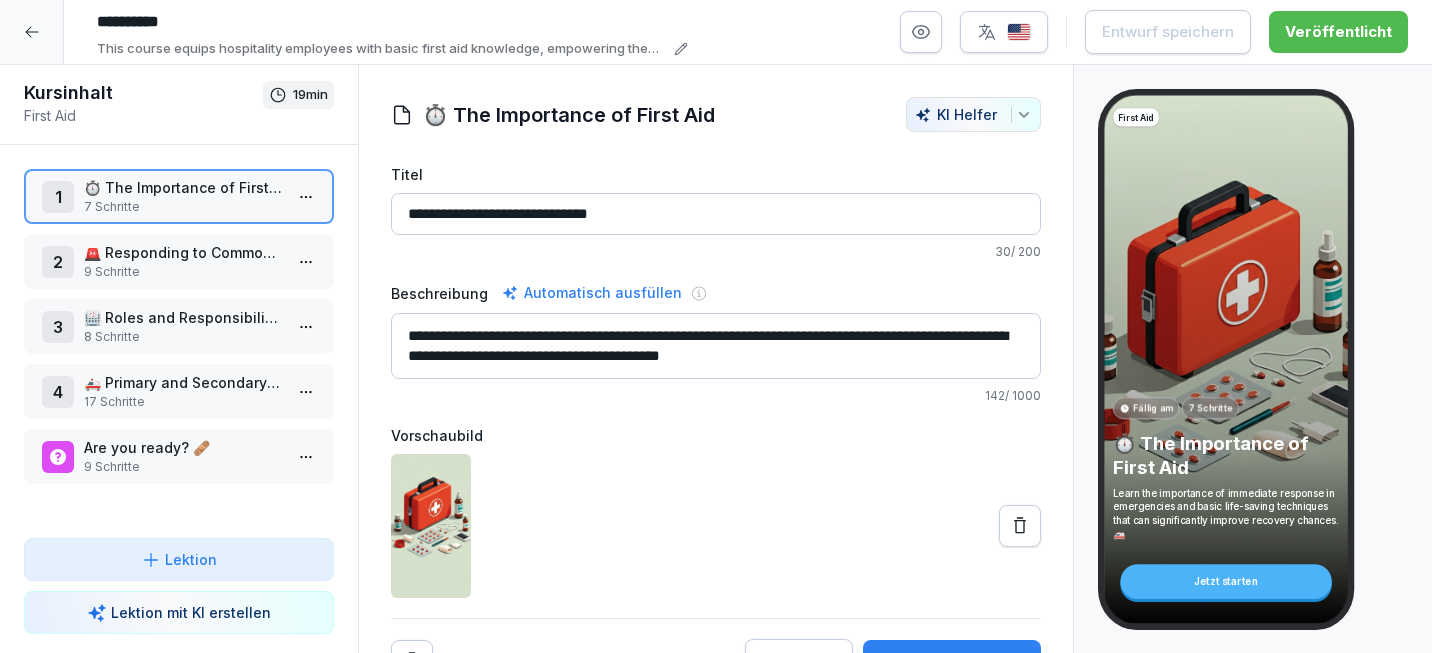 click on "********* This course equips hospitality employees with basic first aid knowledge, empowering them to respond confidently and effectively in emergency situations.  Entwurf speichern Veröffentlicht Kursinhalt  First Aid 19  min 1 ⏱️ The Importance of First Aid 7 Schritte 2 🚨 Responding to Common Workplace Accidents 9 Schritte 3 🏥 Roles and Responsibilities 8 Schritte 4 🚑 Primary and Secondary Surveys: Steps to Take in an Emergency 17 Schritte Are you ready? 🩹 9 Schritte
To pick up a draggable item, press the space bar.
While dragging, use the arrow keys to move the item.
Press space again to drop the item in its new position, or press escape to cancel.
Lektion Lektion mit KI erstellen ⏱️ The Importance of First Aid 💡 Understanding First Aid Übersicht 🌍 Global Practice Throughout the World Bild mit Text 🔢 Key Emergency Numbers Liste ⚠️ Important Note Hervorhebung 🔄 The first few minutes after an incident are crucial for improving recovery chances. KI Helfer" at bounding box center [716, 326] 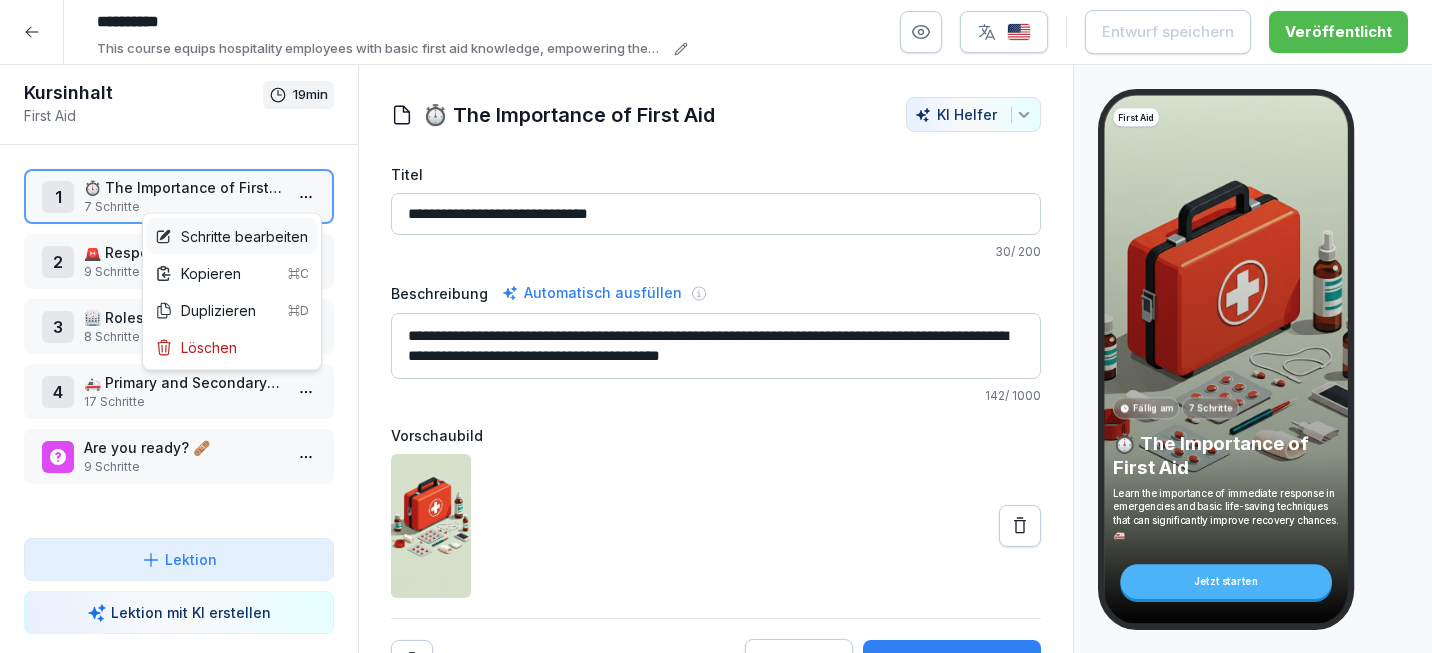 click on "Schritte bearbeiten" at bounding box center (232, 236) 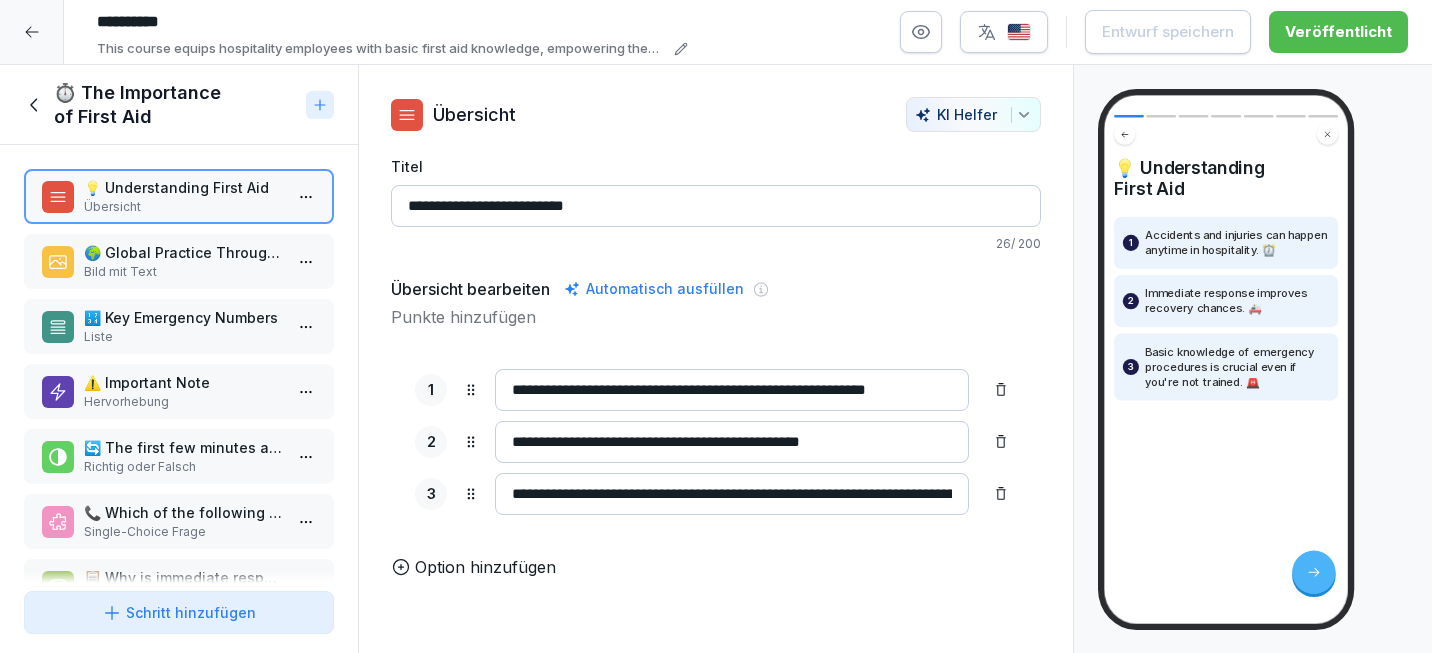 click on "🌍 Global Practice Throughout the World Bild mit Text" at bounding box center [179, 261] 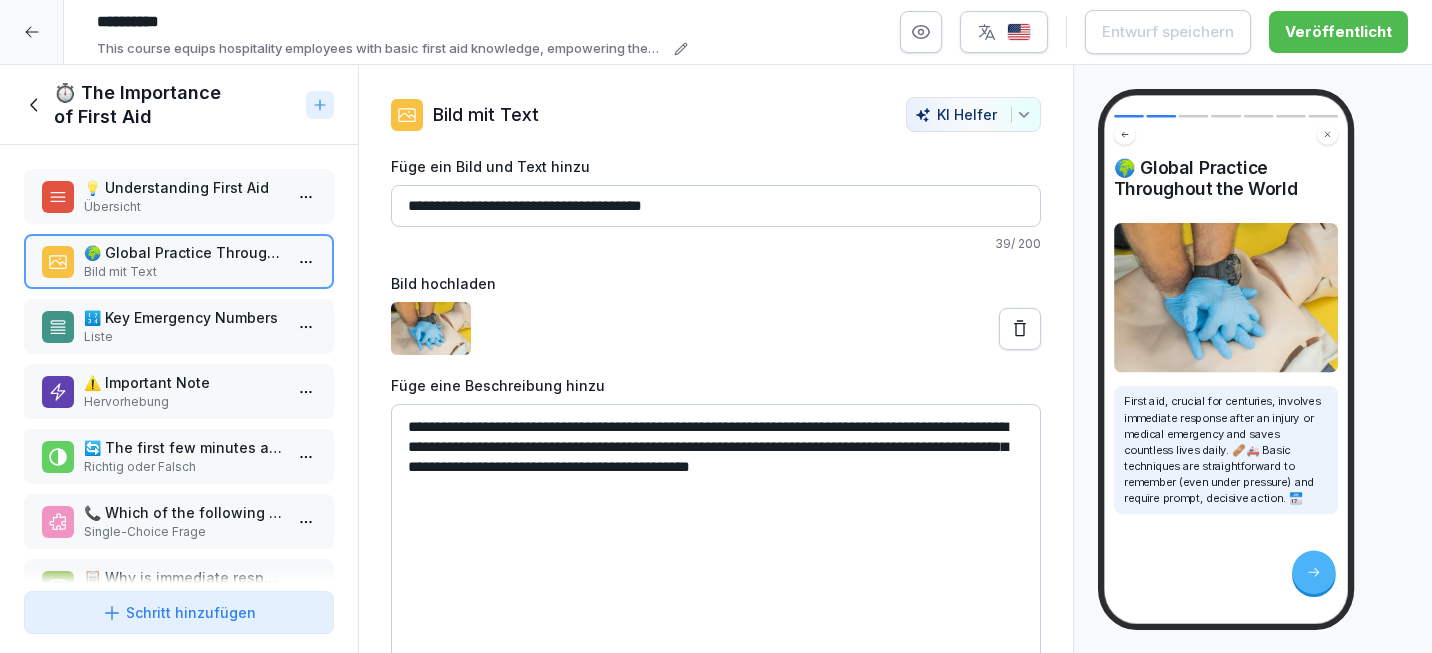 click on "🔢 Key Emergency Numbers Liste" at bounding box center (179, 326) 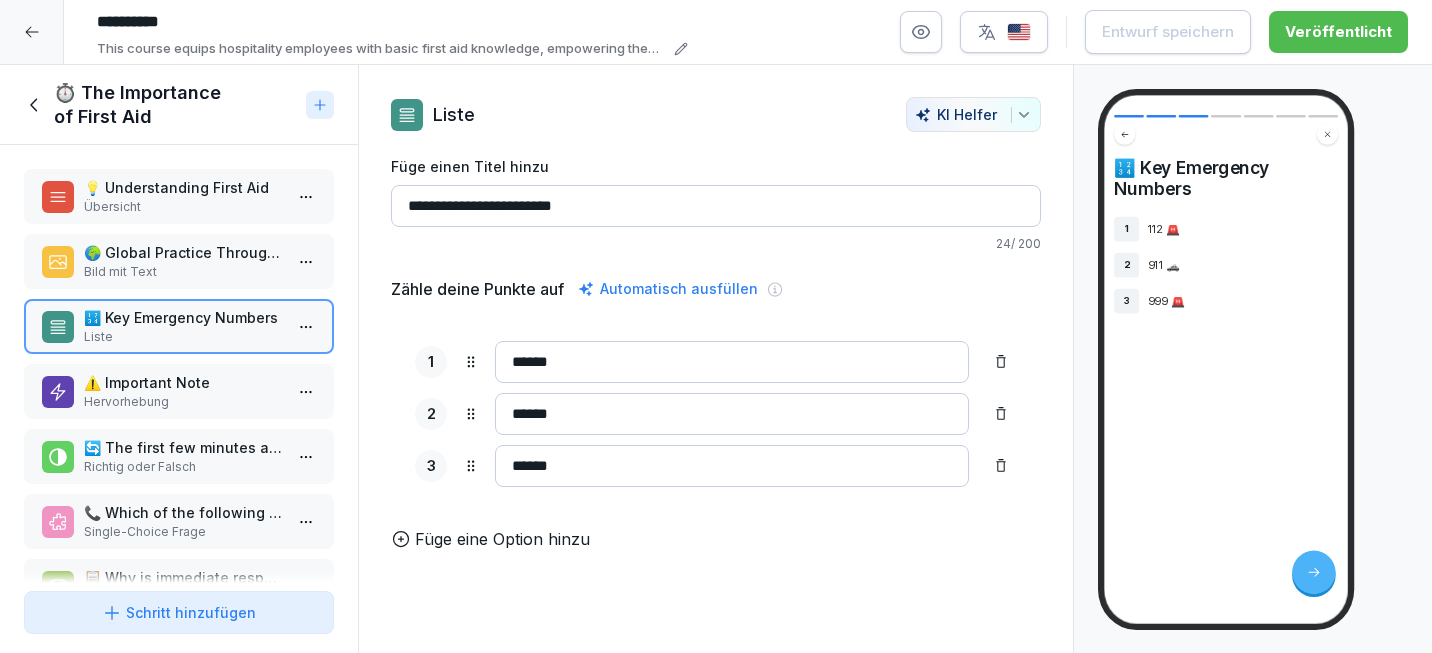 click on "Hervorhebung" at bounding box center [183, 402] 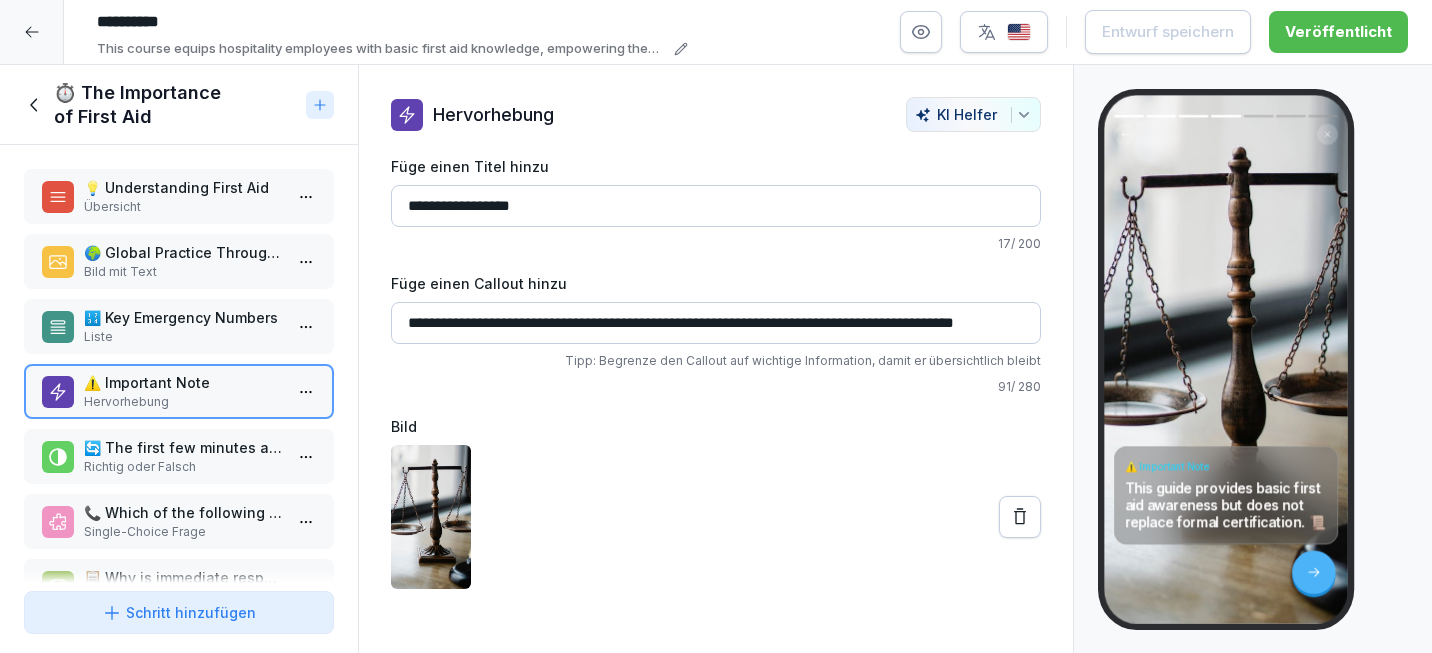 scroll, scrollTop: 55, scrollLeft: 0, axis: vertical 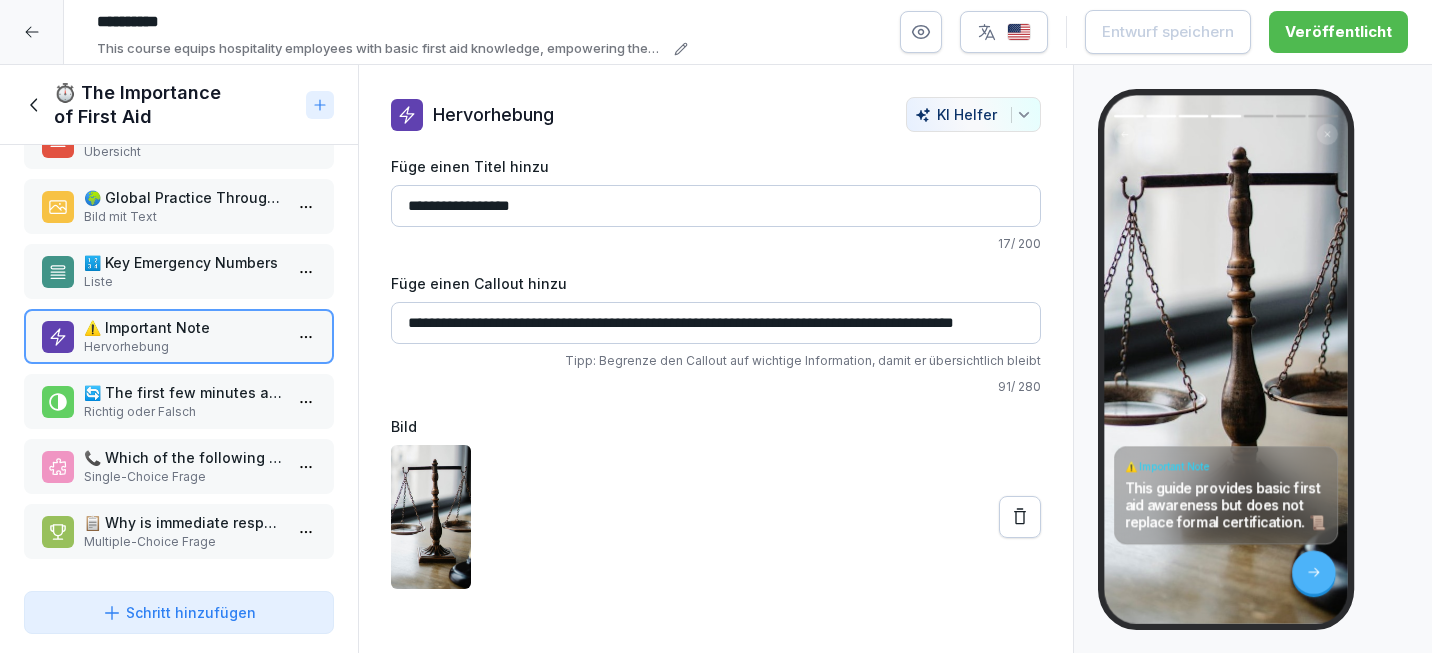 click 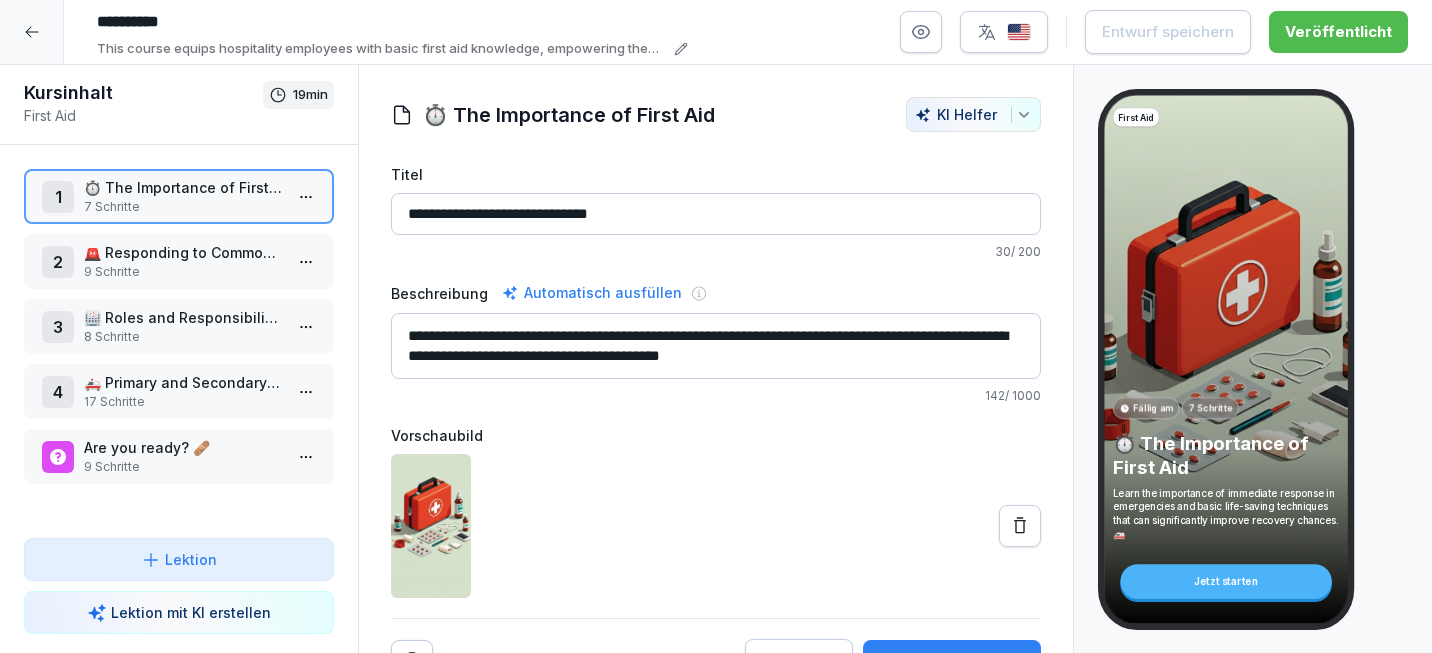 click on "9 Schritte" at bounding box center [183, 467] 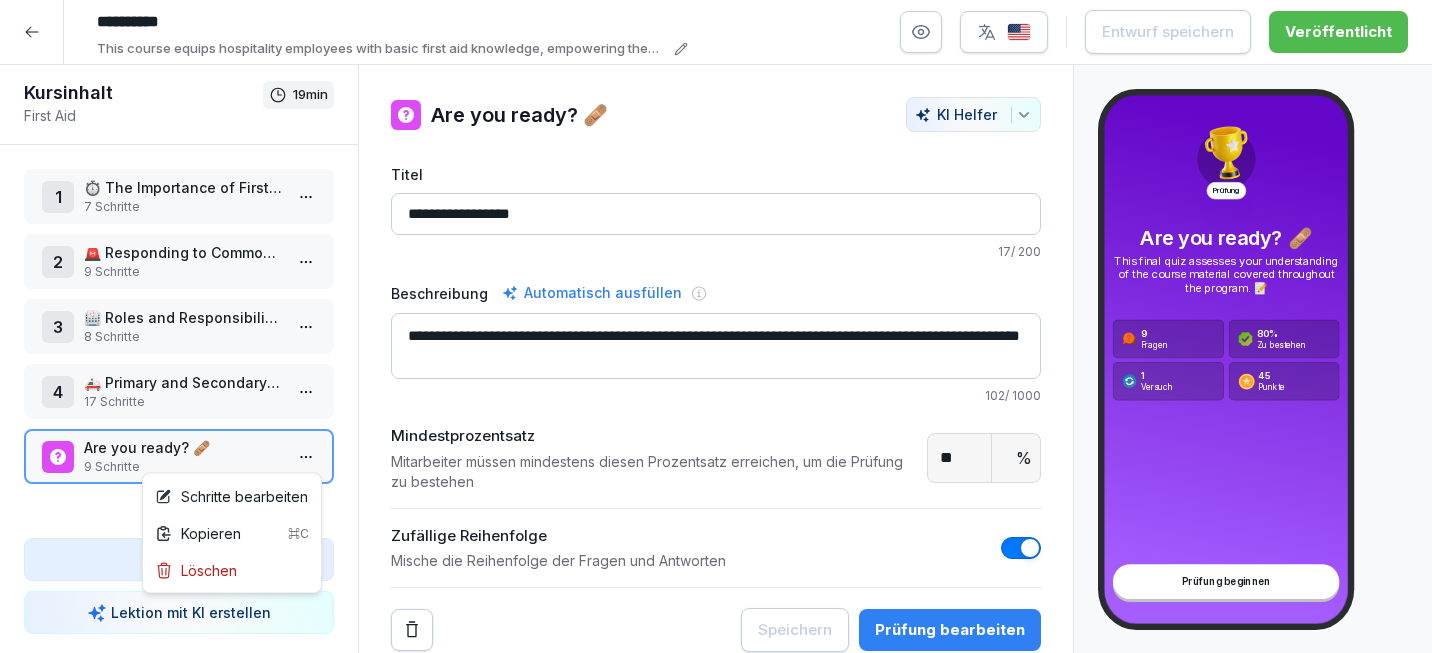click on "********* This course equips hospitality employees with basic first aid knowledge, empowering them to respond confidently and effectively in emergency situations.  Entwurf speichern Veröffentlicht Kursinhalt  First Aid 19  min 1 ⏱️ The Importance of First Aid 7 Schritte 2 🚨 Responding to Common Workplace Accidents 9 Schritte 3 🏥 Roles and Responsibilities 8 Schritte 4 🚑 Primary and Secondary Surveys: Steps to Take in an Emergency 17 Schritte Are you ready? 🩹 9 Schritte
To pick up a draggable item, press the space bar.
While dragging, use the arrow keys to move the item.
Press space again to drop the item in its new position, or press escape to cancel.
Draggable item t60902cwgd5mergh0k8qq8tu was dropped over droppable area t60902cwgd5mergh0k8qq8tu Lektion Lektion mit KI erstellen Are you ready? 🩹 🌟 Which steps are part of the Primary Survey? Choose all that apply. Multiple-Choice Frage 📞 Which of the following are considered key emergency numbers? Single-Choice Frage %" at bounding box center (716, 326) 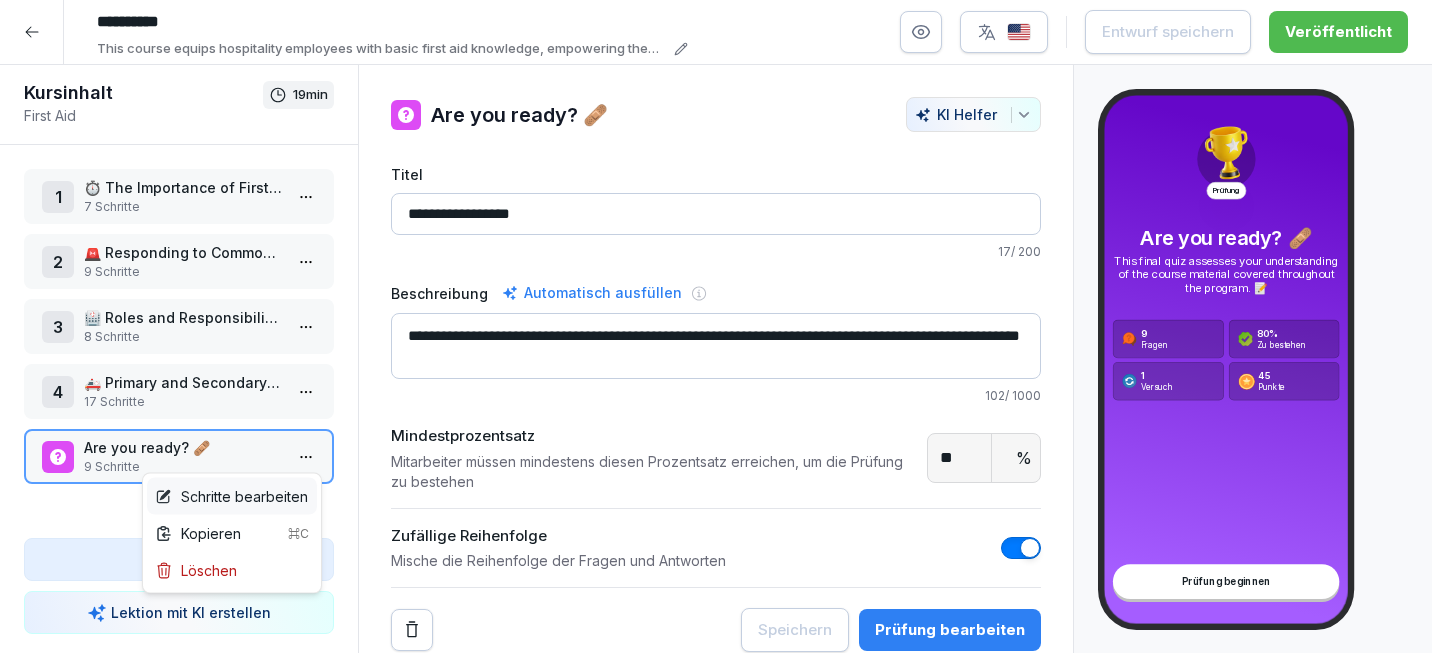 click on "Schritte bearbeiten" at bounding box center [231, 496] 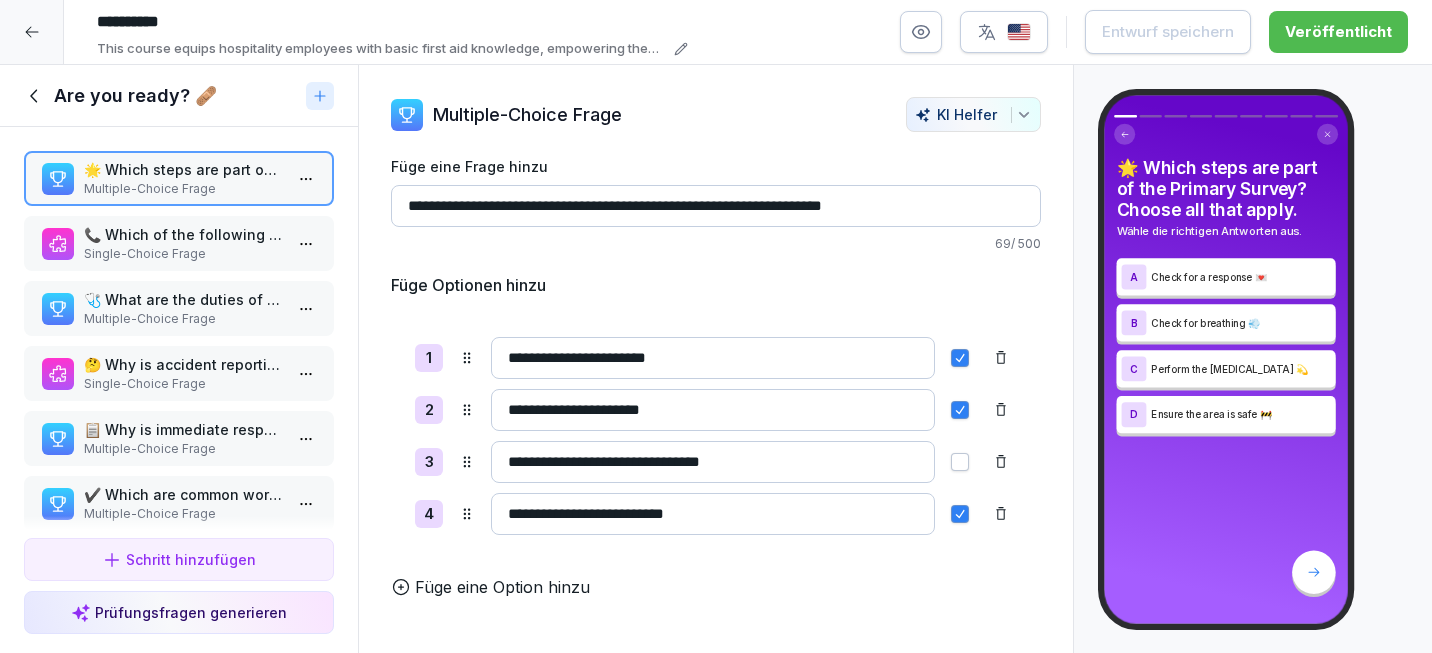 click on "📞 Which of the following are considered key emergency numbers?" at bounding box center (183, 234) 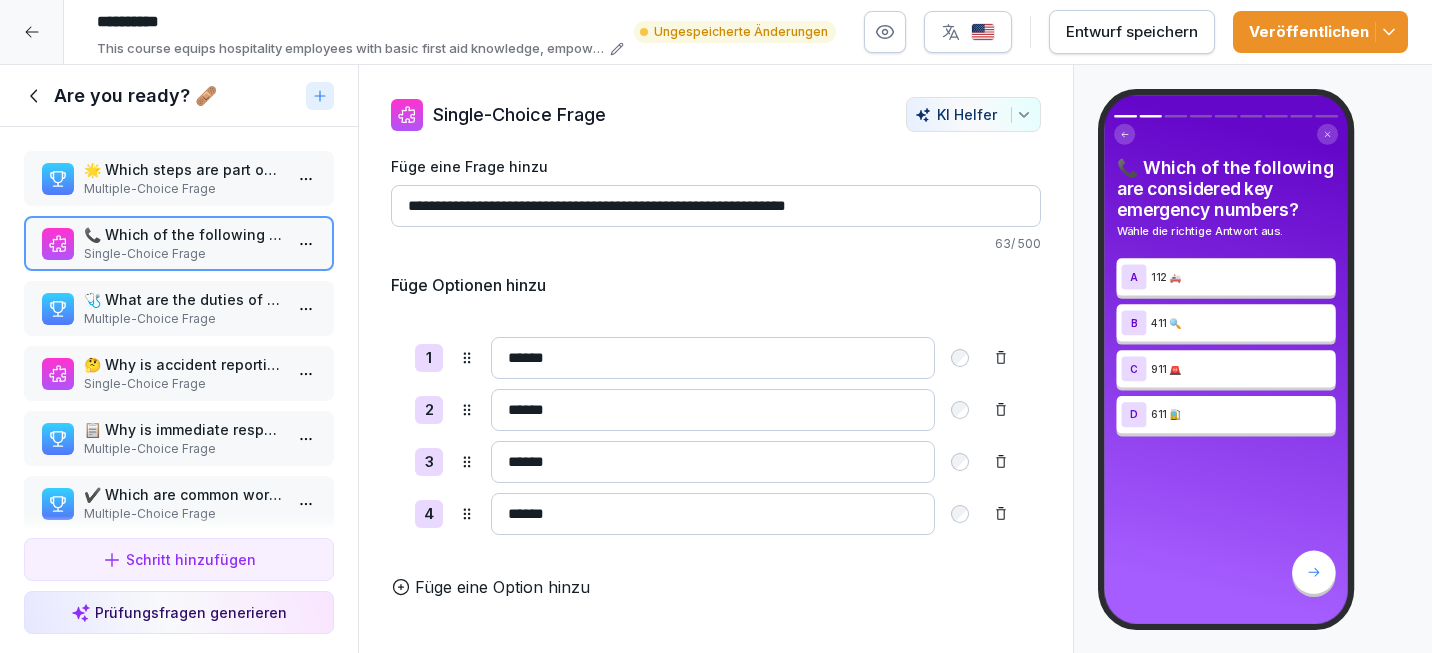 click on "Entwurf speichern" at bounding box center (1132, 32) 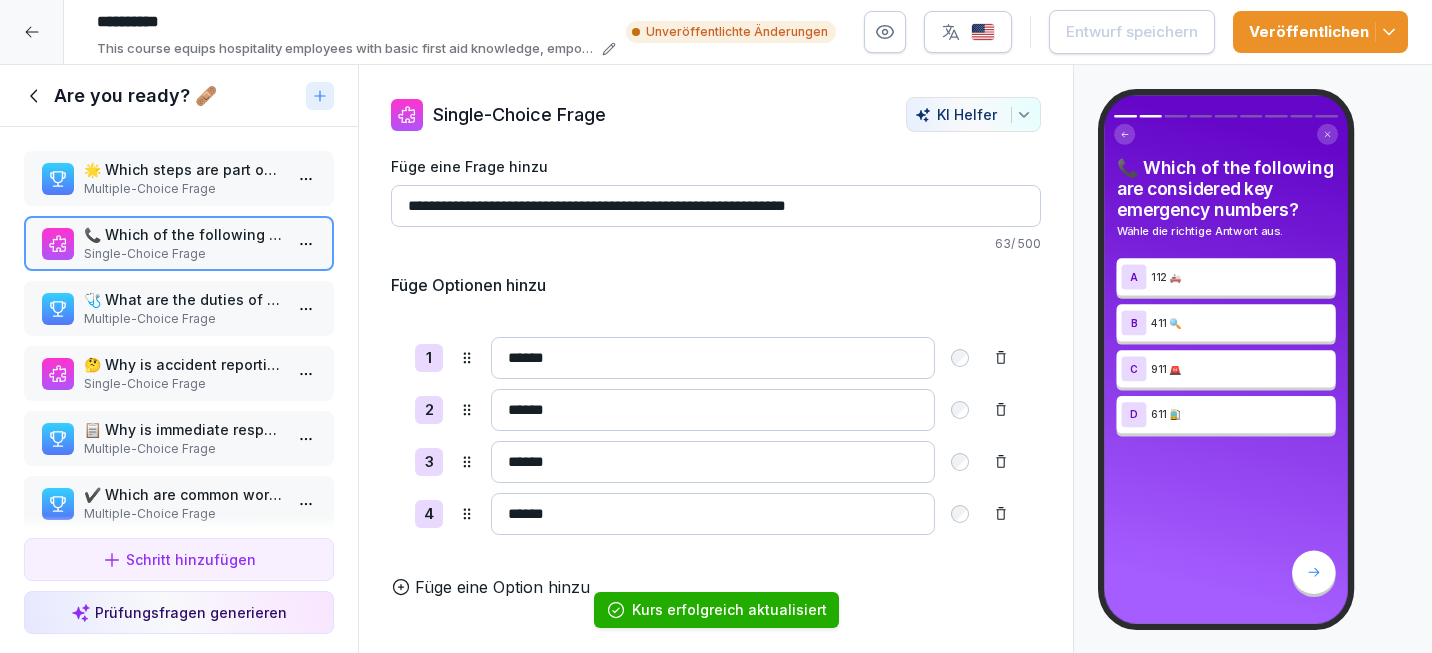 click 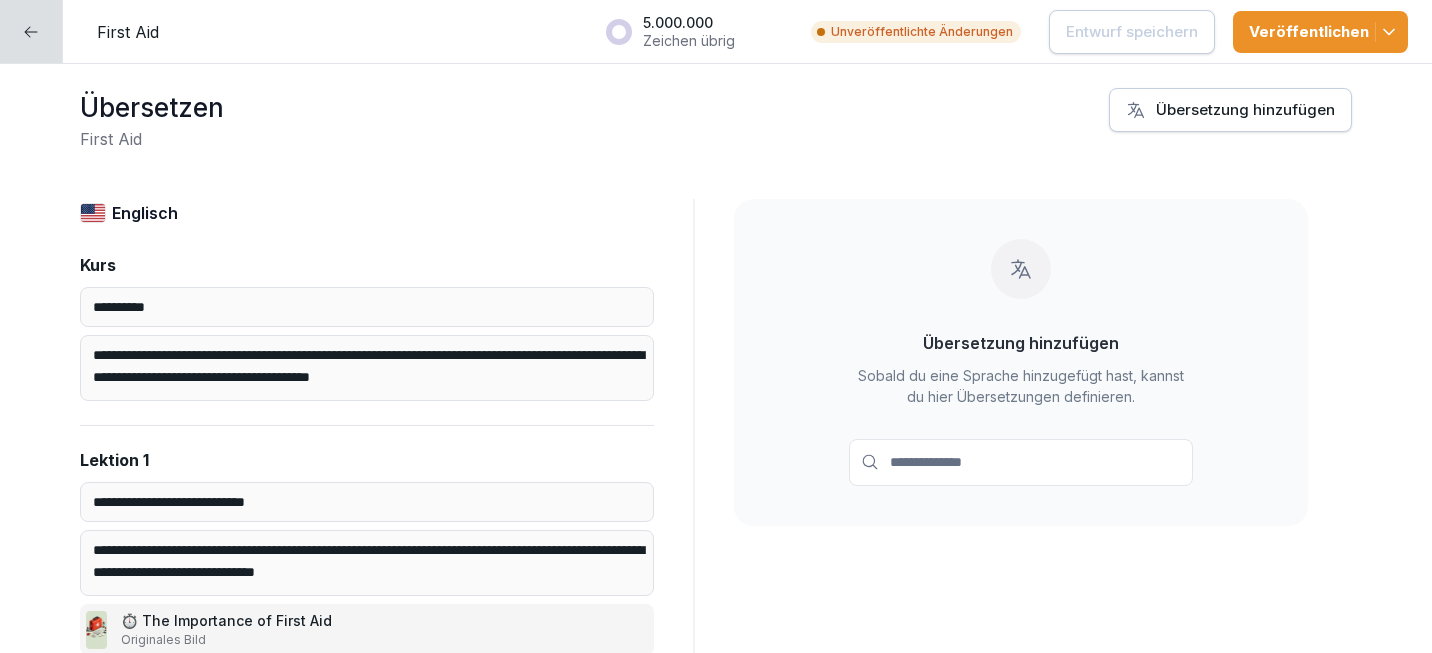 click 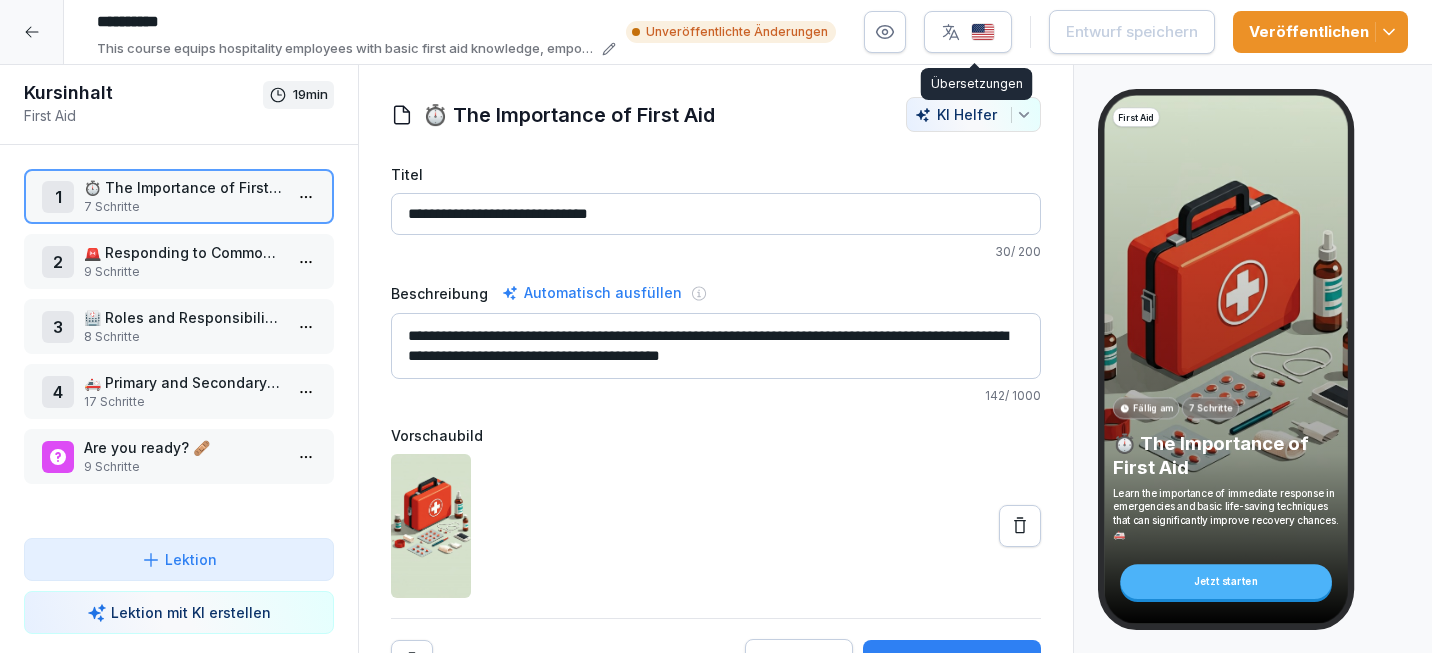 click 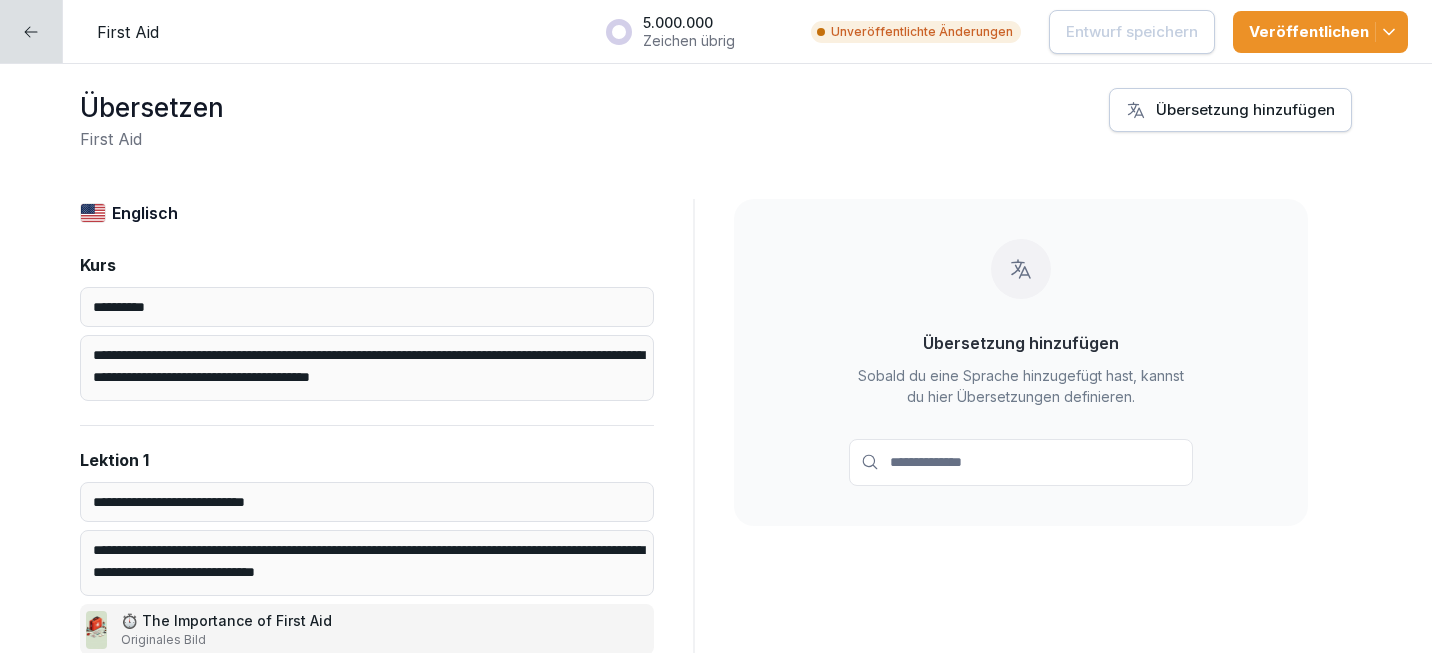click 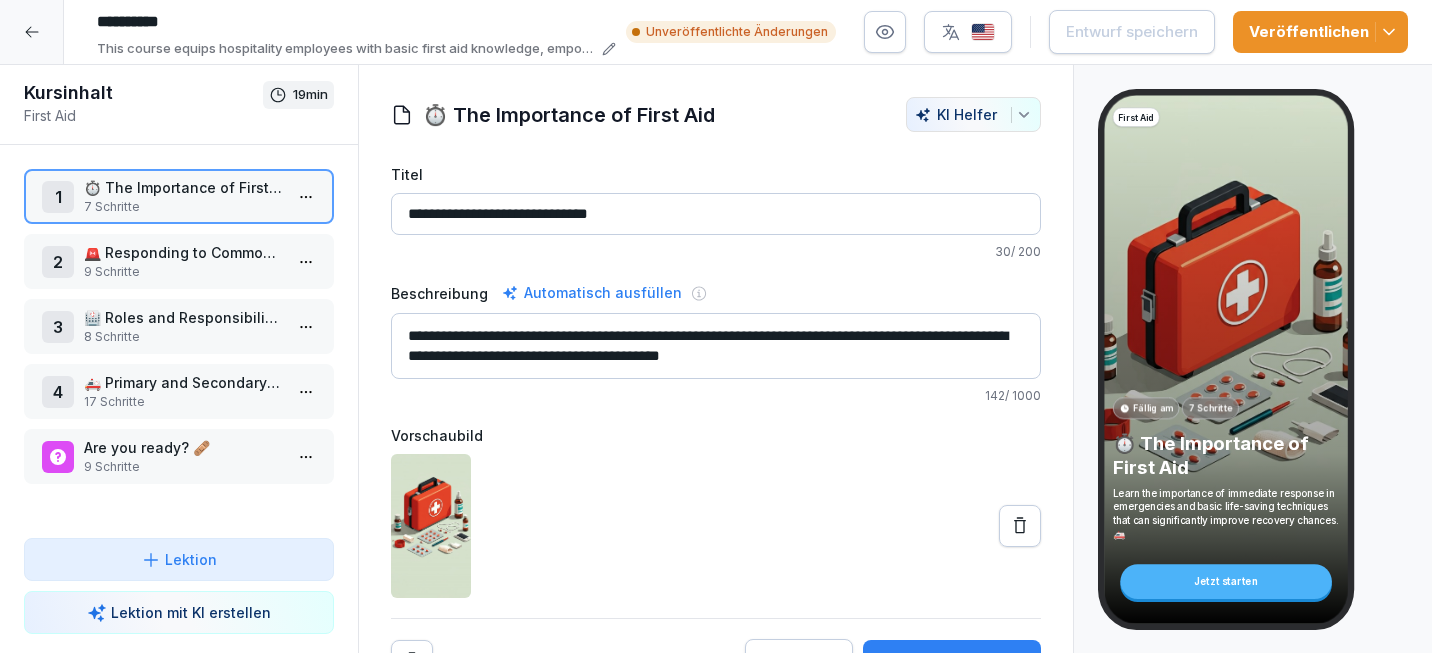 click 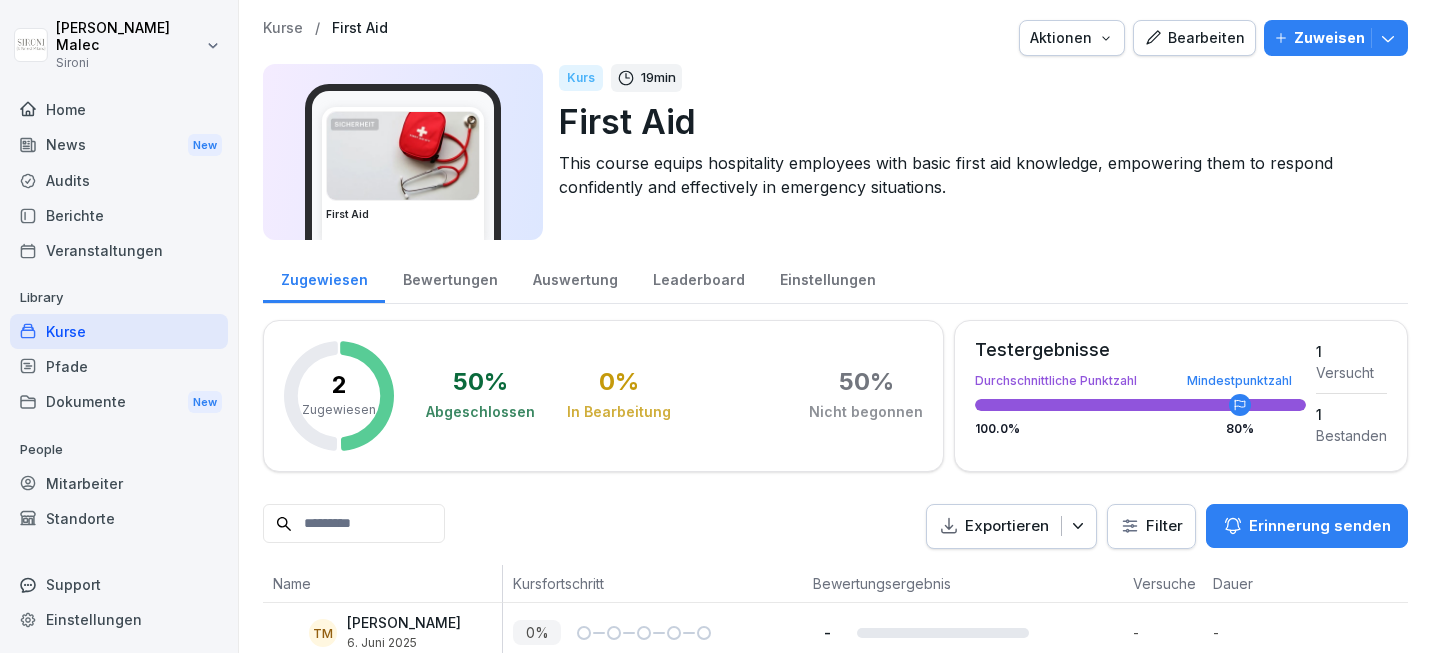 click on "Kurse" at bounding box center (119, 331) 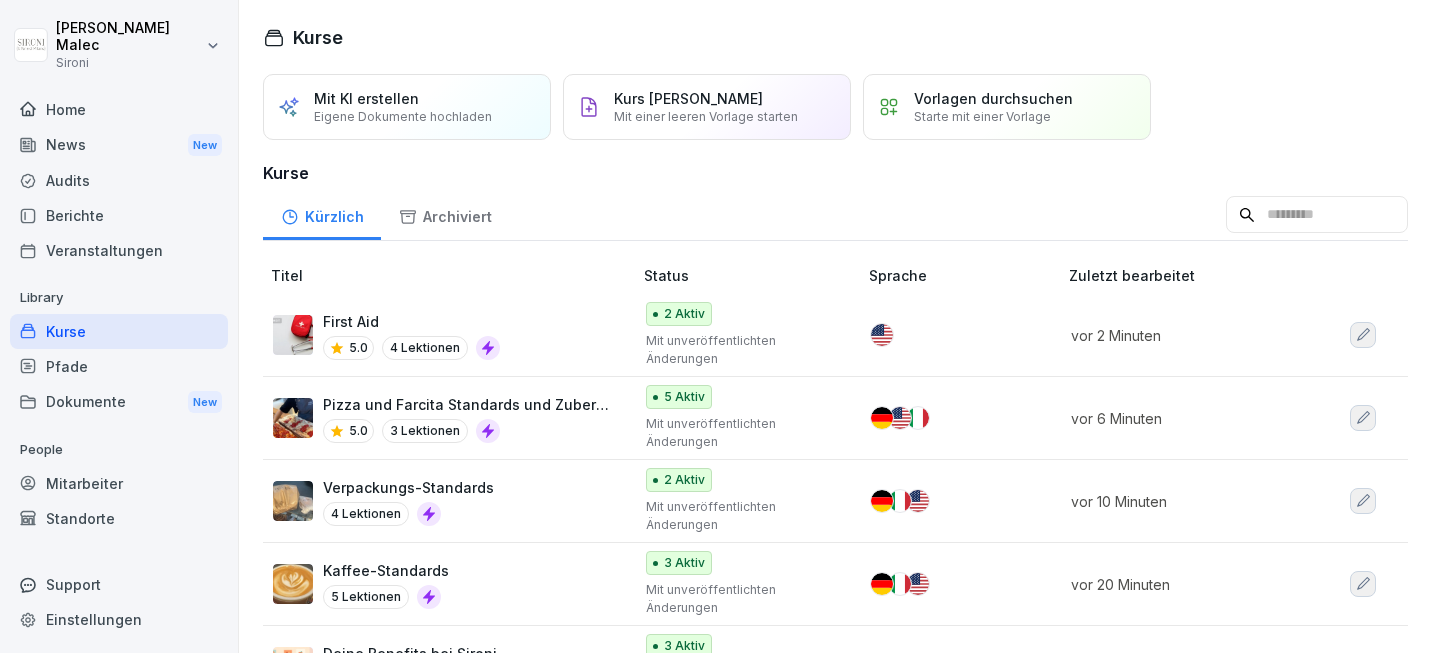 click on "Kurse" at bounding box center (119, 331) 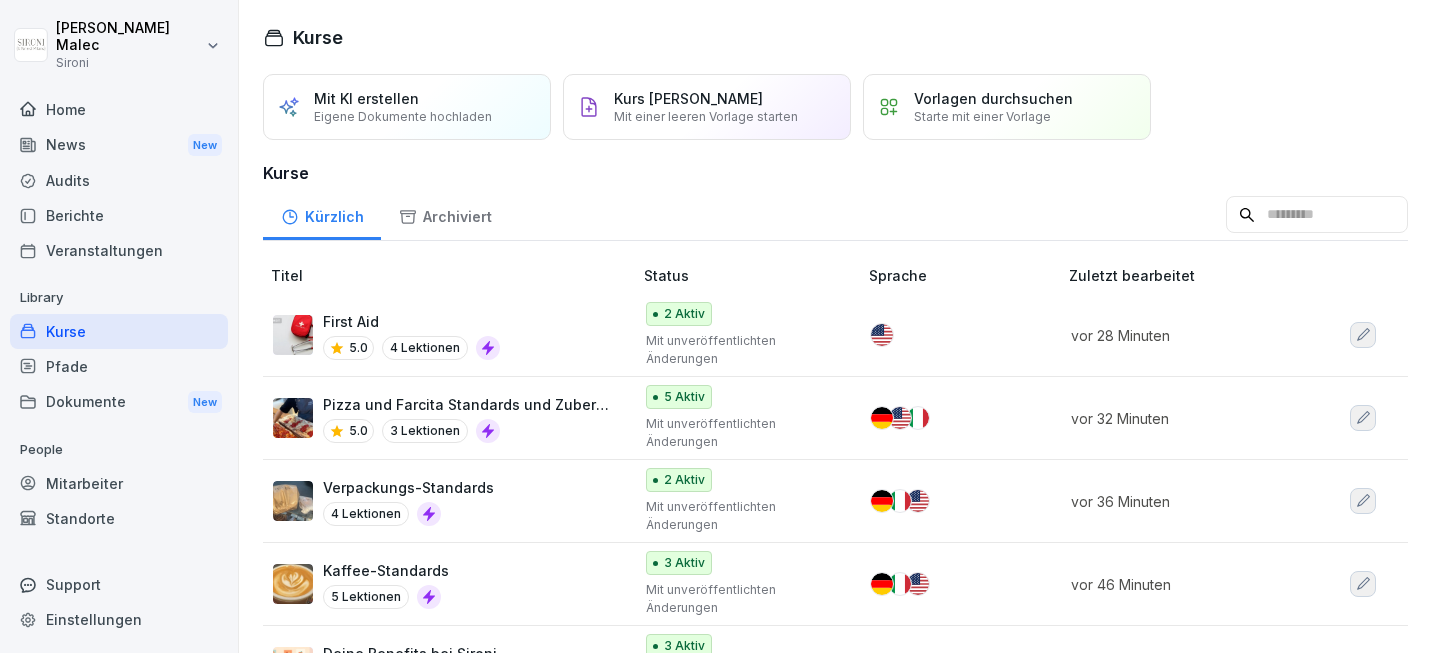 click on "Kurse" at bounding box center [119, 331] 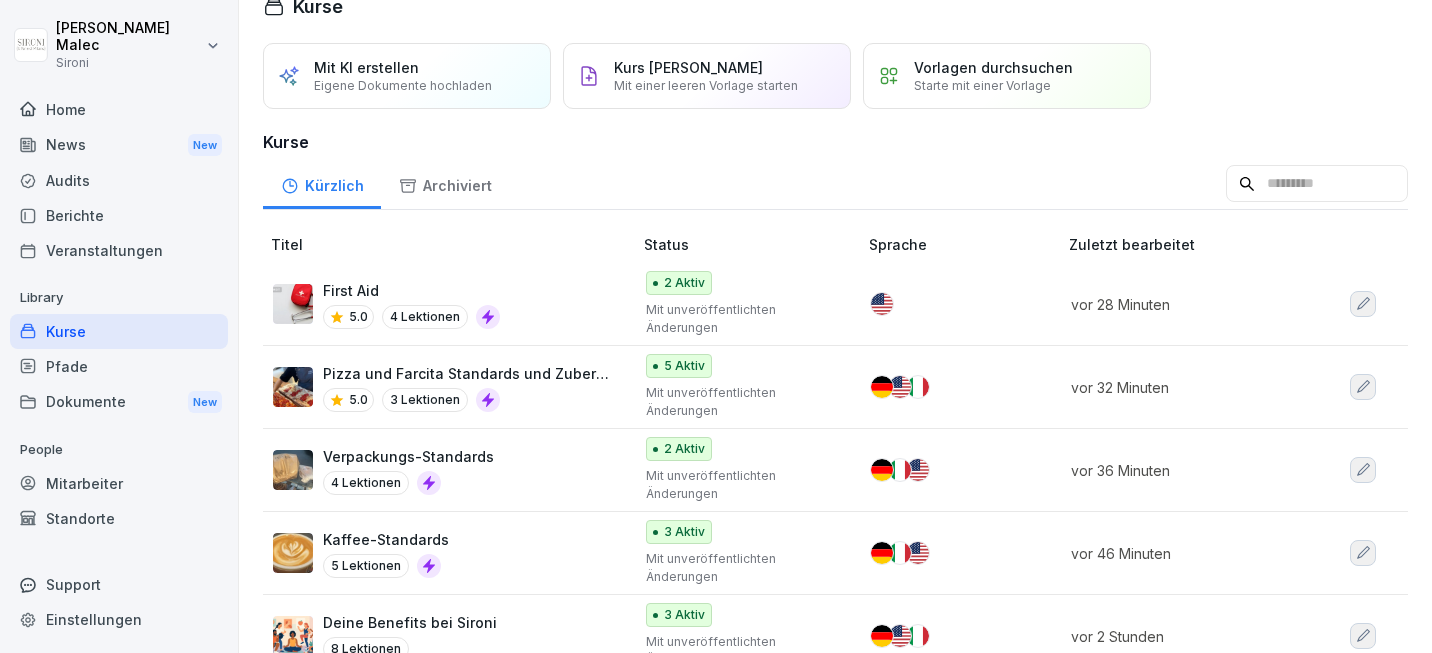 click on "Verpackungs-Standards" at bounding box center (408, 456) 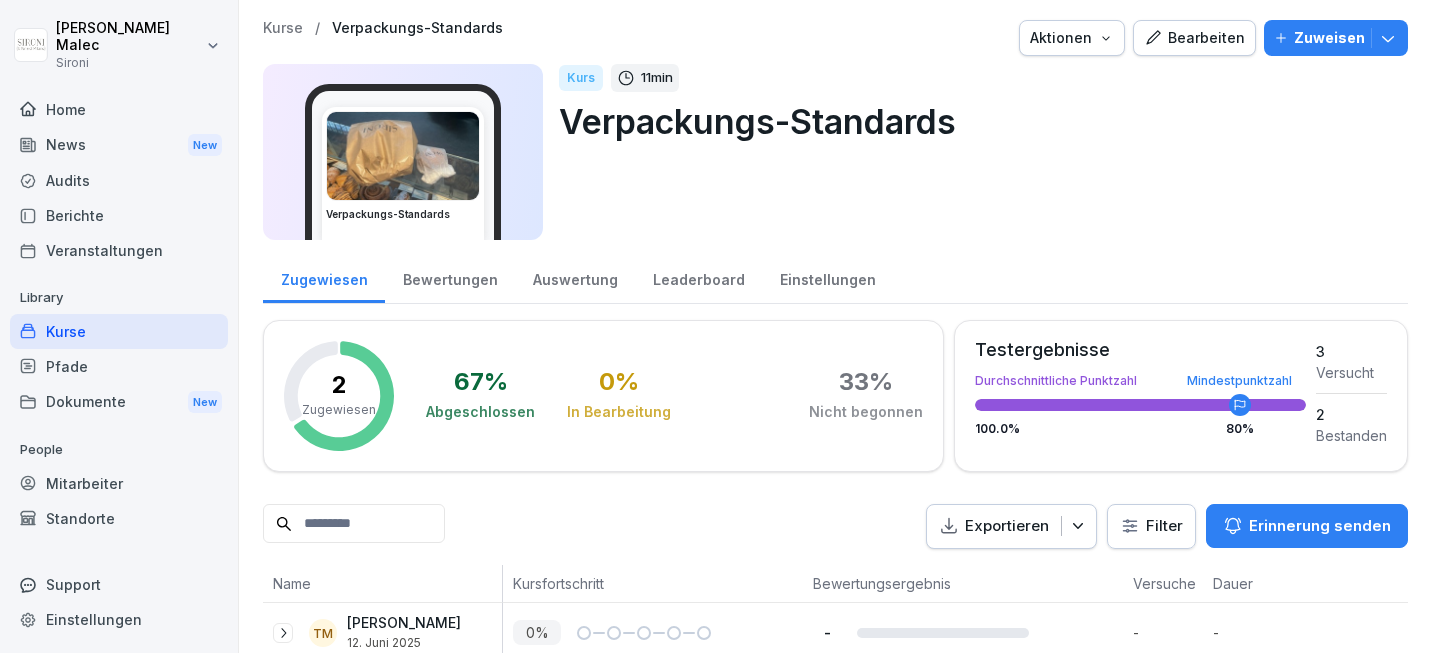 scroll, scrollTop: 0, scrollLeft: 0, axis: both 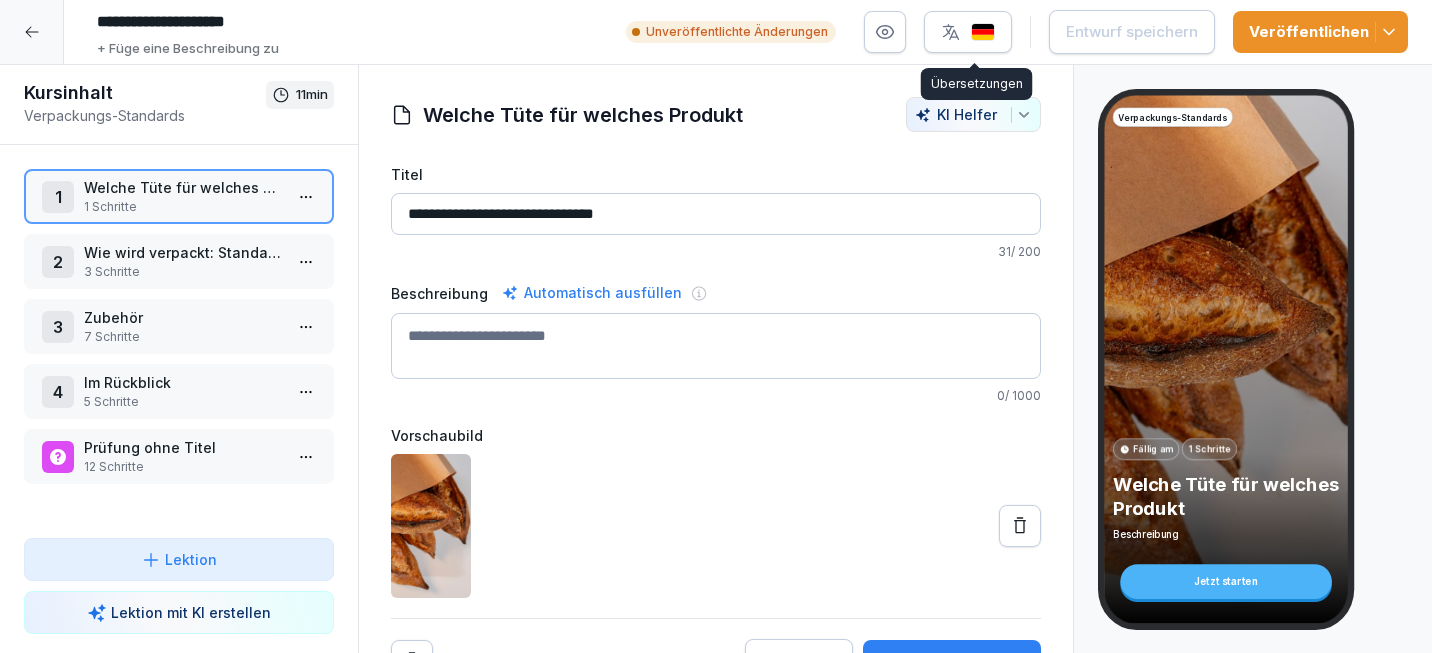 click on "3 Schritte" at bounding box center [183, 272] 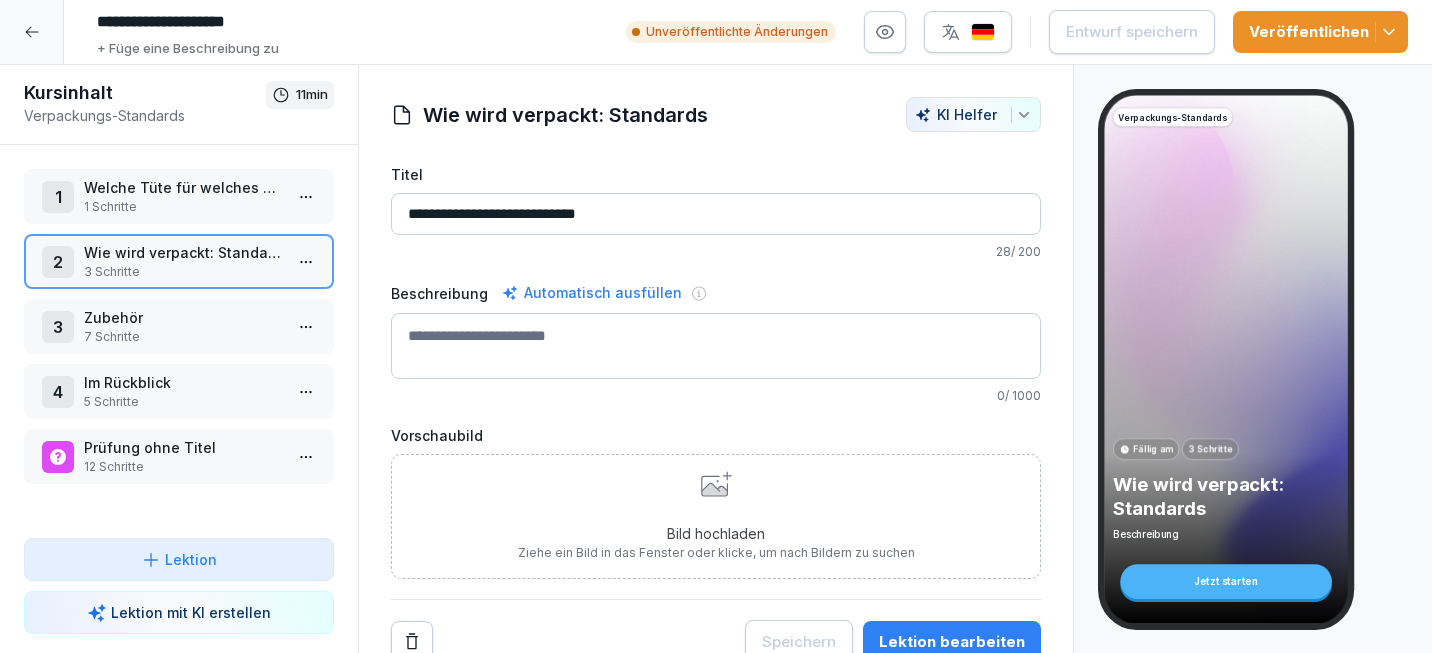 click on "**********" at bounding box center (716, 326) 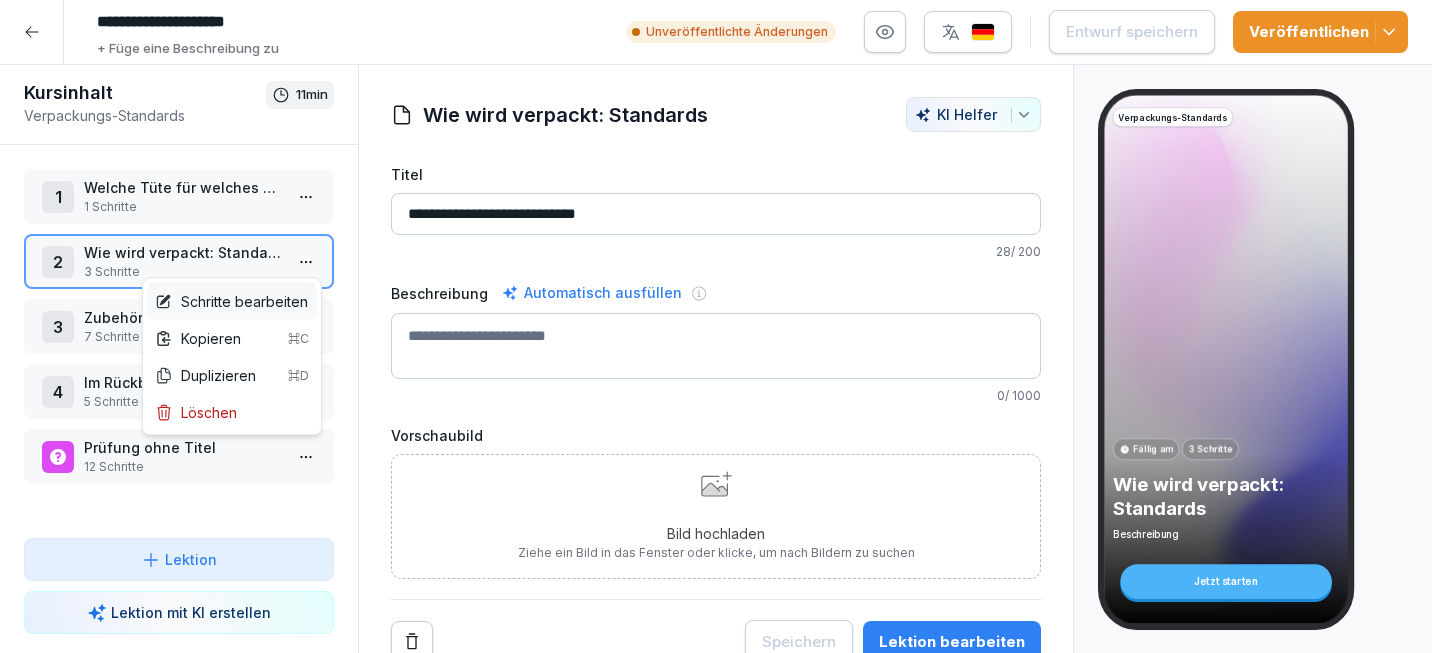 click on "Schritte bearbeiten" at bounding box center [231, 301] 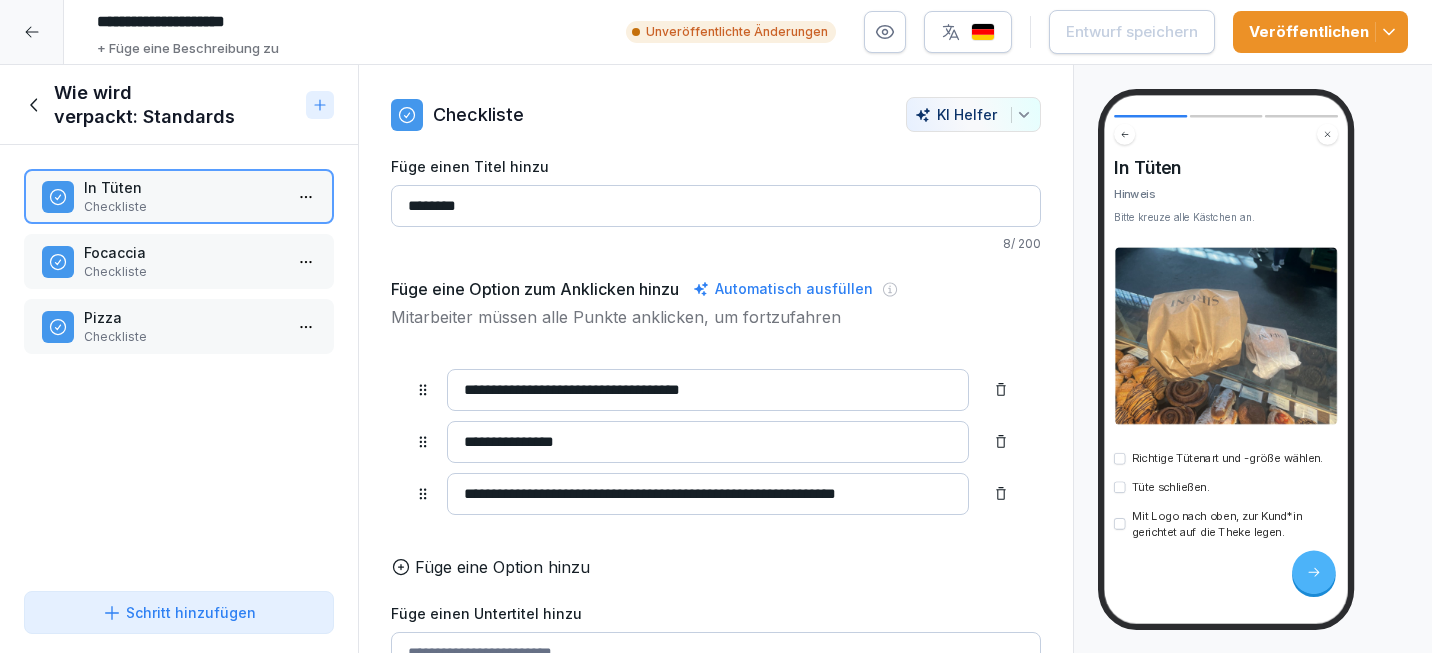 click on "Checkliste" at bounding box center [183, 272] 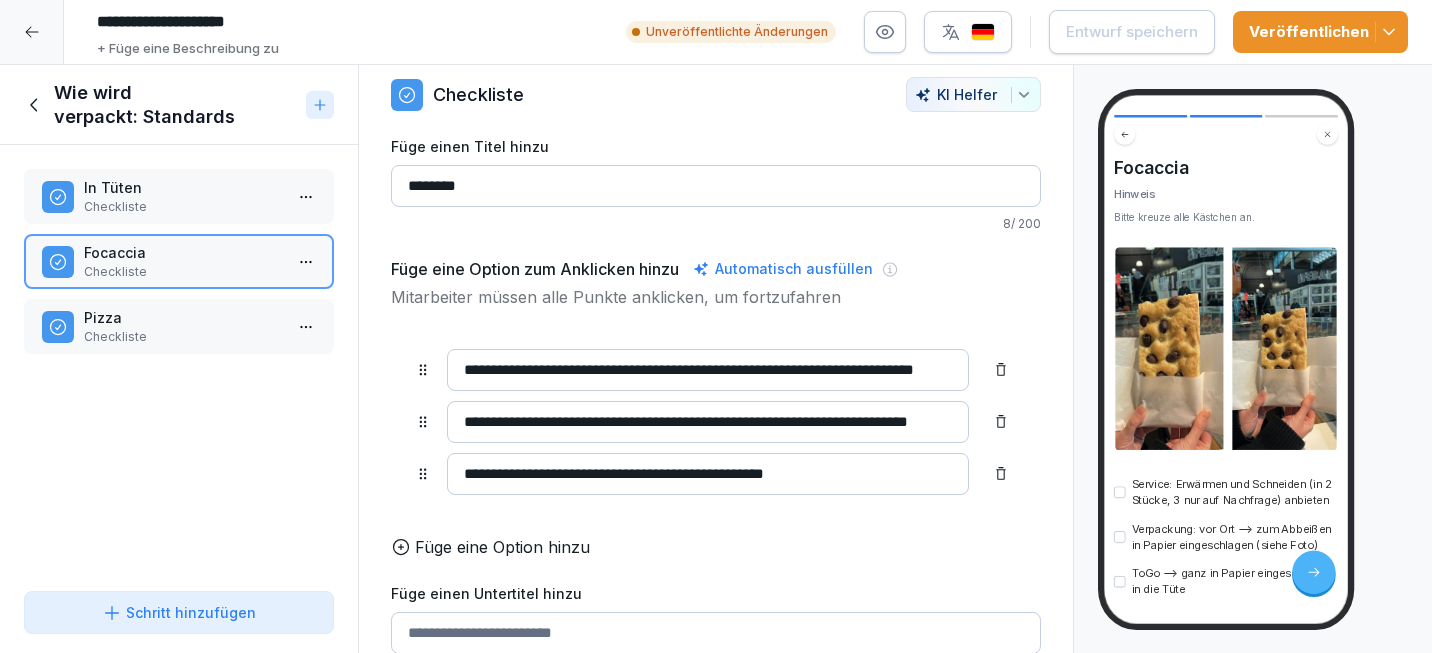scroll, scrollTop: 19, scrollLeft: 0, axis: vertical 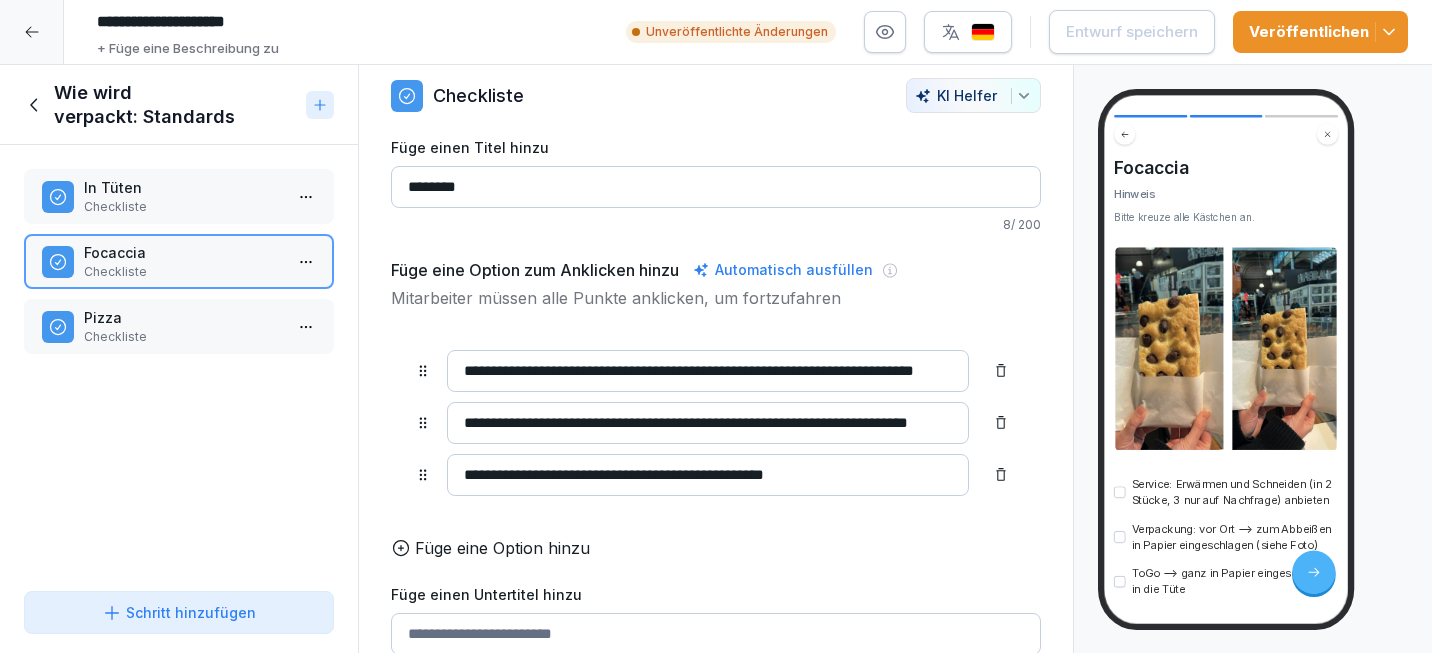 click on "**********" at bounding box center [708, 371] 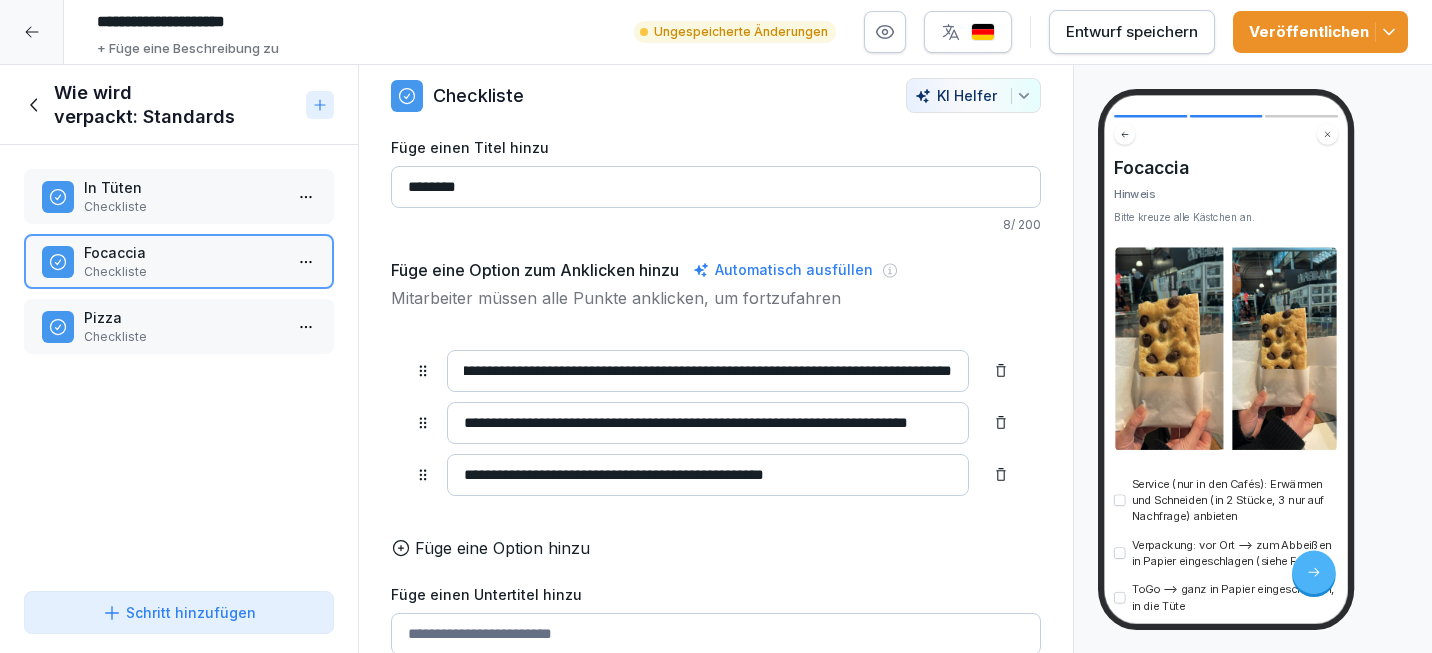 scroll, scrollTop: 0, scrollLeft: 199, axis: horizontal 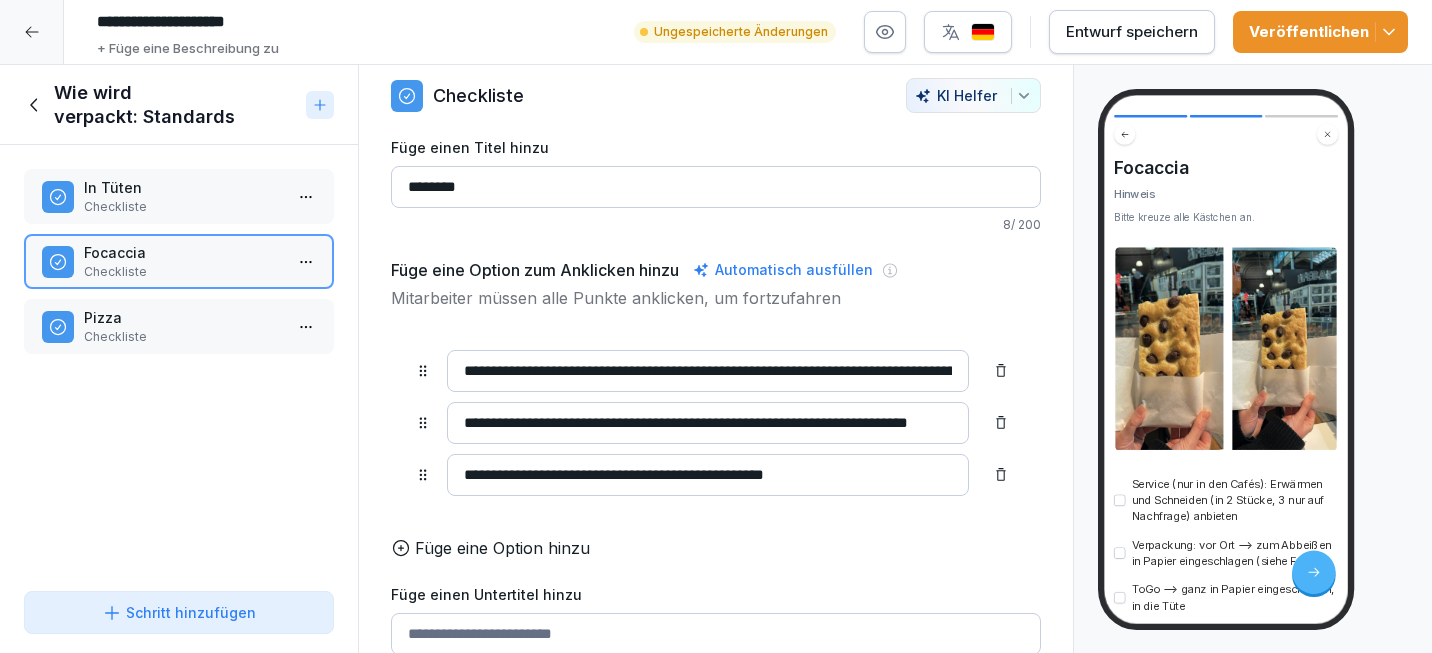 click on "**********" at bounding box center (708, 423) 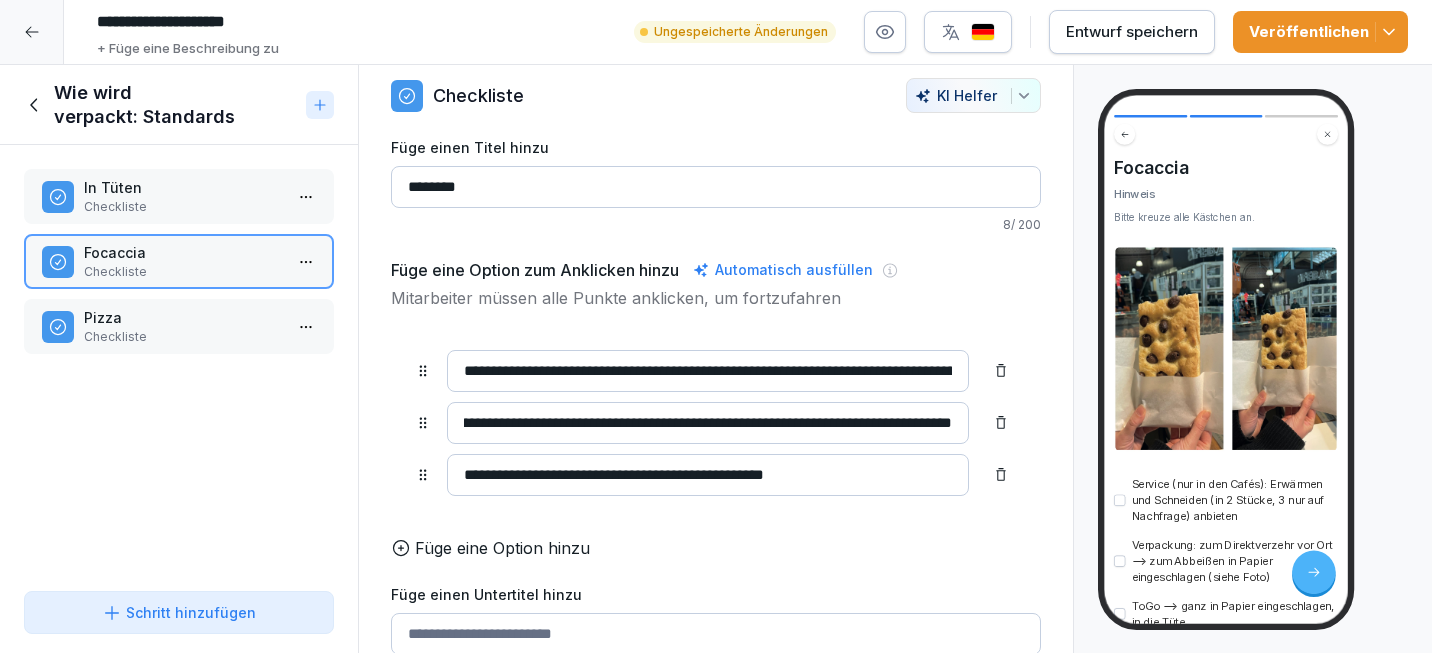 scroll, scrollTop: 0, scrollLeft: 0, axis: both 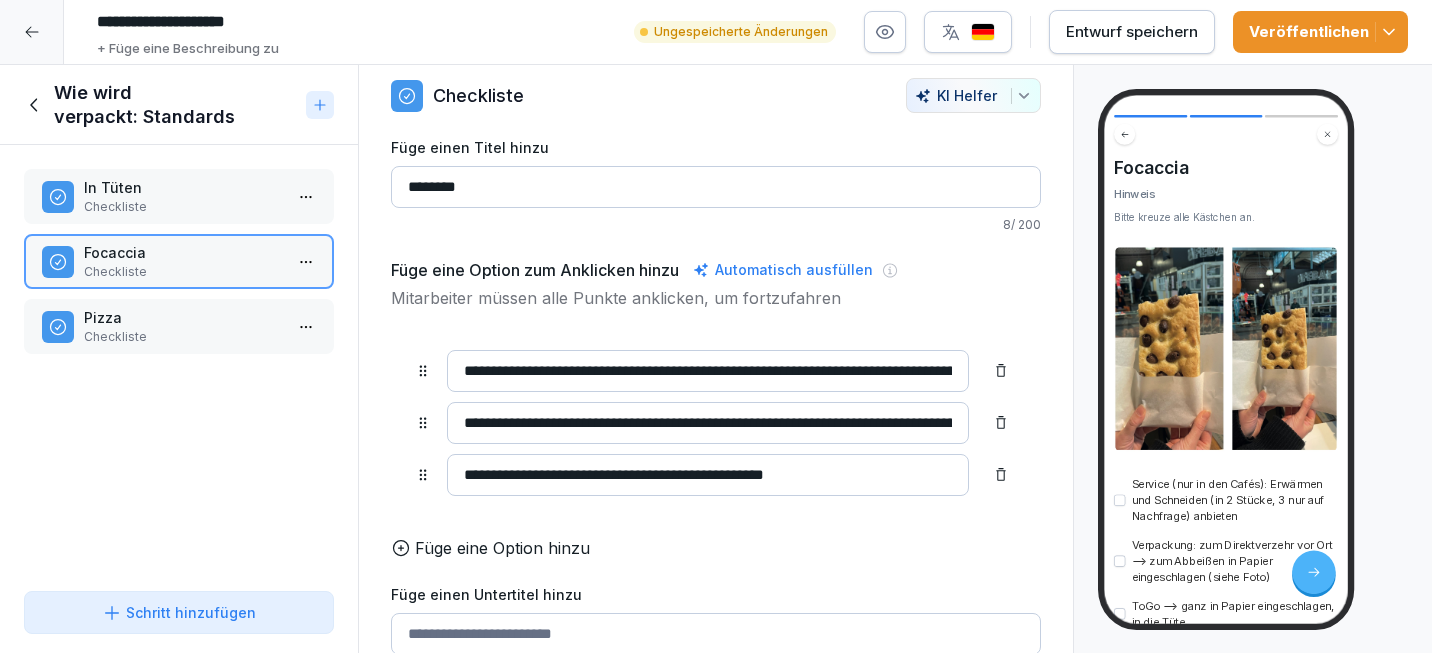 type on "**********" 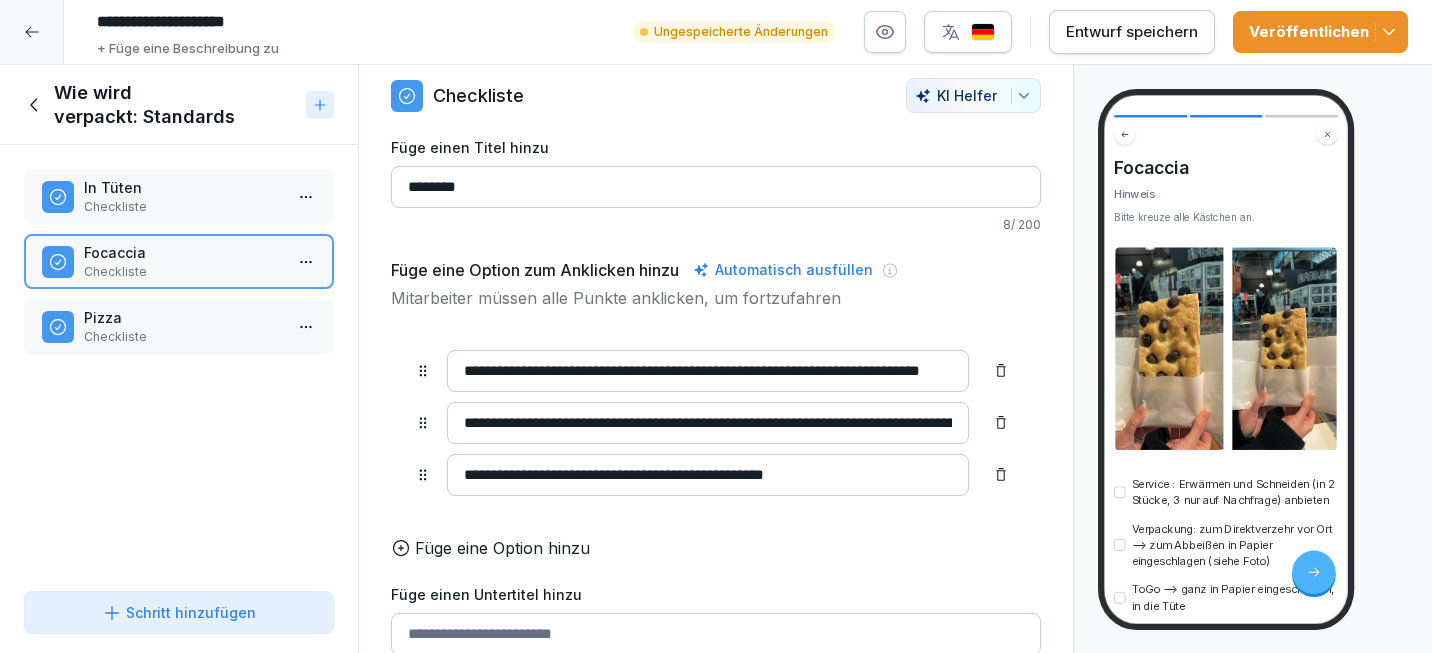 click on "**********" at bounding box center (708, 371) 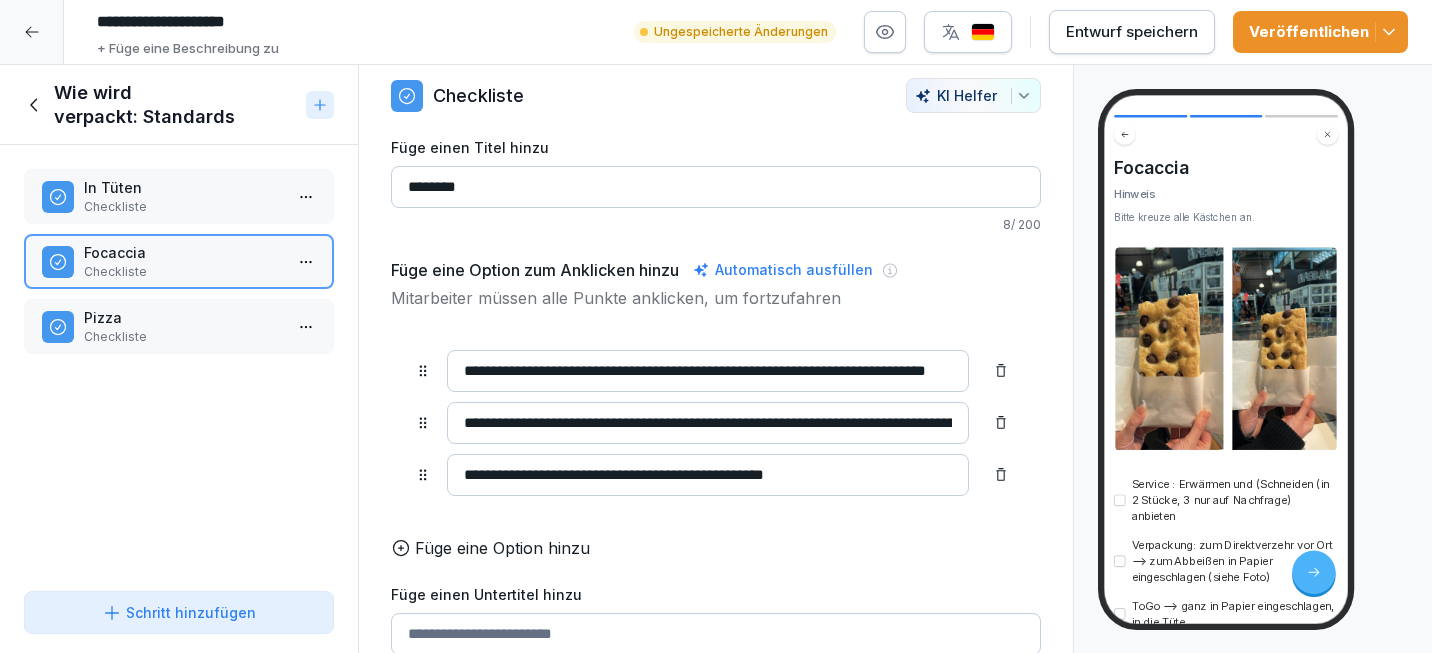 scroll, scrollTop: 0, scrollLeft: 77, axis: horizontal 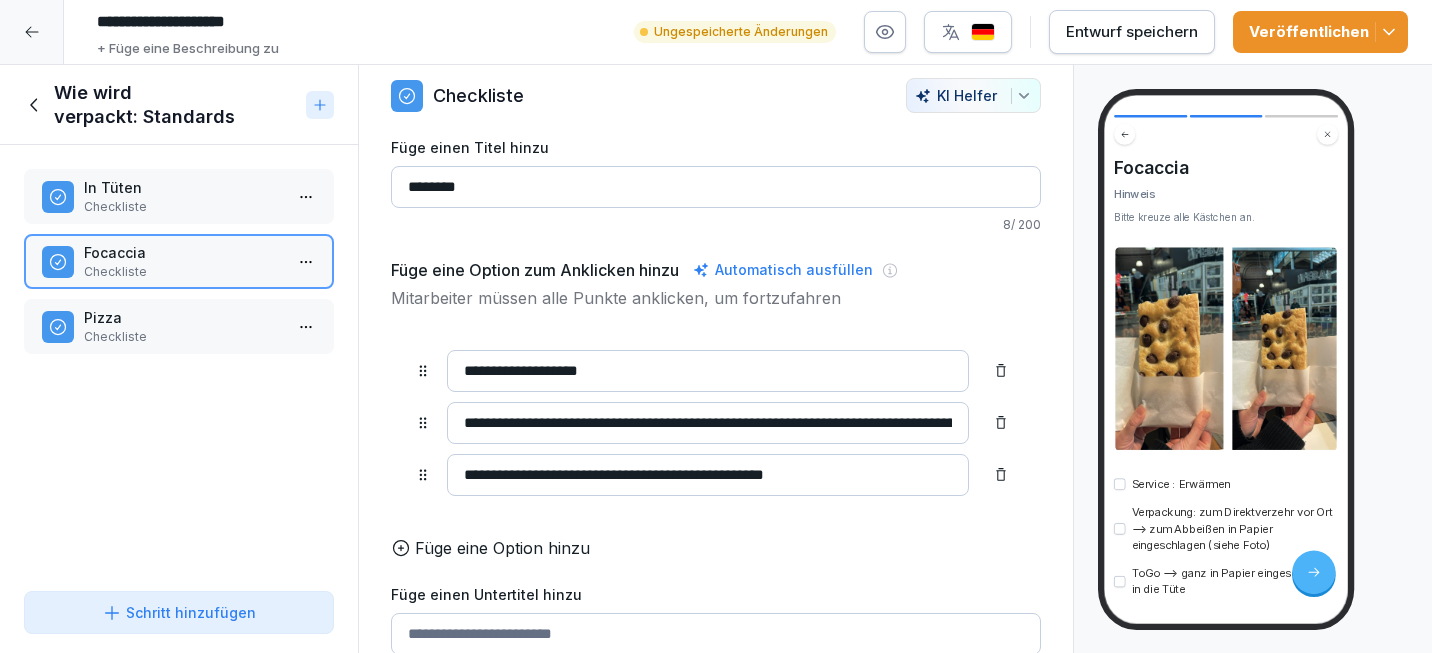 type on "**********" 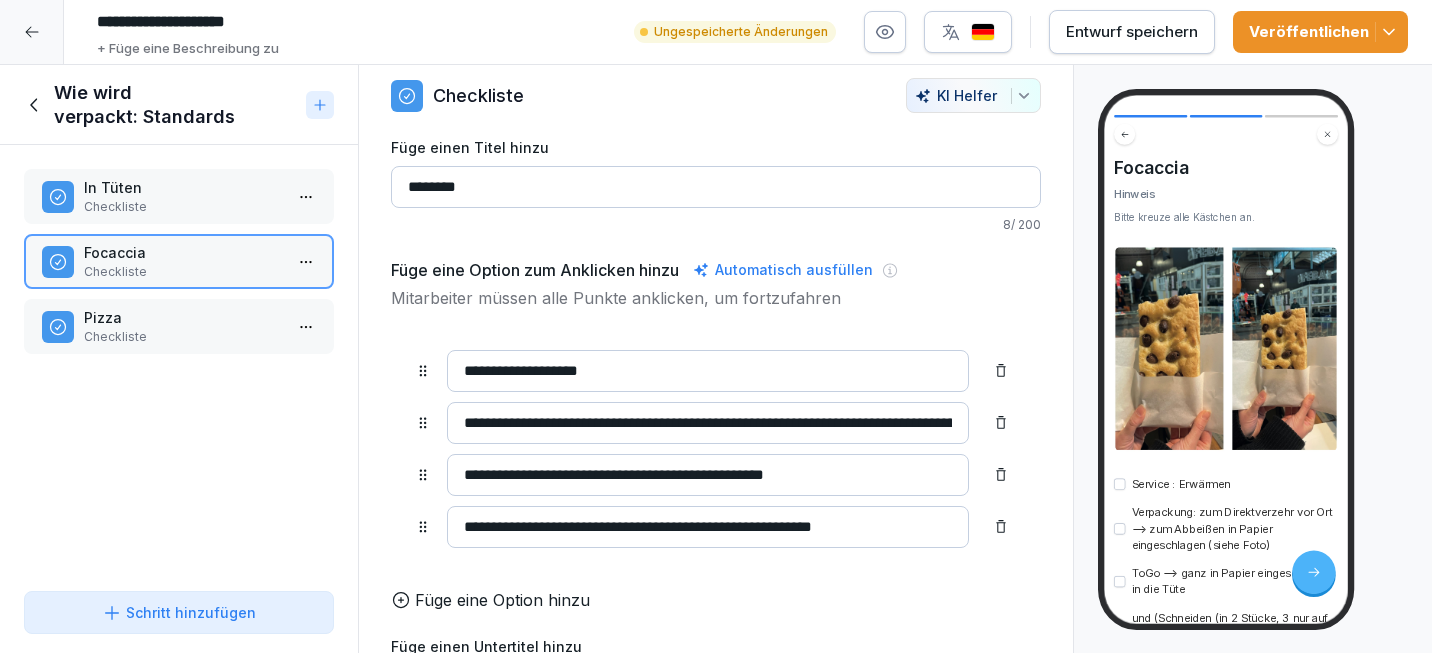 click on "**********" at bounding box center [708, 527] 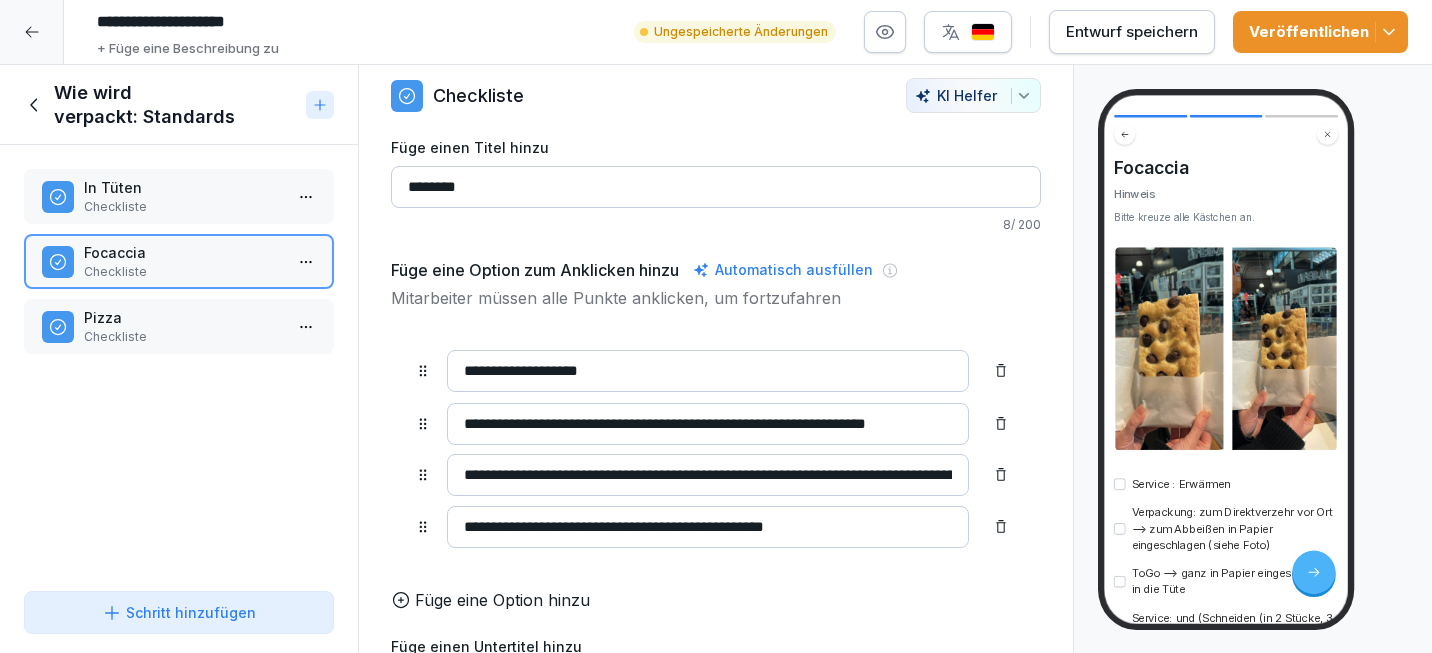 drag, startPoint x: 424, startPoint y: 525, endPoint x: 421, endPoint y: 413, distance: 112.04017 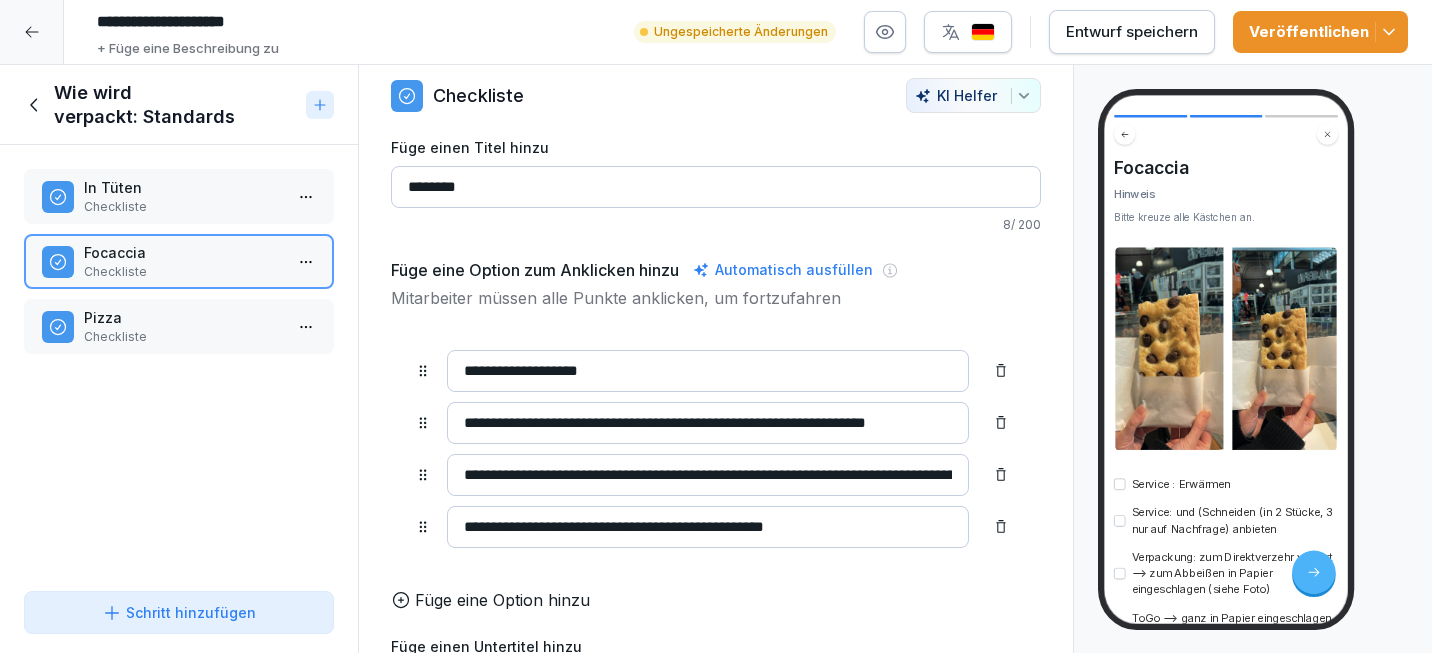 click on "**********" at bounding box center [708, 423] 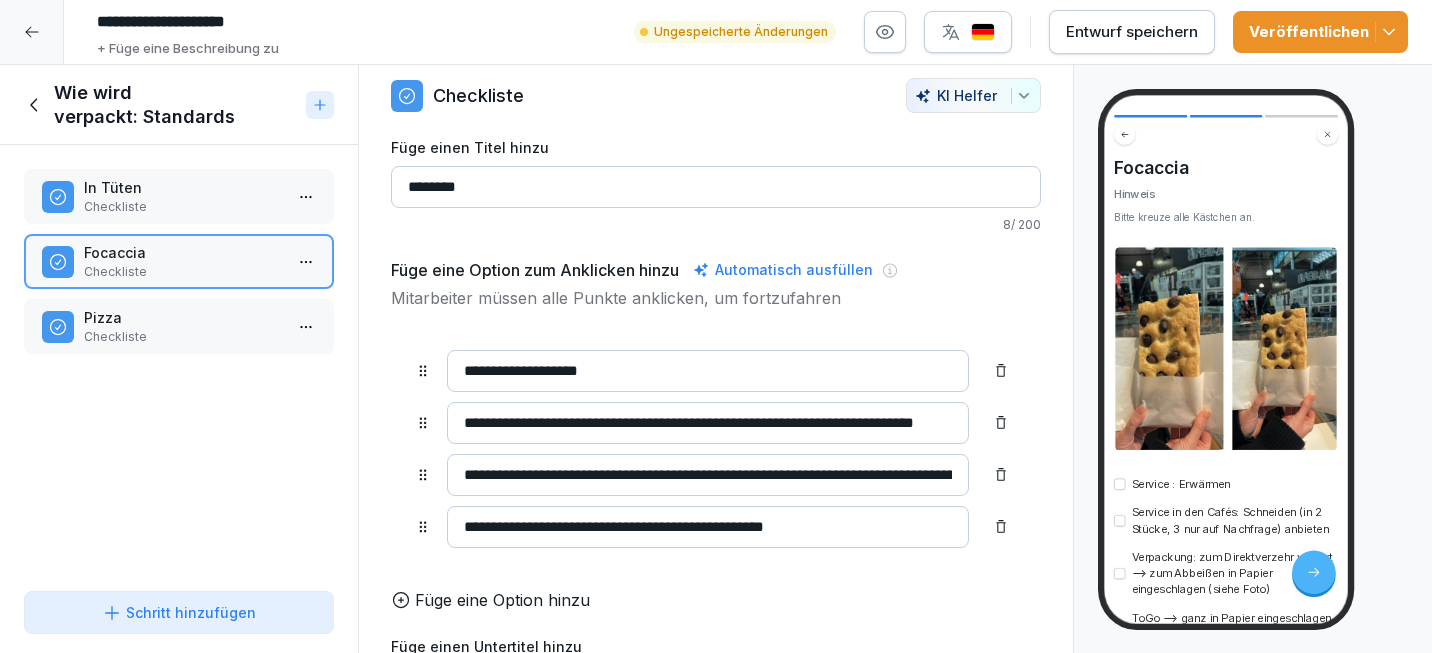 click on "**********" at bounding box center (708, 423) 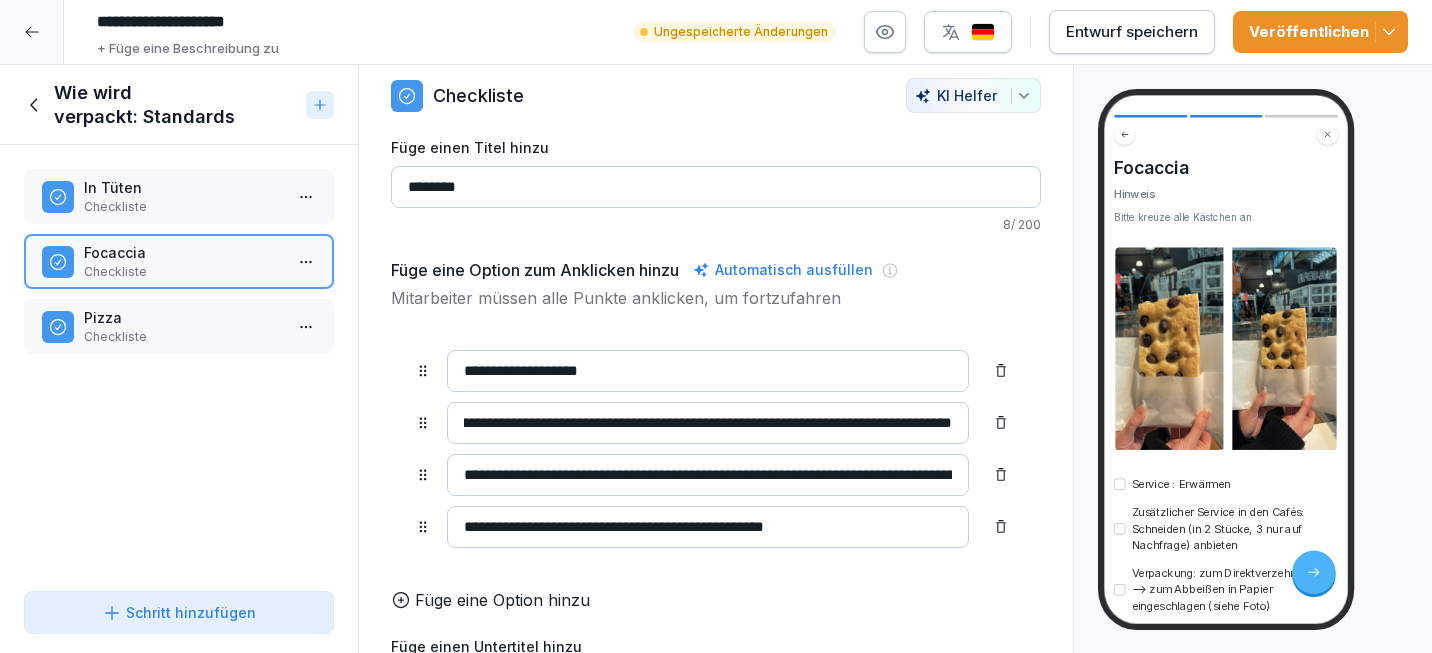 scroll, scrollTop: 0, scrollLeft: 144, axis: horizontal 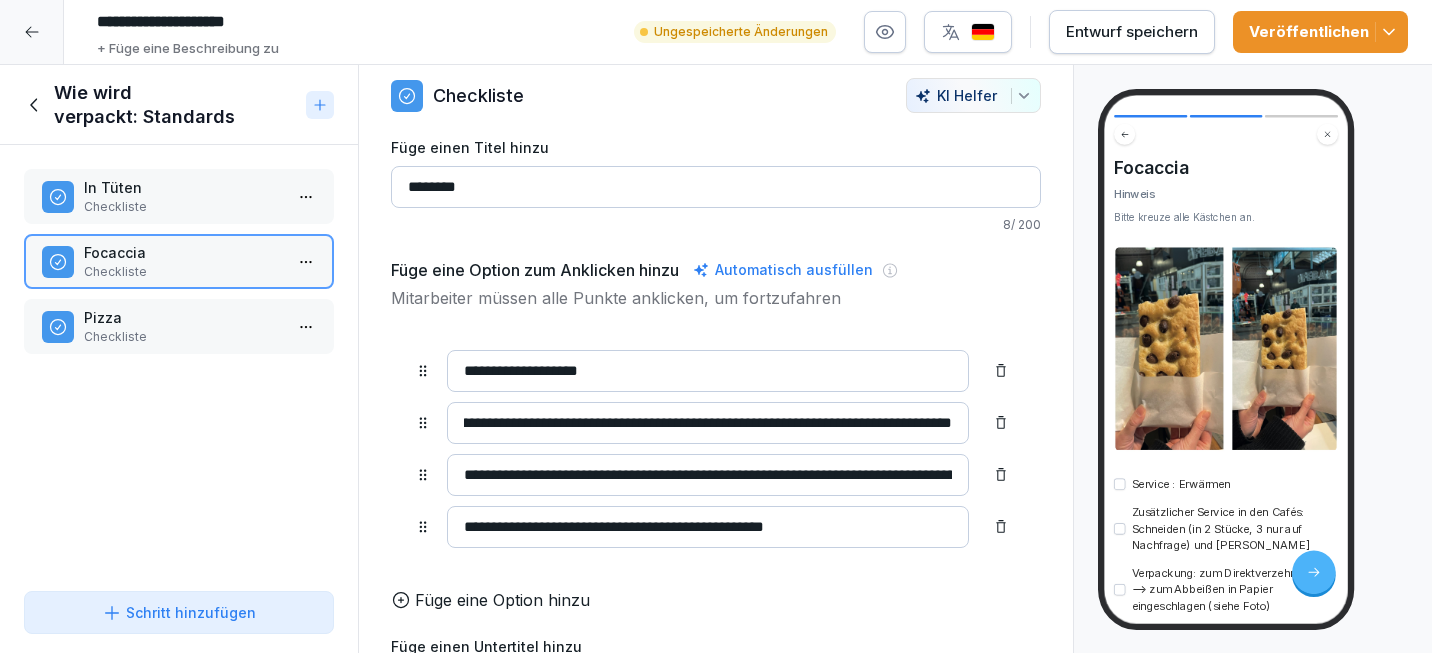 click on "**********" at bounding box center (708, 423) 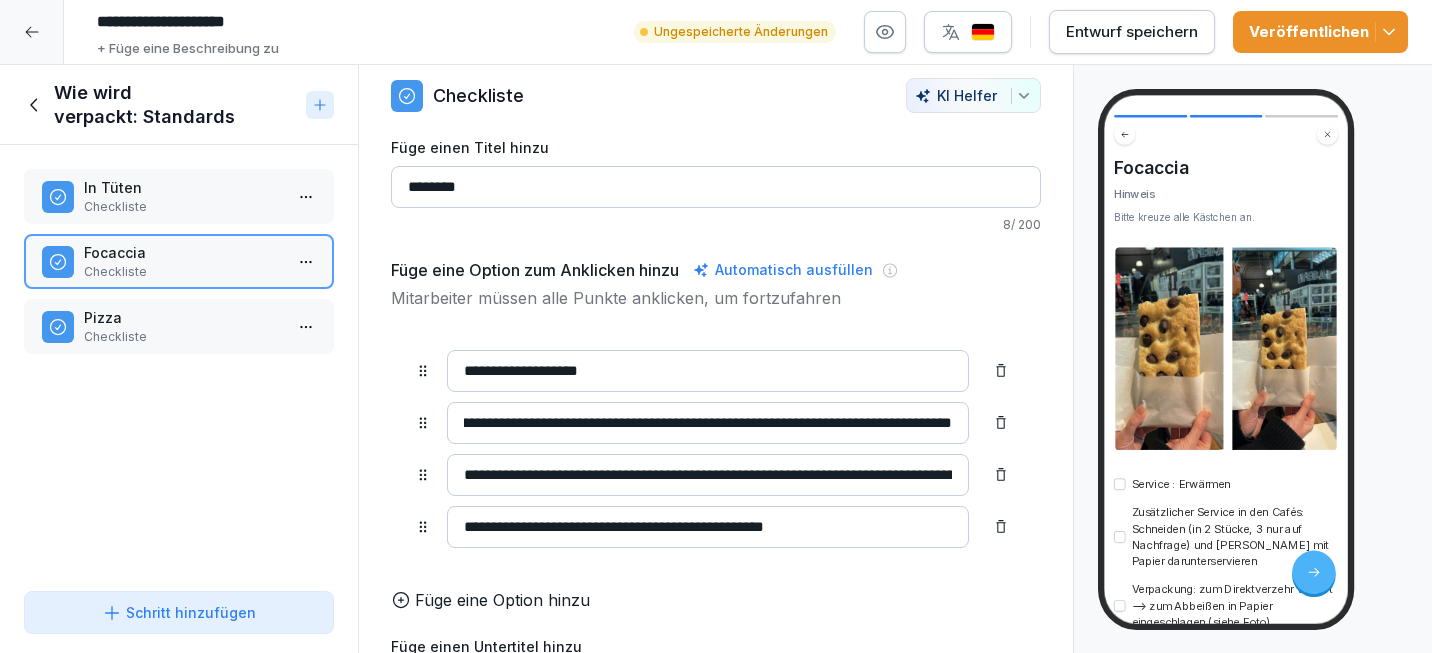 scroll, scrollTop: 0, scrollLeft: 292, axis: horizontal 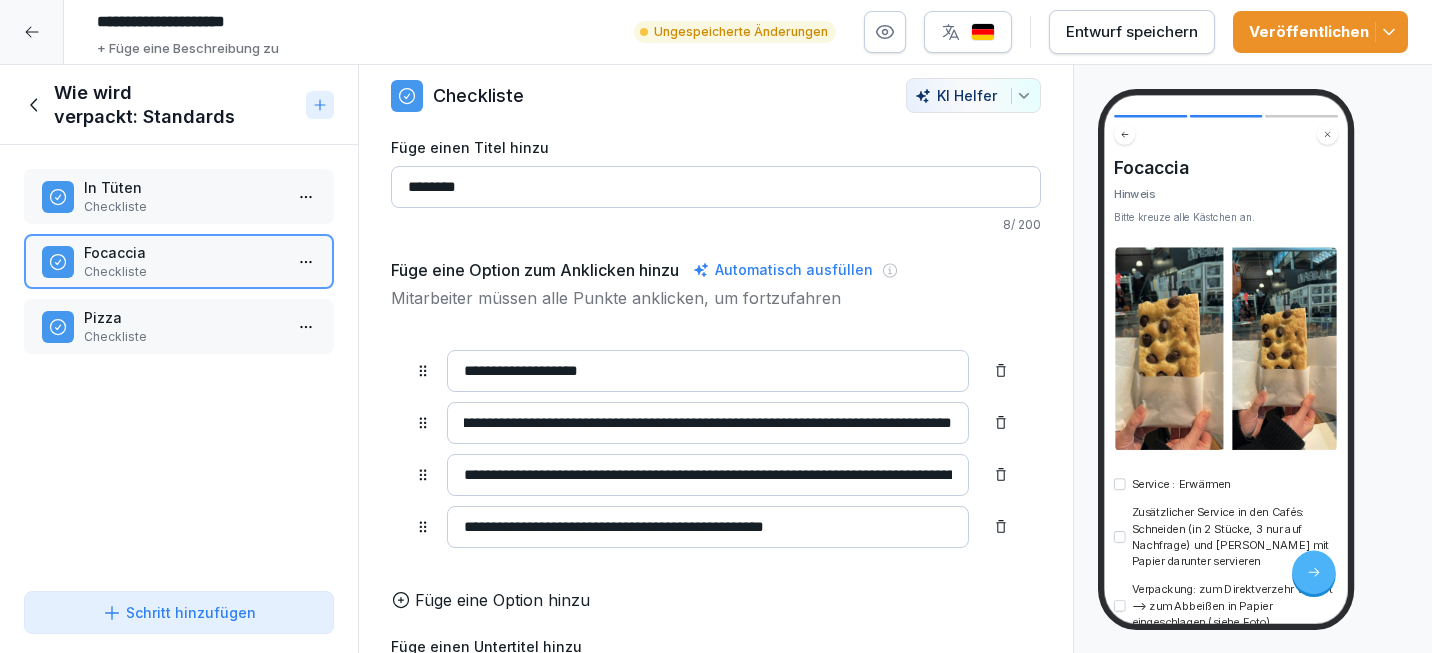 type on "**********" 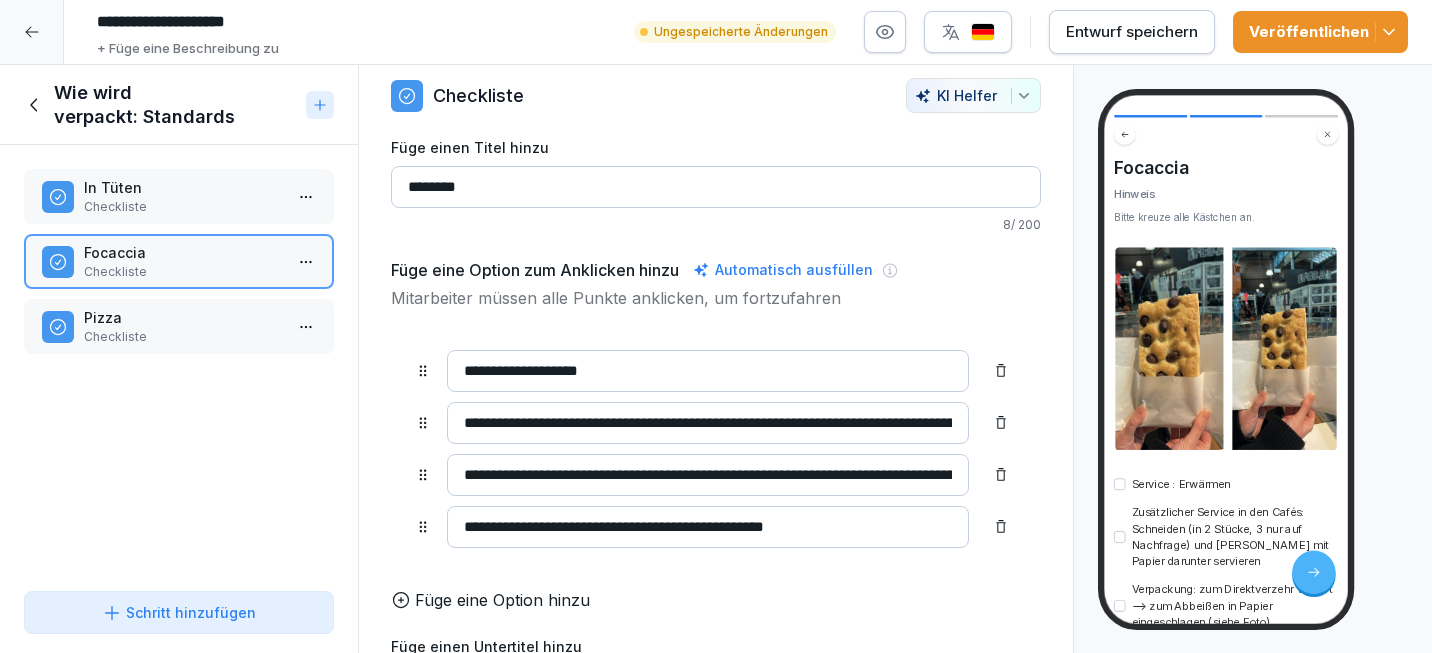 click on "**********" at bounding box center [716, 449] 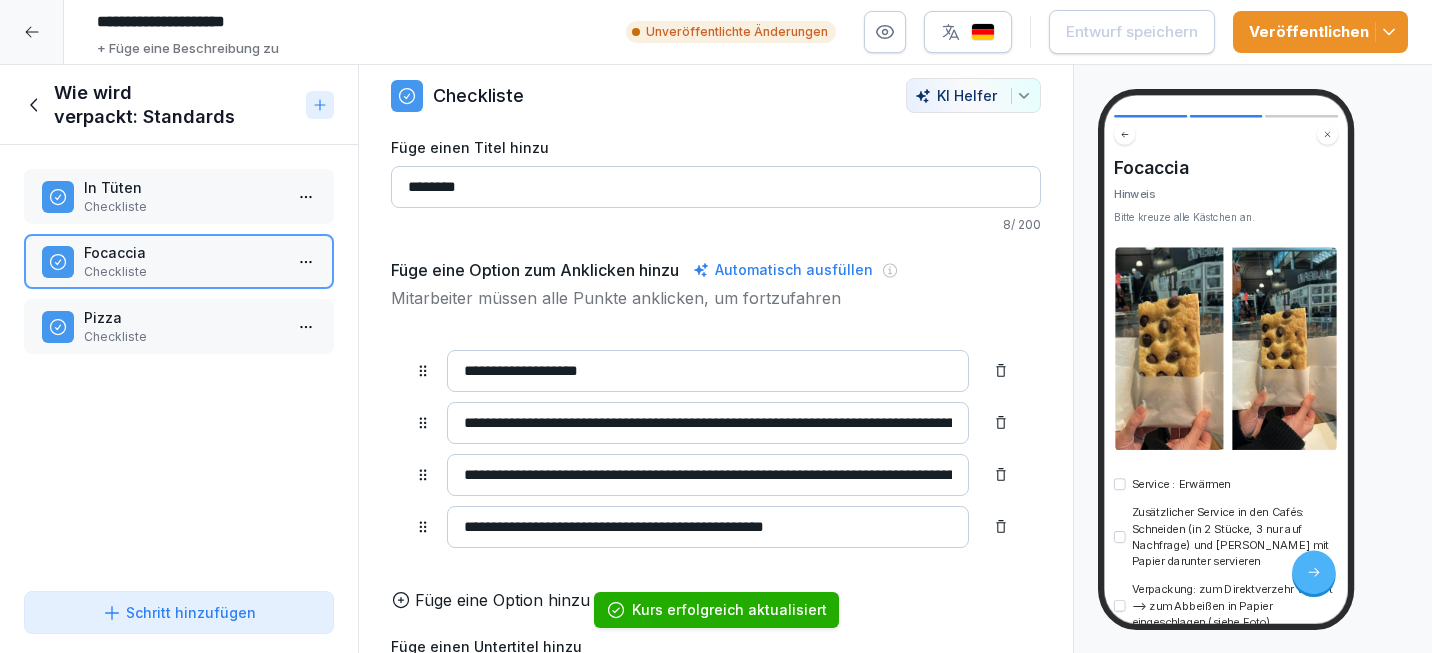 click at bounding box center (983, 32) 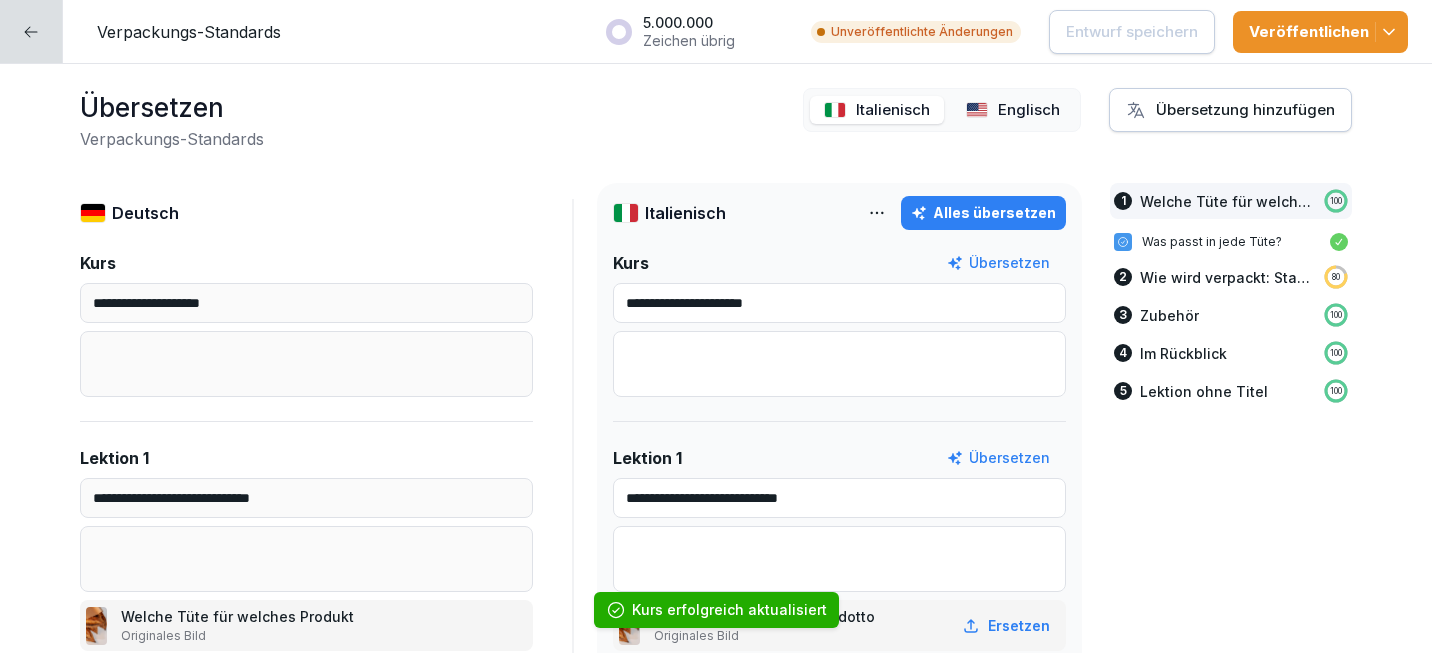 click on "Englisch" at bounding box center [1013, 110] 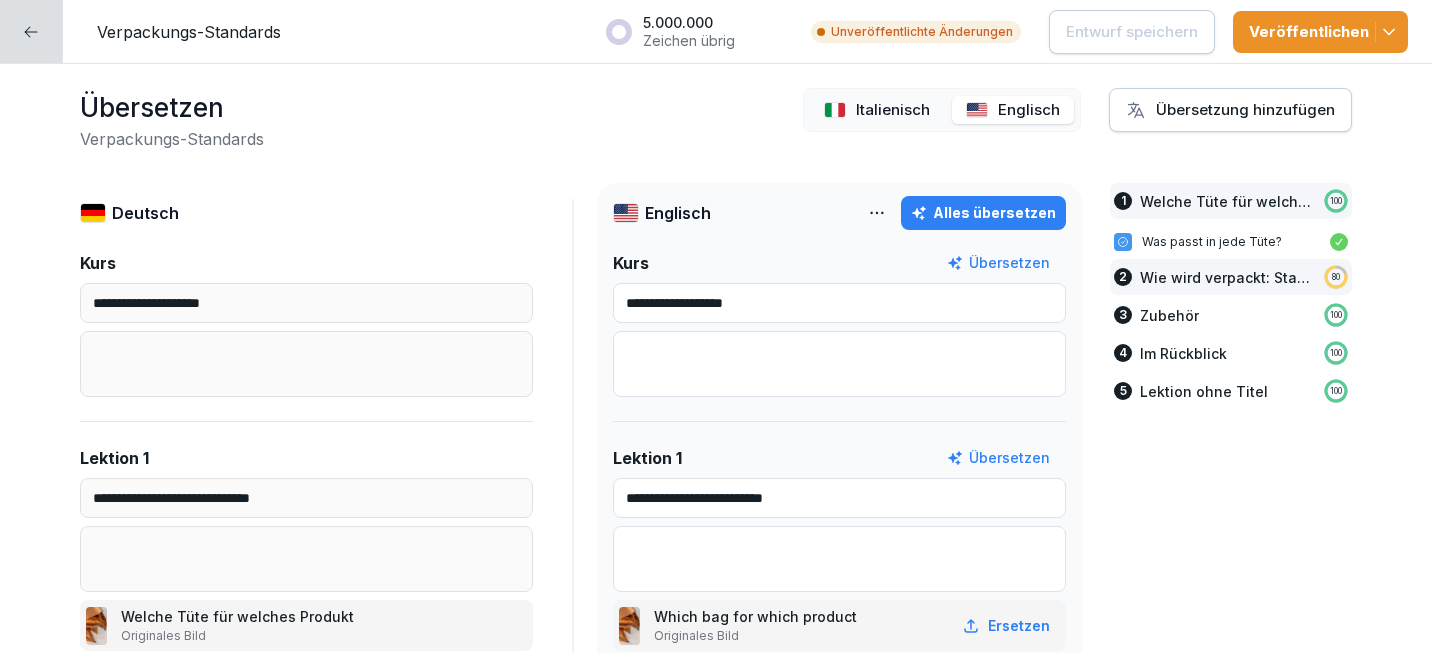 click on "Wie wird verpackt: Standards" at bounding box center [1227, 277] 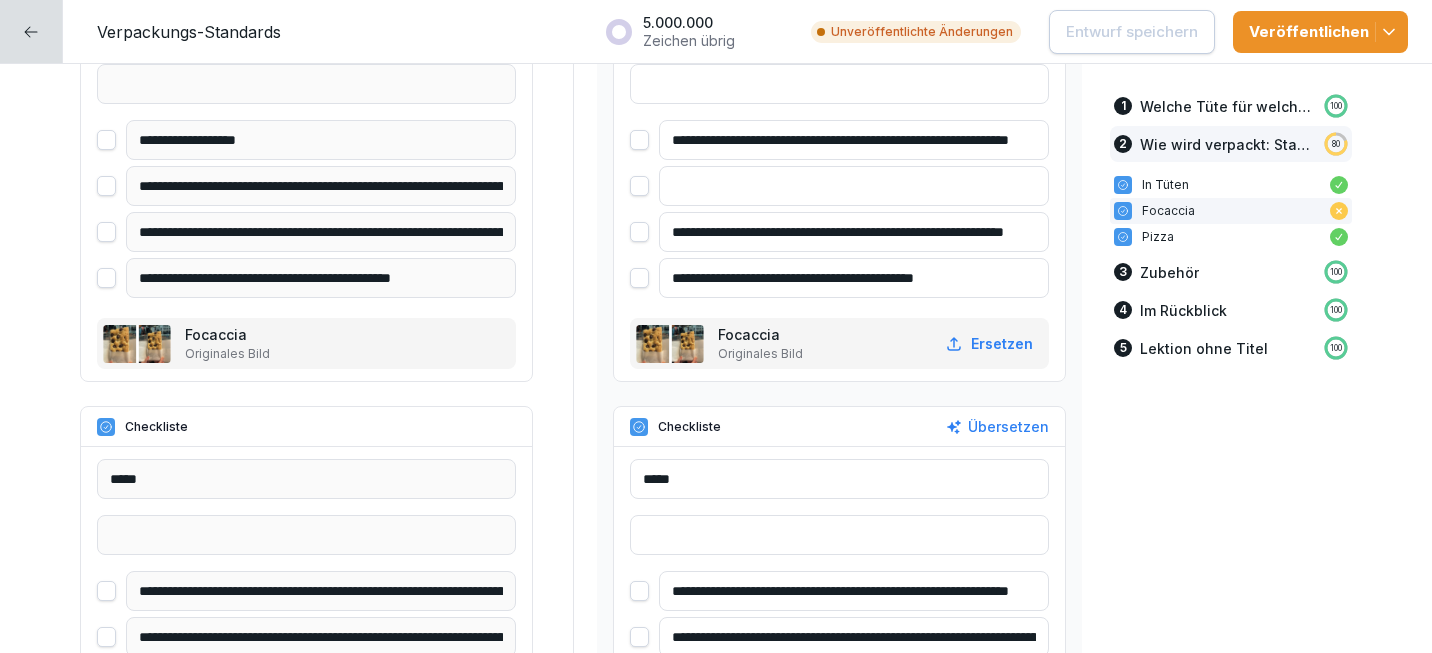 scroll, scrollTop: 1943, scrollLeft: 0, axis: vertical 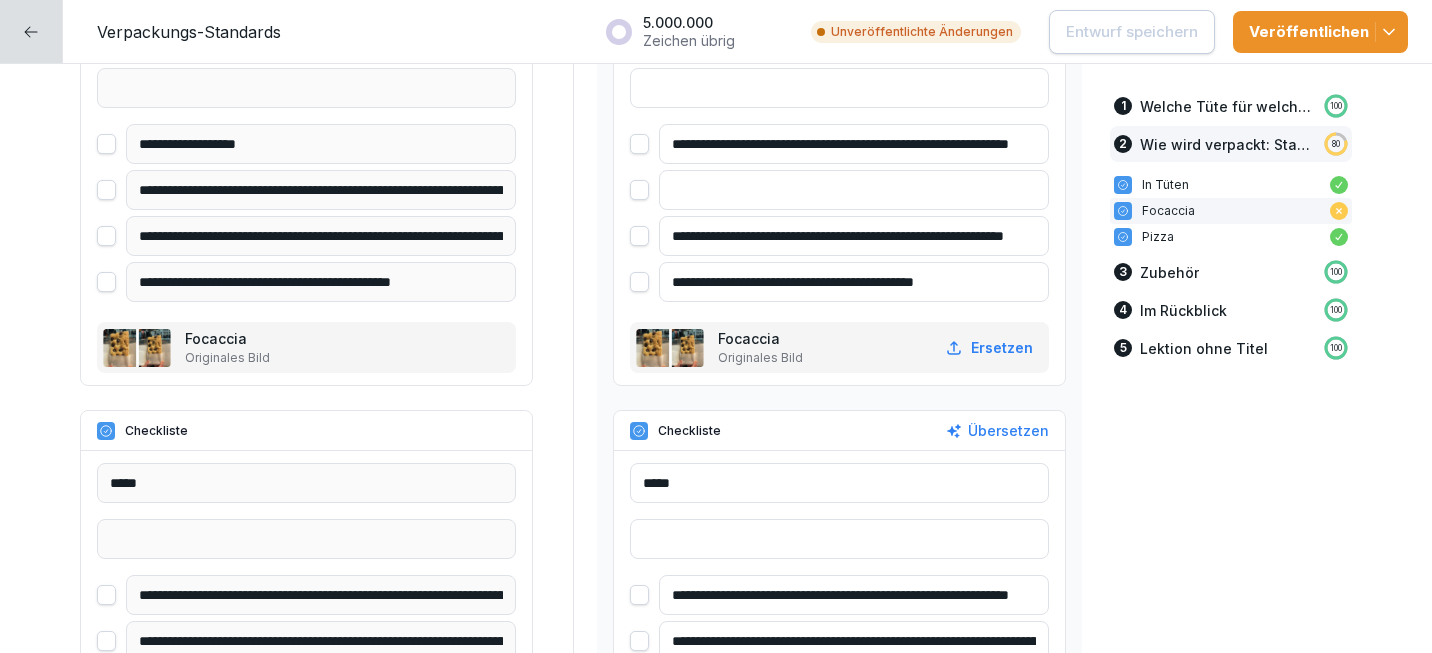 click at bounding box center [854, 190] 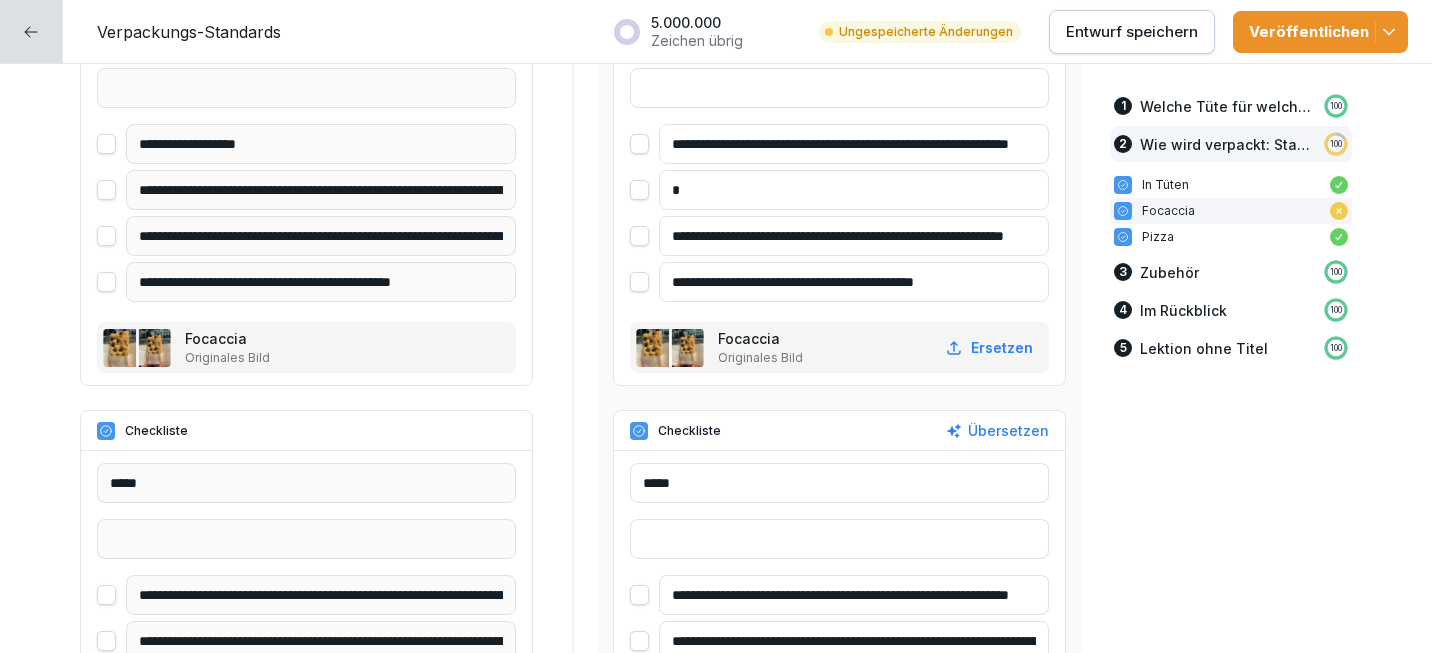 scroll, scrollTop: 1851, scrollLeft: 0, axis: vertical 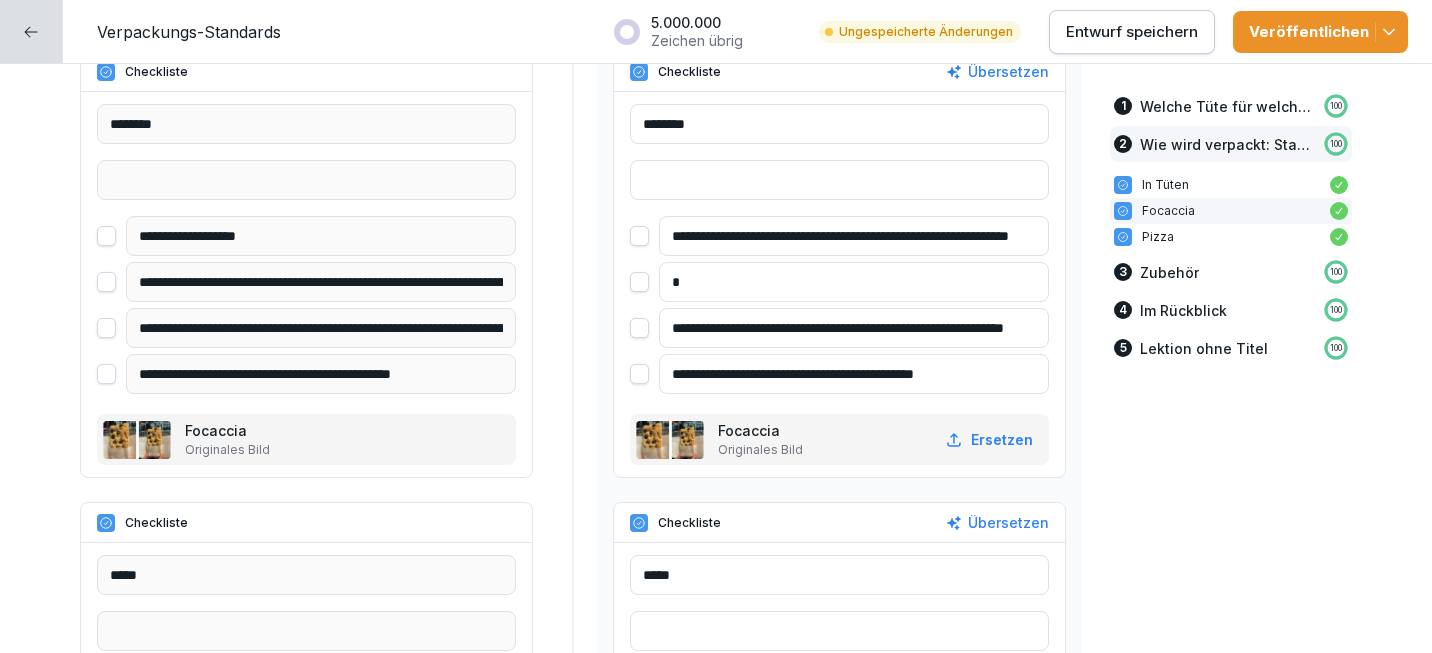 click on "*" at bounding box center [854, 282] 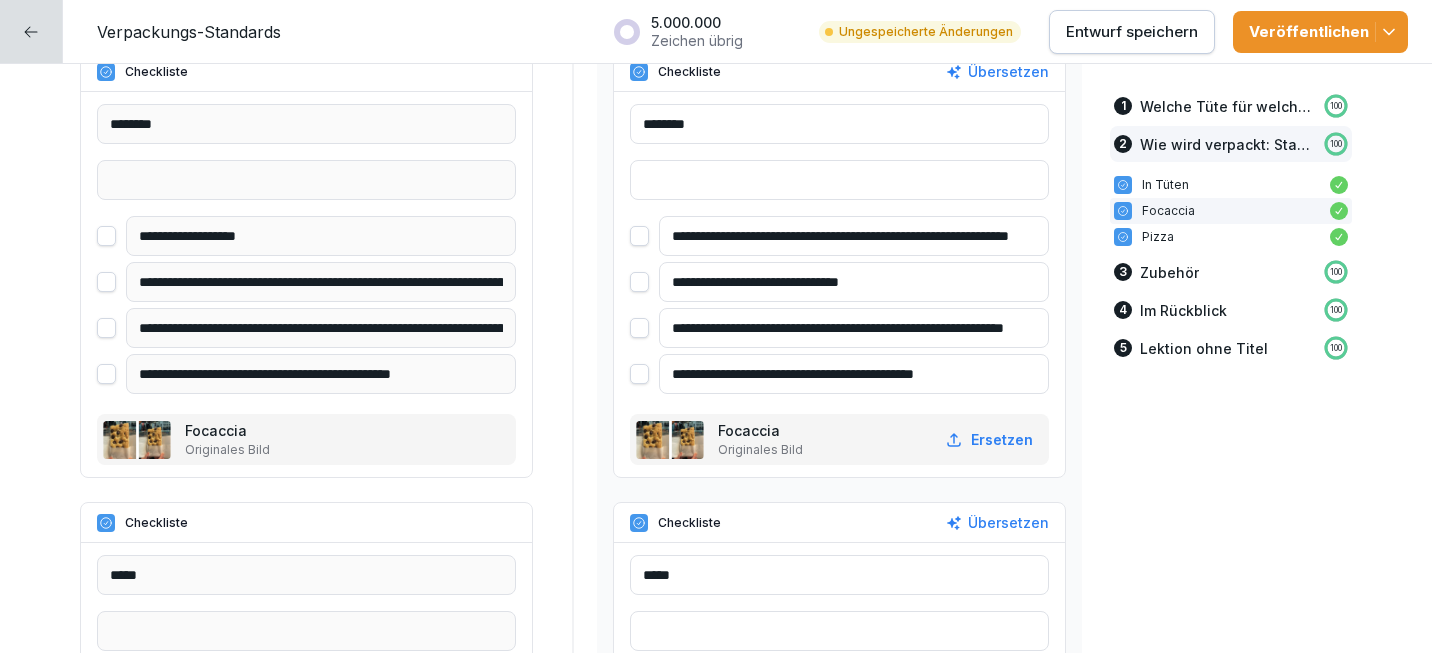 type on "**********" 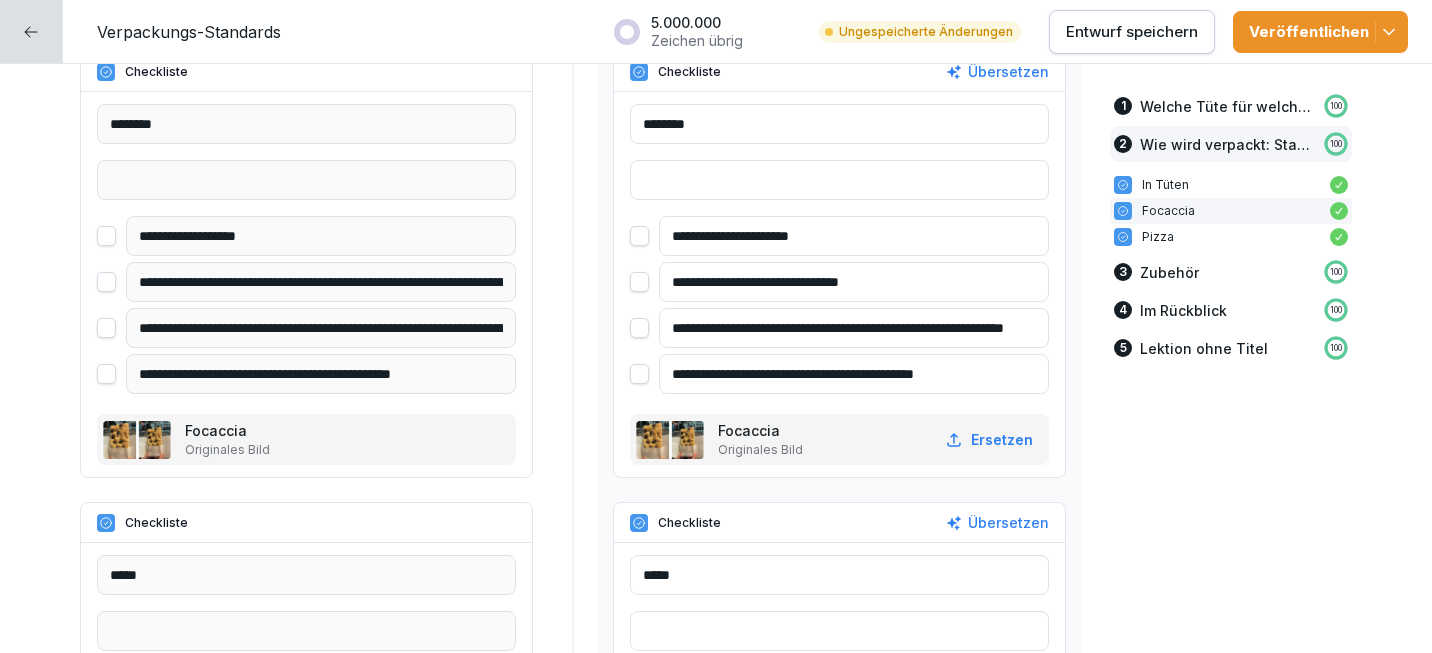 scroll, scrollTop: 0, scrollLeft: 0, axis: both 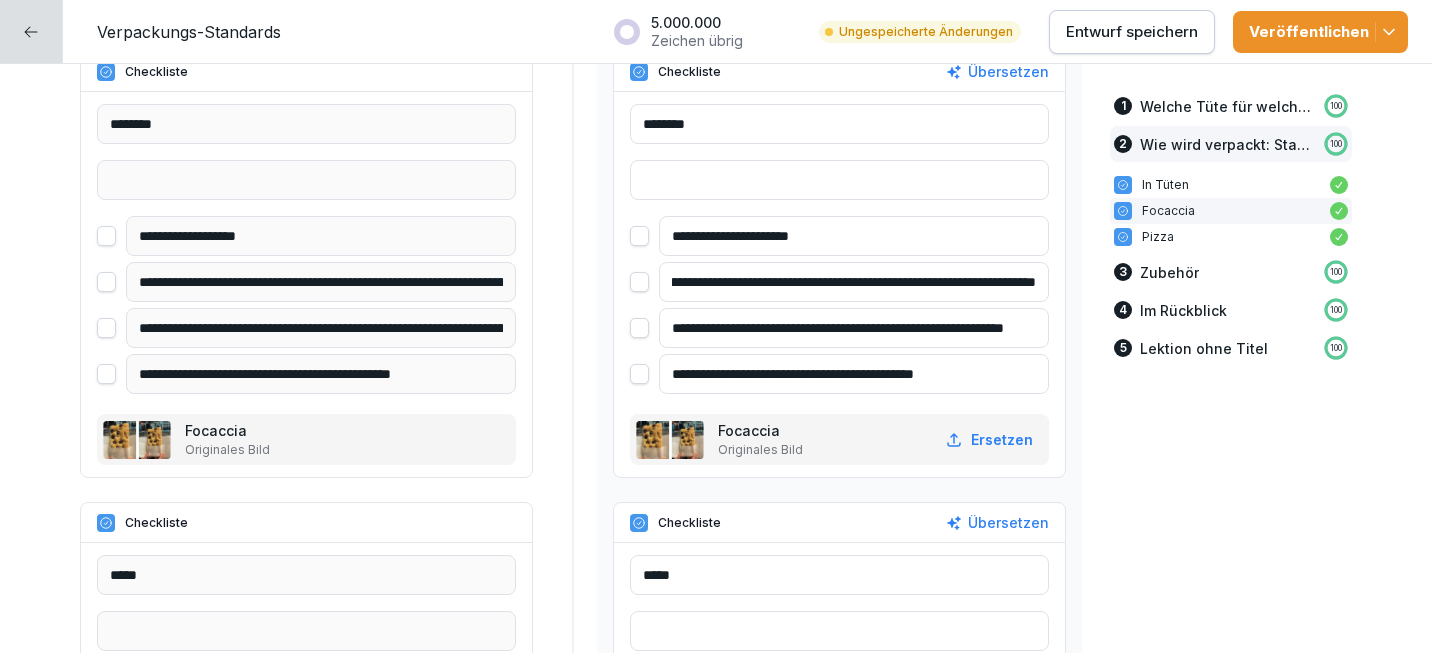 click on "**********" at bounding box center [854, 282] 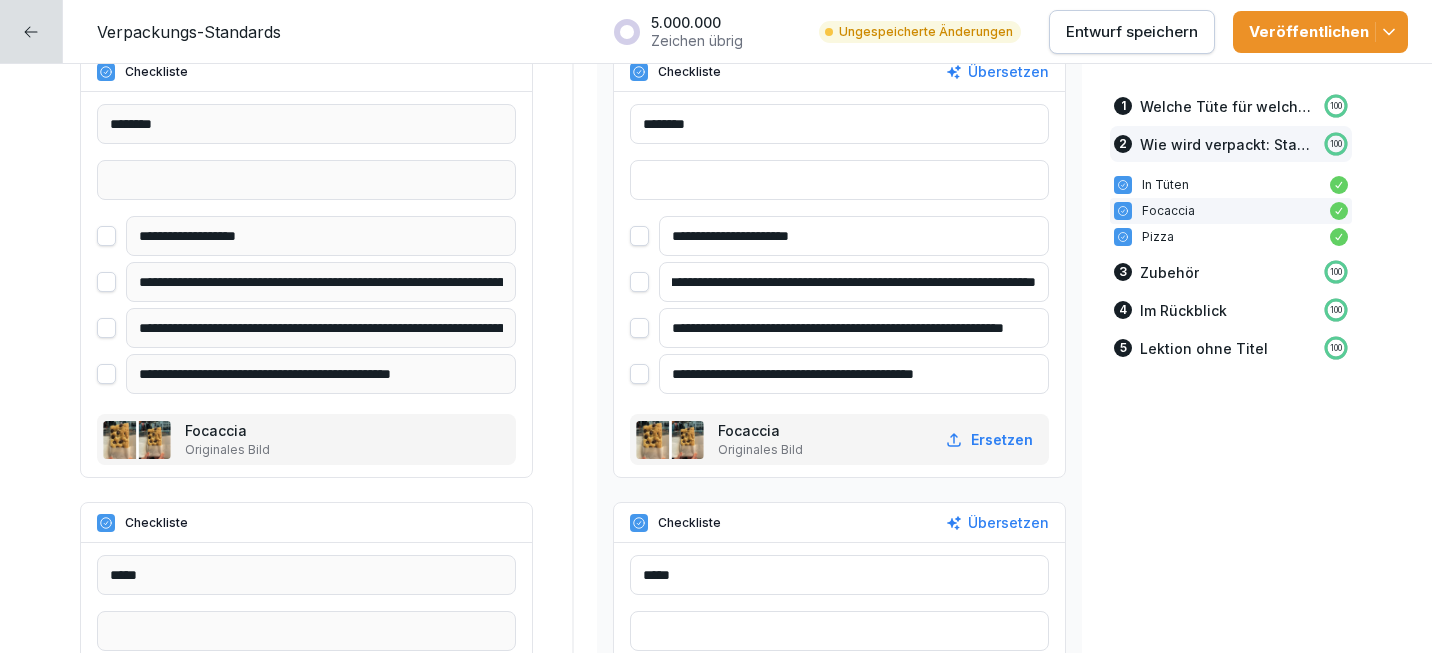 scroll, scrollTop: 0, scrollLeft: 97, axis: horizontal 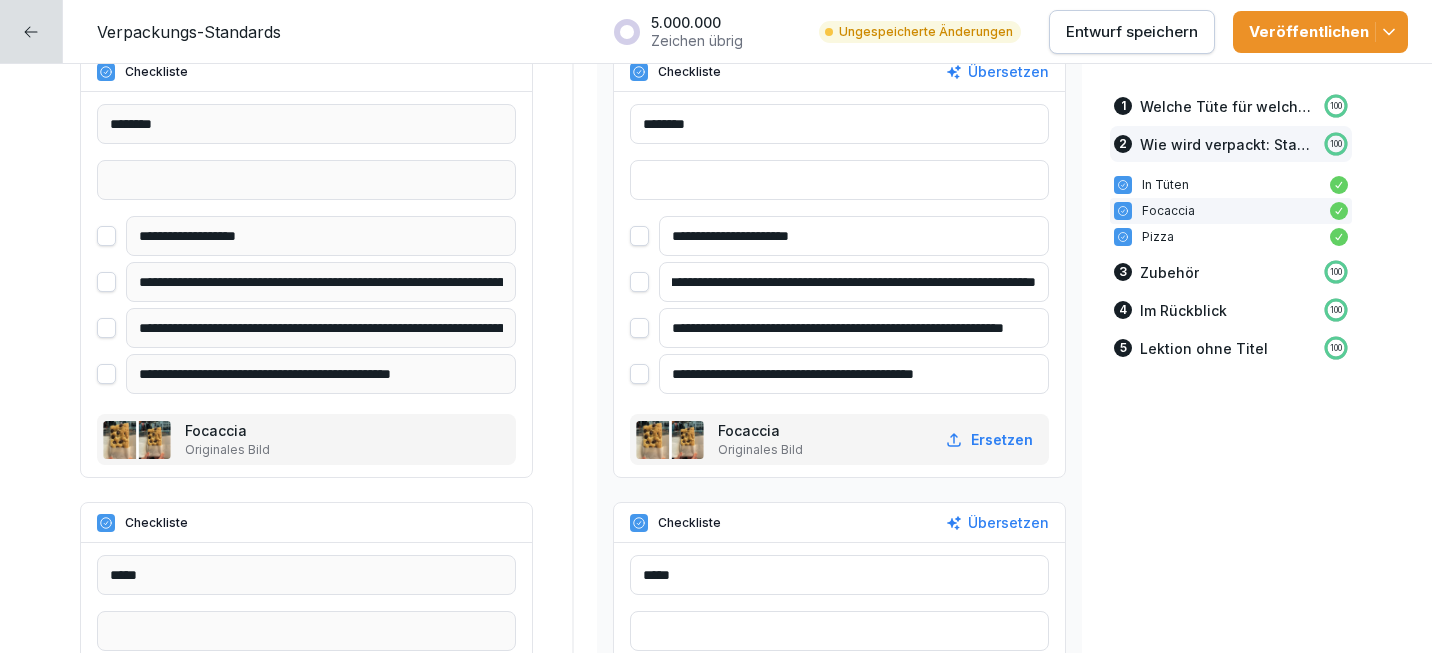 type on "**********" 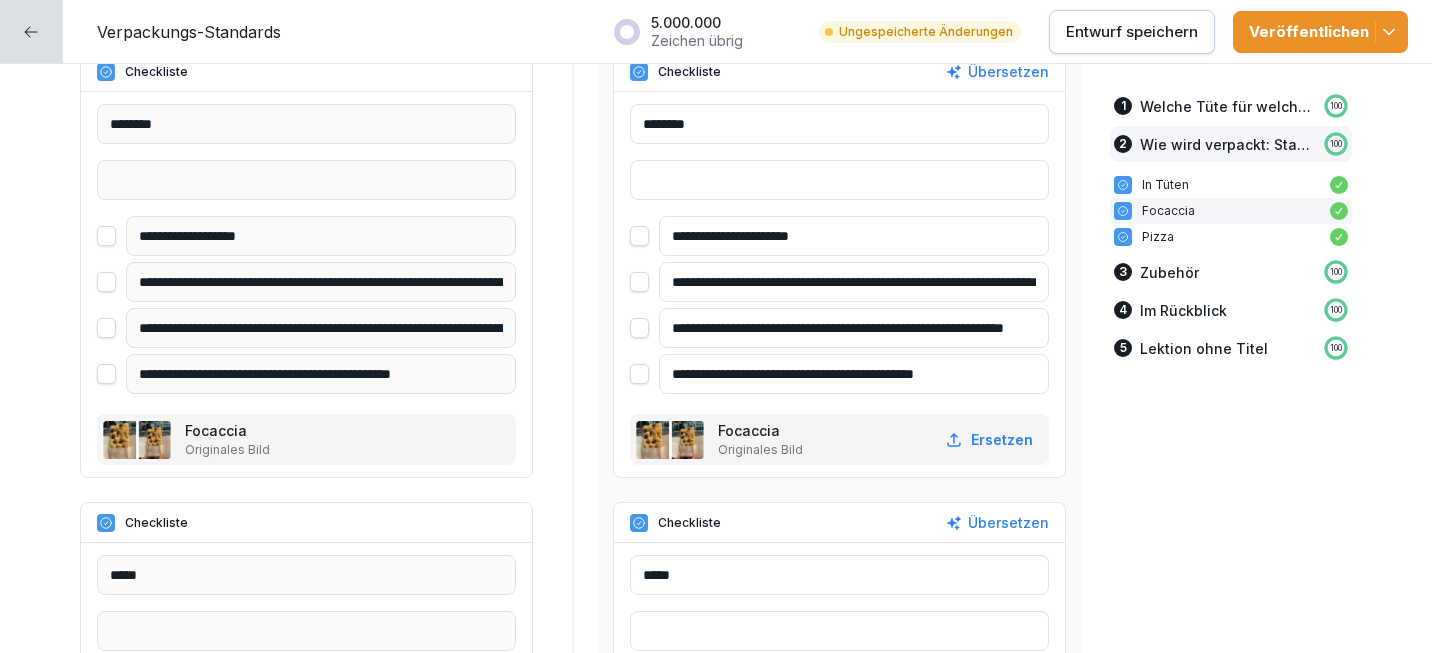 click on "Entwurf speichern" at bounding box center (1132, 32) 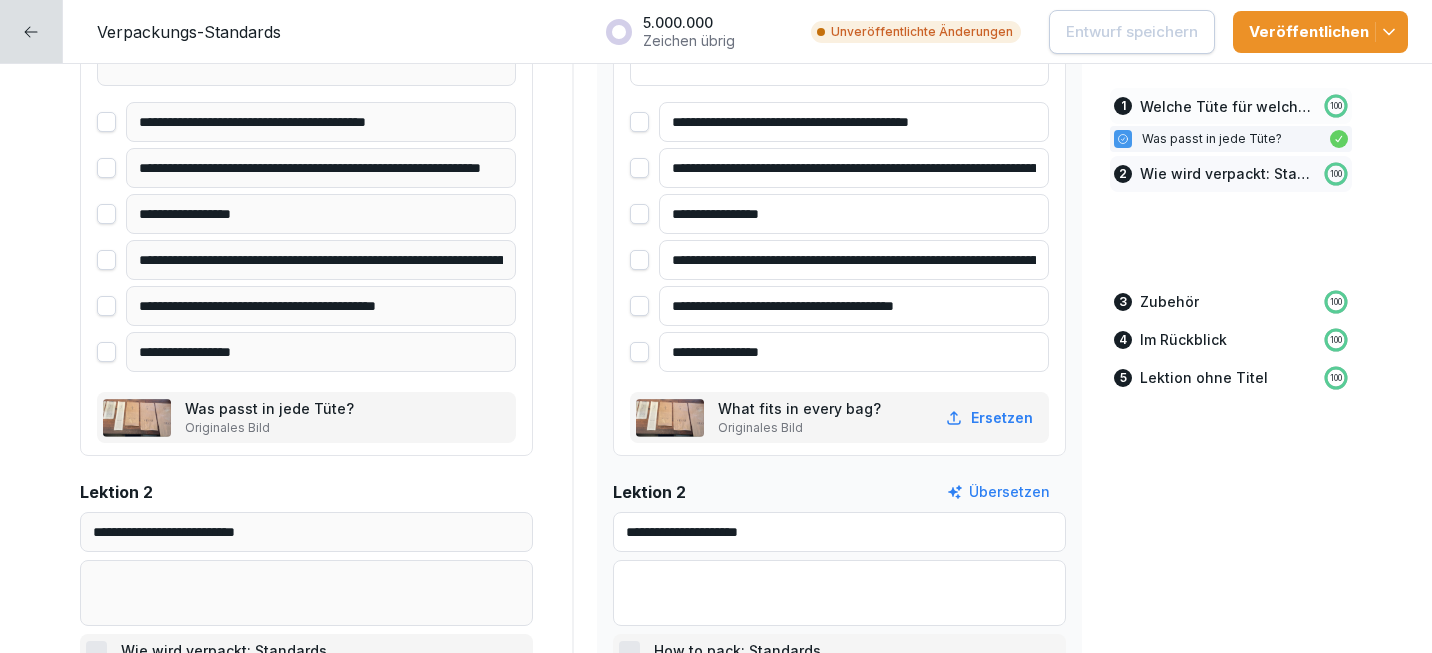 scroll, scrollTop: 0, scrollLeft: 0, axis: both 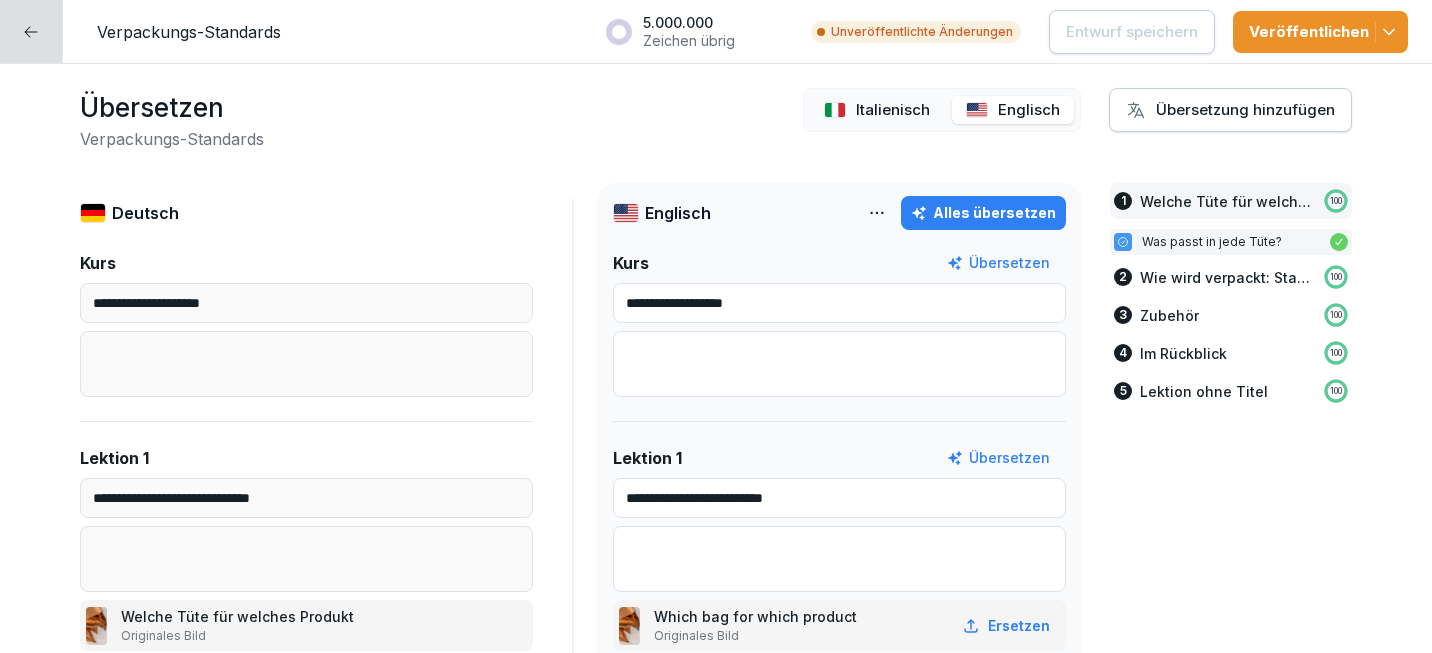 click on "Italienisch" at bounding box center (893, 110) 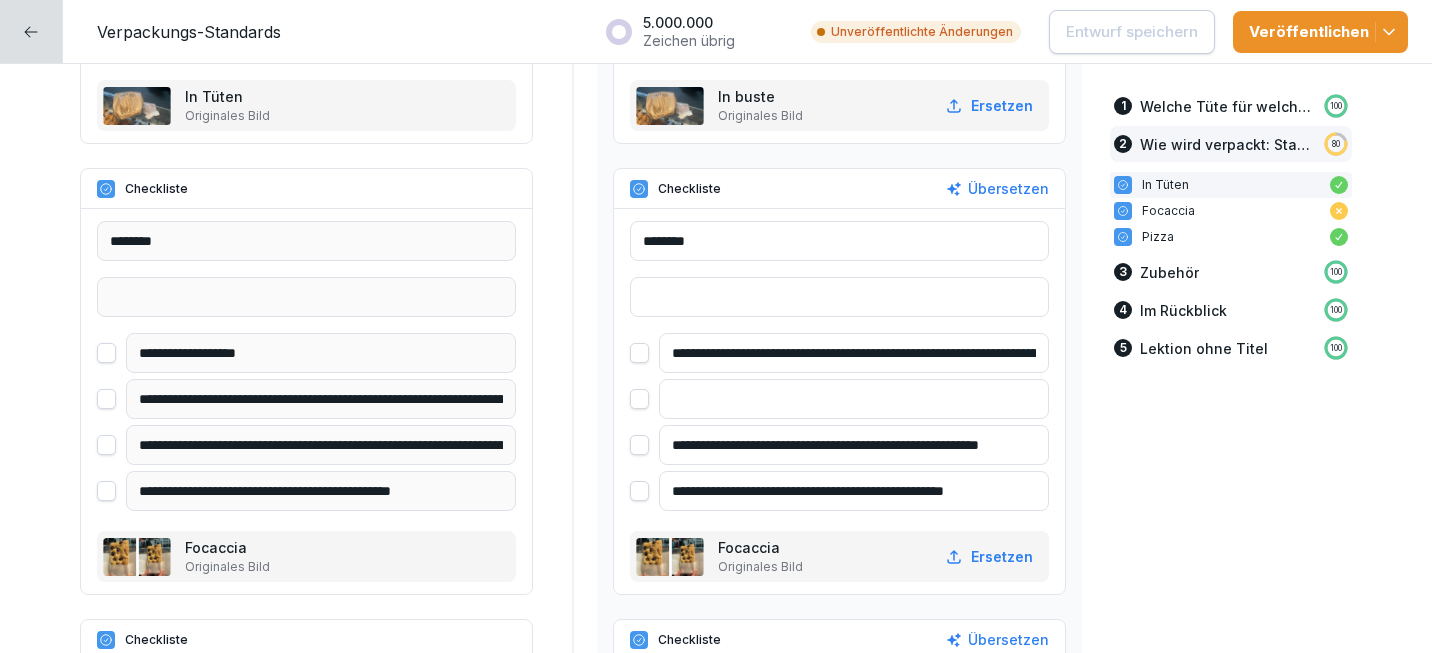 scroll, scrollTop: 1743, scrollLeft: 0, axis: vertical 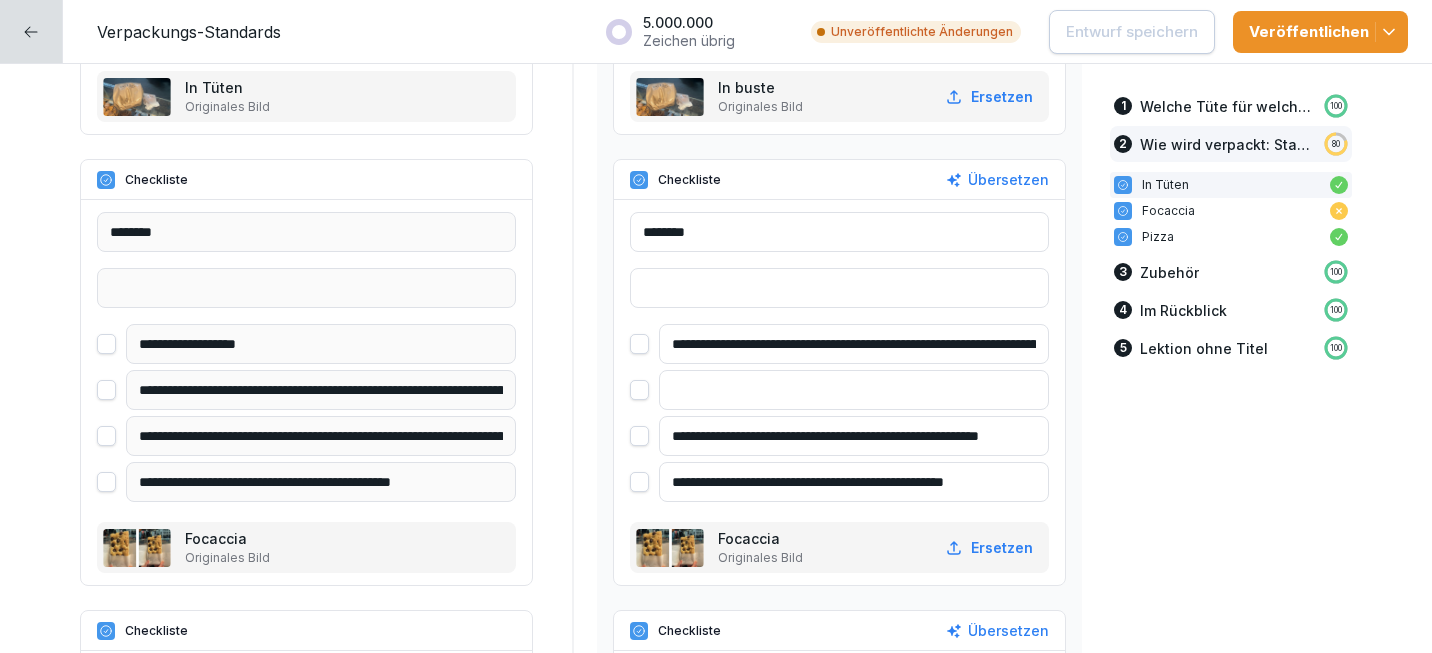 click at bounding box center (854, 390) 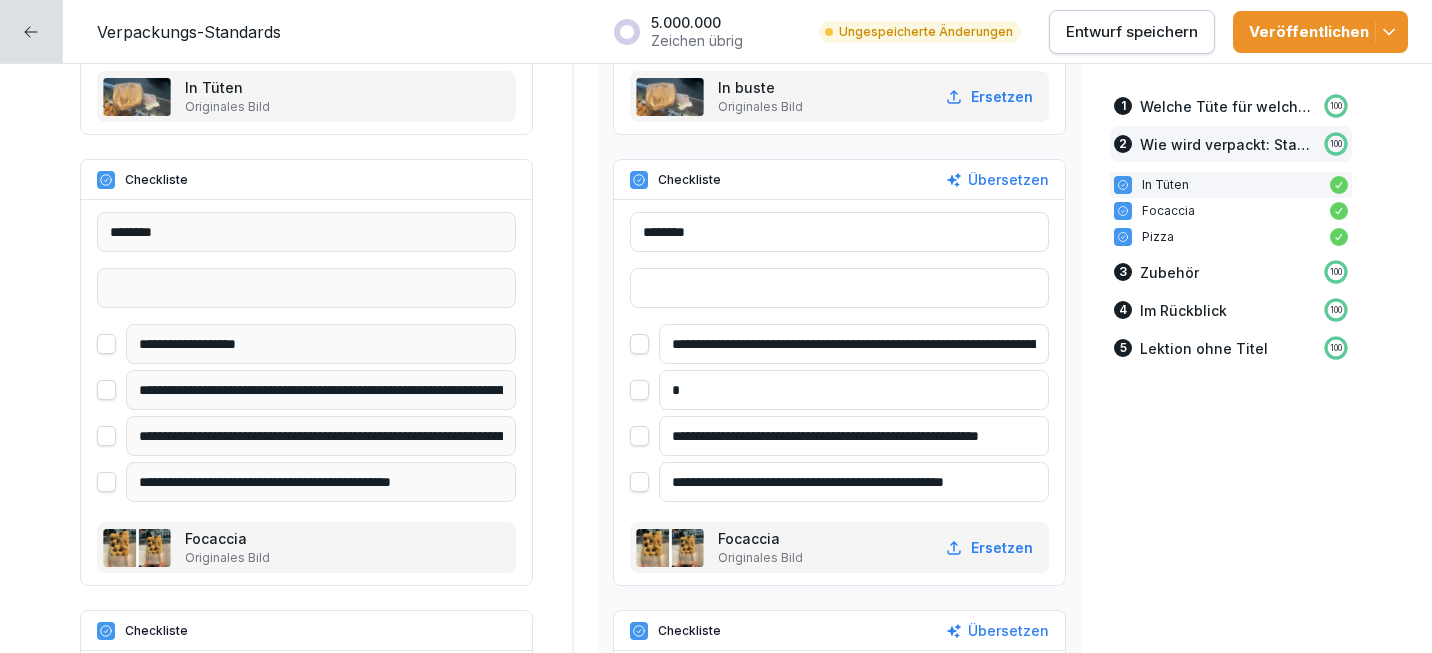 click on "**********" at bounding box center [839, 413] 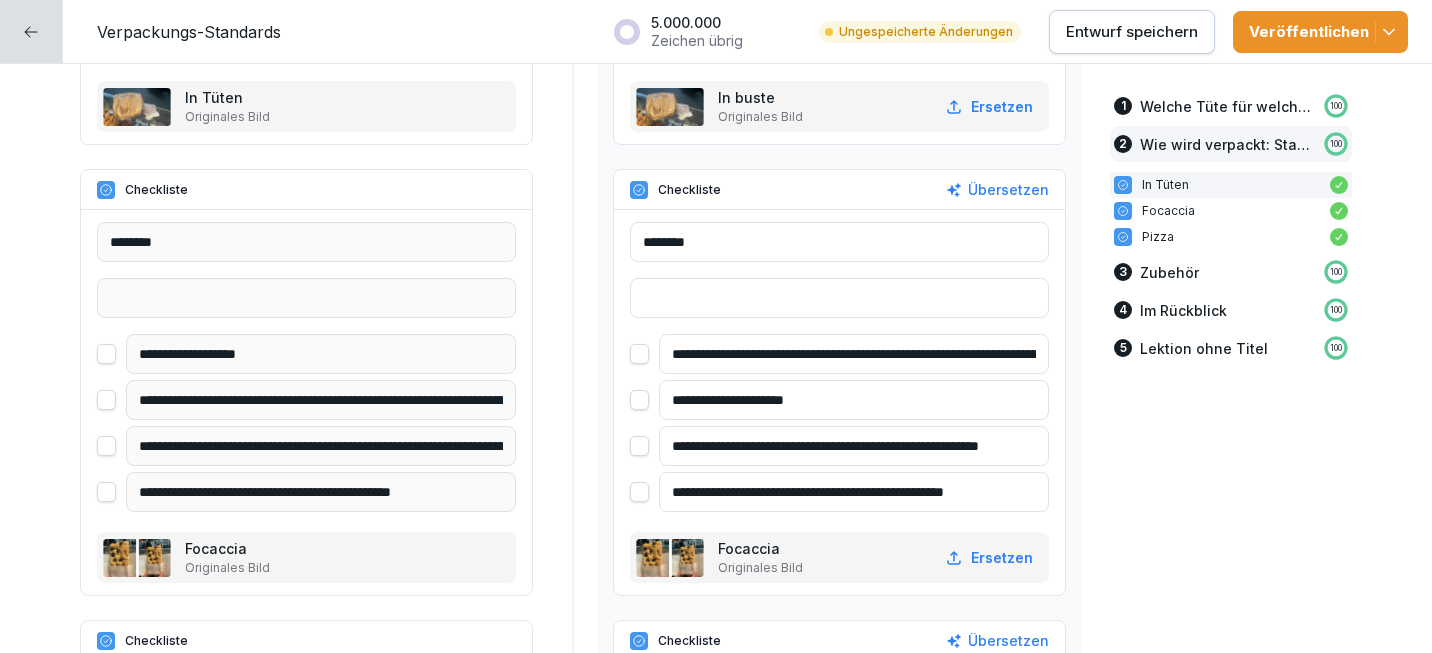 scroll, scrollTop: 1732, scrollLeft: 0, axis: vertical 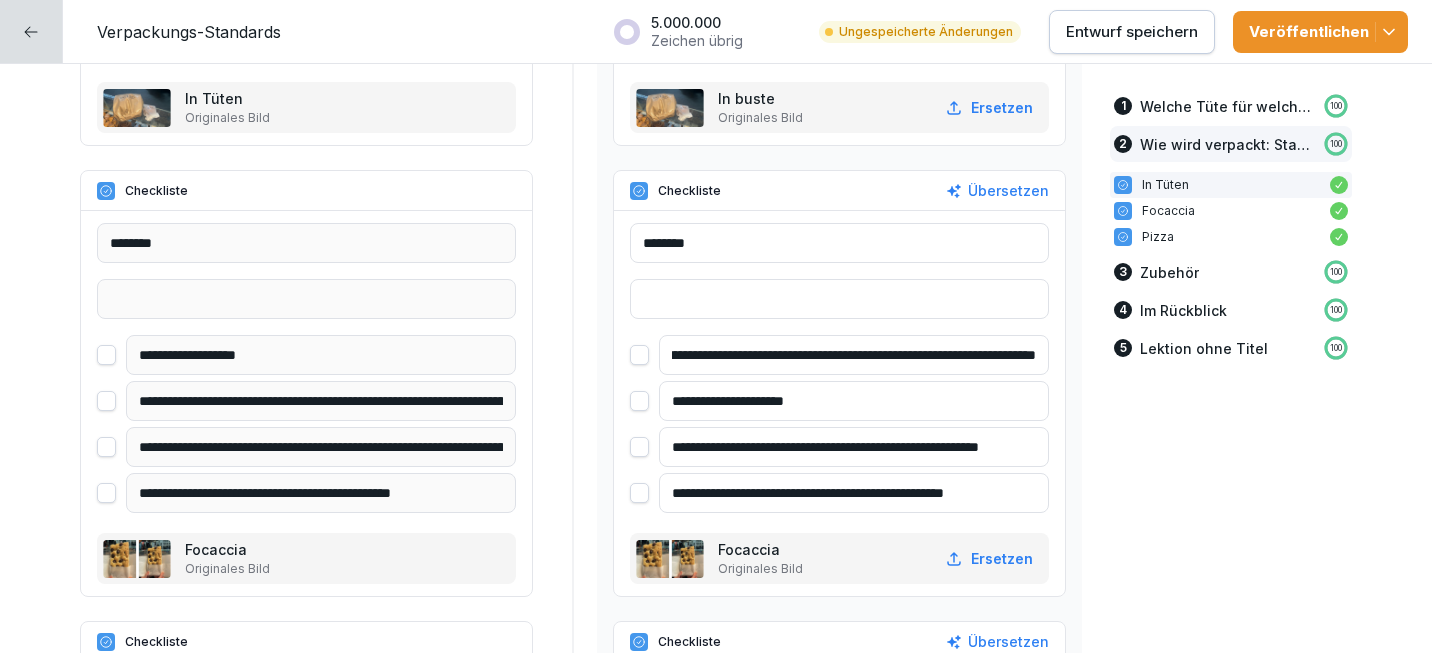 type on "**********" 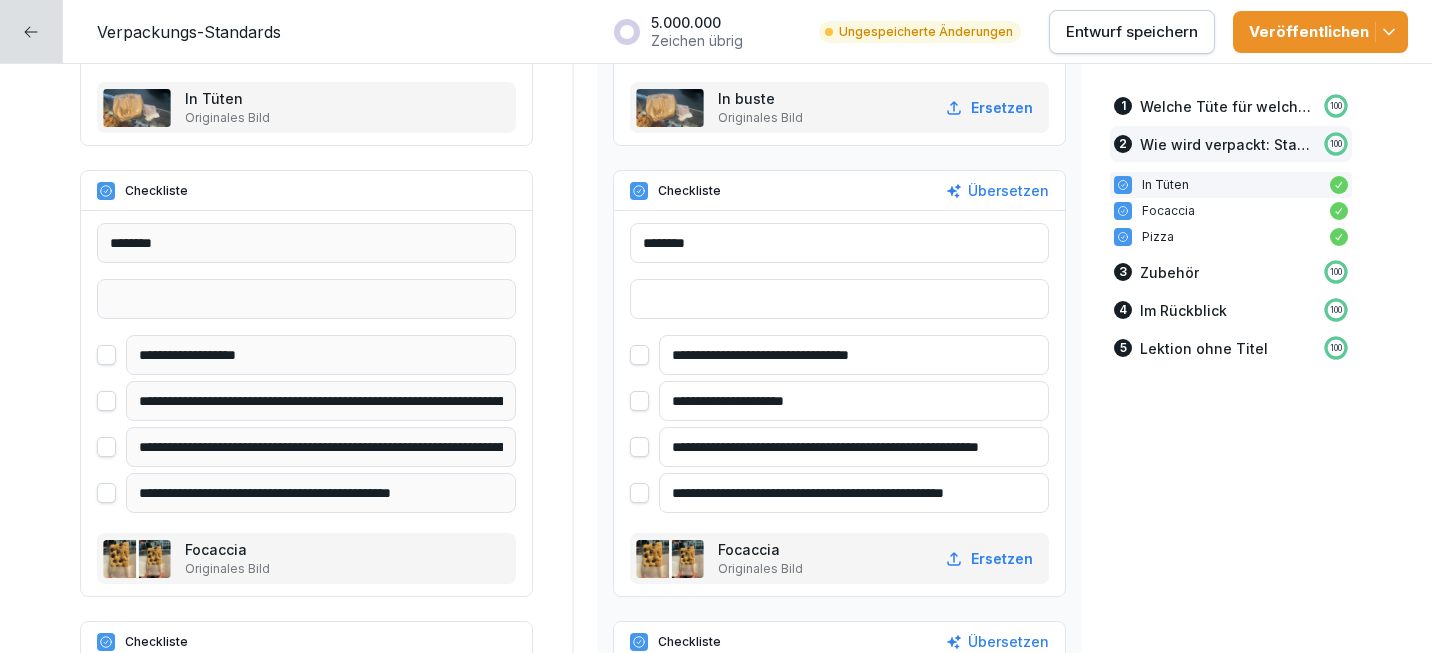 scroll, scrollTop: 0, scrollLeft: 0, axis: both 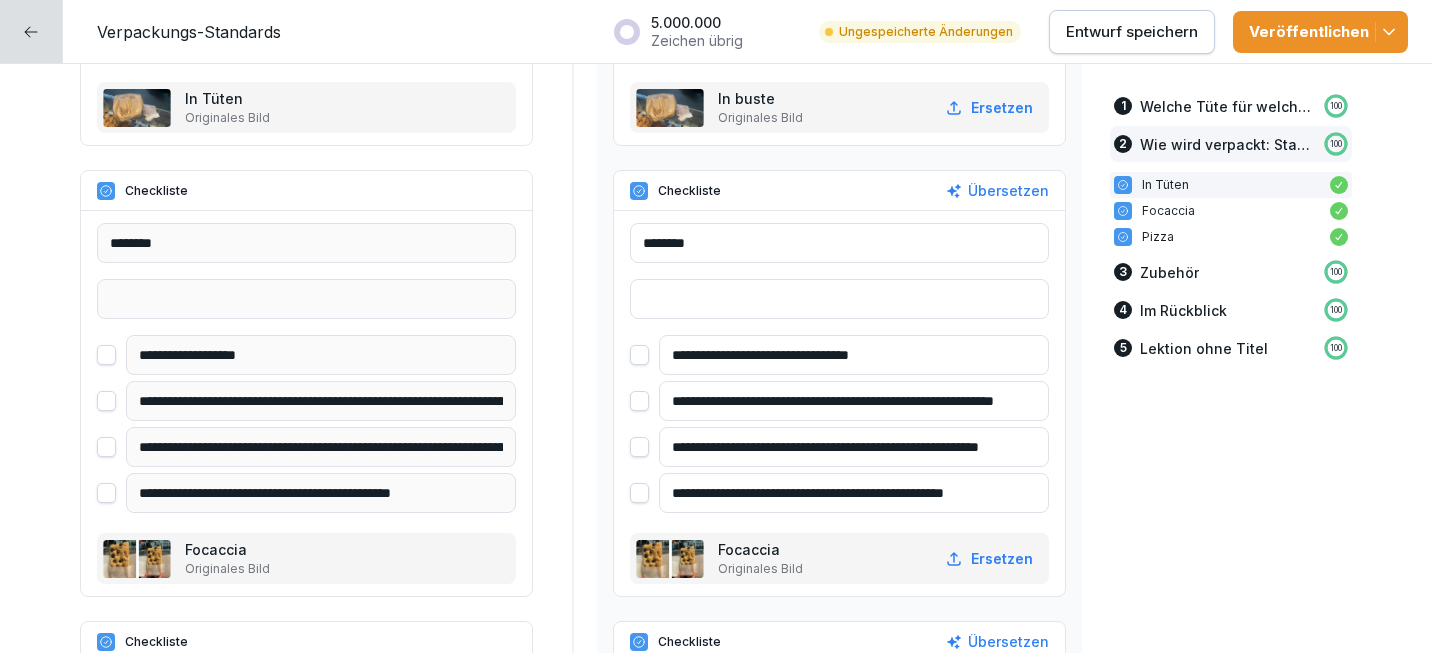 click on "**********" at bounding box center (854, 401) 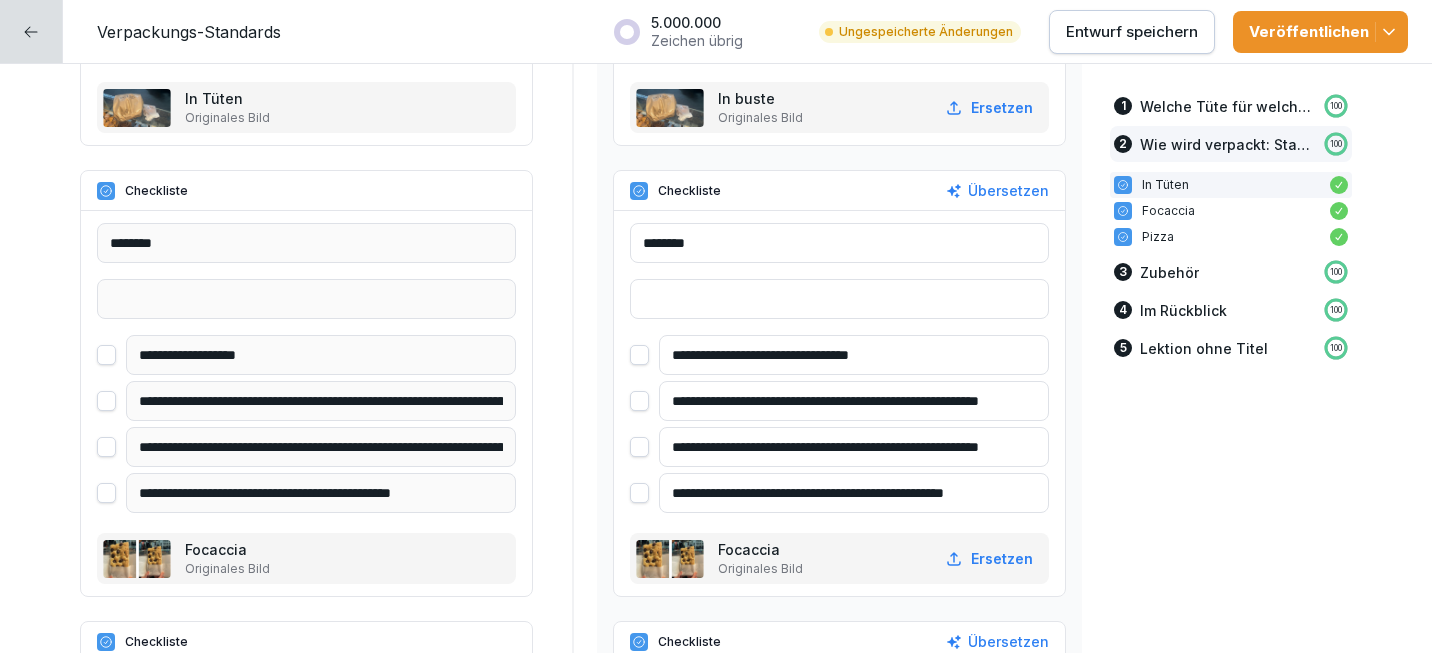scroll, scrollTop: 0, scrollLeft: 11, axis: horizontal 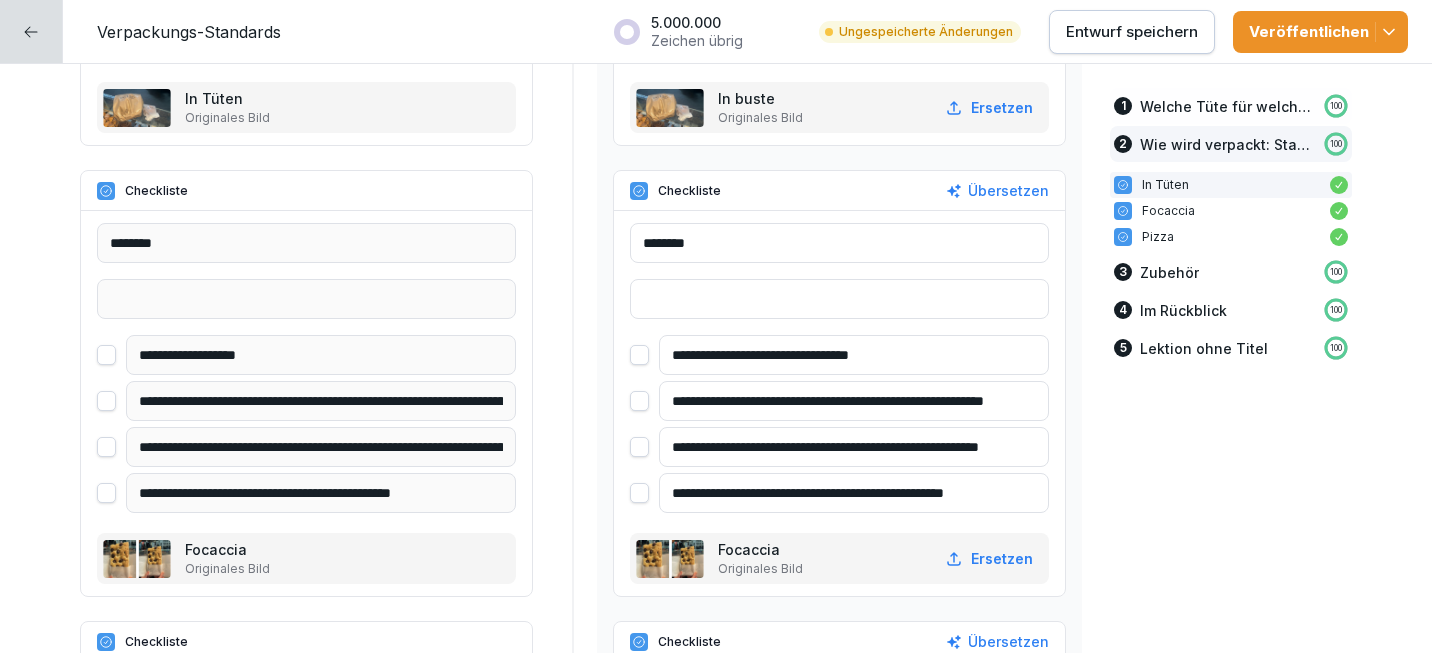 type on "**********" 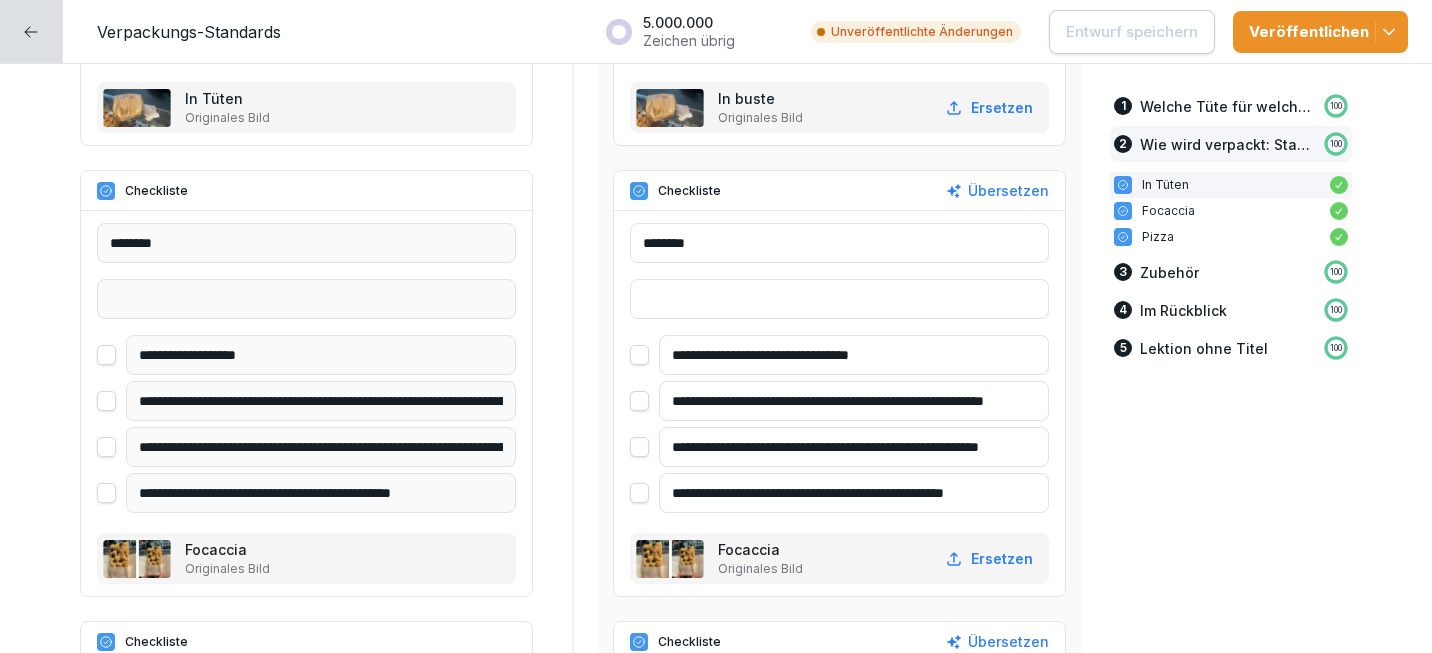 scroll, scrollTop: 0, scrollLeft: 15, axis: horizontal 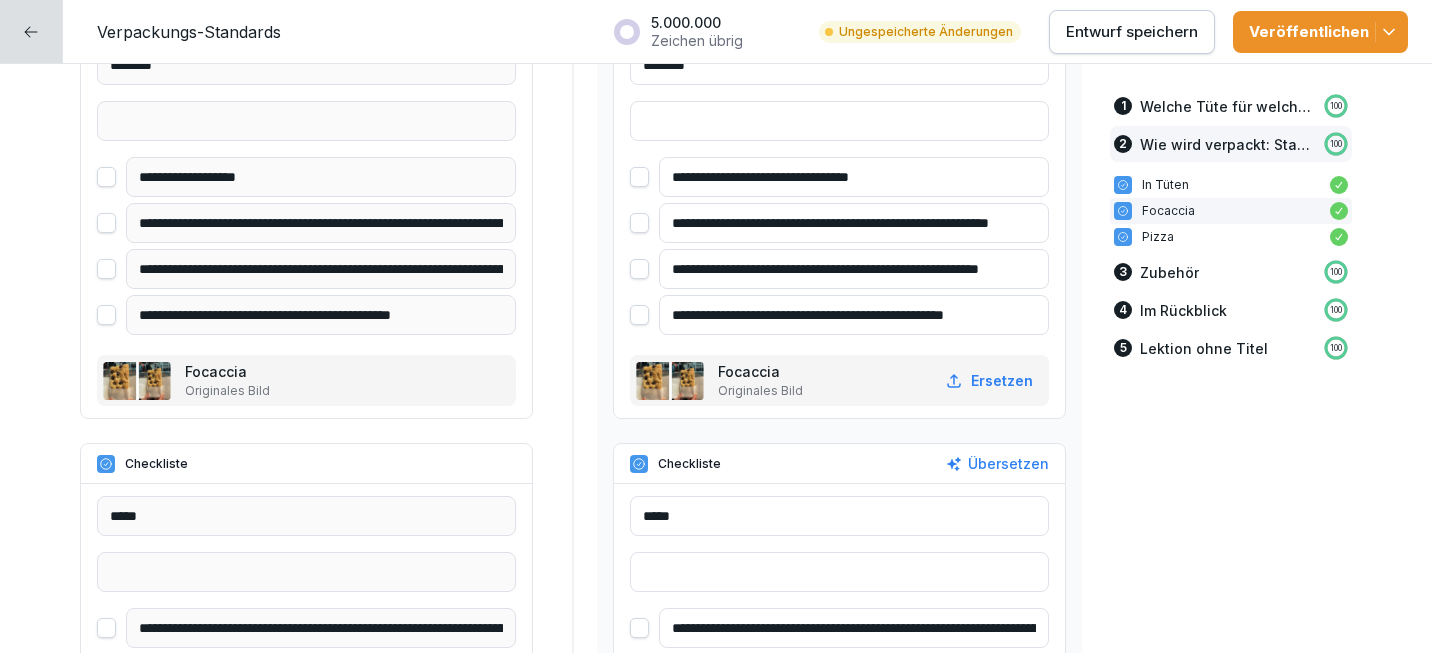 click on "**********" at bounding box center (854, 223) 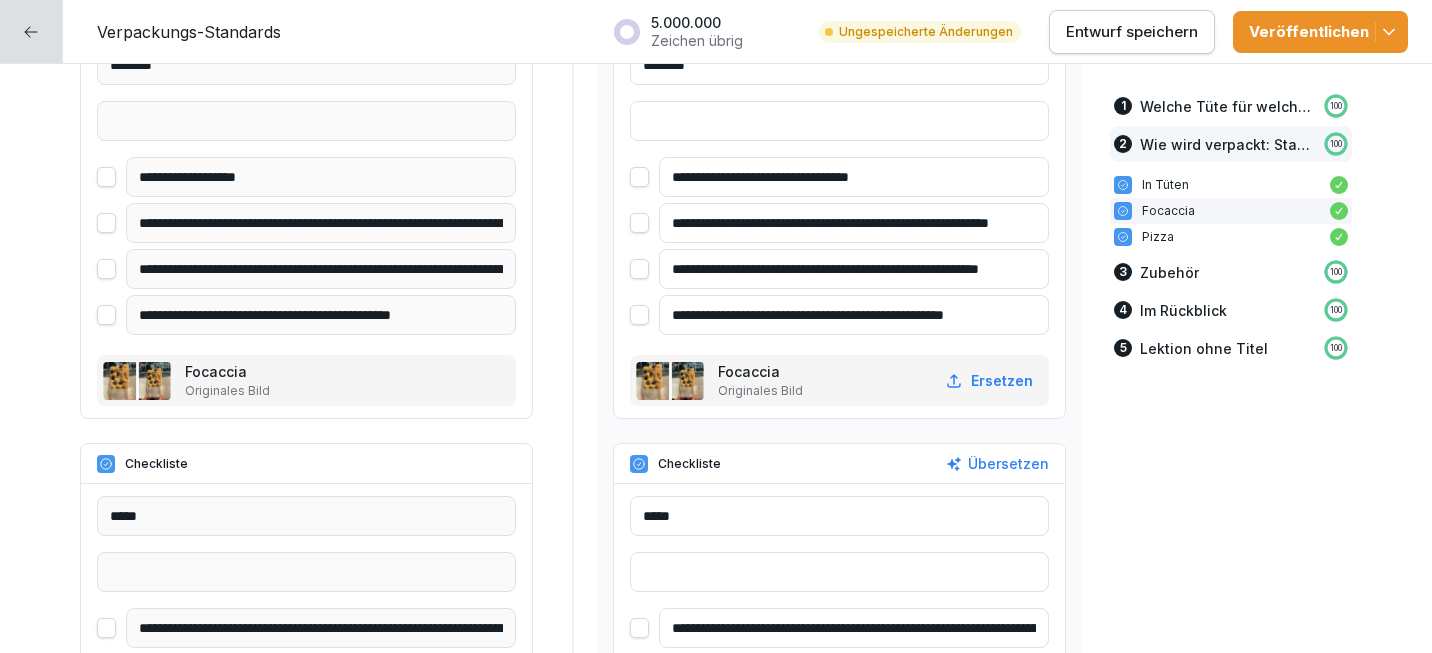 click on "**********" at bounding box center [854, 223] 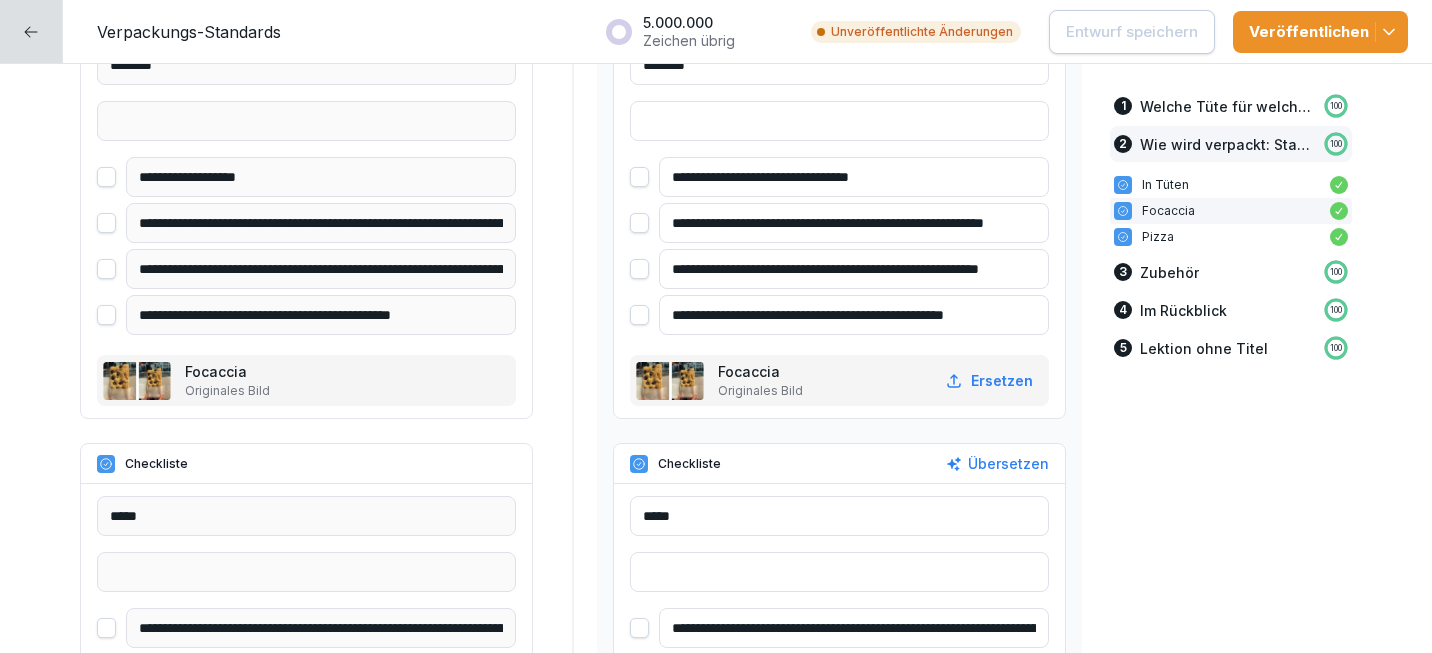 scroll, scrollTop: 1851, scrollLeft: 0, axis: vertical 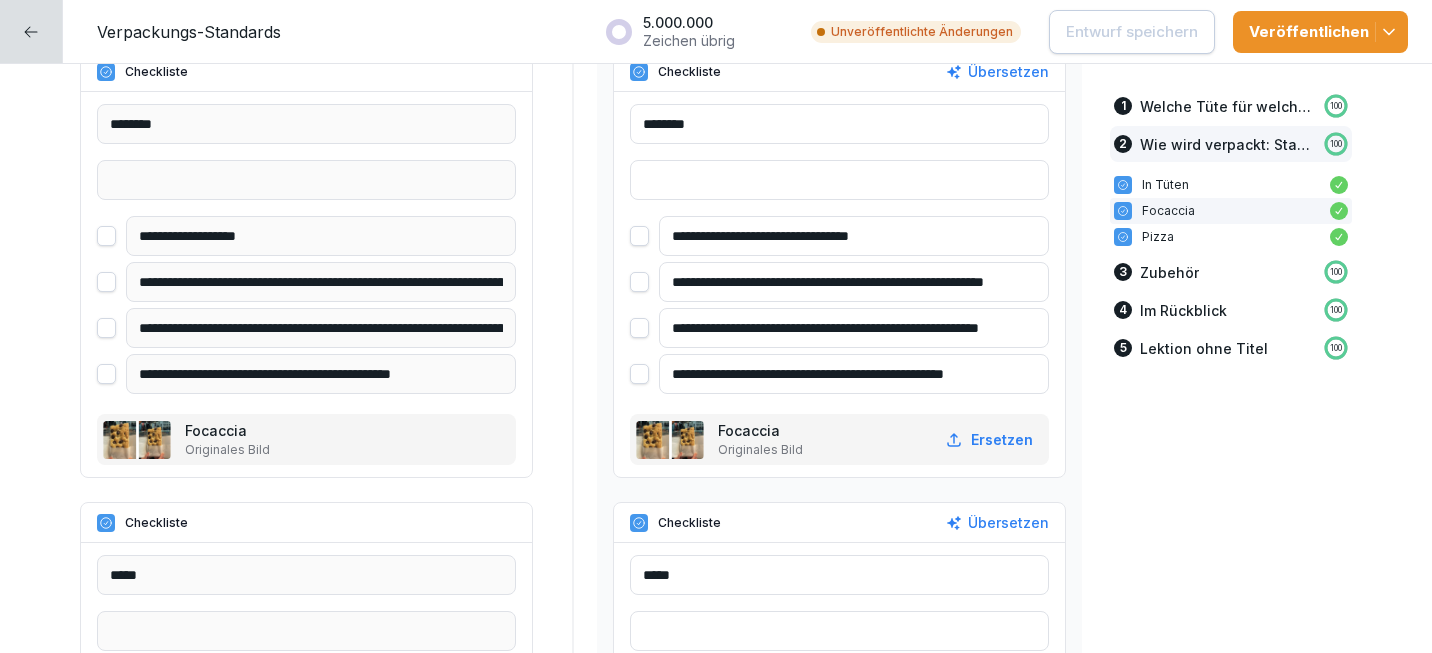 click on "**********" at bounding box center (854, 282) 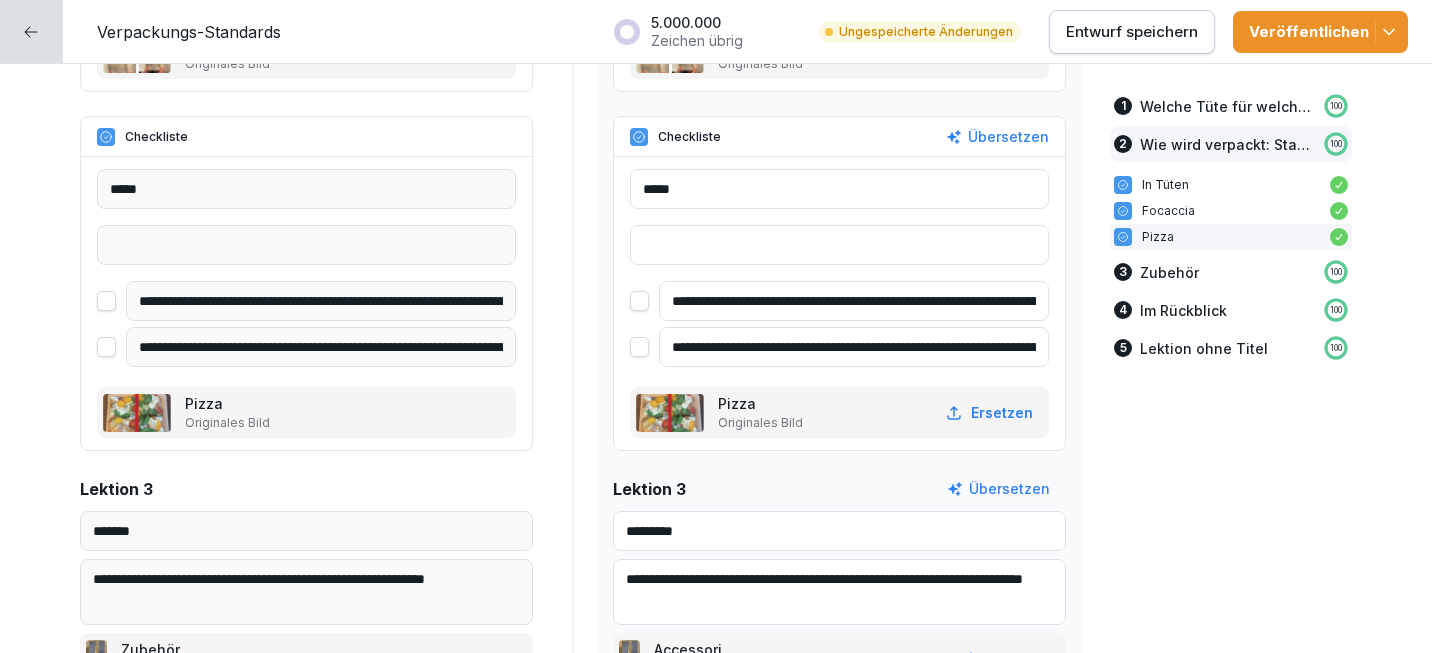 scroll, scrollTop: 2194, scrollLeft: 0, axis: vertical 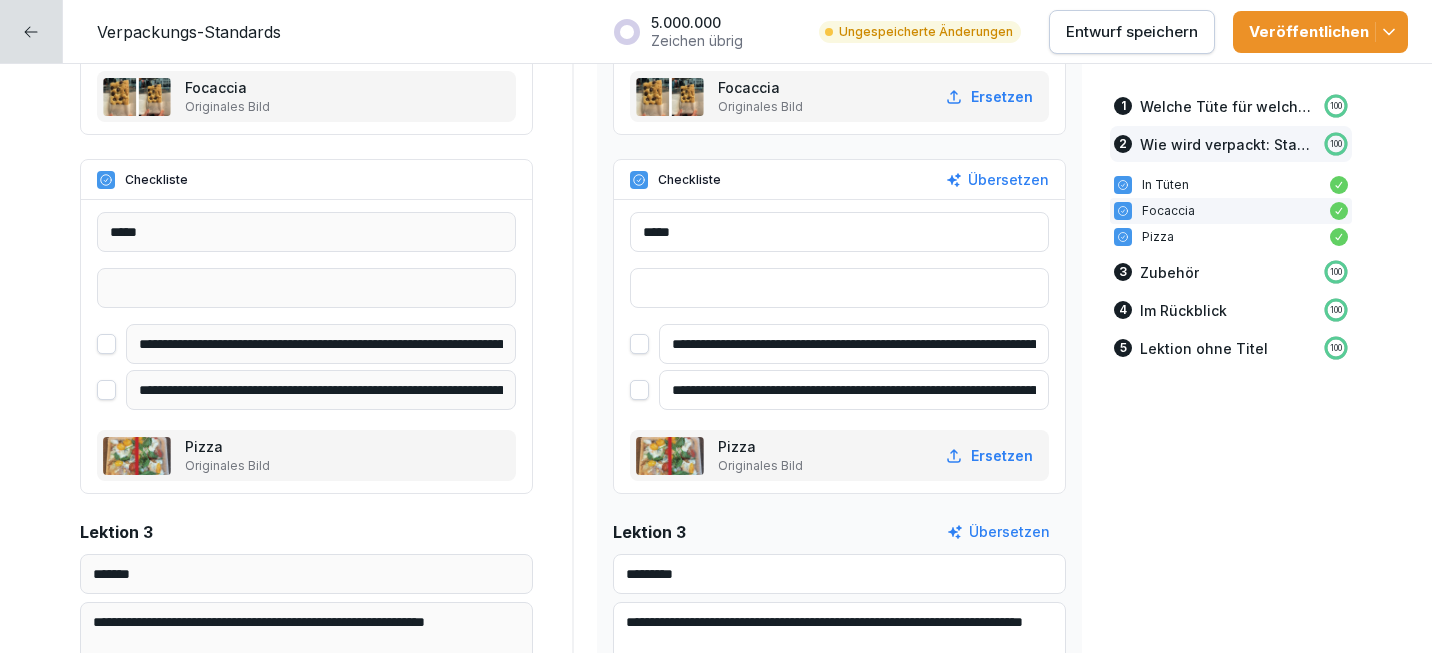 click 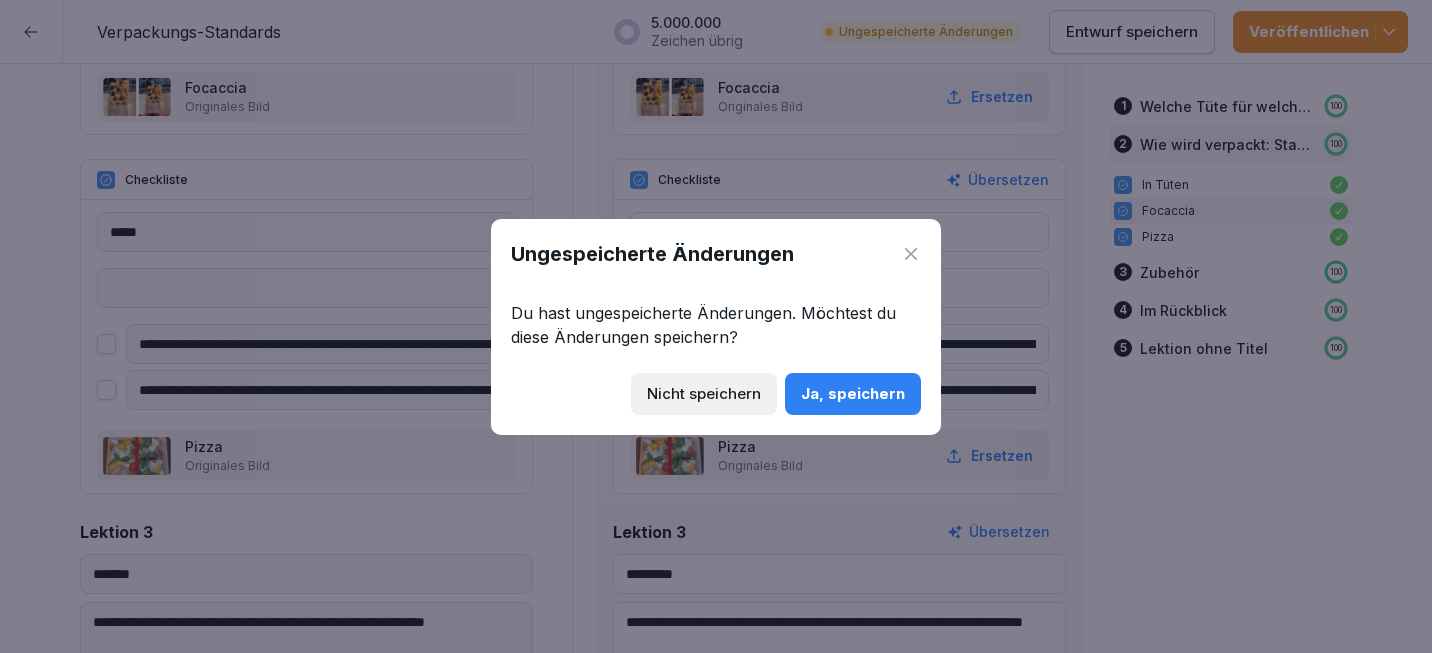 click on "Nicht speichern" at bounding box center (704, 394) 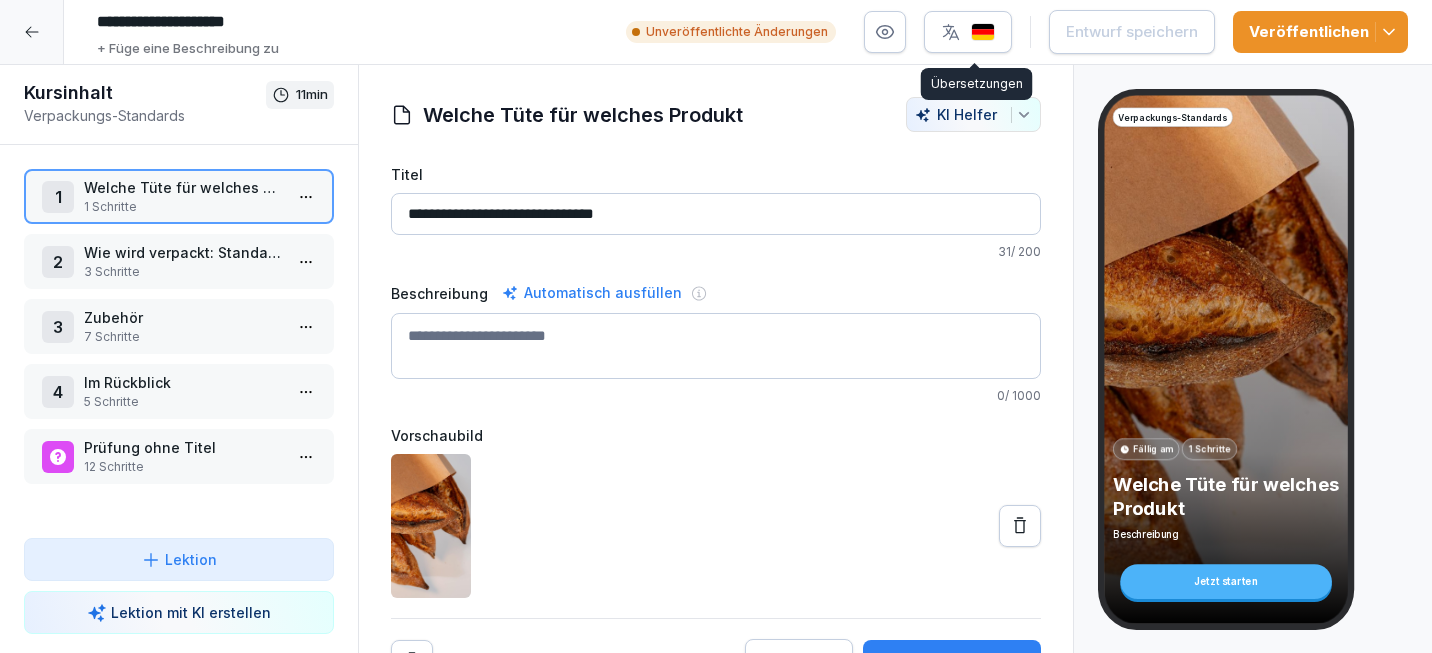 click at bounding box center [968, 32] 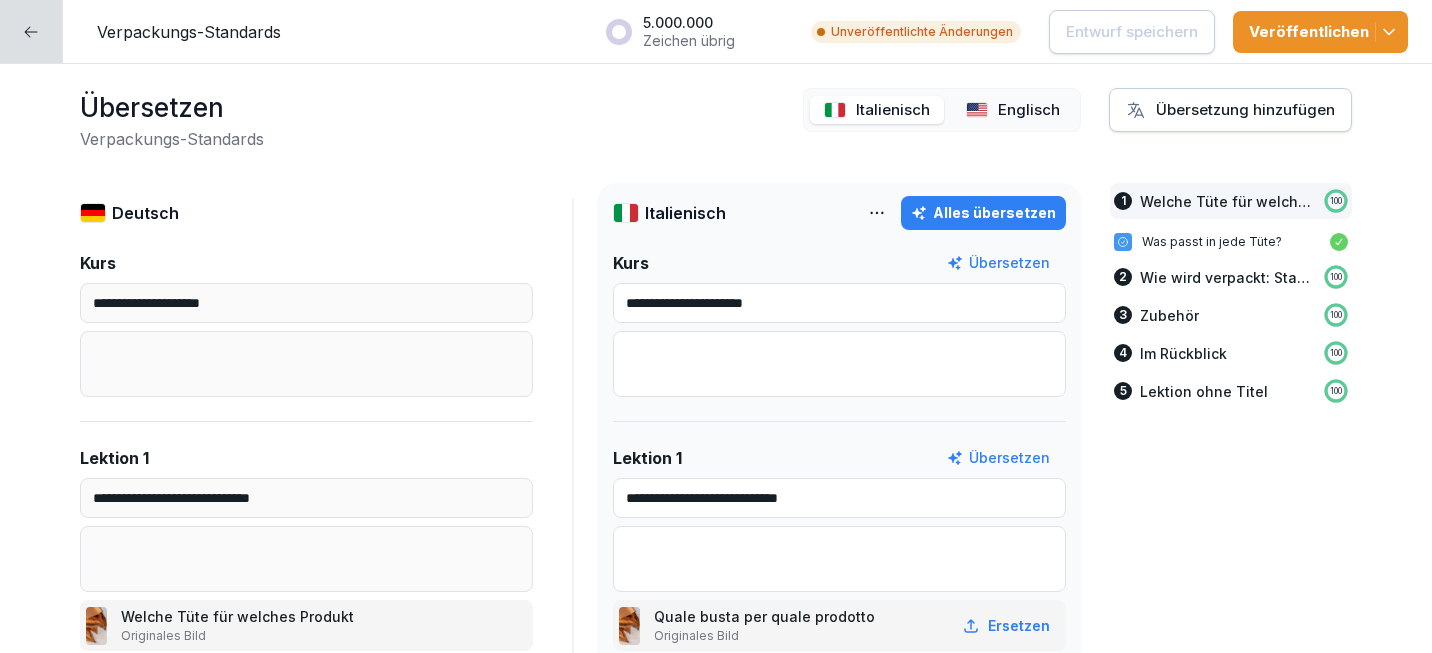 click on "Italienisch Englisch" at bounding box center (942, 110) 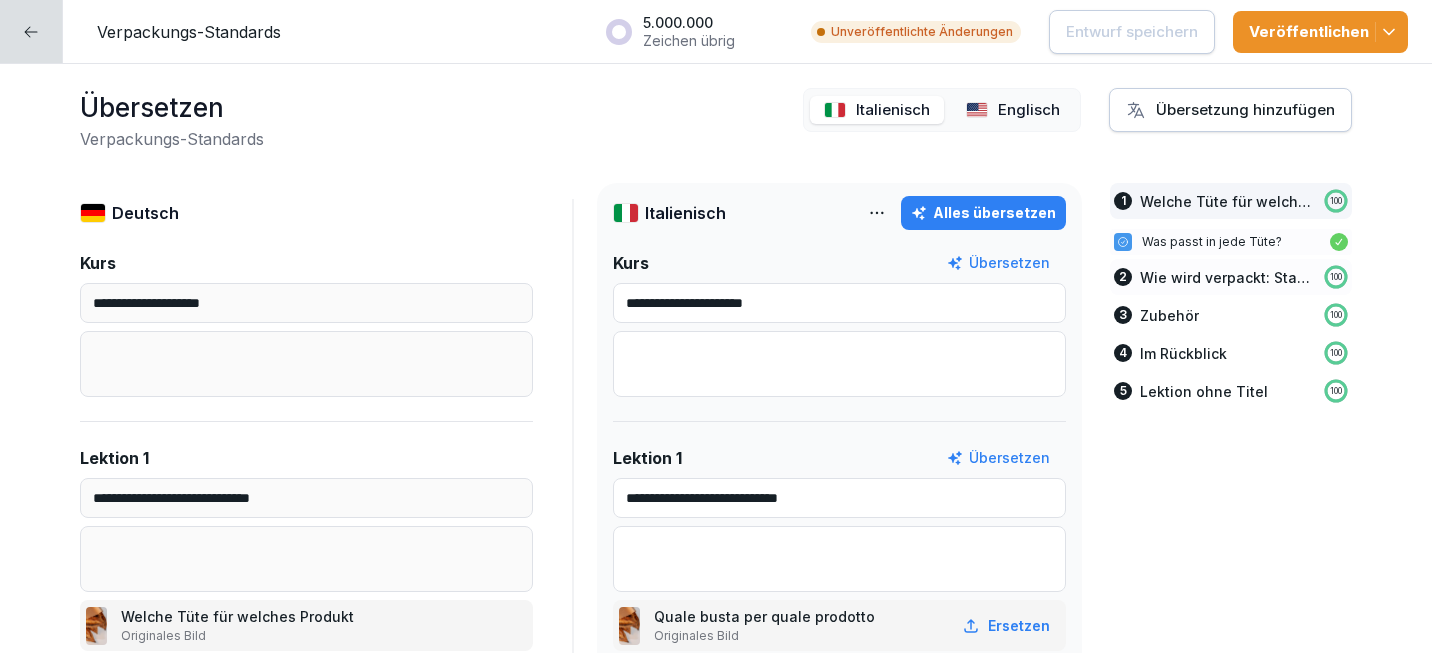 click on "2 Wie wird verpackt: Standards 100" at bounding box center (1231, 277) 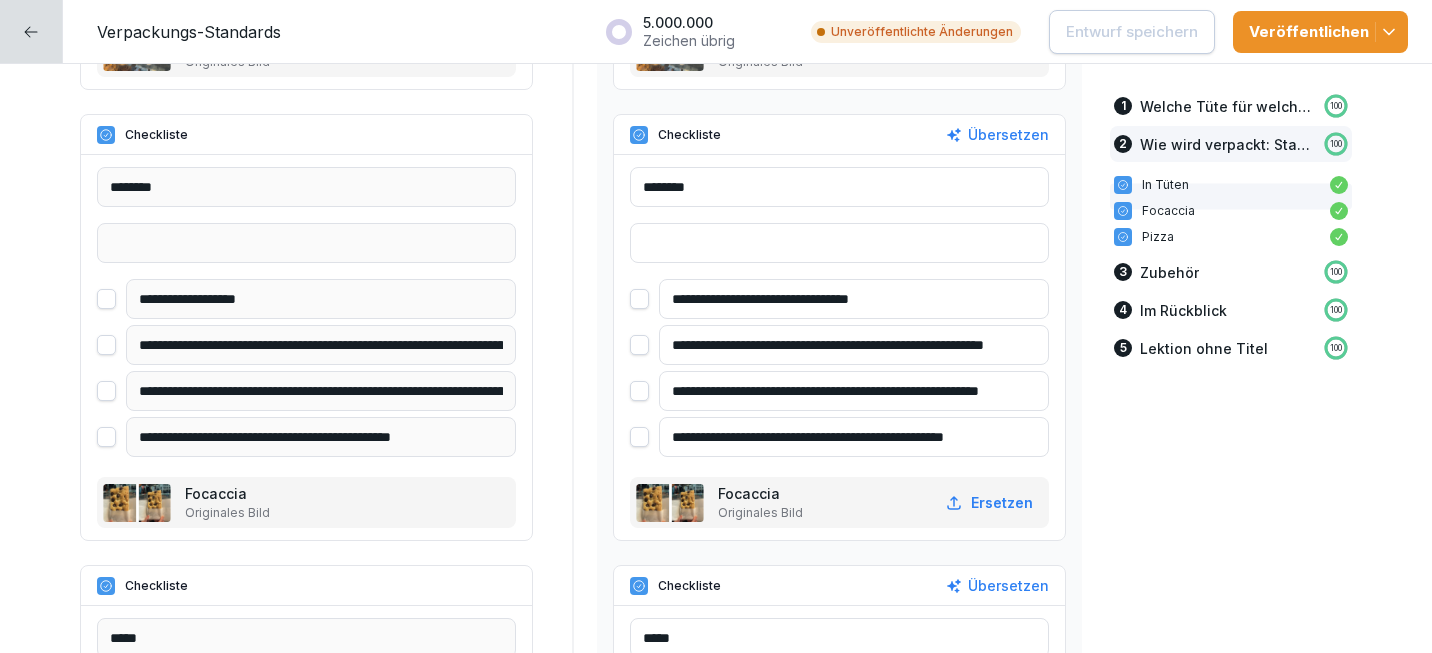 scroll, scrollTop: 1803, scrollLeft: 0, axis: vertical 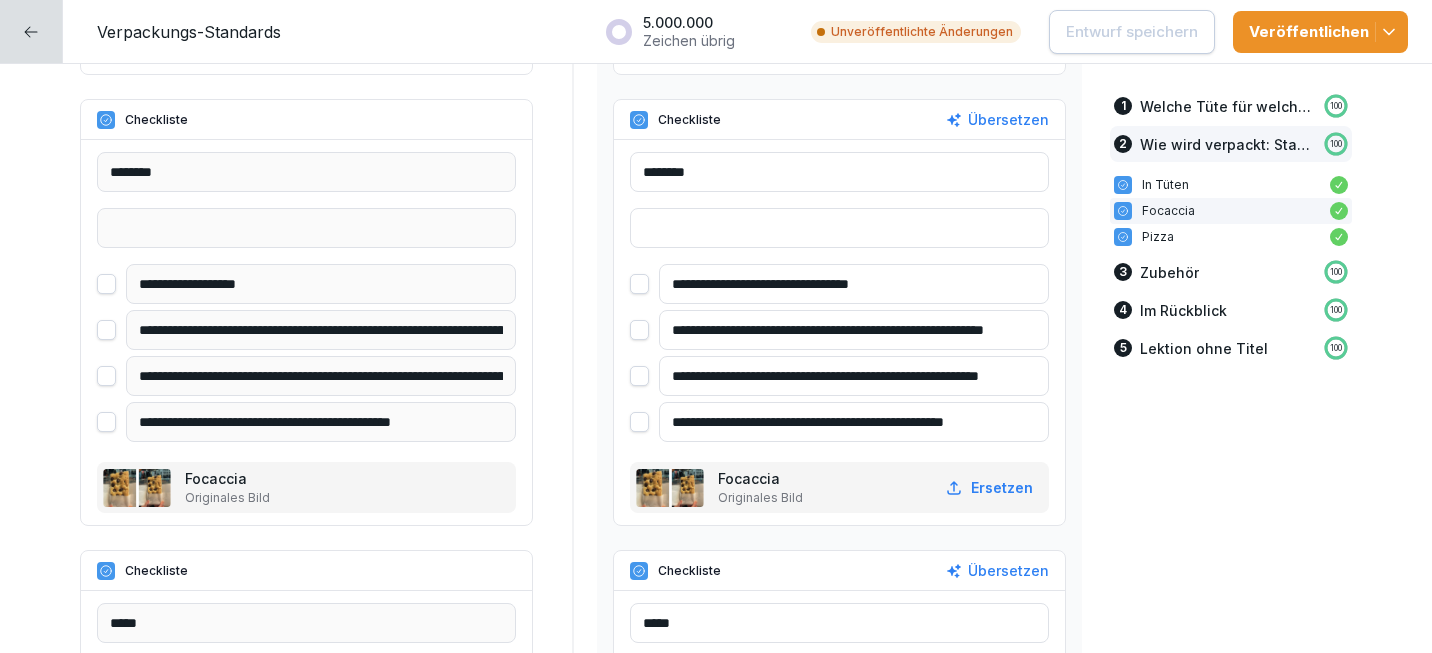 click on "**********" at bounding box center [854, 330] 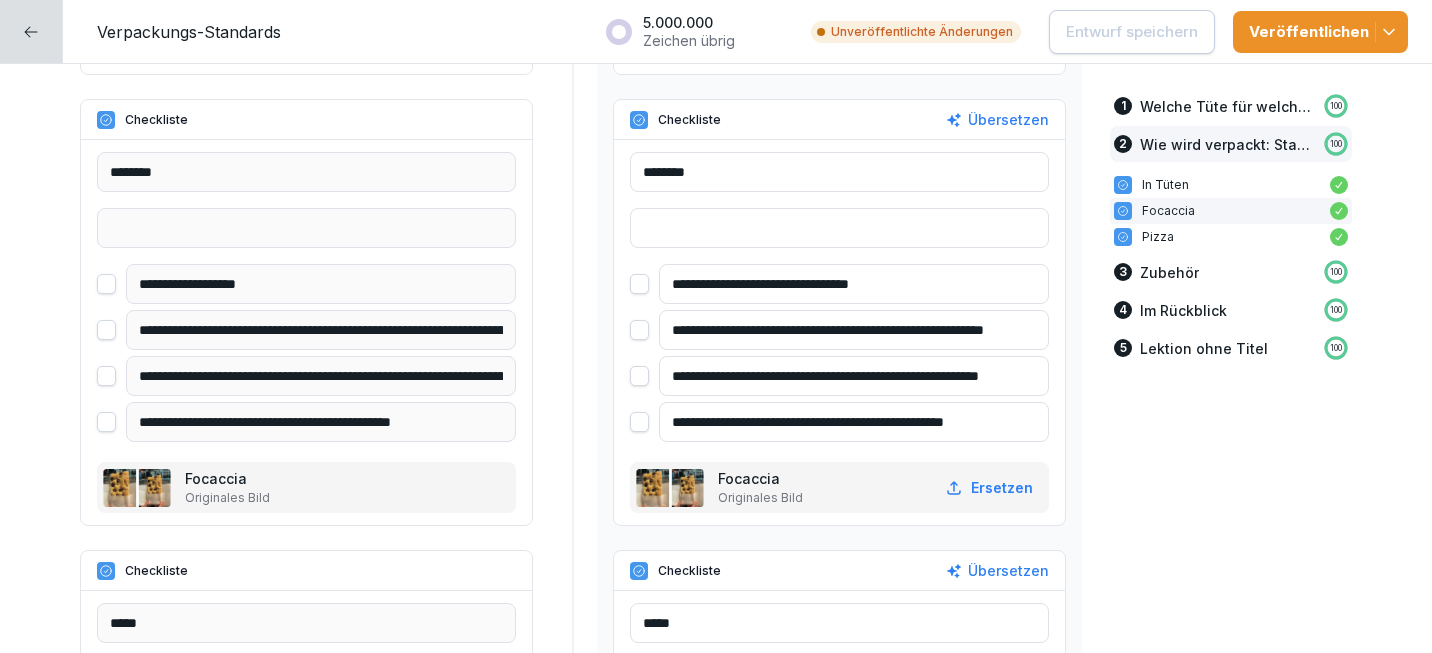 click on "**********" at bounding box center (854, 330) 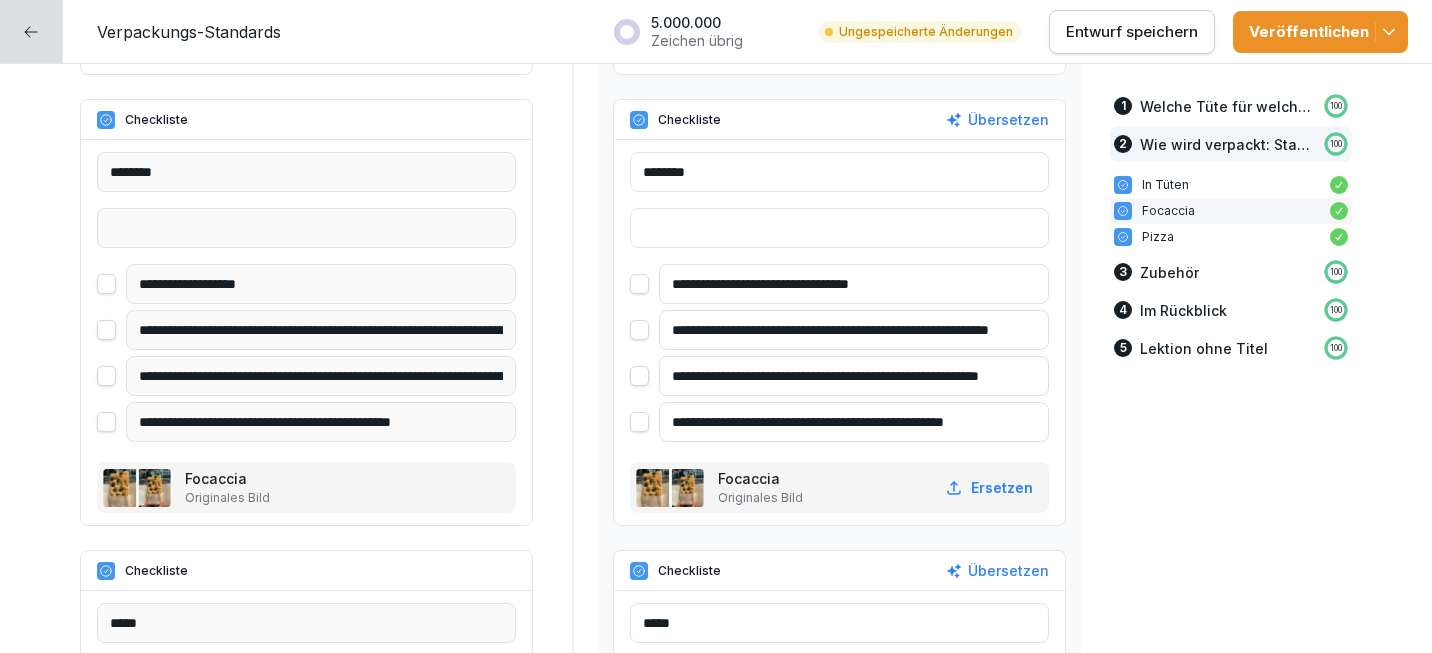 click on "**********" at bounding box center (854, 330) 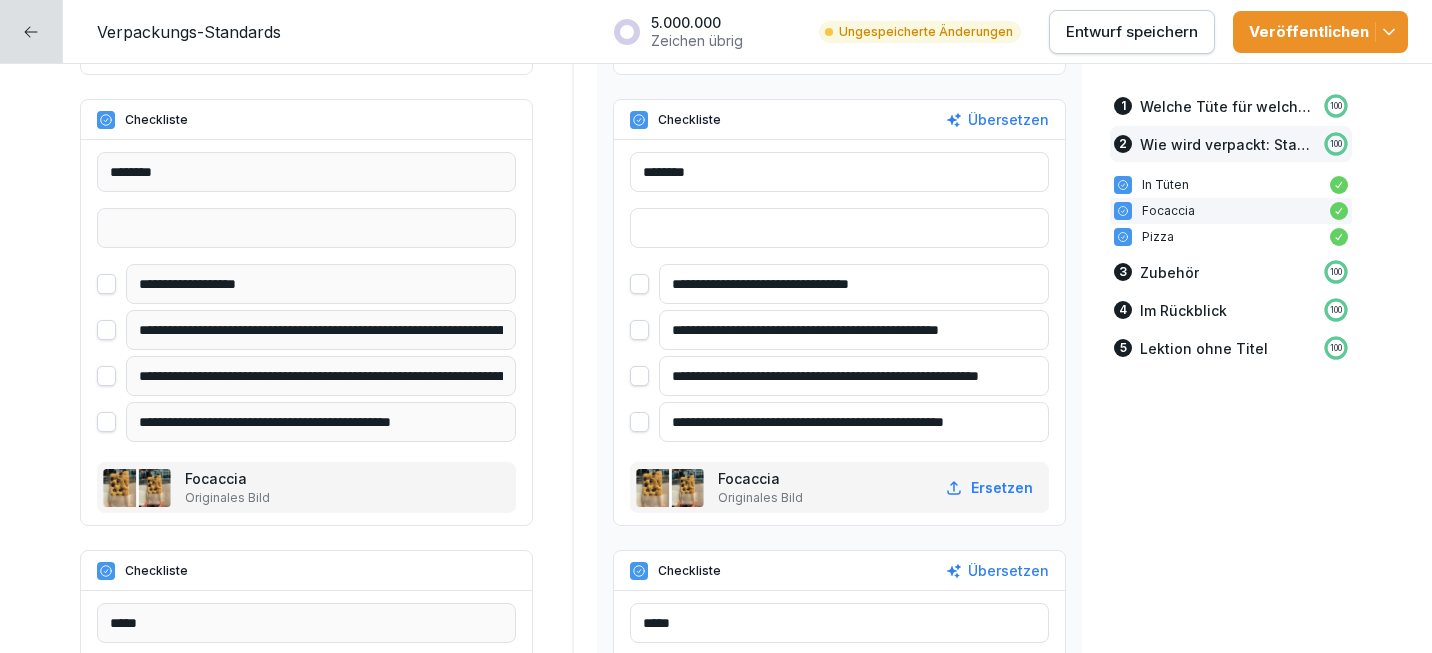 scroll, scrollTop: 0, scrollLeft: 0, axis: both 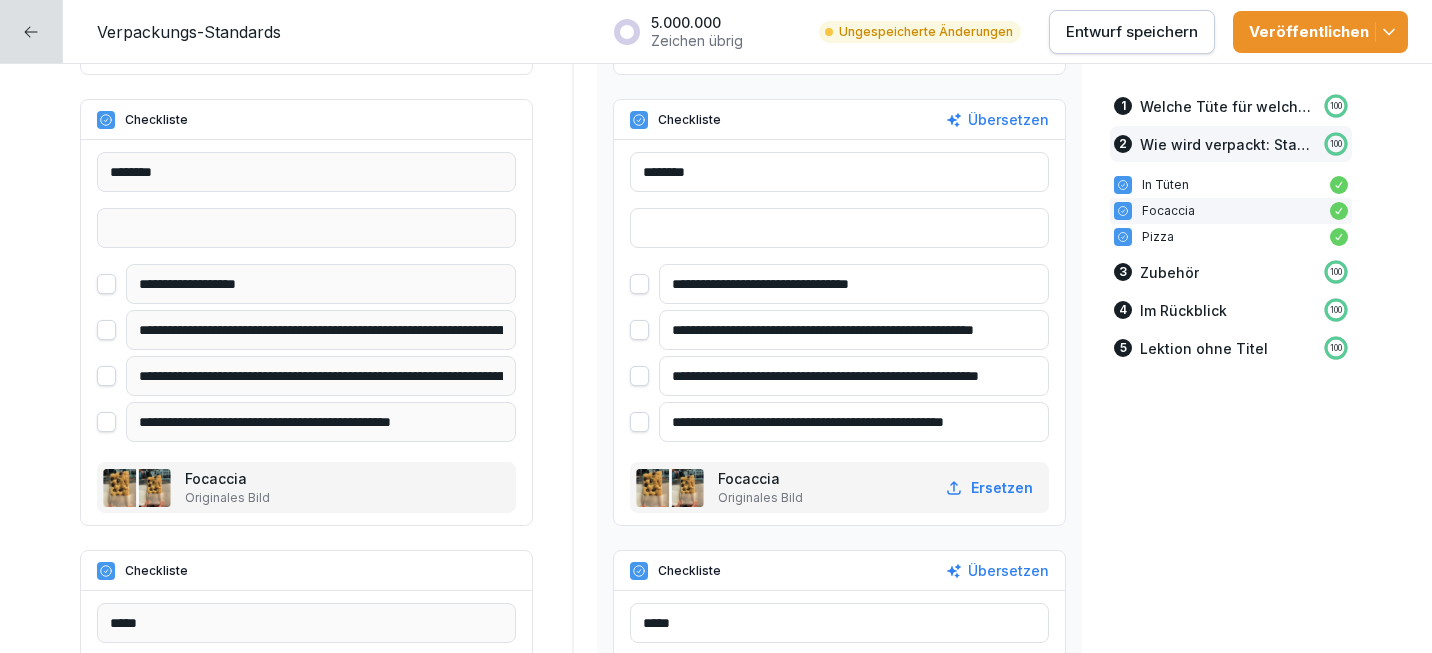 click on "**********" at bounding box center [854, 330] 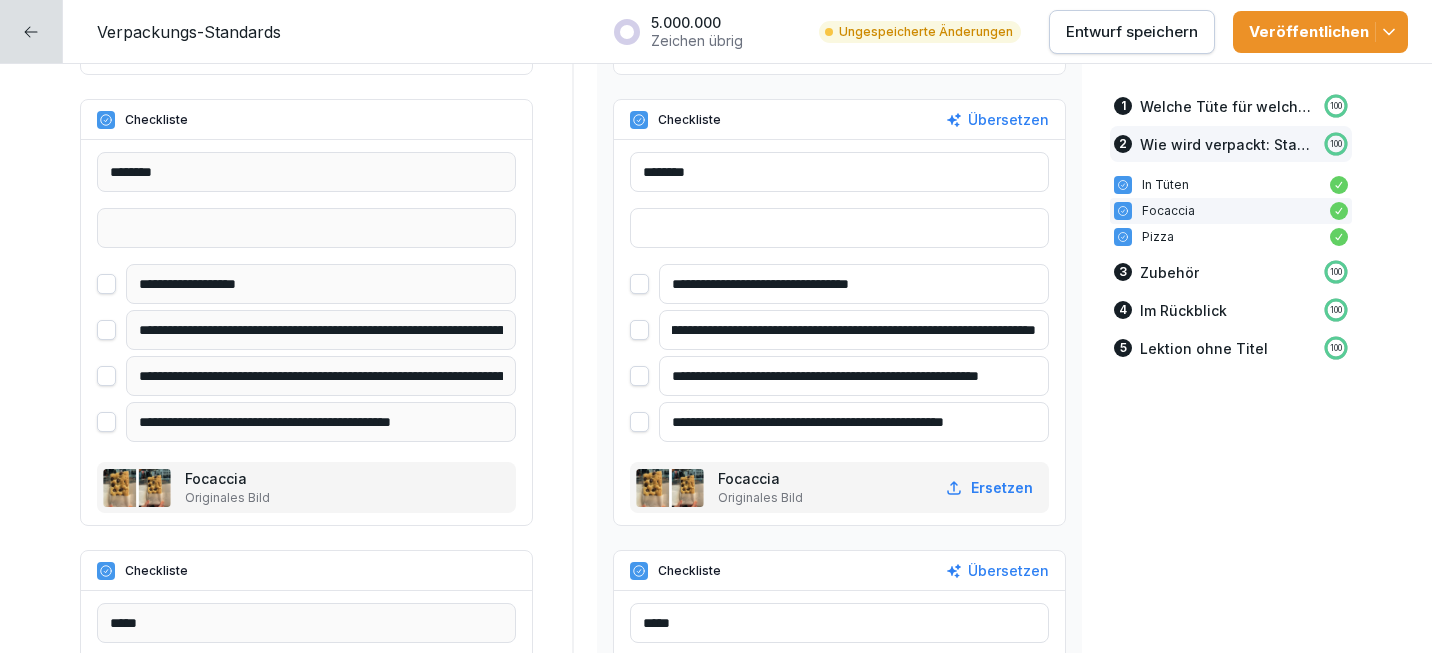 scroll, scrollTop: 0, scrollLeft: 131, axis: horizontal 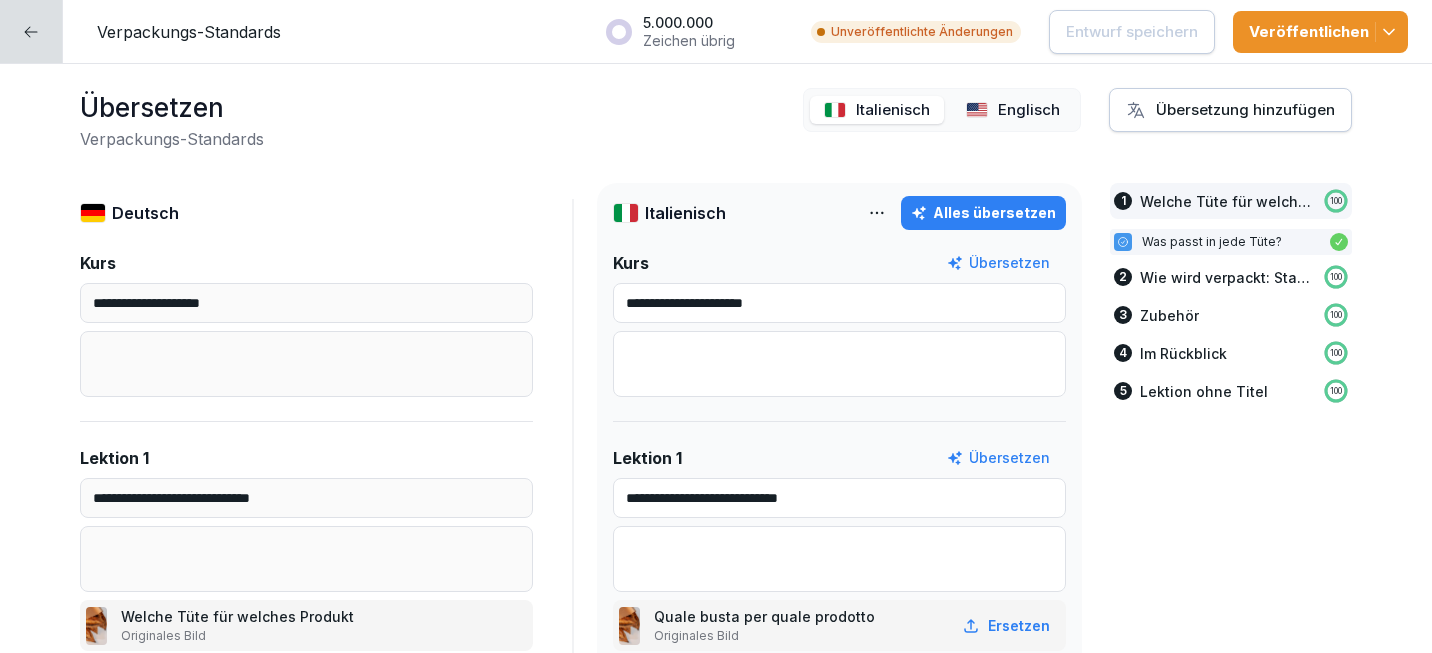 click at bounding box center (977, 110) 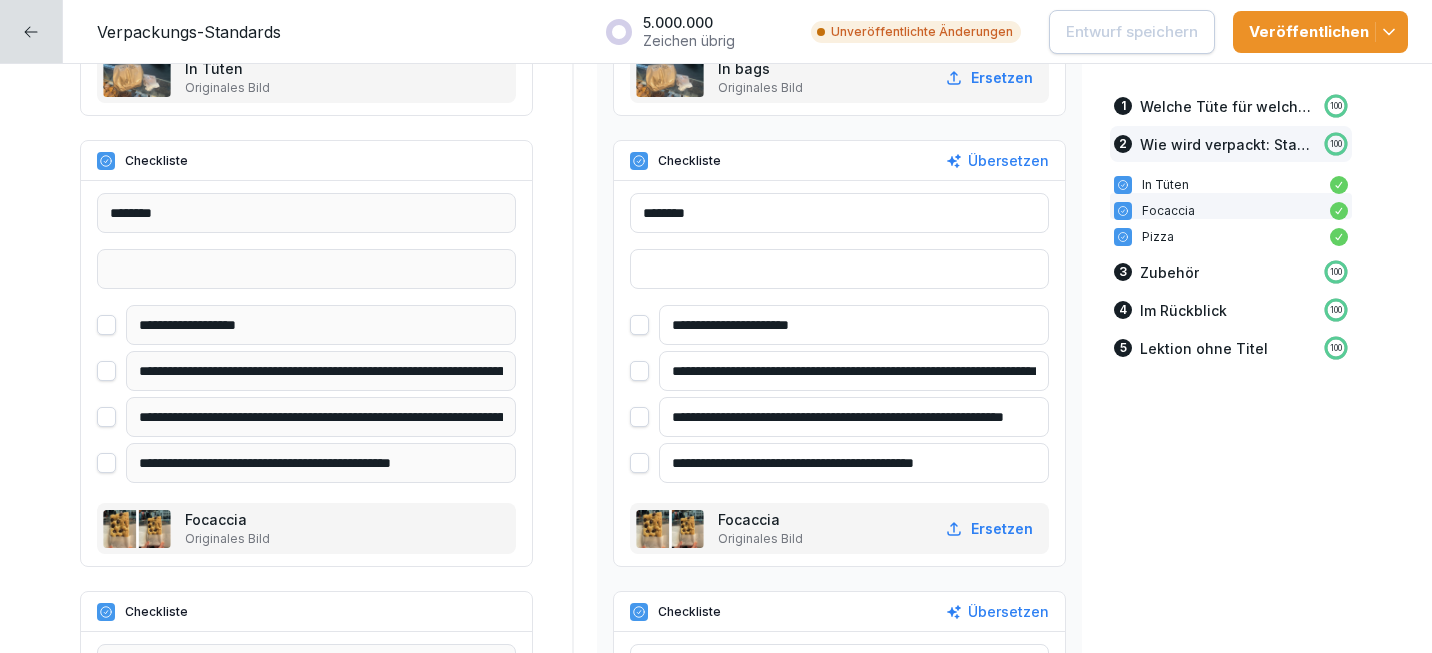 scroll, scrollTop: 1763, scrollLeft: 0, axis: vertical 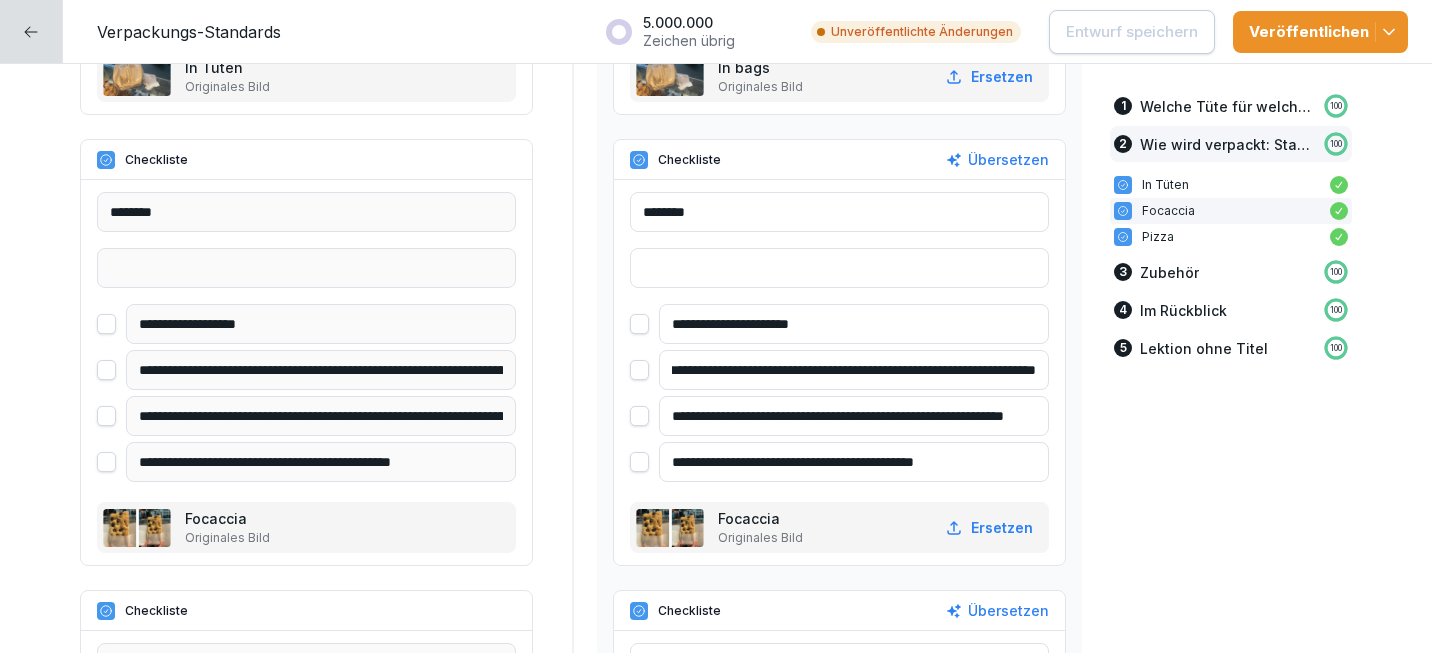 click on "**********" at bounding box center [854, 370] 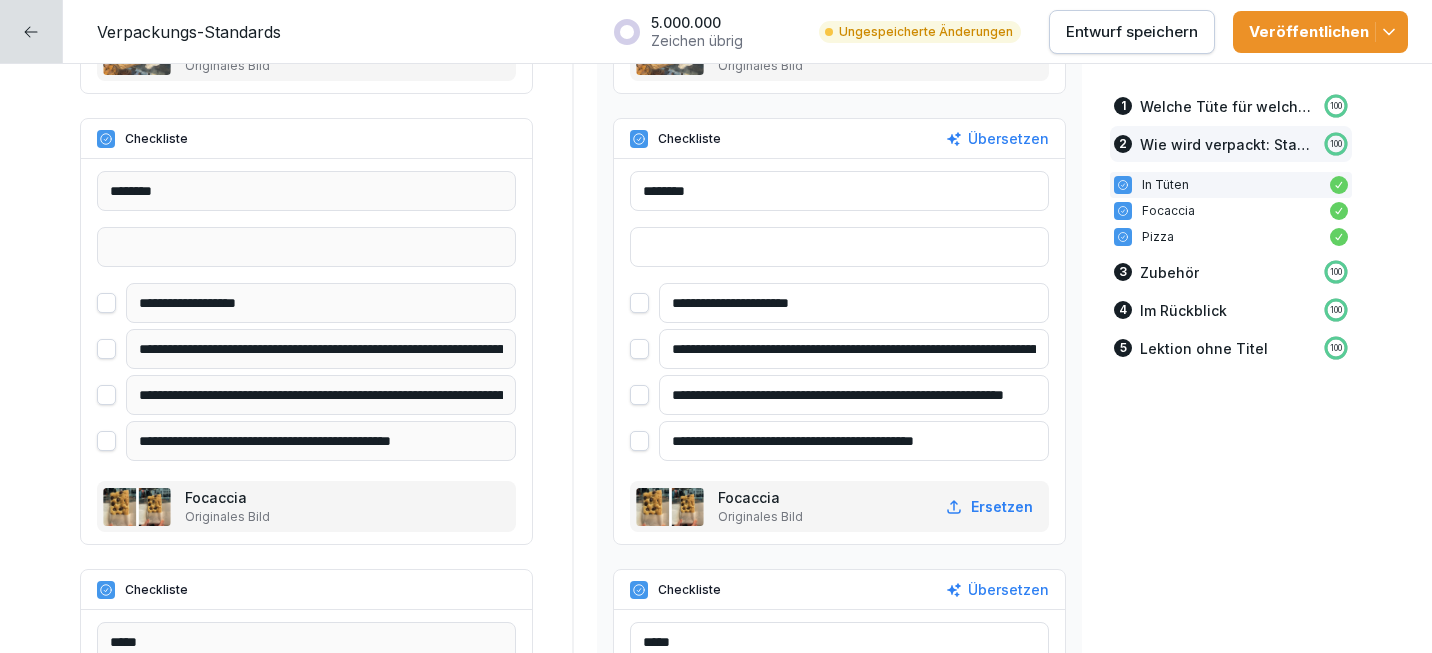 scroll, scrollTop: 1782, scrollLeft: 0, axis: vertical 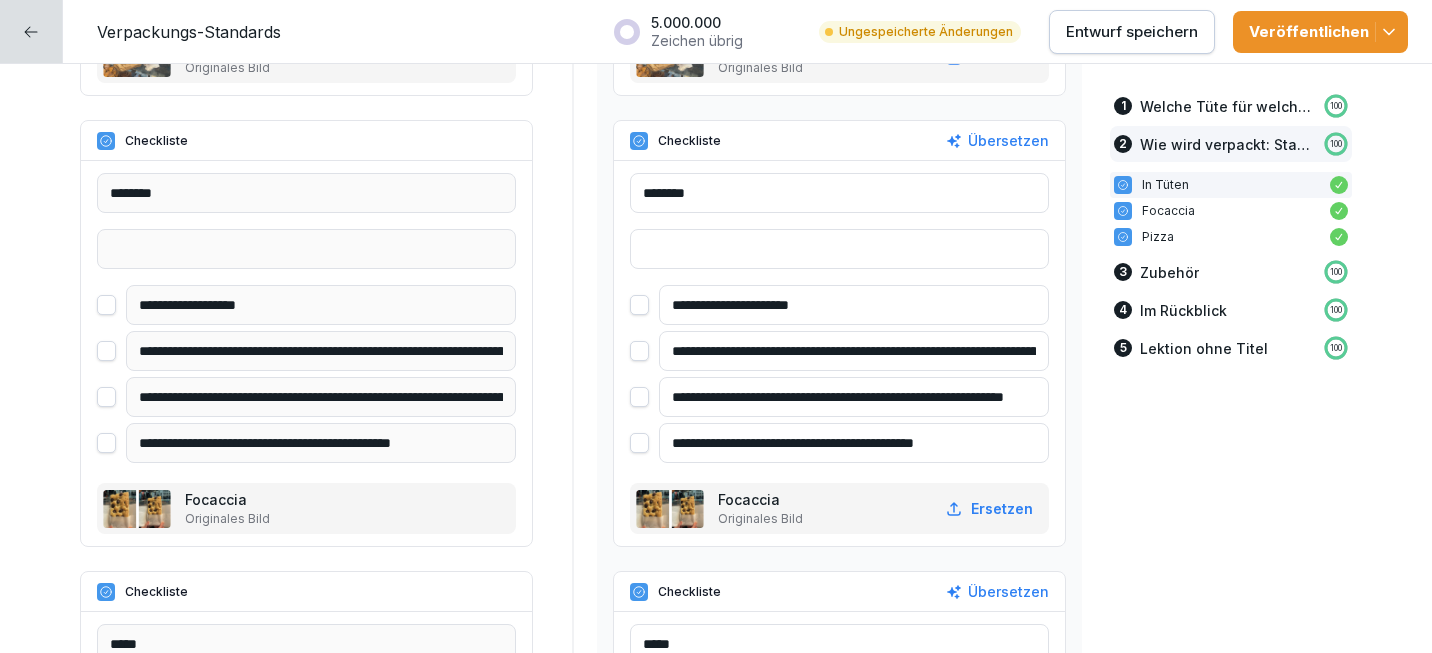 click on "**********" at bounding box center [854, 351] 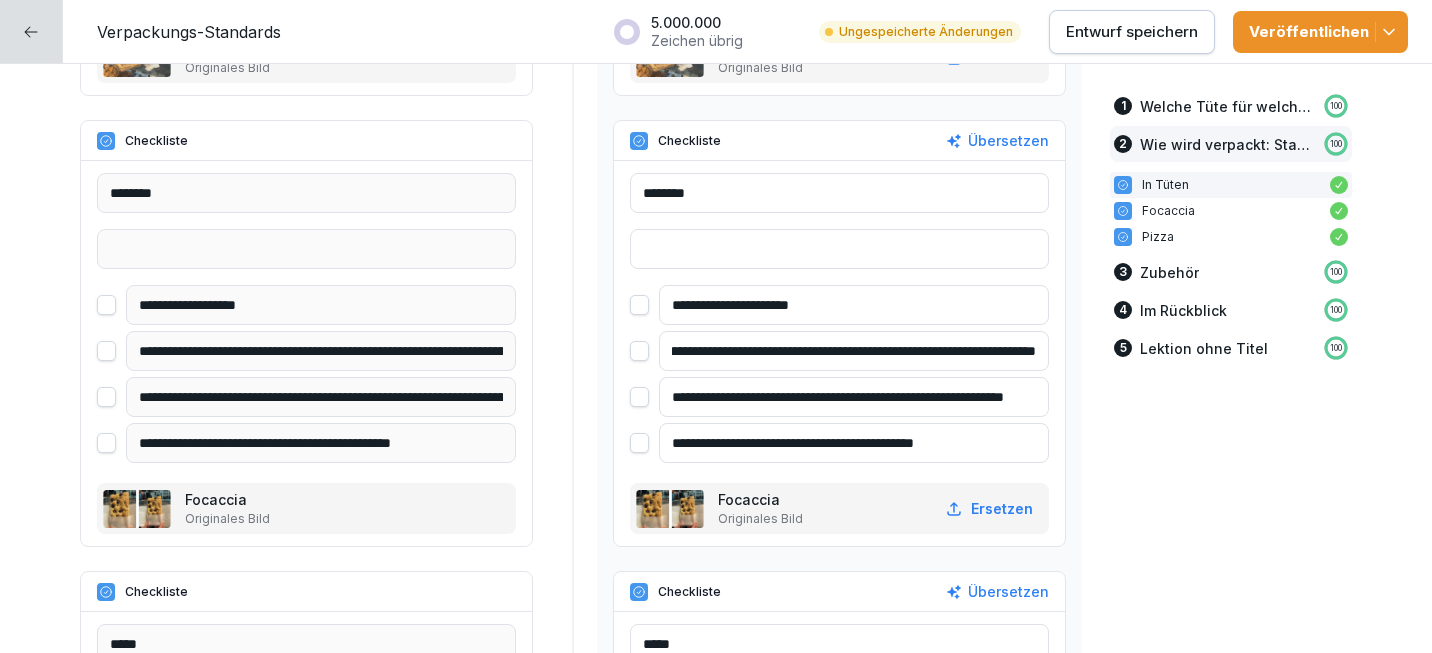scroll, scrollTop: 0, scrollLeft: 101, axis: horizontal 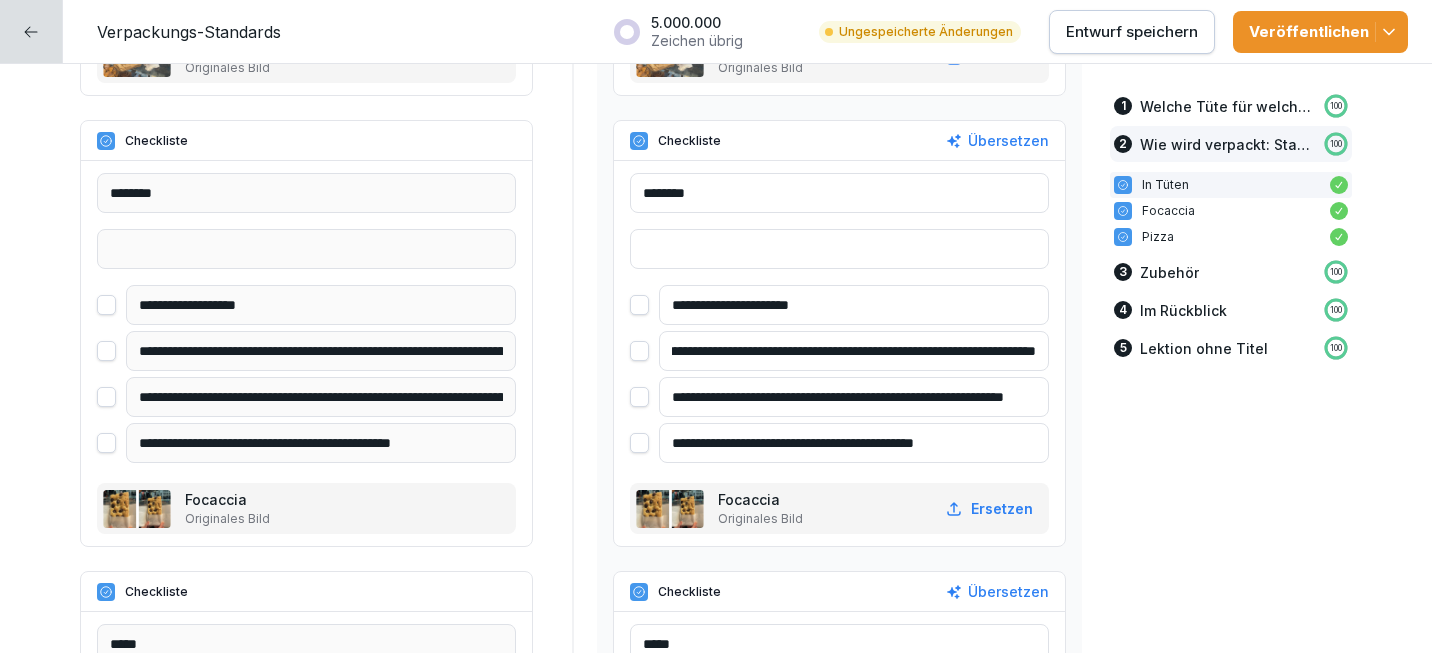 click on "**********" at bounding box center (854, 351) 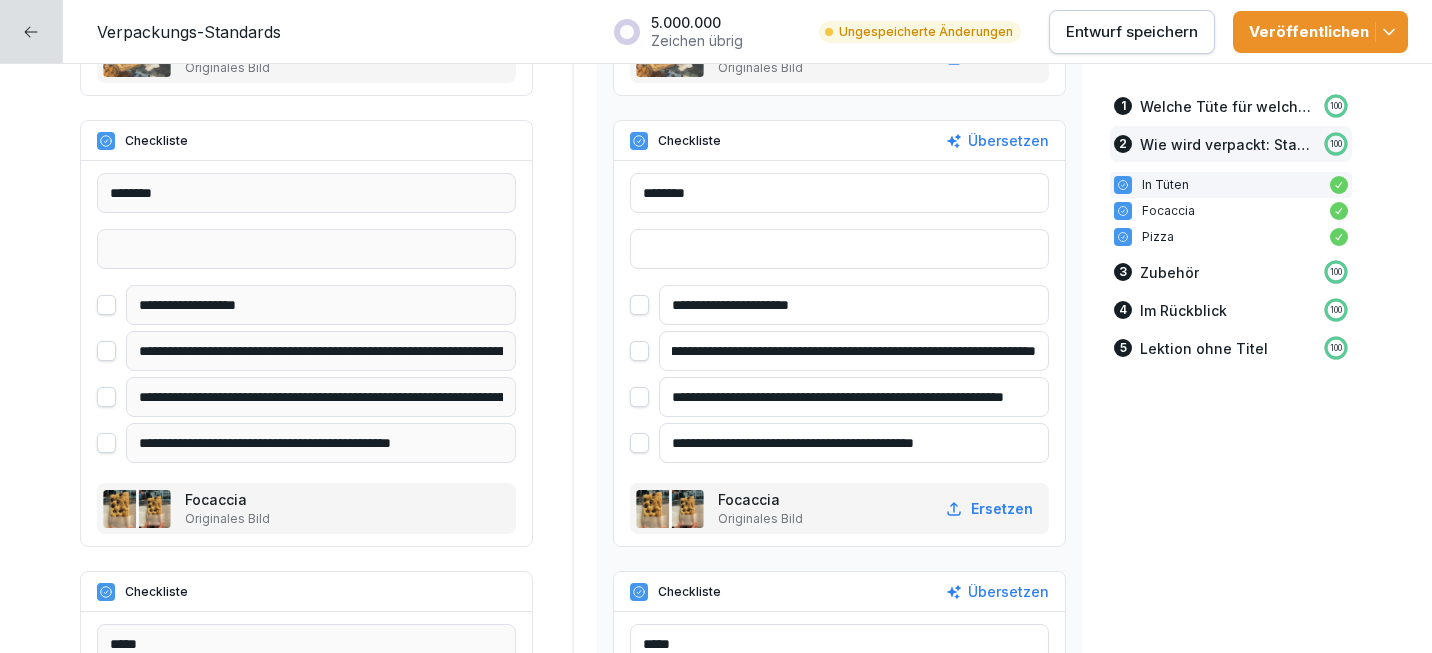 scroll, scrollTop: 0, scrollLeft: 252, axis: horizontal 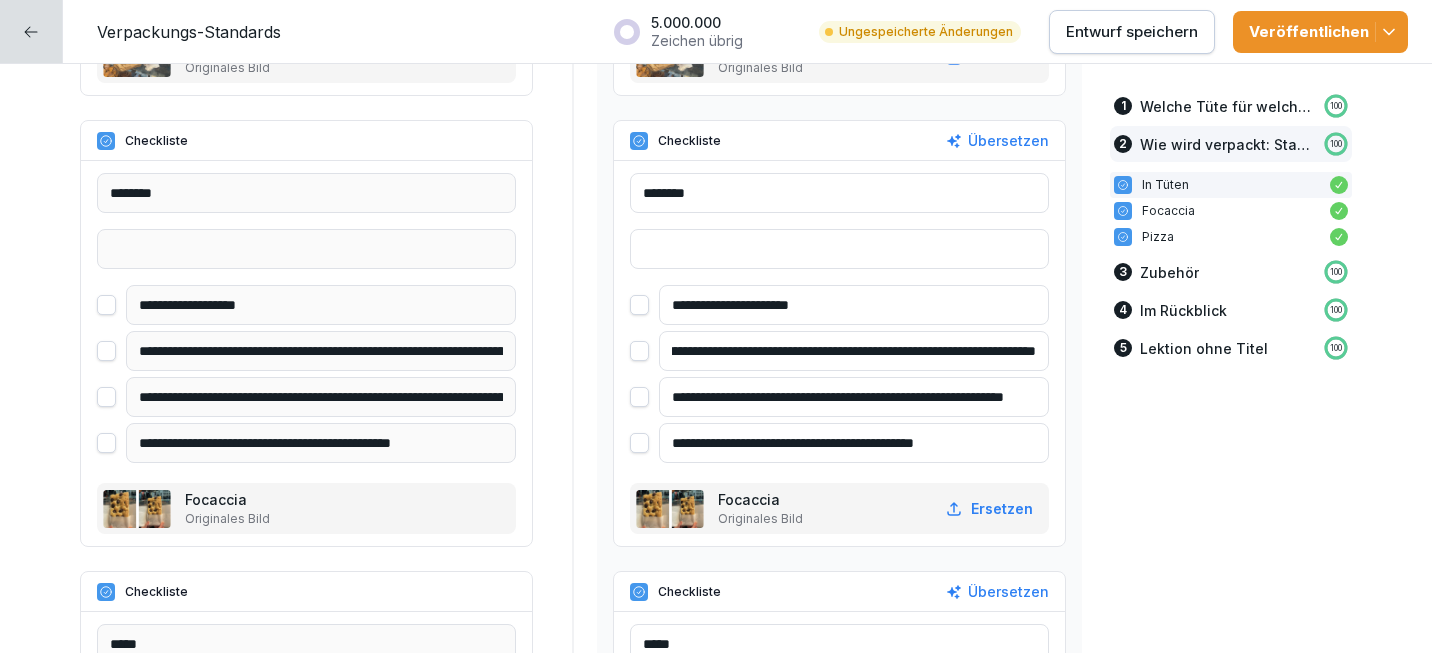 click on "**********" at bounding box center [854, 351] 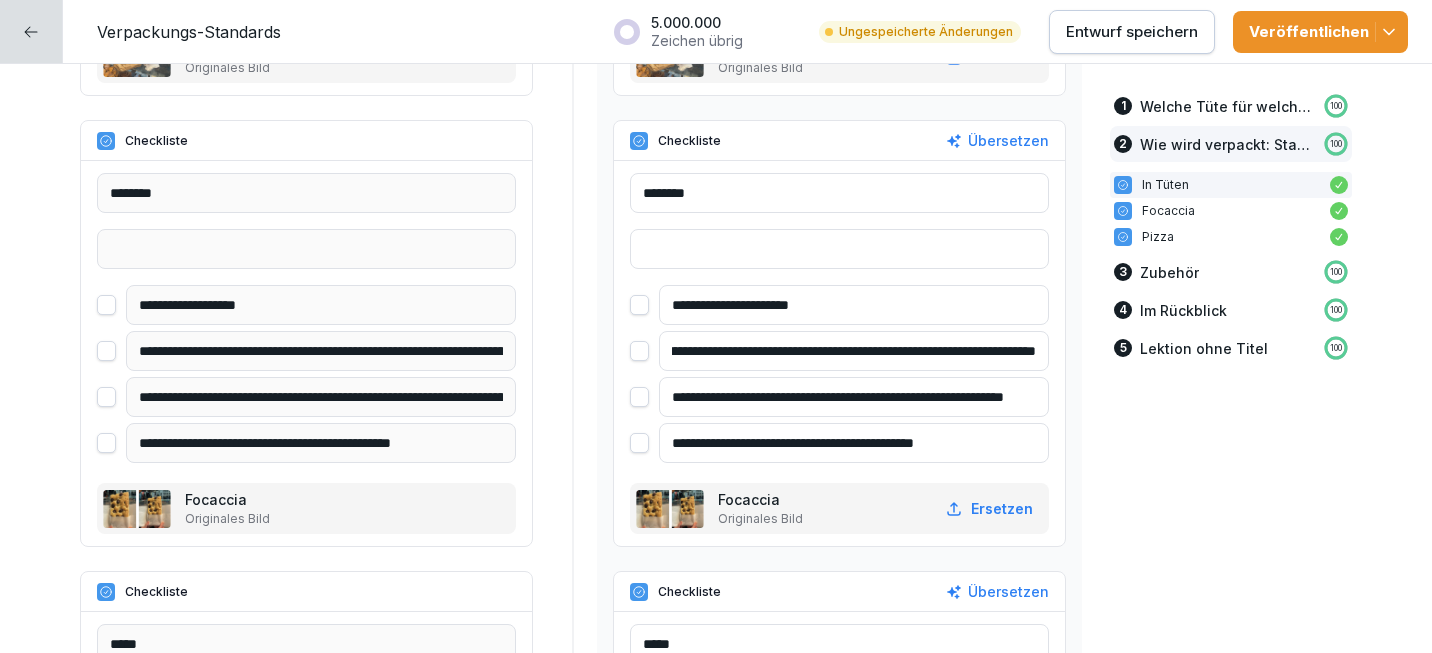 click on "**********" at bounding box center [854, 351] 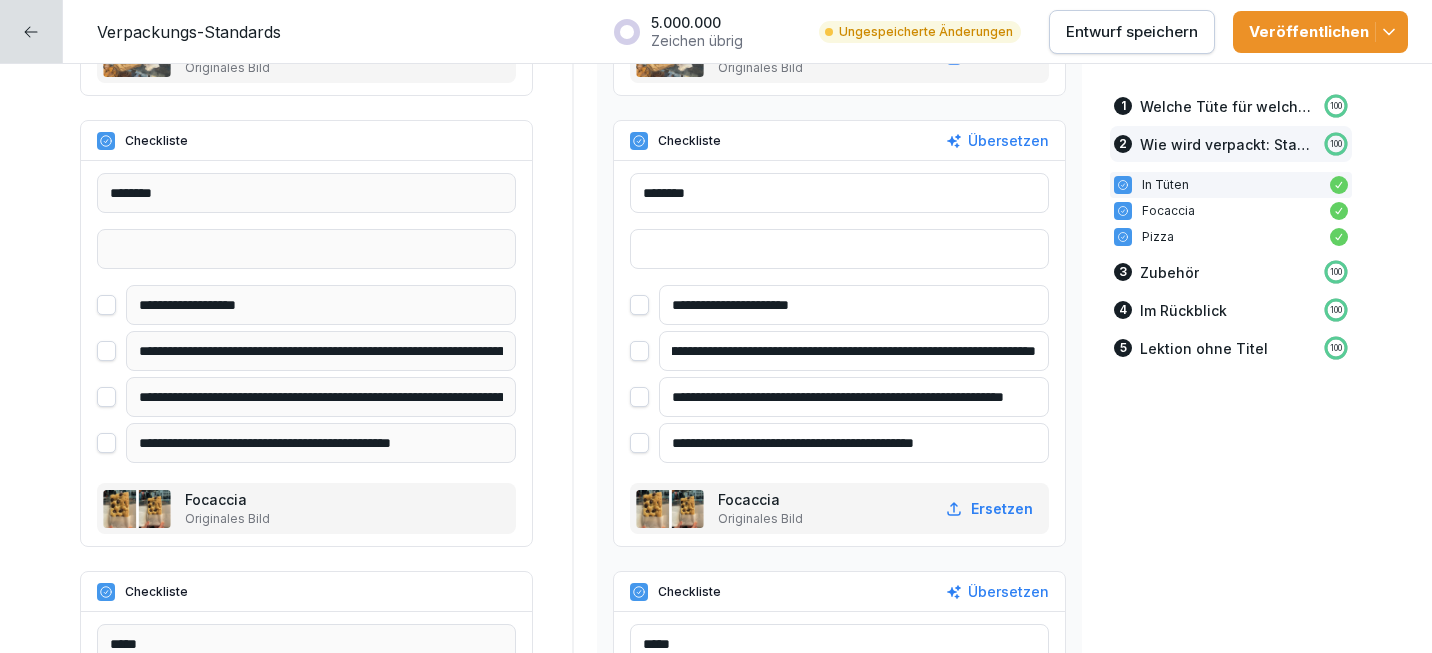 scroll, scrollTop: 0, scrollLeft: 420, axis: horizontal 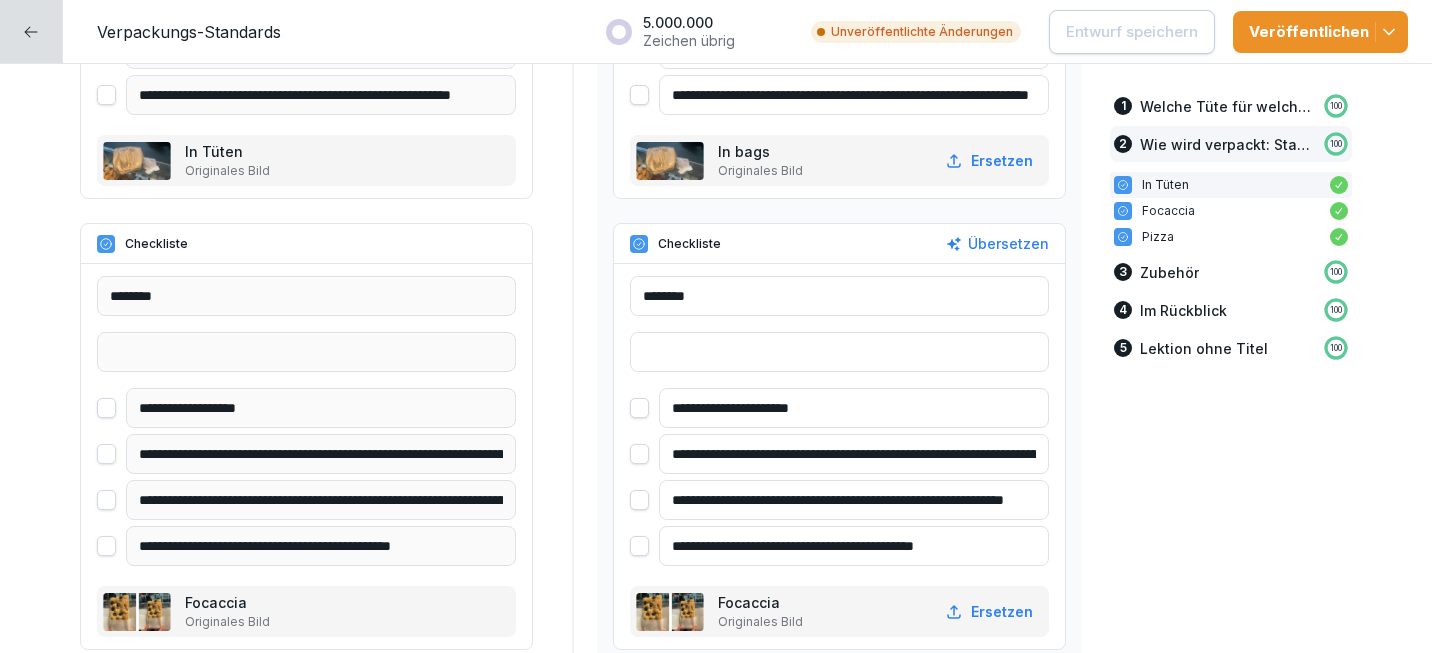 click 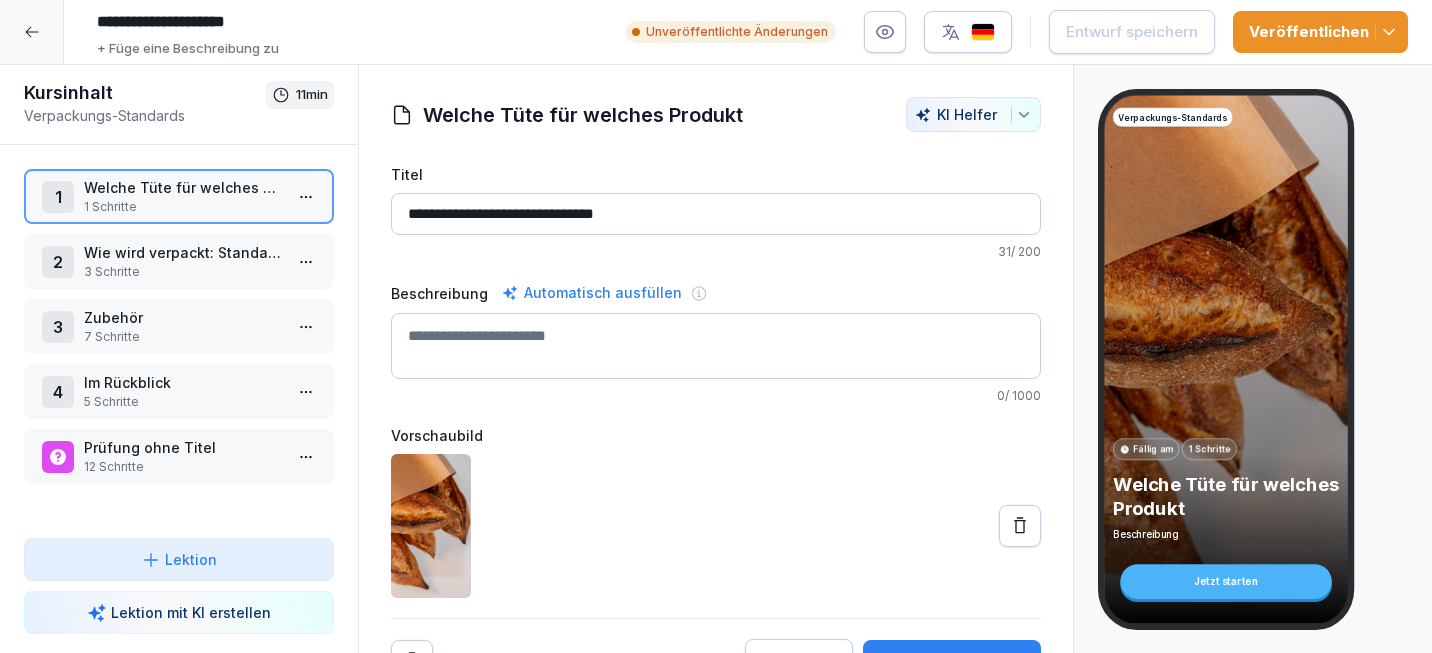 click on "7 Schritte" at bounding box center [183, 337] 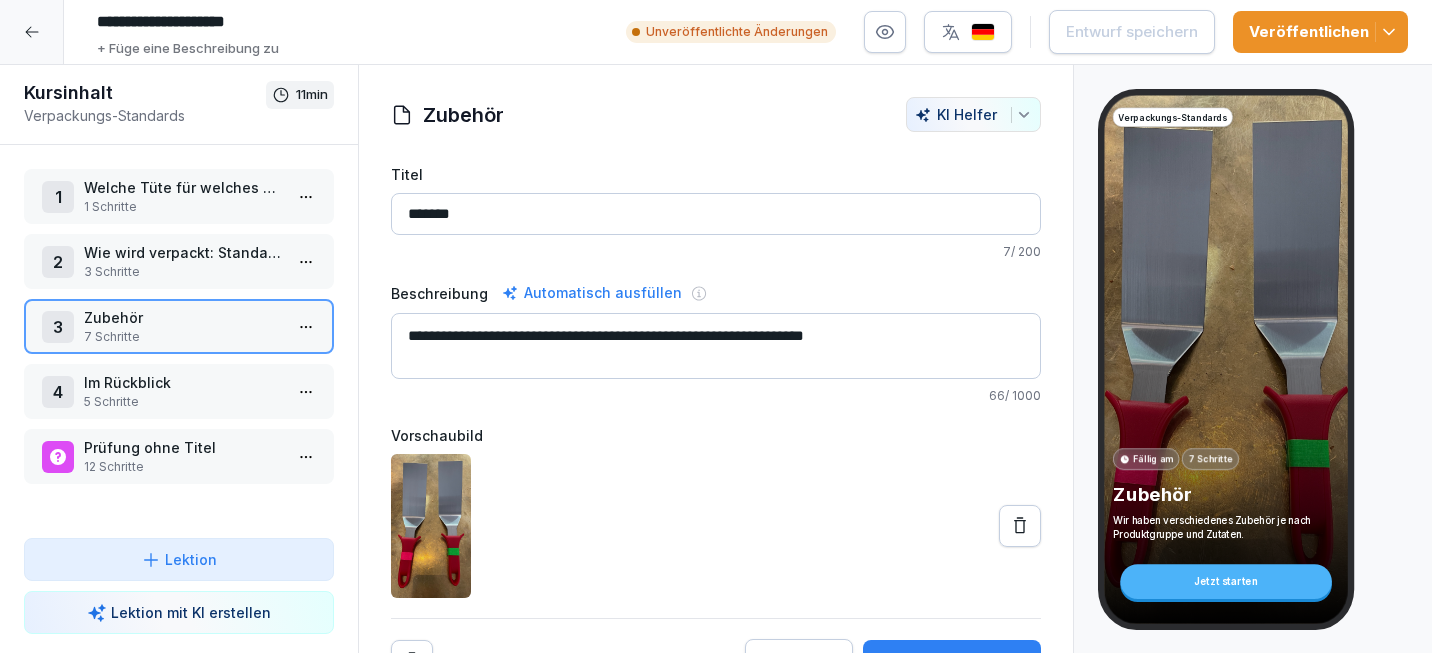 click on "Zubehör" at bounding box center (183, 317) 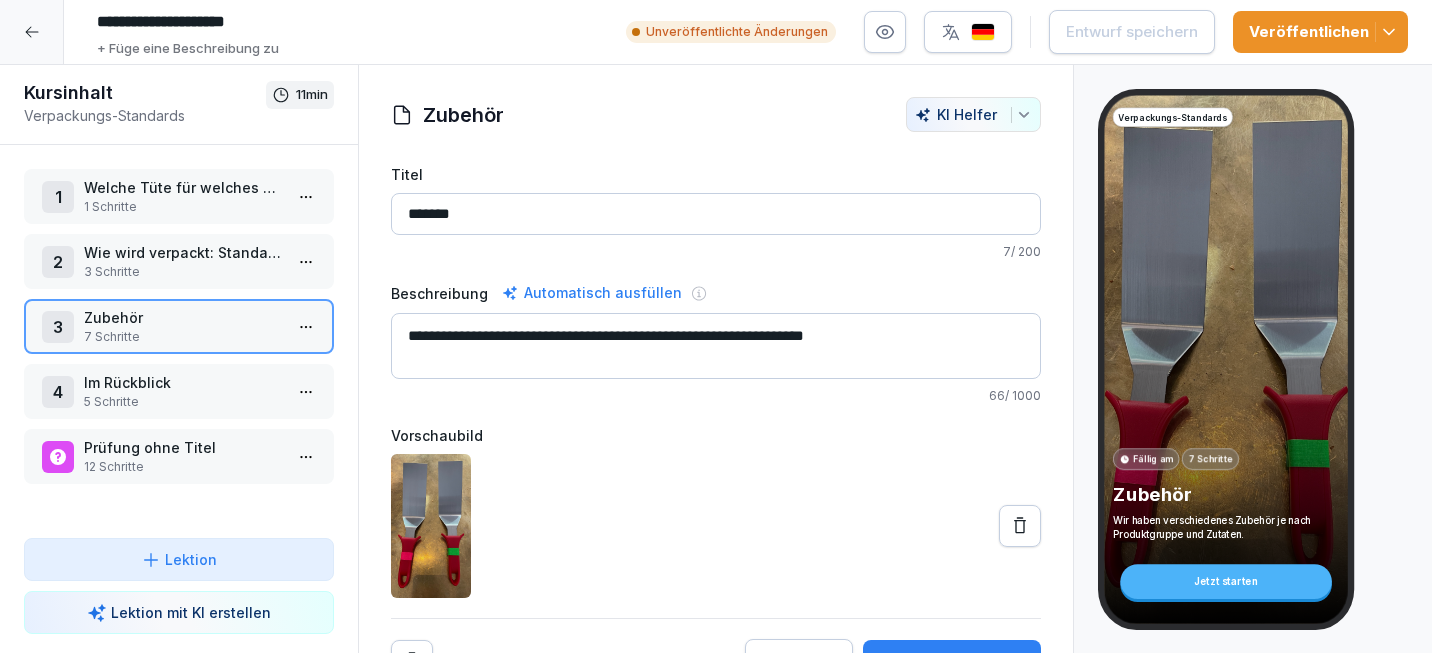 click on "**********" at bounding box center (716, 326) 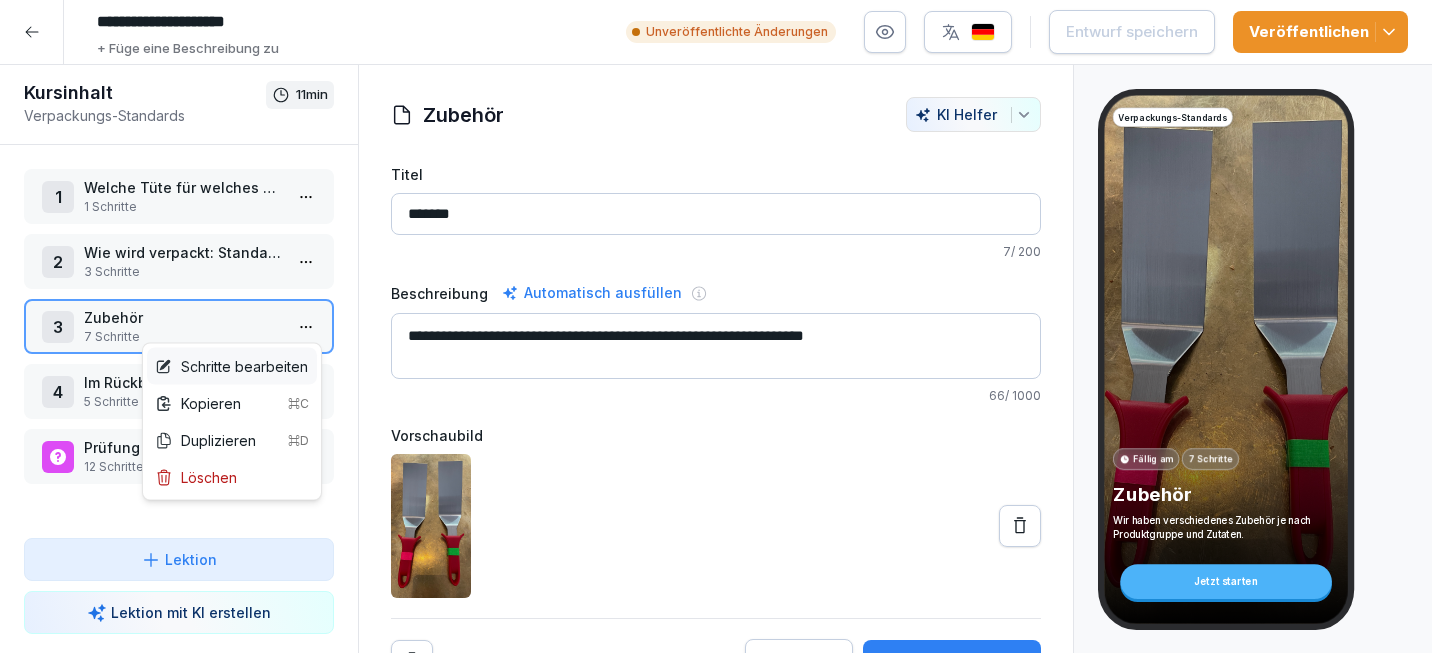 click on "Schritte bearbeiten" at bounding box center [231, 366] 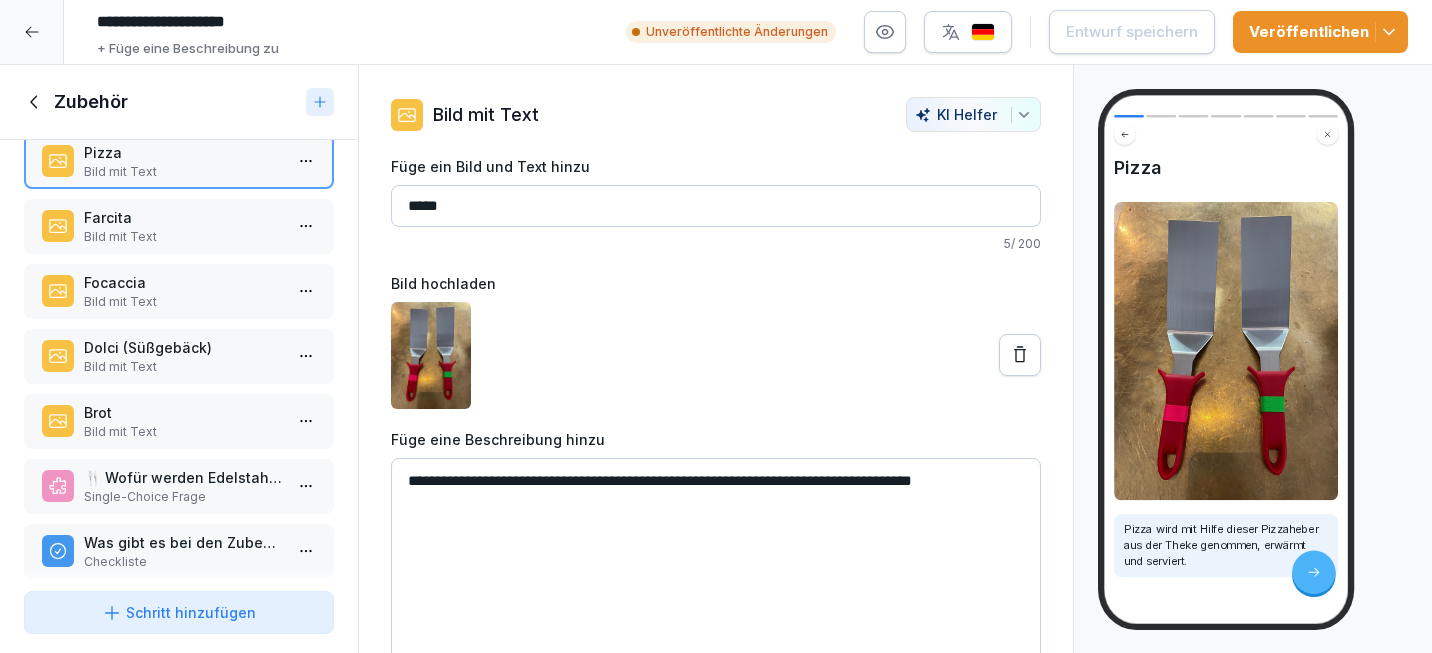scroll, scrollTop: 49, scrollLeft: 0, axis: vertical 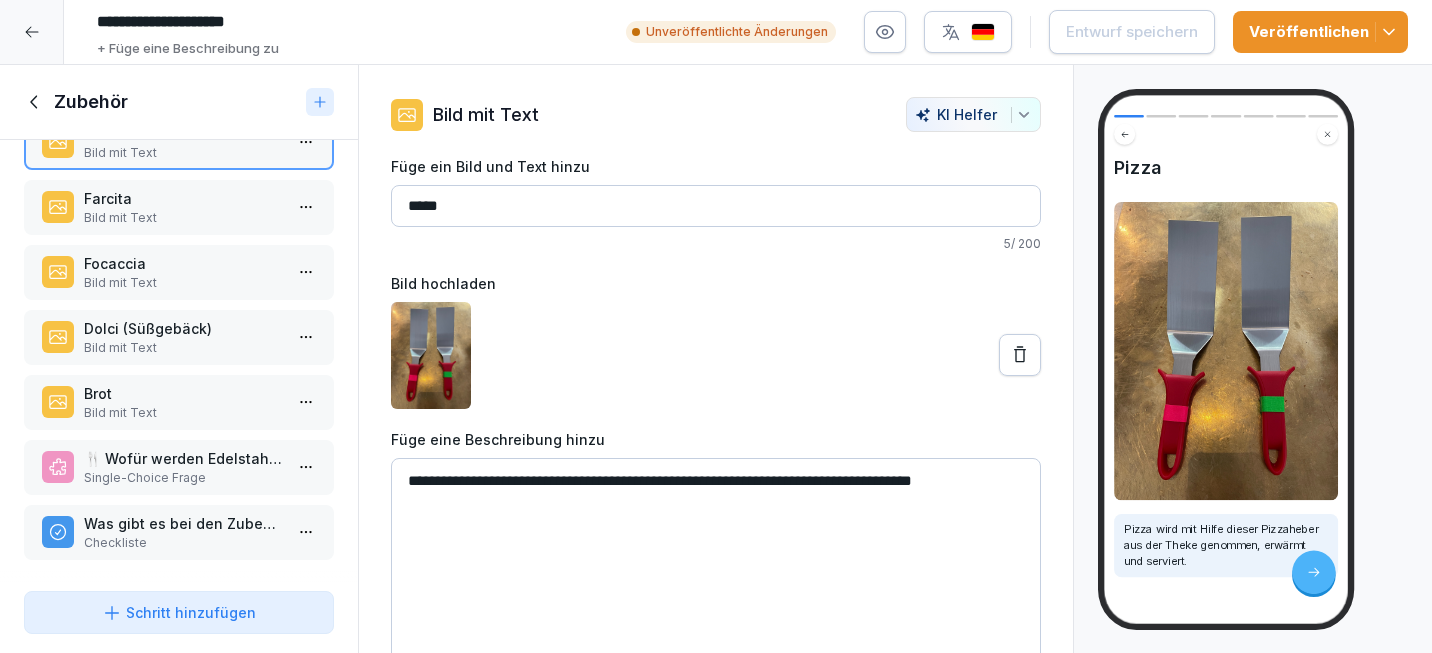 click on "Single-Choice Frage" at bounding box center (183, 478) 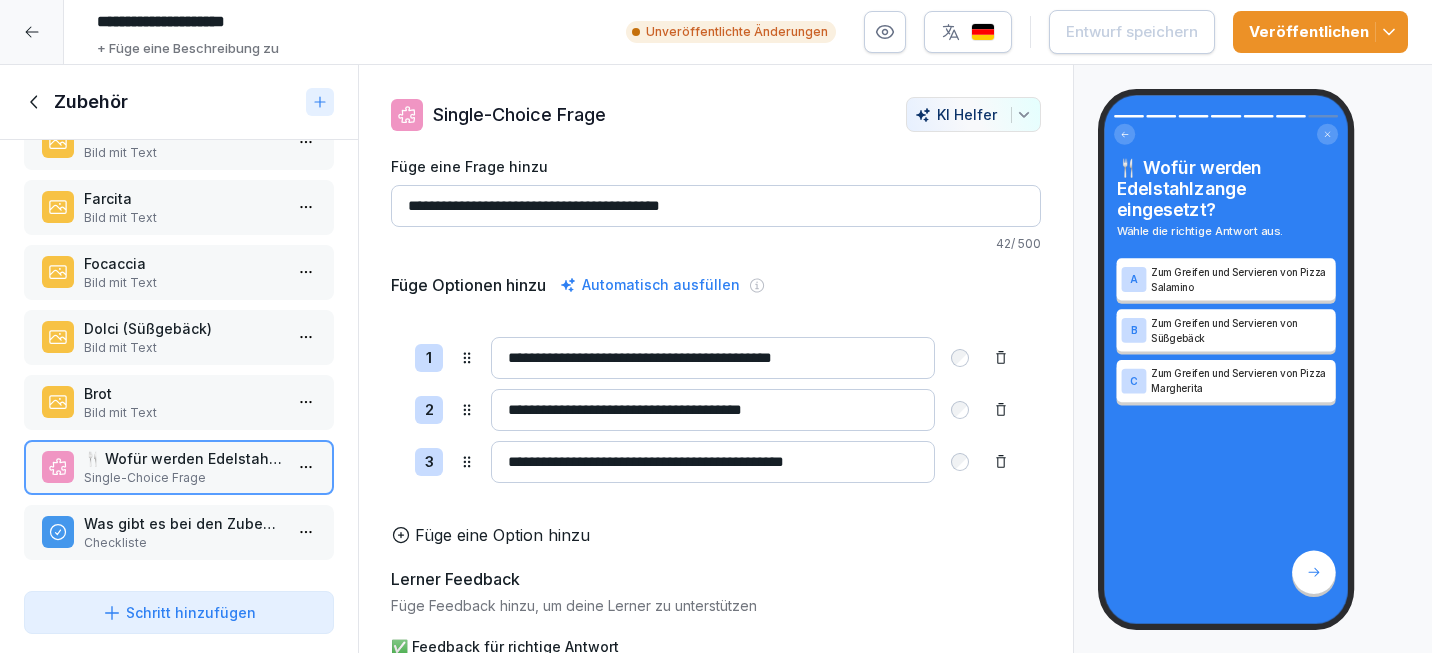 click on "Checkliste" at bounding box center [183, 543] 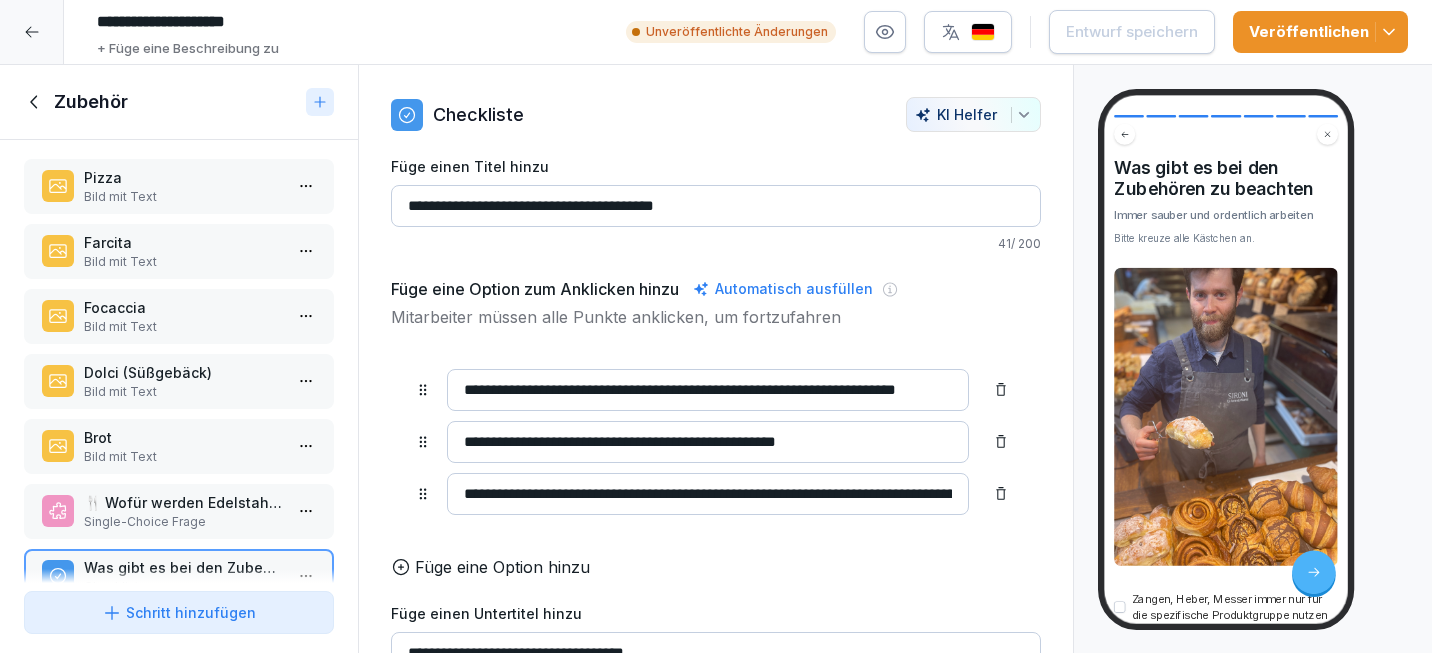 scroll, scrollTop: 0, scrollLeft: 0, axis: both 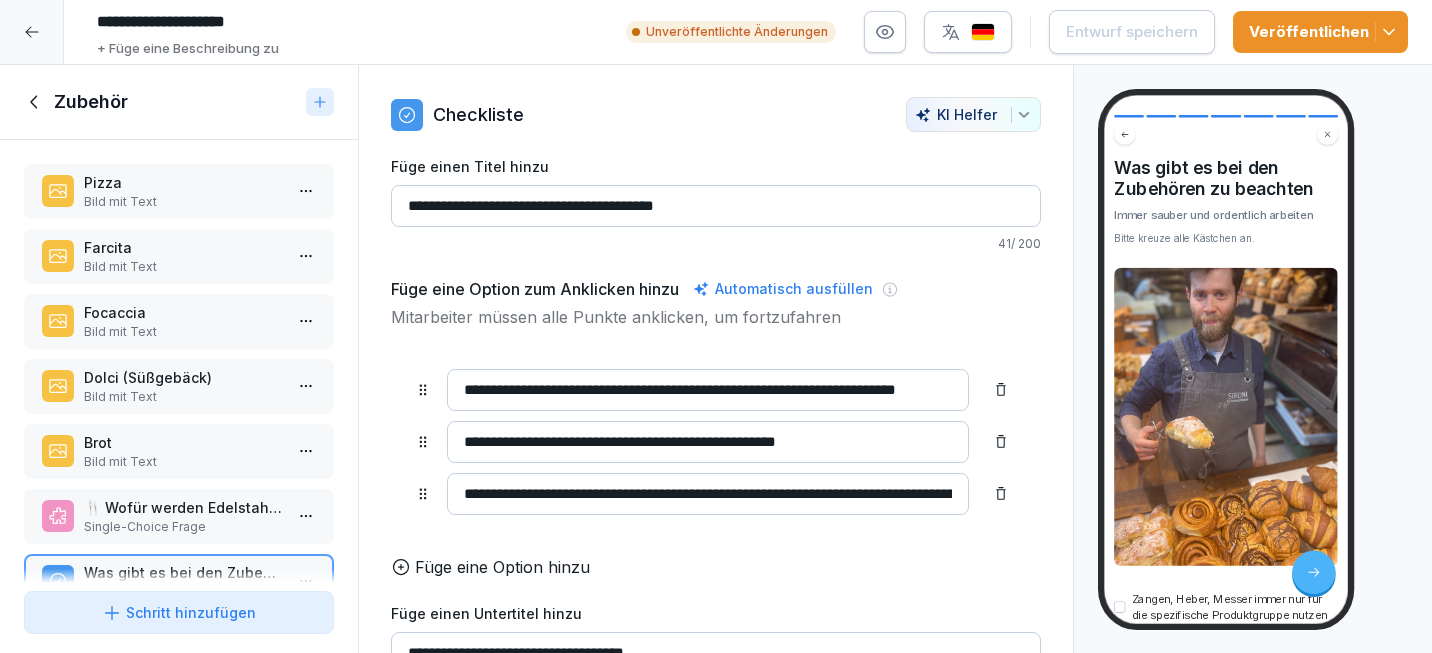 click on "Dolci (Süßgebäck)" at bounding box center (183, 377) 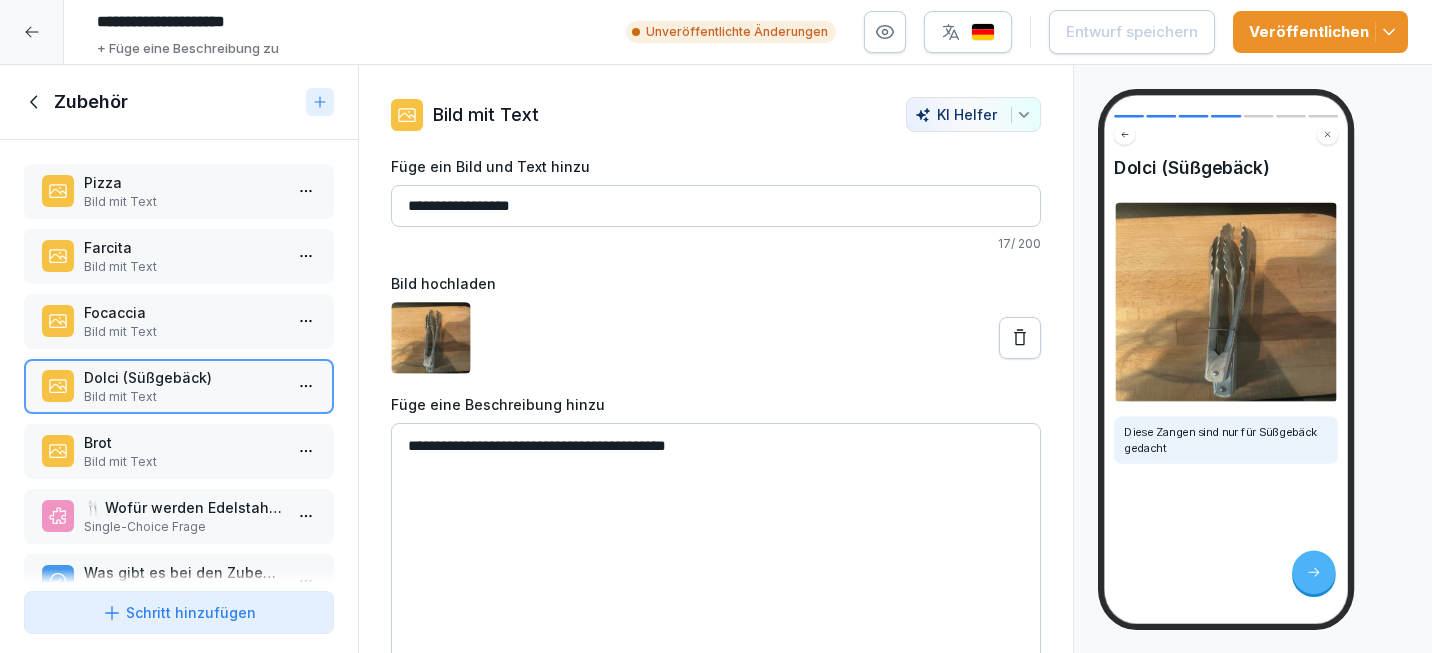 click on "Focaccia Bild mit Text" at bounding box center [183, 321] 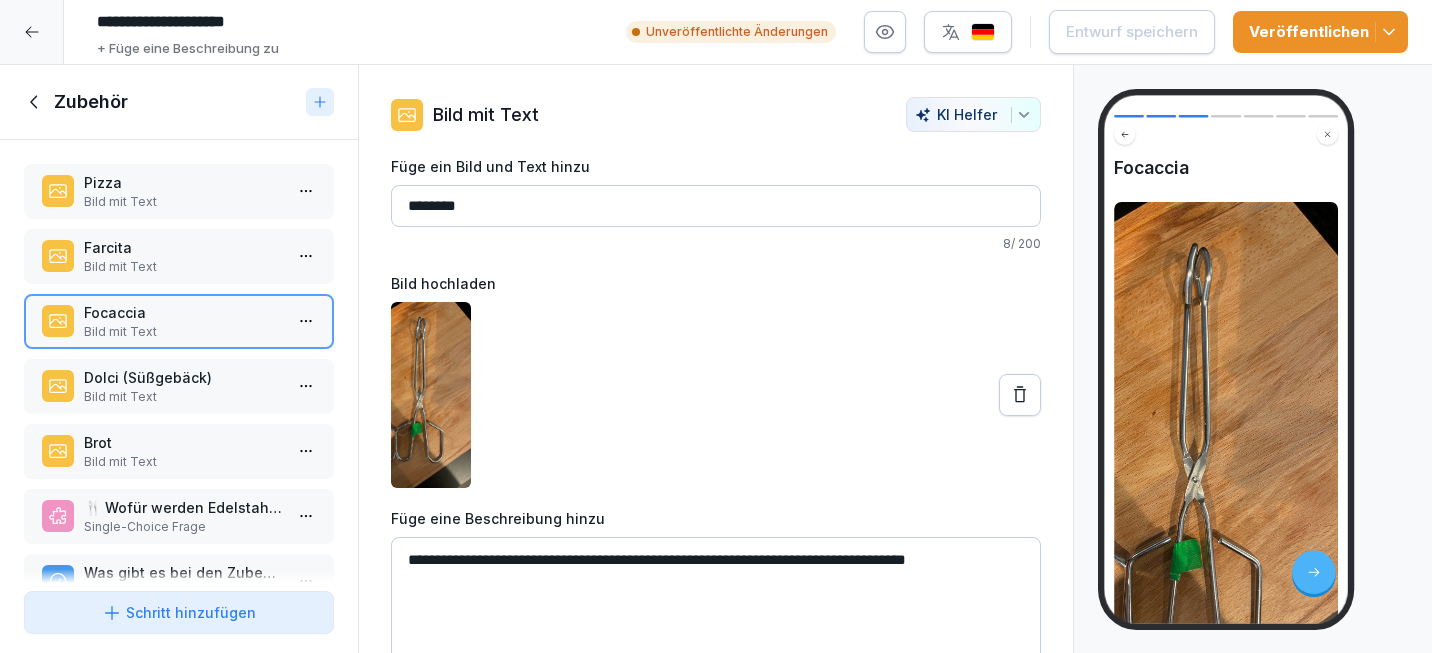 click on "Farcita" at bounding box center (183, 247) 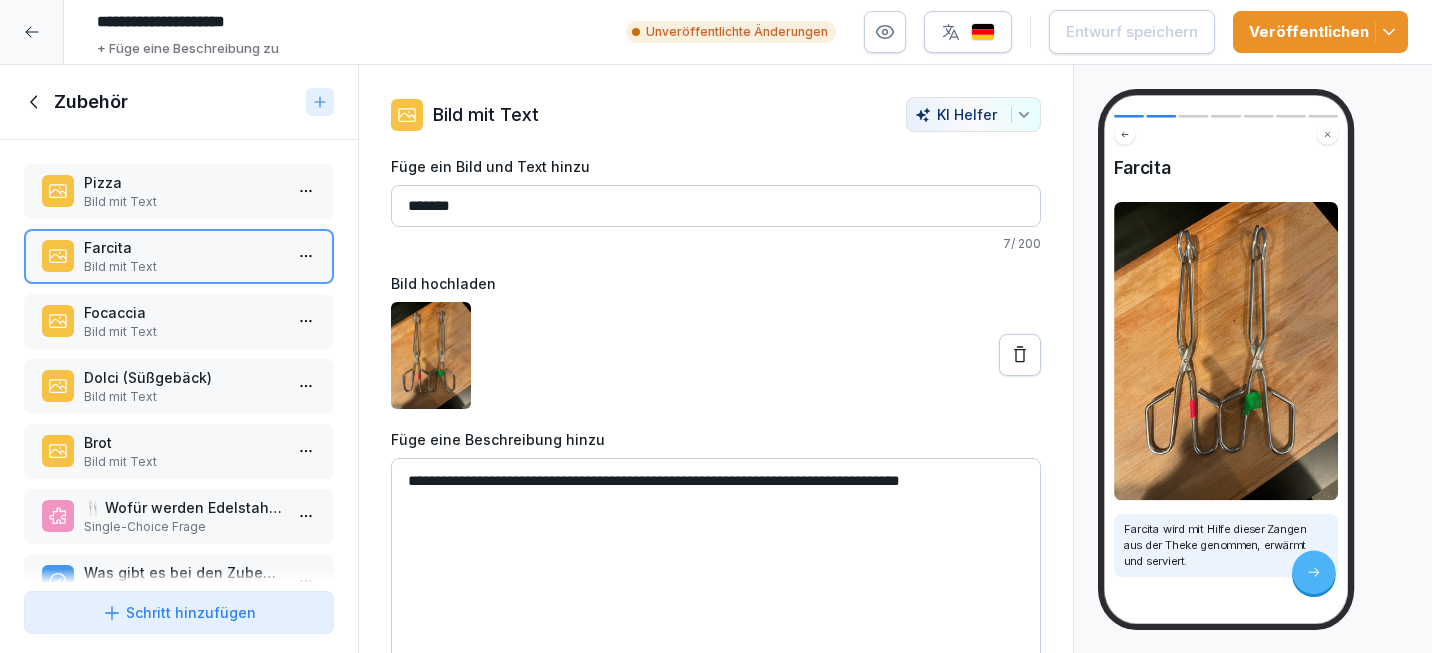 click on "Bild mit Text" at bounding box center [183, 202] 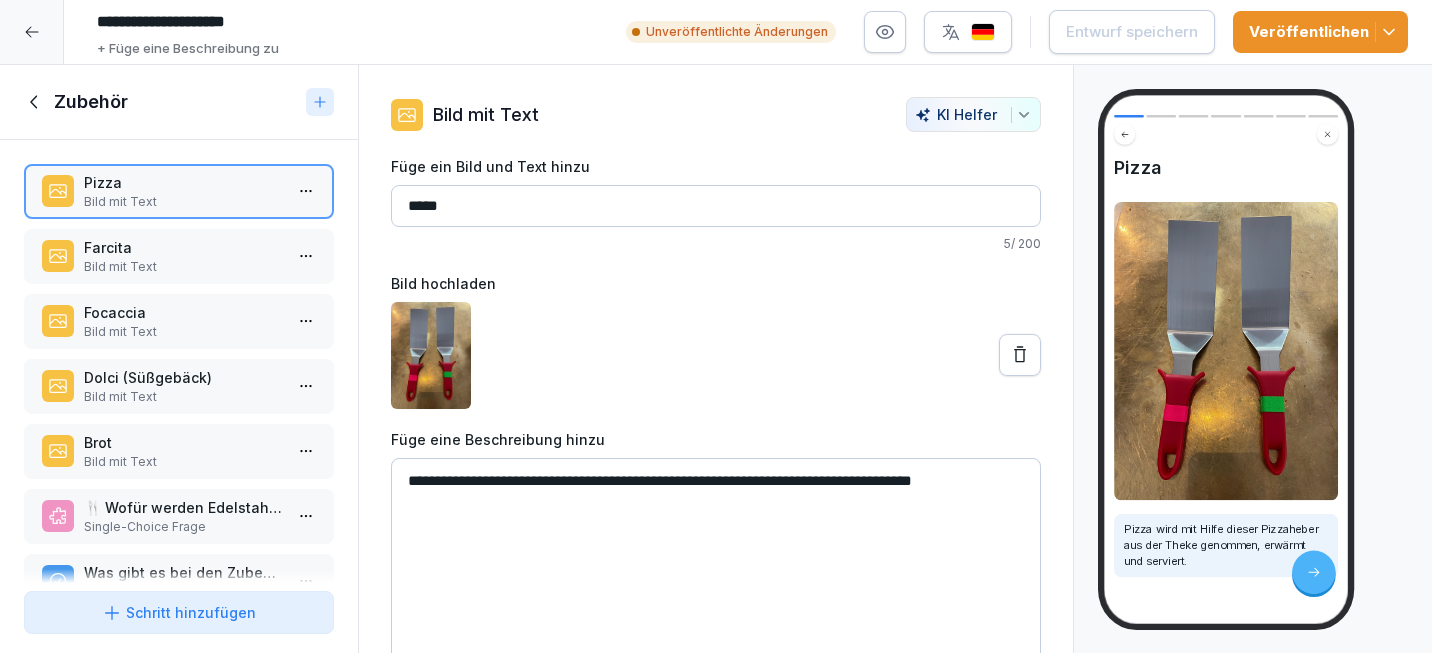 click 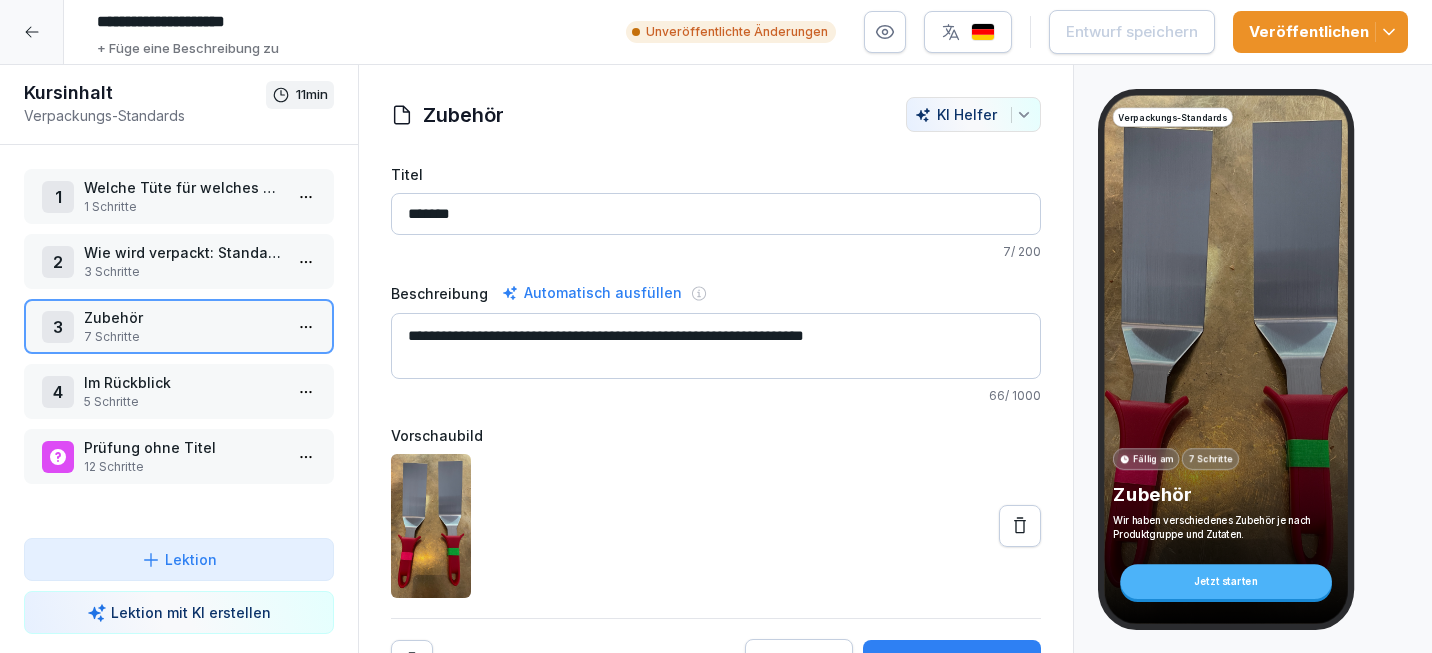click on "Prüfung ohne Titel" at bounding box center (183, 447) 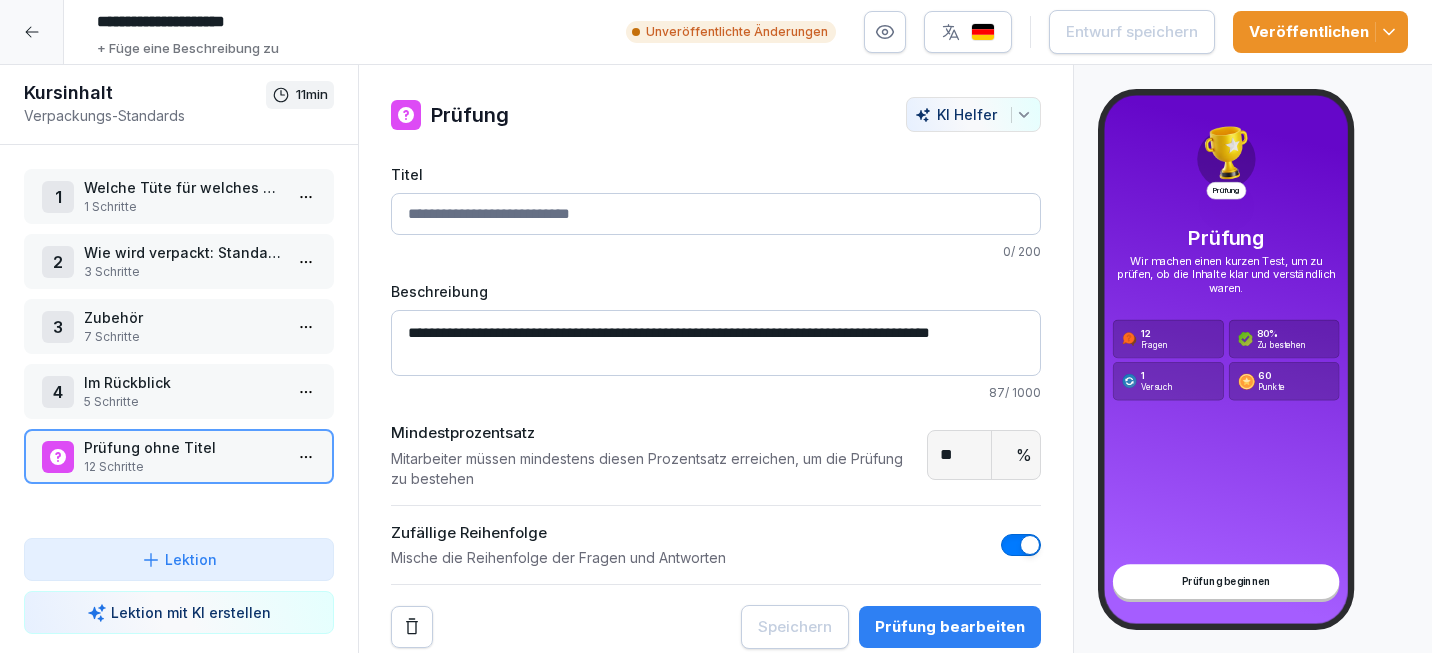click on "**********" at bounding box center (716, 326) 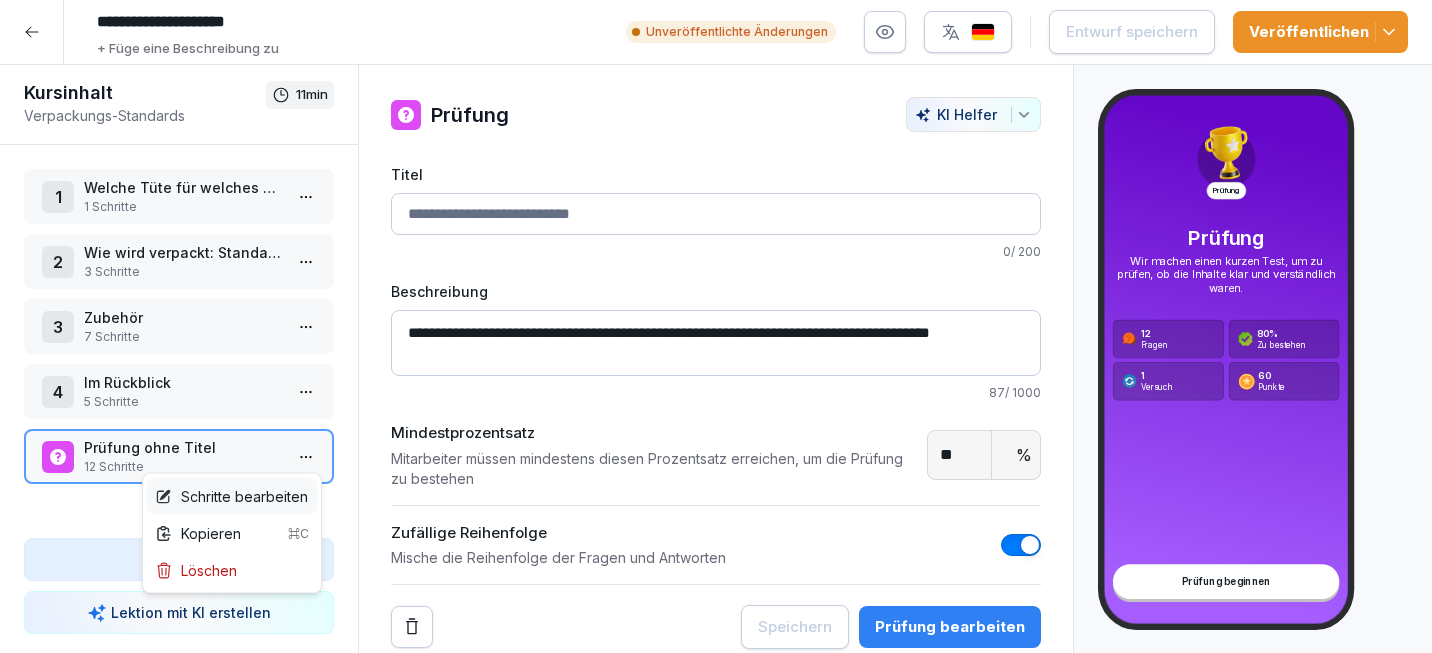 click on "Schritte bearbeiten" at bounding box center [231, 496] 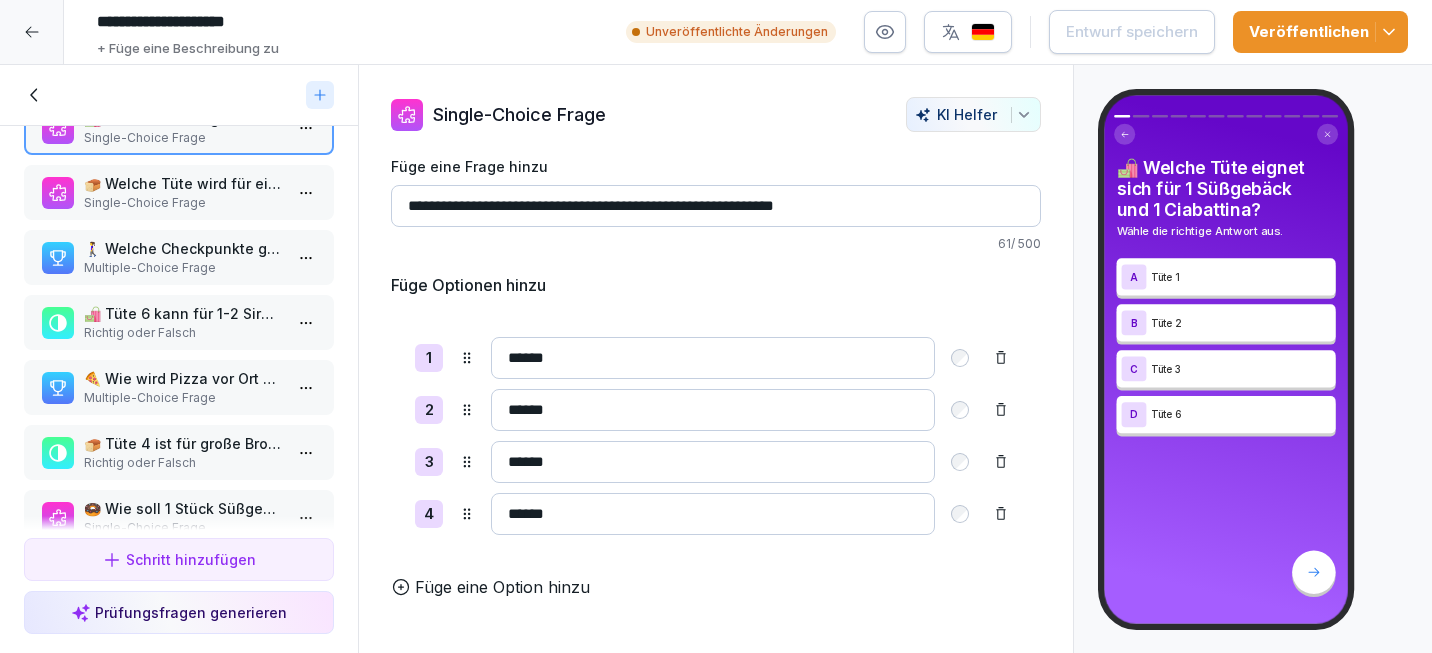 scroll, scrollTop: 0, scrollLeft: 0, axis: both 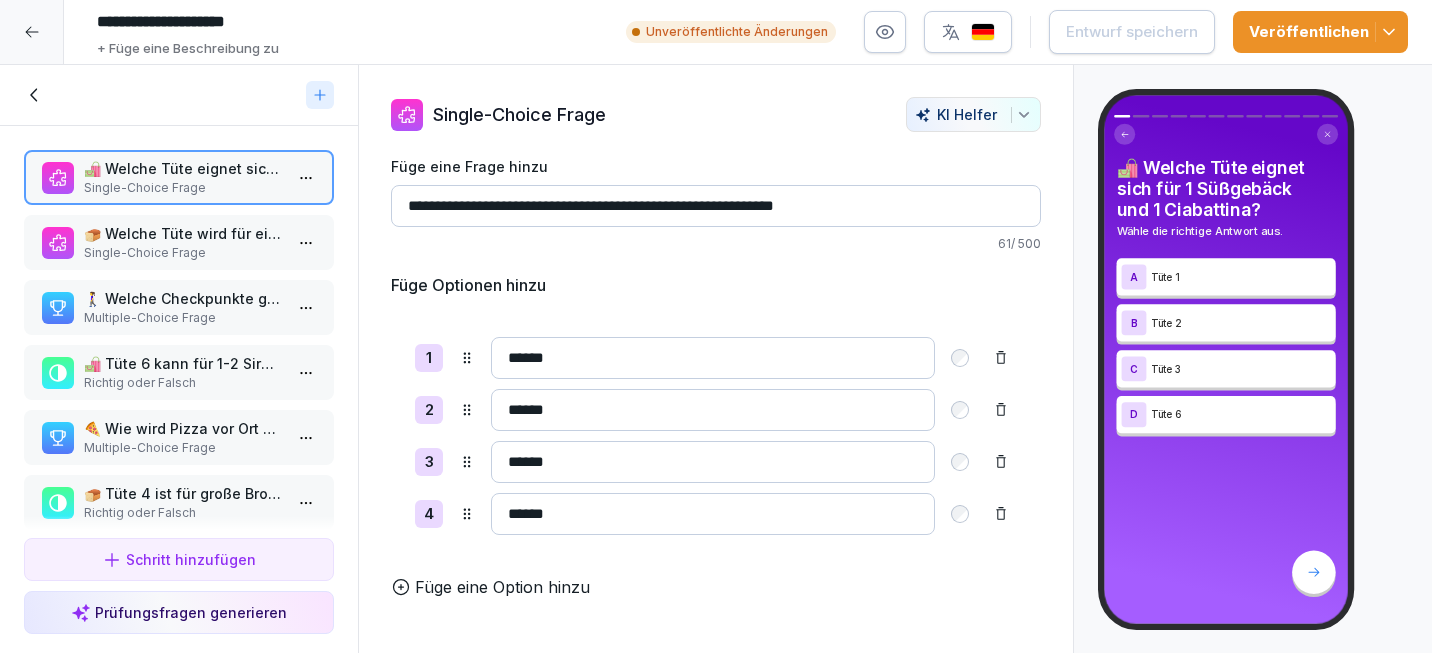 click 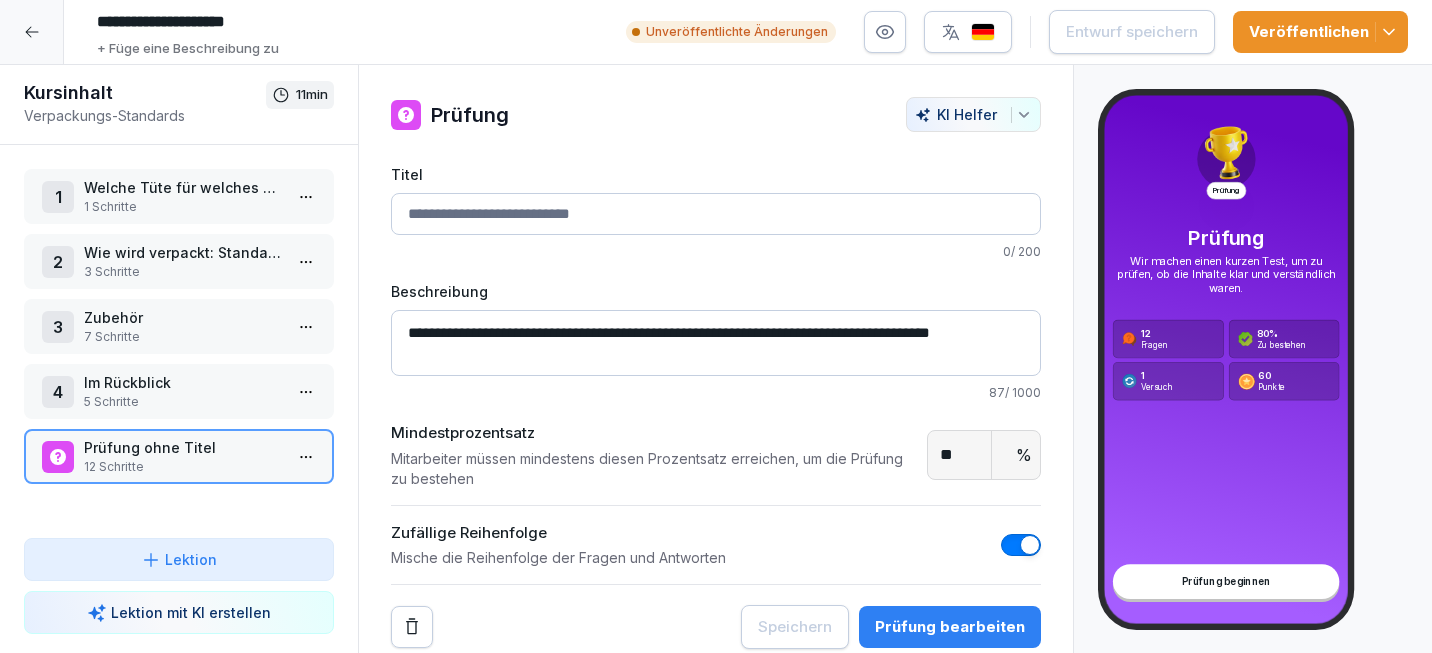 click on "**********" at bounding box center [716, 326] 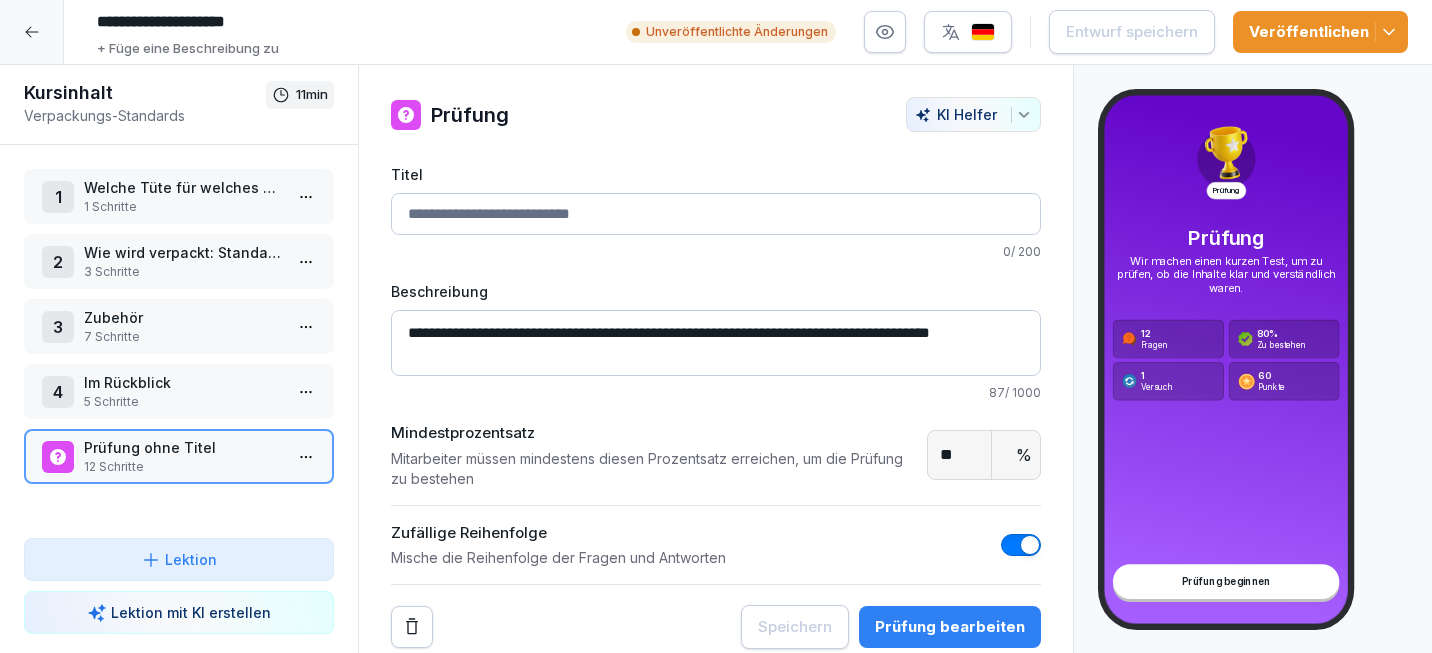click on "**********" at bounding box center [716, 326] 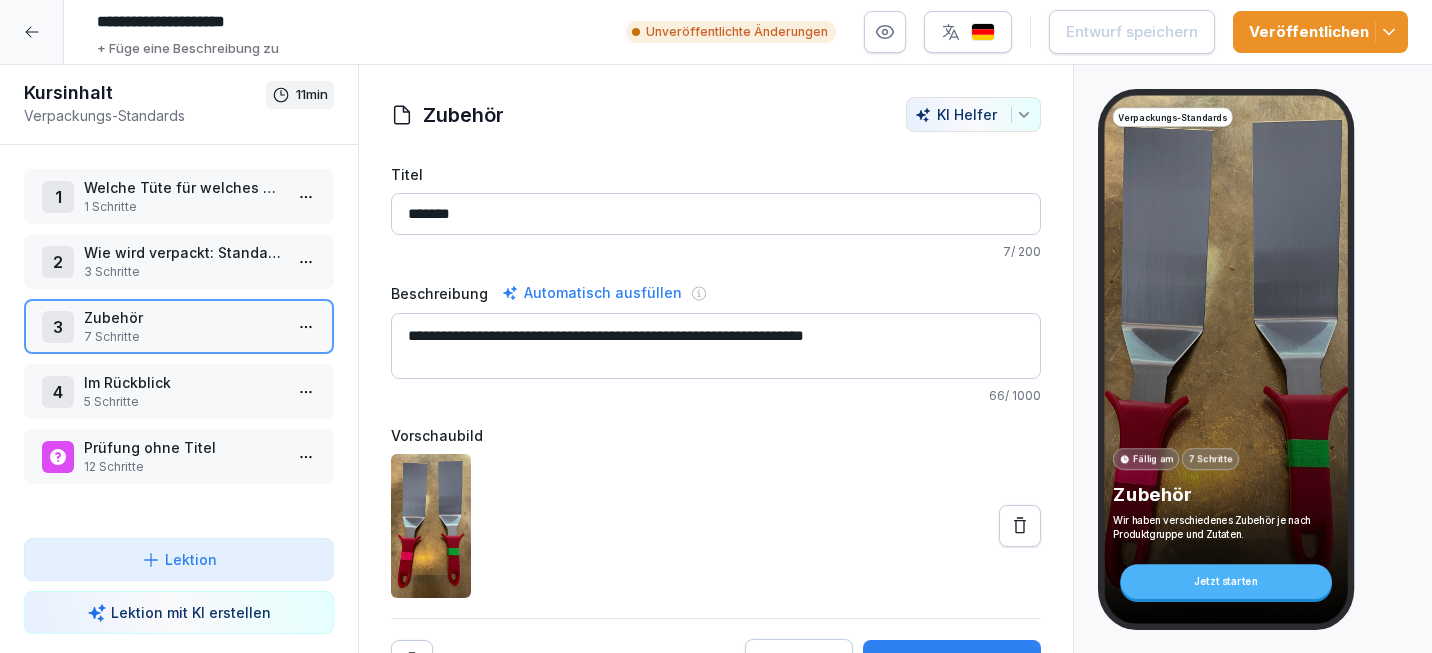click on "Im Rückblick" at bounding box center [183, 382] 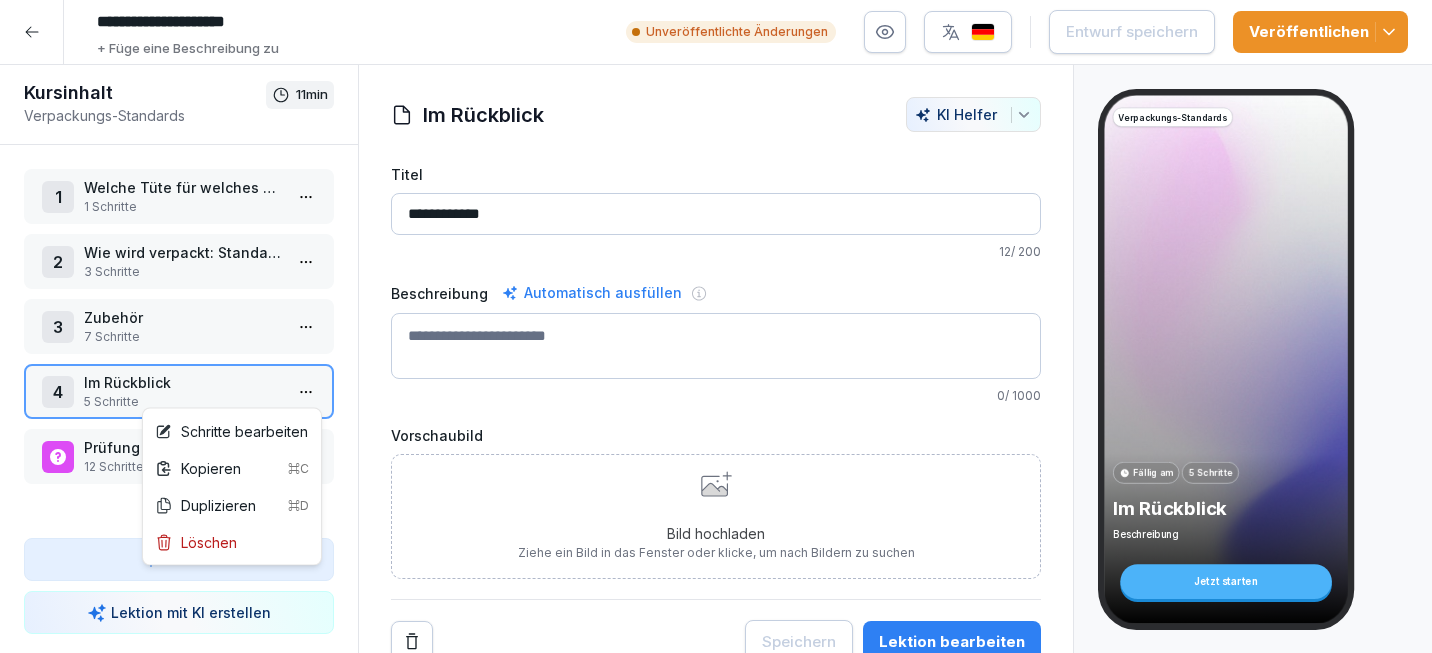 click on "**********" at bounding box center [716, 326] 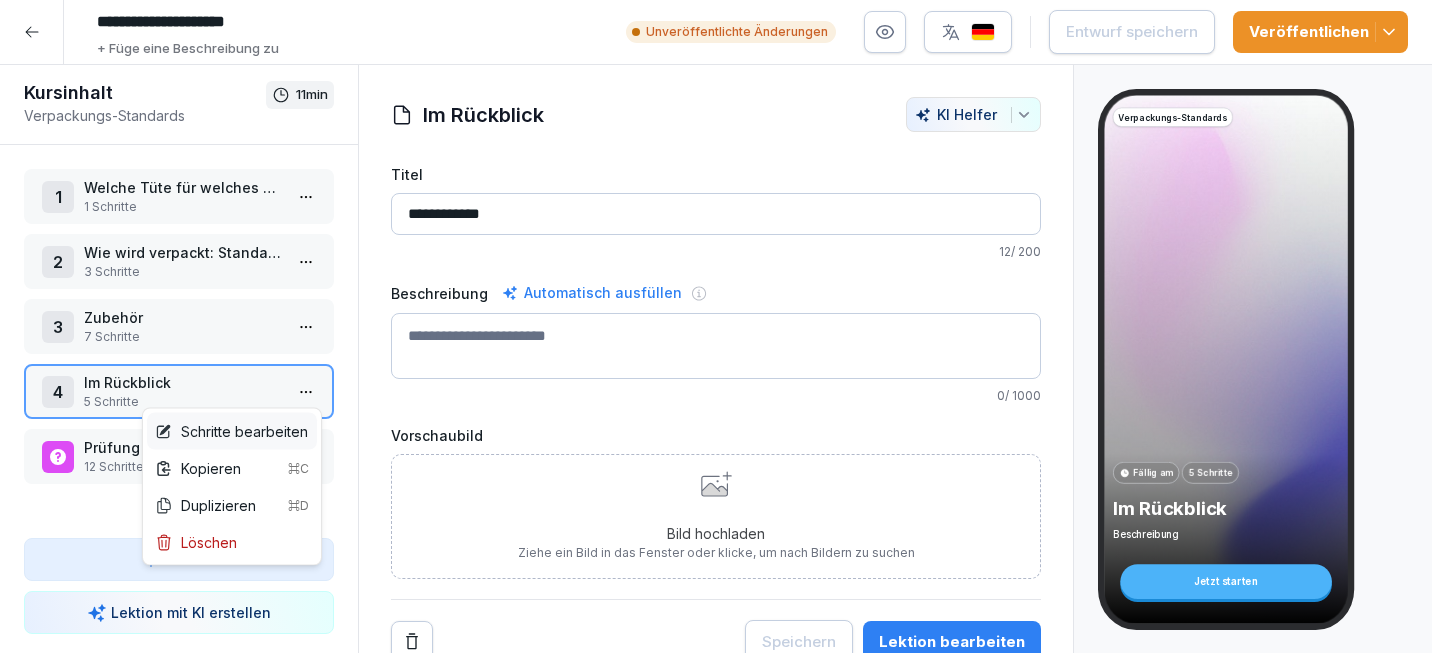 click on "Schritte bearbeiten" at bounding box center (231, 431) 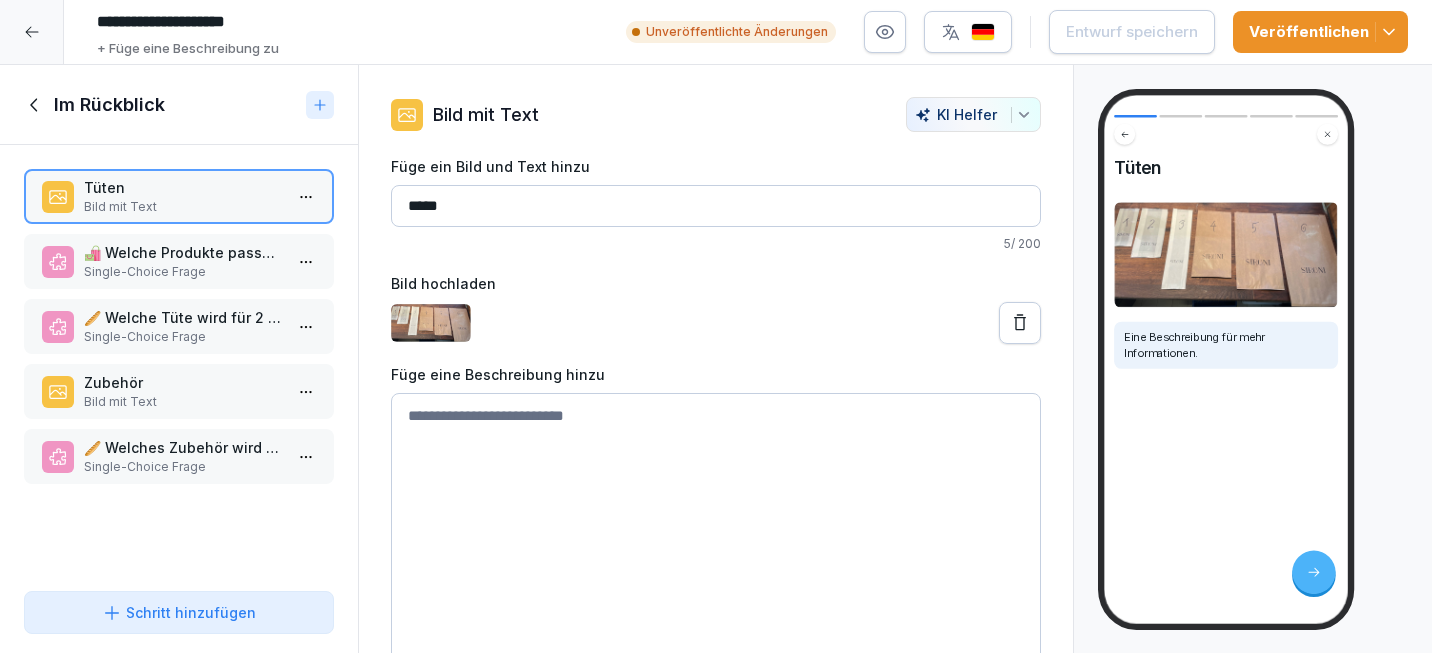 click on "Bild mit Text" at bounding box center (183, 402) 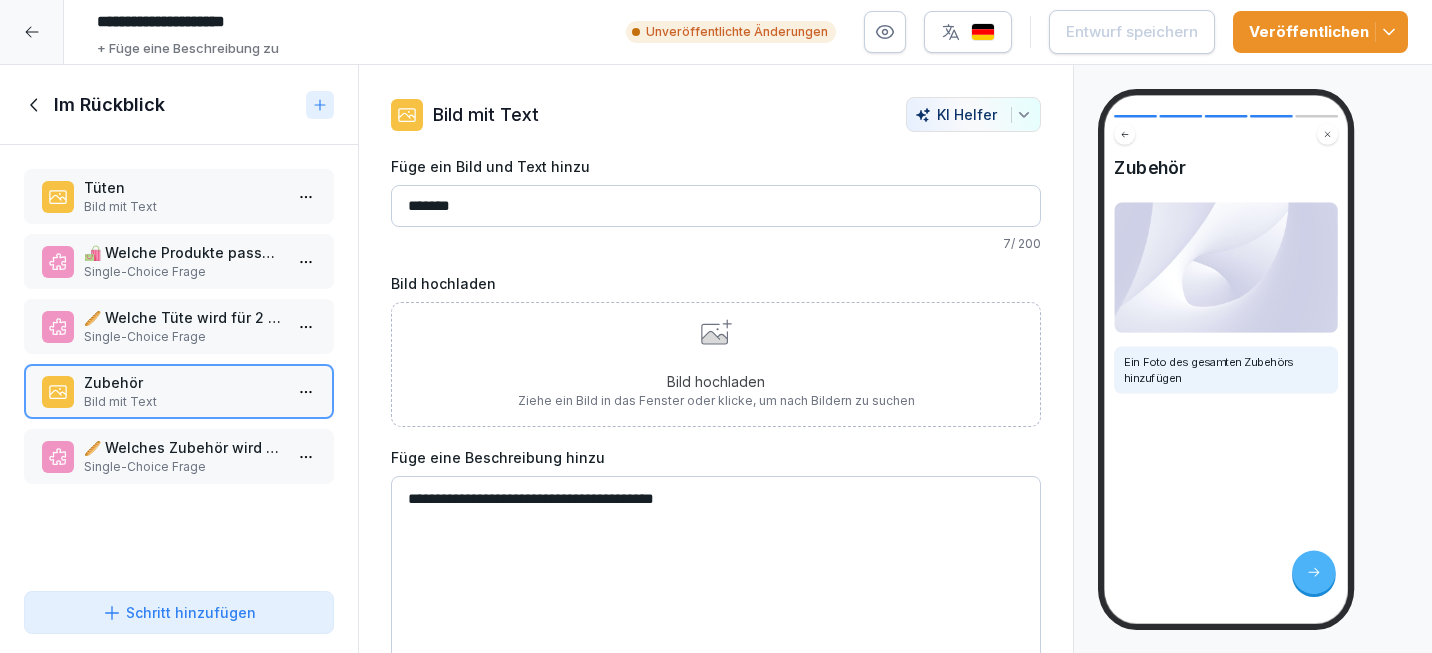 click on "Bild mit Text" at bounding box center (183, 207) 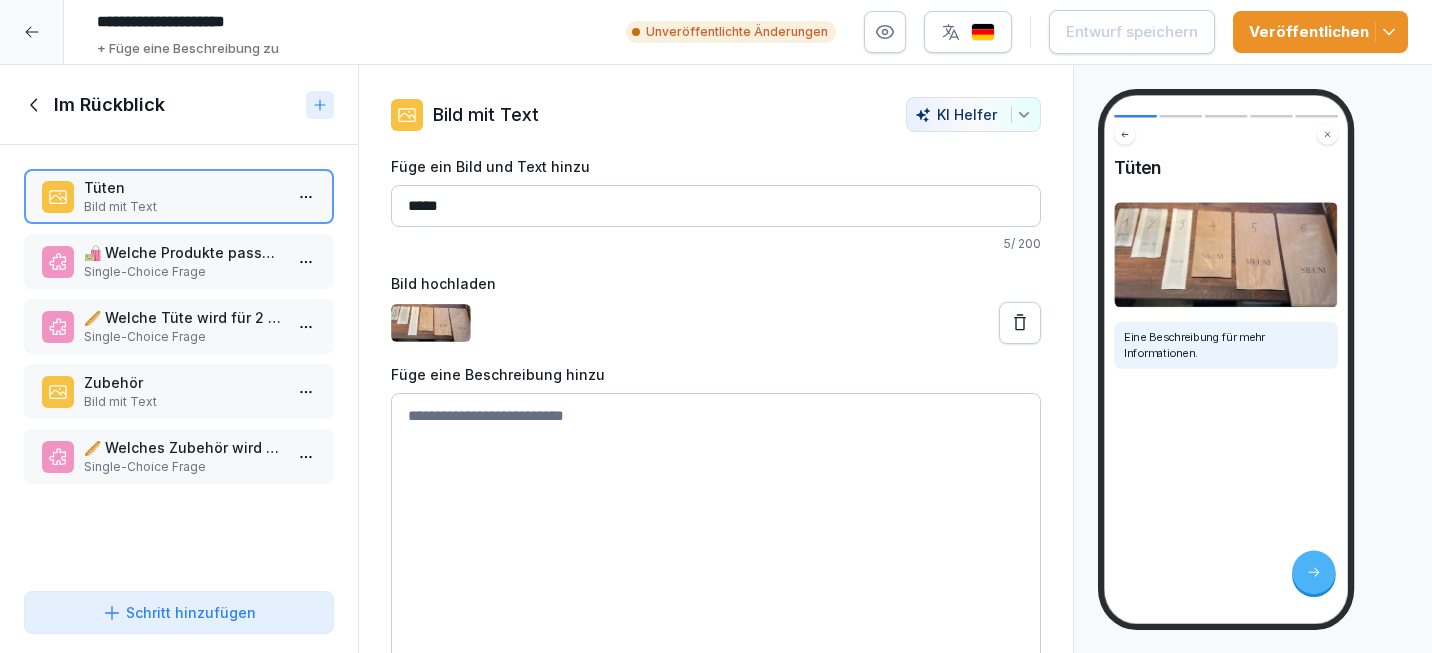 click on "🛍️ Welche Produkte passen in Tüte 5?" at bounding box center (183, 252) 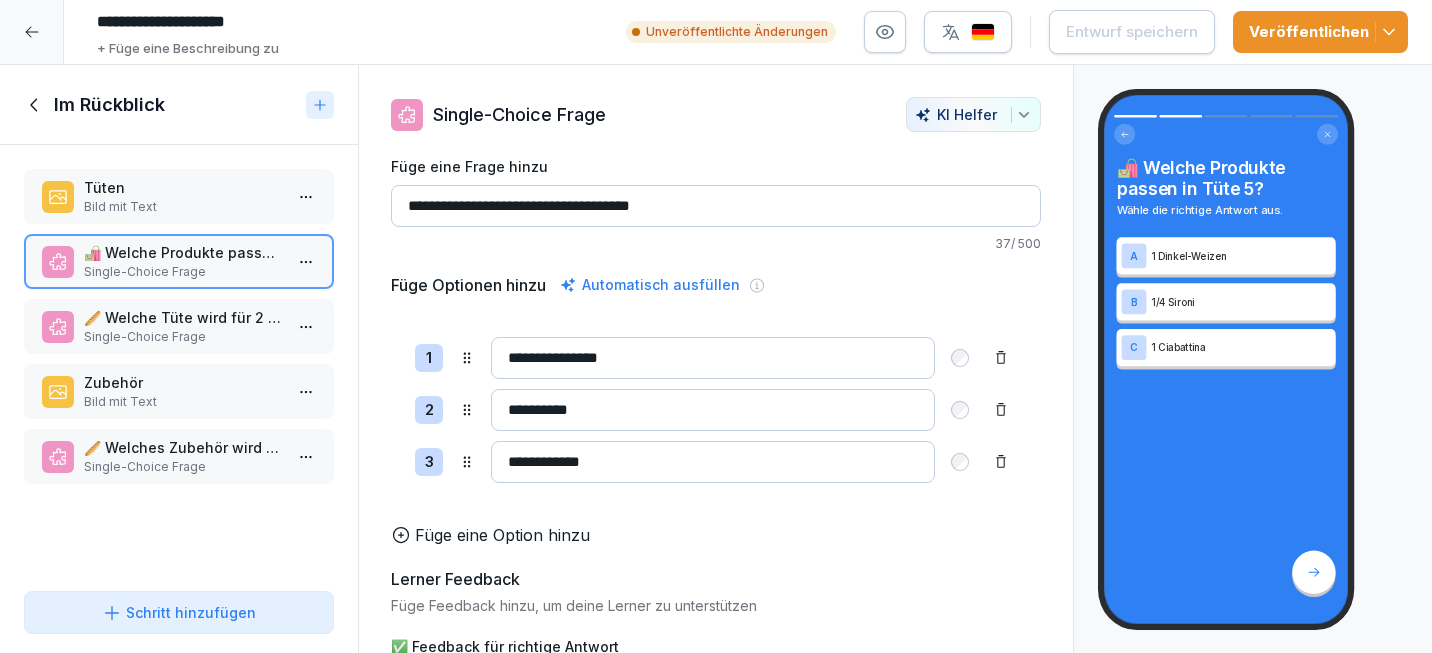 click 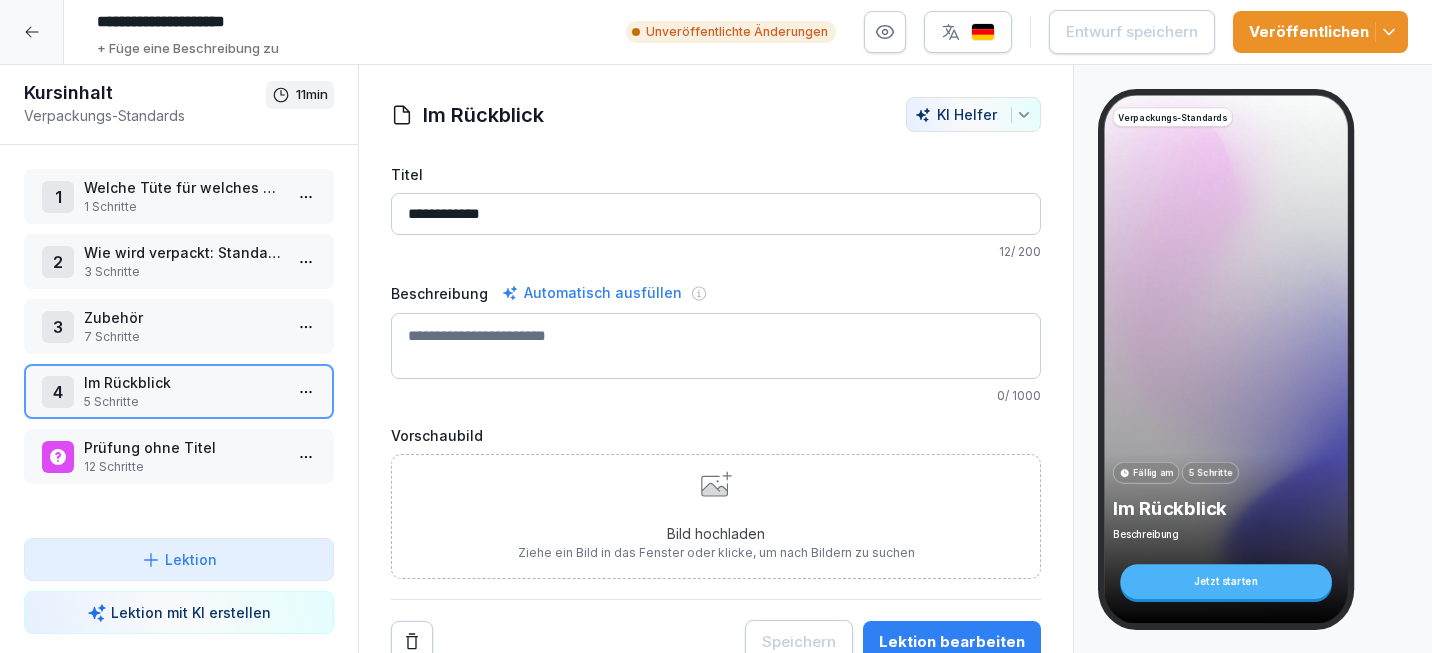 click on "**********" at bounding box center (716, 326) 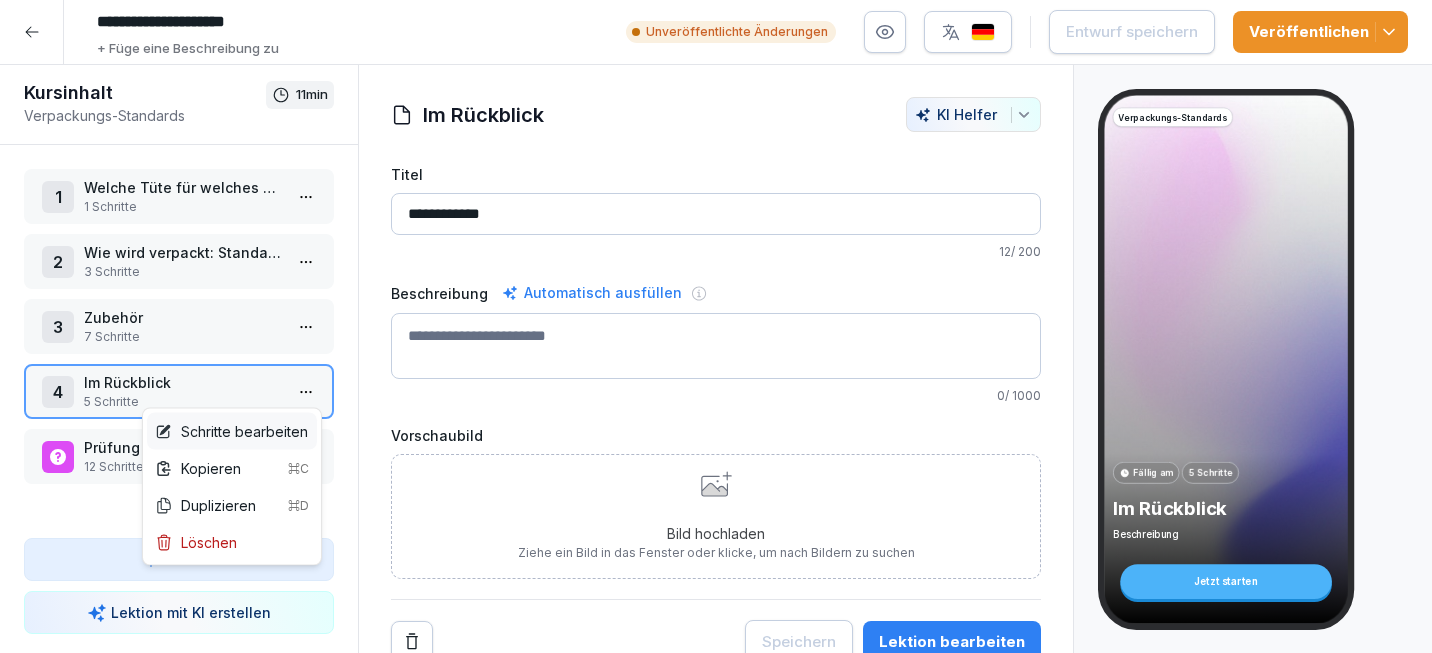 click on "Schritte bearbeiten" at bounding box center [231, 431] 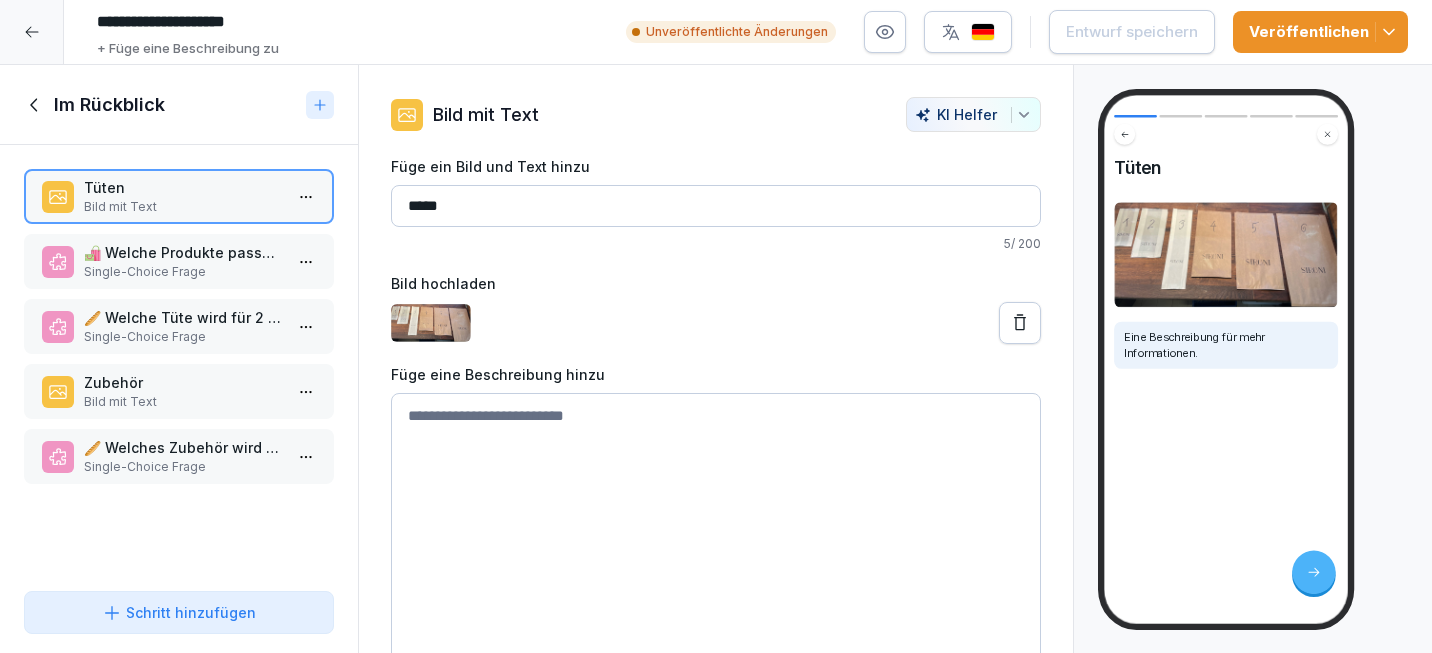 click on "🛍️ Welche Produkte passen in Tüte 5?" at bounding box center [183, 252] 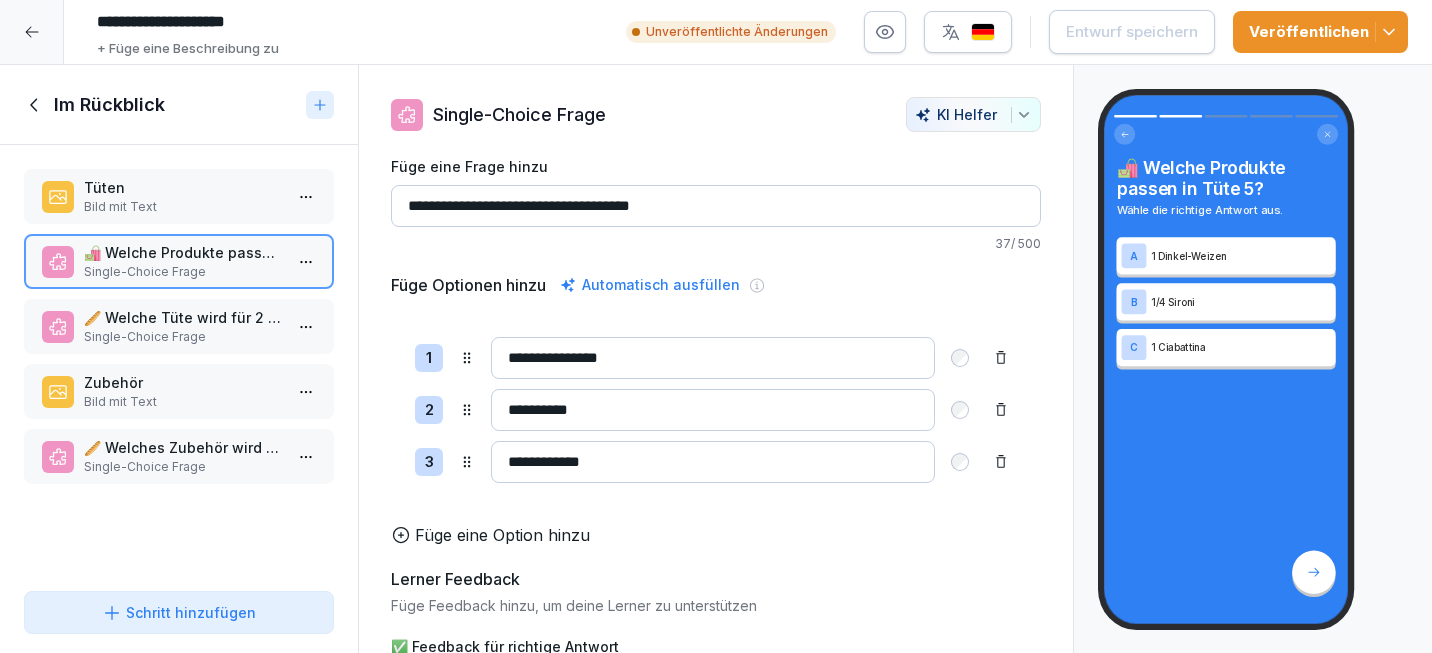 click on "🥖 Welche Tüte wird für 2 Ciabattine verwendet?" at bounding box center [183, 317] 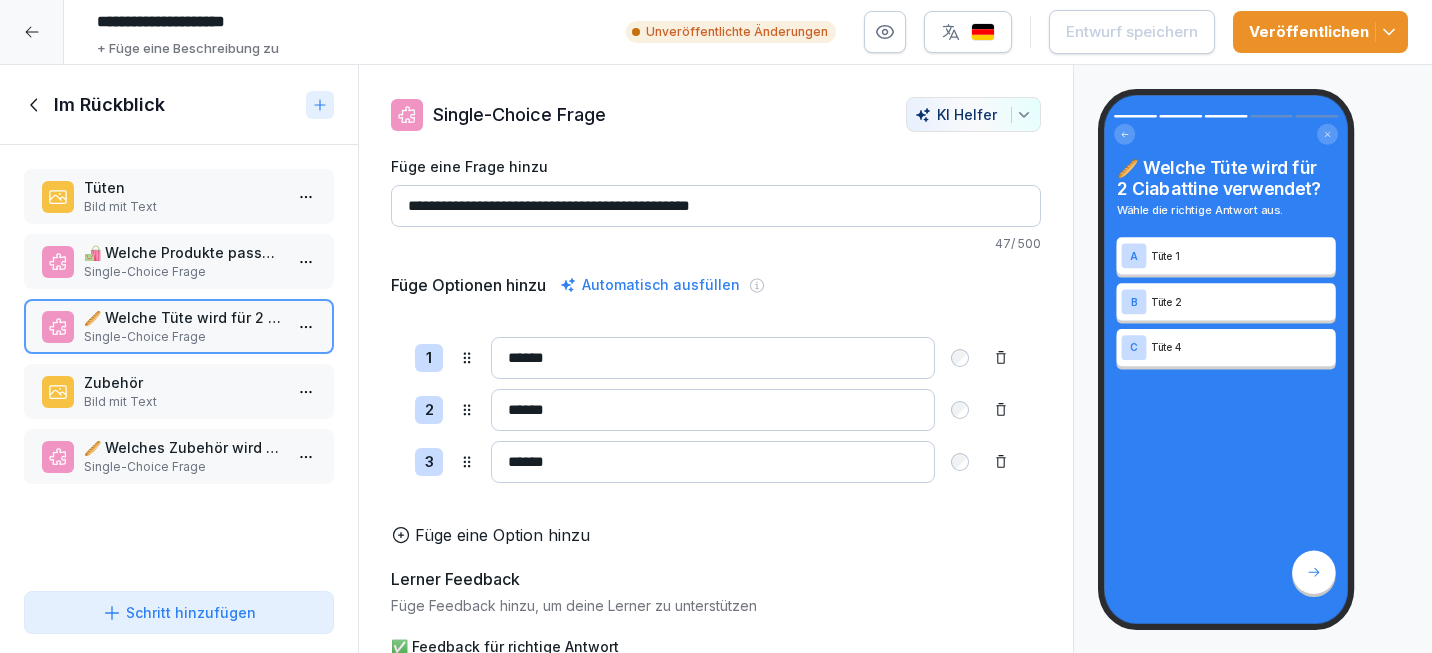 click on "Zubehör" at bounding box center [183, 382] 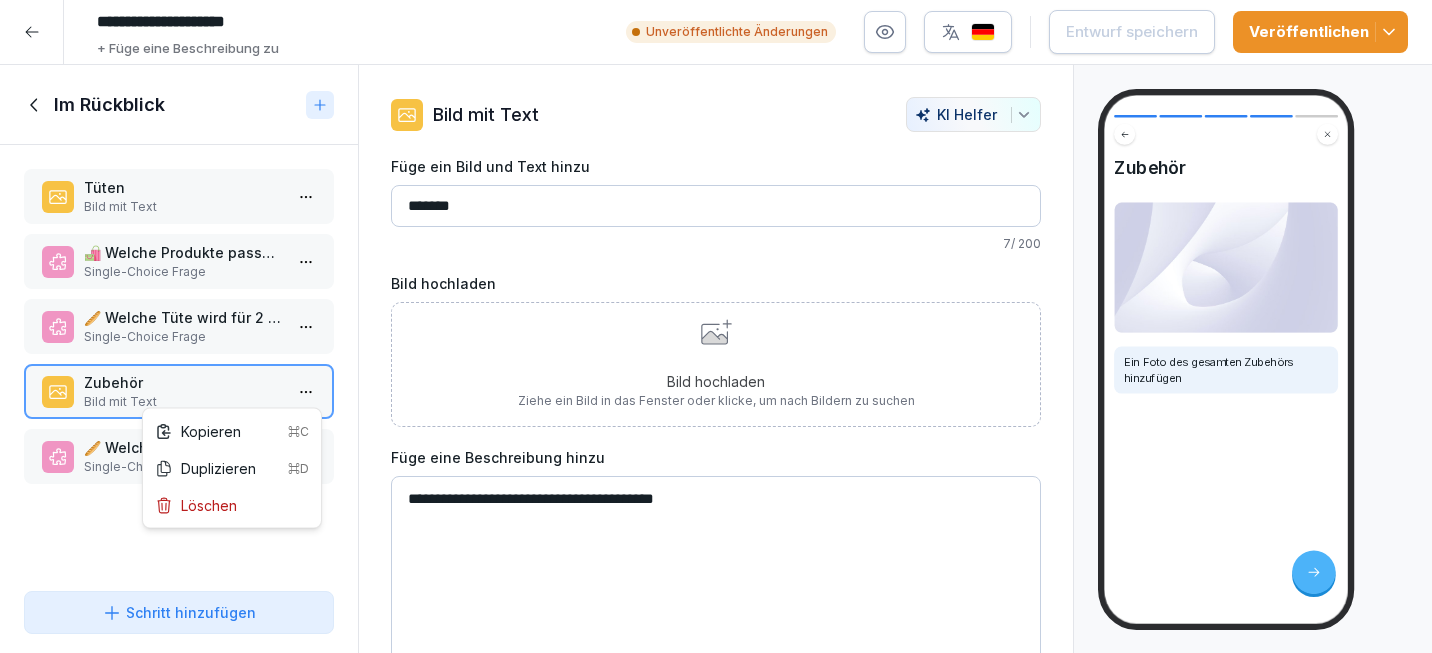 click on "**********" at bounding box center (716, 326) 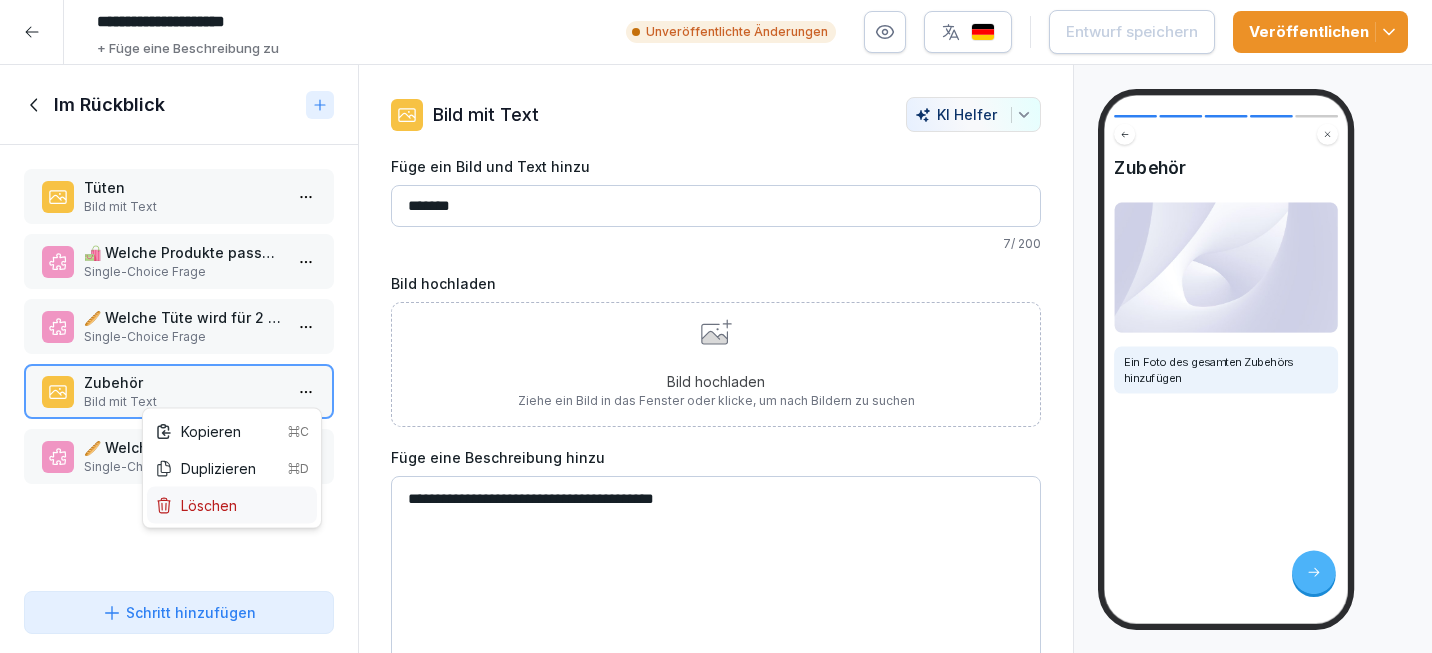 click on "Löschen" at bounding box center (196, 505) 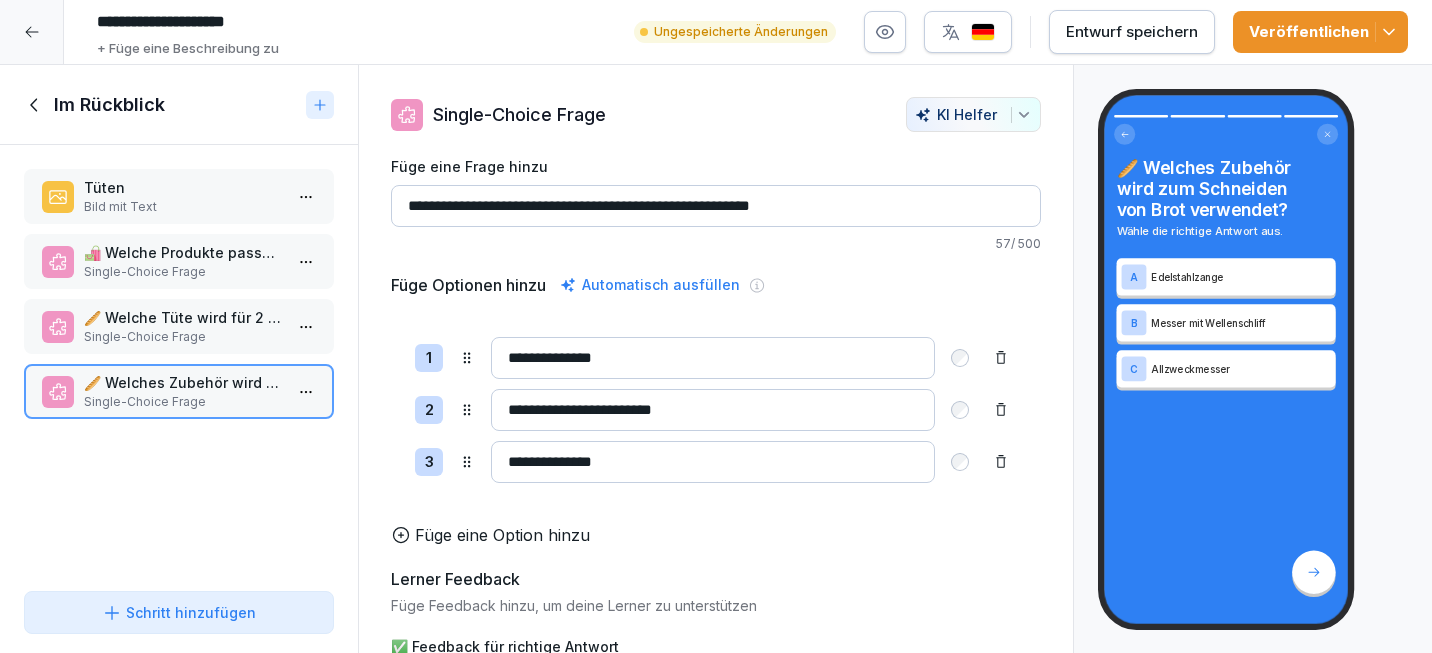 click on "🛍️ Welche Produkte passen in Tüte 5?" at bounding box center (183, 252) 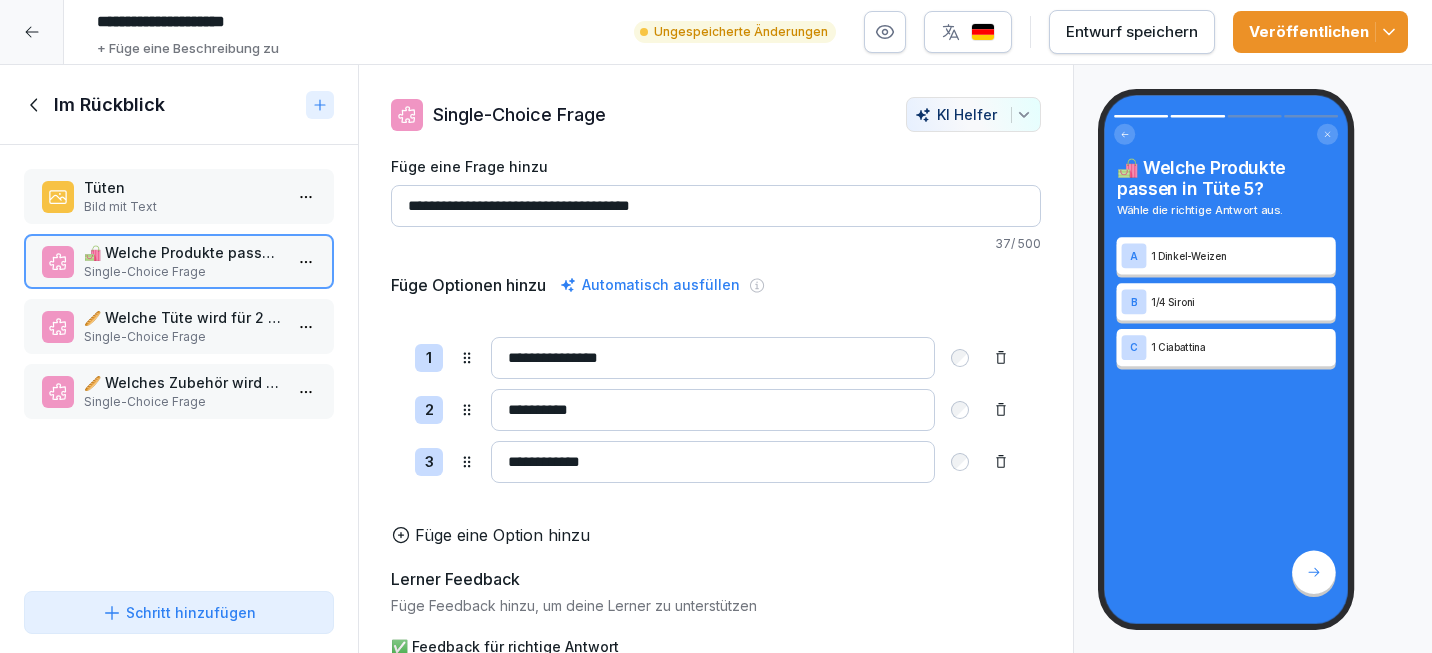 click on "Bild mit Text" at bounding box center (183, 207) 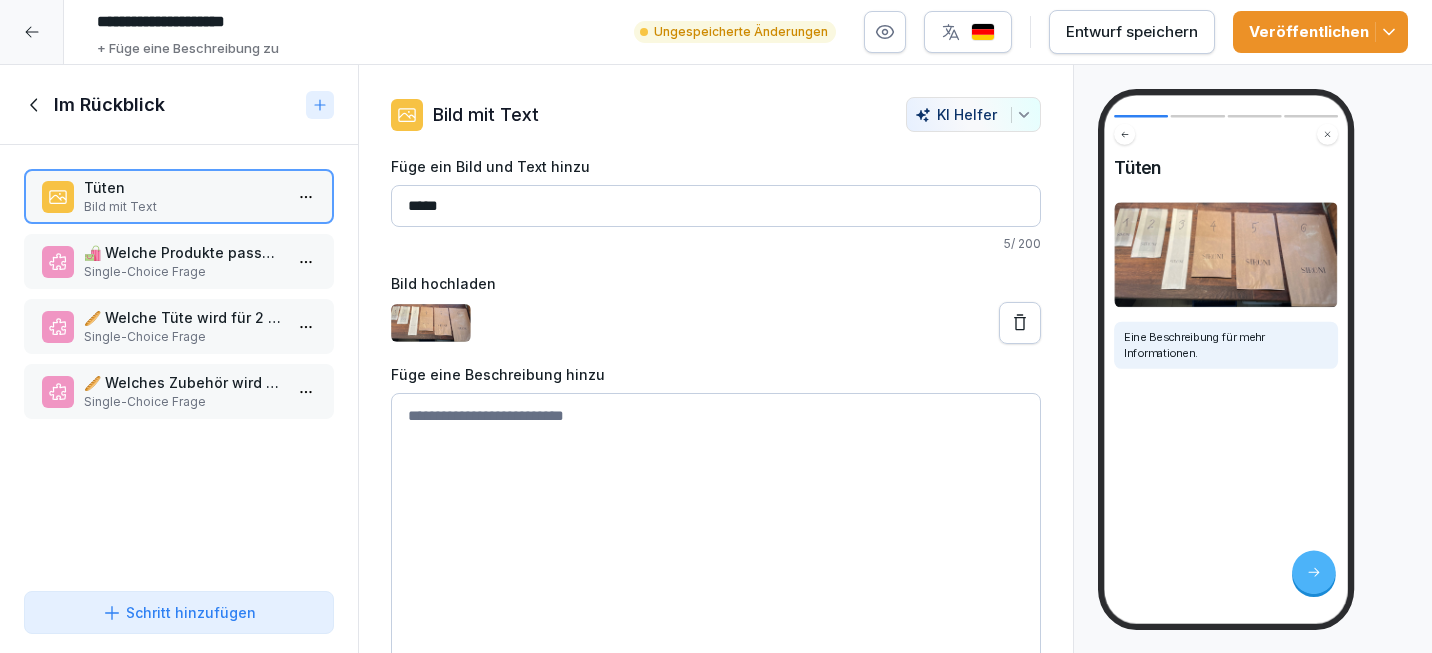 click on "*****" at bounding box center [716, 206] 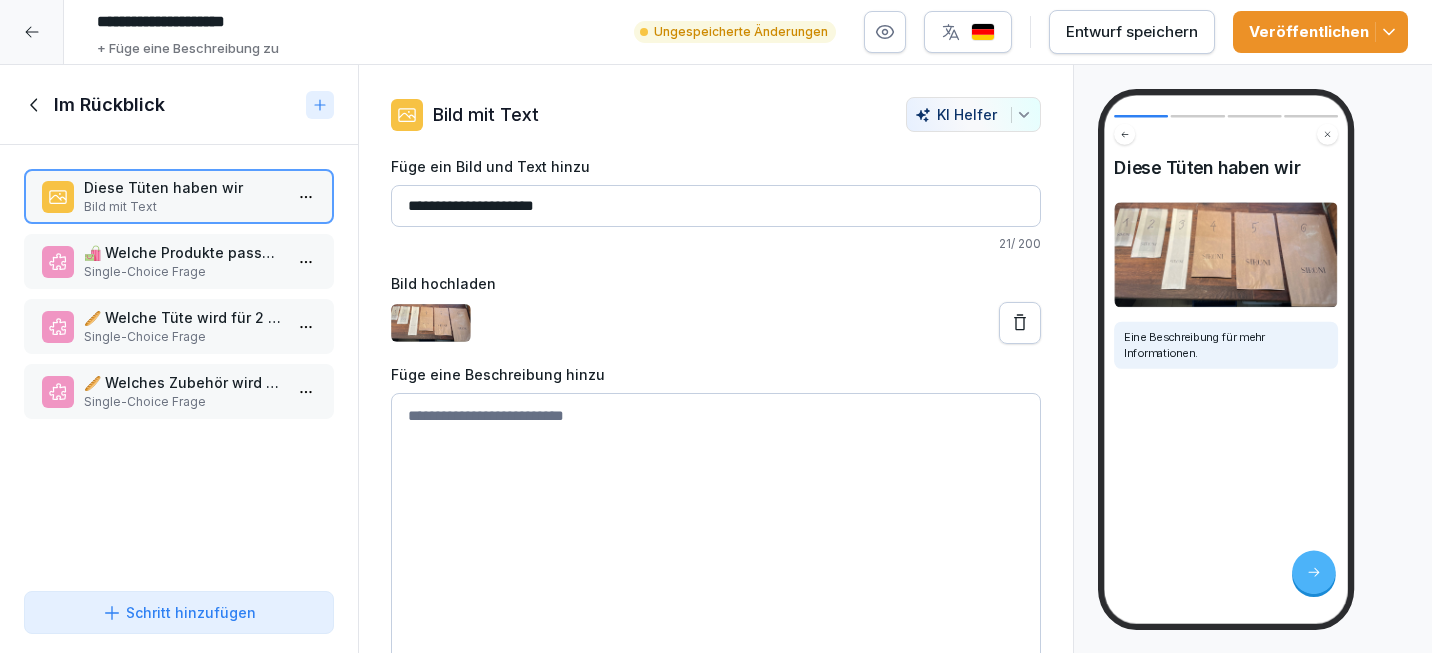 type on "**********" 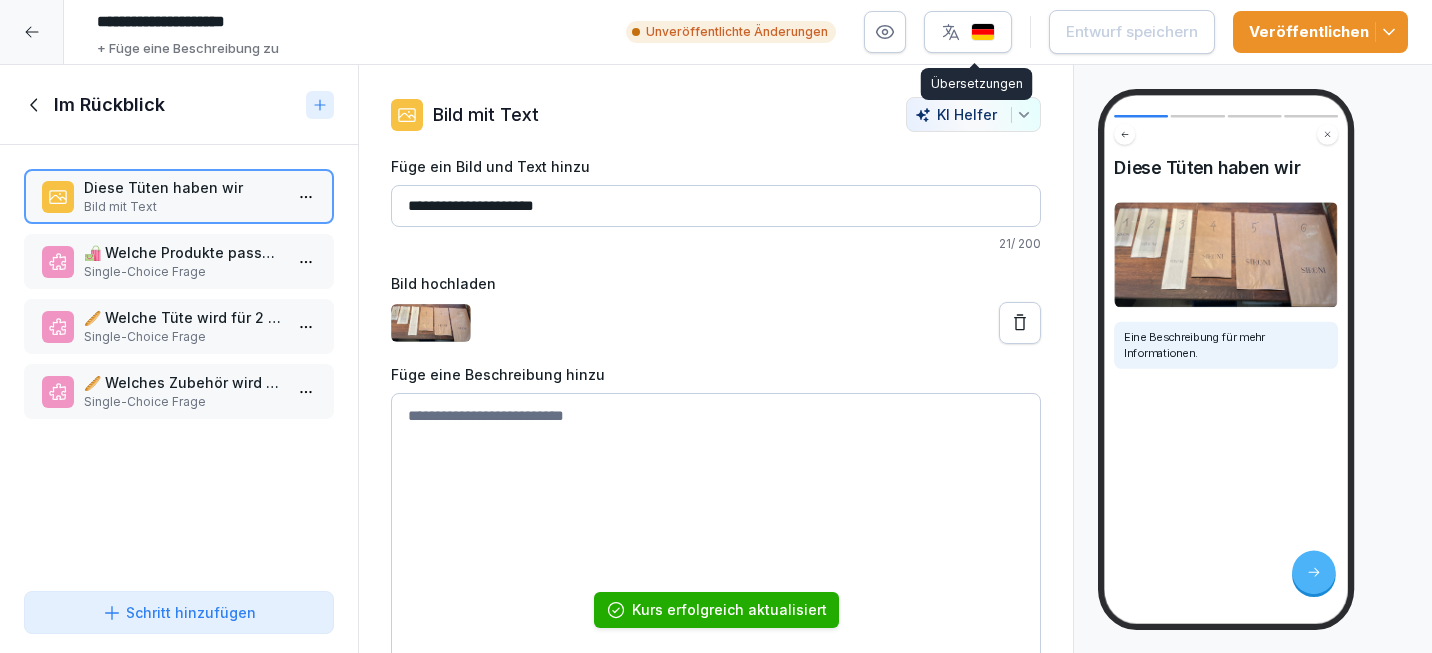 click at bounding box center (983, 32) 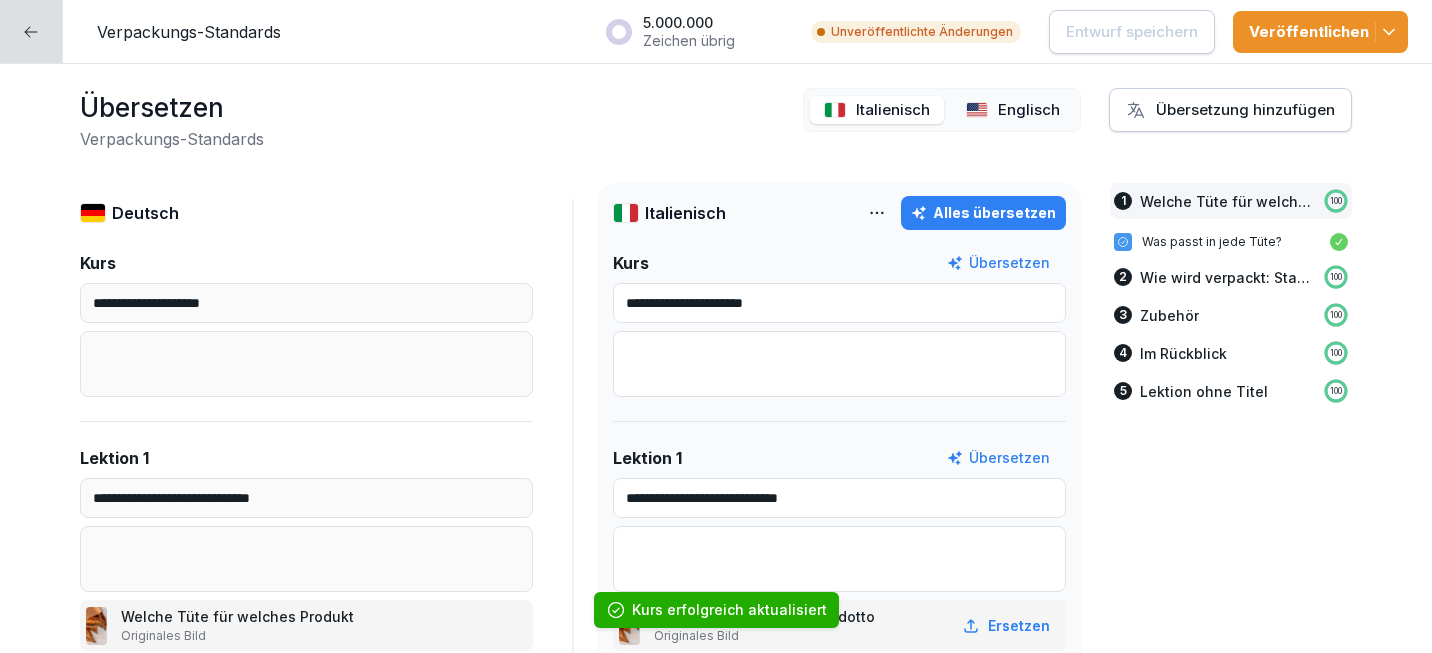 click on "Italienisch Englisch" at bounding box center [942, 110] 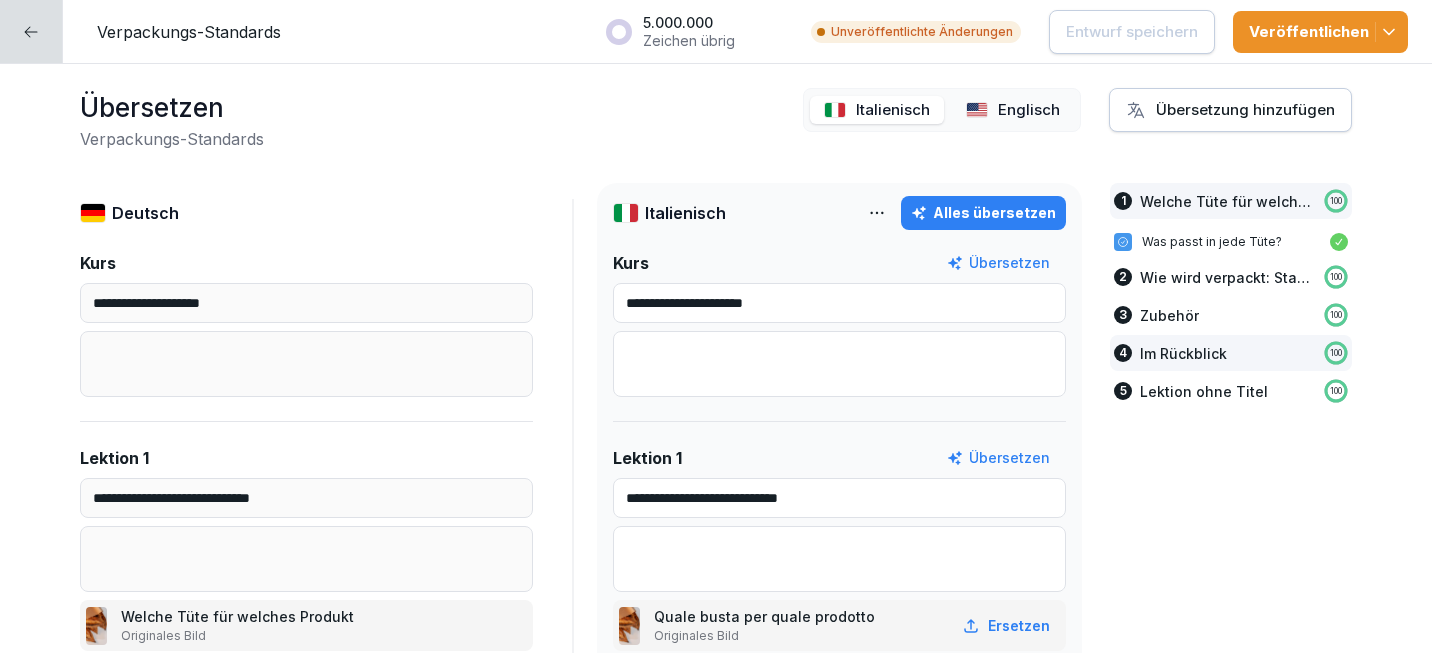 click on "Im Rückblick" at bounding box center [1183, 353] 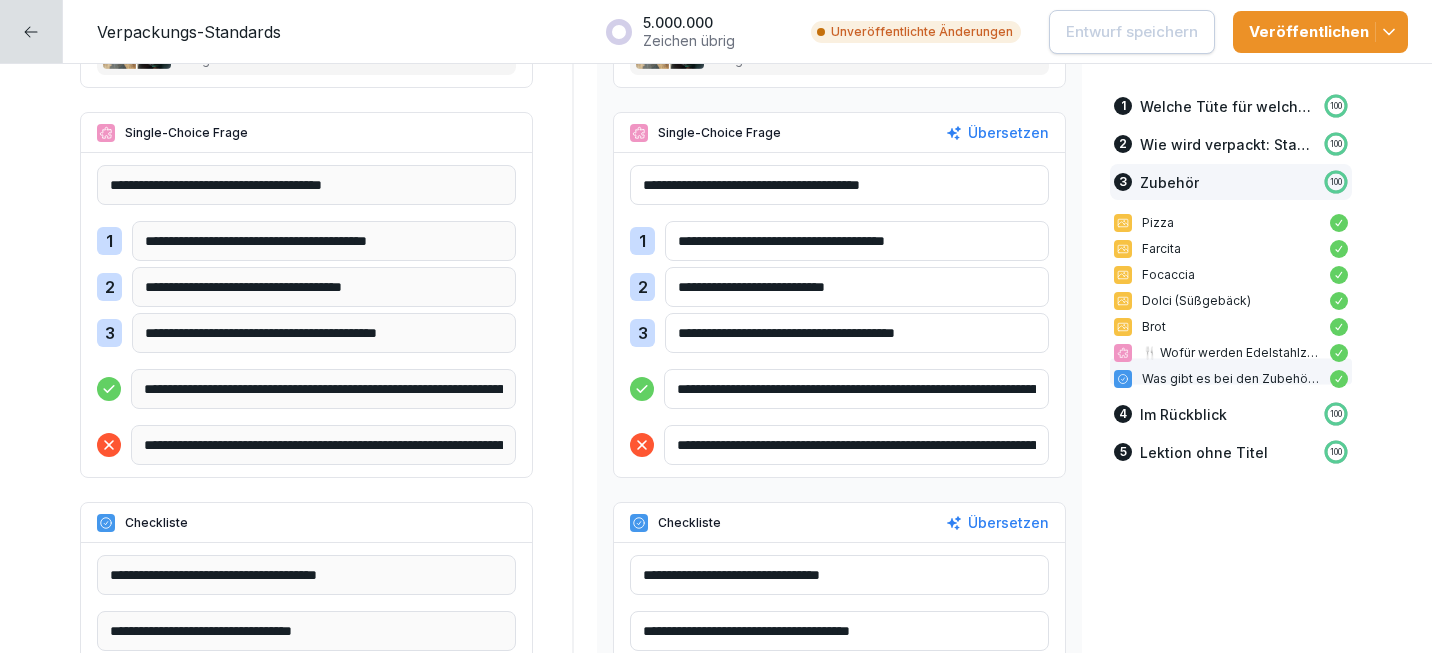 scroll, scrollTop: 3624, scrollLeft: 0, axis: vertical 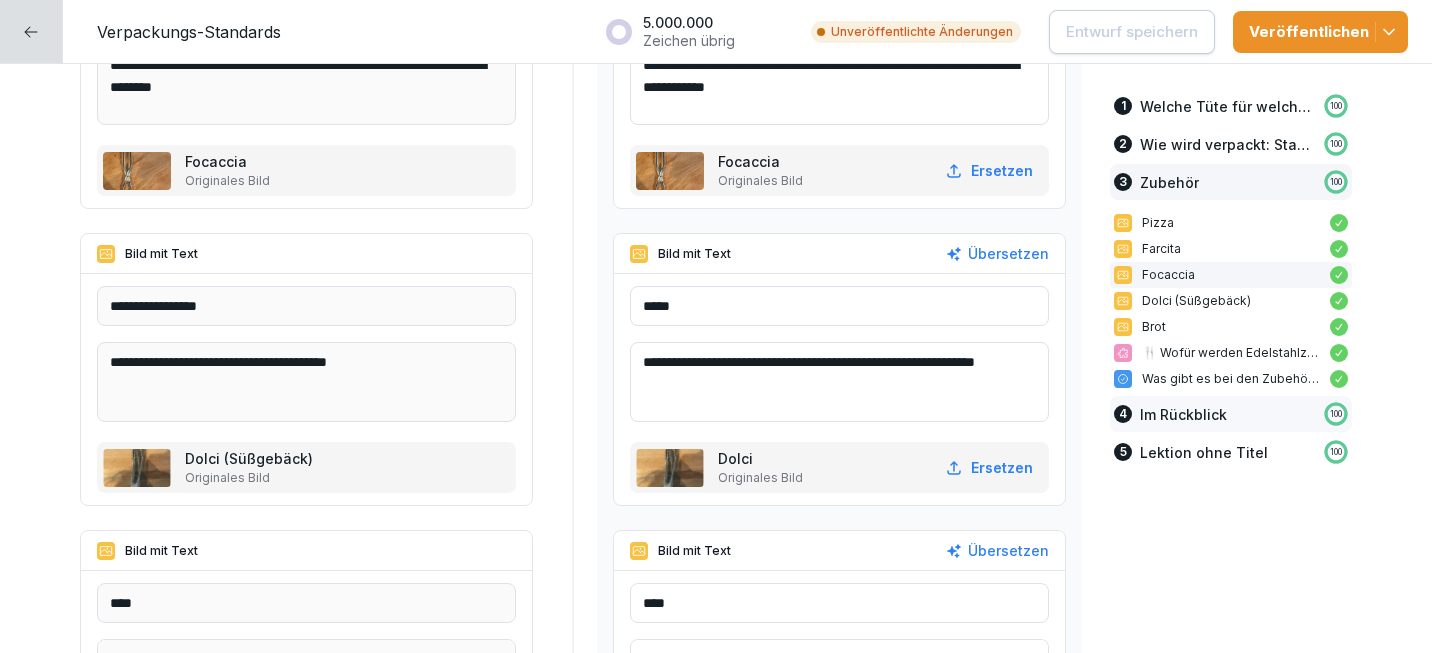 click on "4 Im Rückblick 100" at bounding box center (1231, 414) 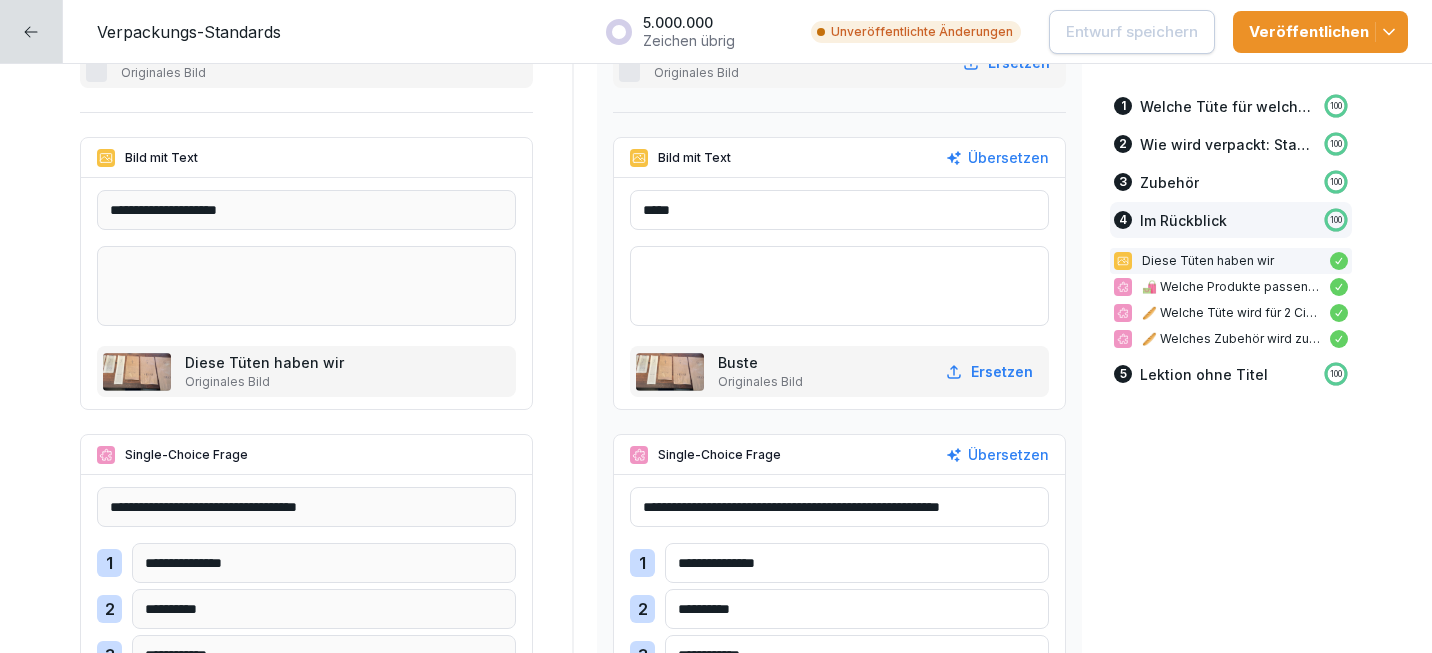 scroll, scrollTop: 5370, scrollLeft: 0, axis: vertical 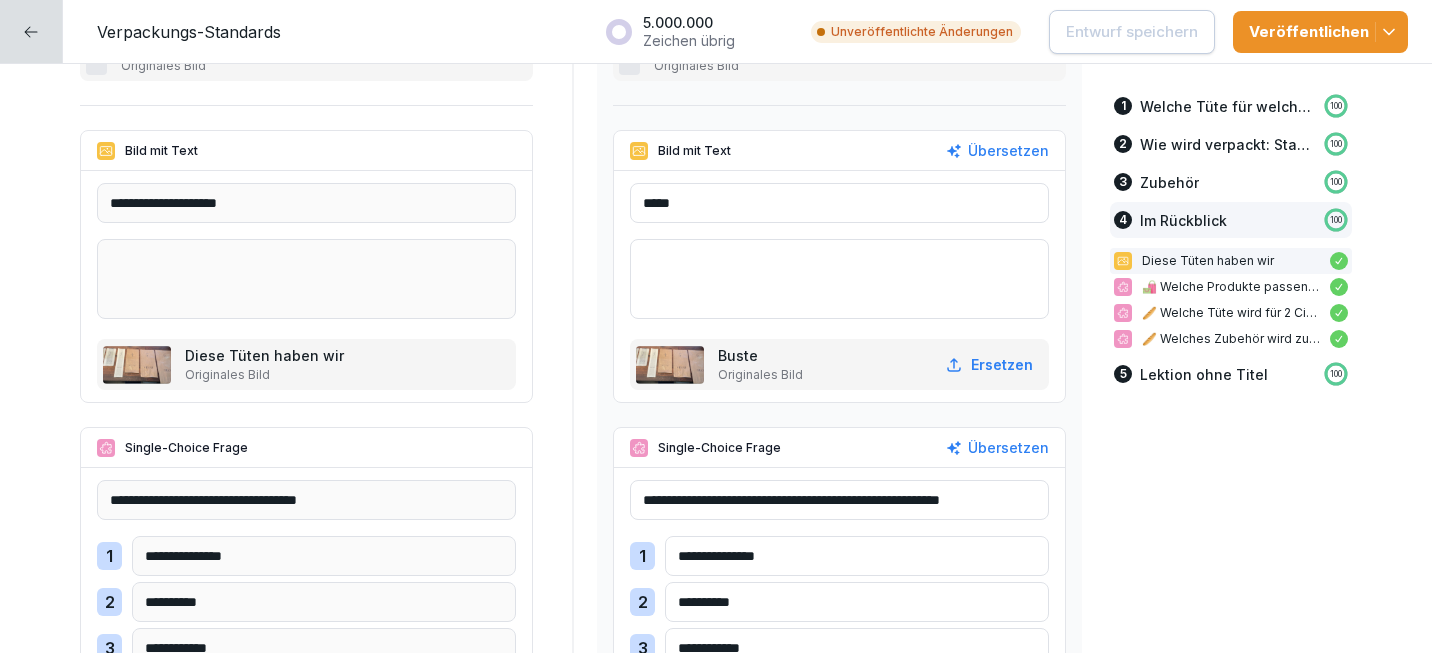 click on "*****" at bounding box center [839, 203] 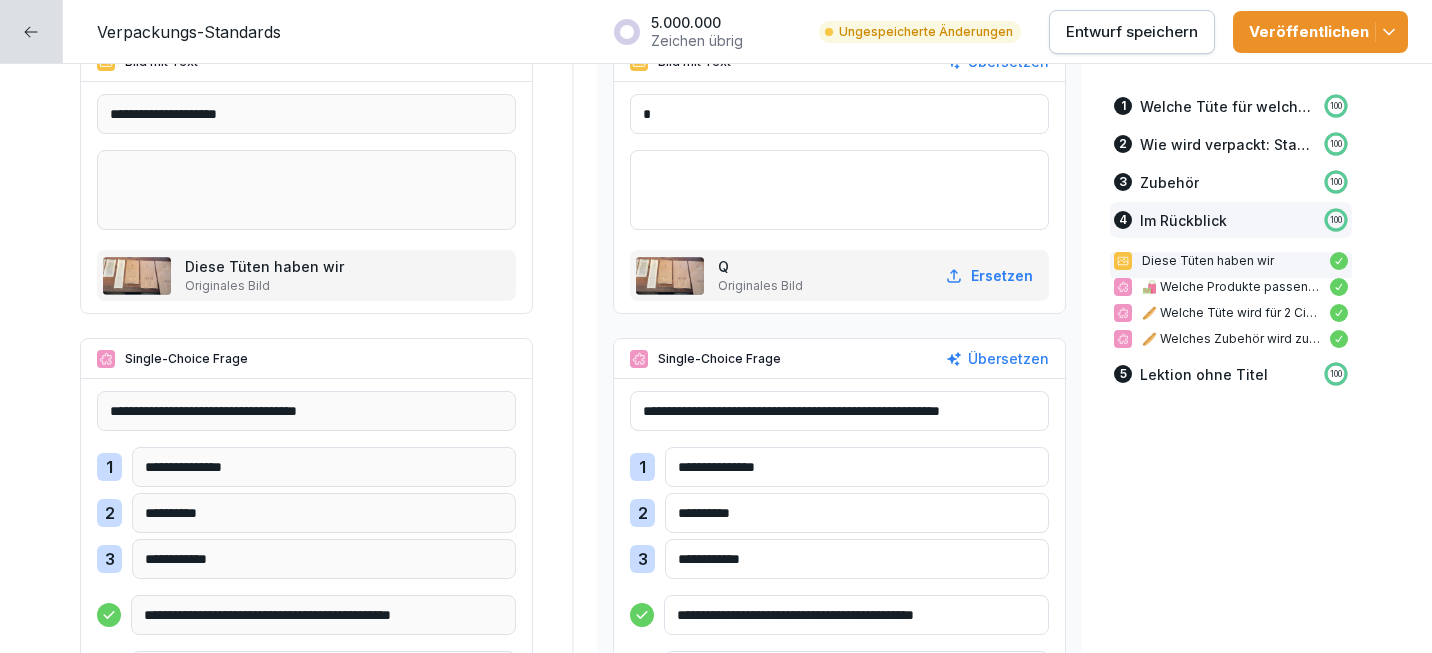 scroll, scrollTop: 5315, scrollLeft: 0, axis: vertical 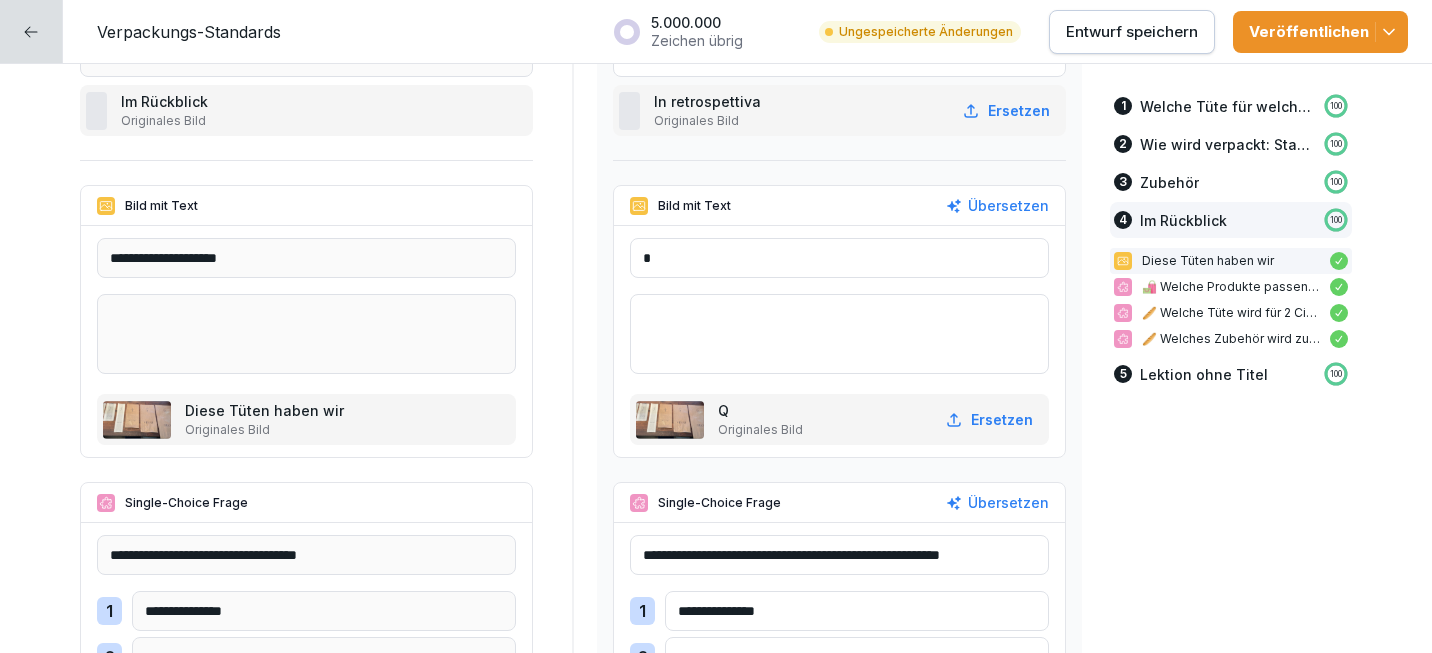 click on "*" at bounding box center (839, 258) 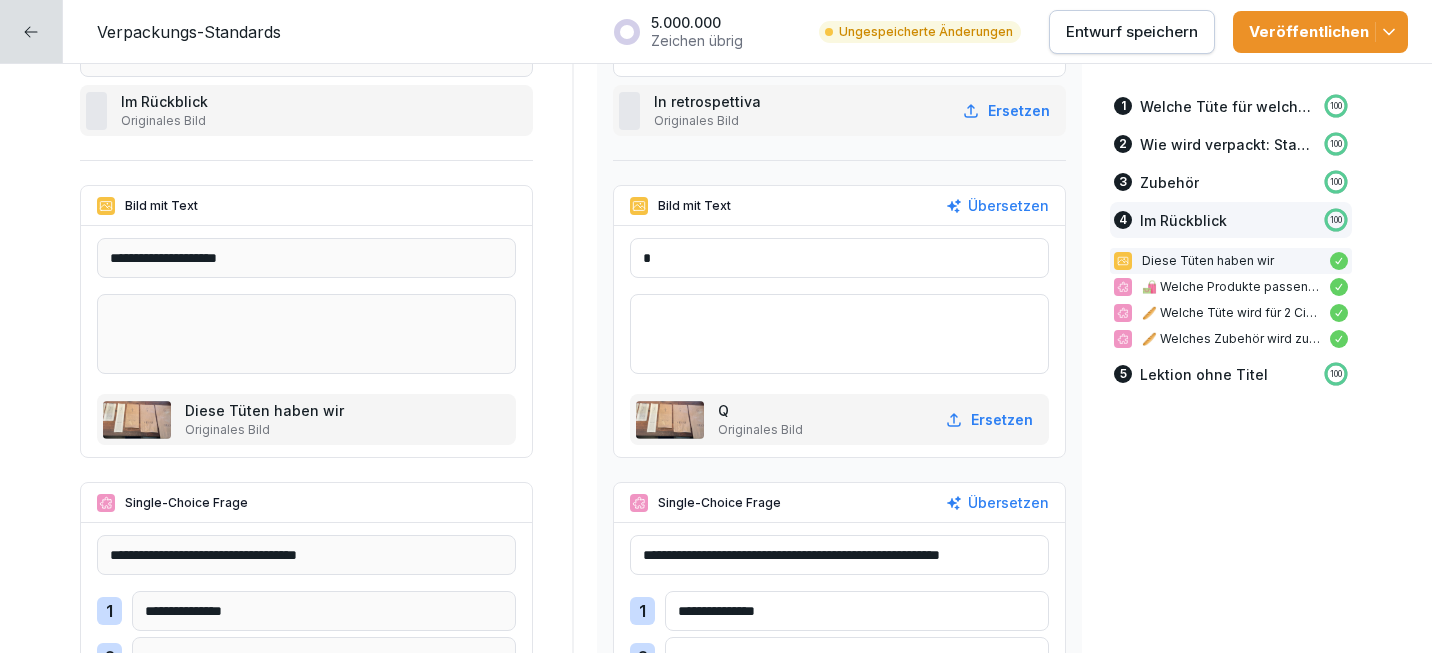 click on "*" at bounding box center [839, 258] 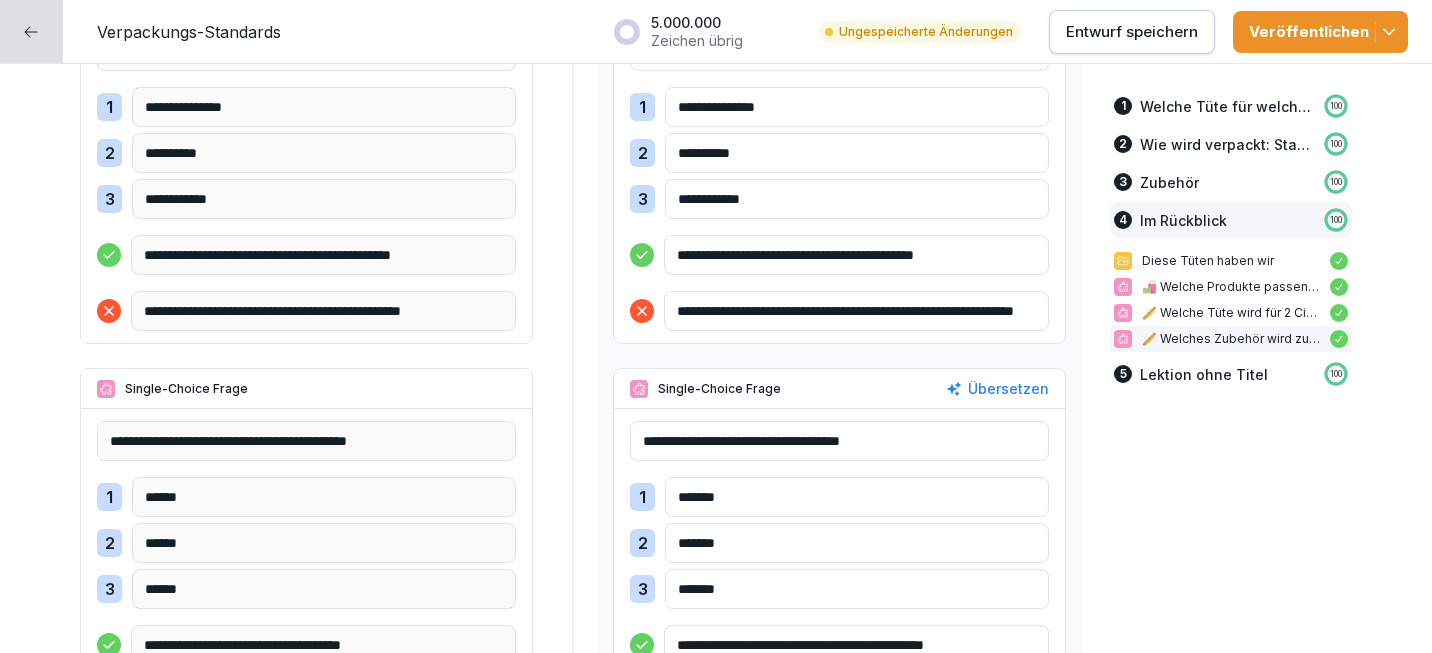 scroll, scrollTop: 5607, scrollLeft: 0, axis: vertical 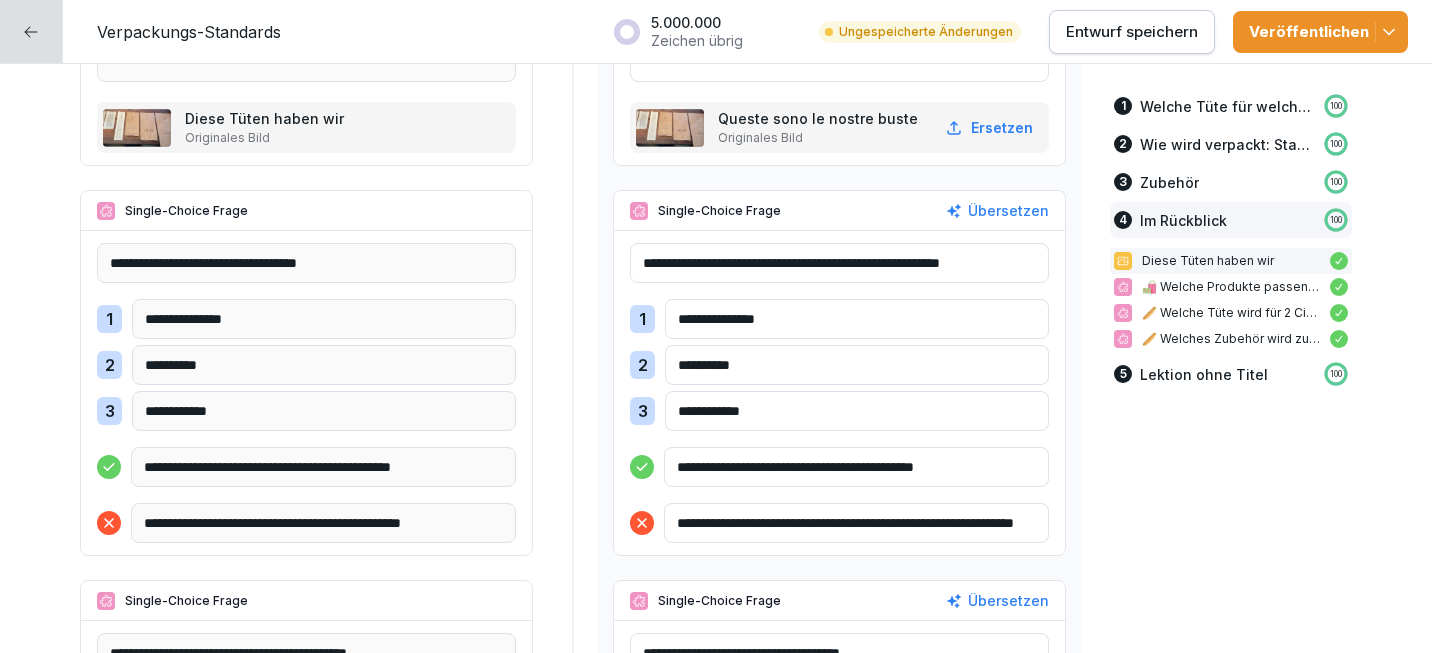 type on "**********" 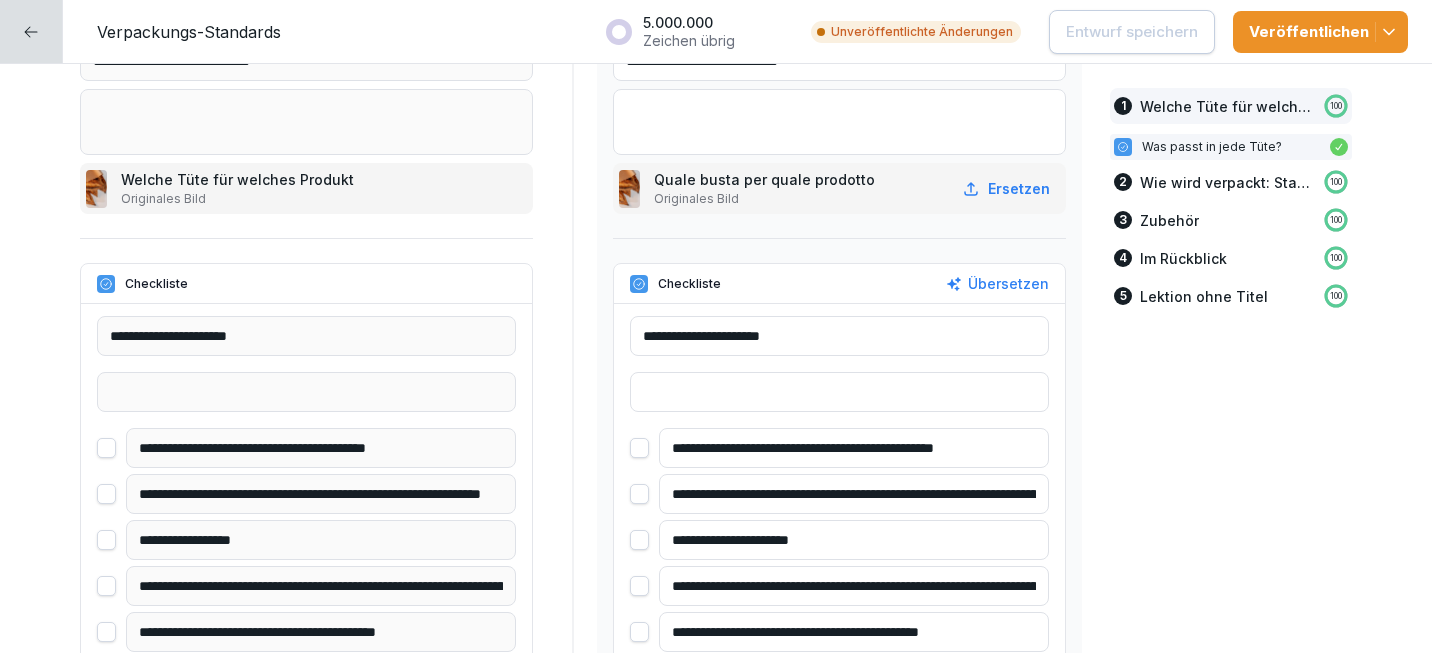 scroll, scrollTop: 0, scrollLeft: 0, axis: both 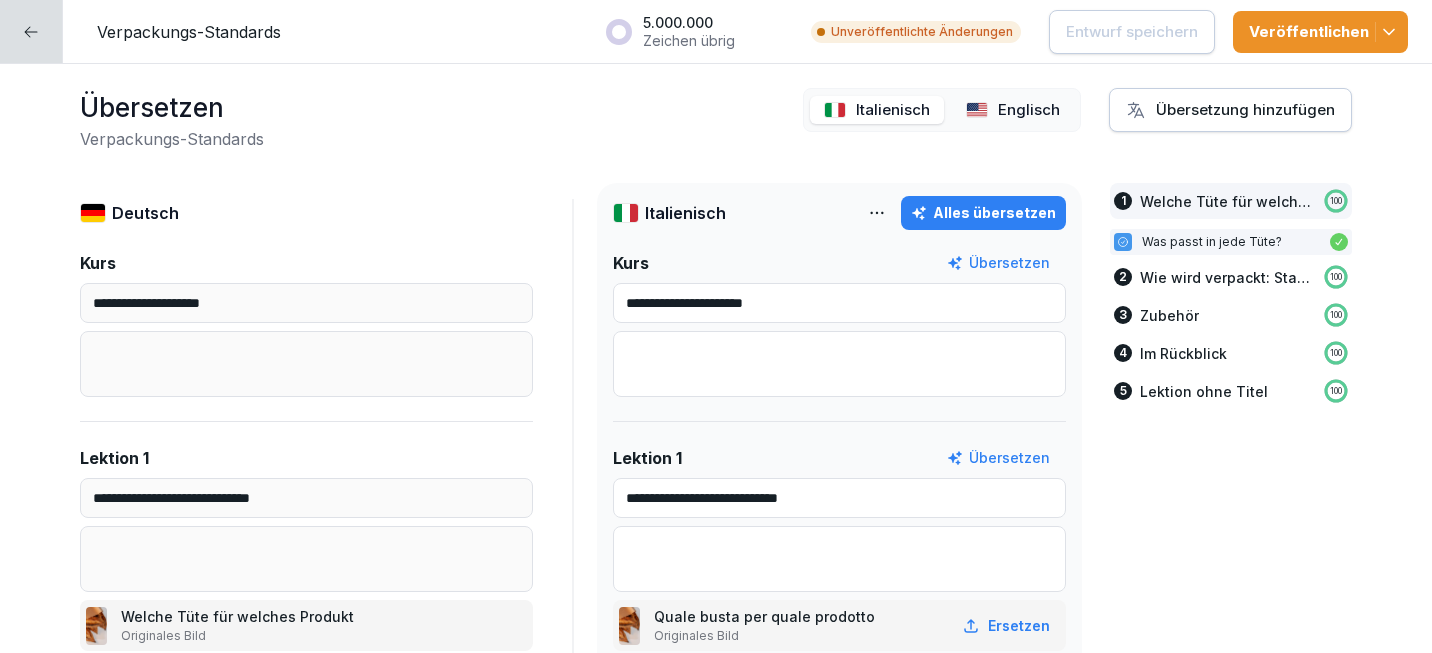 click at bounding box center (977, 110) 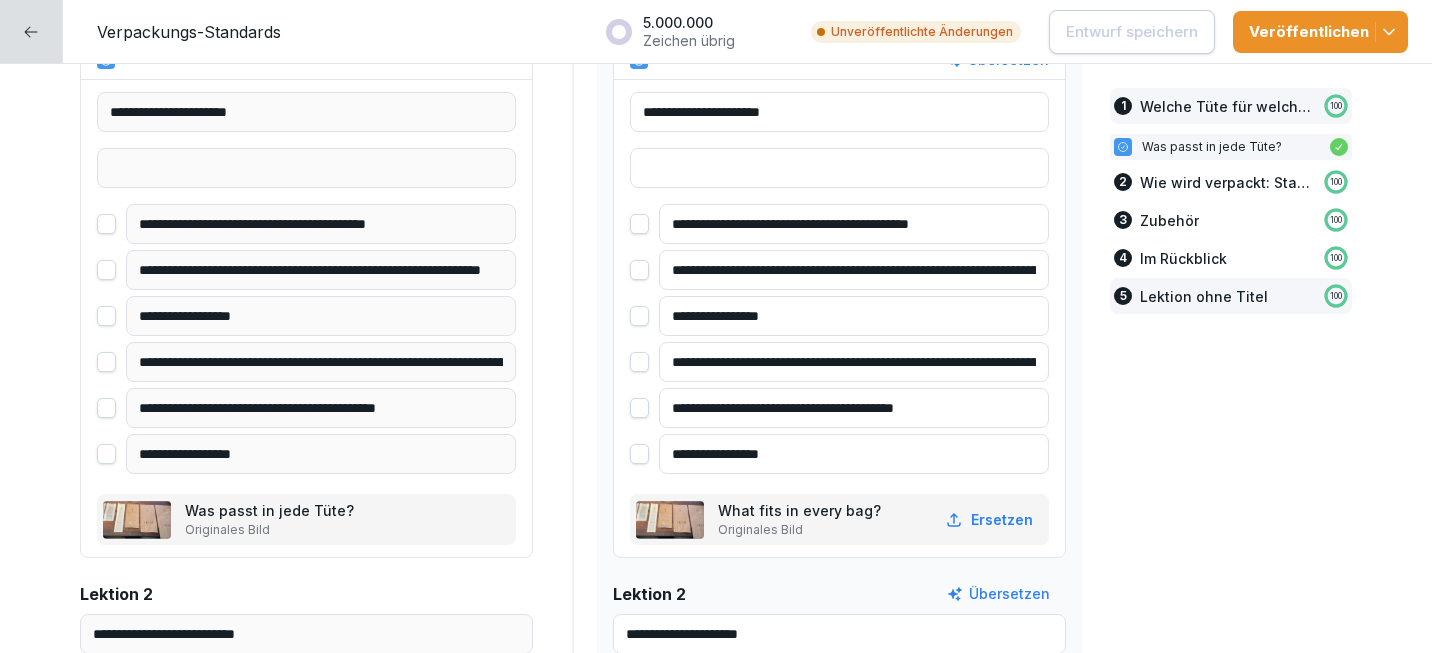 click on "Im Rückblick" at bounding box center (1183, 258) 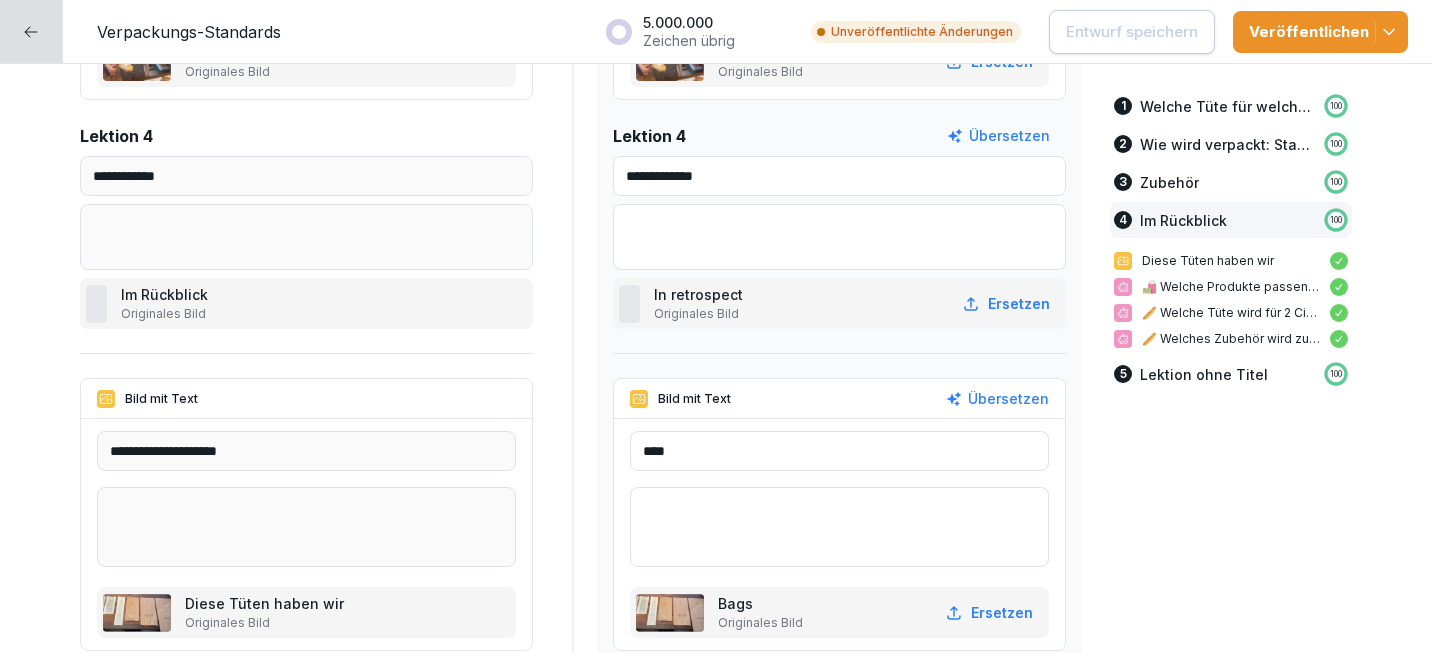 scroll, scrollTop: 5131, scrollLeft: 0, axis: vertical 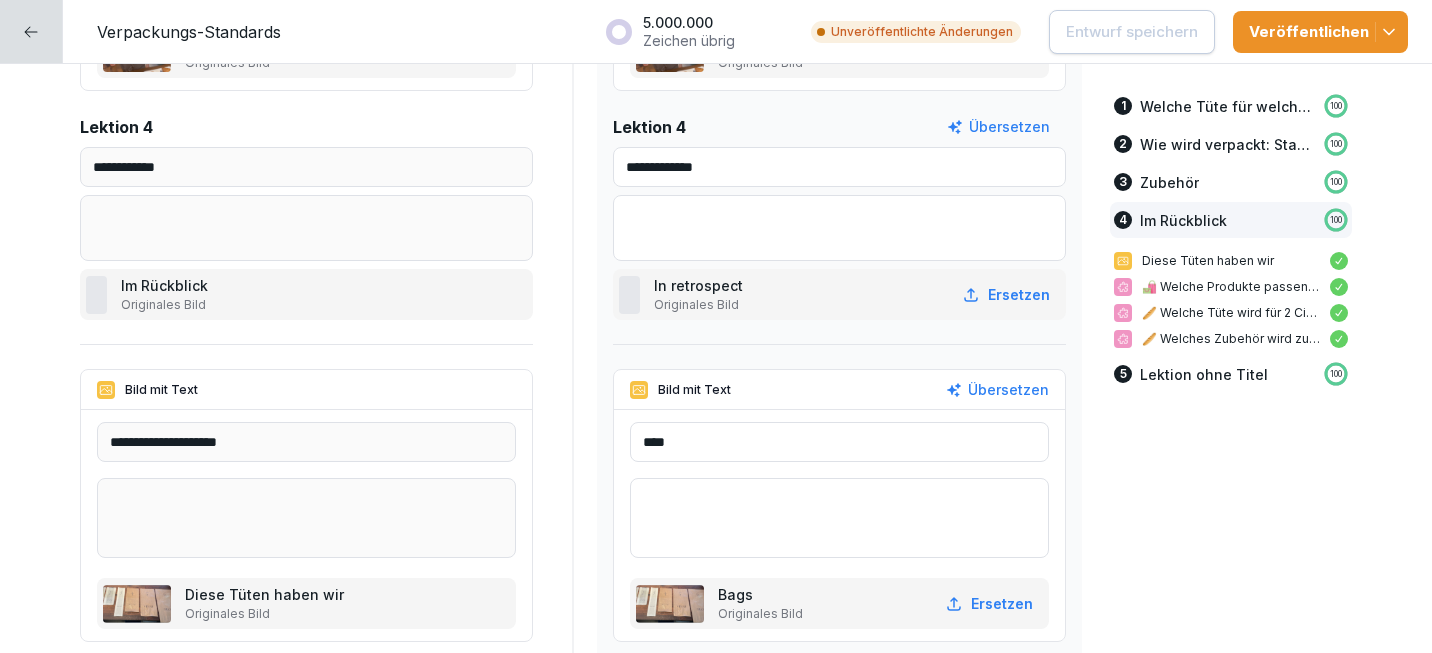 click on "****" at bounding box center (839, 442) 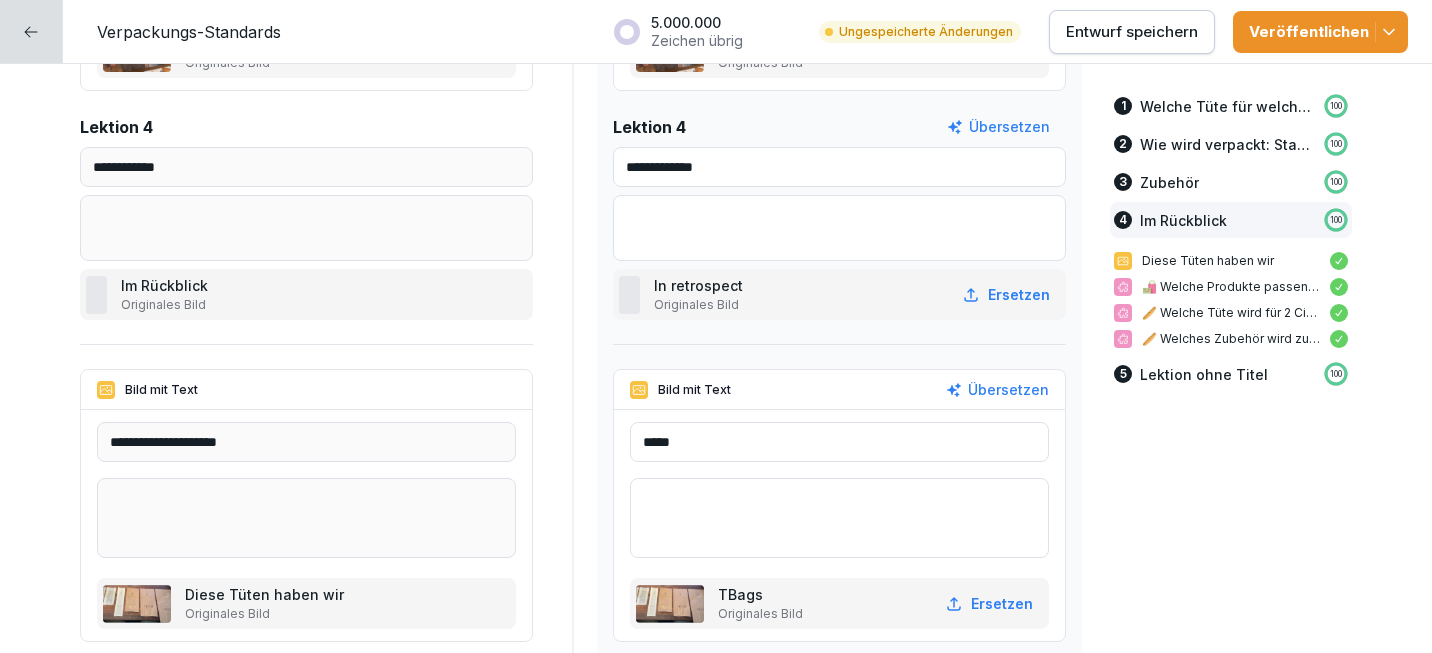 click on "*****" at bounding box center (839, 442) 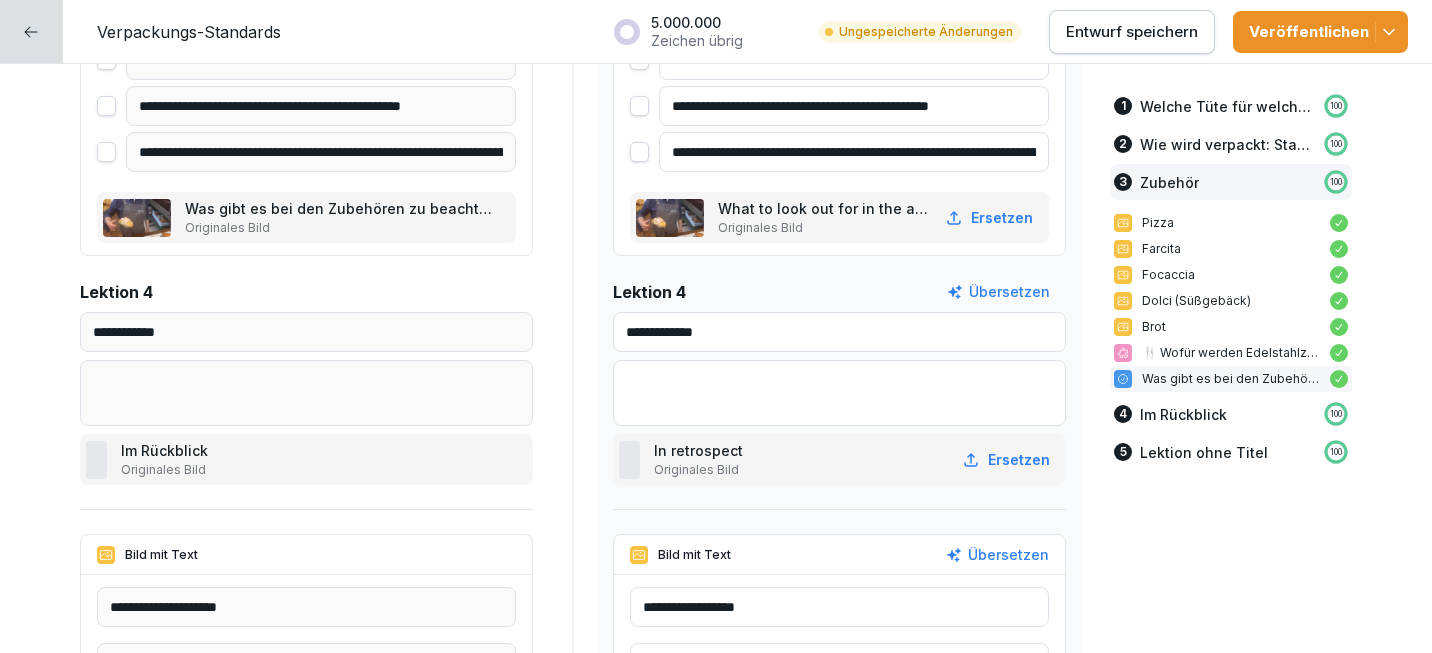 scroll, scrollTop: 4970, scrollLeft: 0, axis: vertical 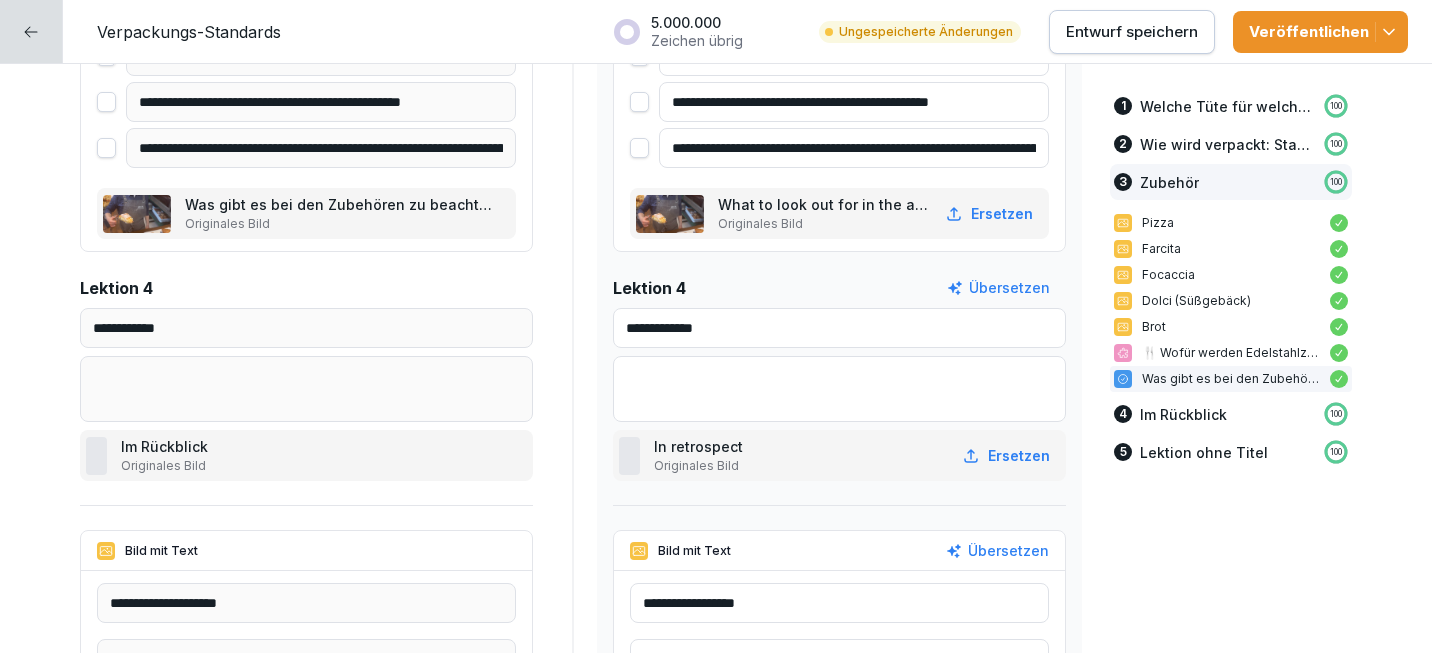 type on "**********" 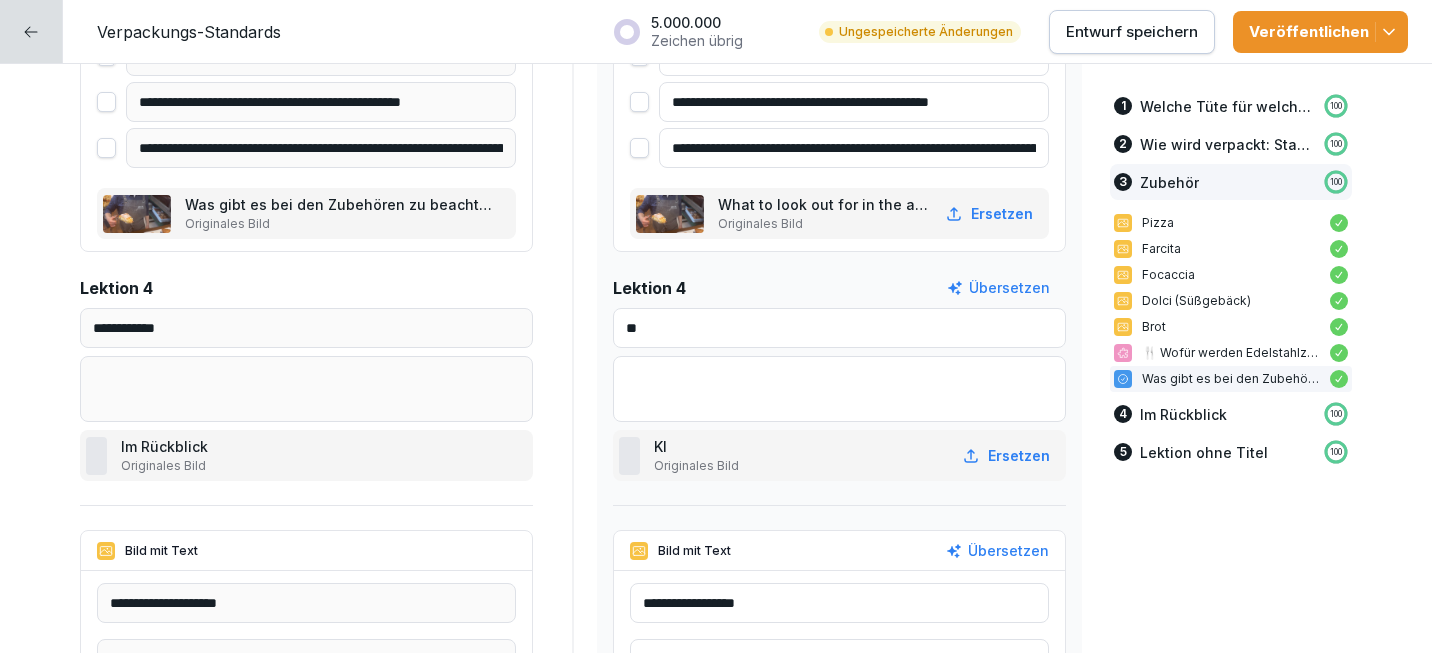 type on "*" 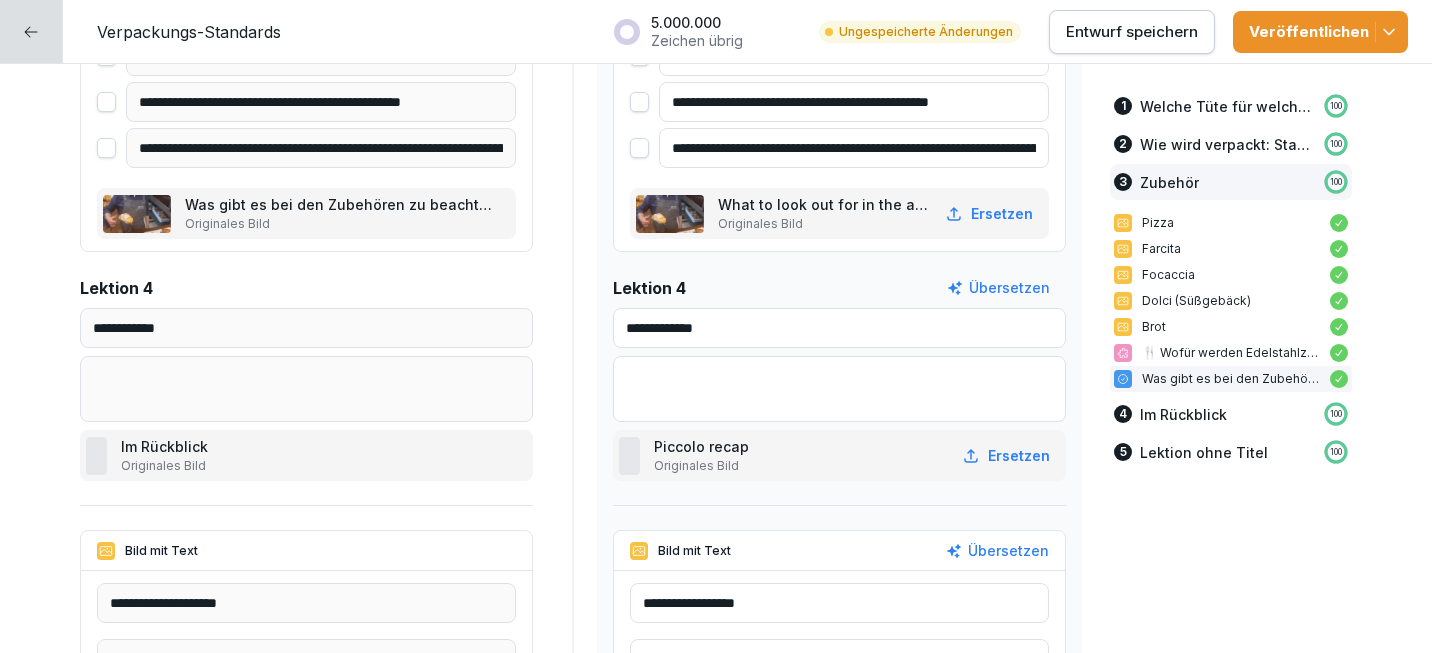 type on "**********" 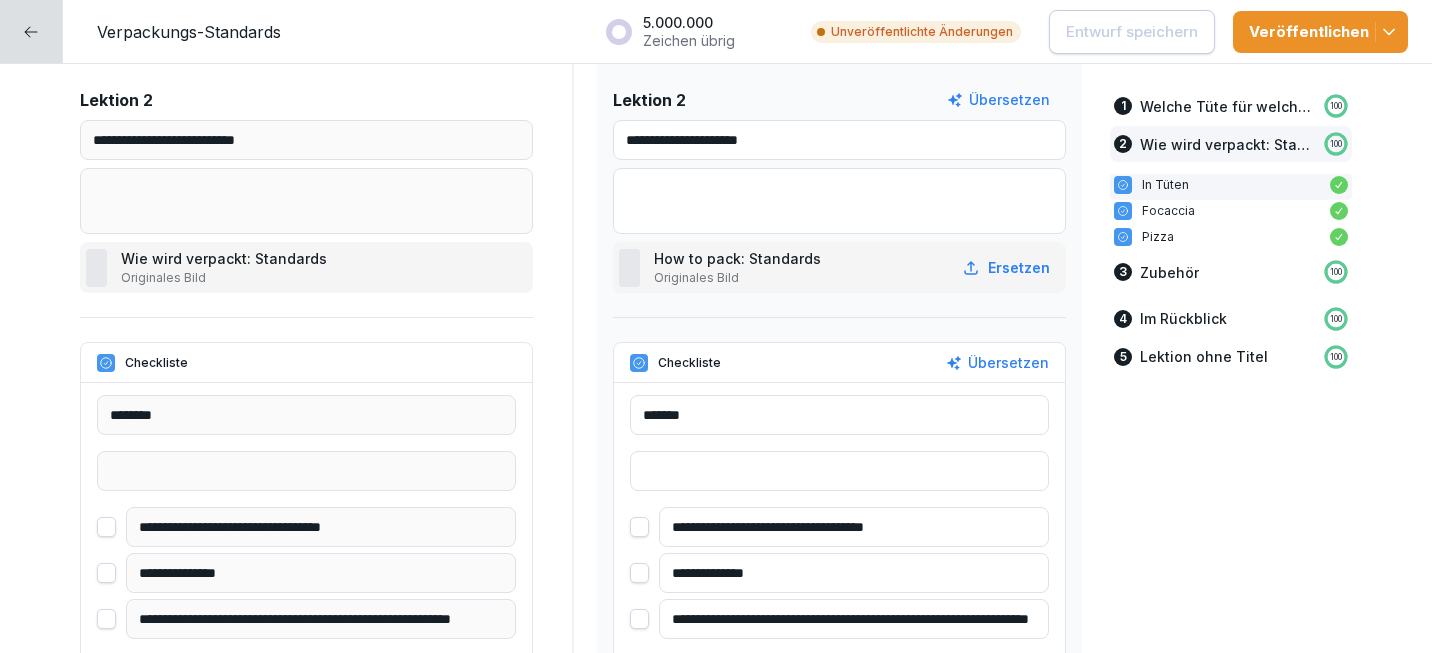 scroll, scrollTop: 0, scrollLeft: 0, axis: both 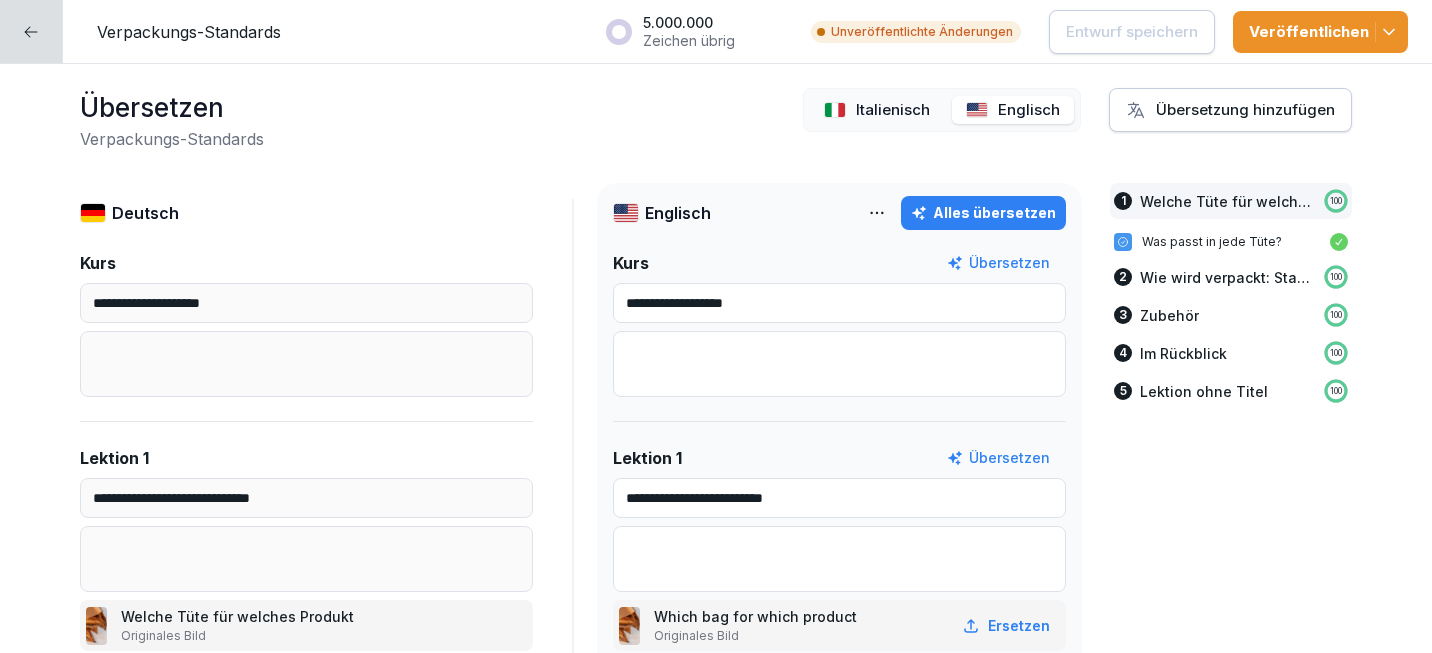 click on "Italienisch" at bounding box center (893, 110) 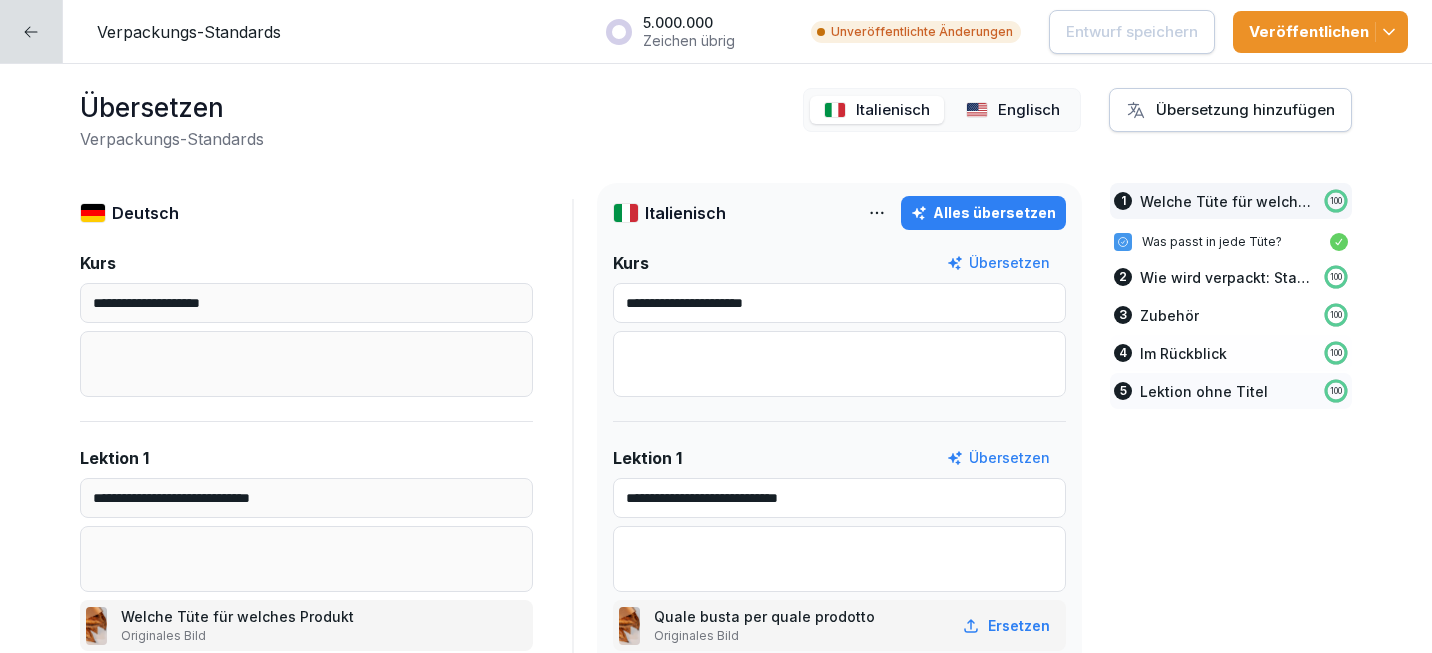 click on "Im Rückblick" at bounding box center [1183, 353] 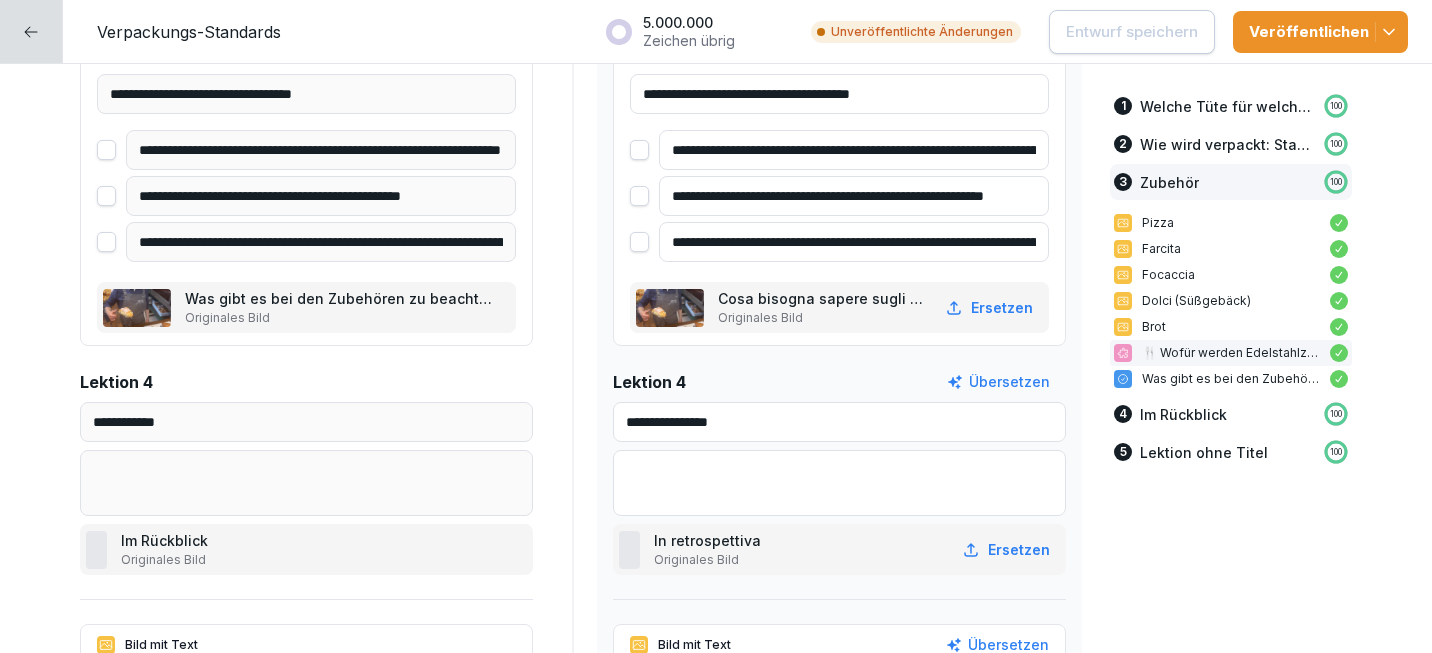 scroll, scrollTop: 4886, scrollLeft: 0, axis: vertical 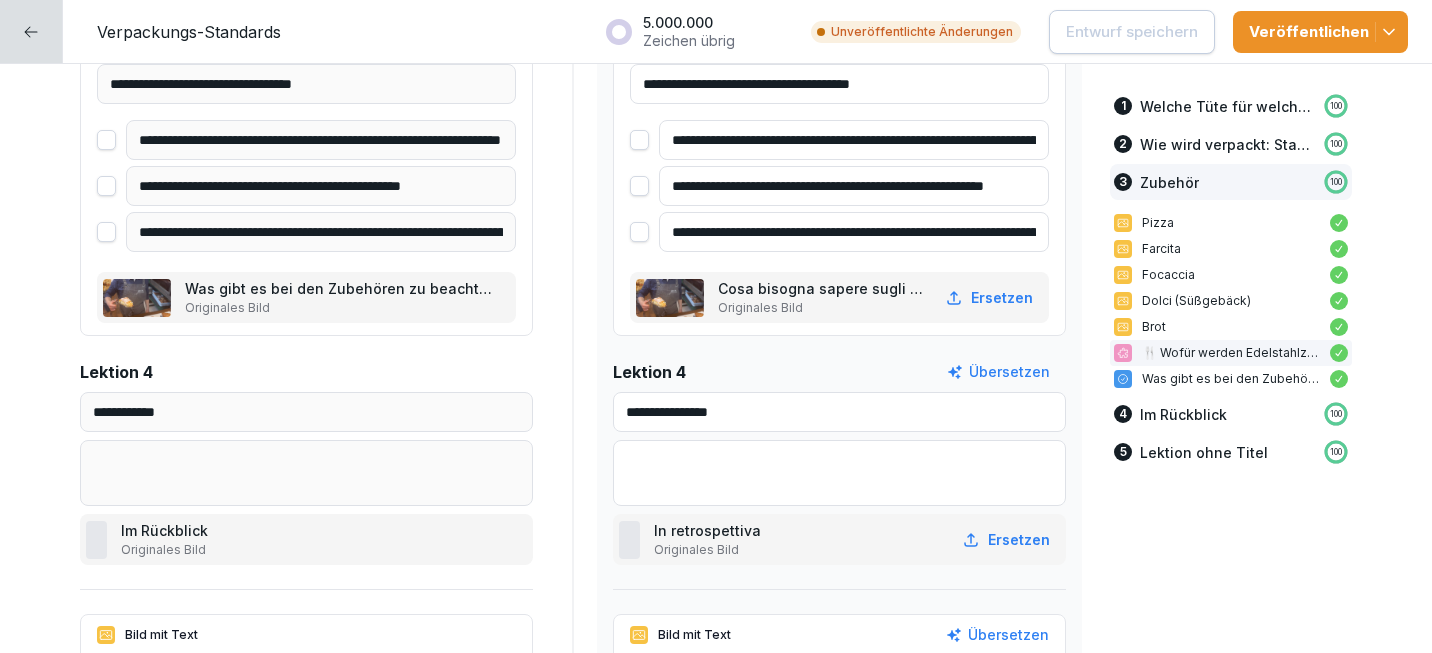 drag, startPoint x: 736, startPoint y: 420, endPoint x: 601, endPoint y: 412, distance: 135.23683 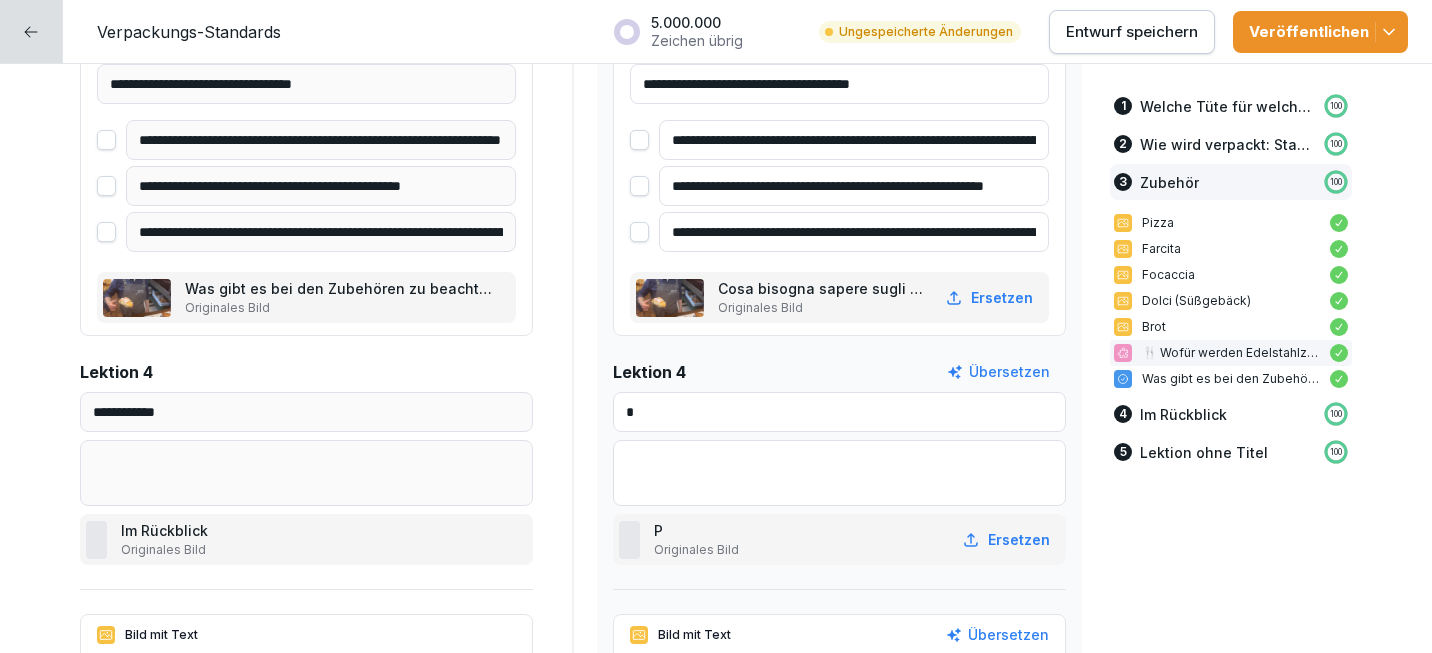 click on "*" at bounding box center [839, 412] 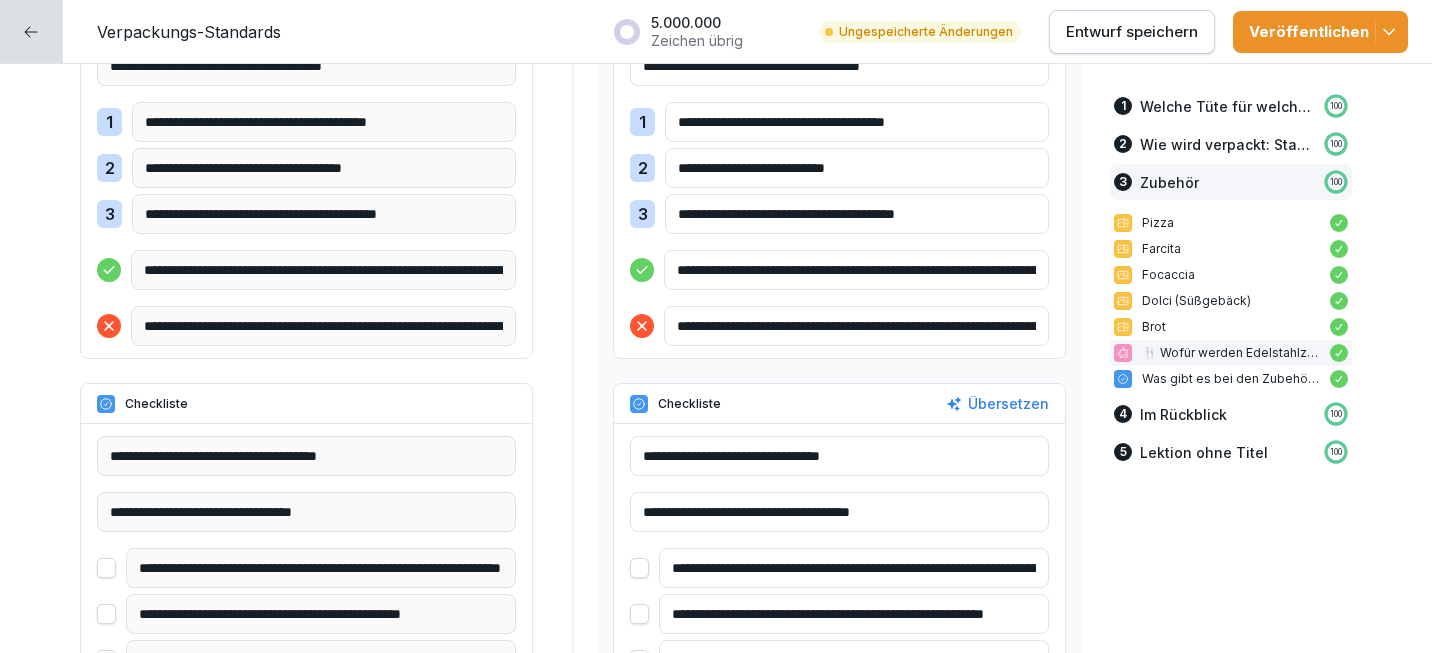 scroll, scrollTop: 4094, scrollLeft: 0, axis: vertical 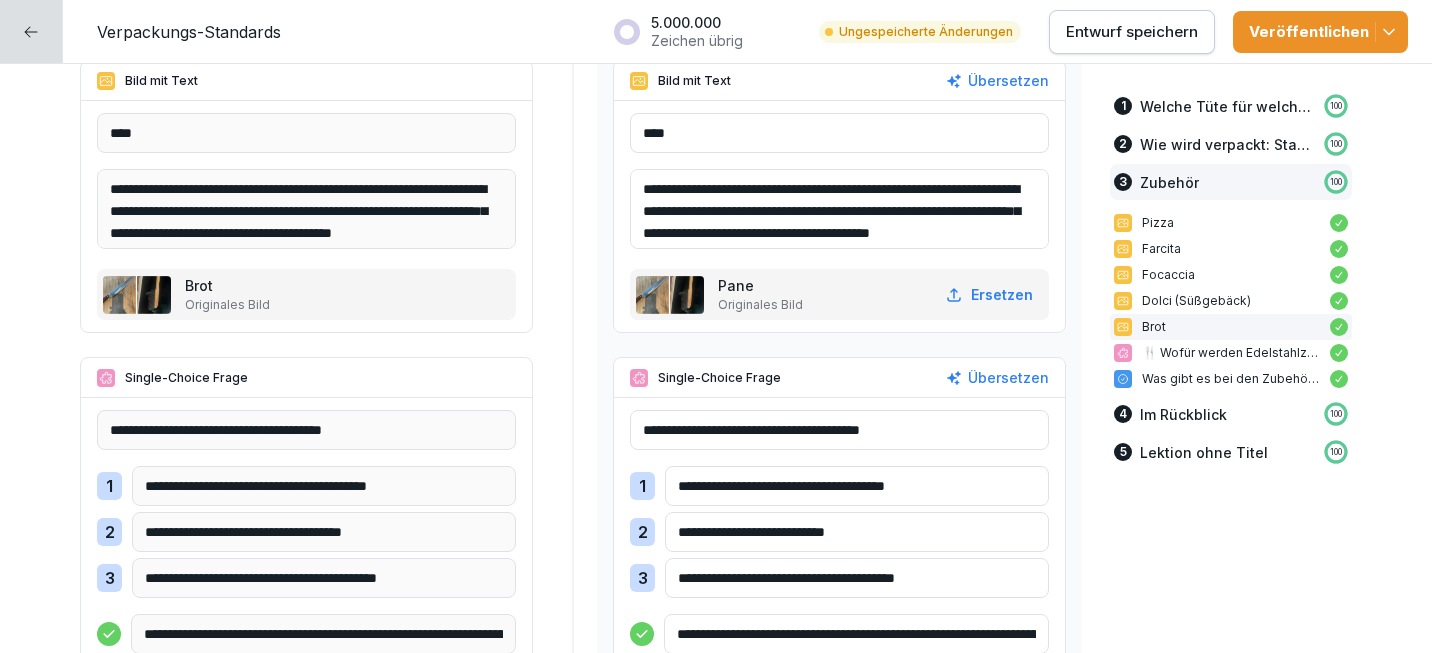 type on "**********" 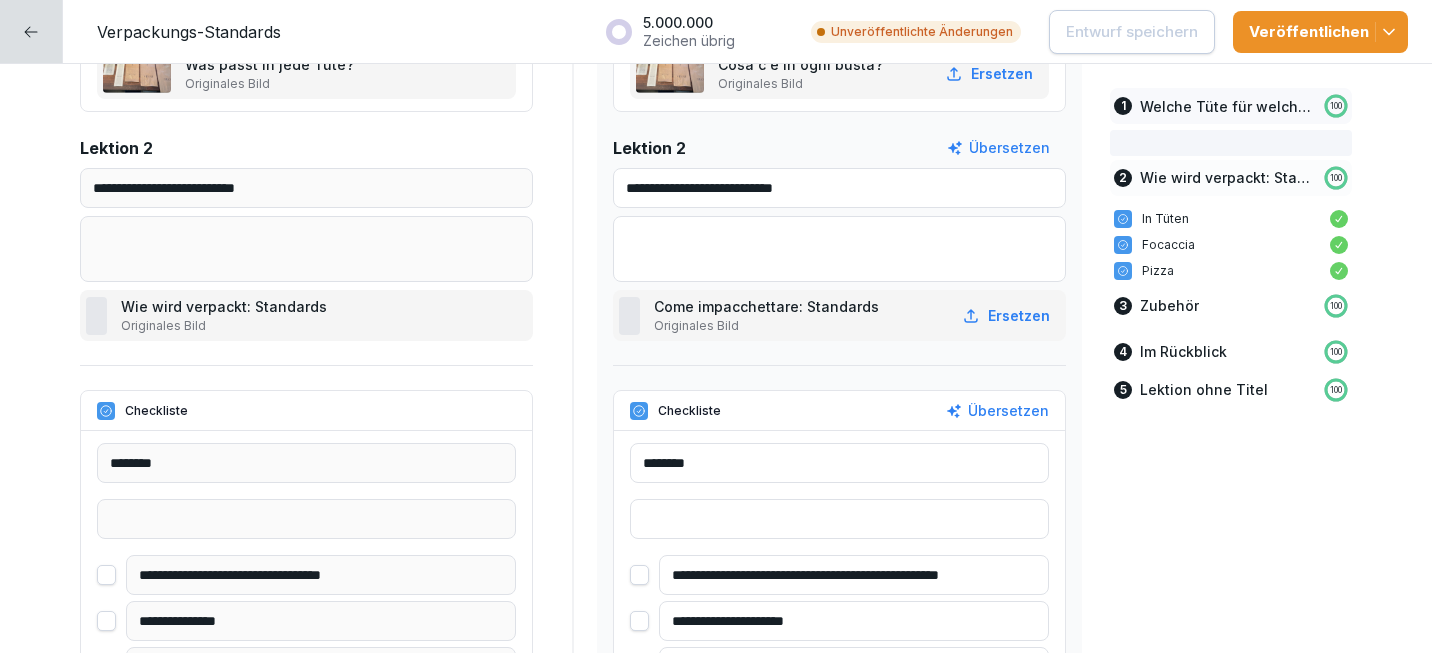 scroll, scrollTop: 0, scrollLeft: 0, axis: both 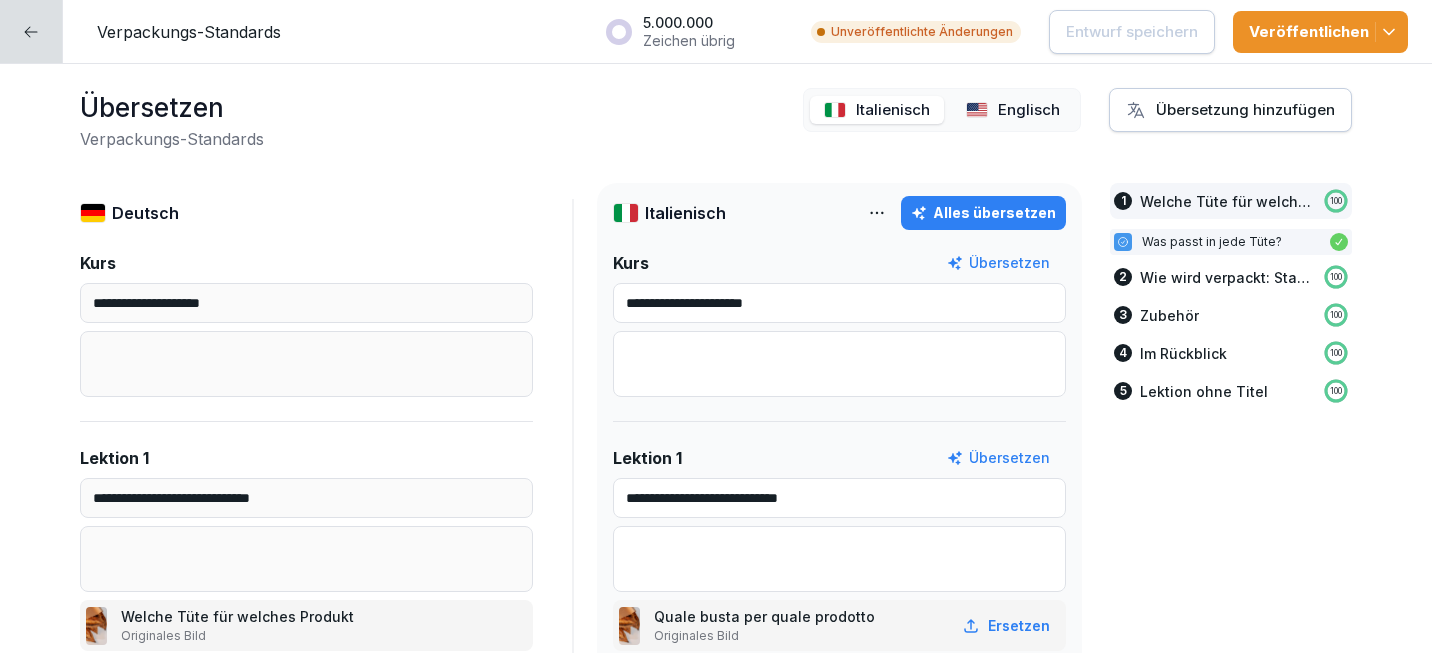 click on "Englisch" at bounding box center [1029, 110] 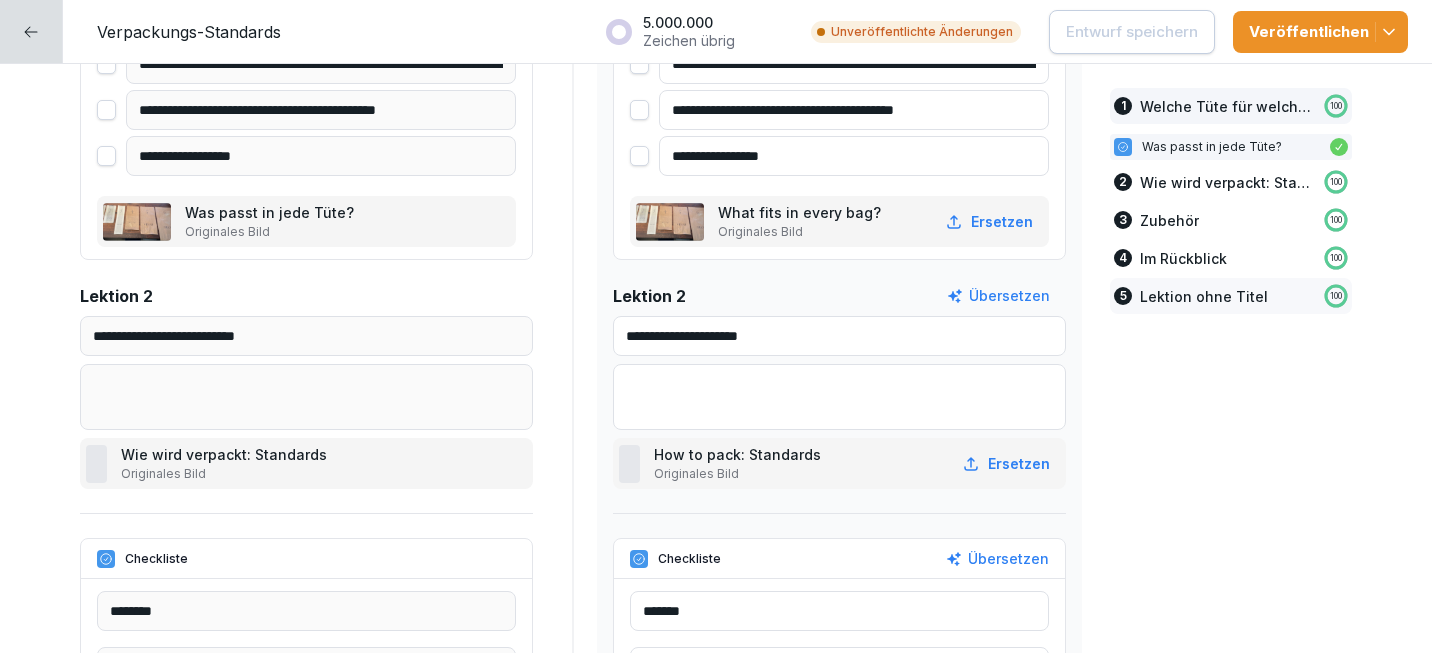 click on "Im Rückblick" at bounding box center [1183, 258] 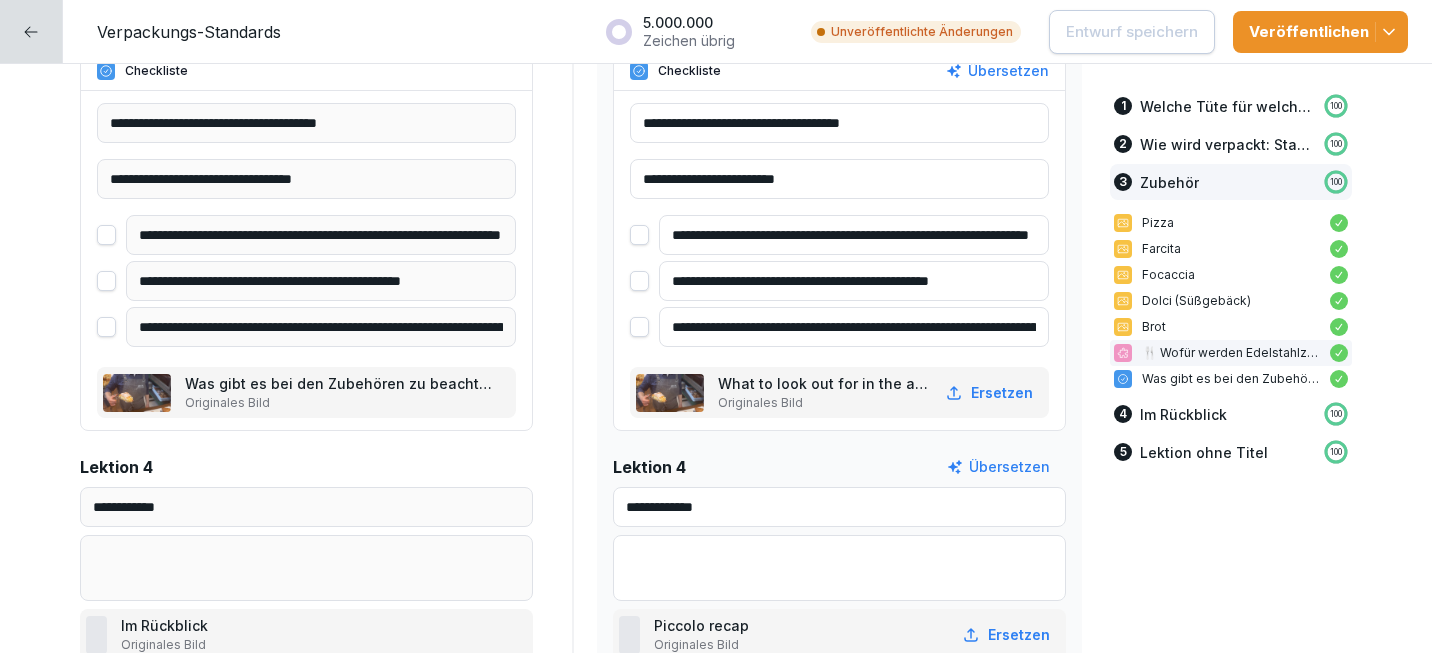scroll, scrollTop: 4796, scrollLeft: 0, axis: vertical 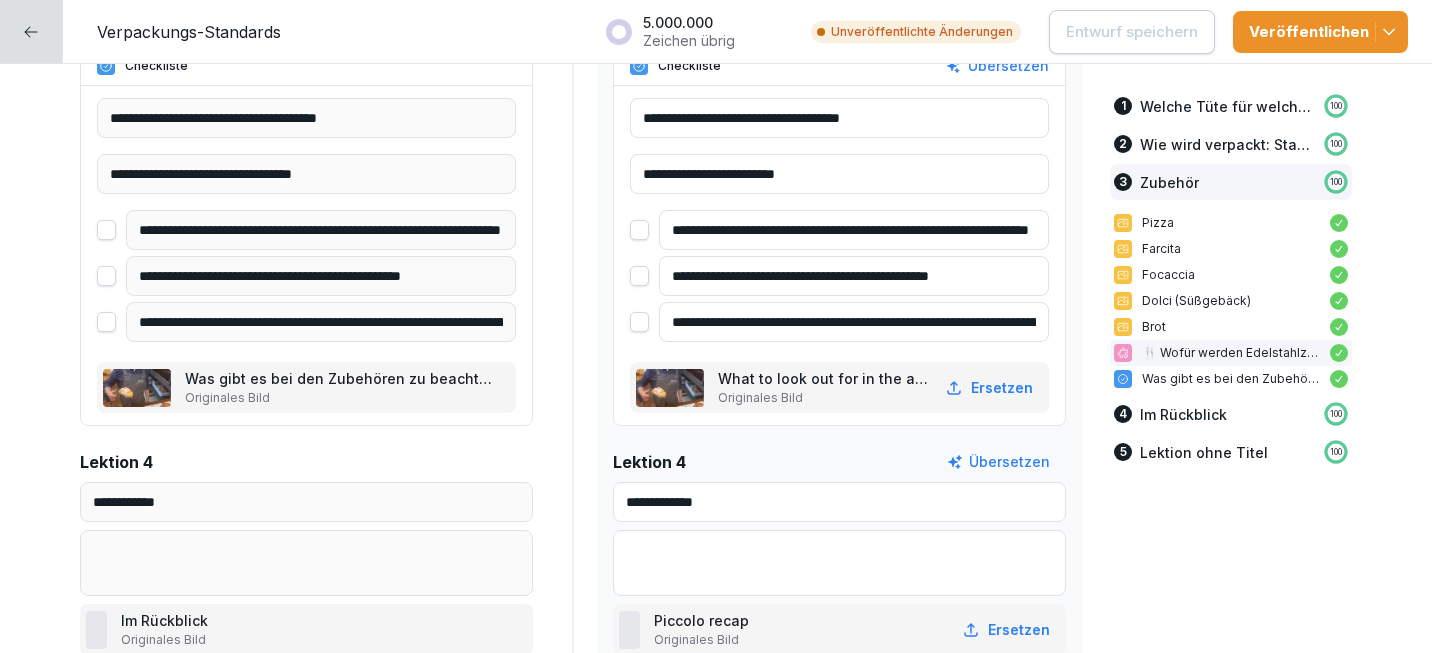 drag, startPoint x: 677, startPoint y: 505, endPoint x: 611, endPoint y: 502, distance: 66.068146 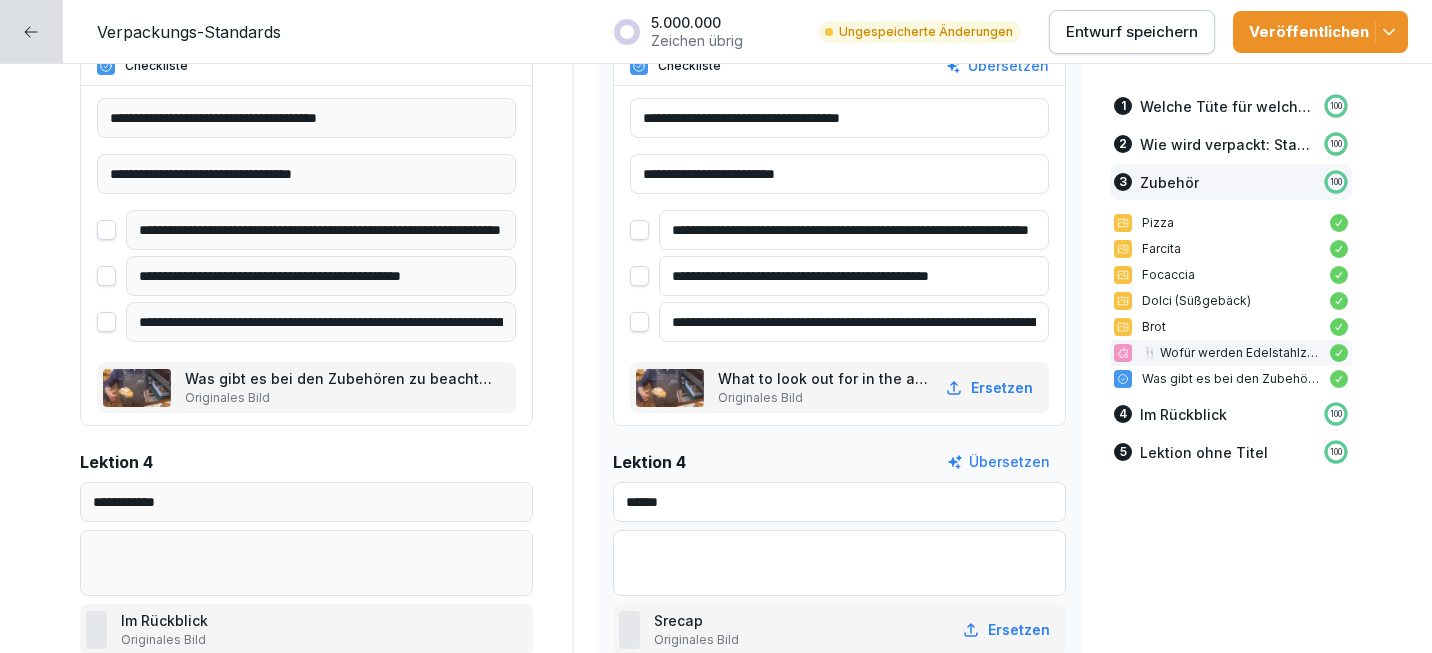 click on "******" at bounding box center [839, 502] 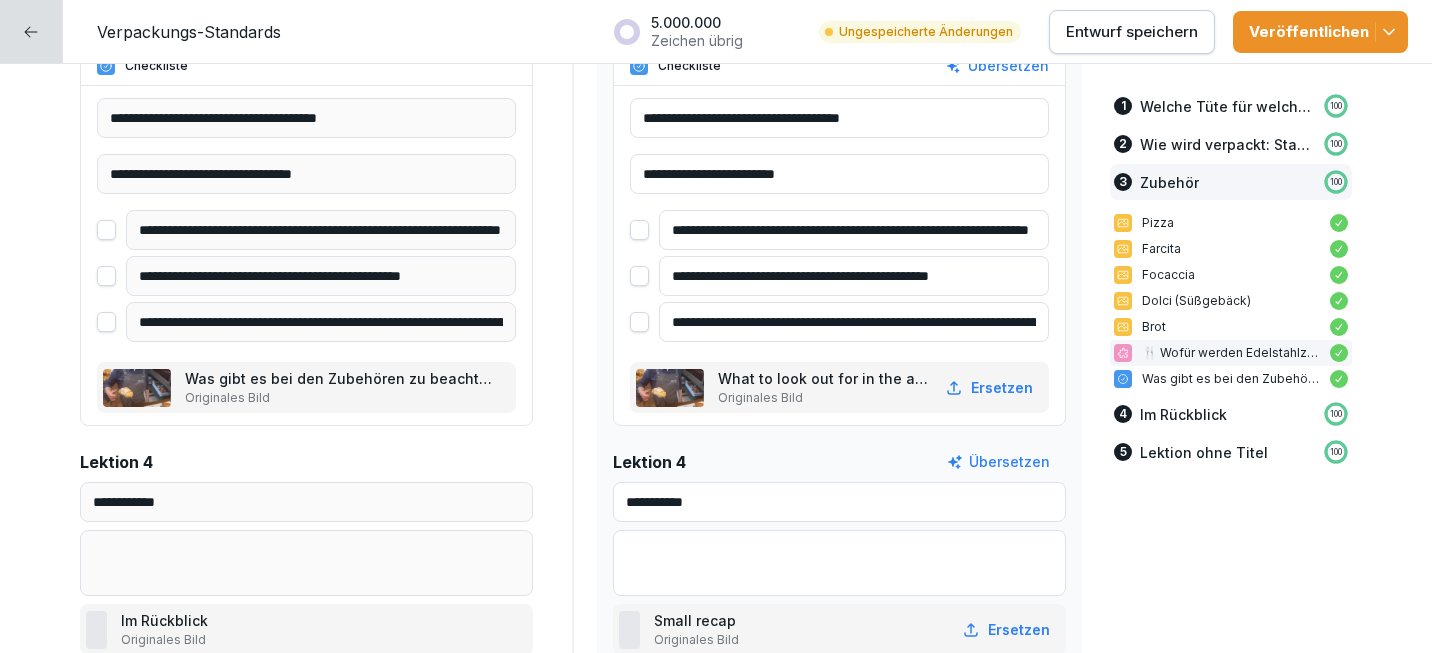 drag, startPoint x: 663, startPoint y: 501, endPoint x: 621, endPoint y: 502, distance: 42.0119 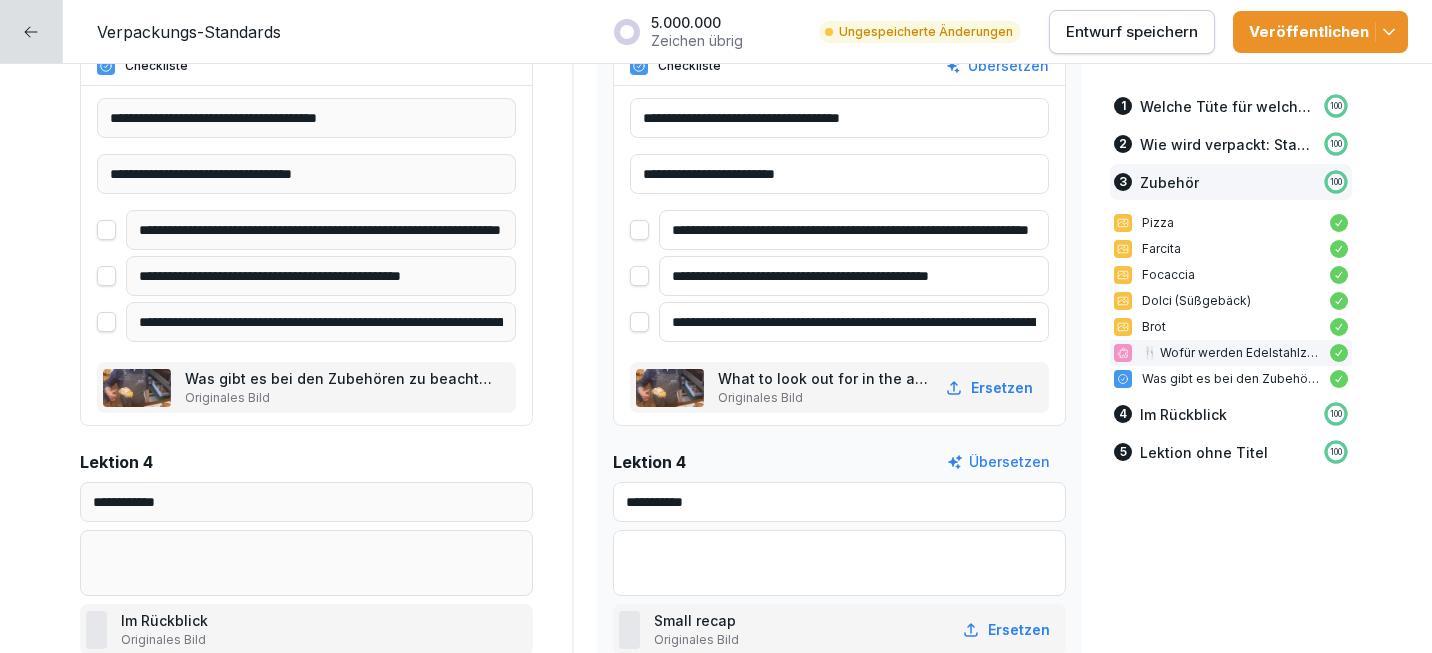 click on "**********" at bounding box center (839, 502) 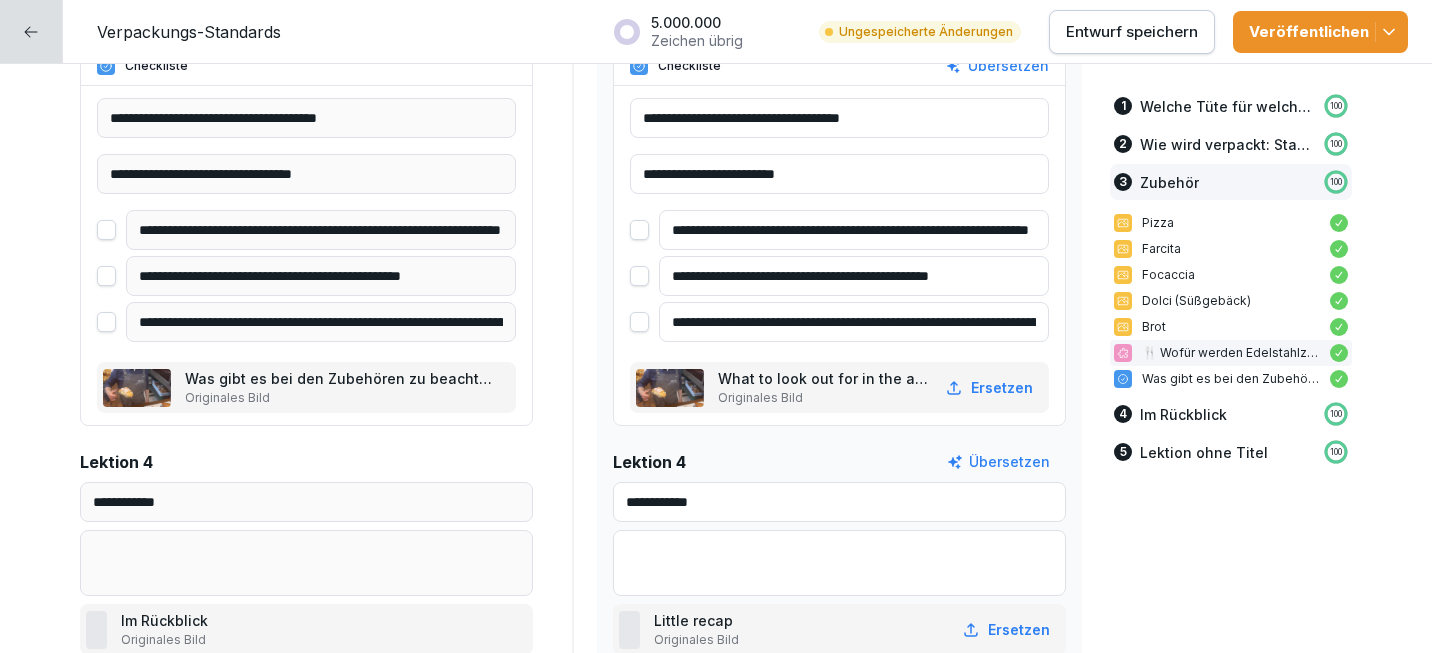 type on "**********" 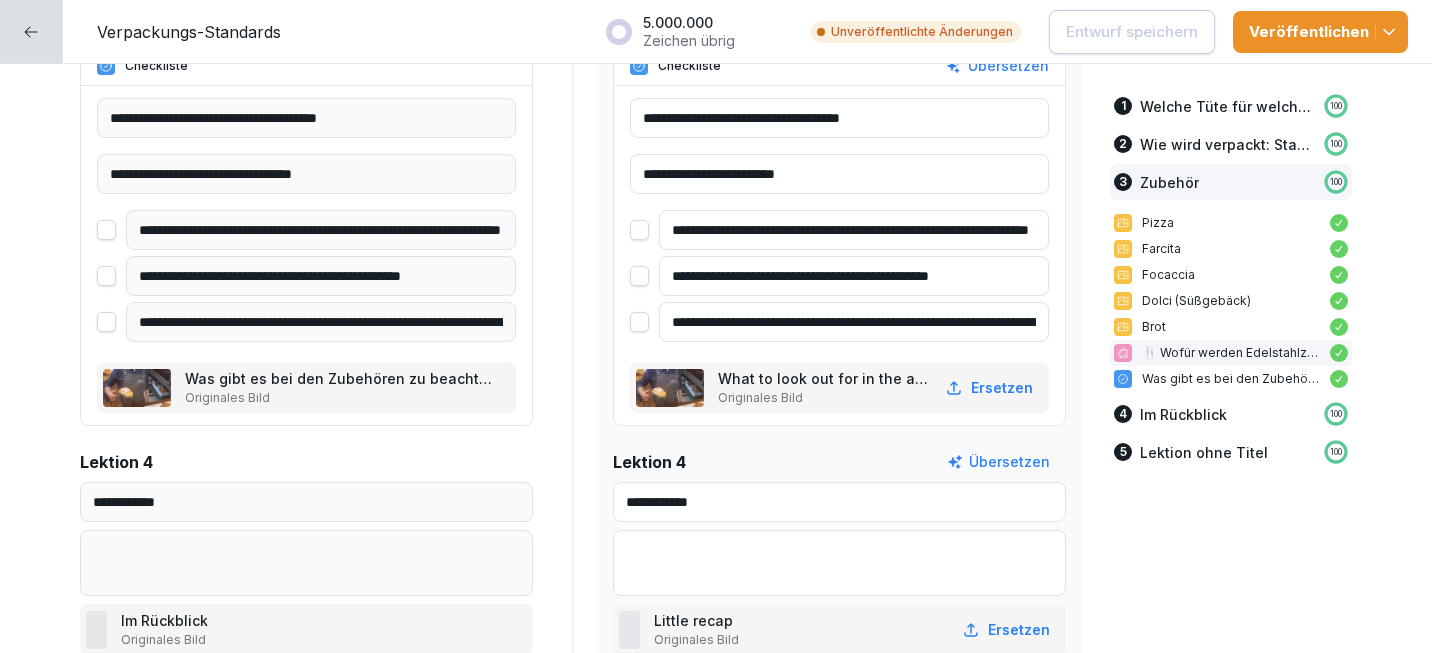 click 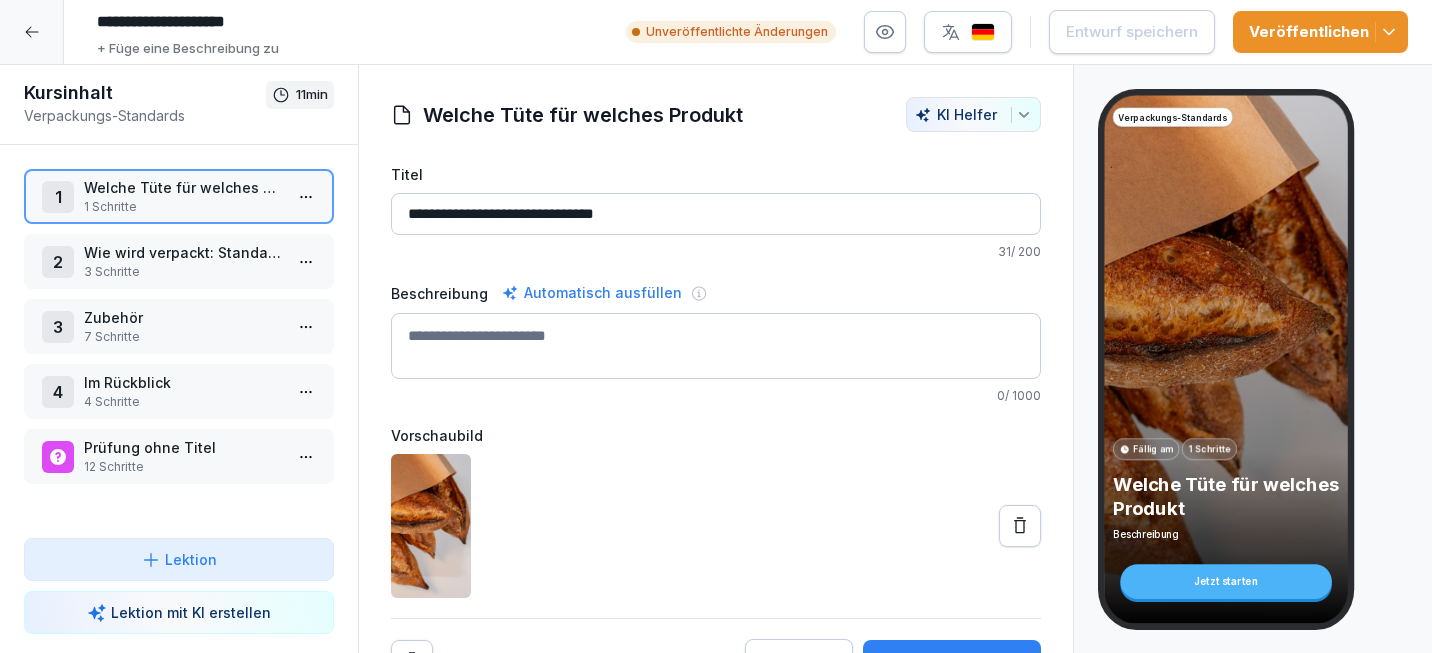 click on "Im Rückblick" at bounding box center (183, 382) 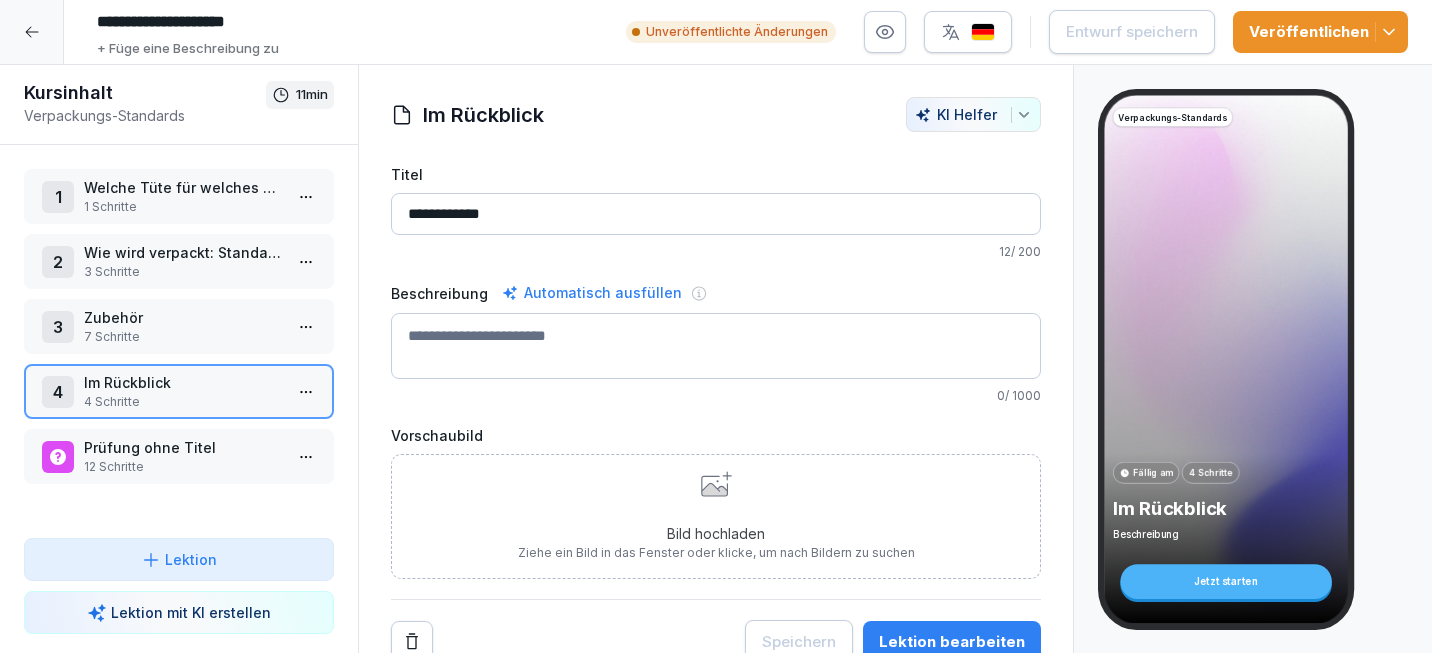 click on "**********" at bounding box center [716, 214] 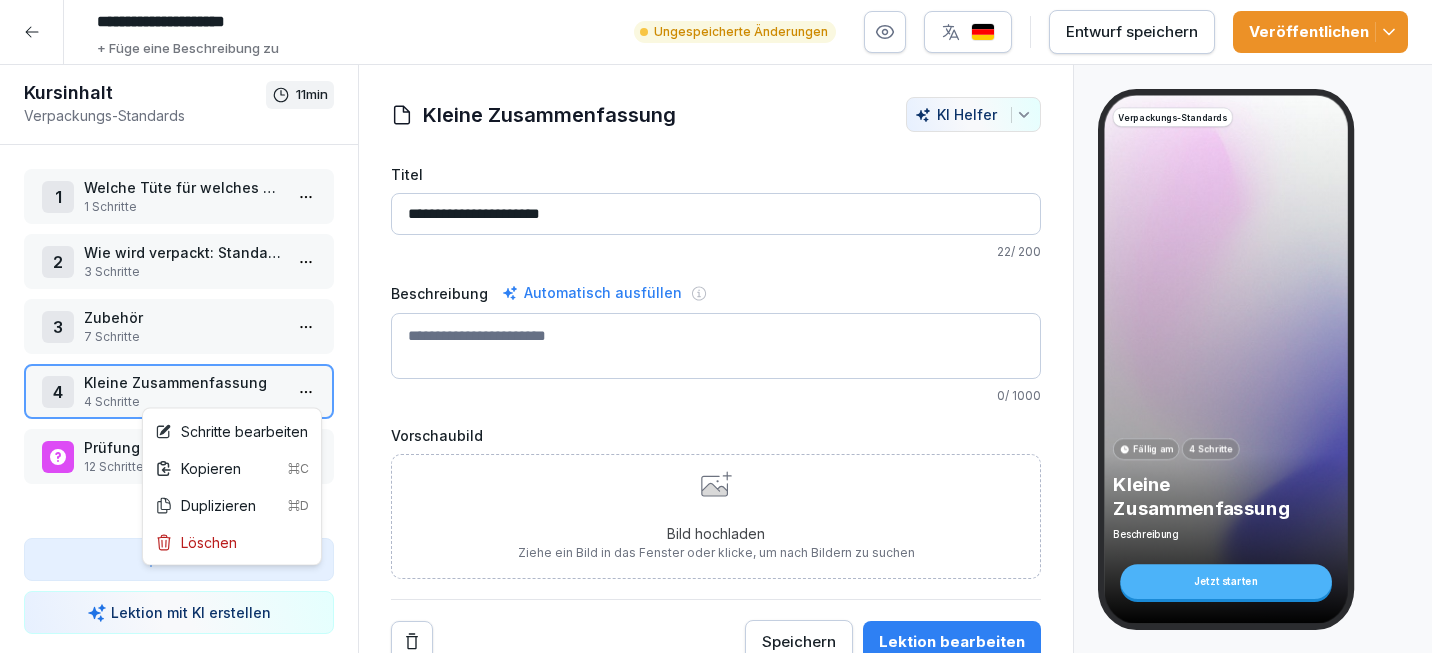 click on "**********" at bounding box center [716, 326] 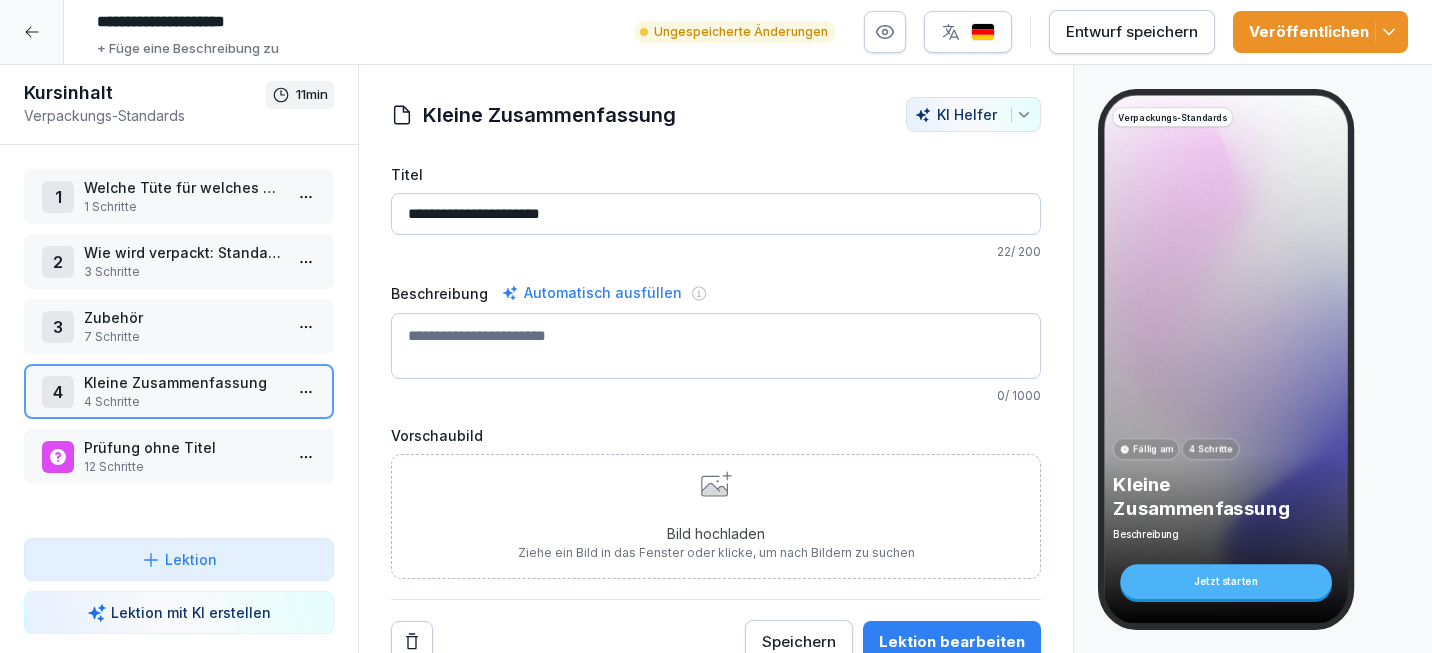 click on "**********" at bounding box center (716, 326) 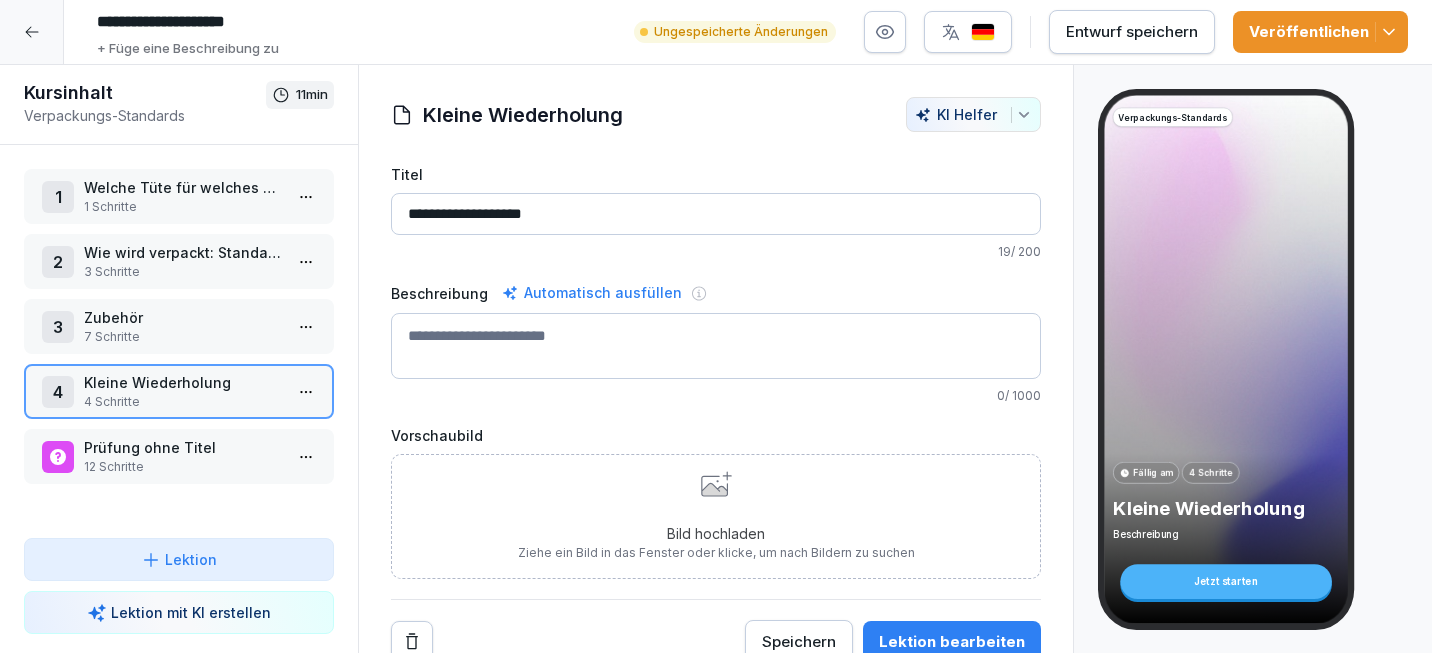 type on "**********" 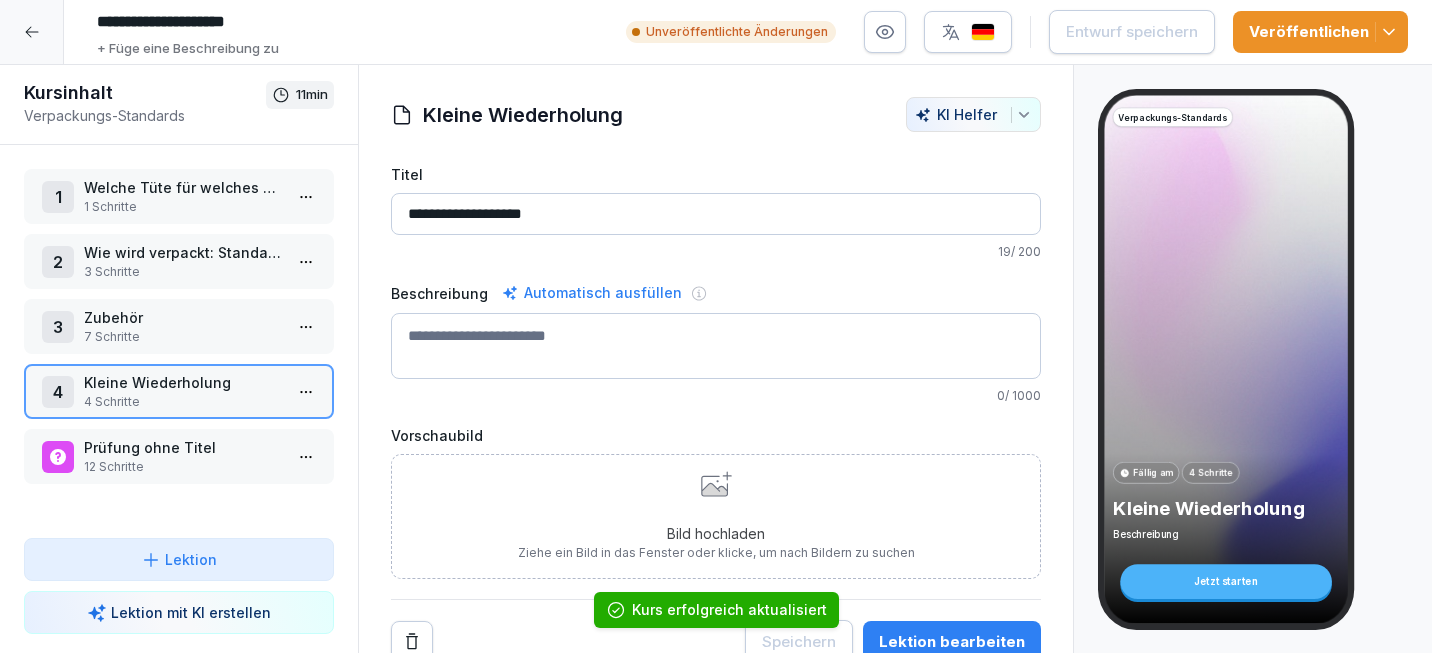 click on "**********" at bounding box center (716, 326) 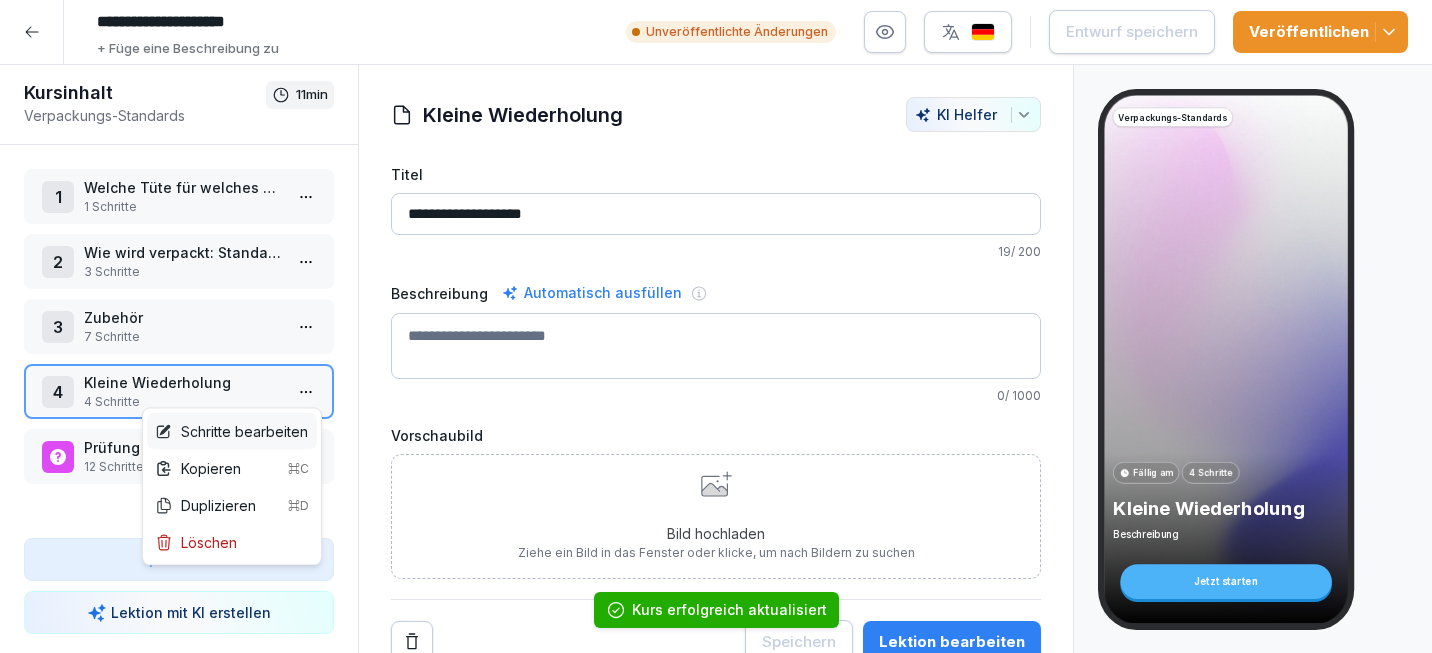 click on "Schritte bearbeiten" at bounding box center (231, 431) 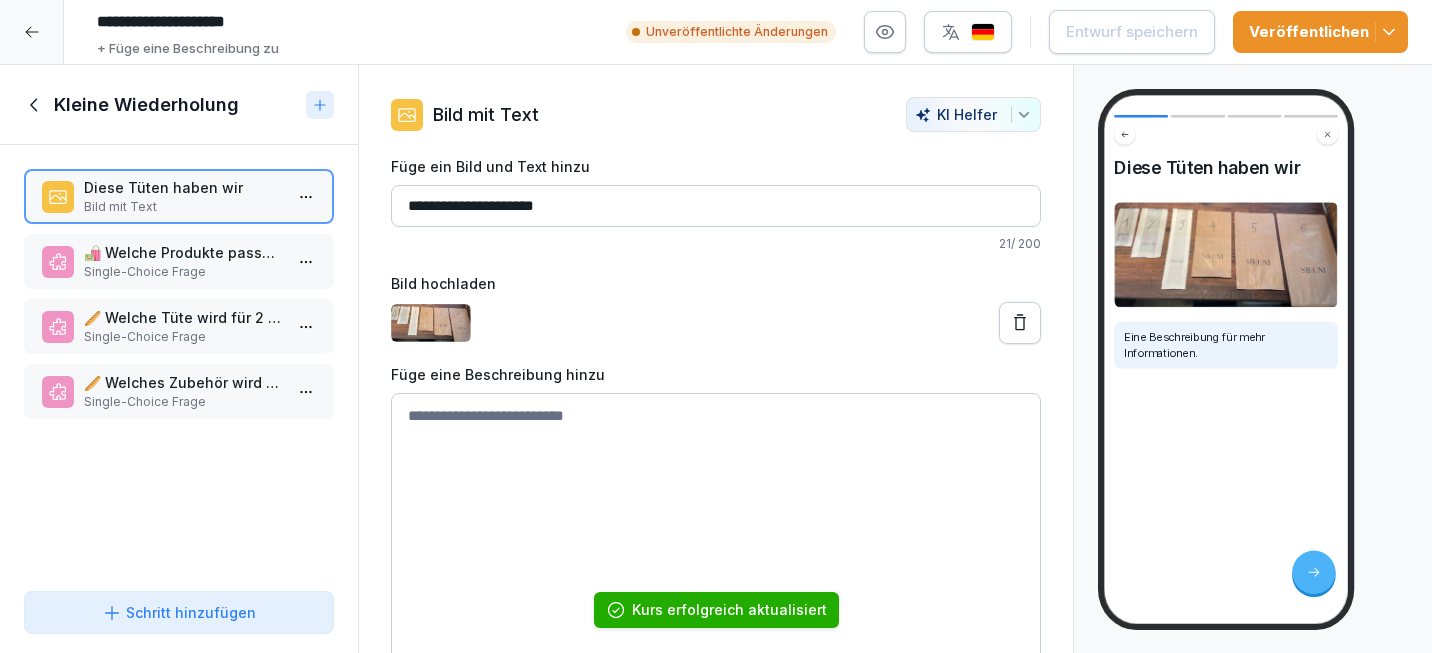 click on "🛍️ Welche Produkte passen in Tüte 5?" at bounding box center [183, 252] 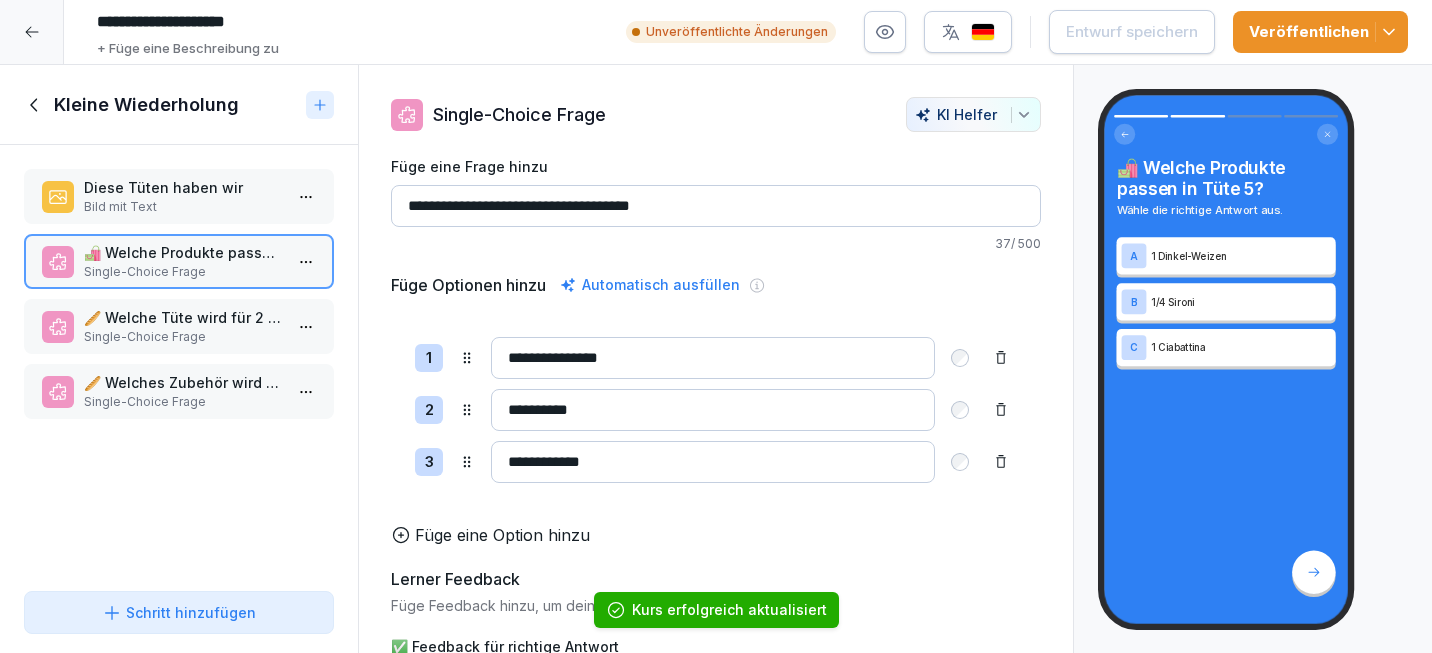 click on "🥖 Welche Tüte wird für 2 Ciabattine verwendet?" at bounding box center [183, 317] 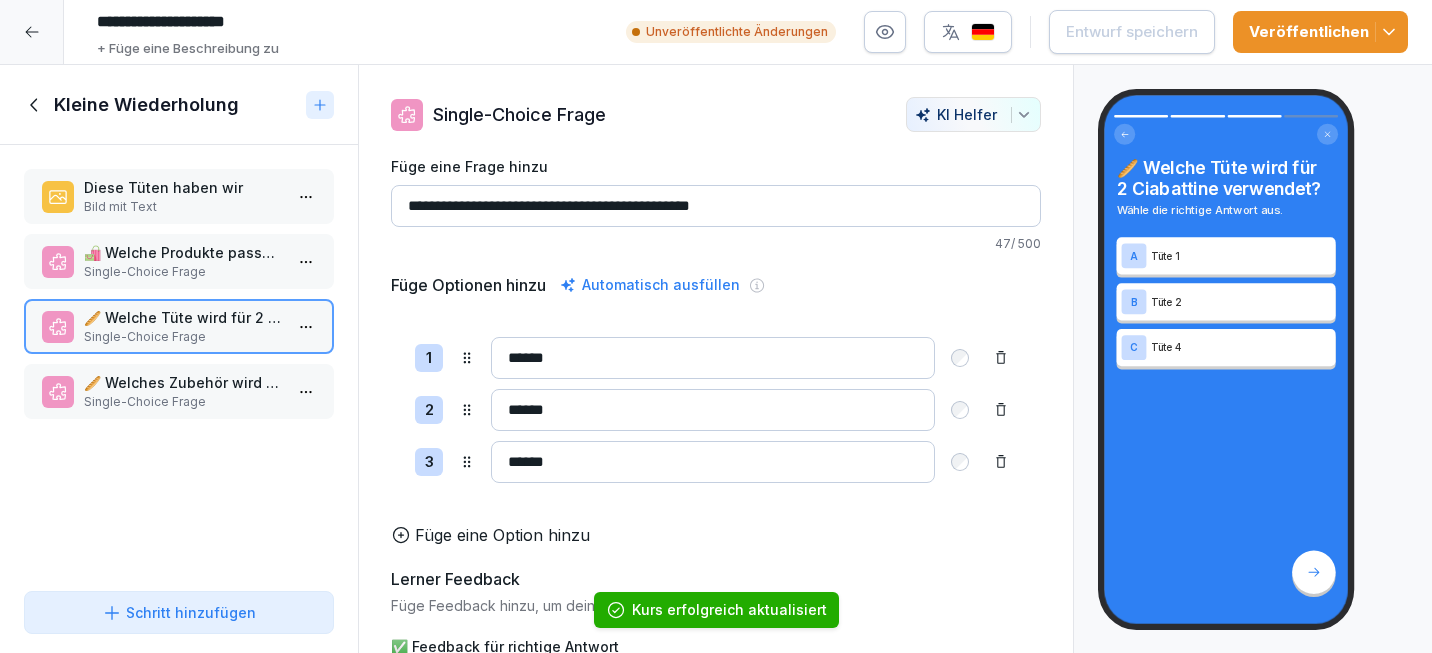 click on "🥖 Welches Zubehör wird zum Schneiden von Brot verwendet? Single-Choice Frage" at bounding box center [179, 391] 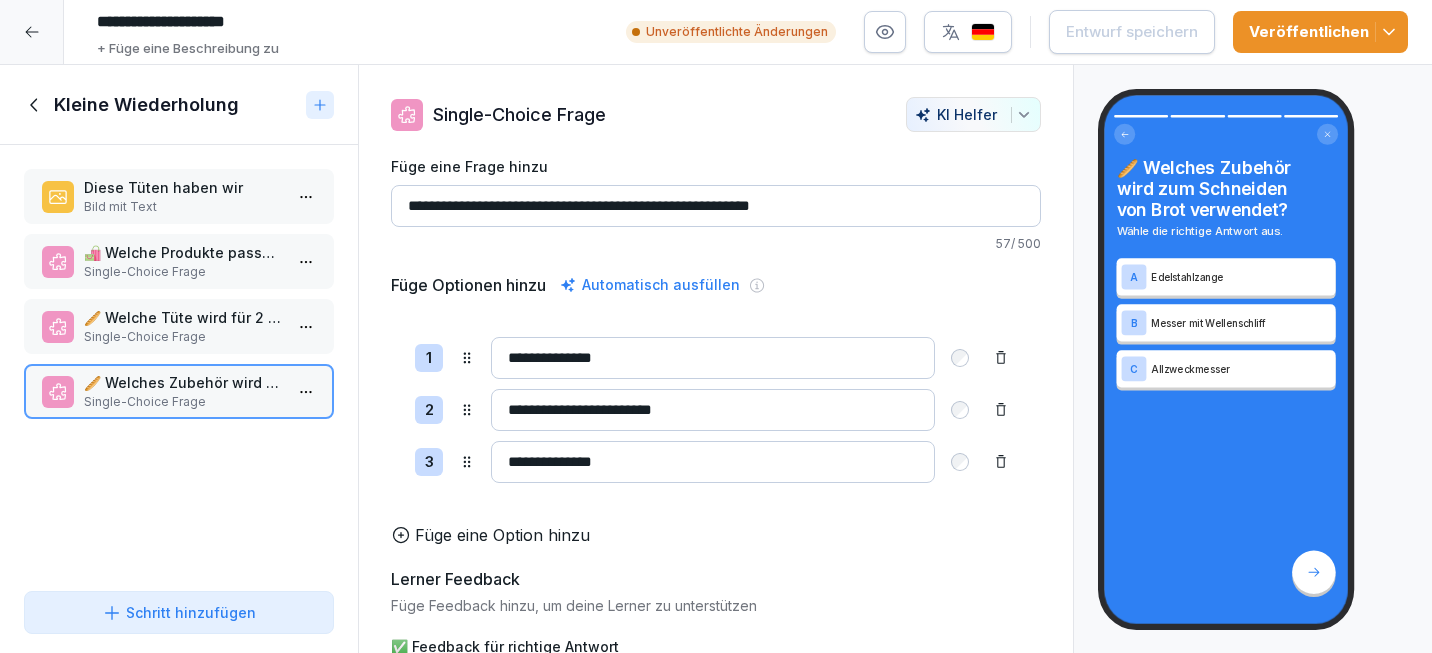 click 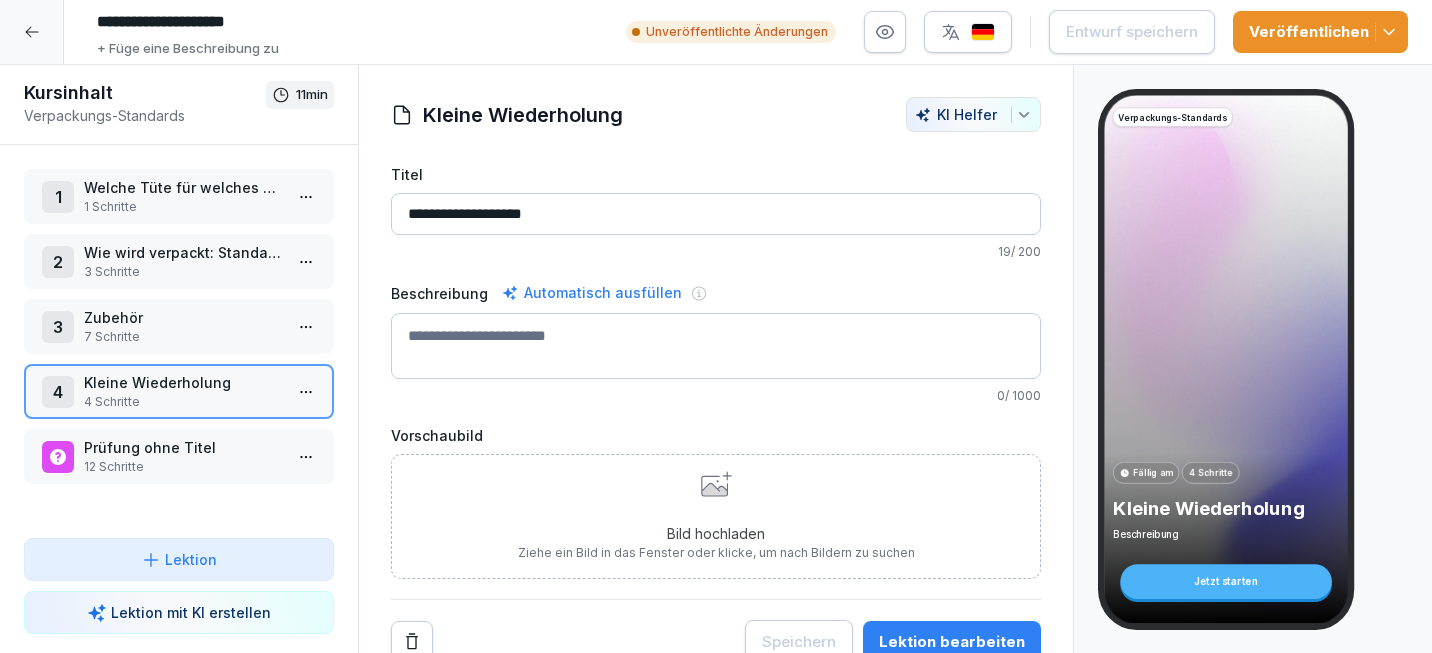 click on "Prüfung ohne Titel" at bounding box center [183, 447] 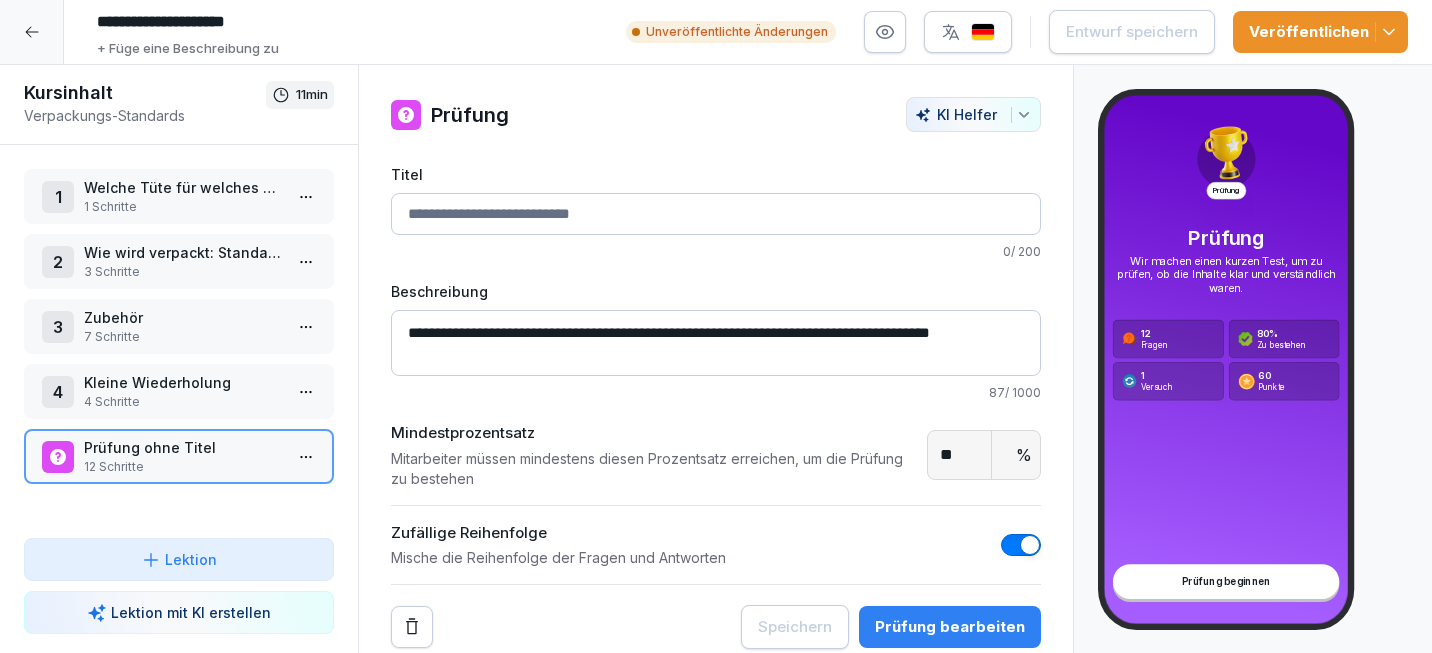 click on "**********" at bounding box center (716, 326) 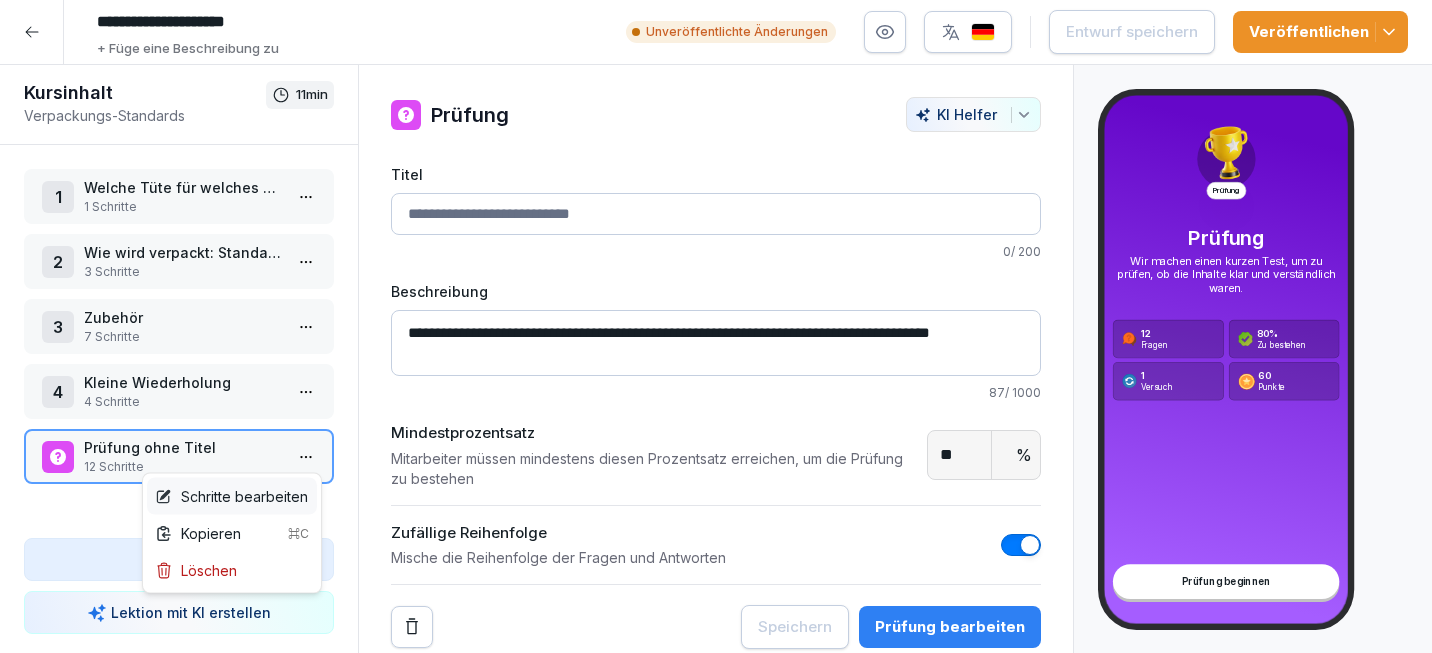 click on "Schritte bearbeiten" at bounding box center (231, 496) 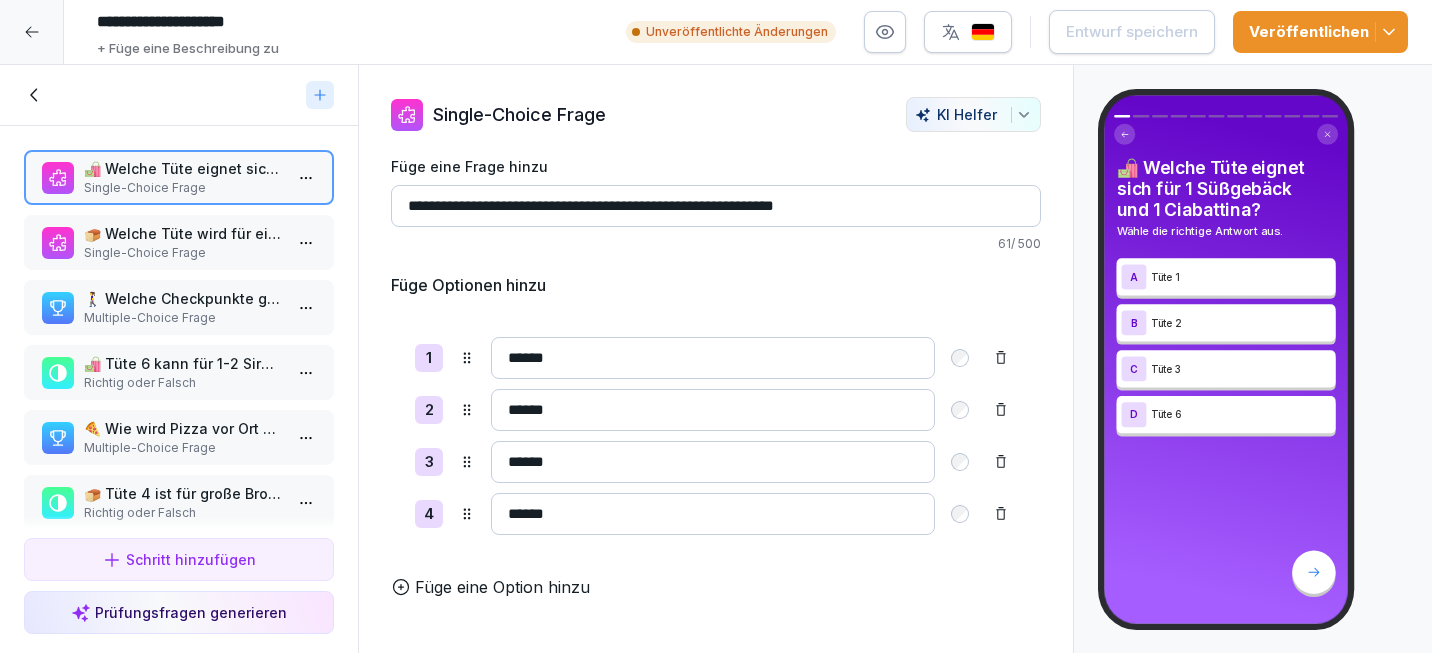 click at bounding box center [179, 95] 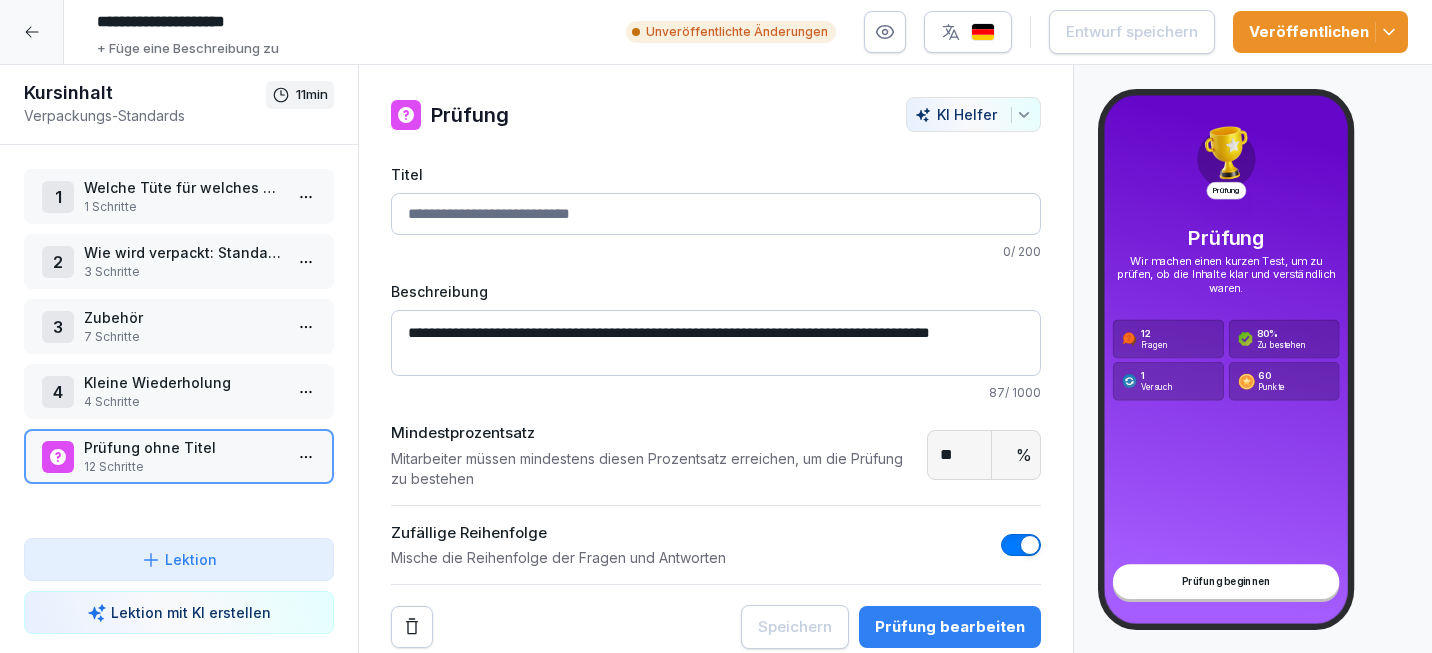 click on "**********" at bounding box center (716, 326) 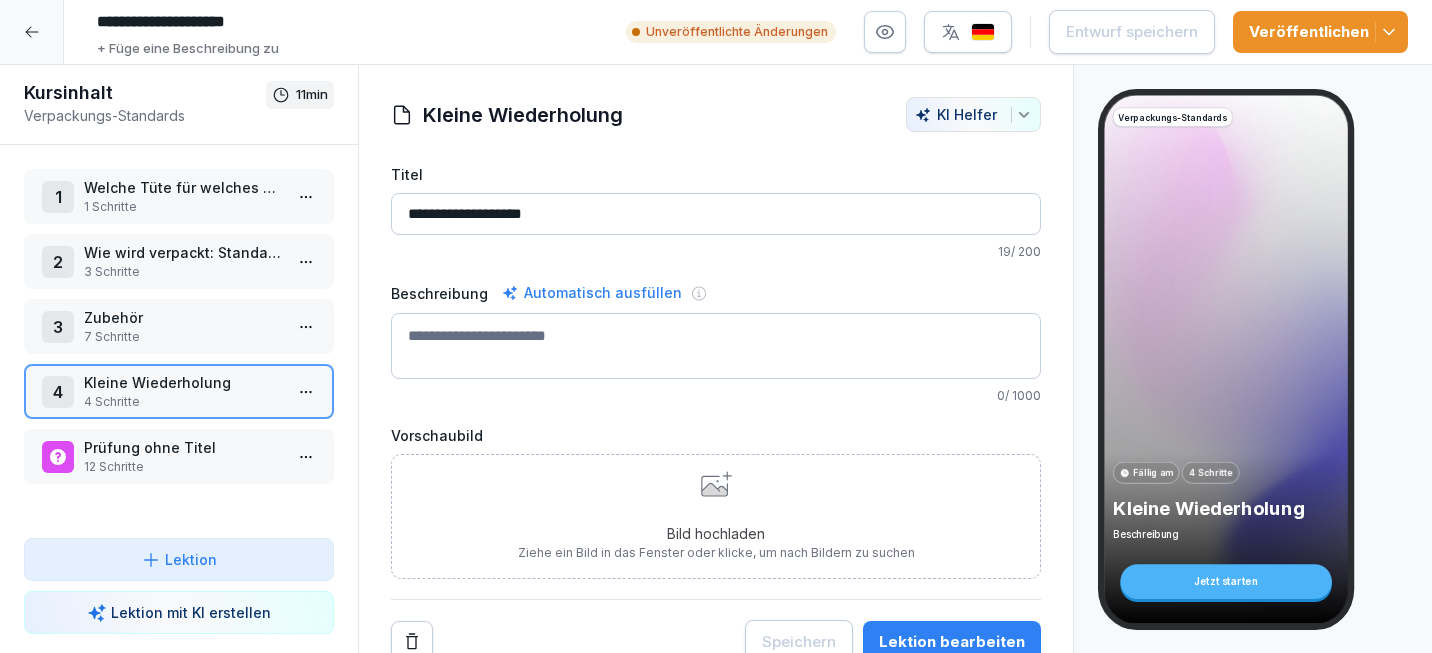 click on "Kleine Wiederholung" at bounding box center (183, 382) 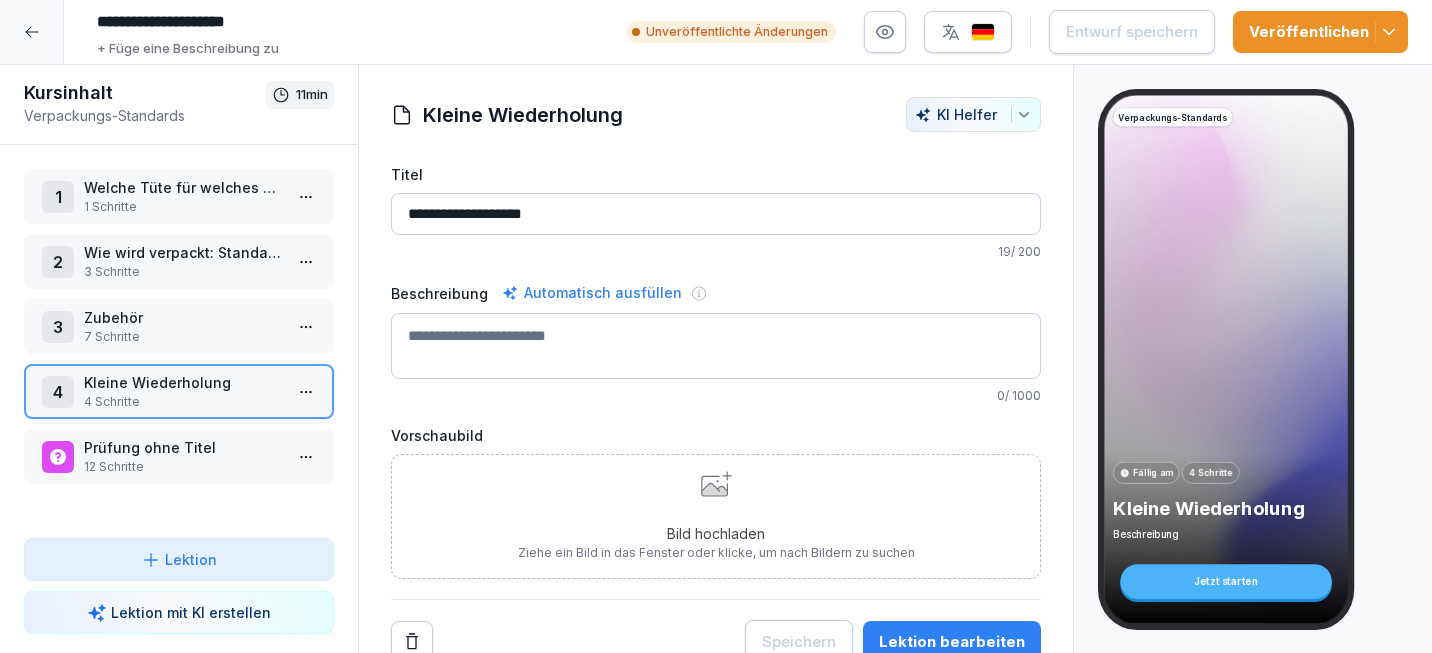 click on "**********" at bounding box center [716, 326] 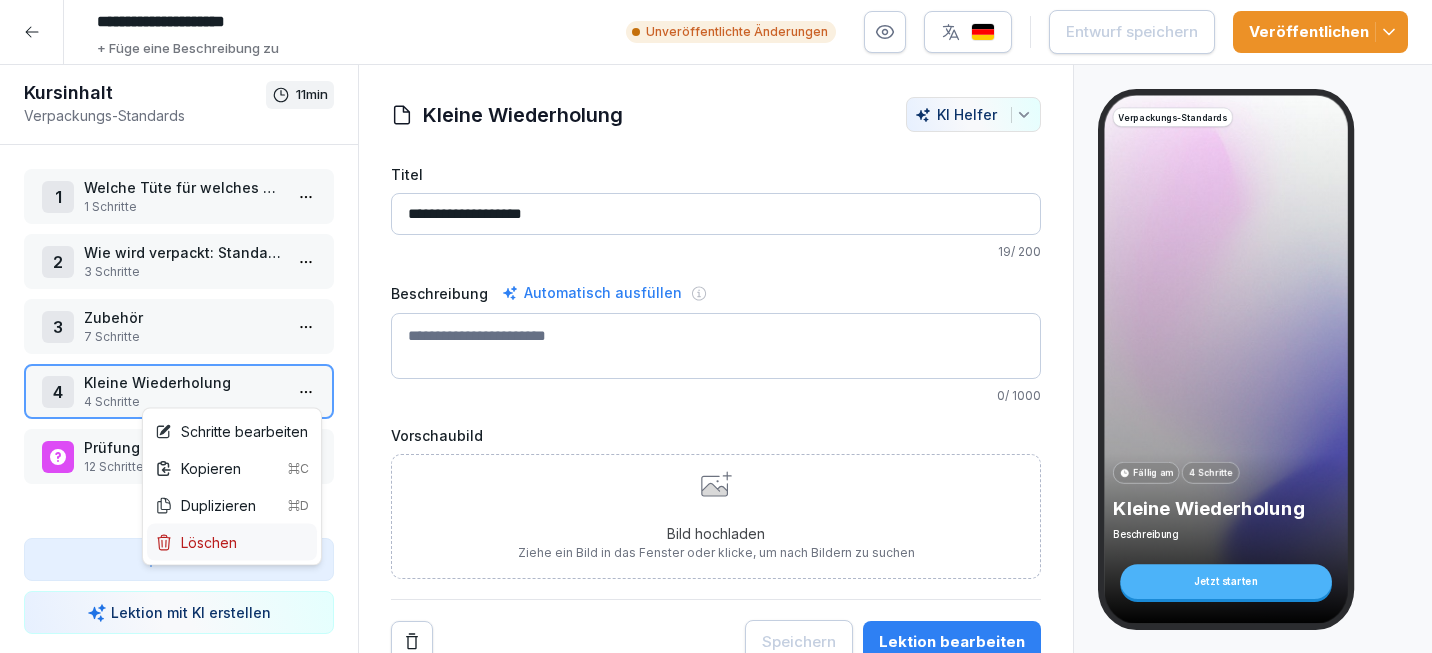 click on "Löschen" at bounding box center [232, 542] 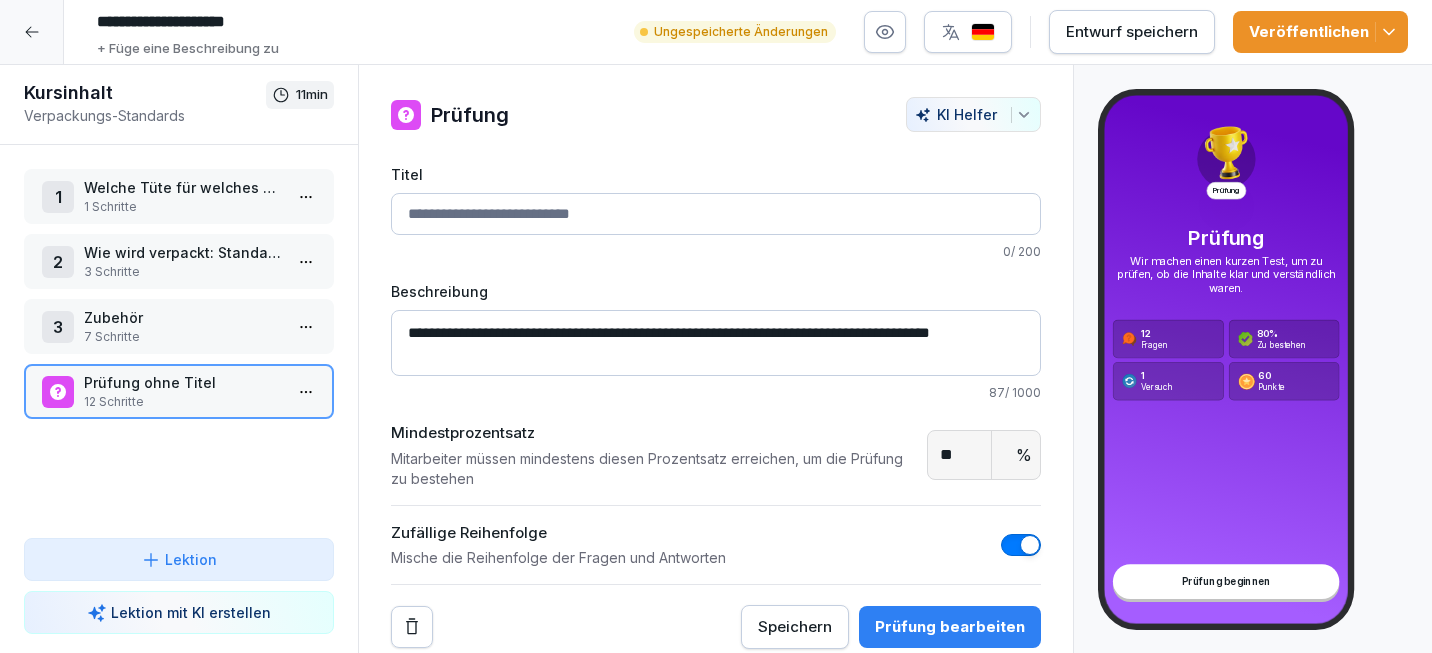 click at bounding box center [32, 32] 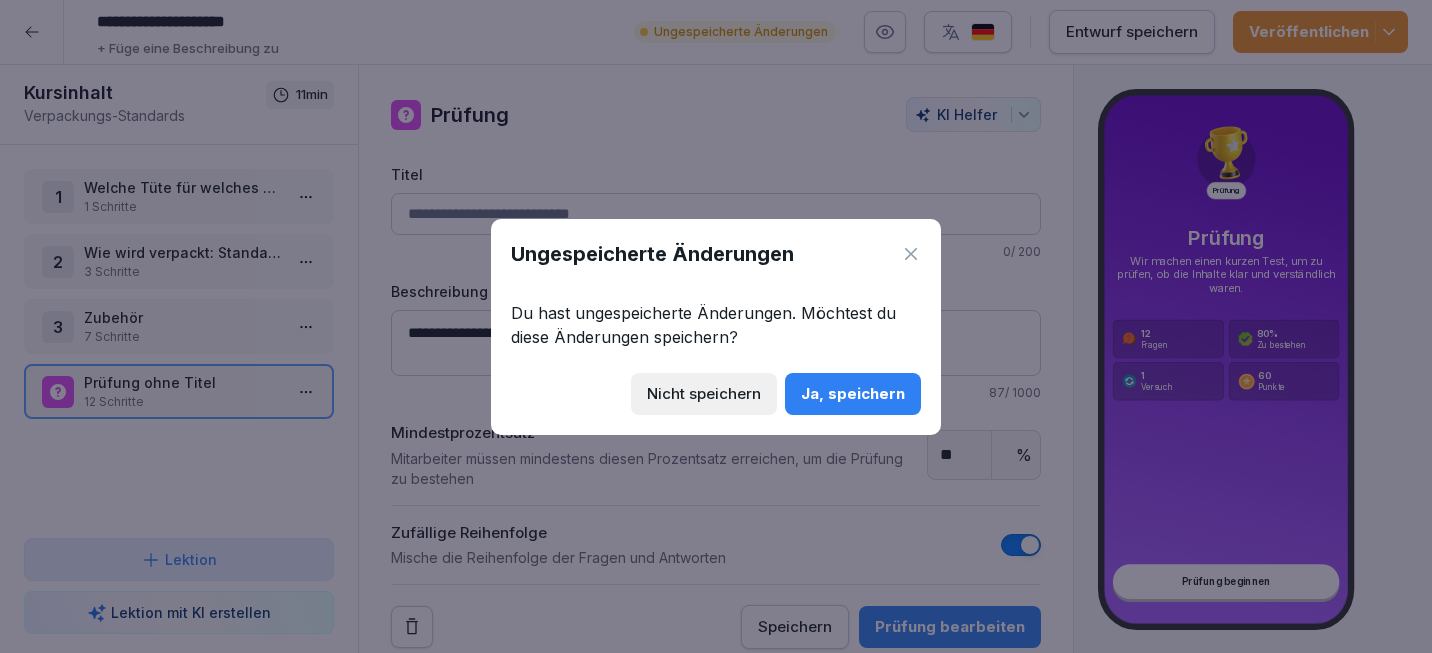 click on "Ja, speichern" at bounding box center [853, 394] 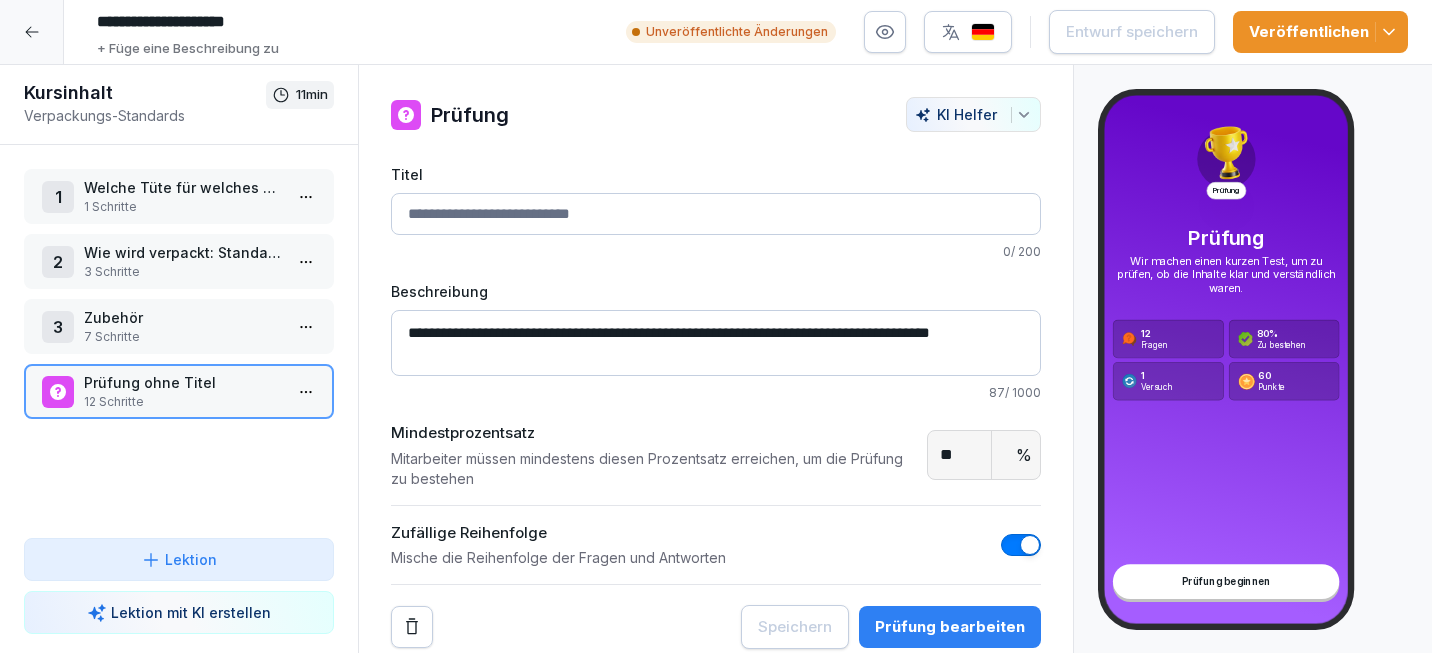 click 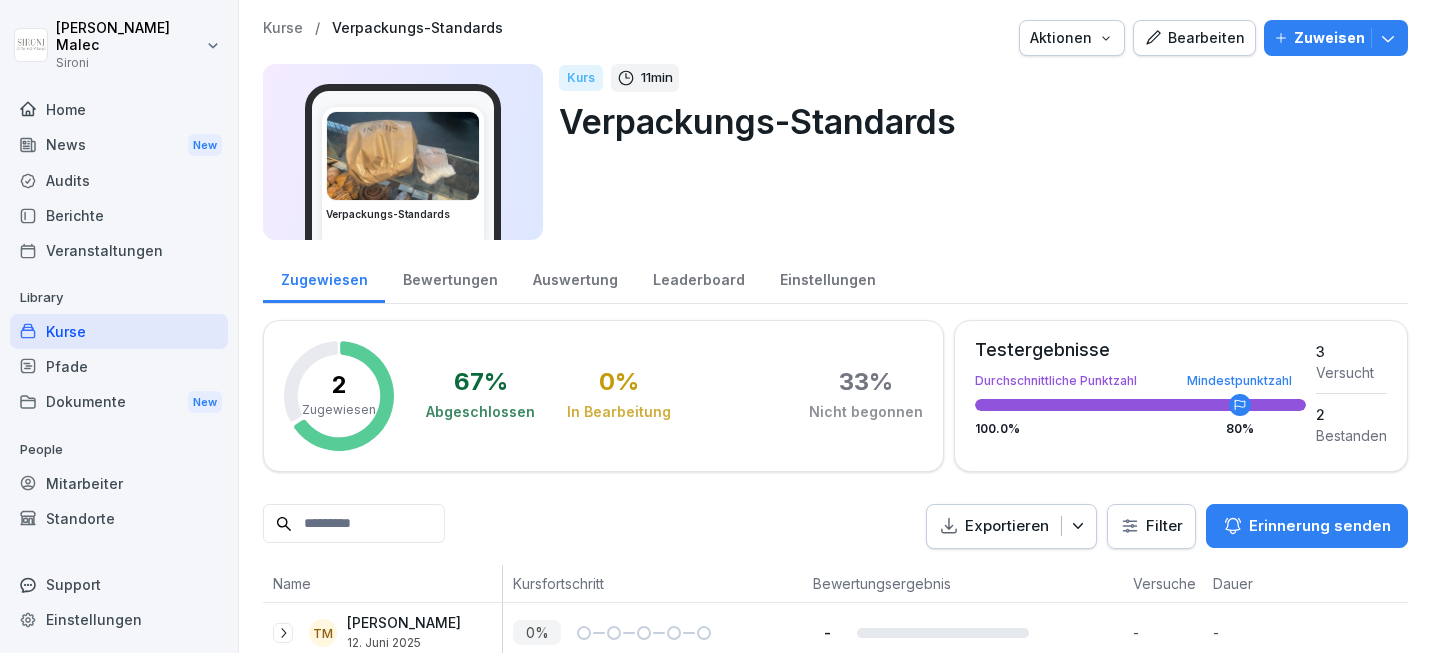 click on "Kurse" at bounding box center (119, 331) 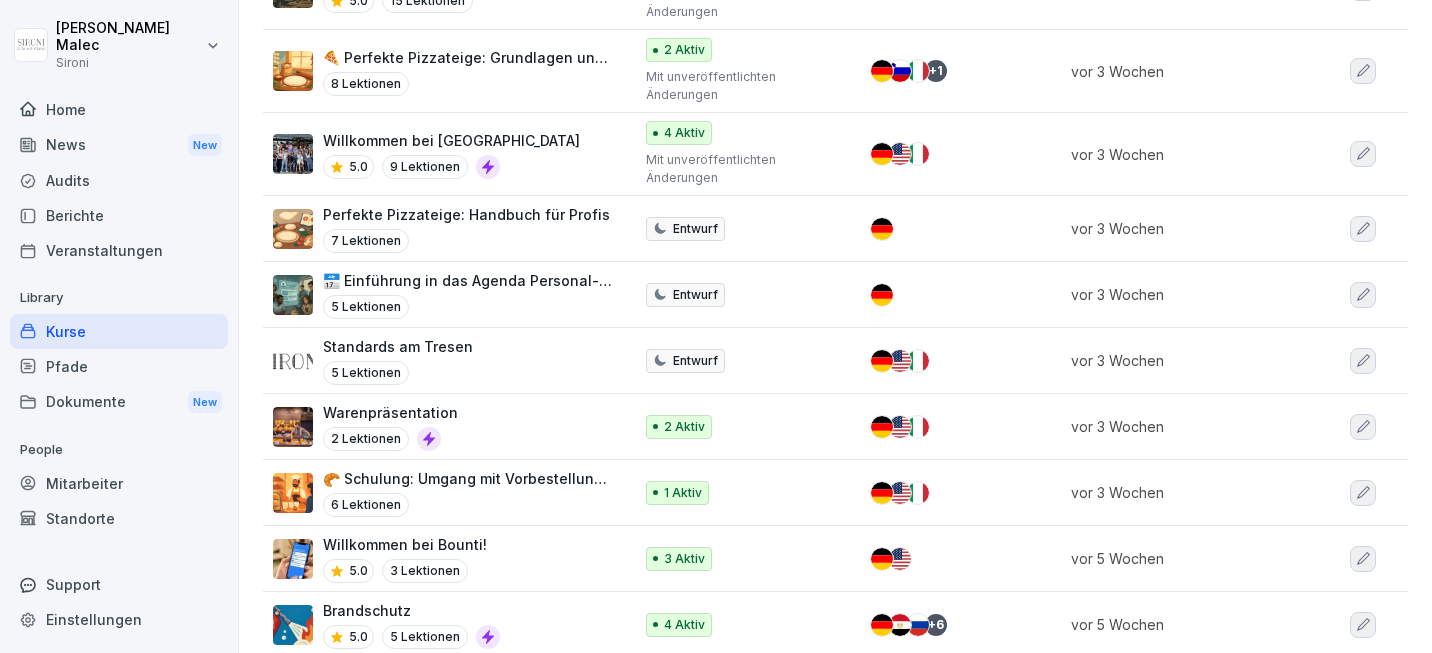 scroll, scrollTop: 846, scrollLeft: 0, axis: vertical 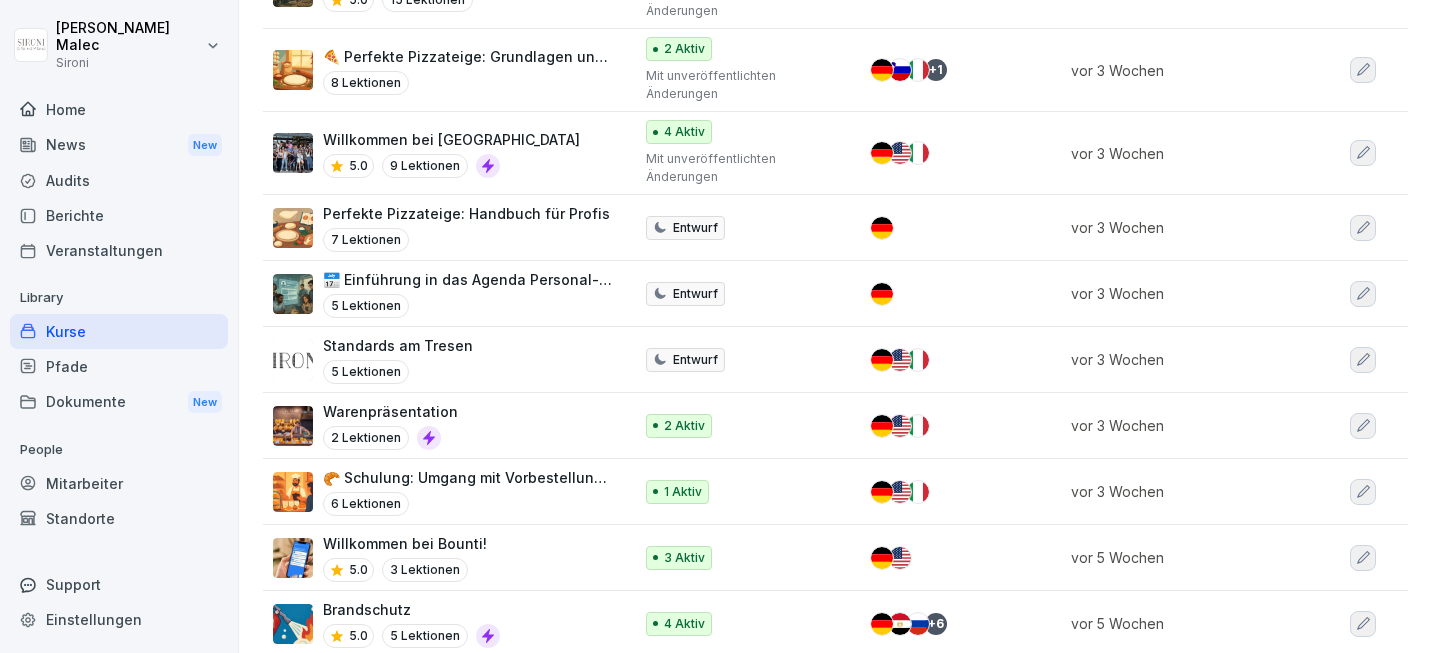 click on "Warenpräsentation" at bounding box center [390, 411] 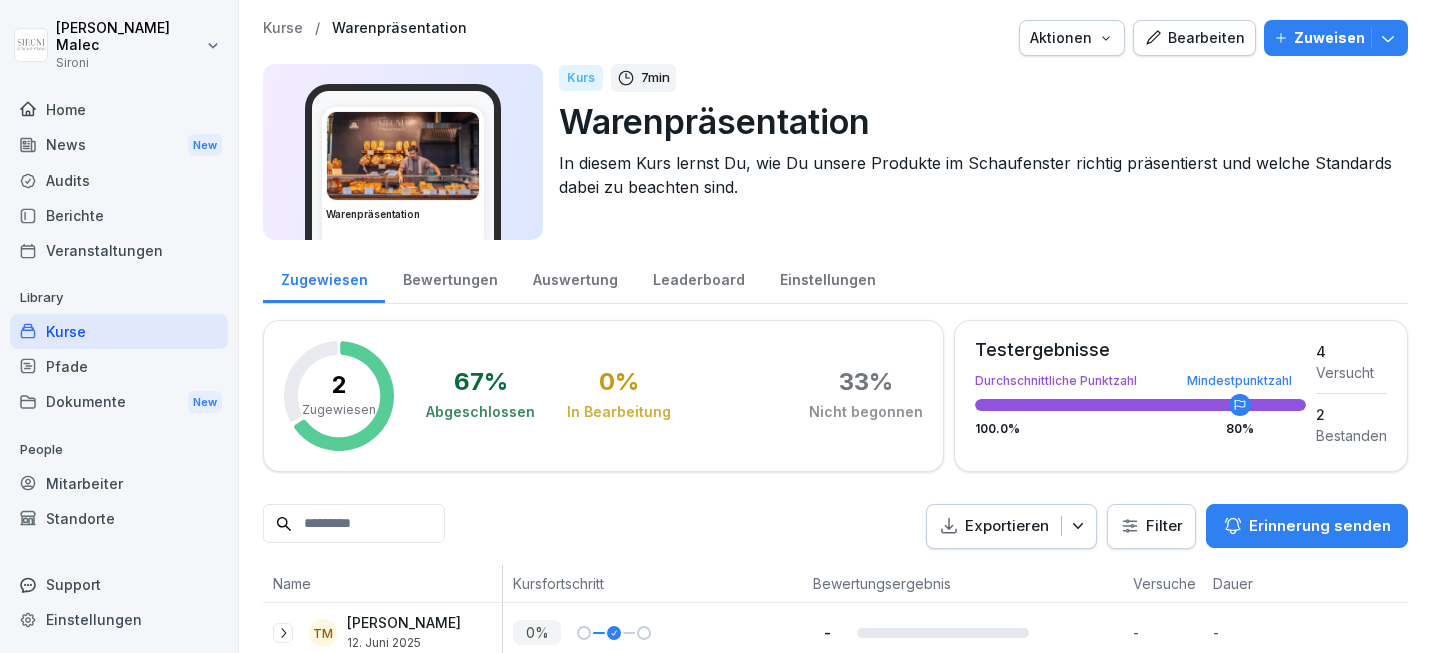 scroll, scrollTop: 0, scrollLeft: 0, axis: both 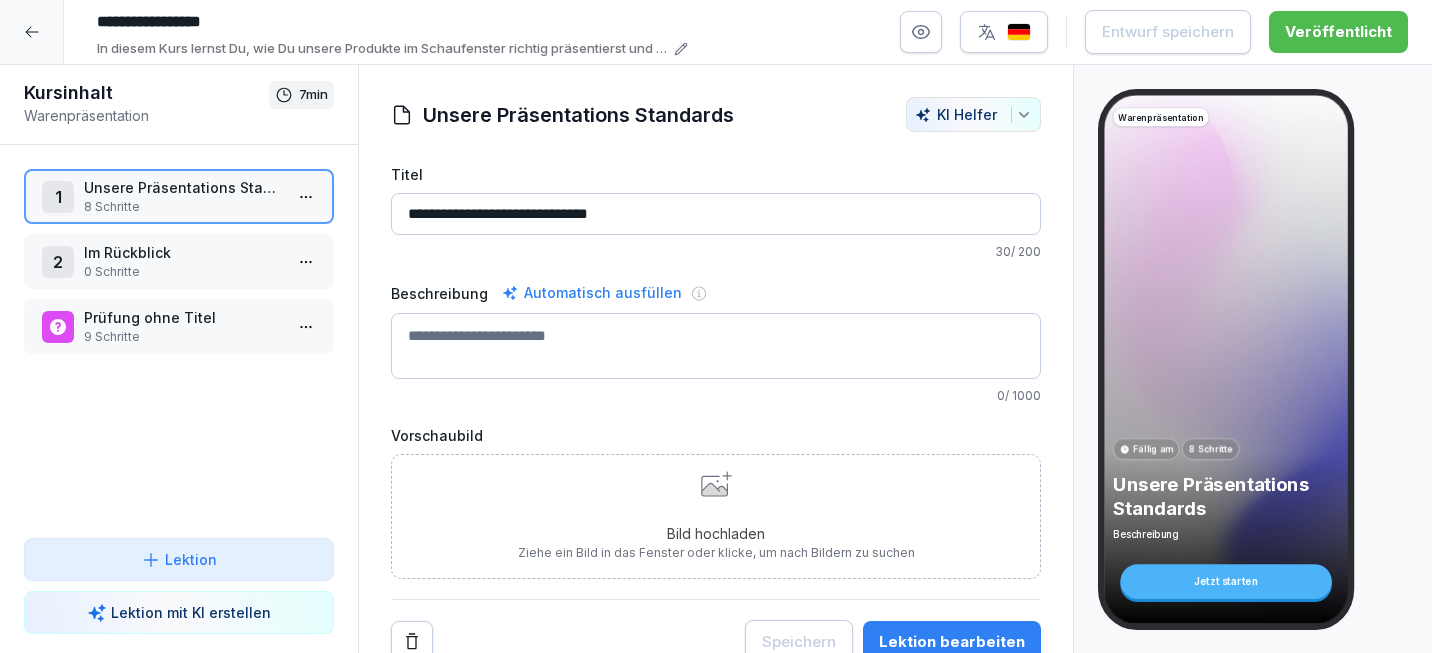 click on "1 Unsere Präsentations Standards 8 Schritte 2 Im Rückblick 0 Schritte Prüfung ohne Titel 9 Schritte
To pick up a draggable item, press the space bar.
While dragging, use the arrow keys to move the item.
Press space again to drop the item in its new position, or press escape to cancel." at bounding box center (179, 341) 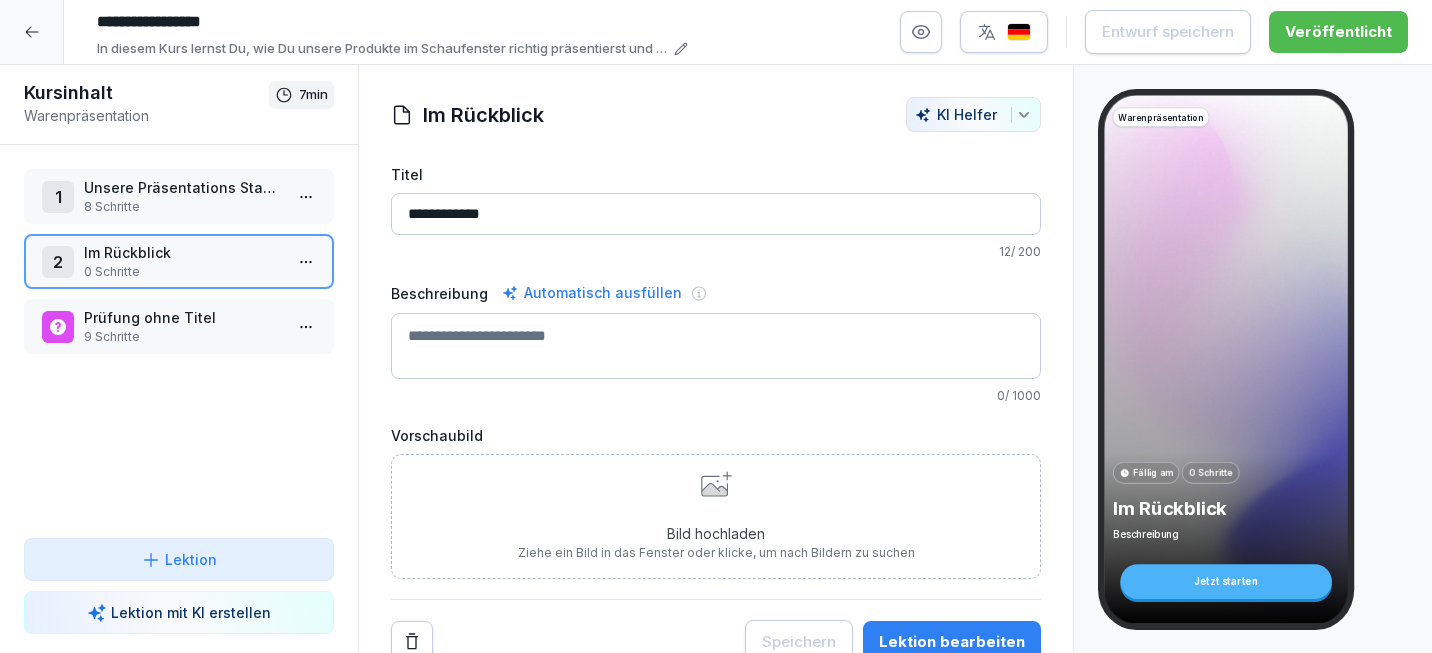 click at bounding box center (306, 196) 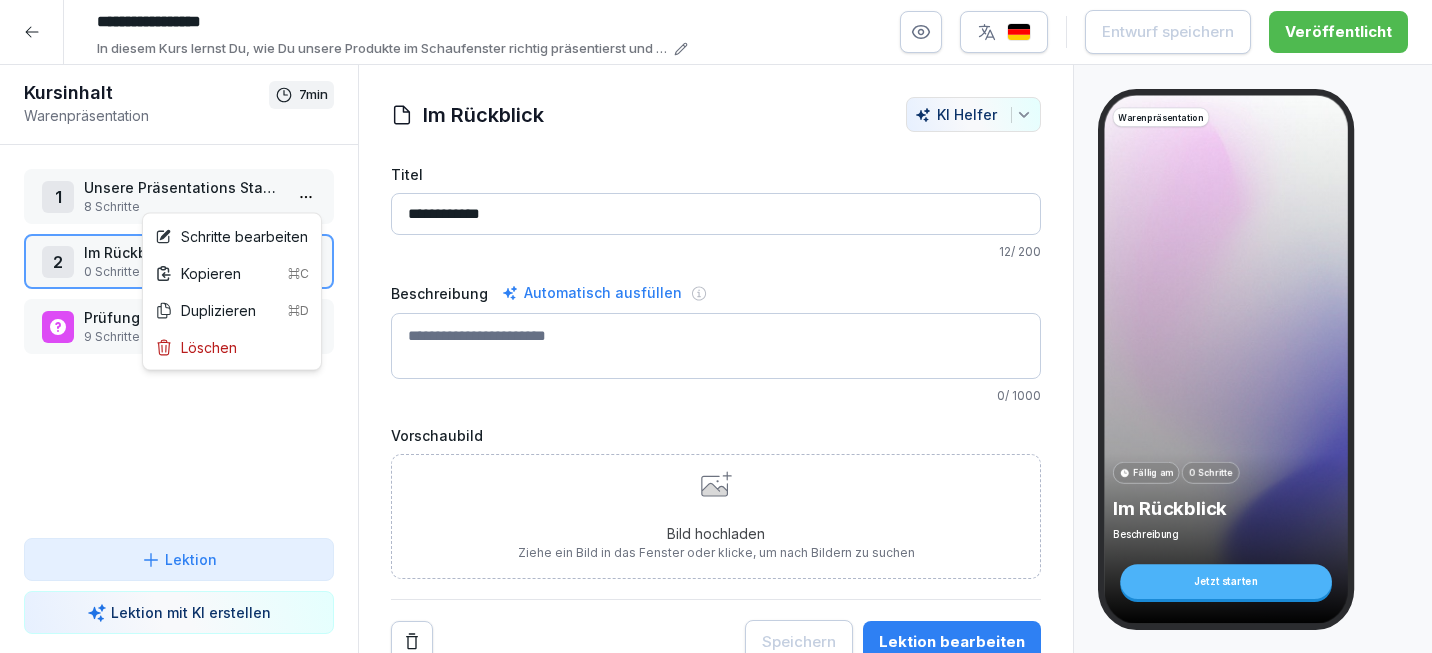 click on "**********" at bounding box center [716, 326] 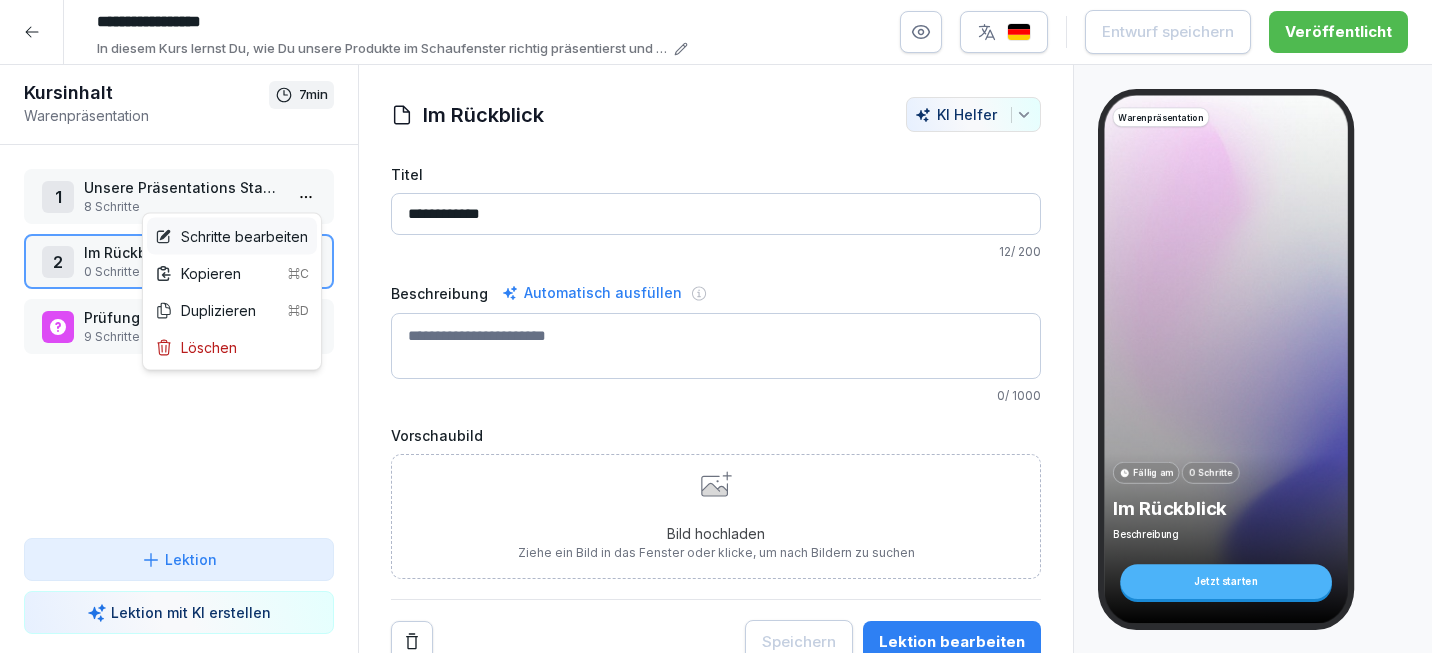 click on "Schritte bearbeiten" at bounding box center [231, 236] 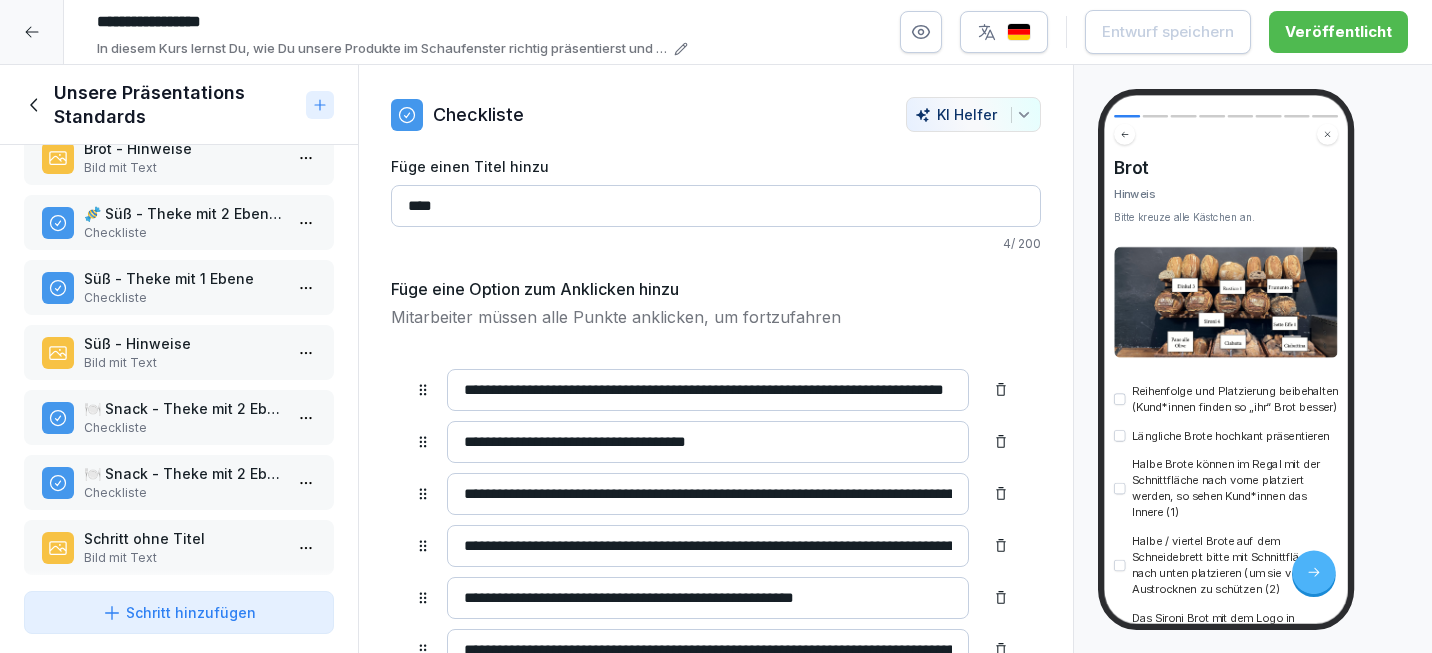 scroll, scrollTop: 120, scrollLeft: 0, axis: vertical 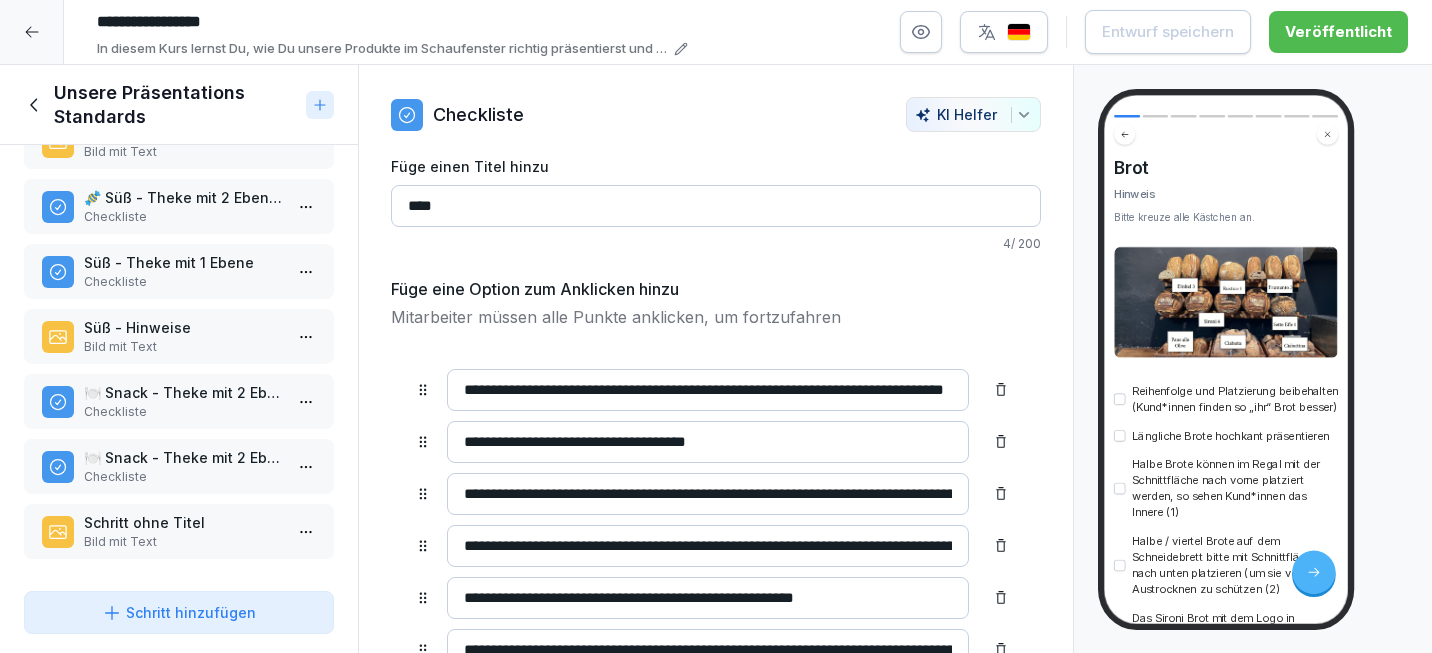 click on "🍽️ Snack - Theke mit 2 Ebenen Checkliste" at bounding box center (179, 401) 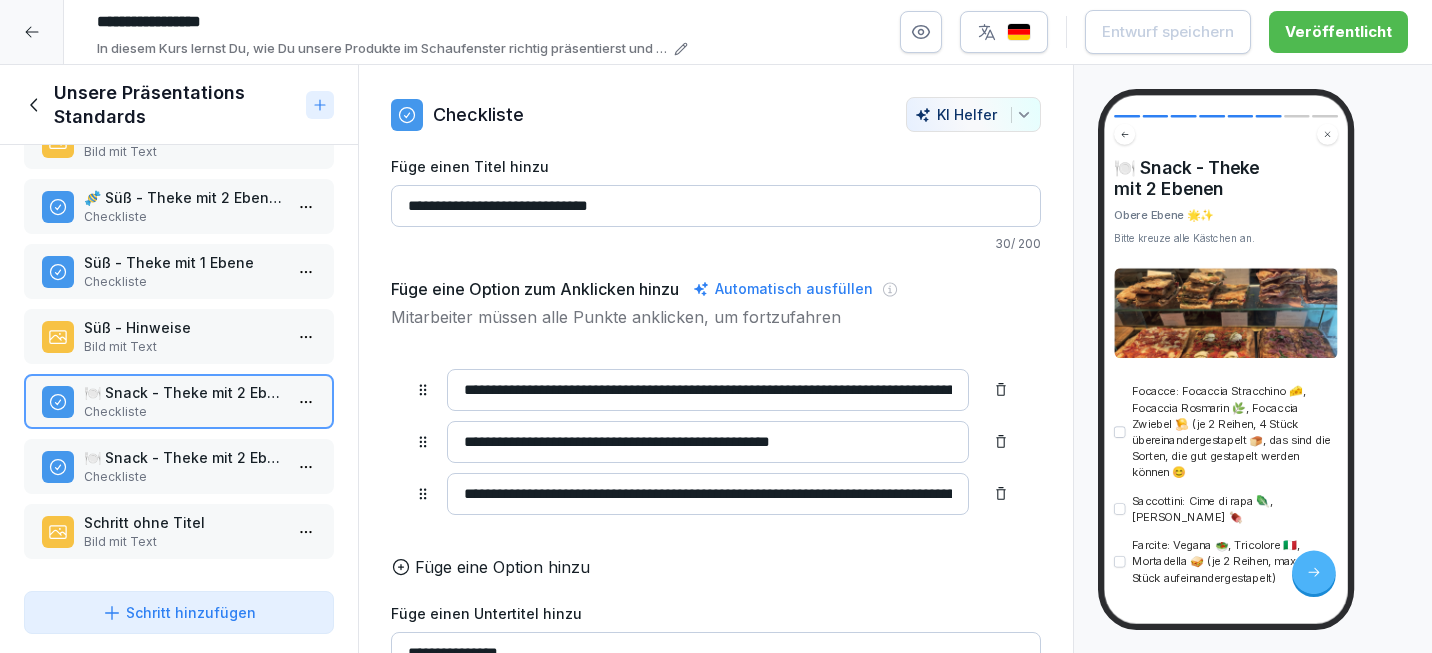 click on "**********" at bounding box center [708, 390] 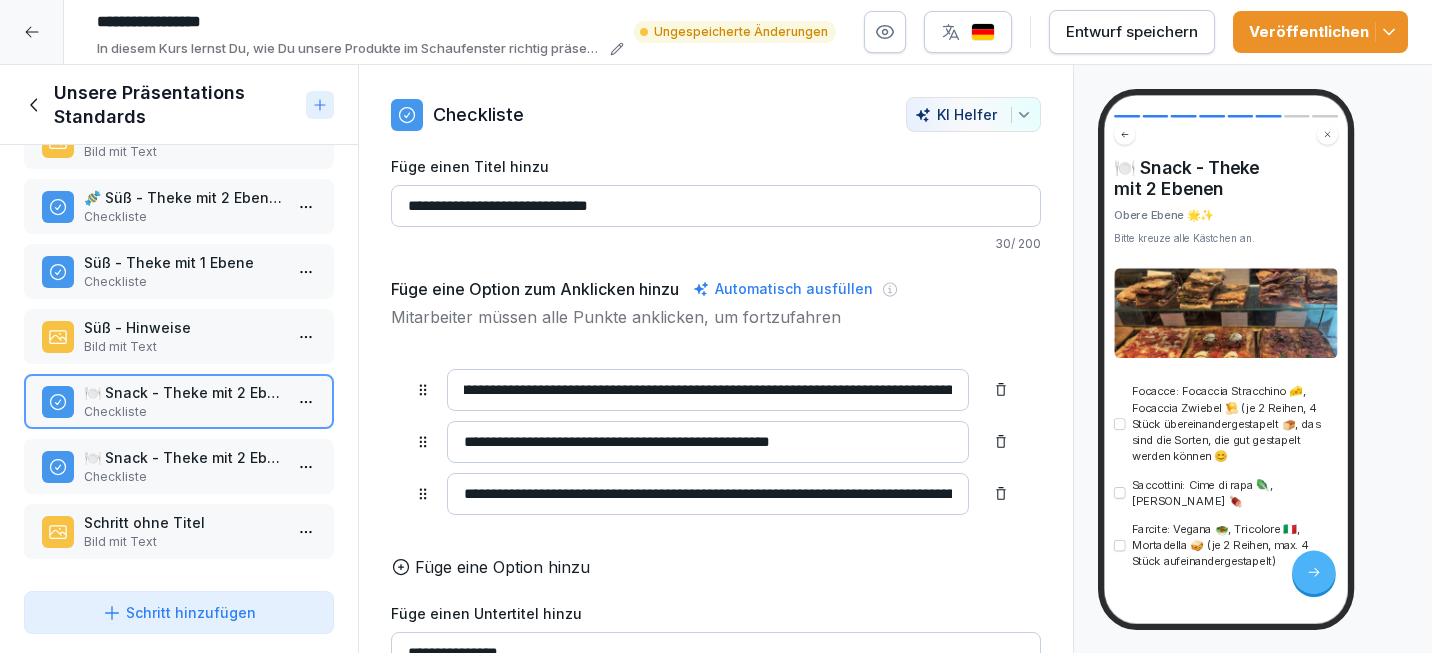 scroll, scrollTop: 0, scrollLeft: 0, axis: both 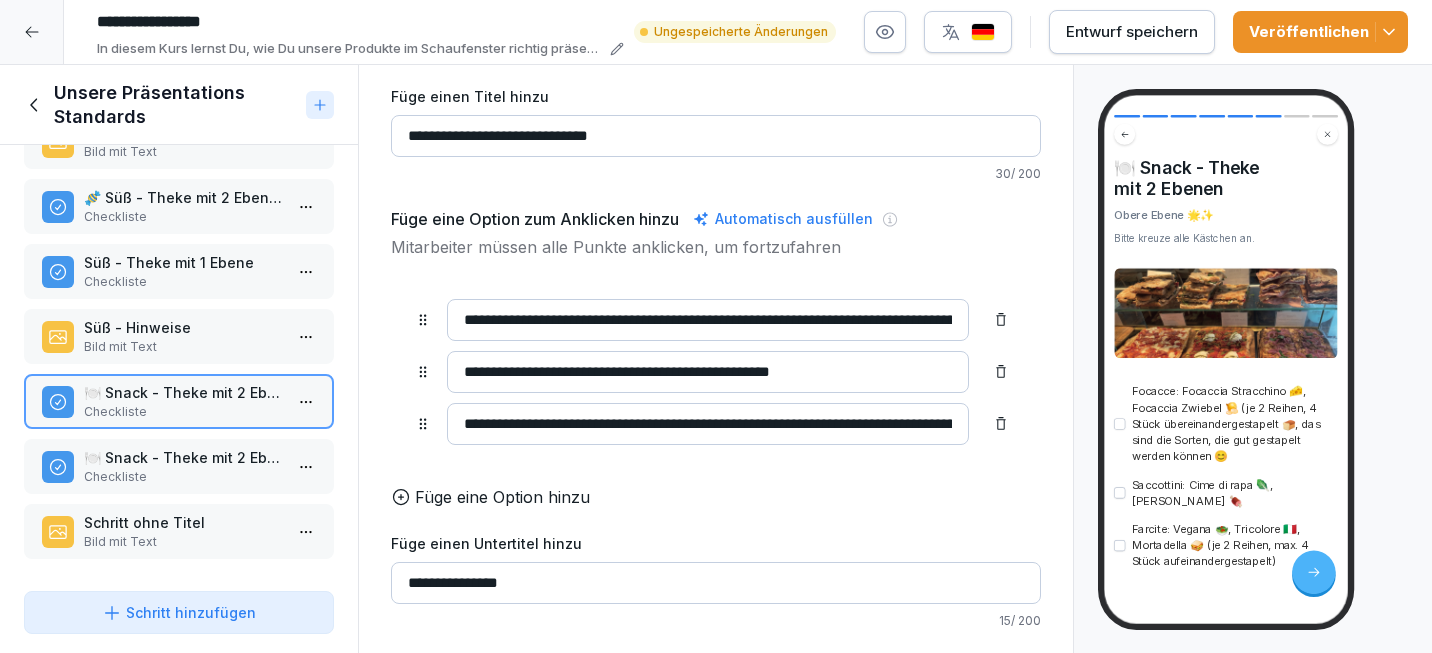 type on "**********" 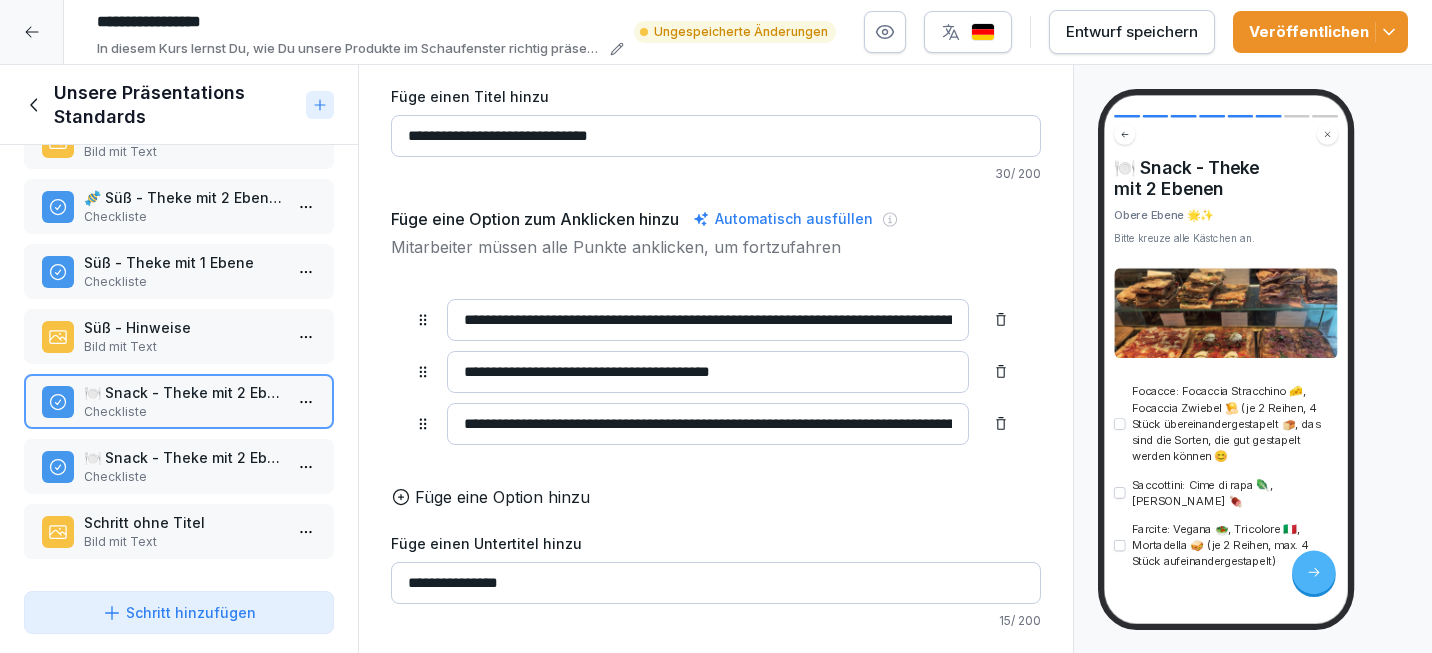 click on "**********" at bounding box center (708, 372) 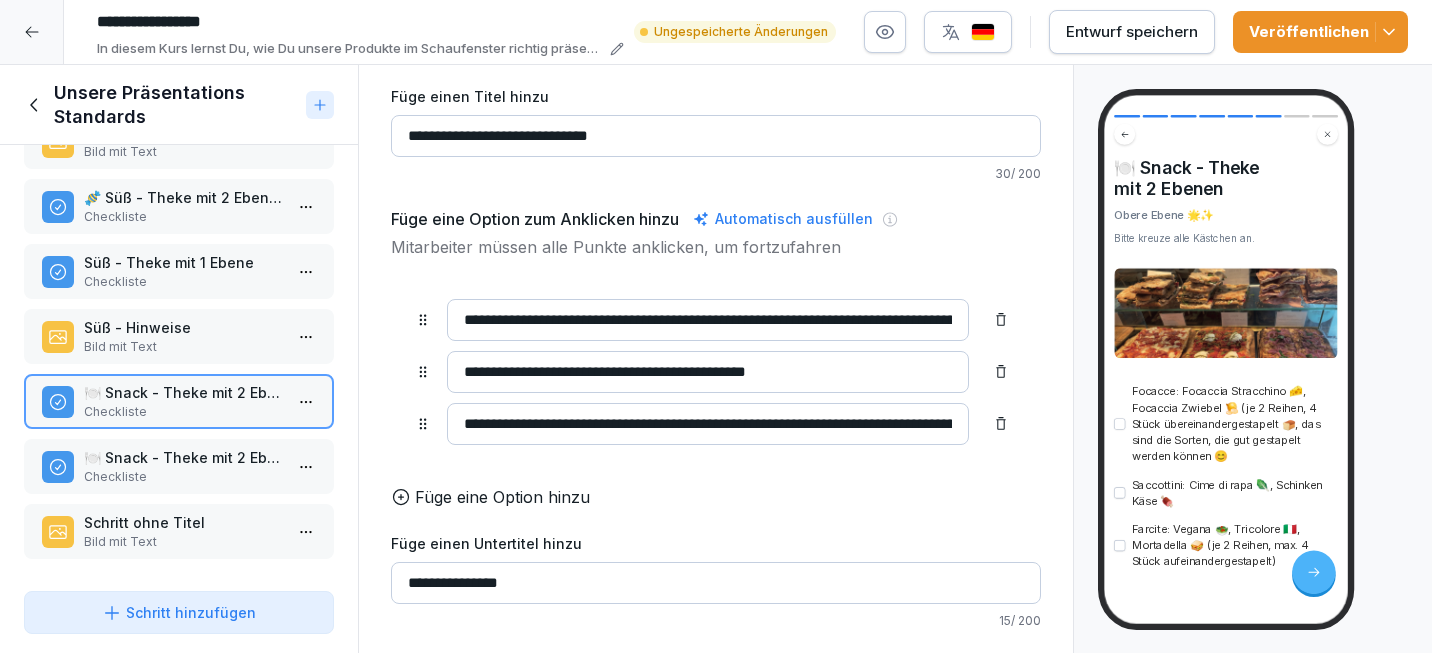 click on "**********" at bounding box center (708, 372) 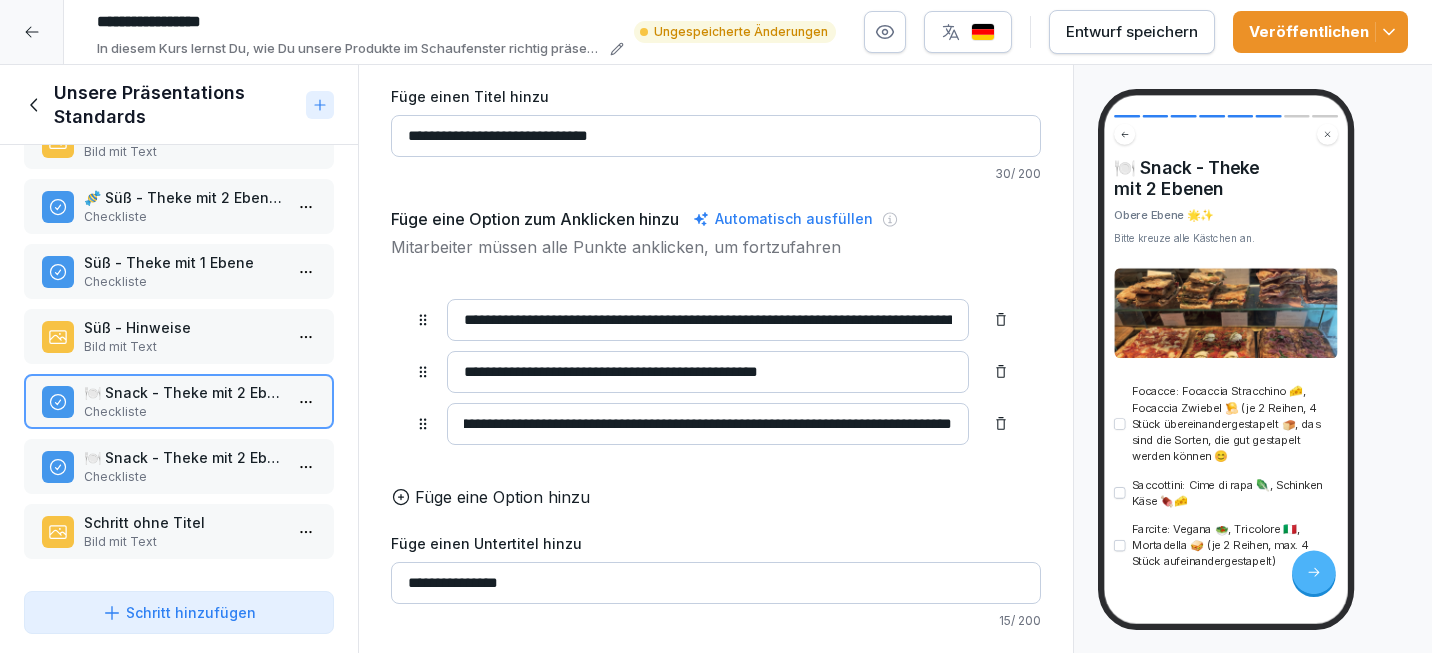 scroll, scrollTop: 0, scrollLeft: 184, axis: horizontal 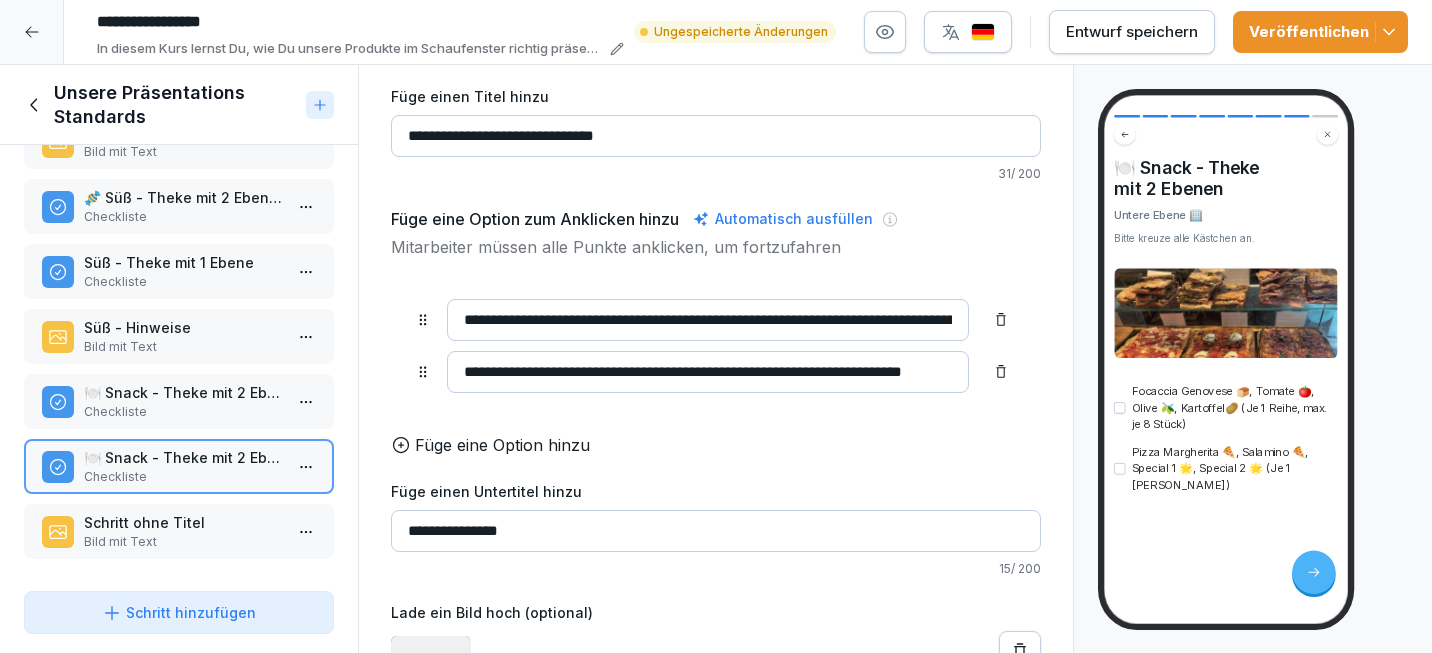 drag, startPoint x: 631, startPoint y: 321, endPoint x: 446, endPoint y: 328, distance: 185.13239 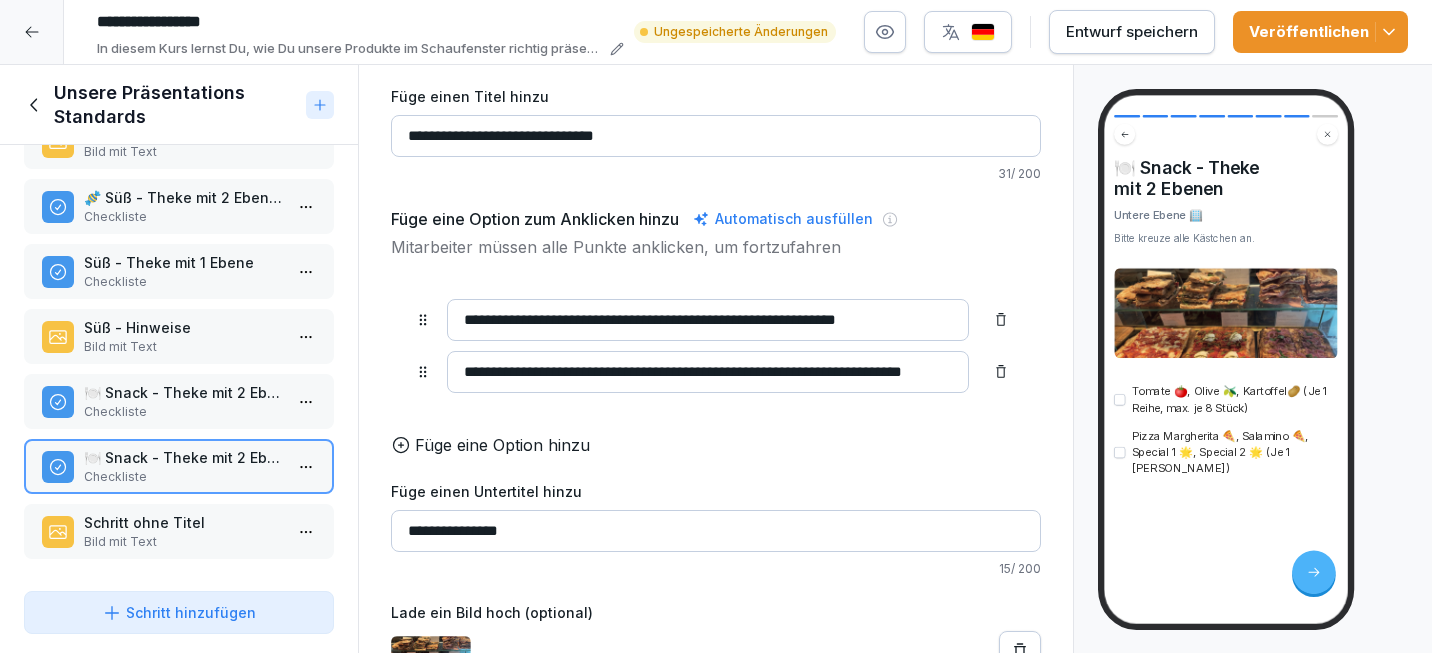 scroll, scrollTop: 0, scrollLeft: 7, axis: horizontal 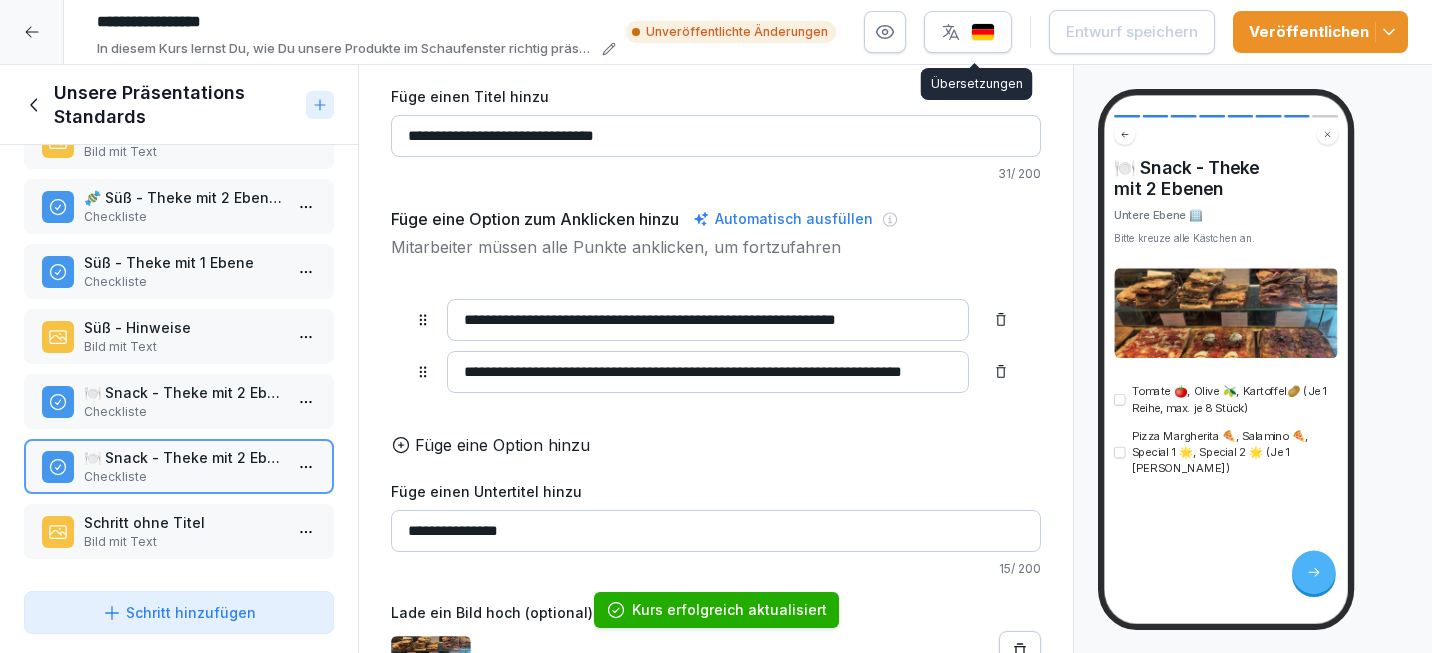 click at bounding box center [968, 32] 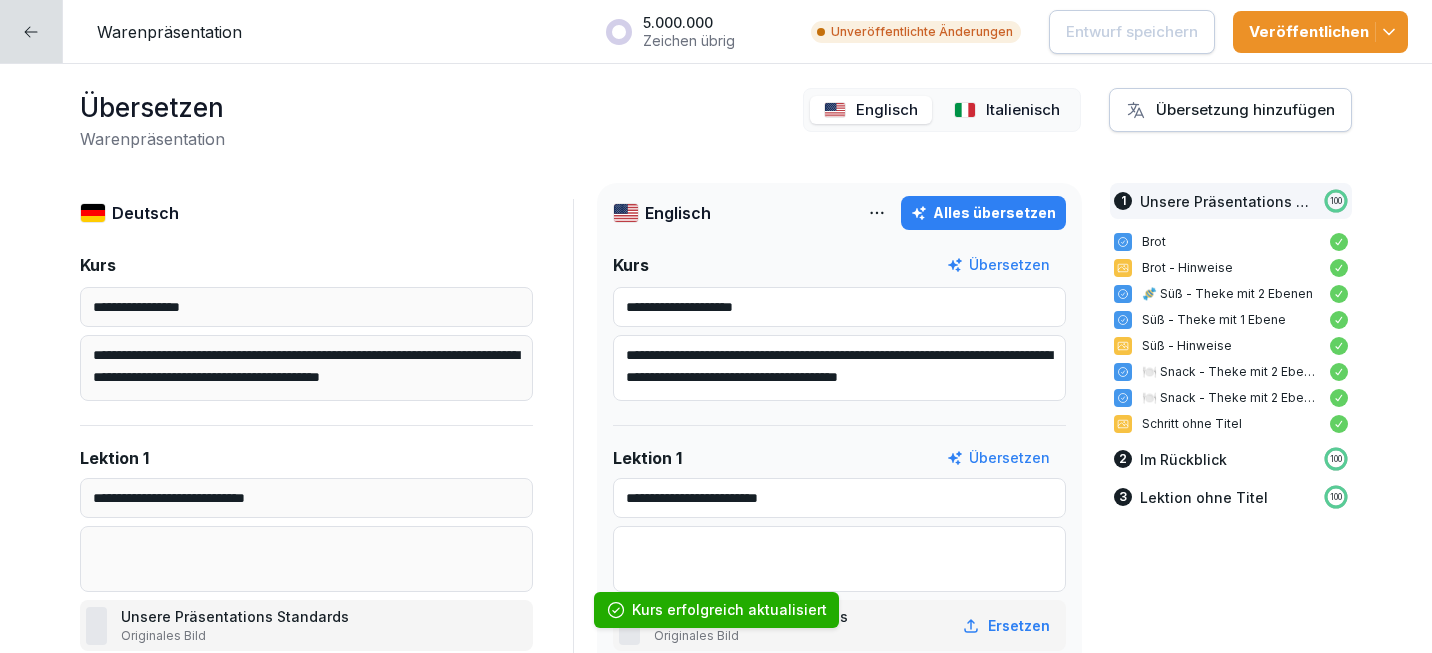 click on "Englisch" at bounding box center [887, 110] 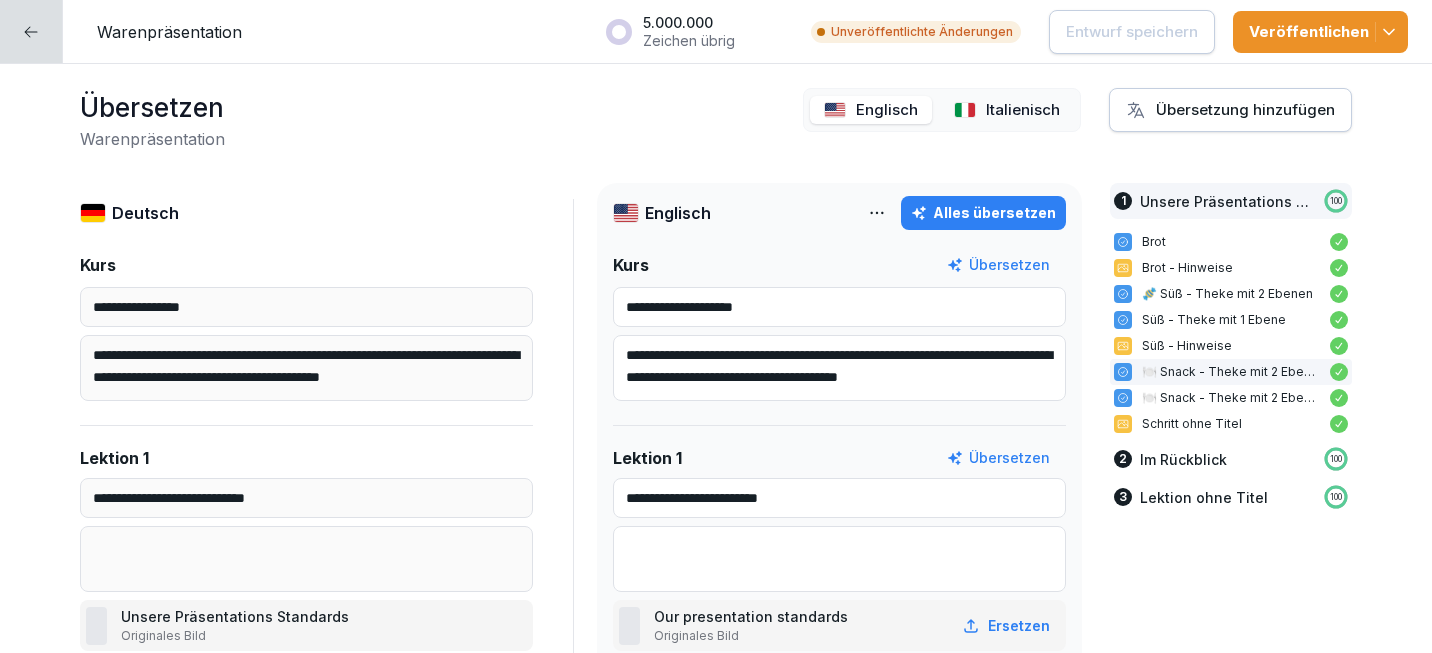 click on "🍽️ Snack - Theke mit 2 Ebenen" at bounding box center (1231, 372) 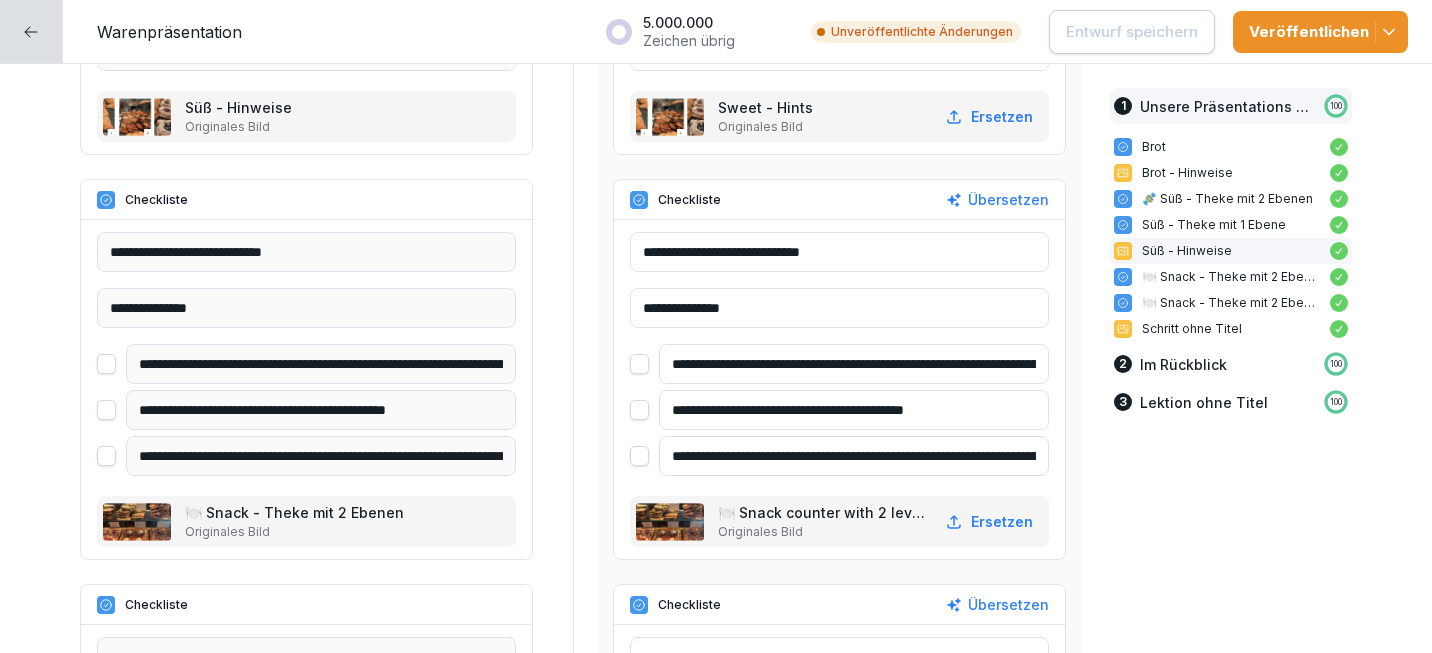 scroll, scrollTop: 2803, scrollLeft: 0, axis: vertical 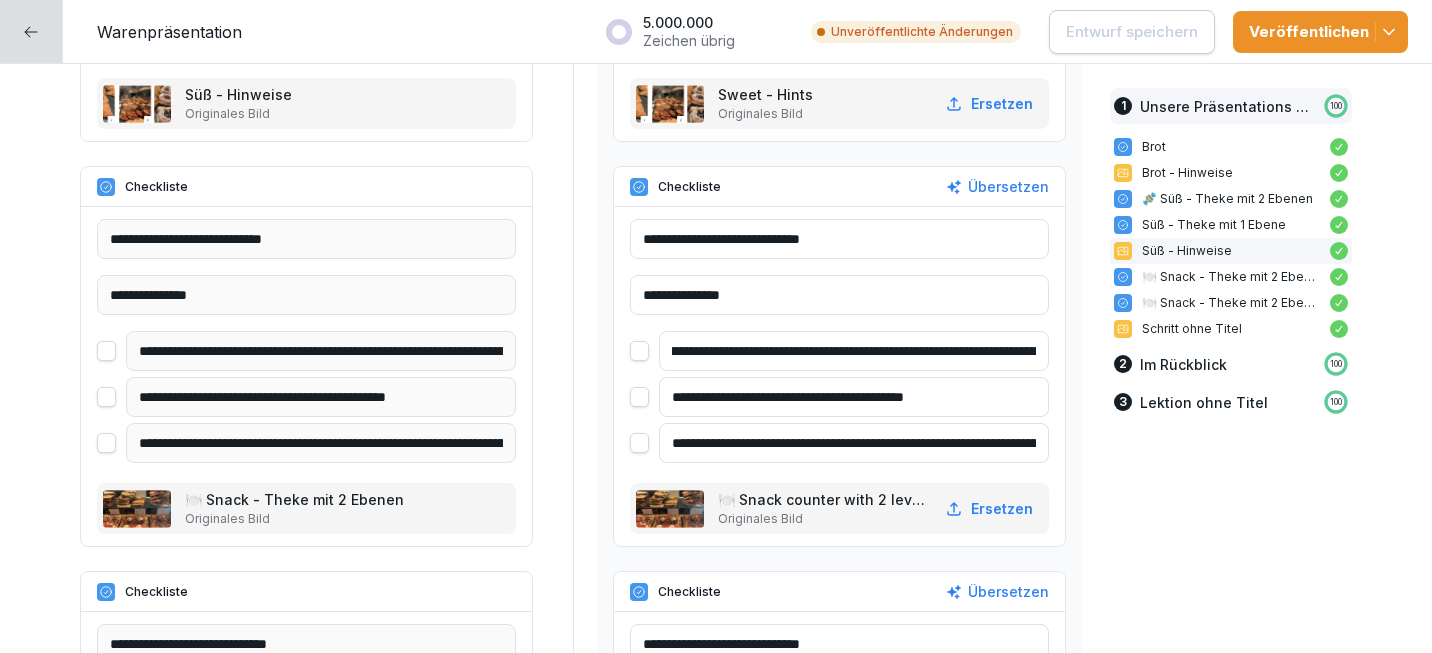 drag, startPoint x: 986, startPoint y: 352, endPoint x: 833, endPoint y: 345, distance: 153.16005 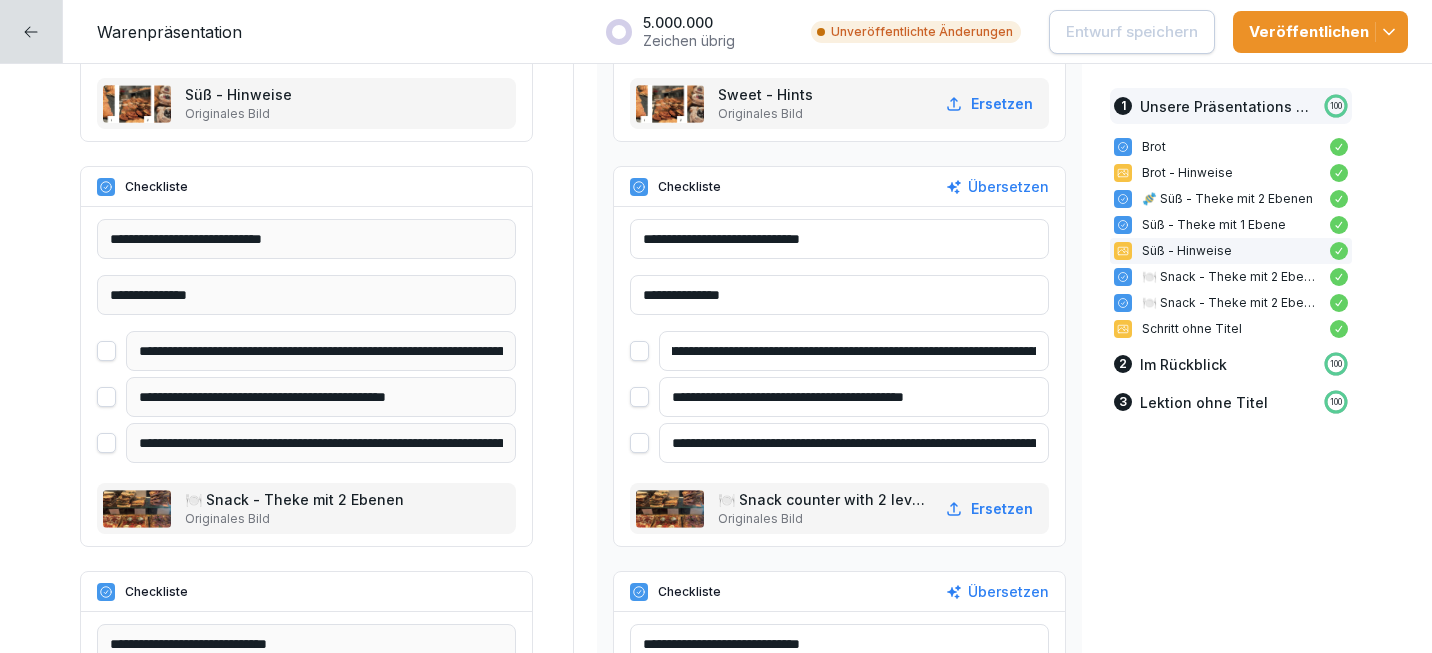 click on "**********" at bounding box center (854, 351) 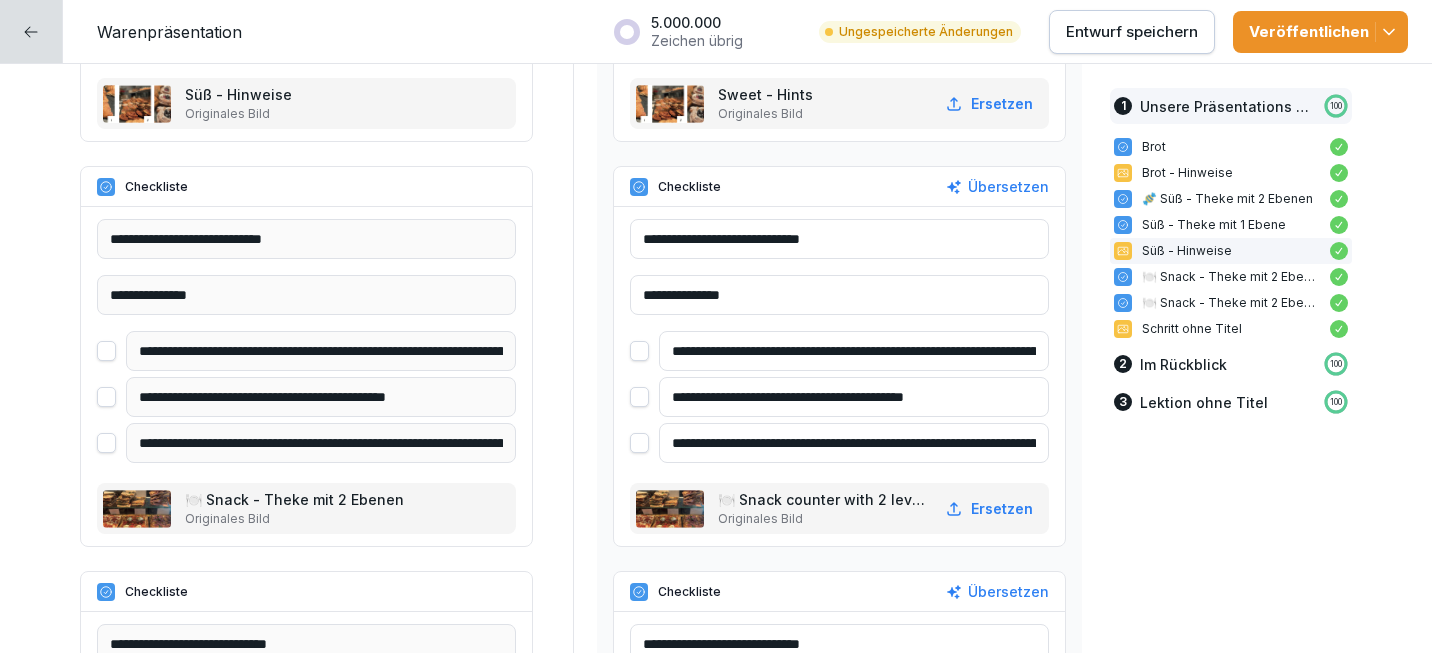 drag, startPoint x: 926, startPoint y: 398, endPoint x: 856, endPoint y: 402, distance: 70.11419 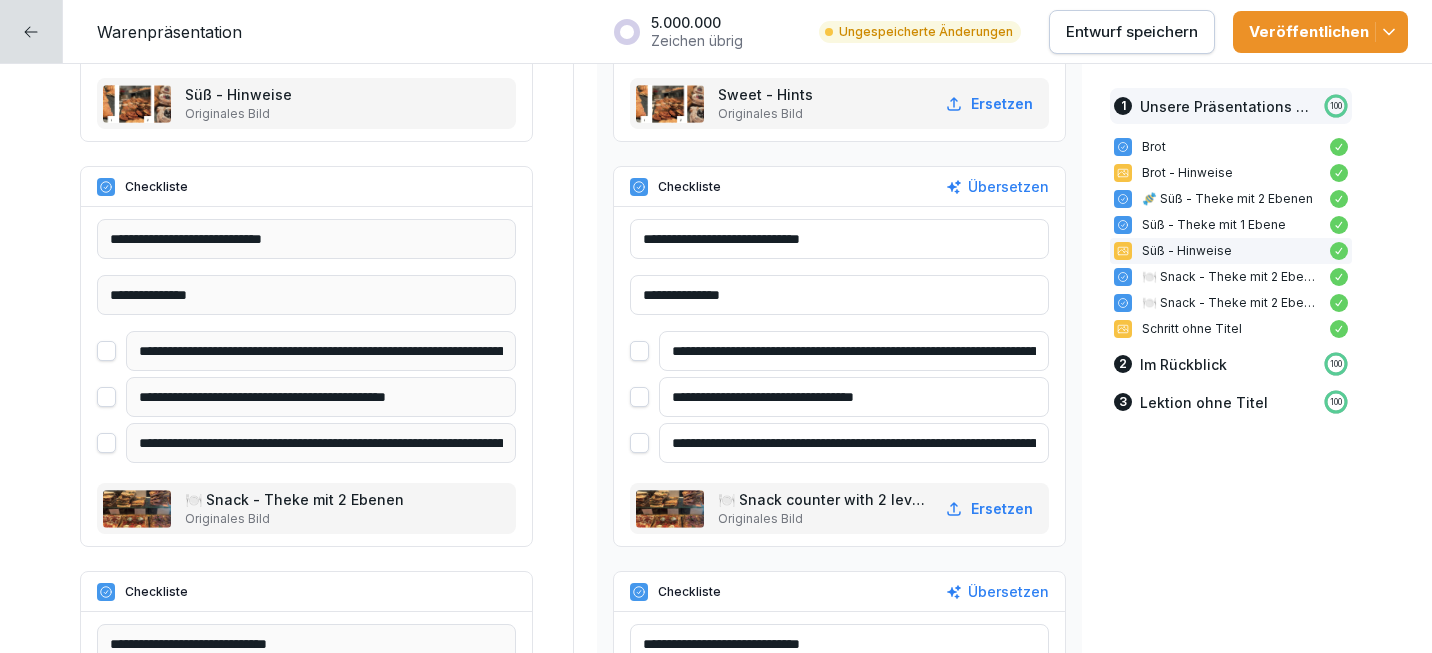 click on "**********" at bounding box center (854, 397) 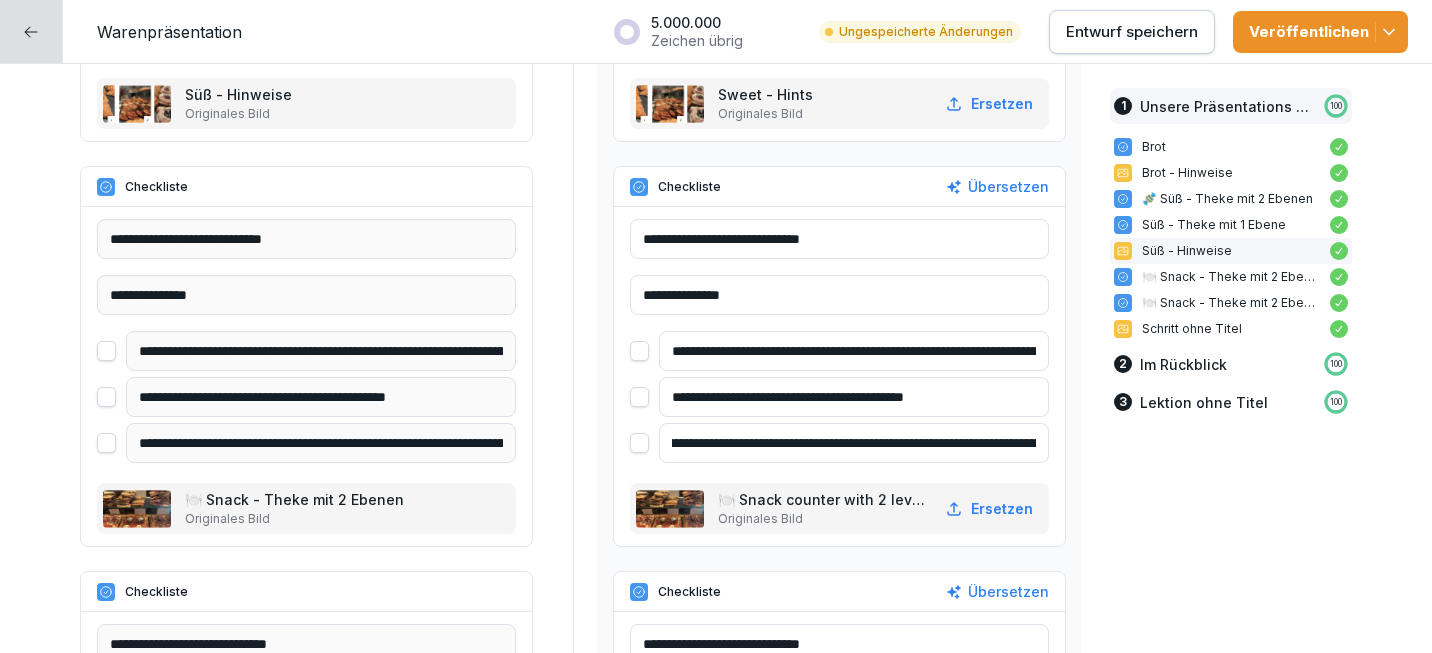 scroll, scrollTop: 0, scrollLeft: 63, axis: horizontal 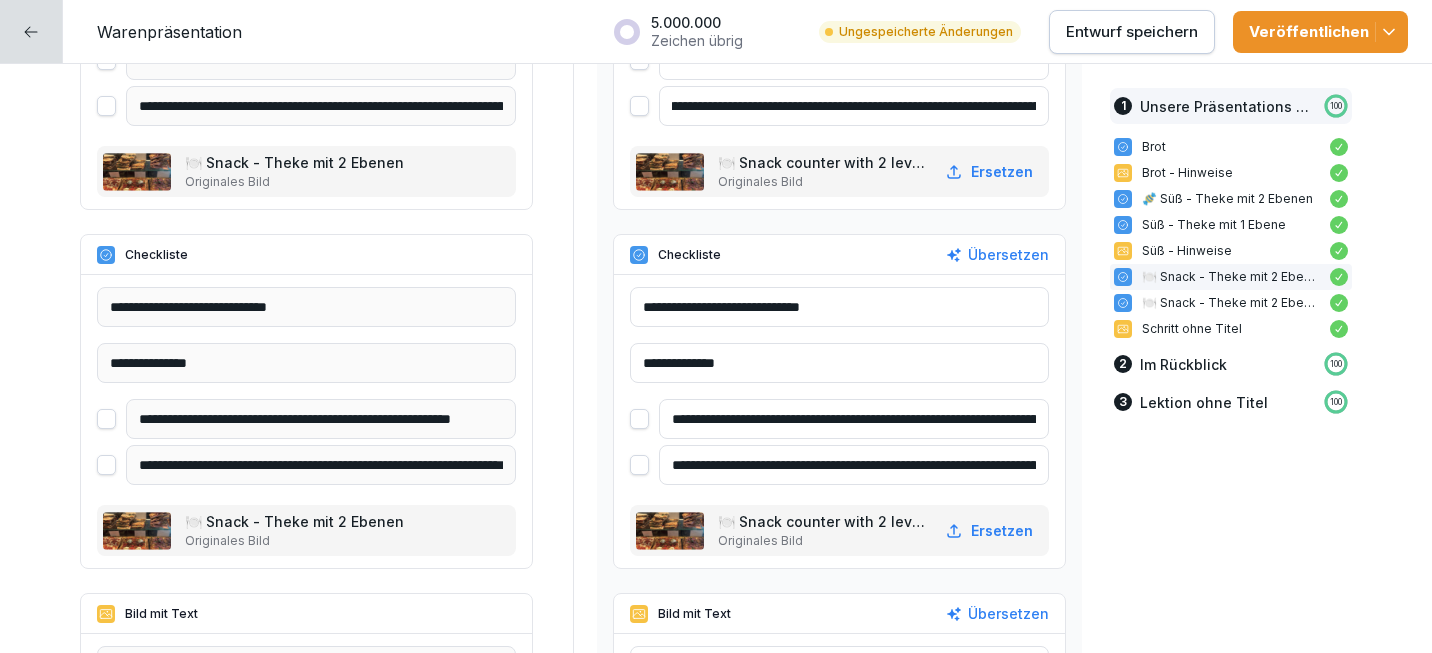 type on "**********" 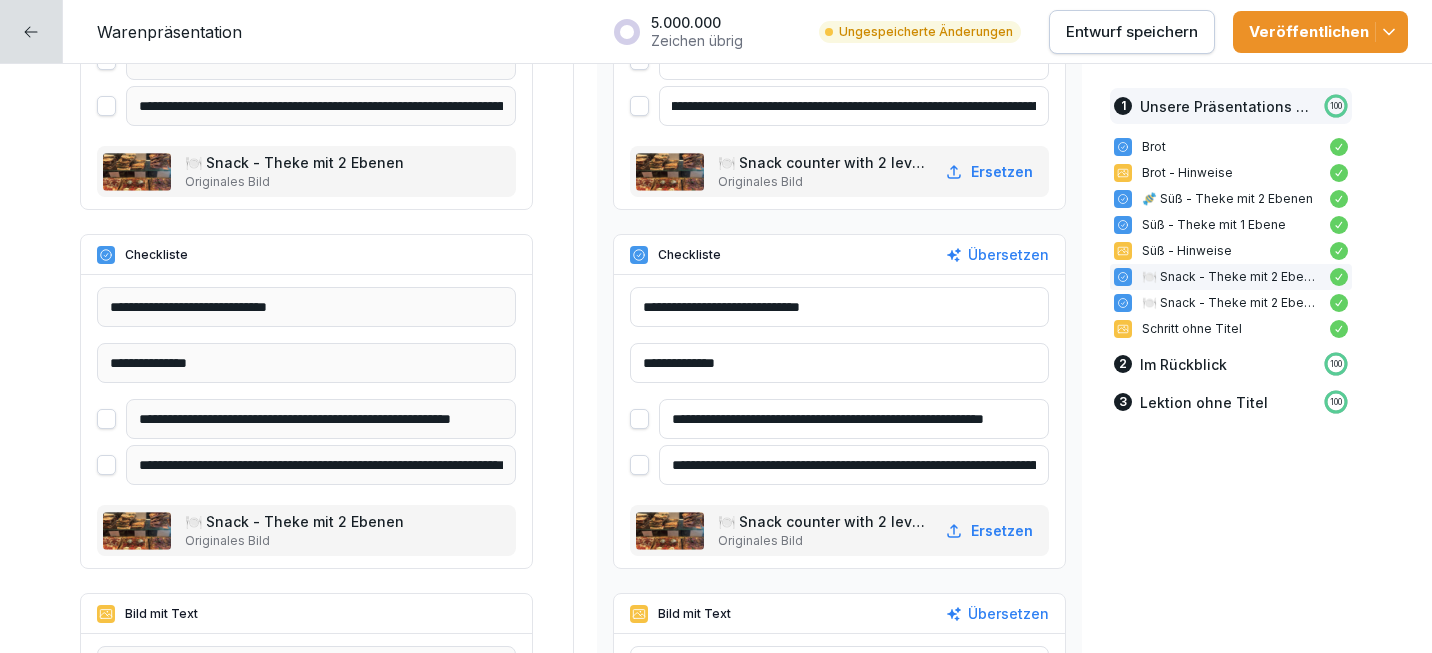 click on "**********" at bounding box center (854, 419) 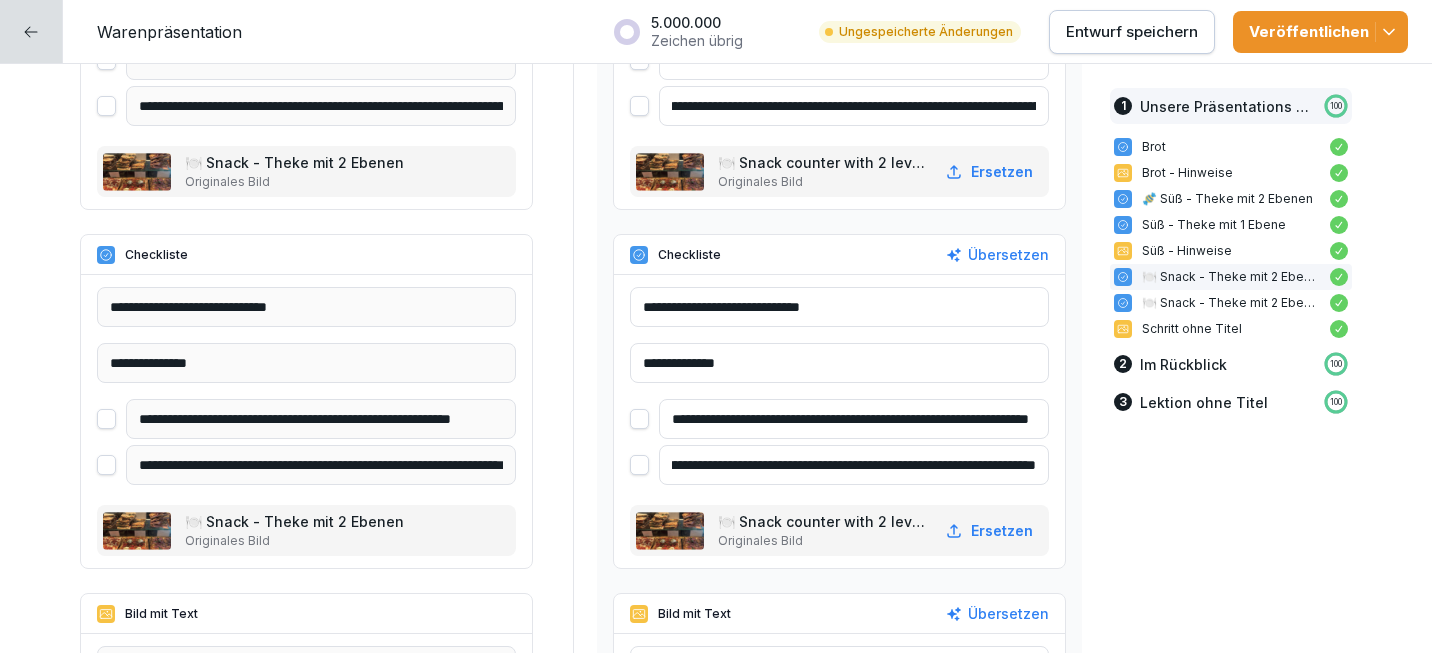scroll, scrollTop: 0, scrollLeft: 120, axis: horizontal 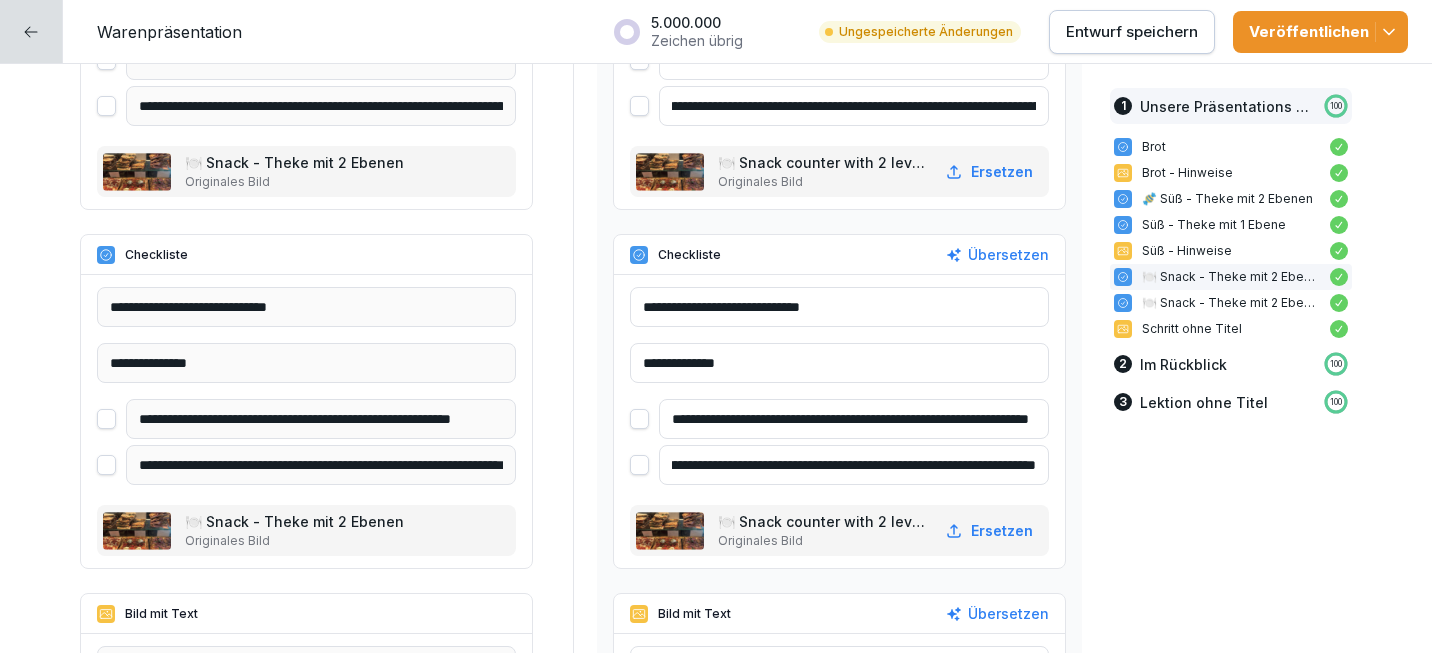 type on "**********" 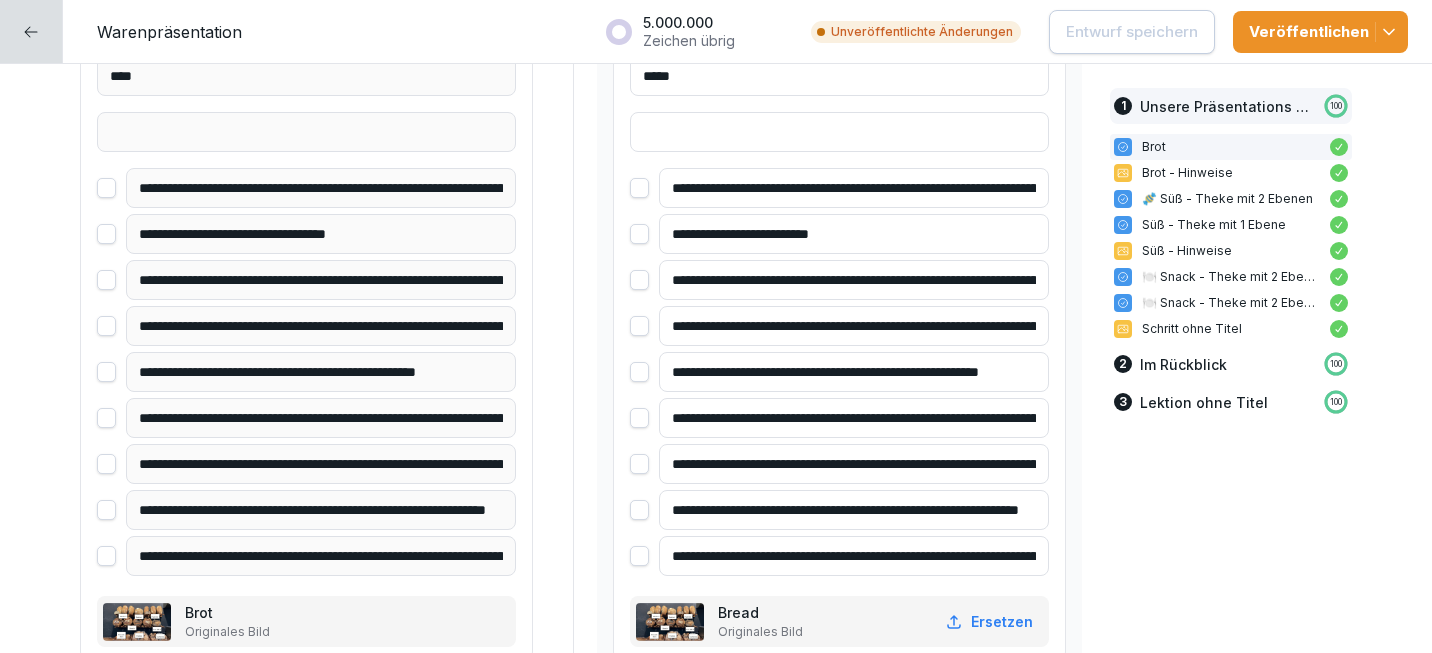 scroll, scrollTop: 0, scrollLeft: 0, axis: both 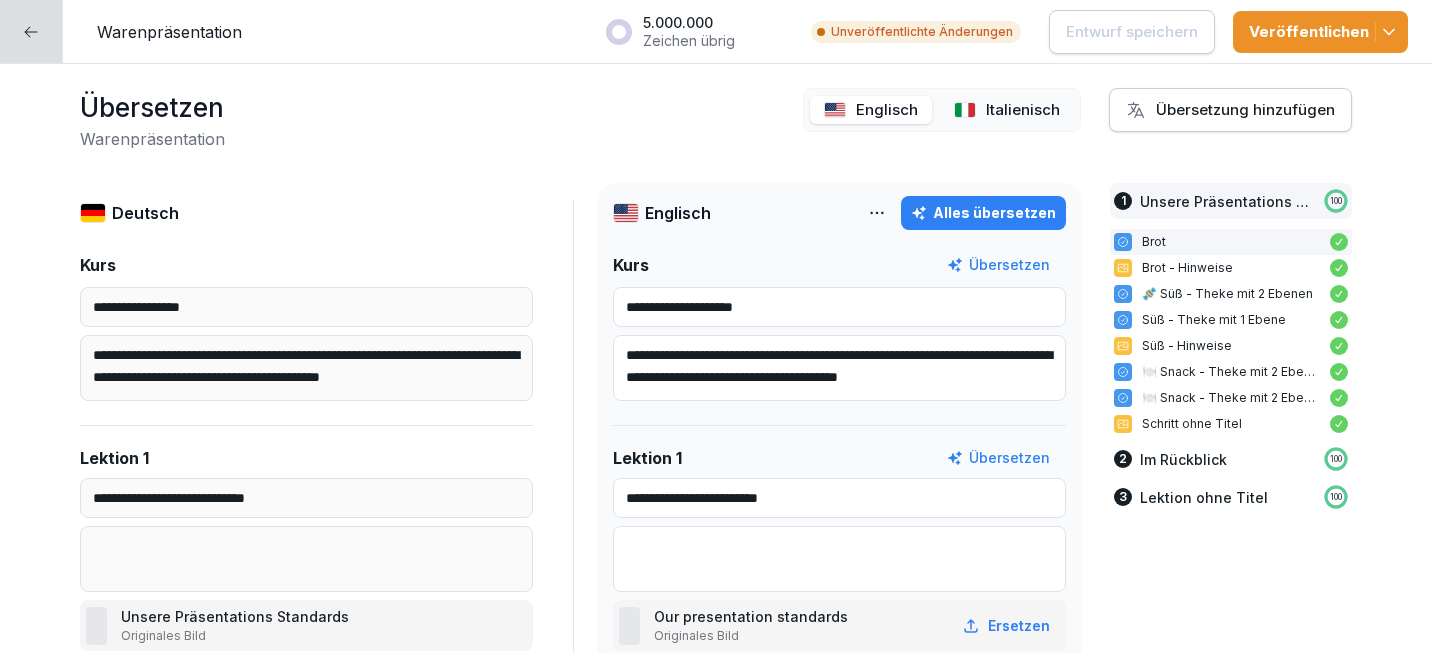 click on "Italienisch" at bounding box center (1007, 110) 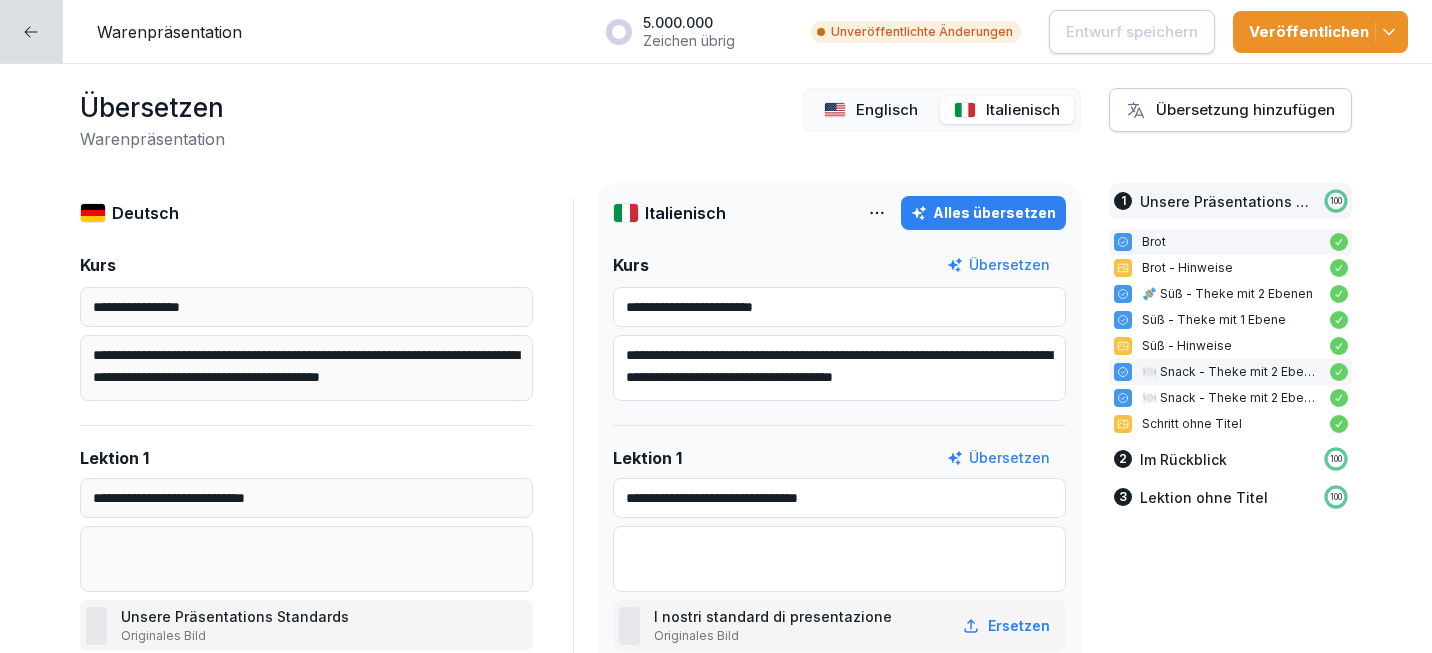 click on "🍽️ Snack - Theke mit 2 Ebenen" at bounding box center [1231, 372] 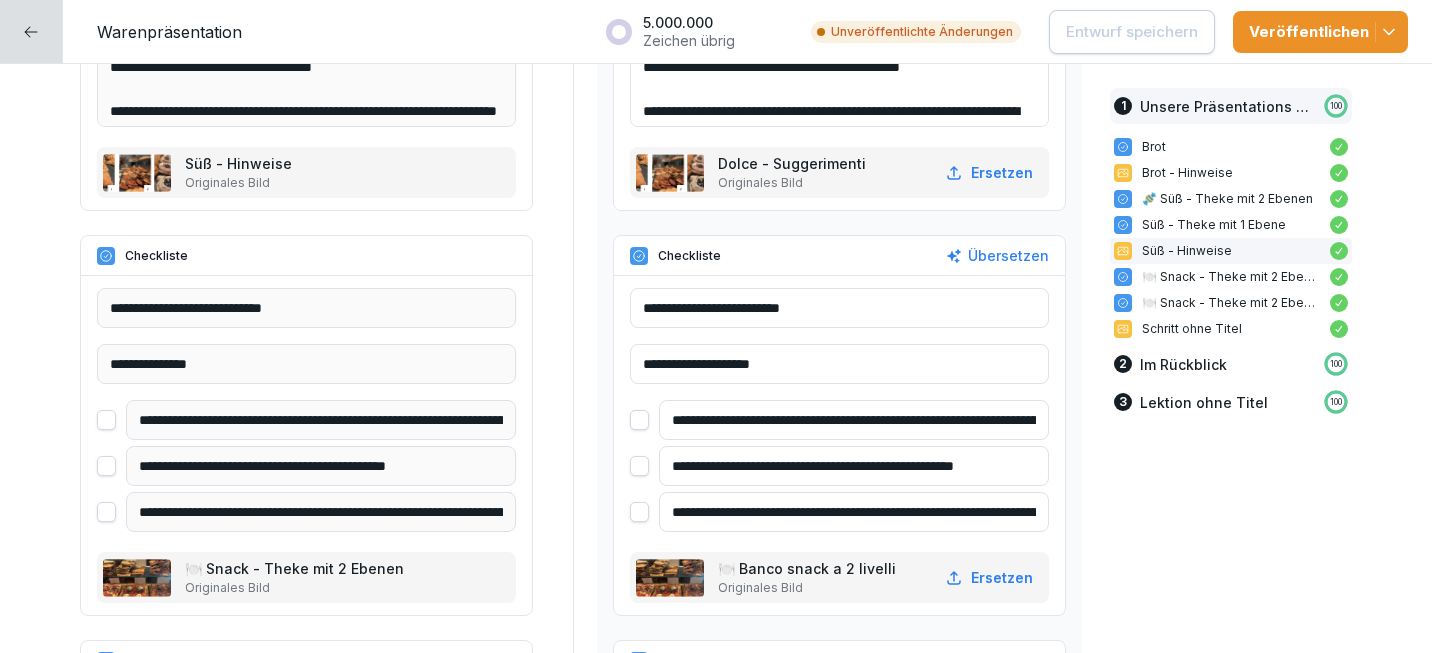 scroll, scrollTop: 2735, scrollLeft: 0, axis: vertical 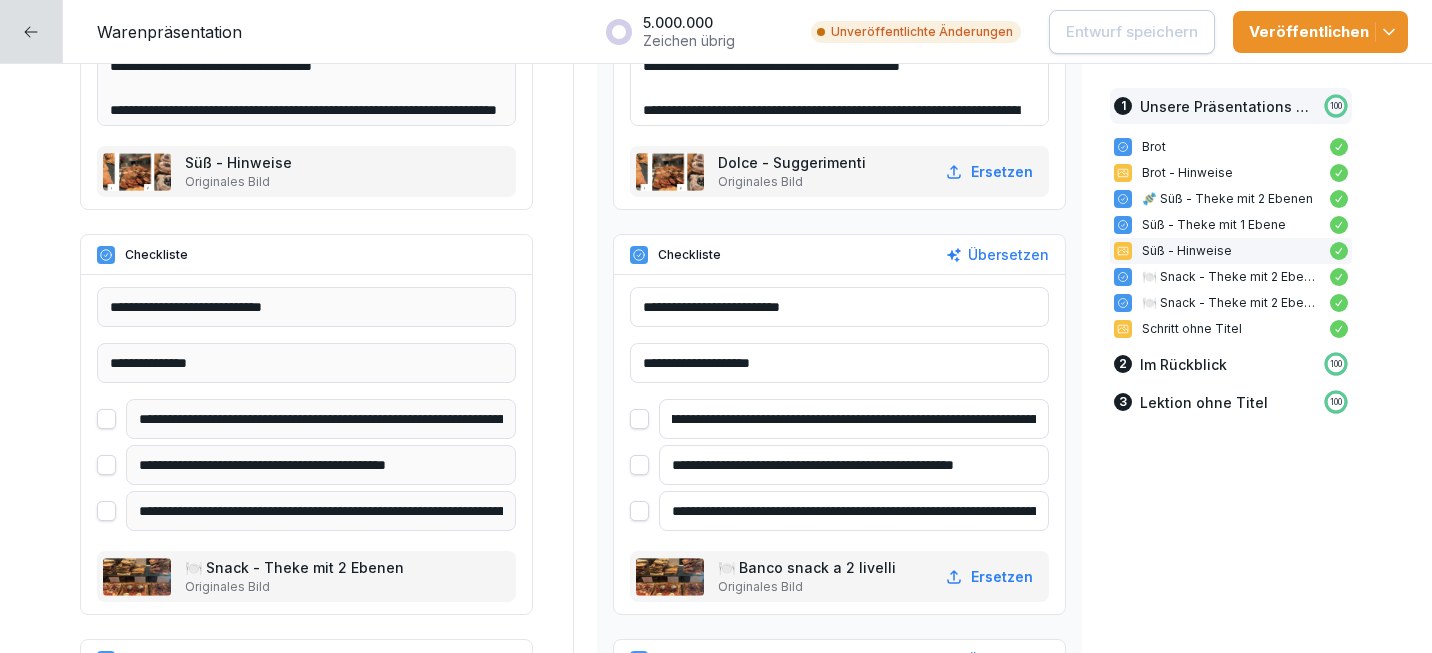 drag, startPoint x: 1036, startPoint y: 421, endPoint x: 884, endPoint y: 420, distance: 152.0033 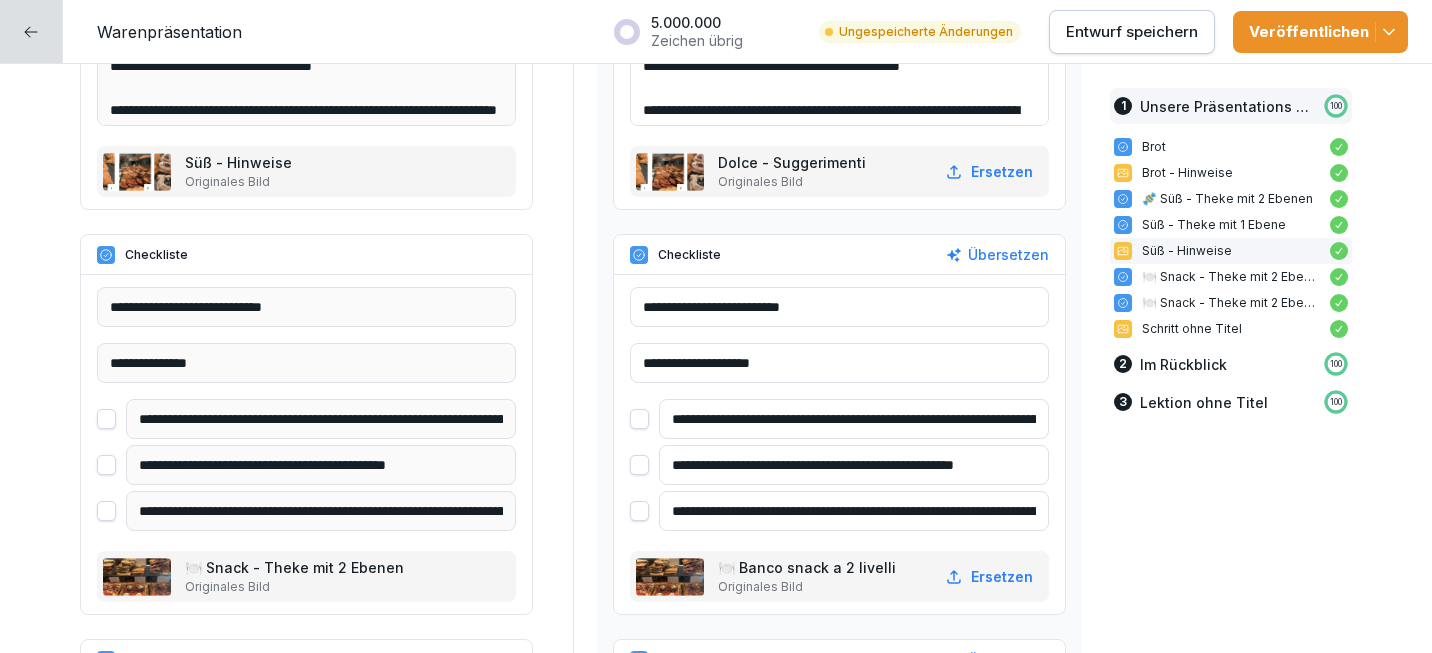 click on "**********" at bounding box center [854, 419] 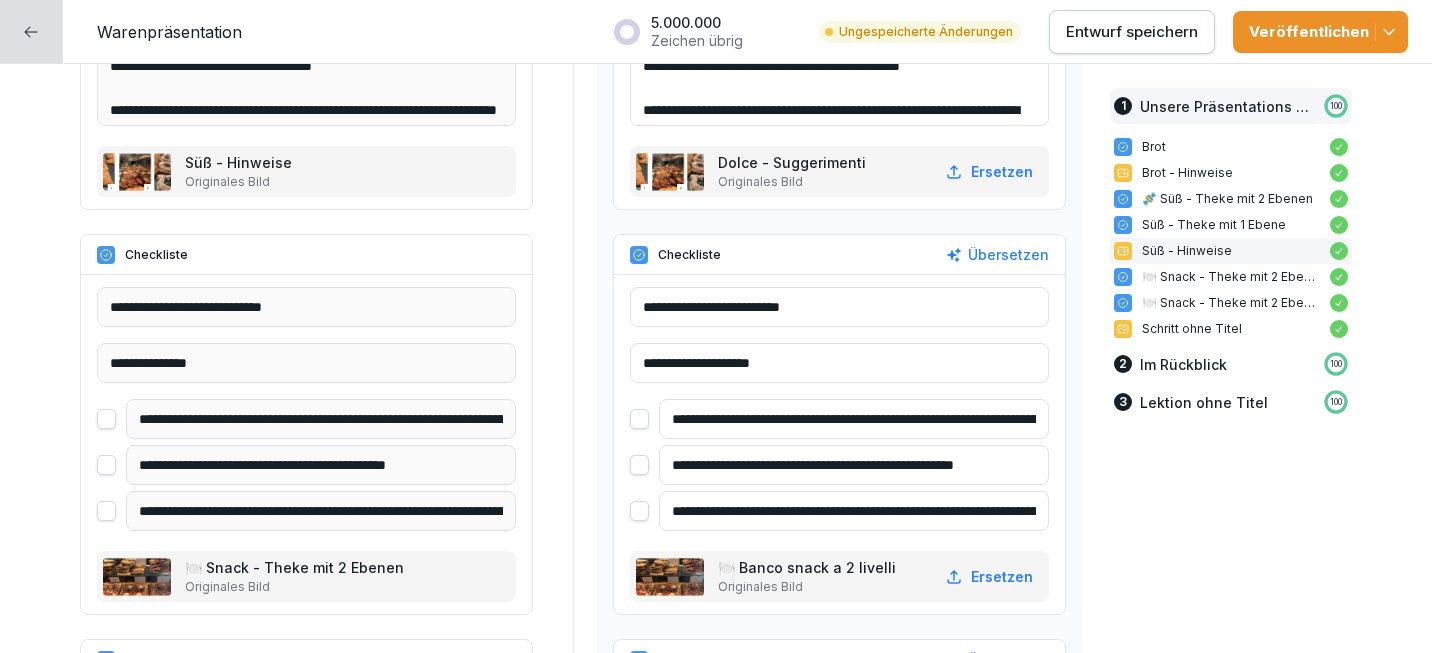 drag, startPoint x: 1014, startPoint y: 470, endPoint x: 924, endPoint y: 463, distance: 90.27181 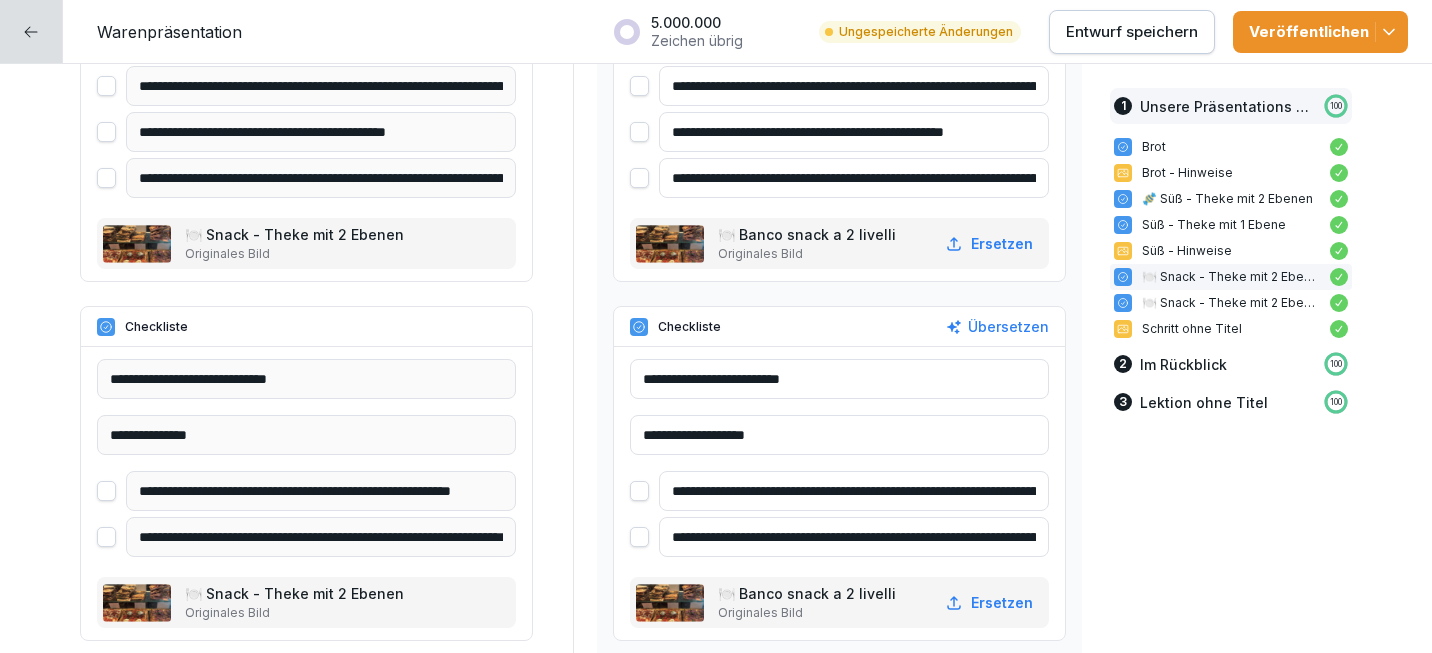 scroll, scrollTop: 3080, scrollLeft: 0, axis: vertical 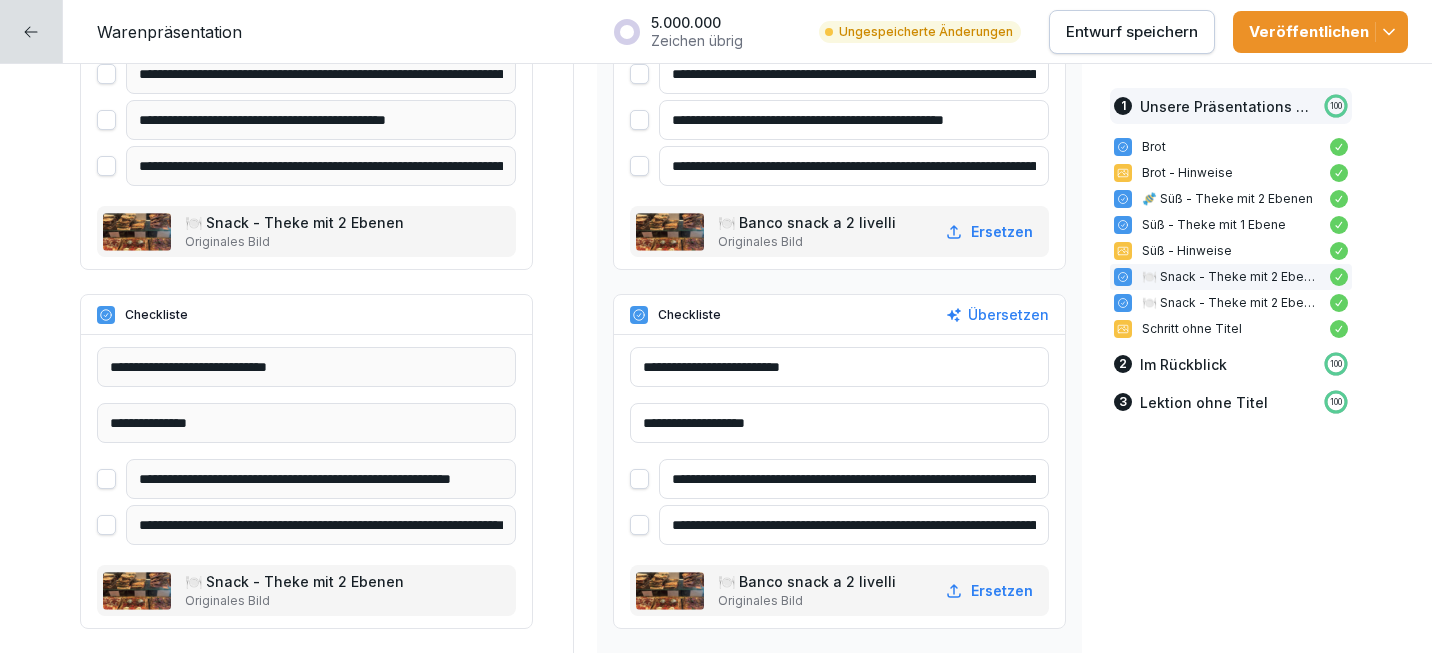 type on "**********" 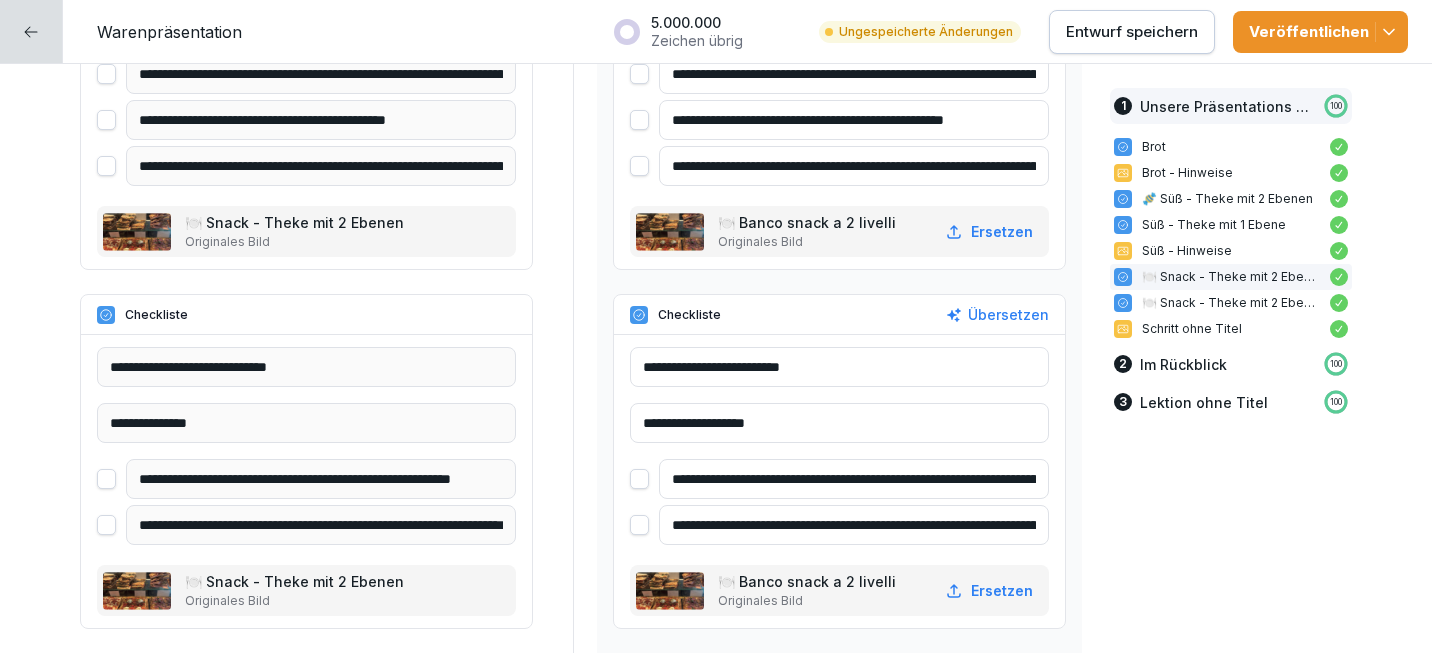 drag, startPoint x: 821, startPoint y: 481, endPoint x: 737, endPoint y: 484, distance: 84.05355 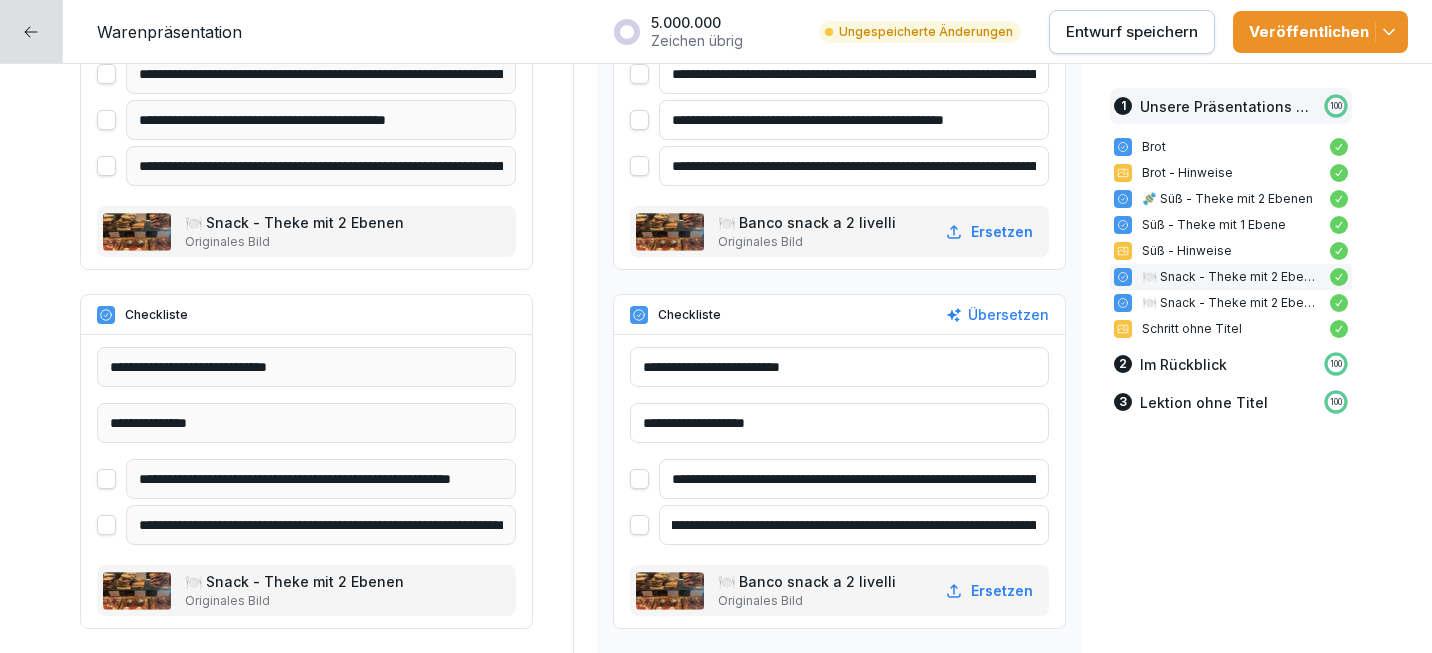 scroll, scrollTop: 0, scrollLeft: 34, axis: horizontal 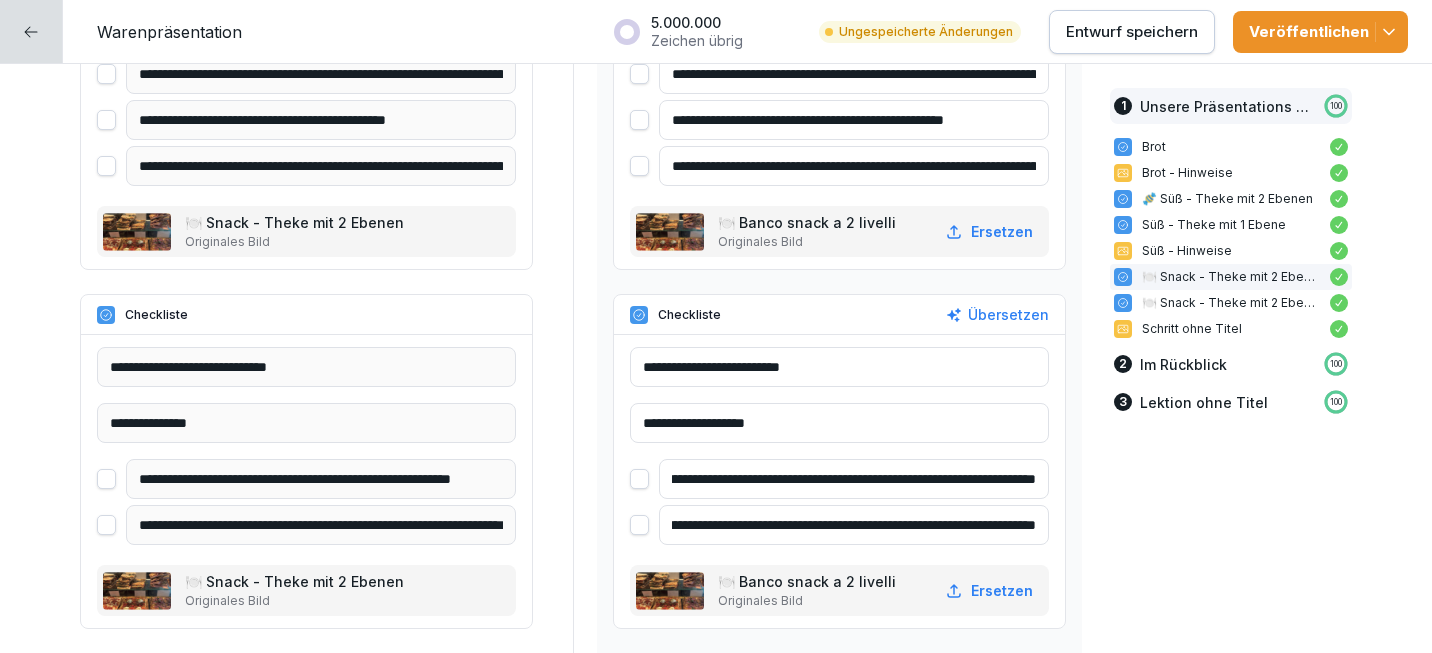 type on "**********" 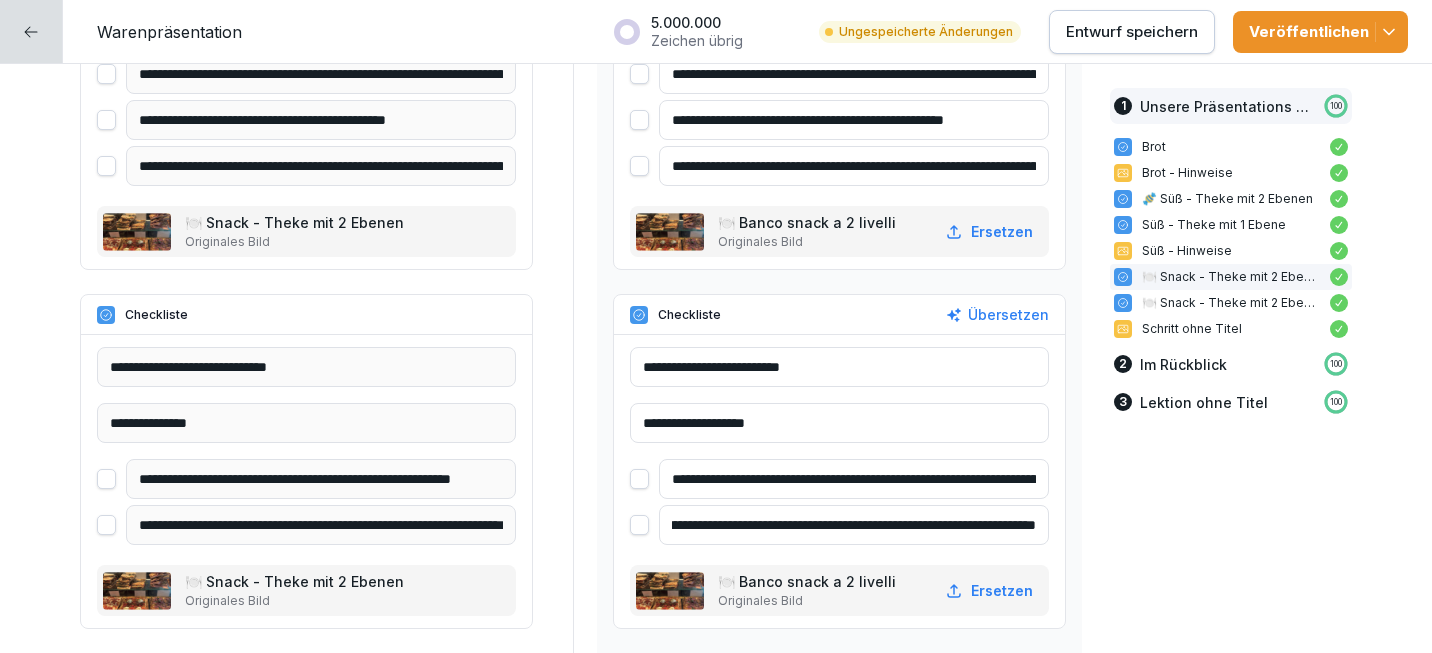 drag, startPoint x: 971, startPoint y: 525, endPoint x: 927, endPoint y: 525, distance: 44 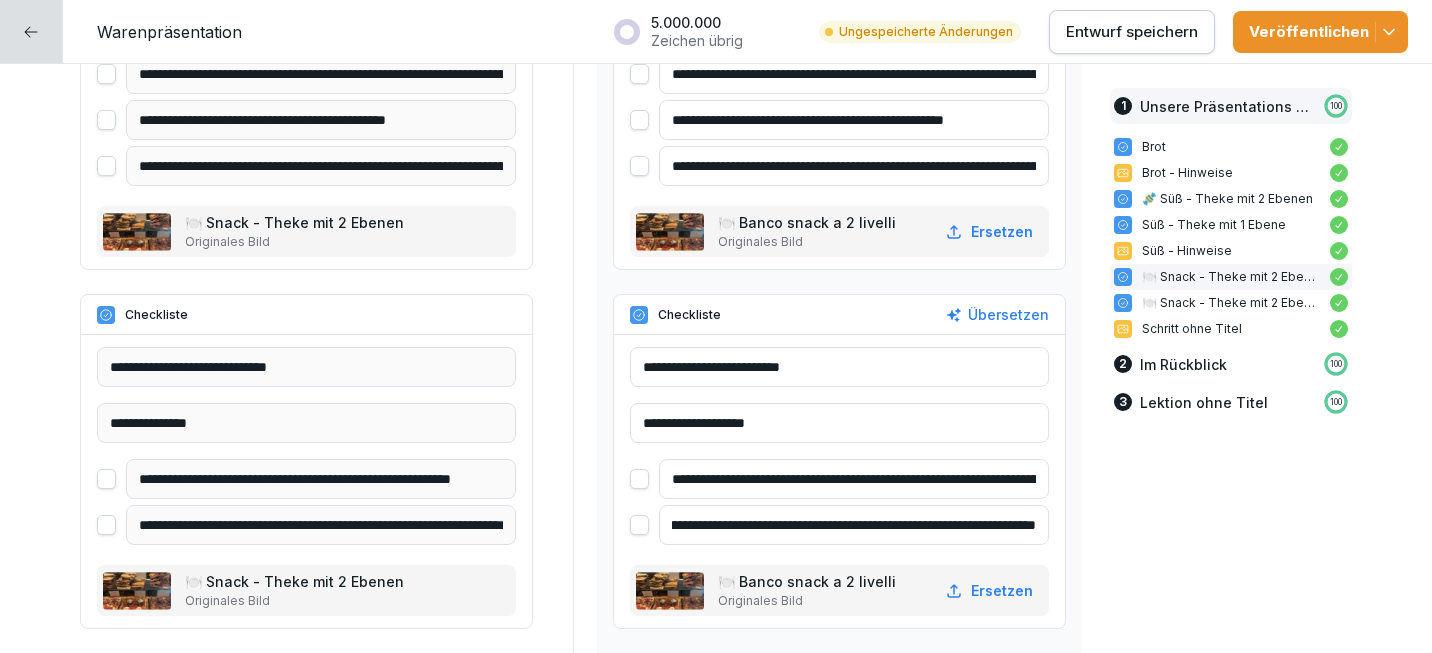 click on "**********" at bounding box center (854, 525) 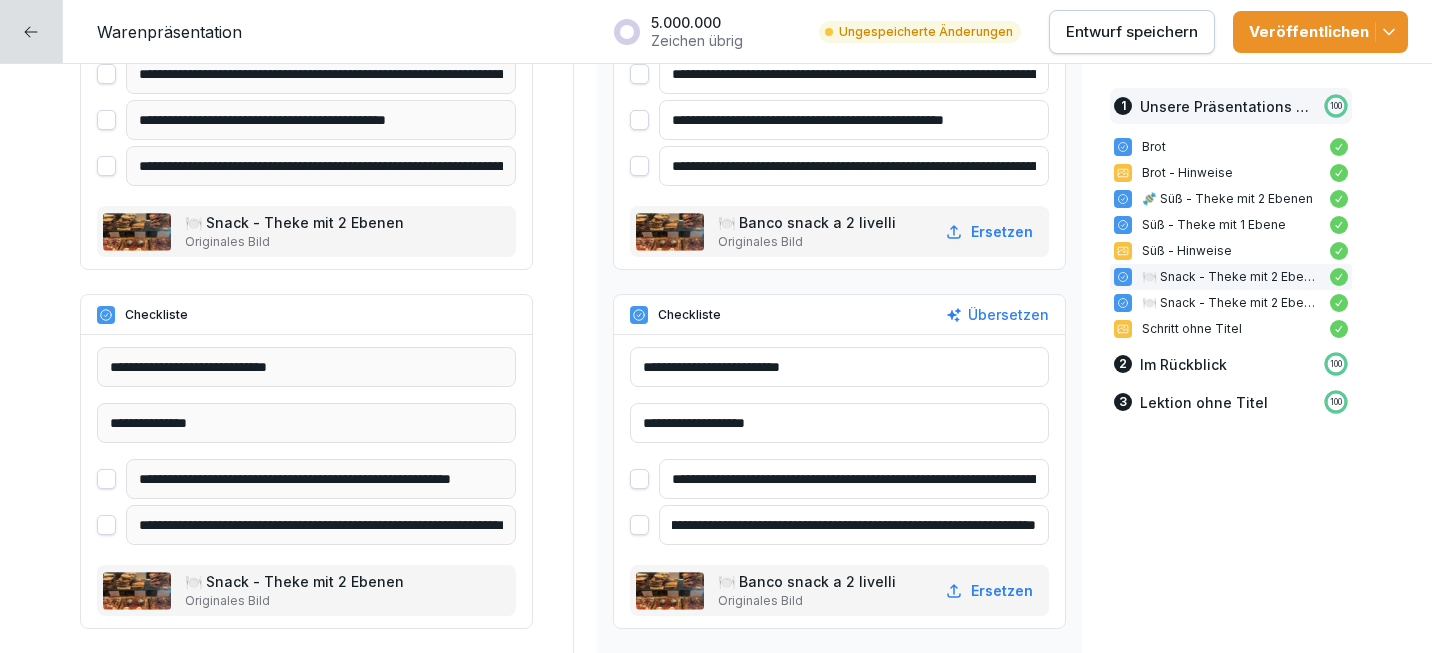 scroll, scrollTop: 0, scrollLeft: 130, axis: horizontal 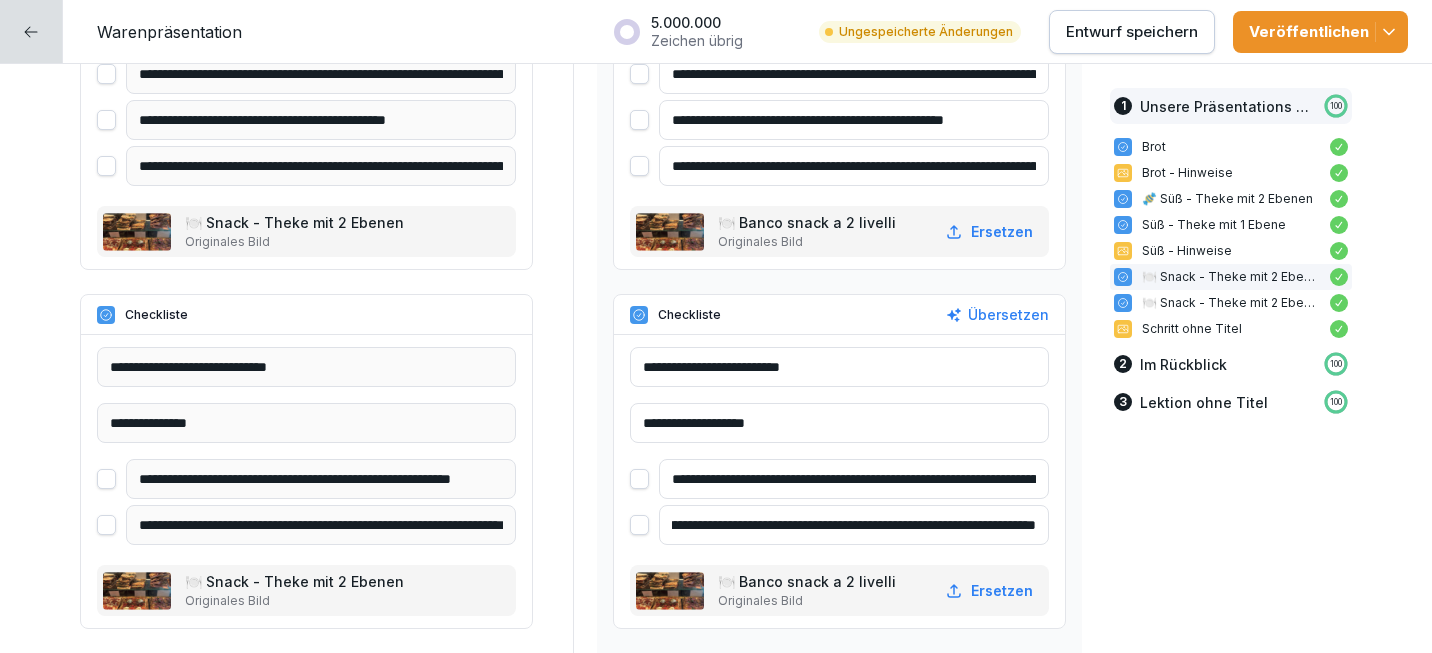 type on "**********" 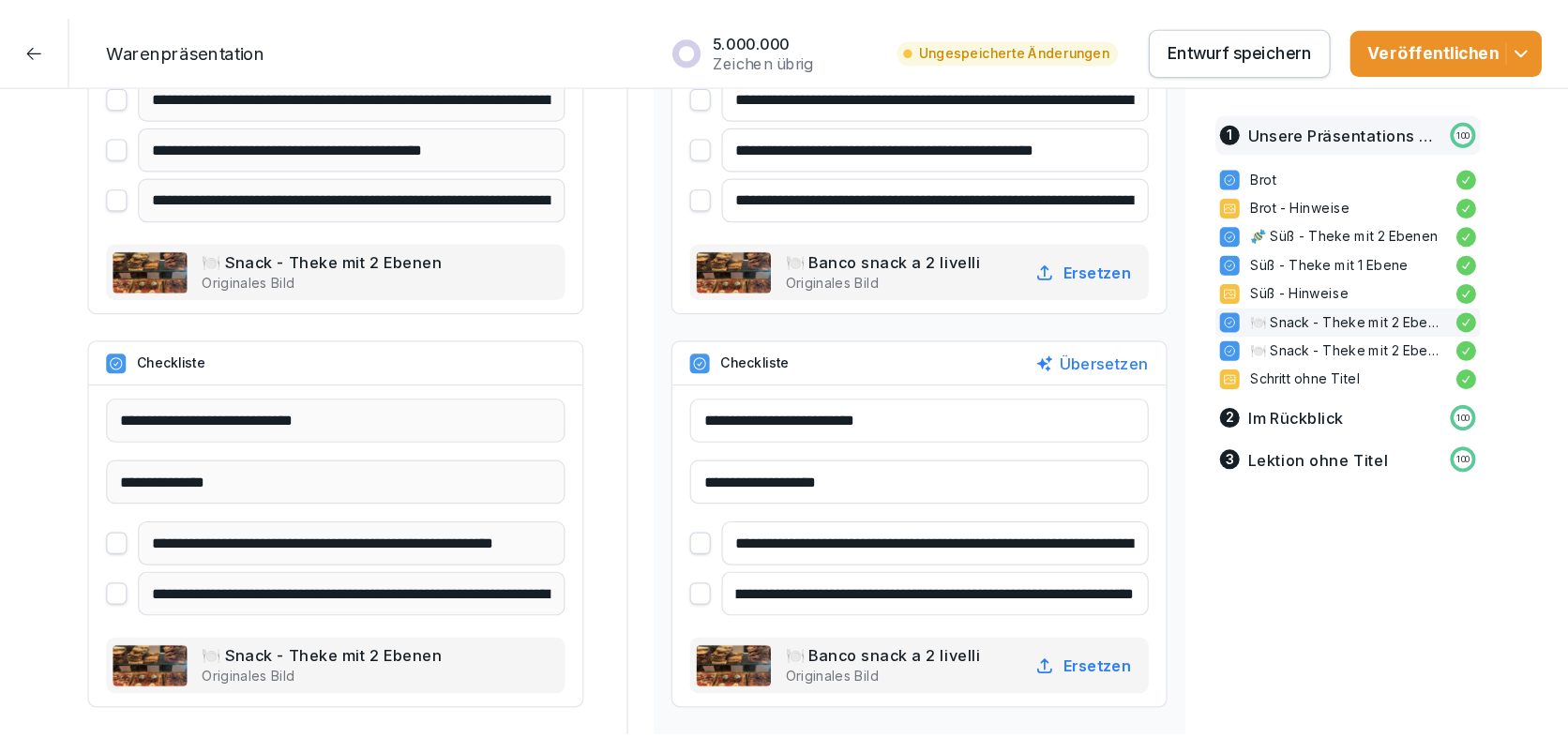scroll, scrollTop: 0, scrollLeft: 0, axis: both 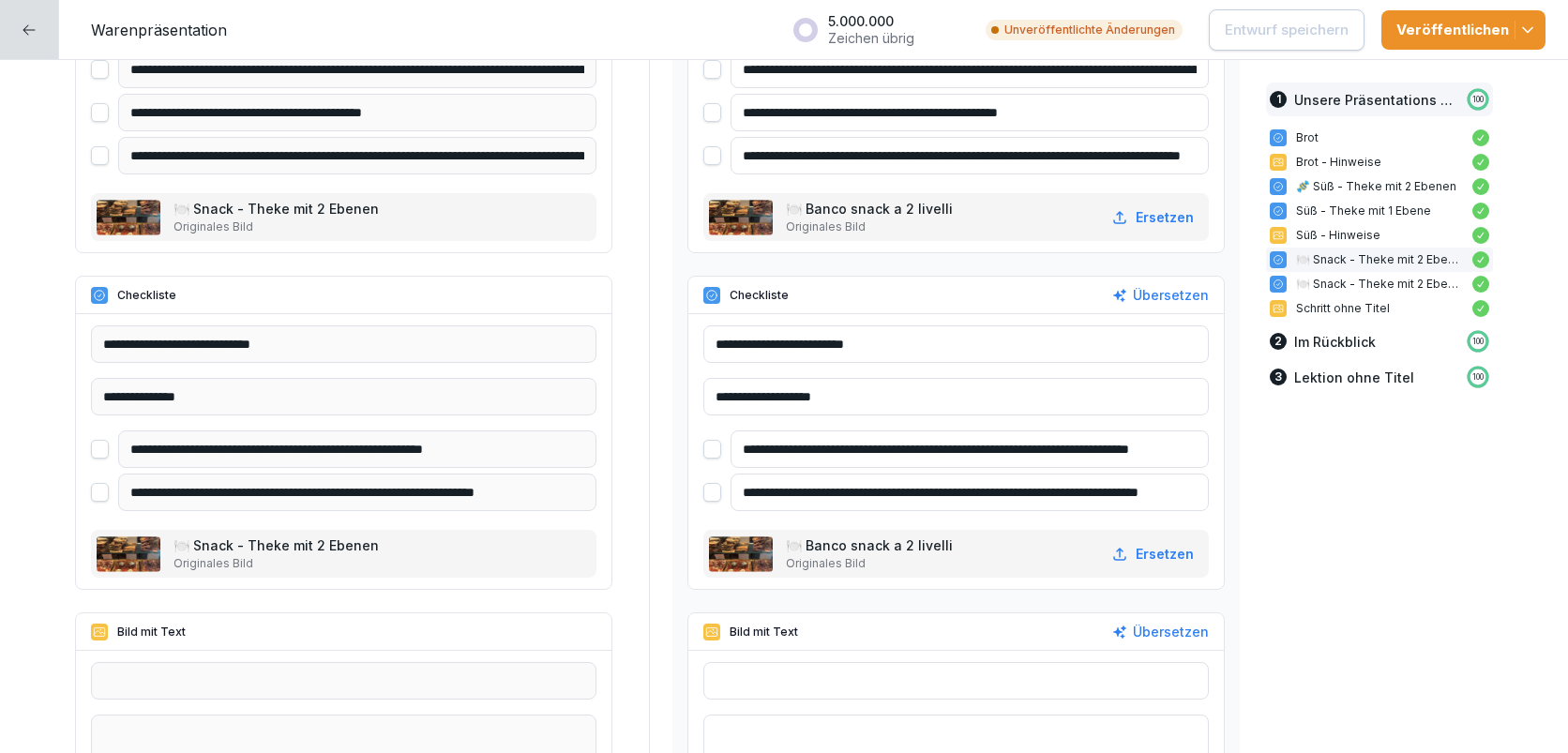 click 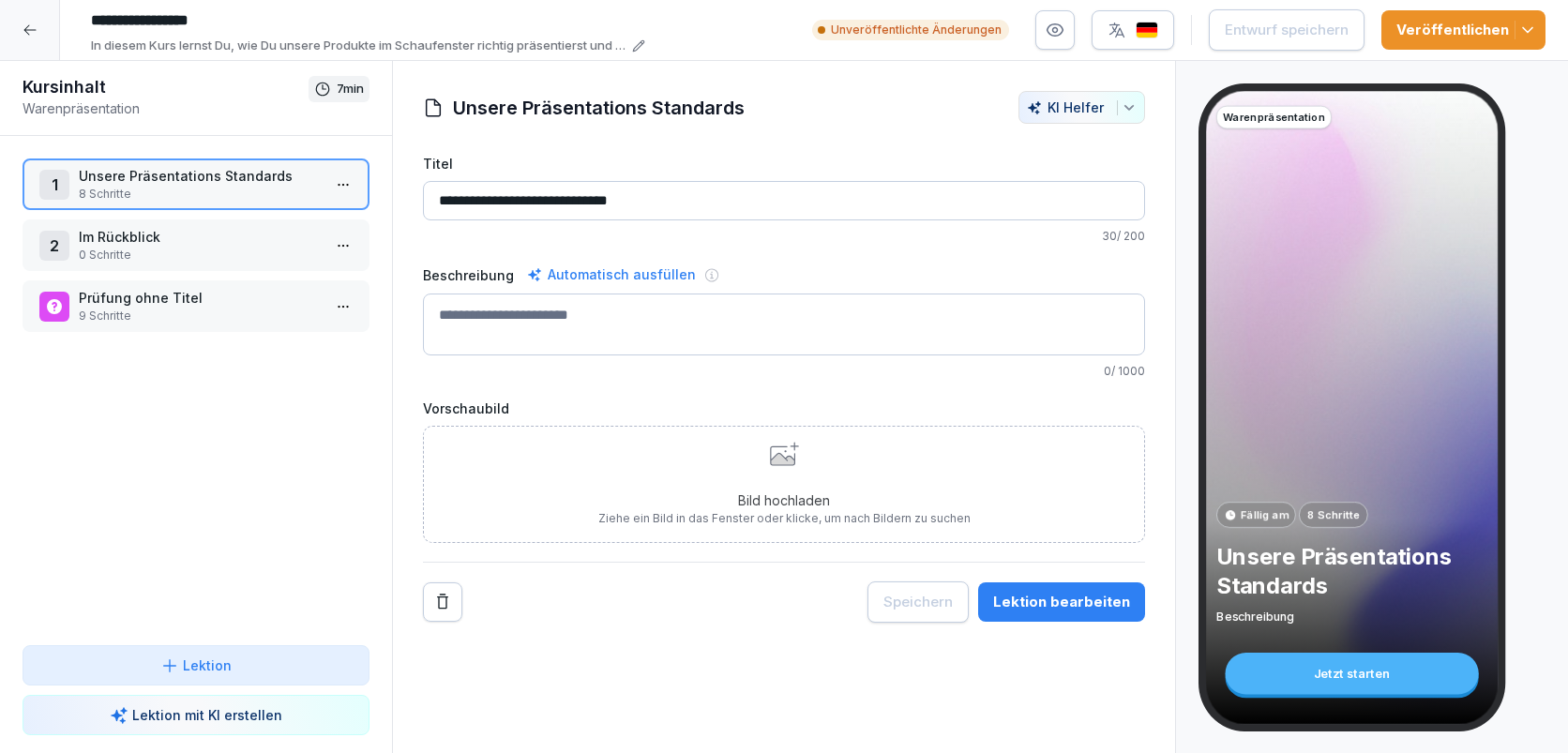 click at bounding box center [30, 30] 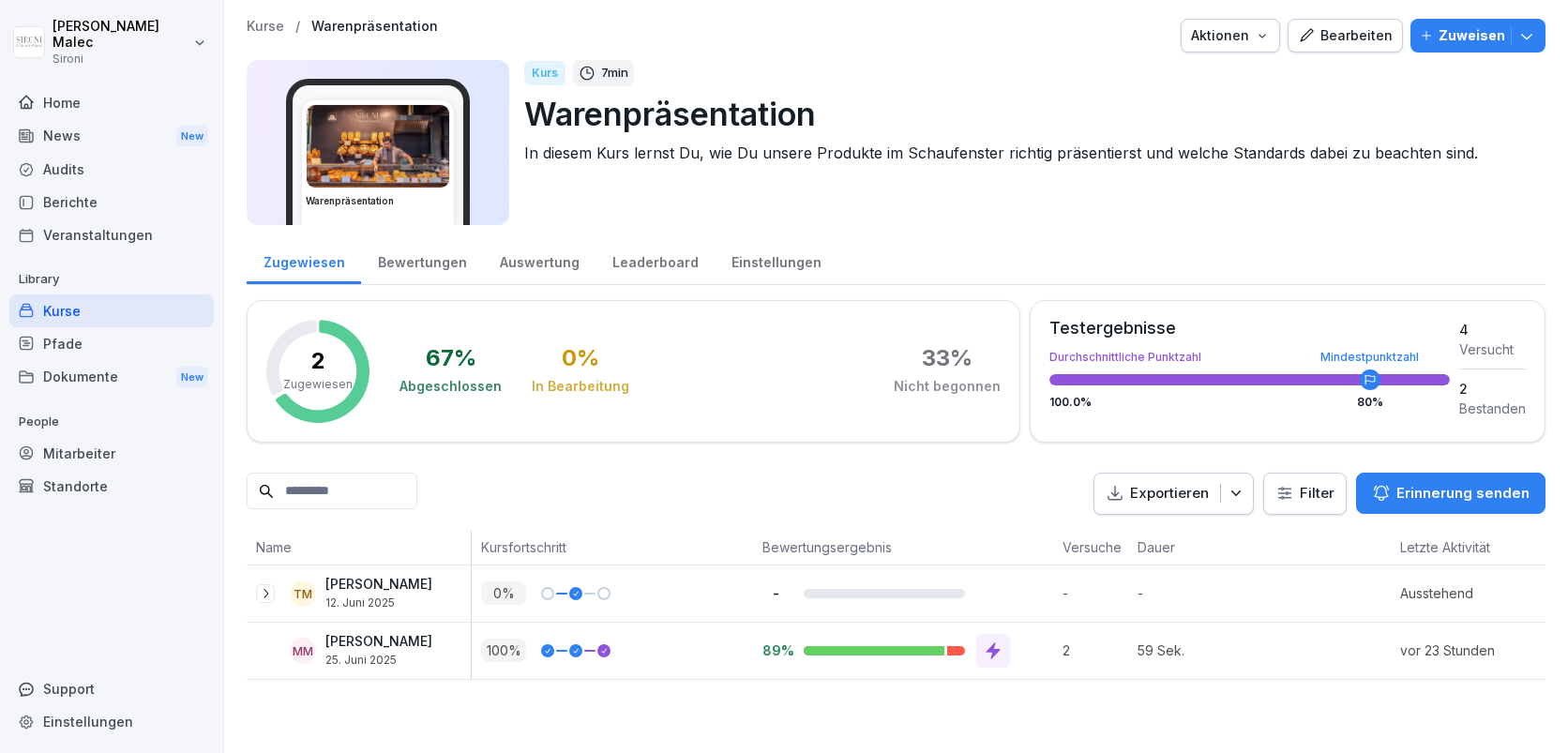click on "Kurse" at bounding box center [112, 310] 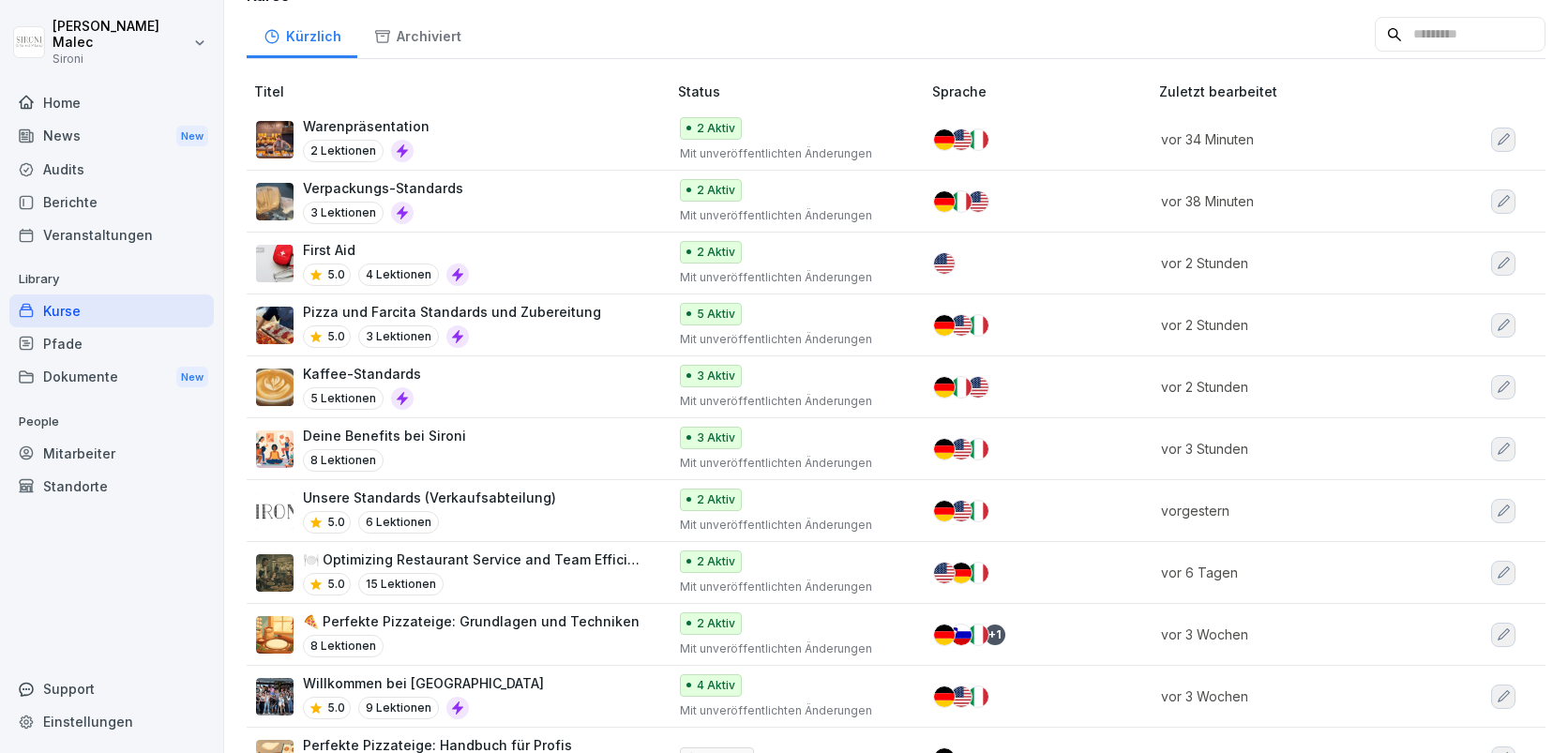 scroll, scrollTop: 173, scrollLeft: 0, axis: vertical 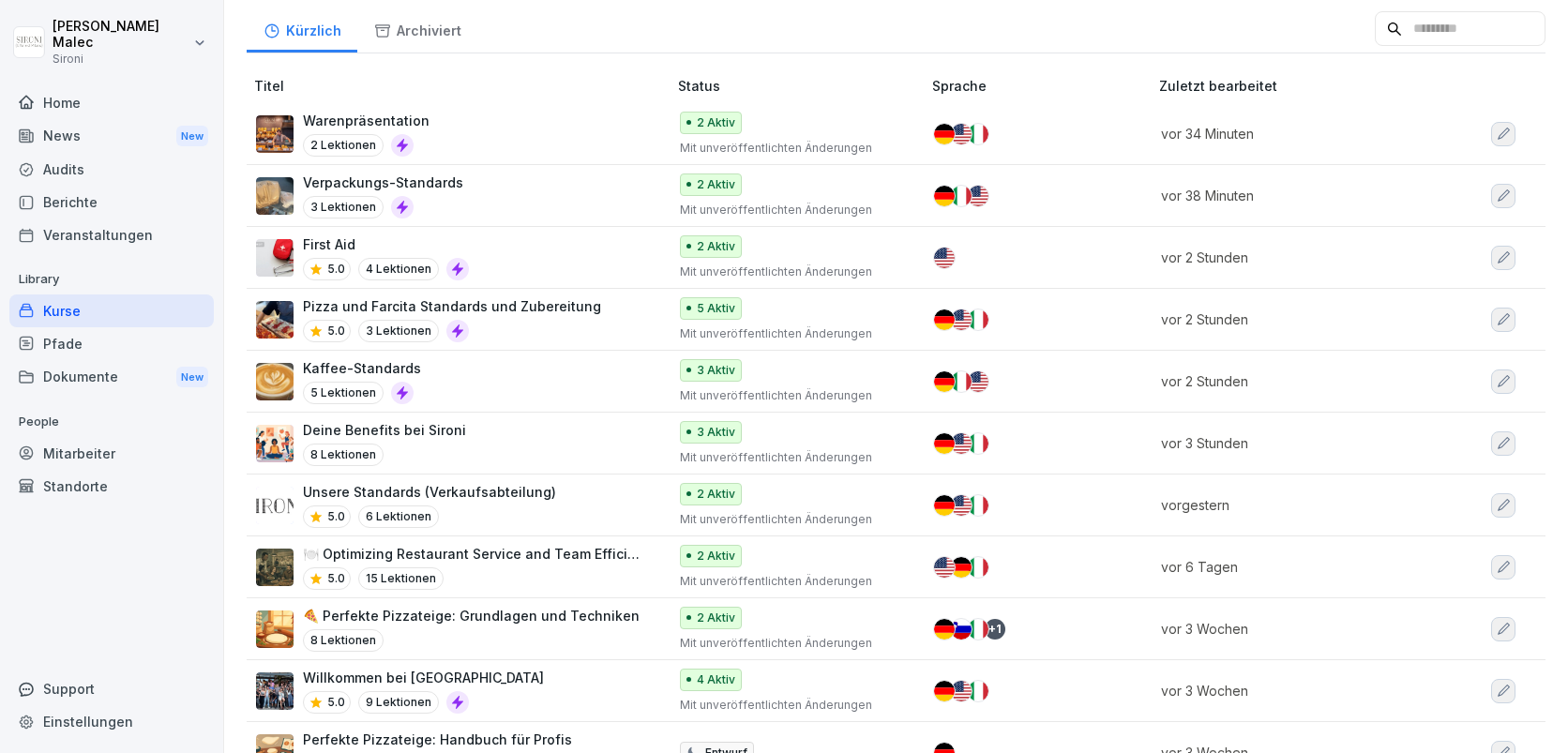 click on "Pizza und Farcita Standards und Zubereitung" at bounding box center (452, 306) 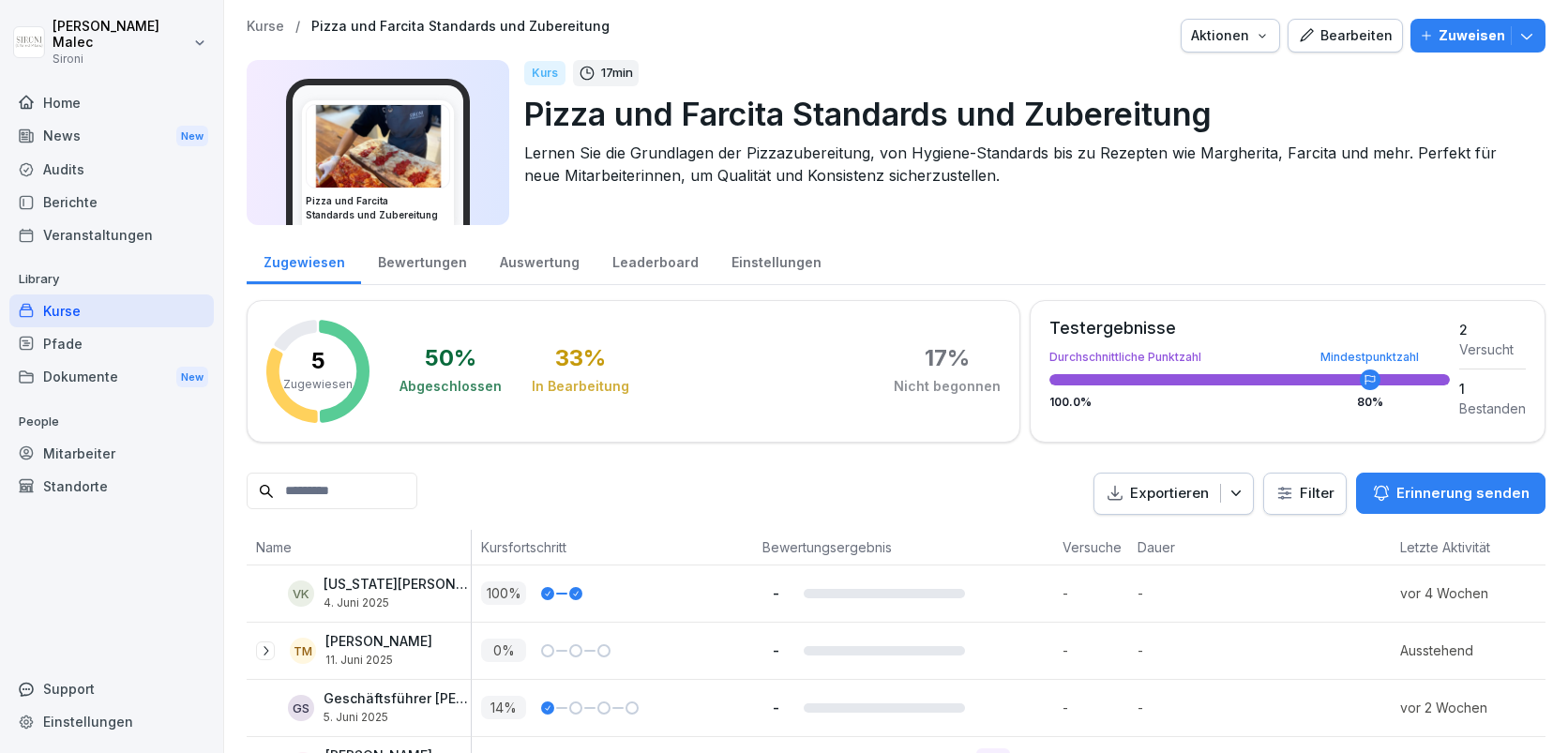 scroll, scrollTop: 0, scrollLeft: 0, axis: both 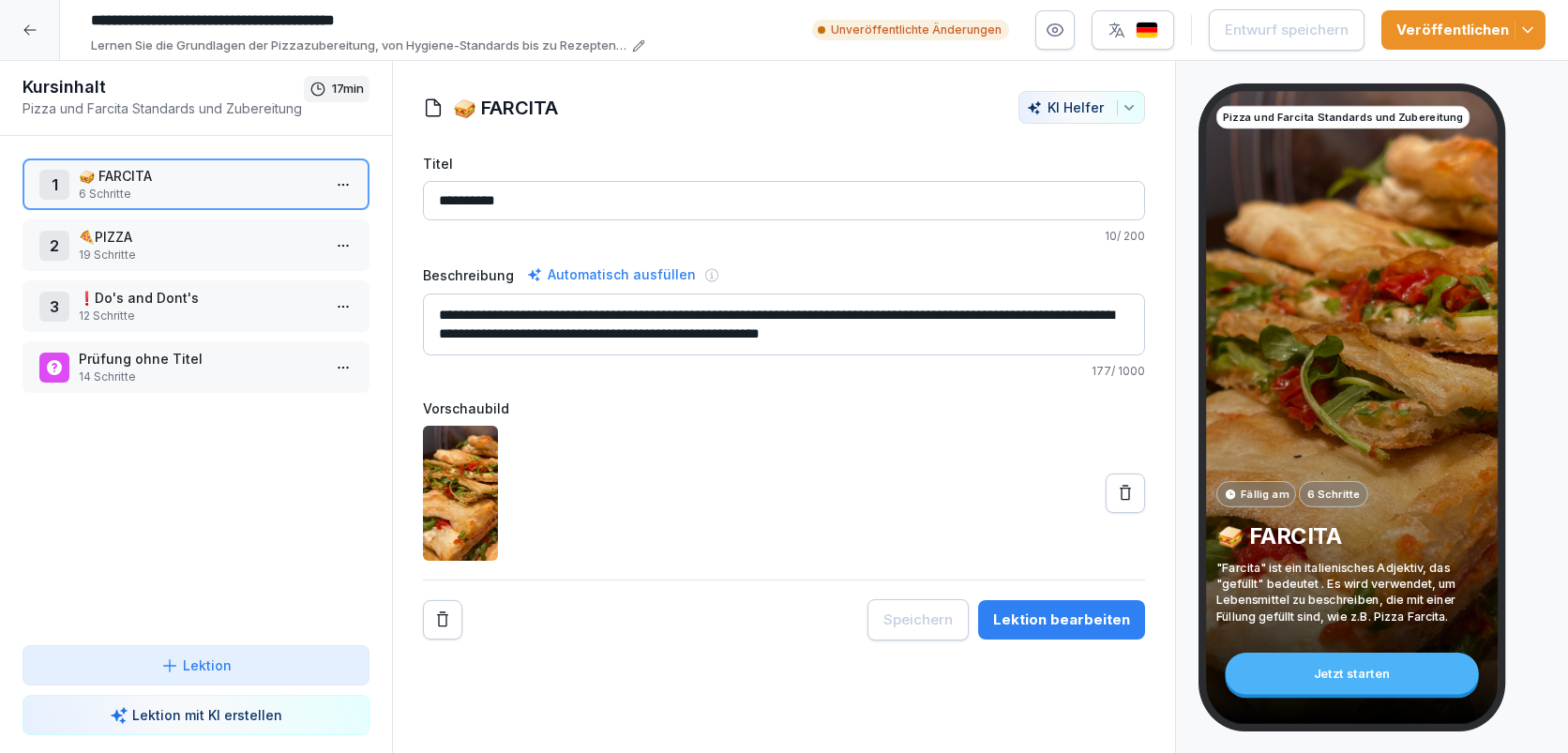 click on "**********" at bounding box center [784, 376] 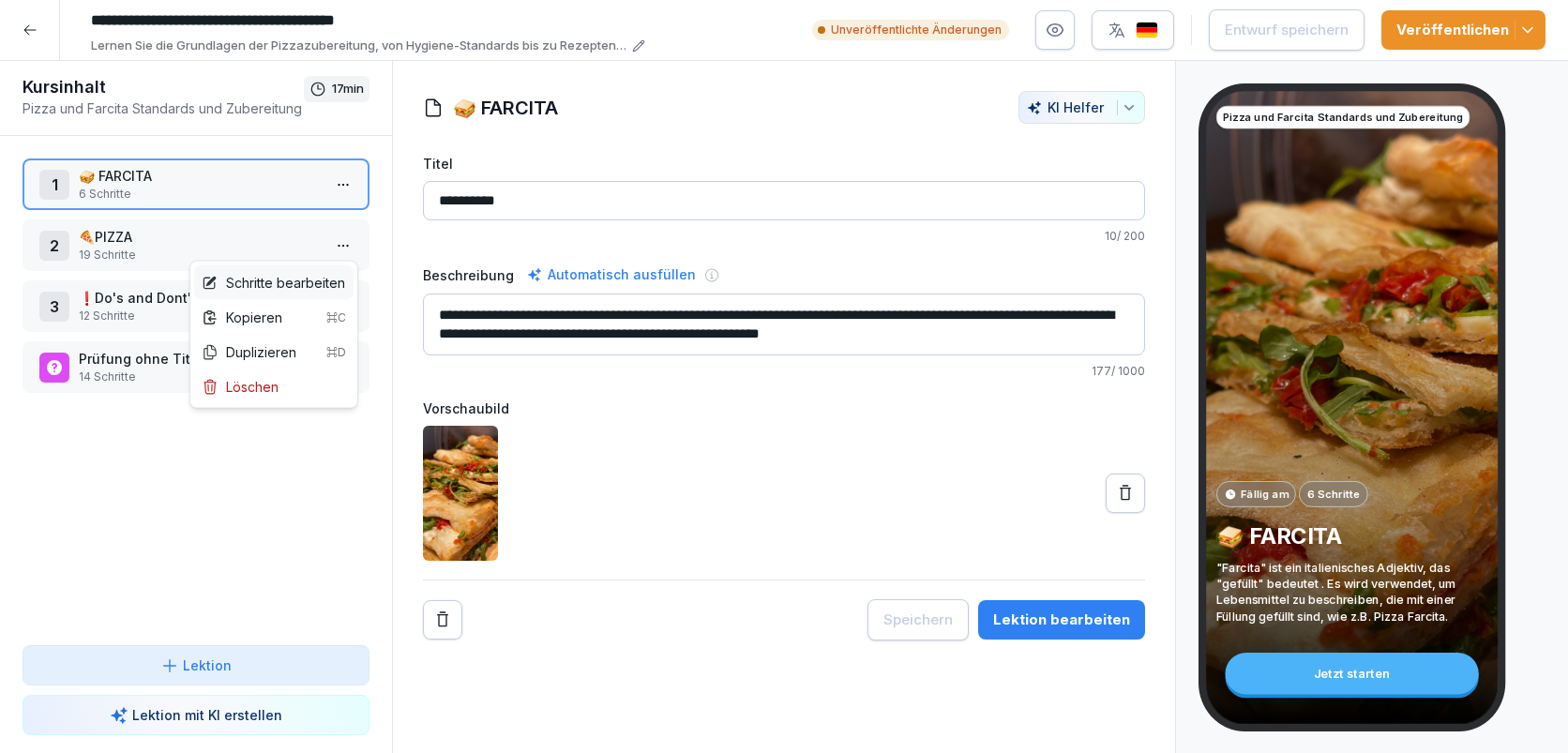 click on "Schritte bearbeiten" at bounding box center (273, 282) 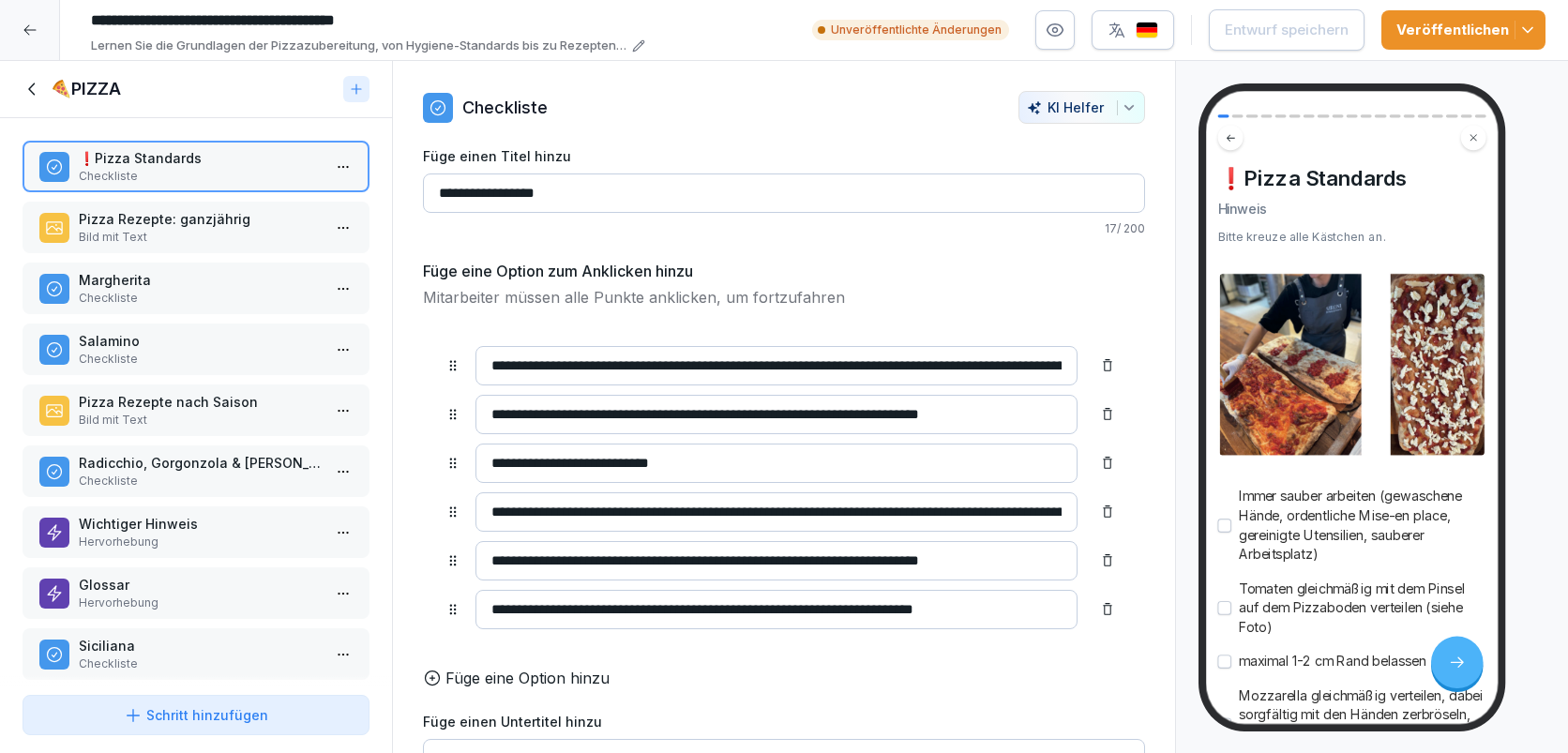 click on "Margherita" at bounding box center (200, 279) 